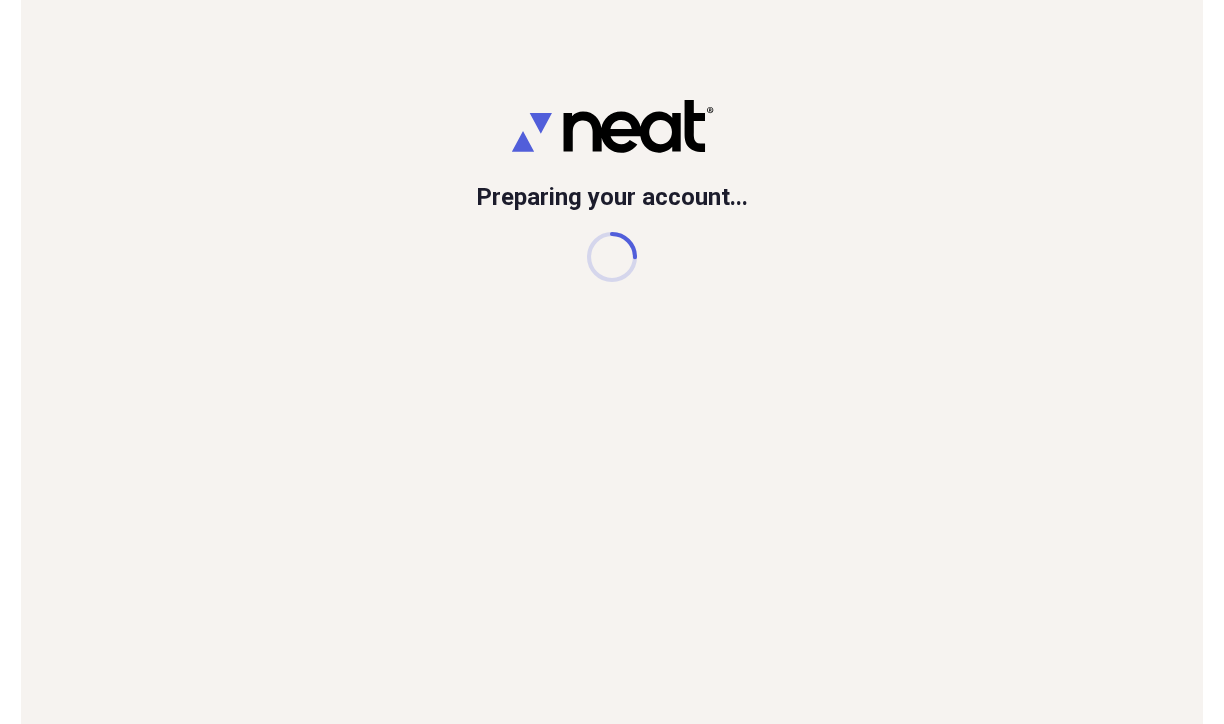scroll, scrollTop: 0, scrollLeft: 0, axis: both 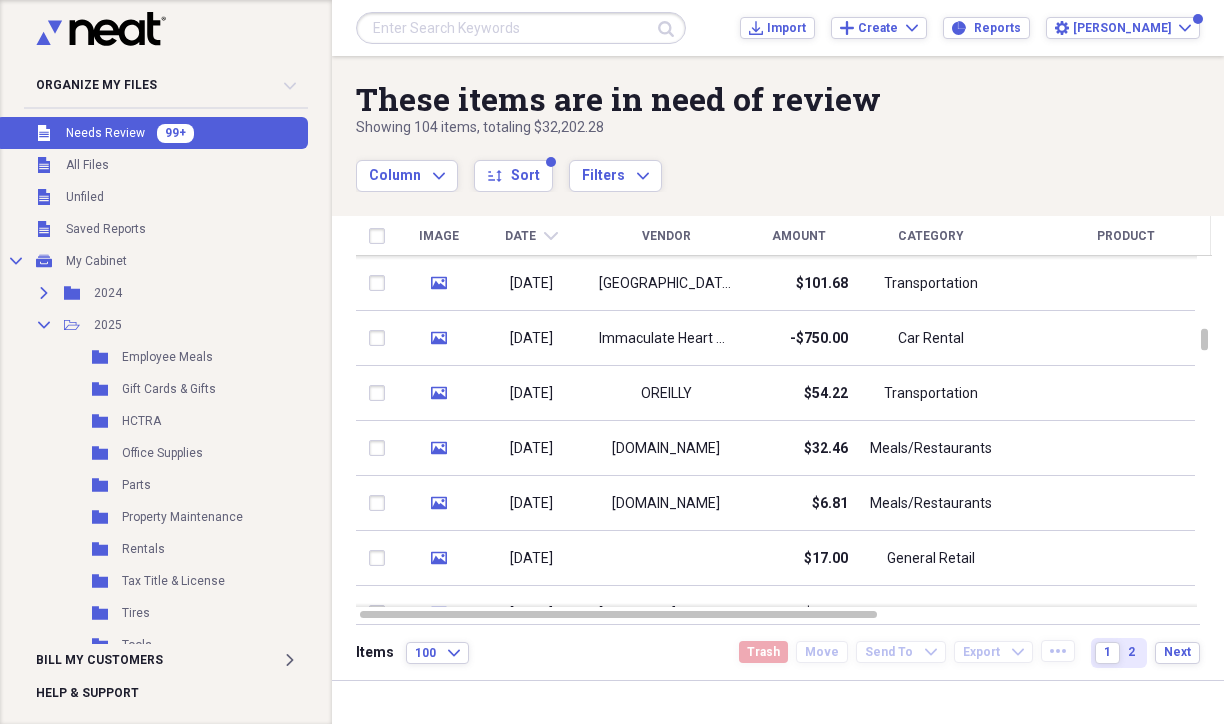 click on "Needs Review" at bounding box center [105, 133] 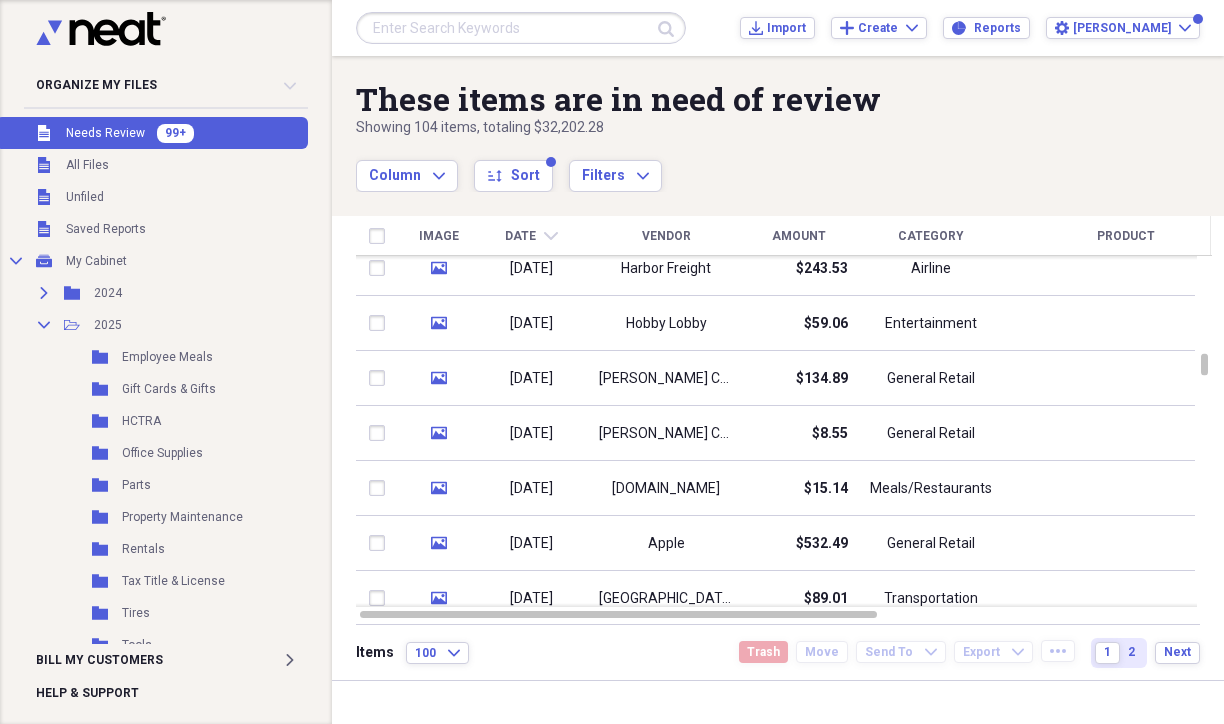 click on "Column Expand sort Sort Filters  Expand" at bounding box center [714, 165] 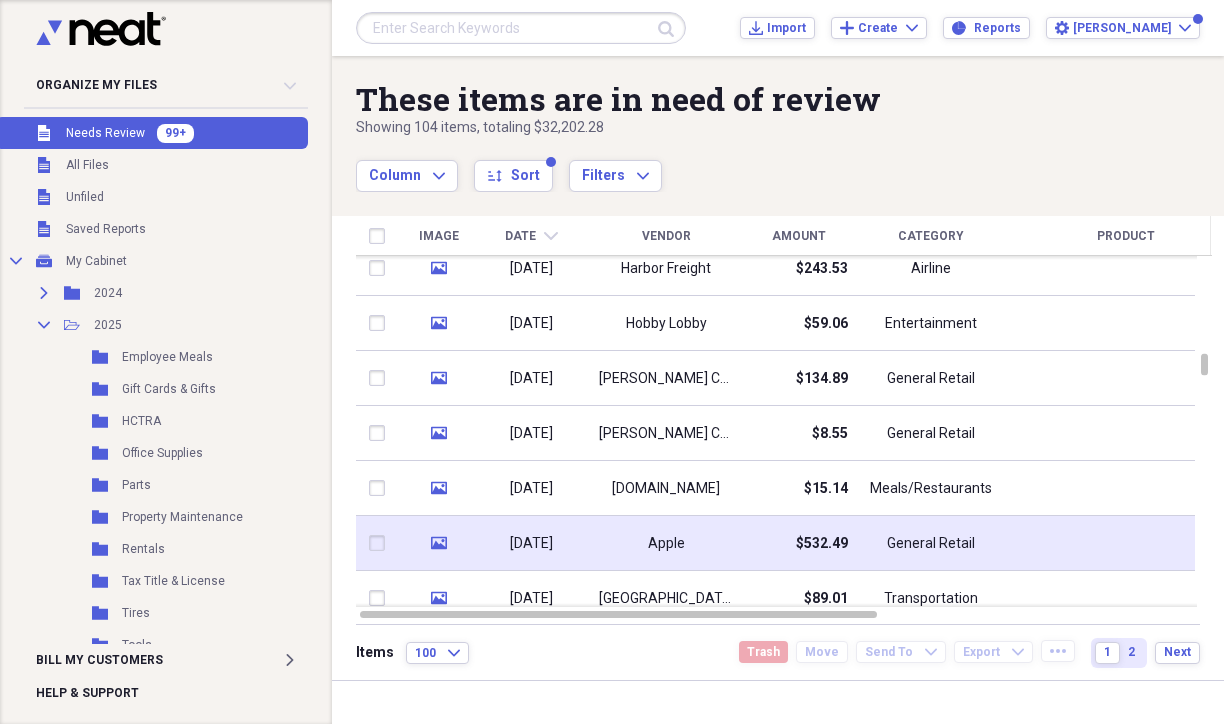 click on "Apple" at bounding box center [666, 543] 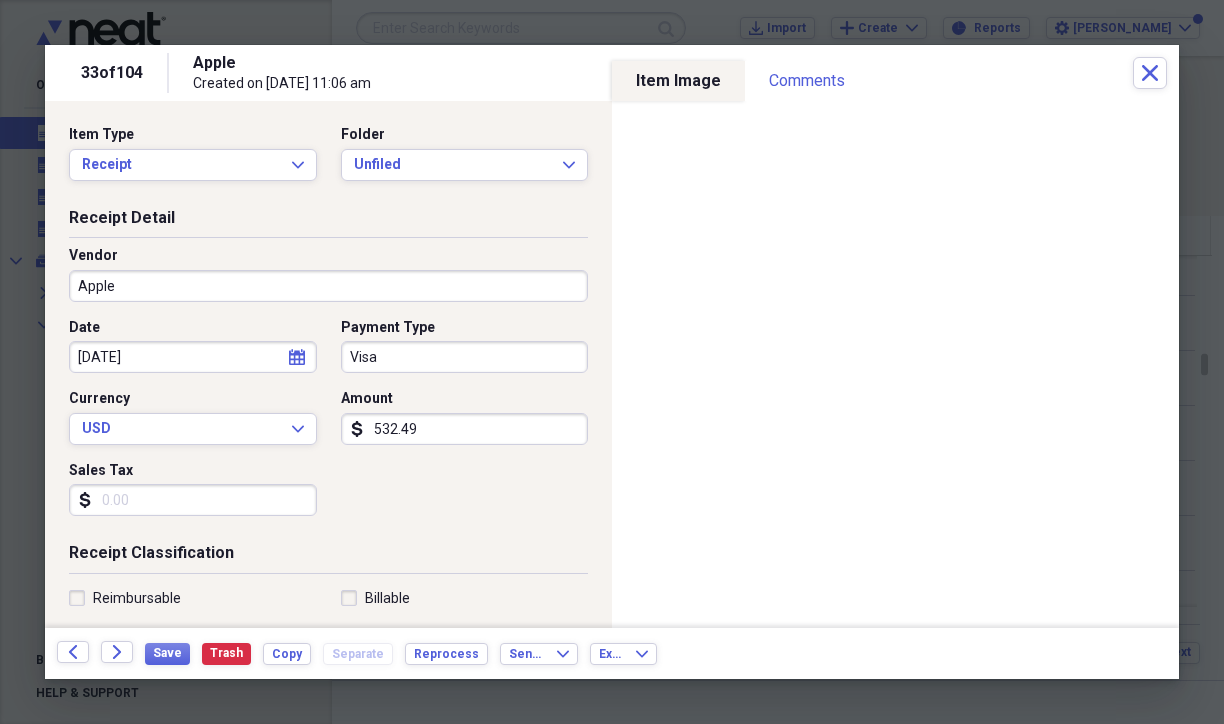 click on "Apple" at bounding box center [328, 286] 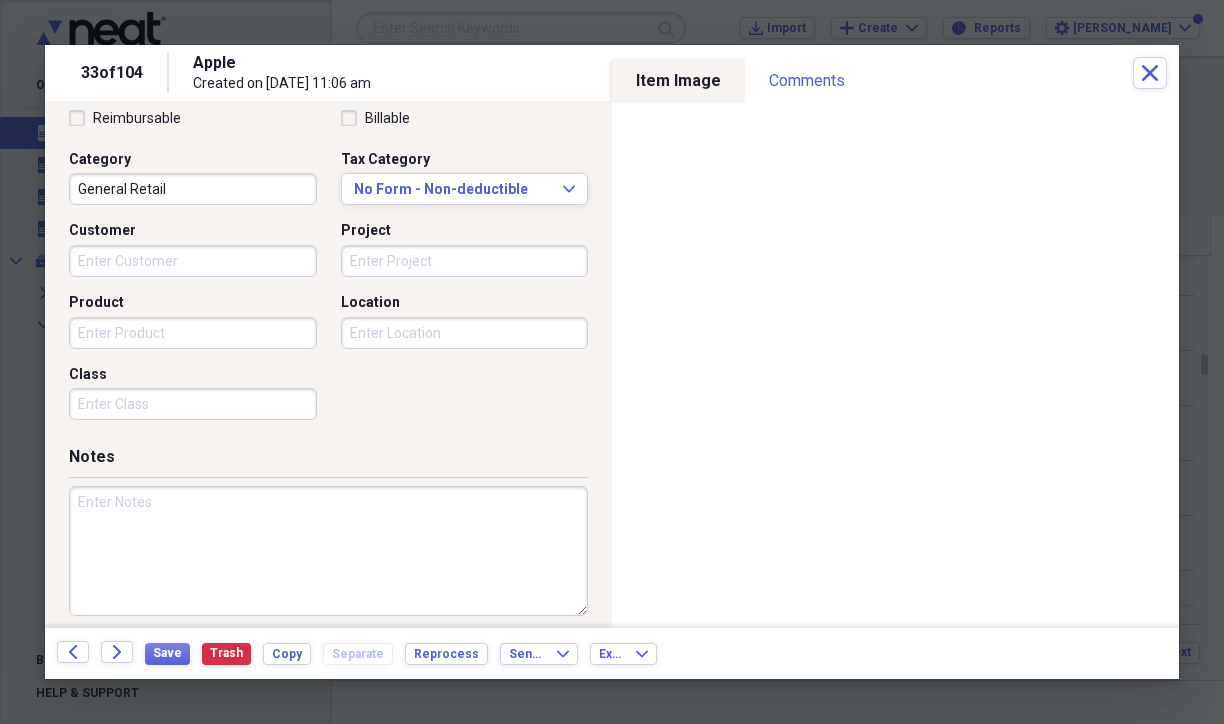 scroll, scrollTop: 492, scrollLeft: 0, axis: vertical 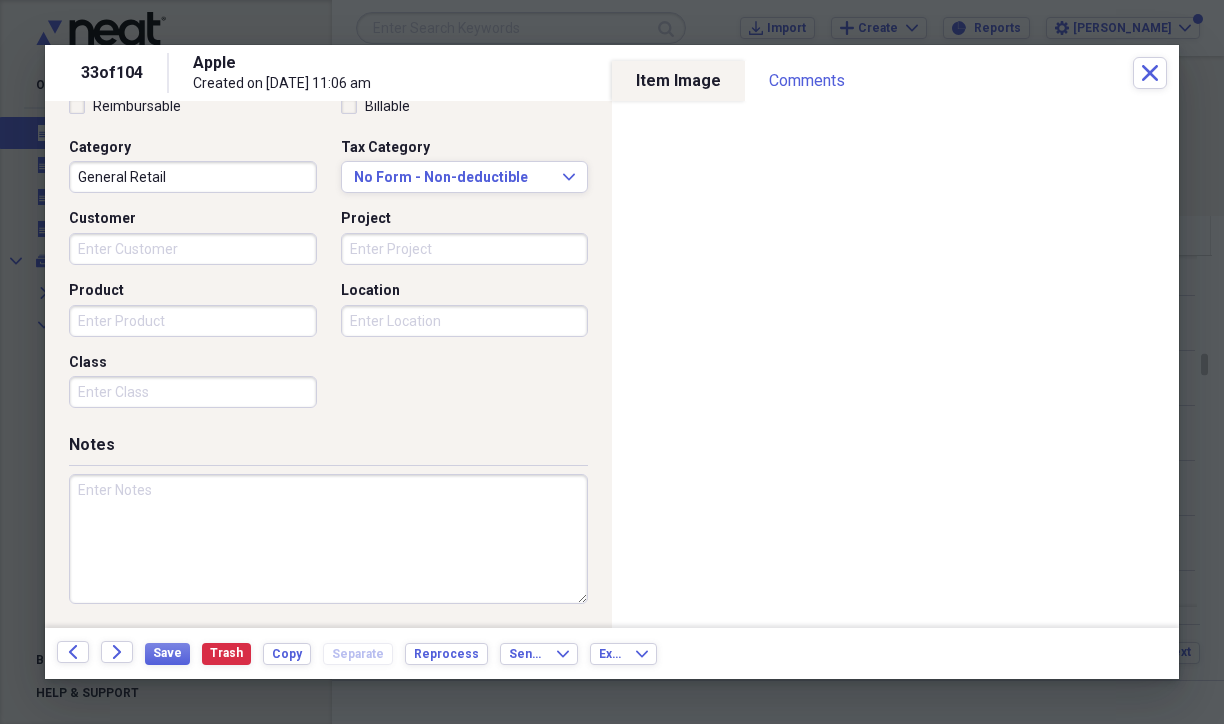 type on "Go Fund Me Donation" 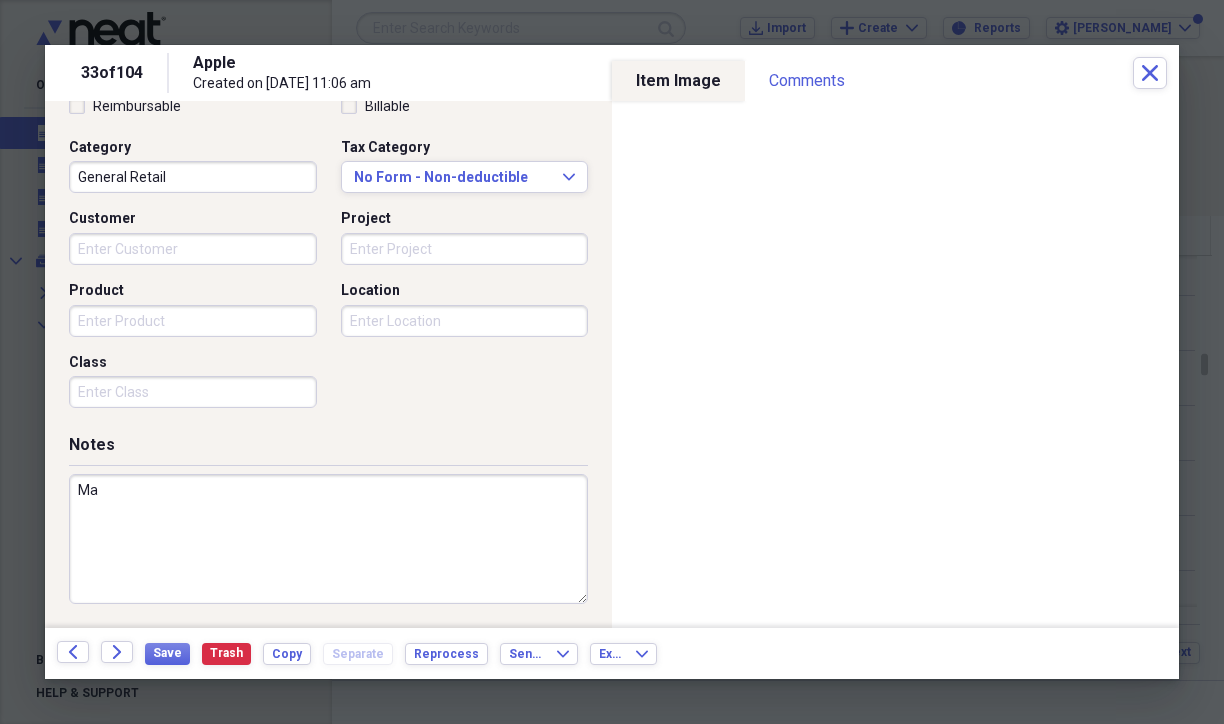 type on "M" 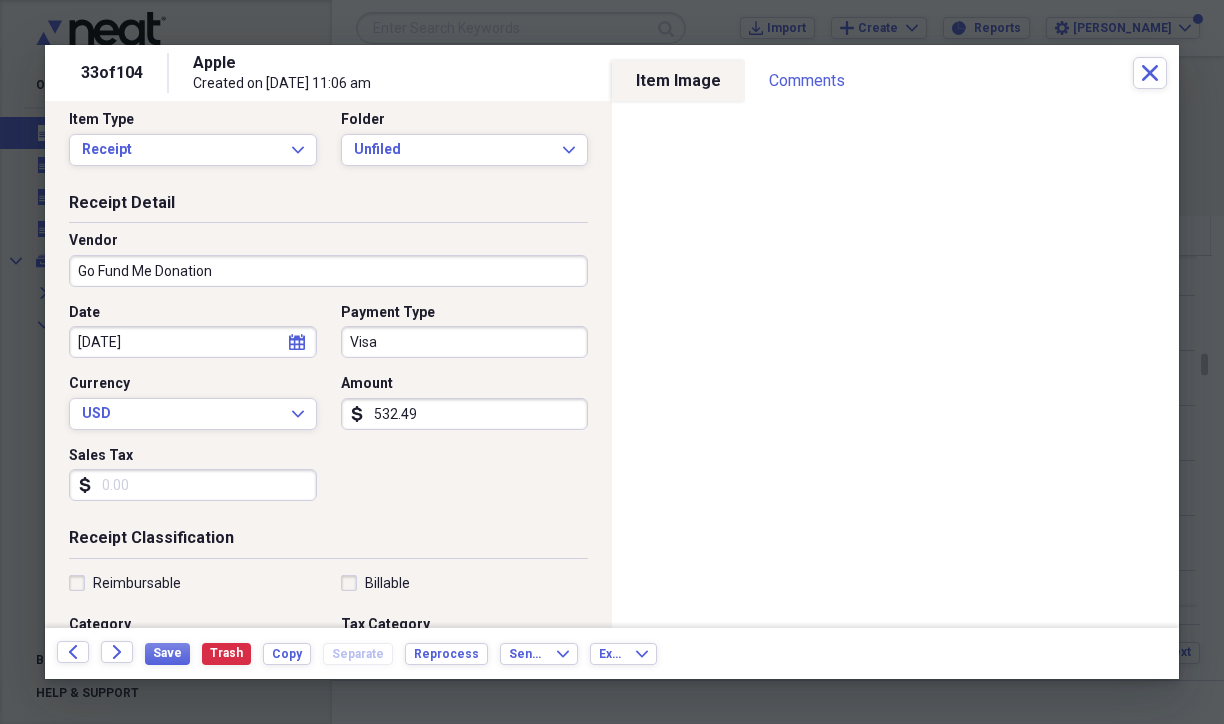 scroll, scrollTop: 0, scrollLeft: 0, axis: both 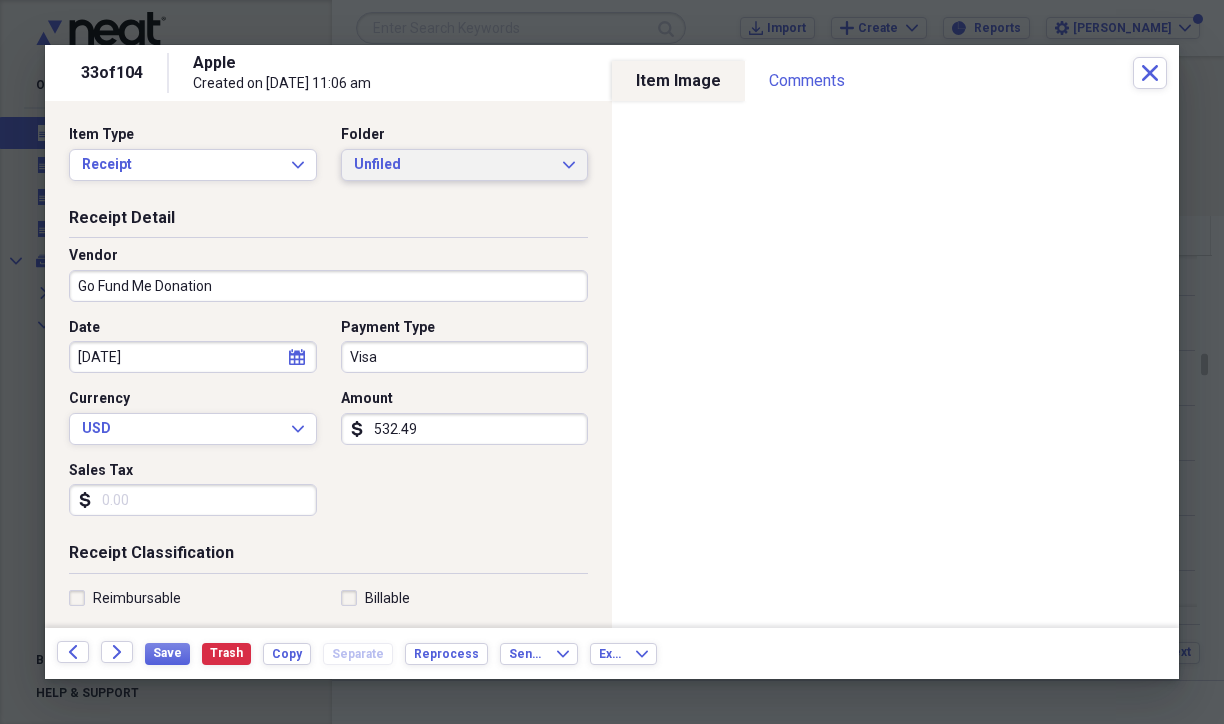 type on "[PERSON_NAME]" 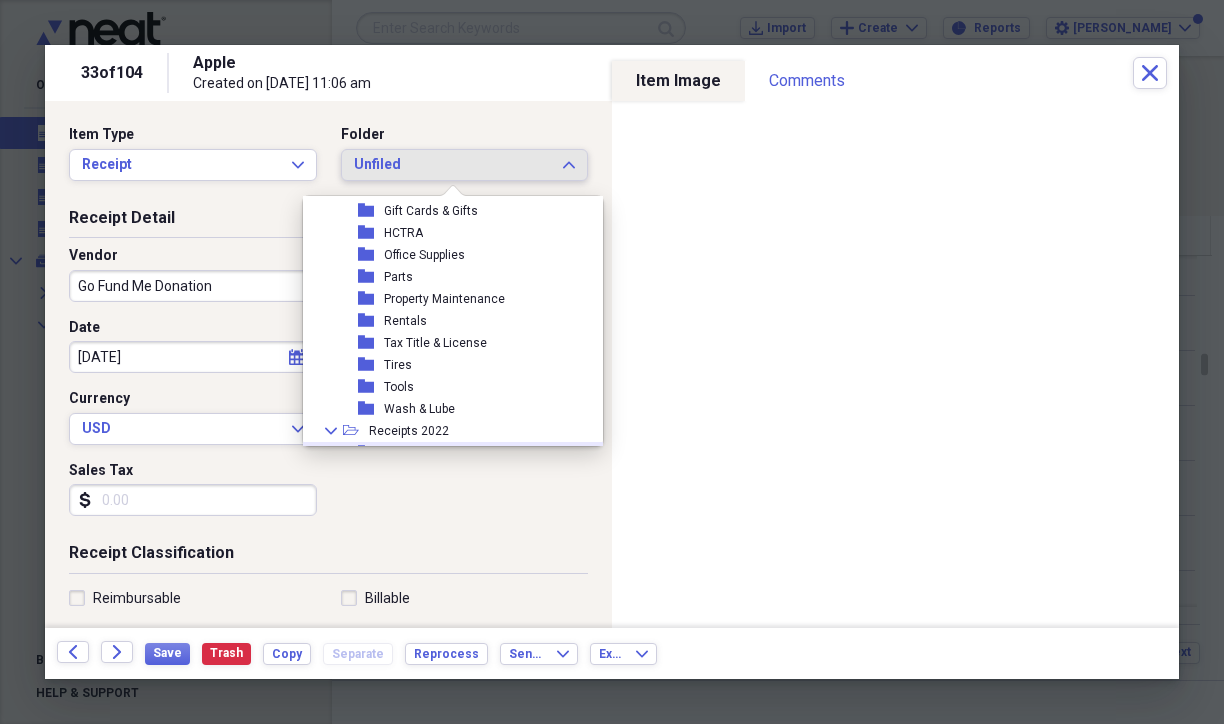 scroll, scrollTop: 0, scrollLeft: 0, axis: both 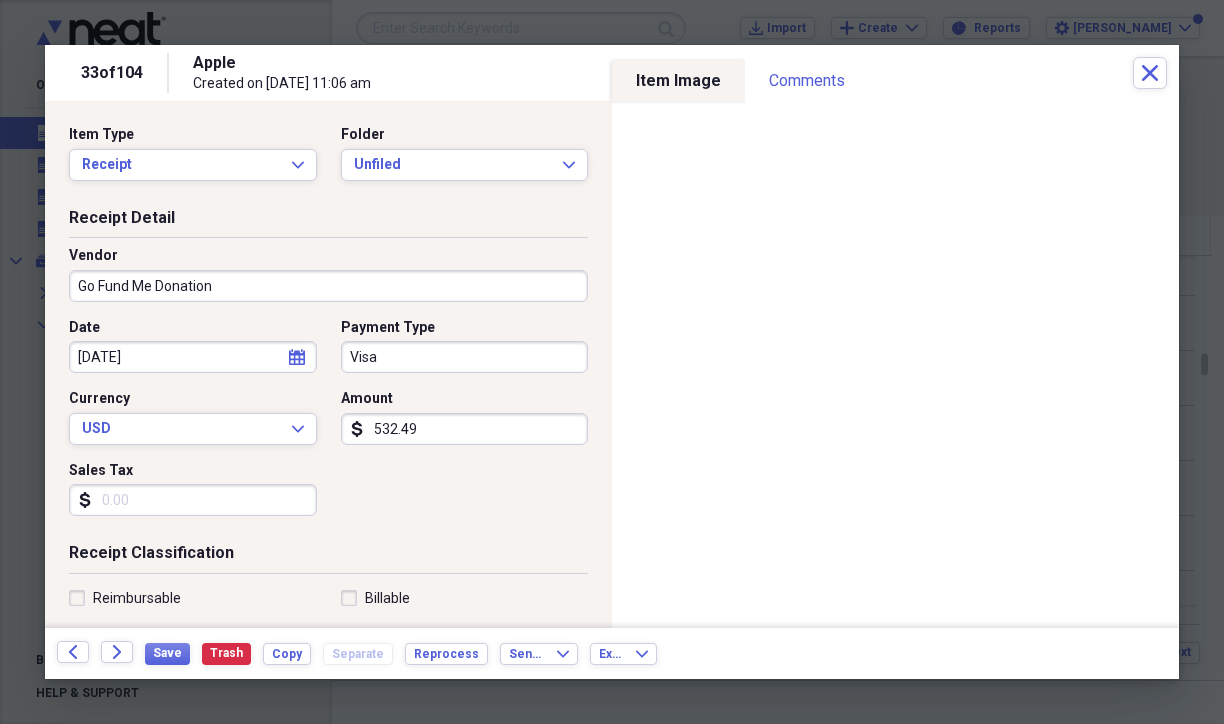 click on "Date [DATE] calendar Calendar Payment Type Visa Currency USD Expand Amount dollar-sign 532.49 Sales Tax dollar-sign" at bounding box center (328, 425) 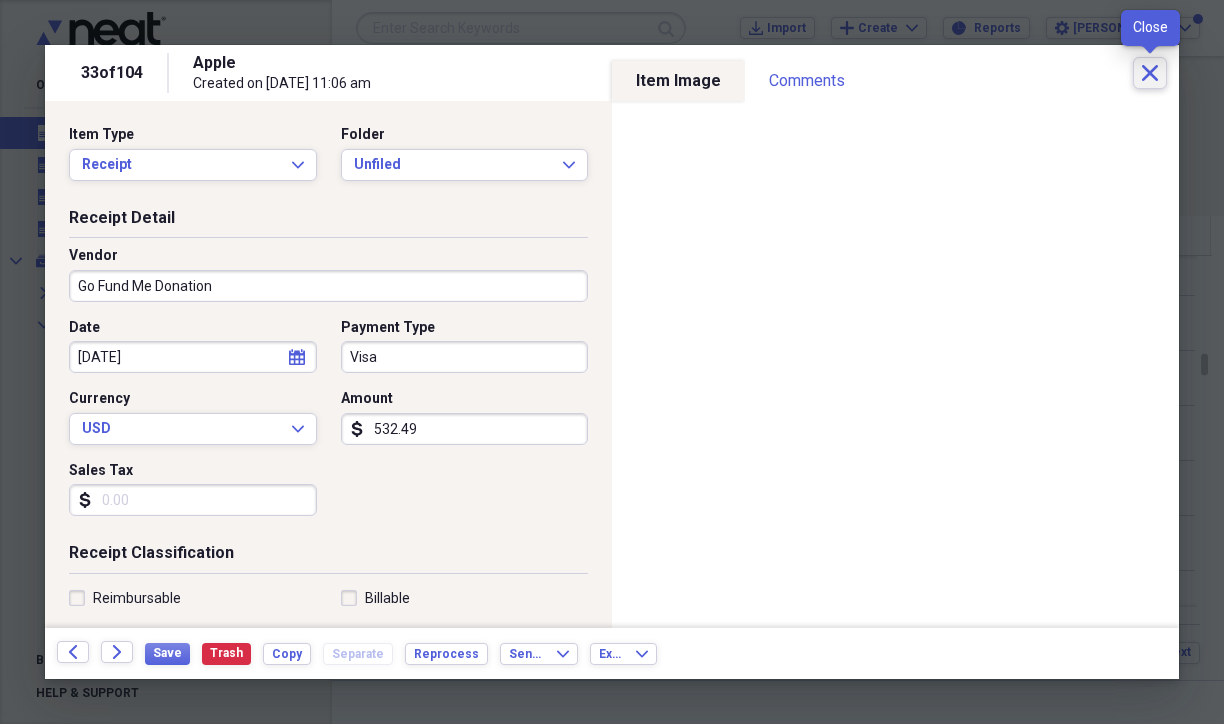 click on "Close" 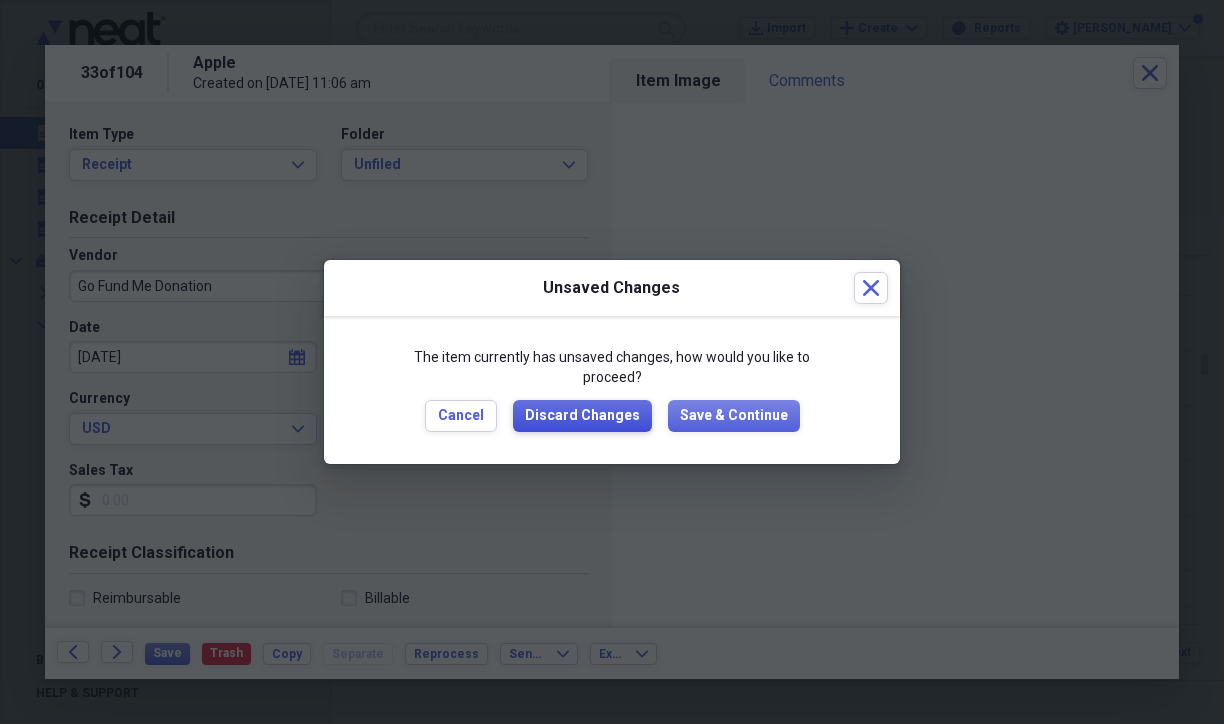 click on "Discard Changes" at bounding box center [582, 416] 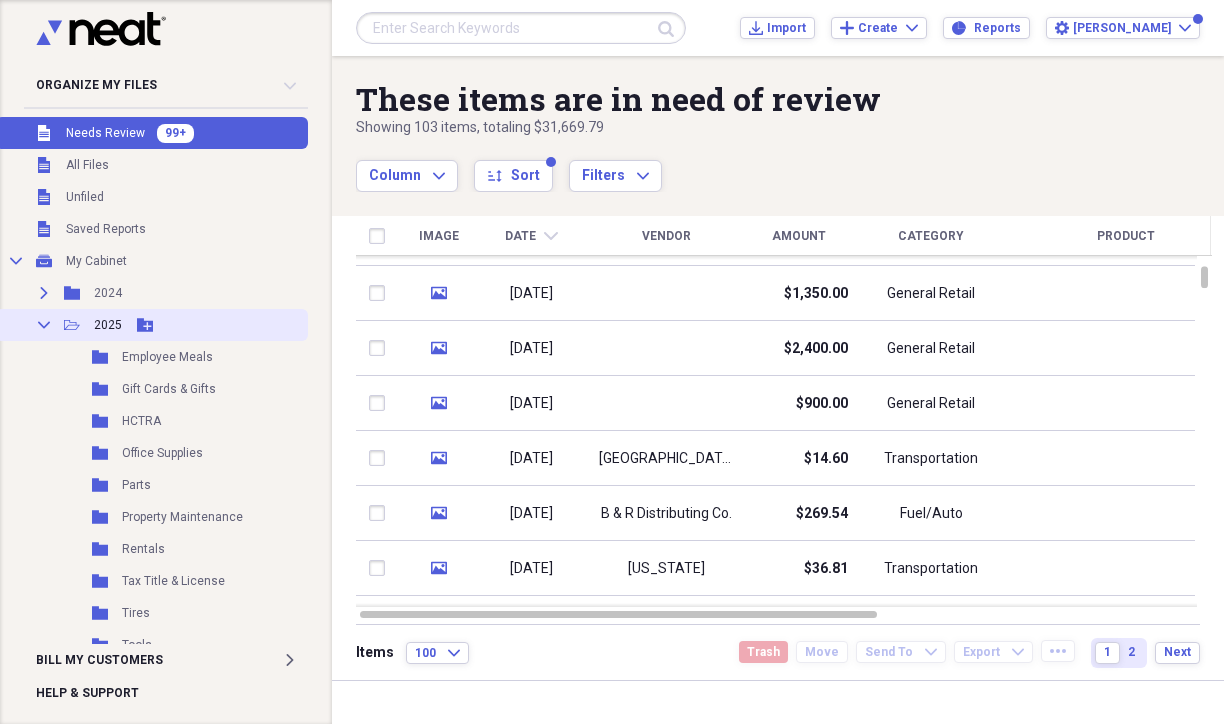 click 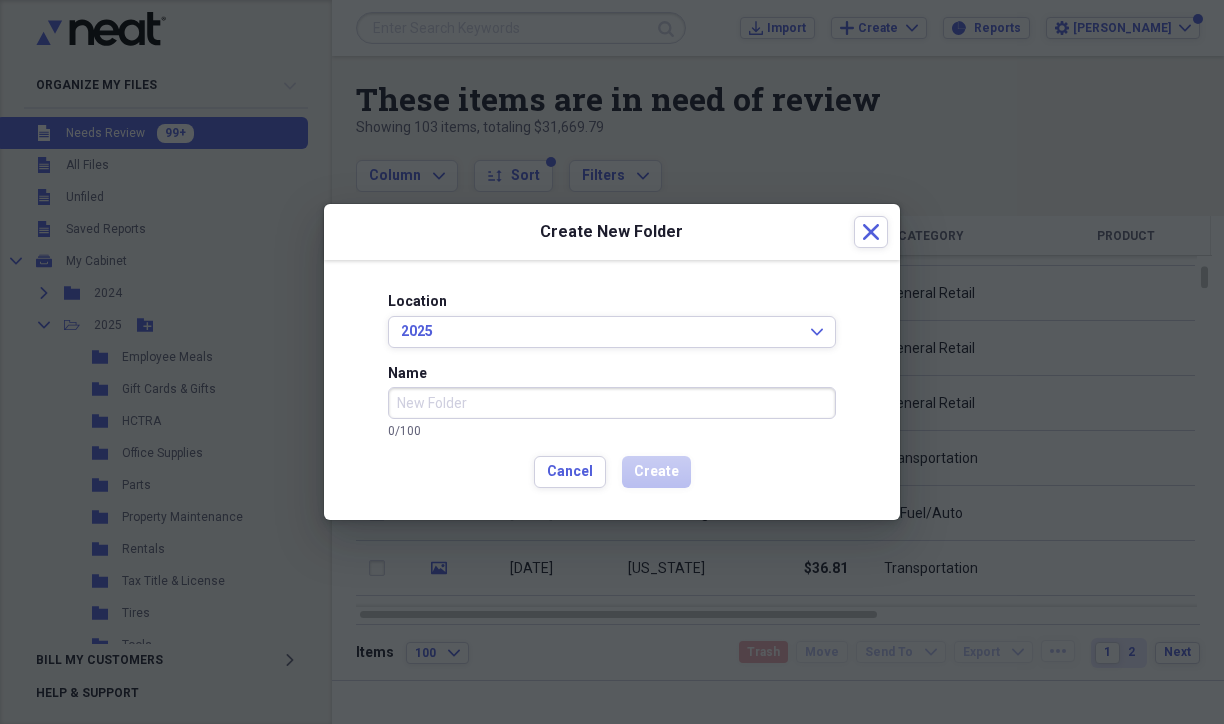 click on "Name" at bounding box center (612, 403) 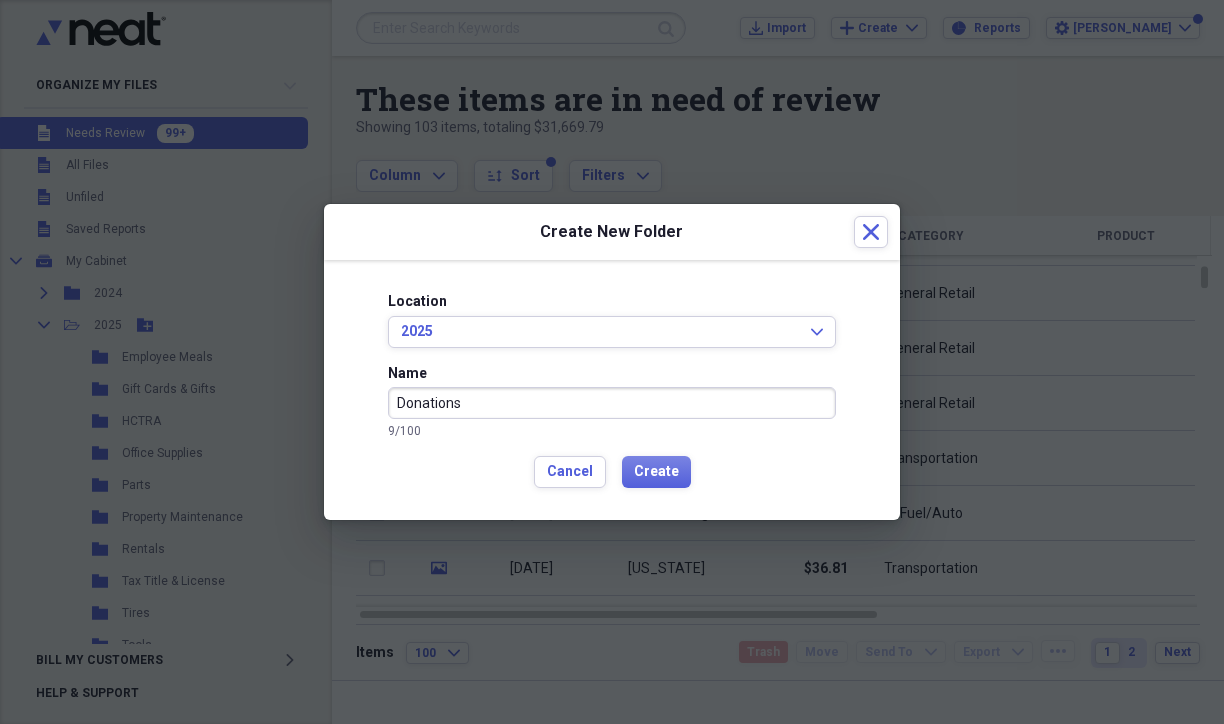 type on "Donations" 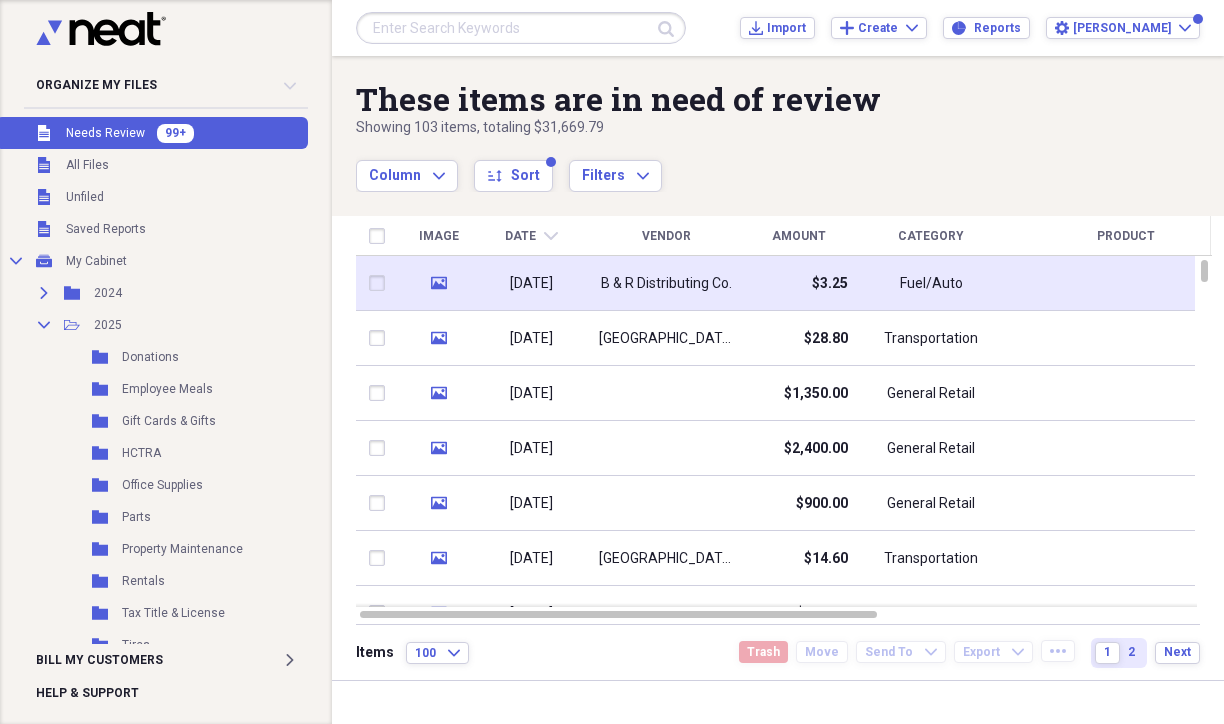 click on "B & R Distributing Co." at bounding box center [666, 284] 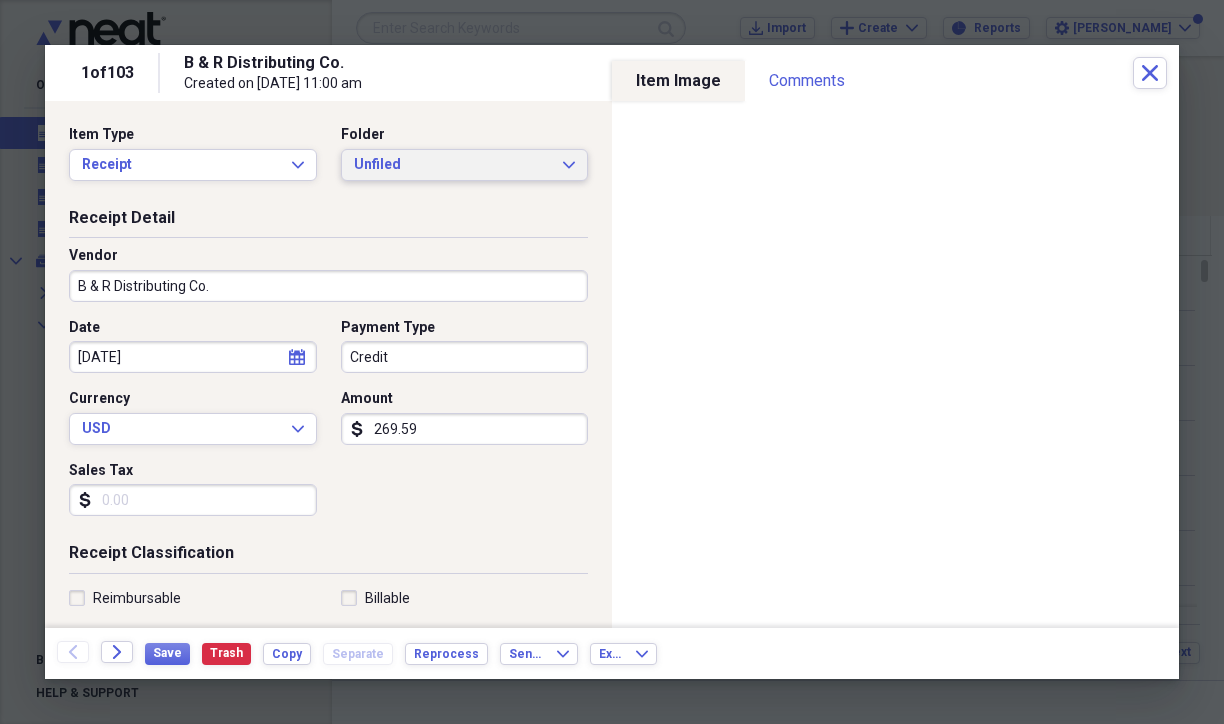 type on "269.59" 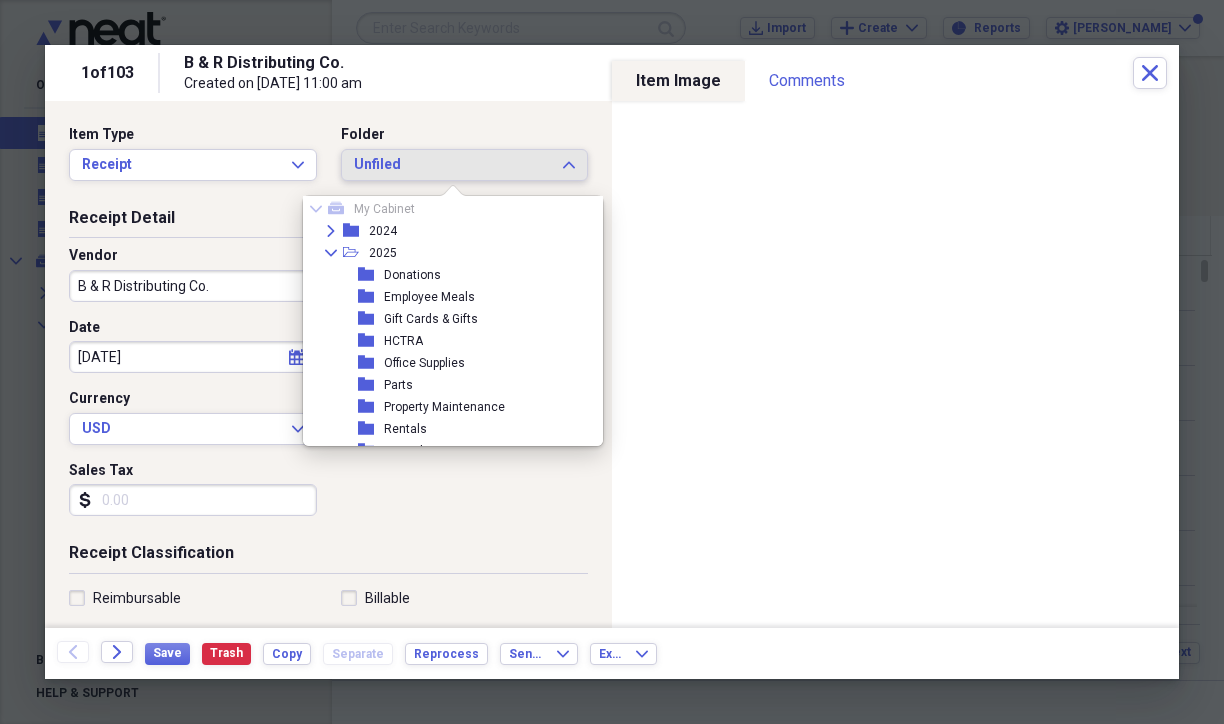 scroll, scrollTop: 0, scrollLeft: 0, axis: both 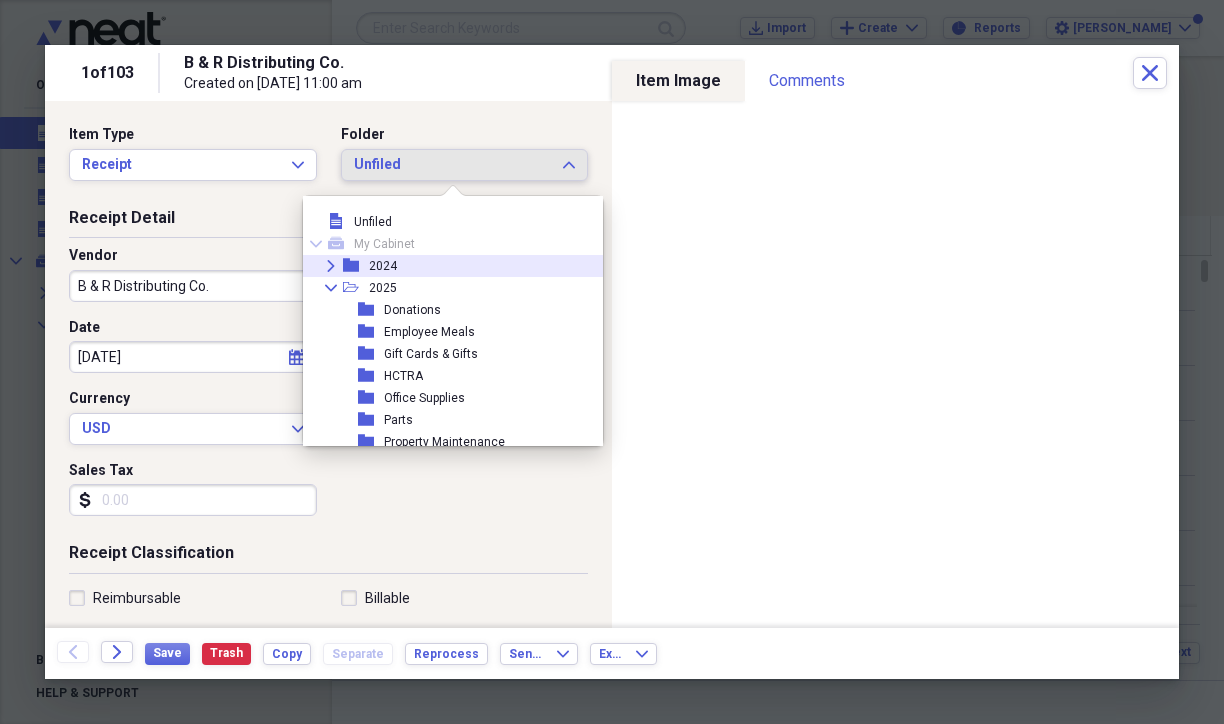 click on "Expand" 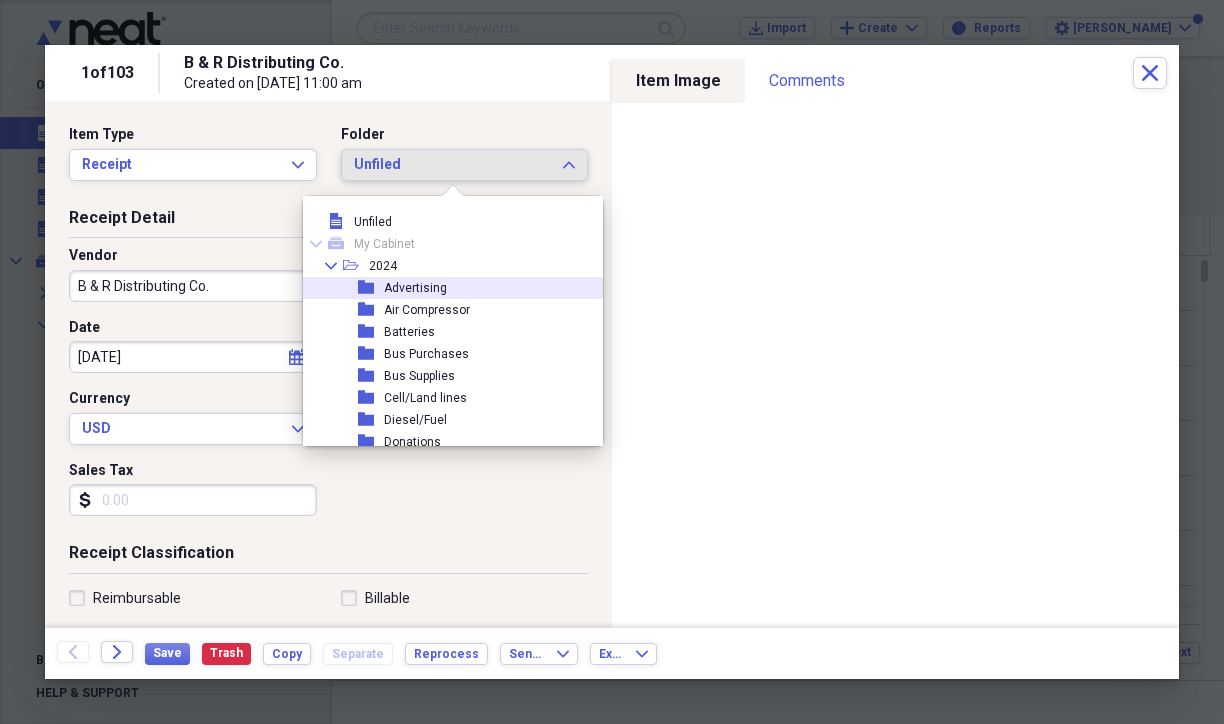 scroll, scrollTop: 100, scrollLeft: 0, axis: vertical 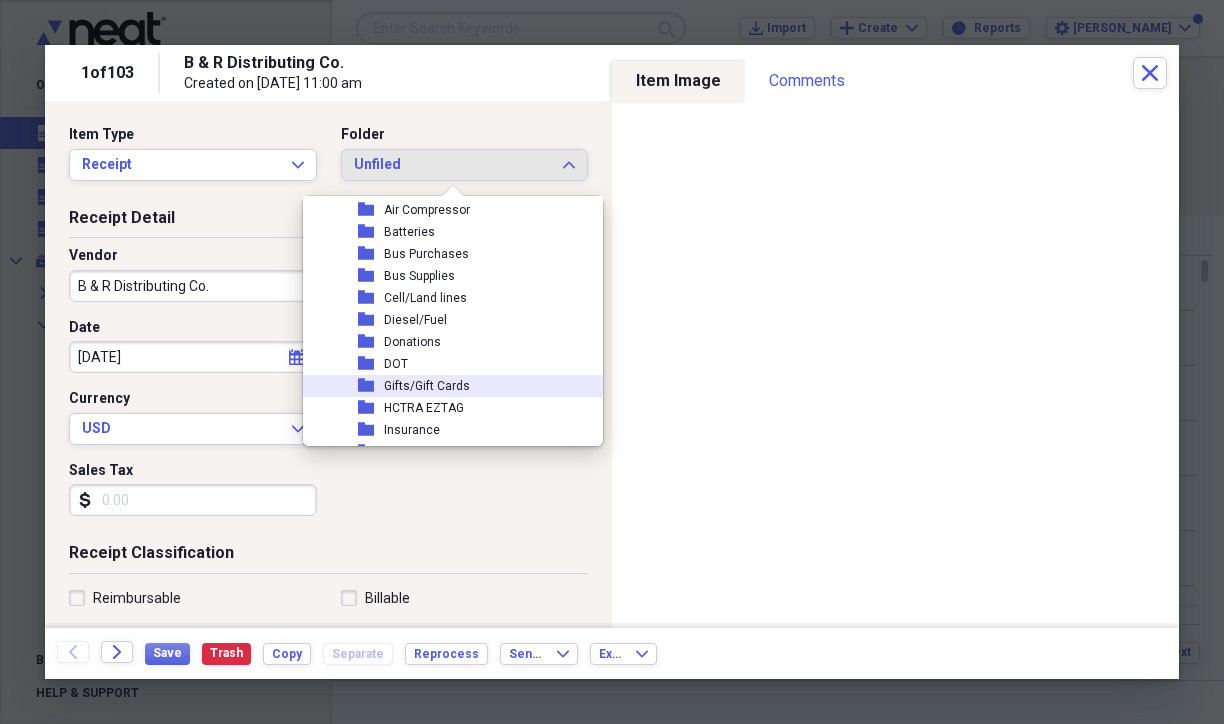 click on "Date [DATE] calendar Calendar Payment Type Credit Currency USD Expand Amount dollar-sign 269.59 Sales Tax dollar-sign" at bounding box center (328, 425) 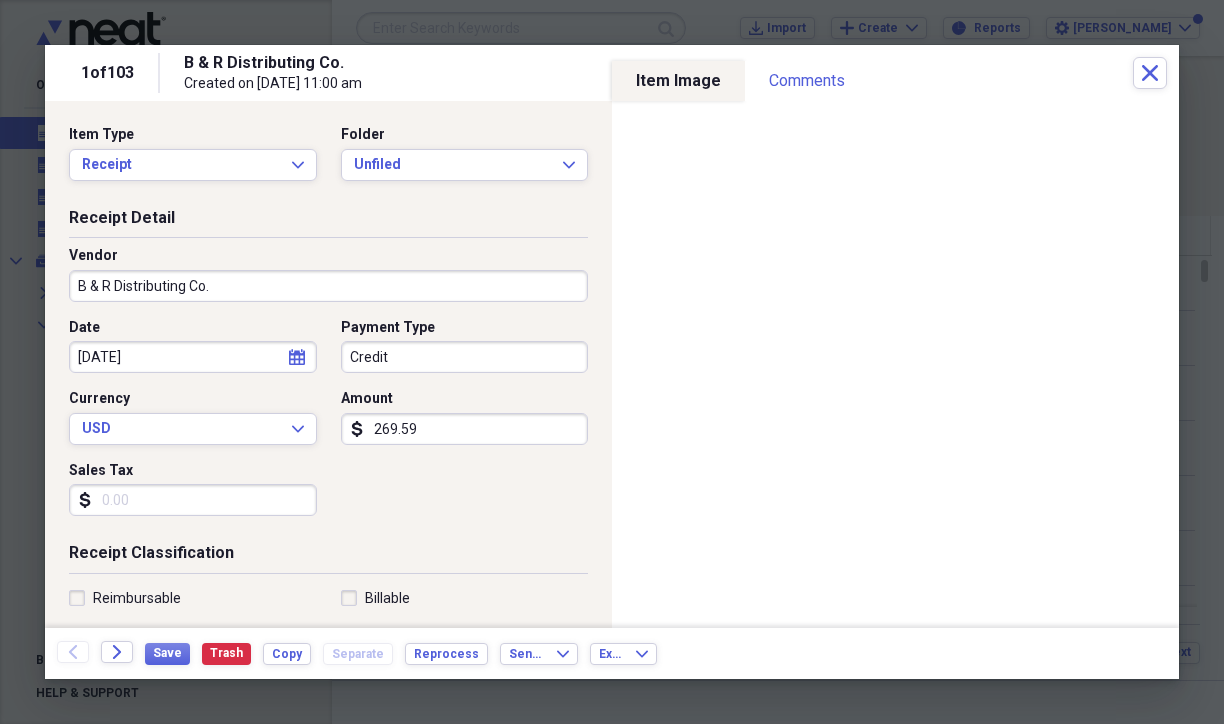 scroll, scrollTop: 0, scrollLeft: 0, axis: both 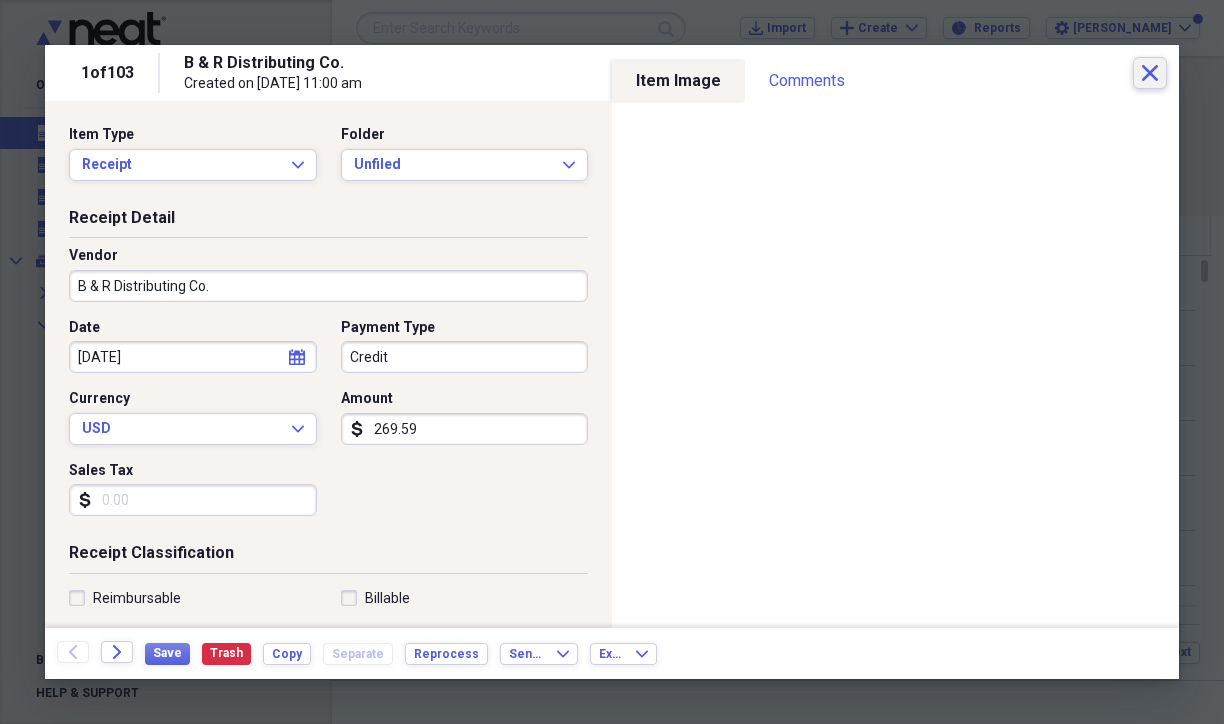click on "Close" 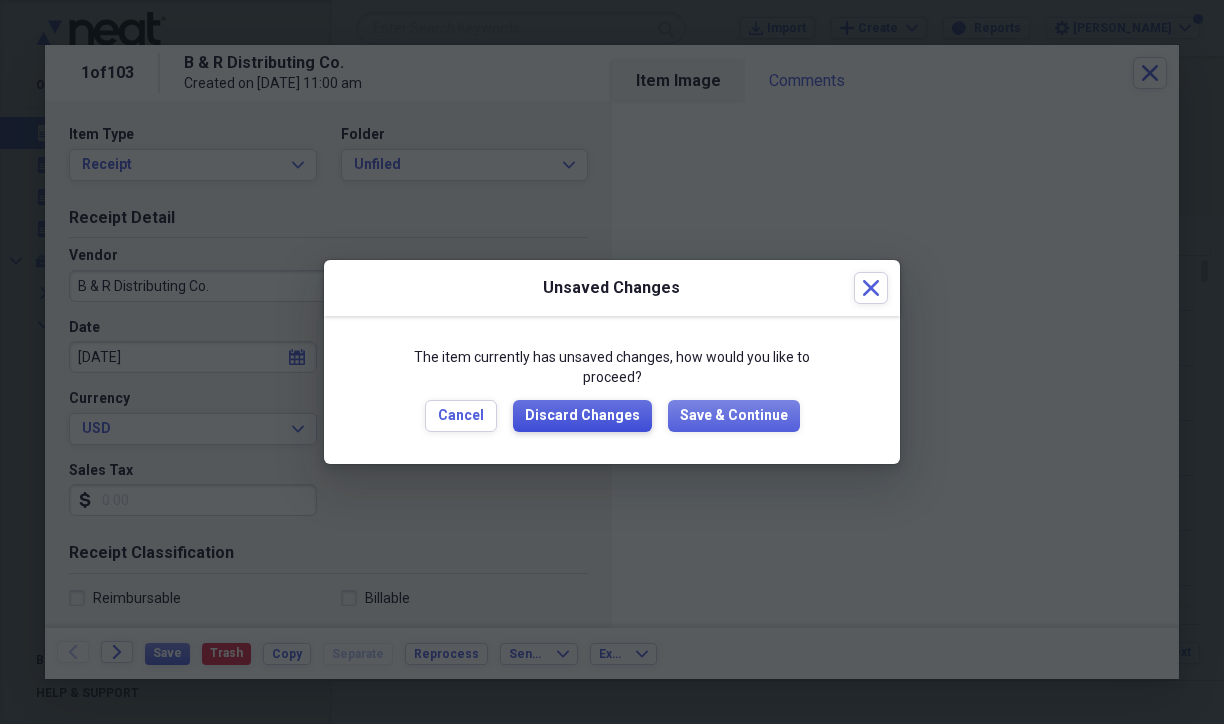 click on "Discard Changes" at bounding box center (582, 416) 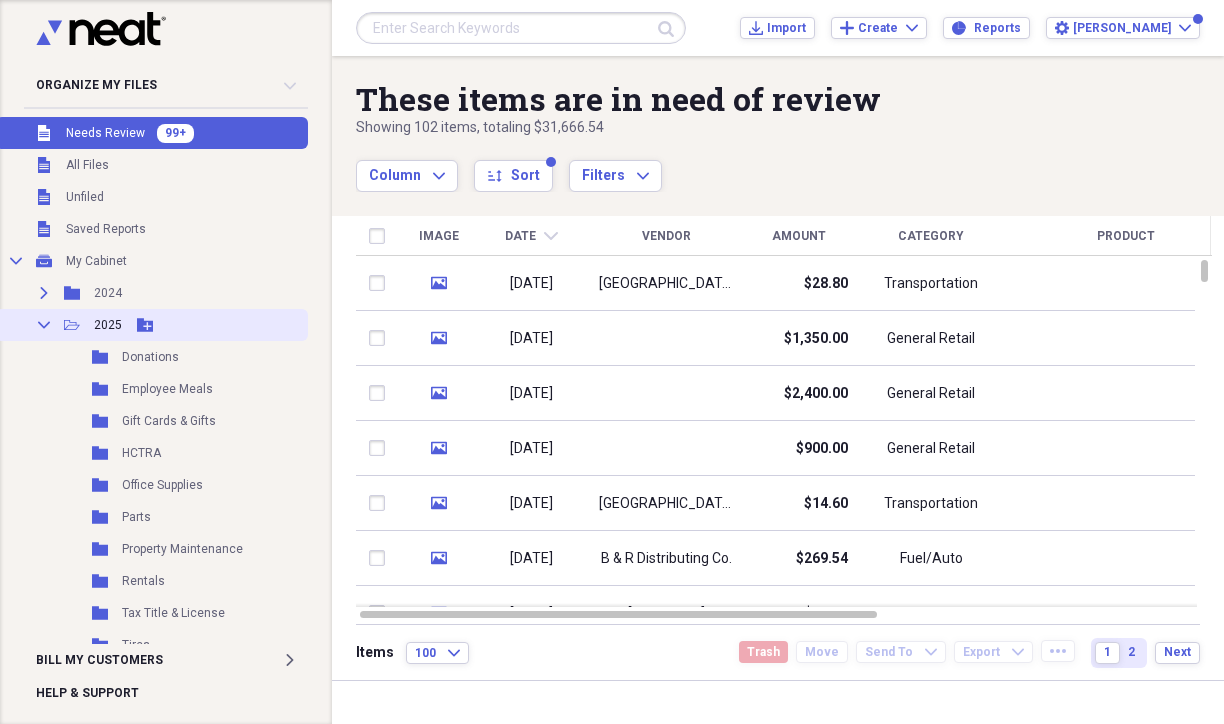 click on "Add Folder" 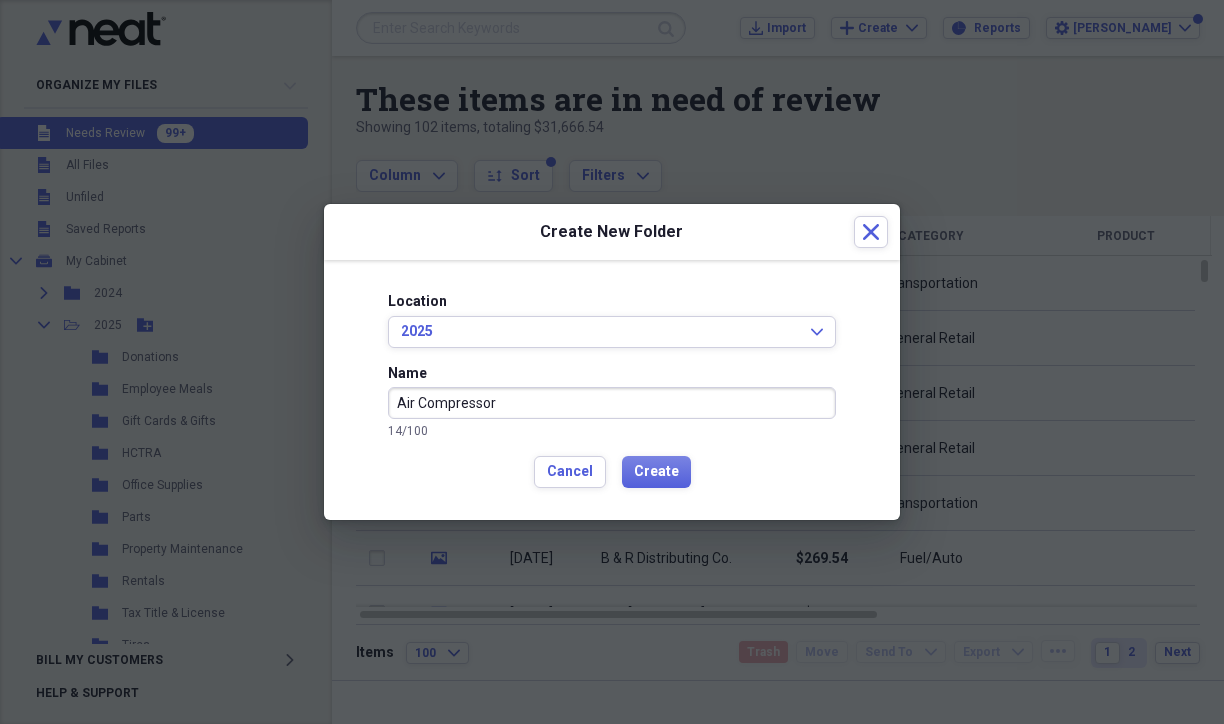 type on "Air Compressor" 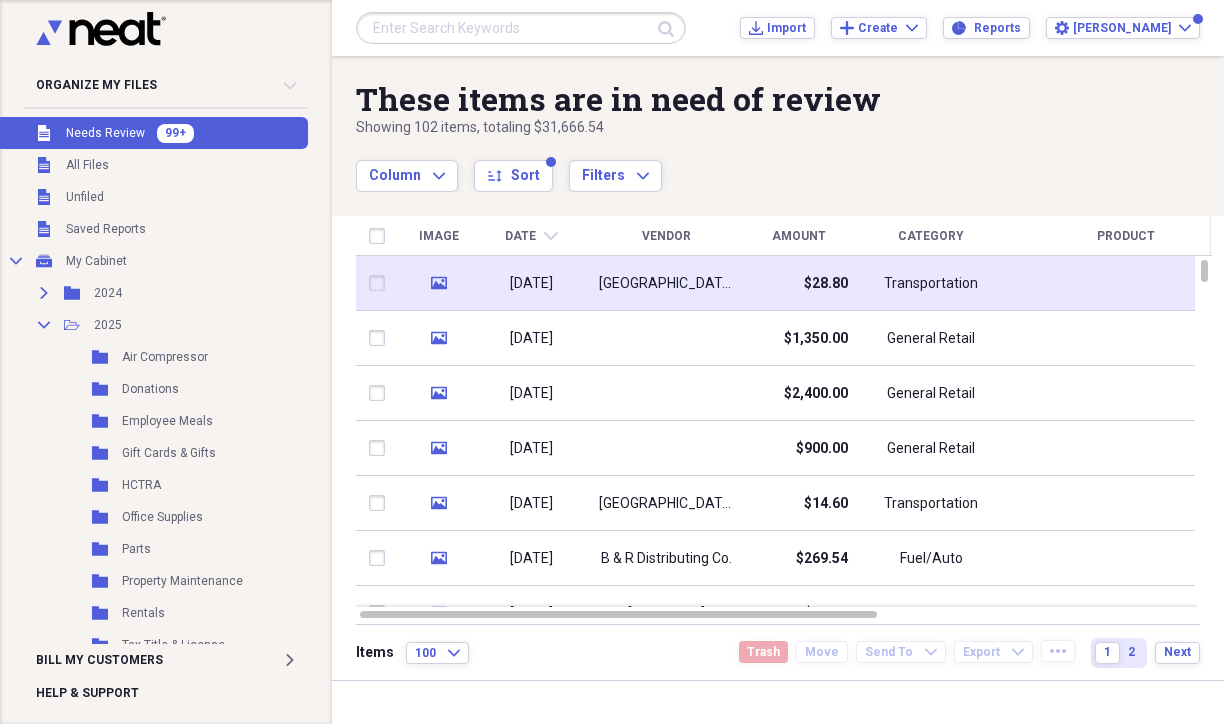 click on "[GEOGRAPHIC_DATA]" at bounding box center [666, 283] 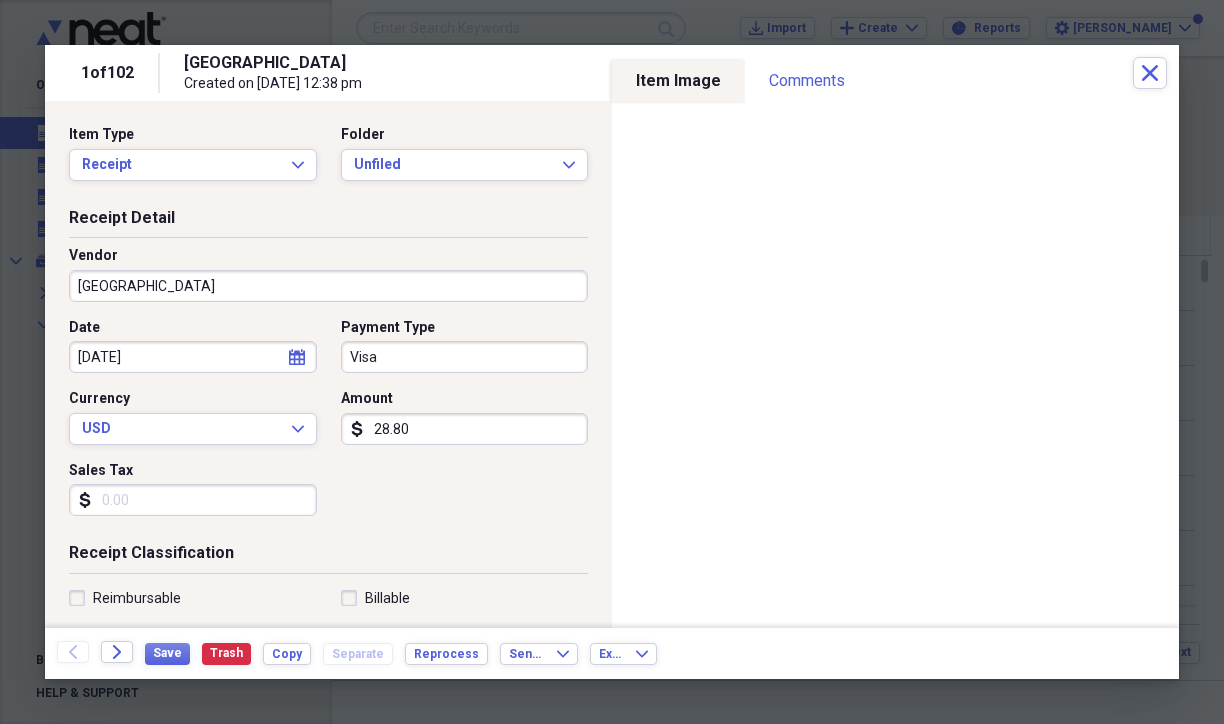 click on "[GEOGRAPHIC_DATA]" at bounding box center (328, 286) 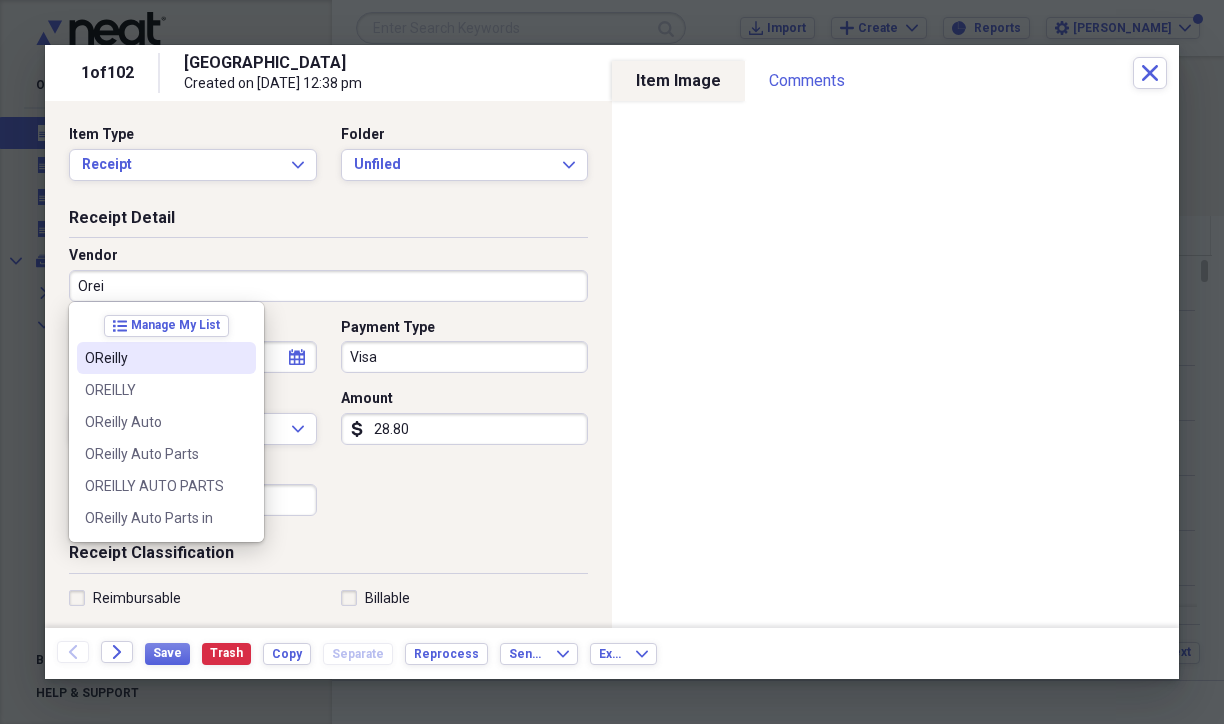 click on "OReilly" at bounding box center (154, 358) 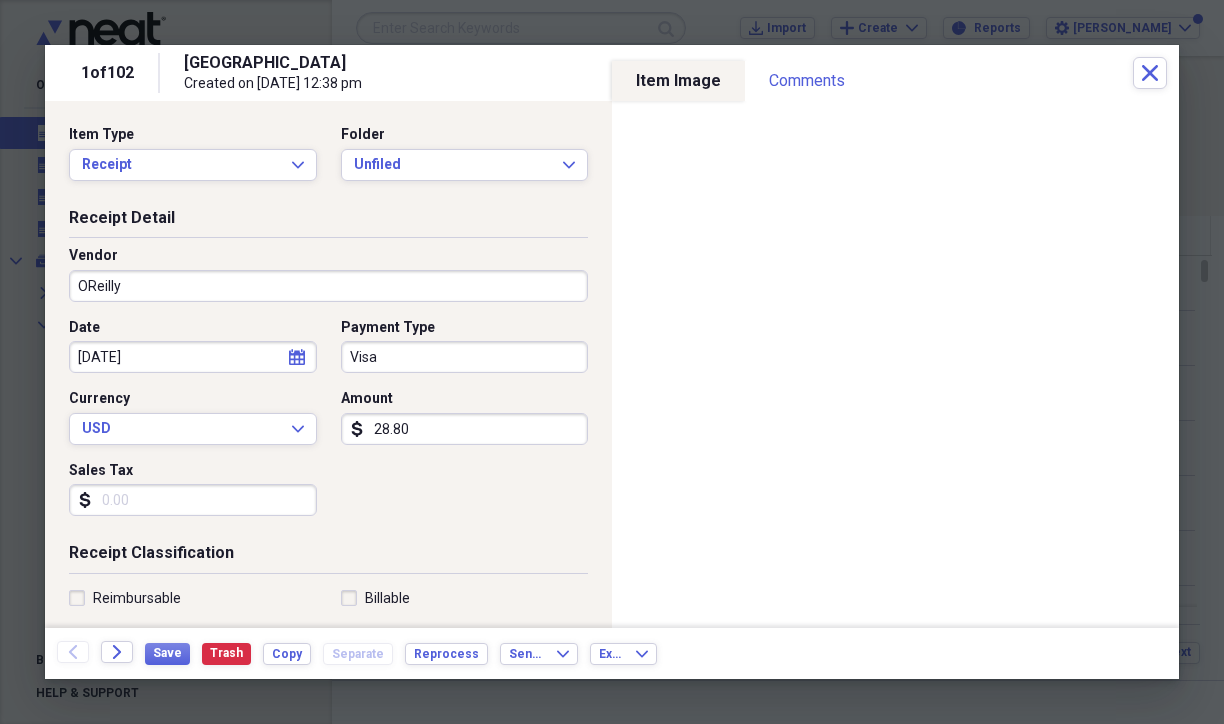 type on "General Retail" 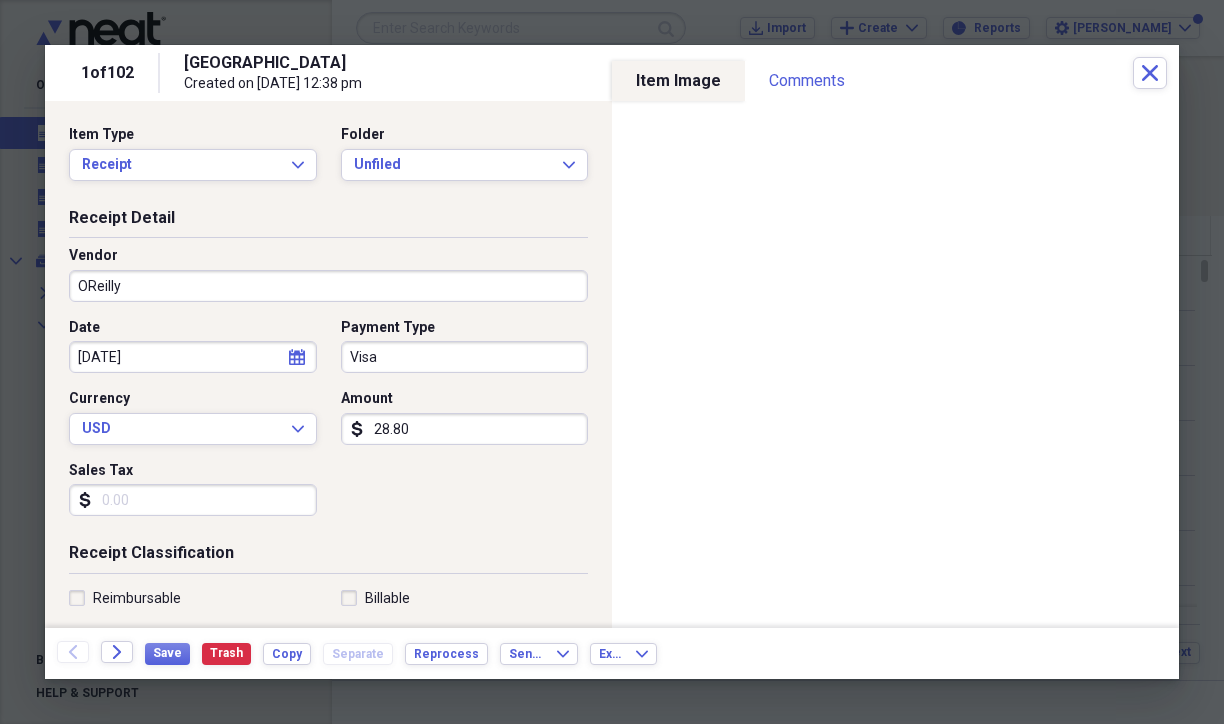 click on "28.80" at bounding box center [465, 429] 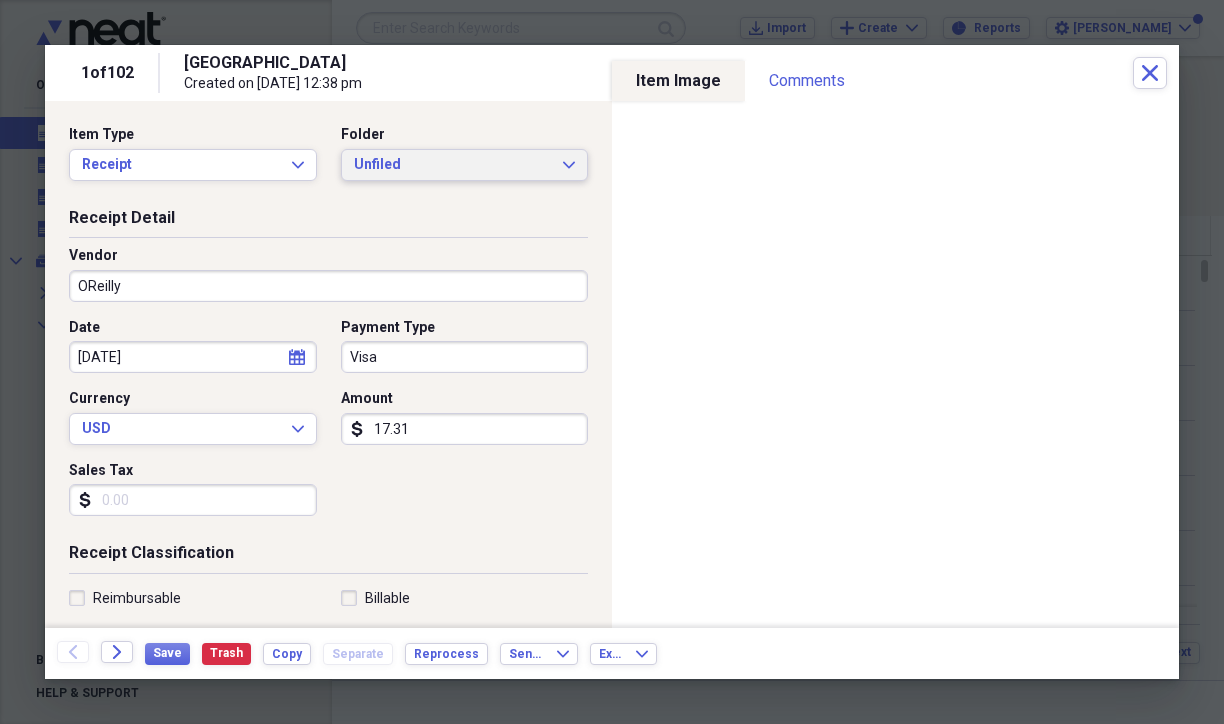 type on "17.31" 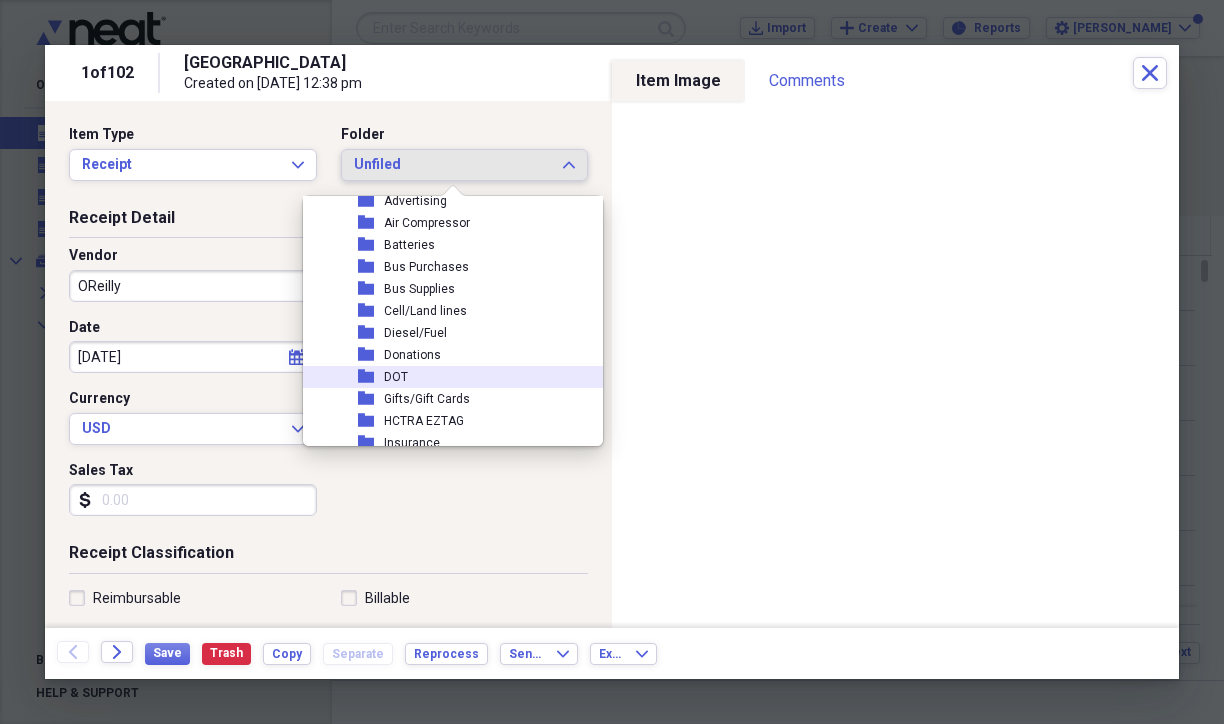 scroll, scrollTop: 0, scrollLeft: 0, axis: both 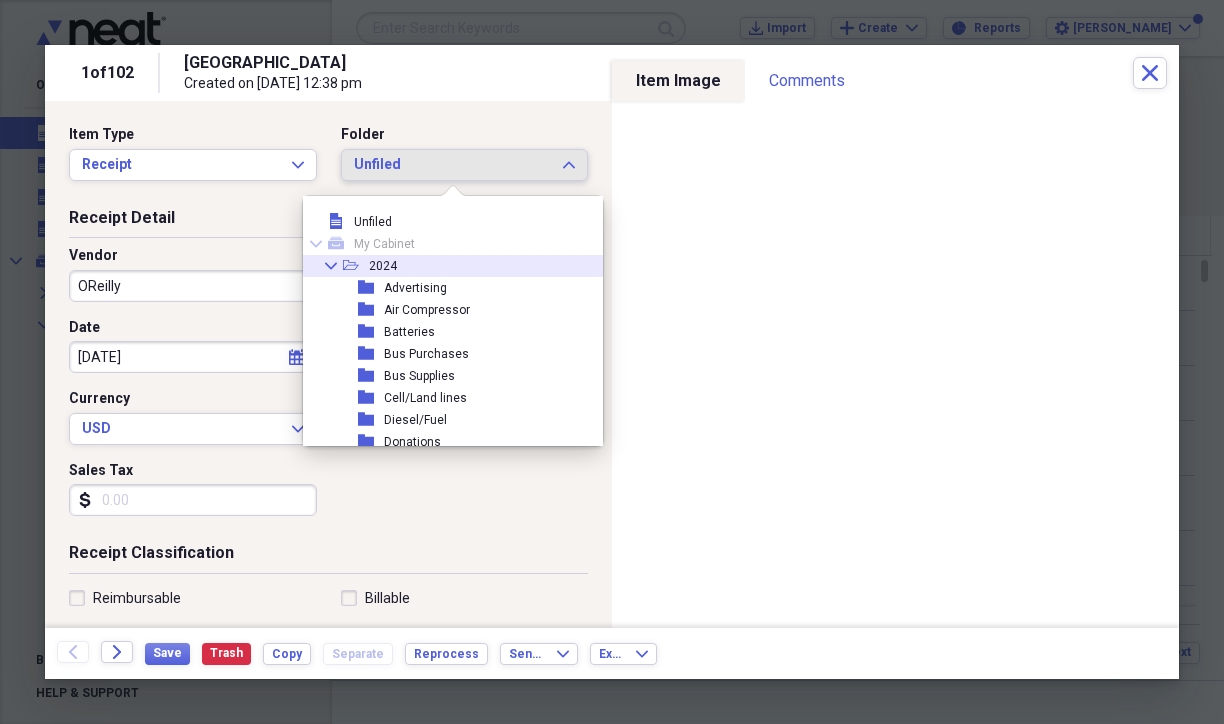 click on "Collapse" 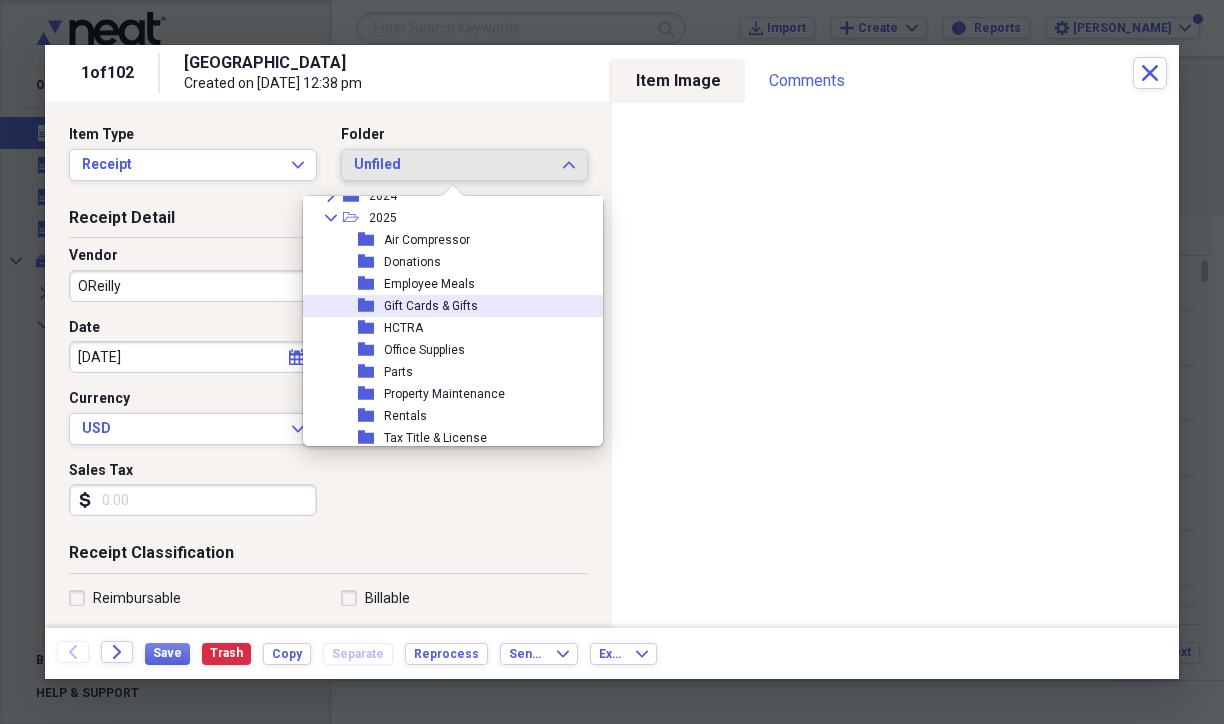scroll, scrollTop: 200, scrollLeft: 0, axis: vertical 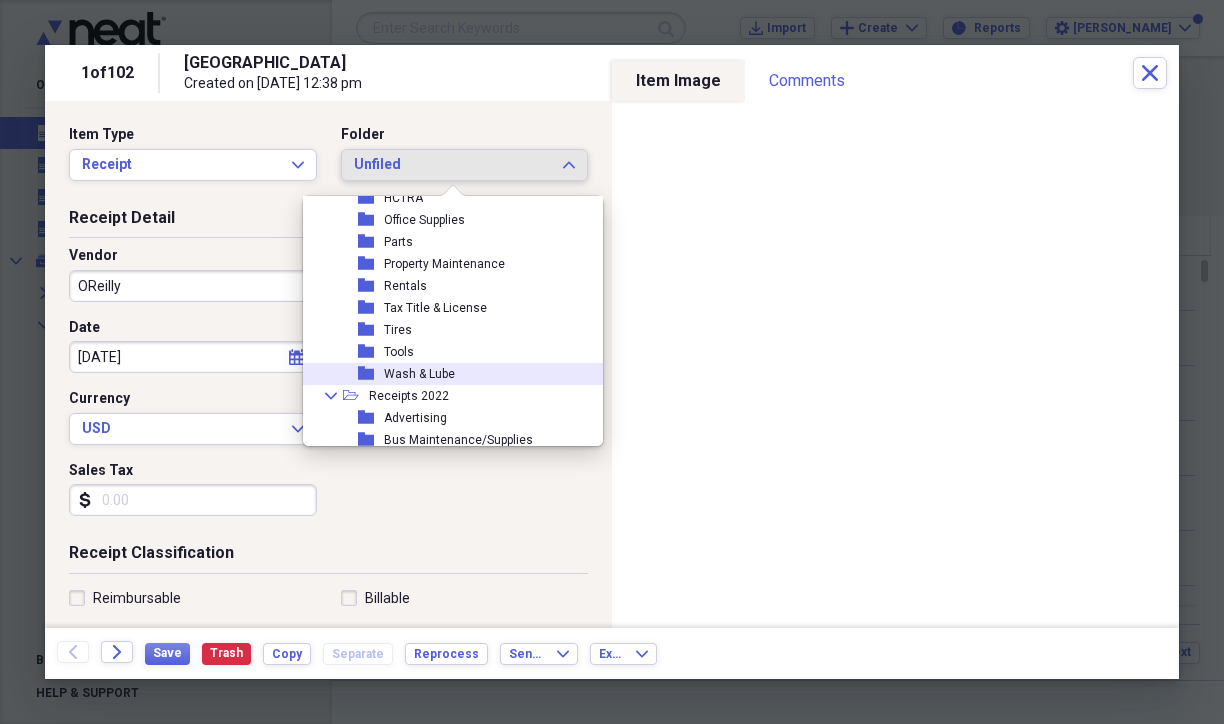 click on "folder Wash & Lube" at bounding box center [459, 374] 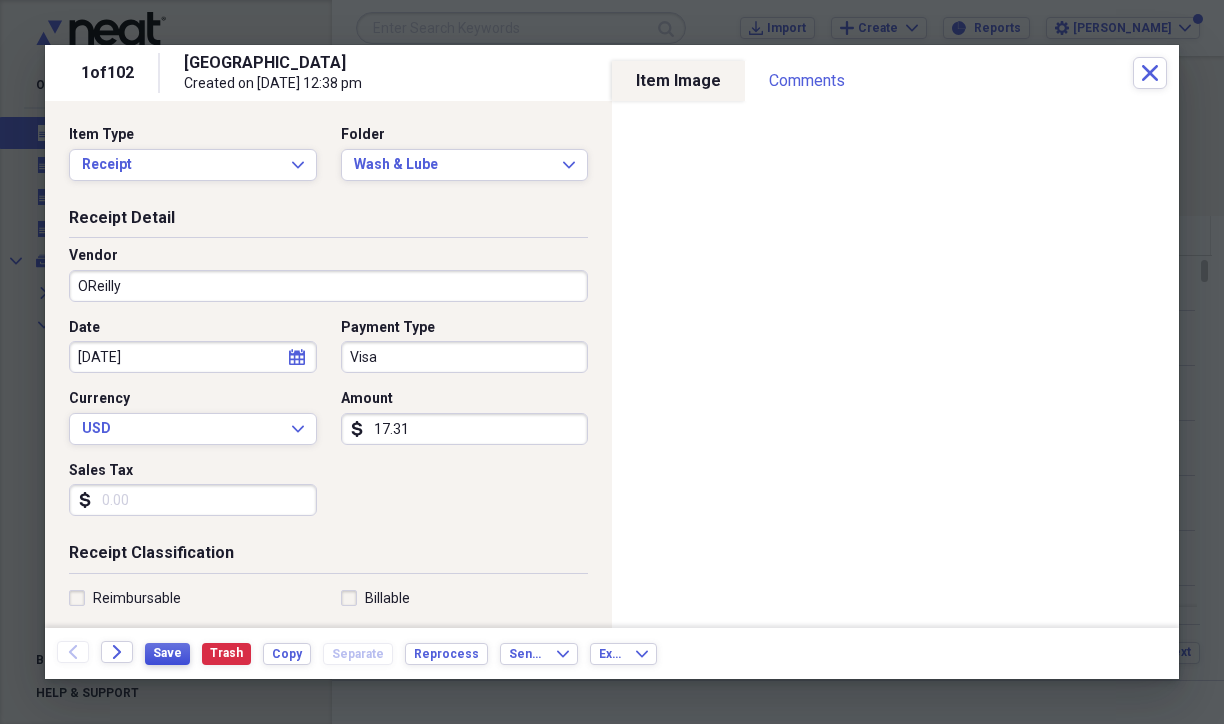 click on "Save" at bounding box center [167, 653] 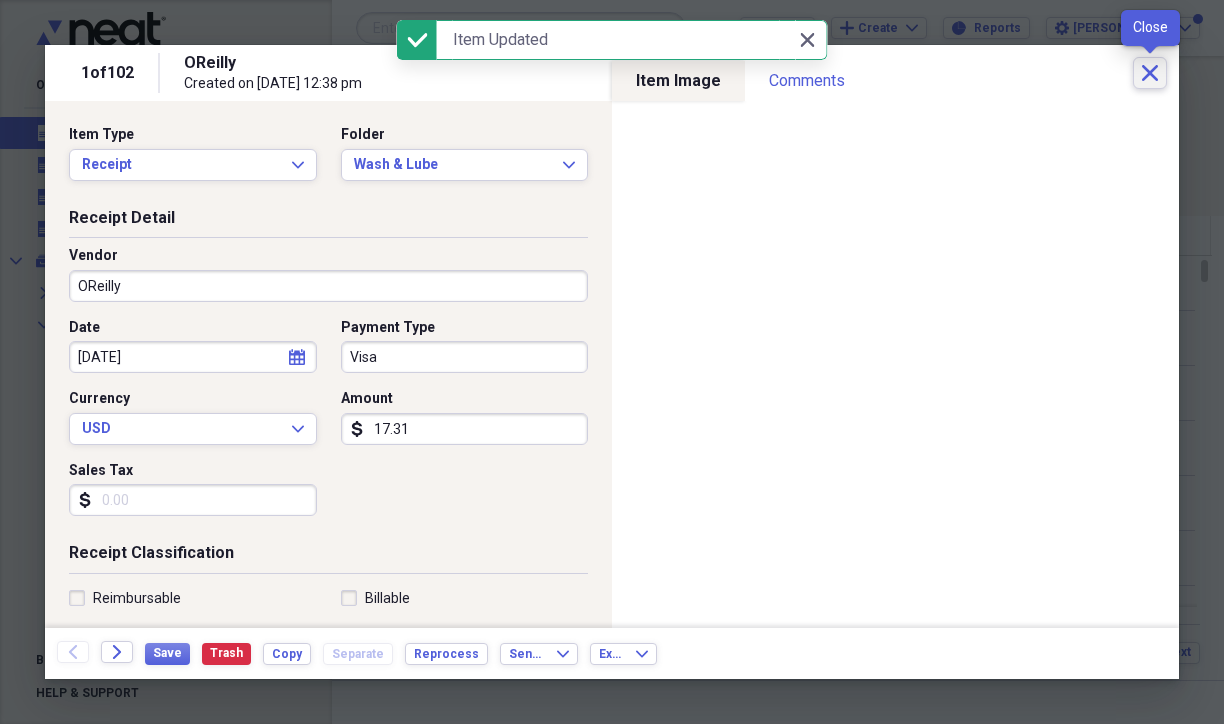 click 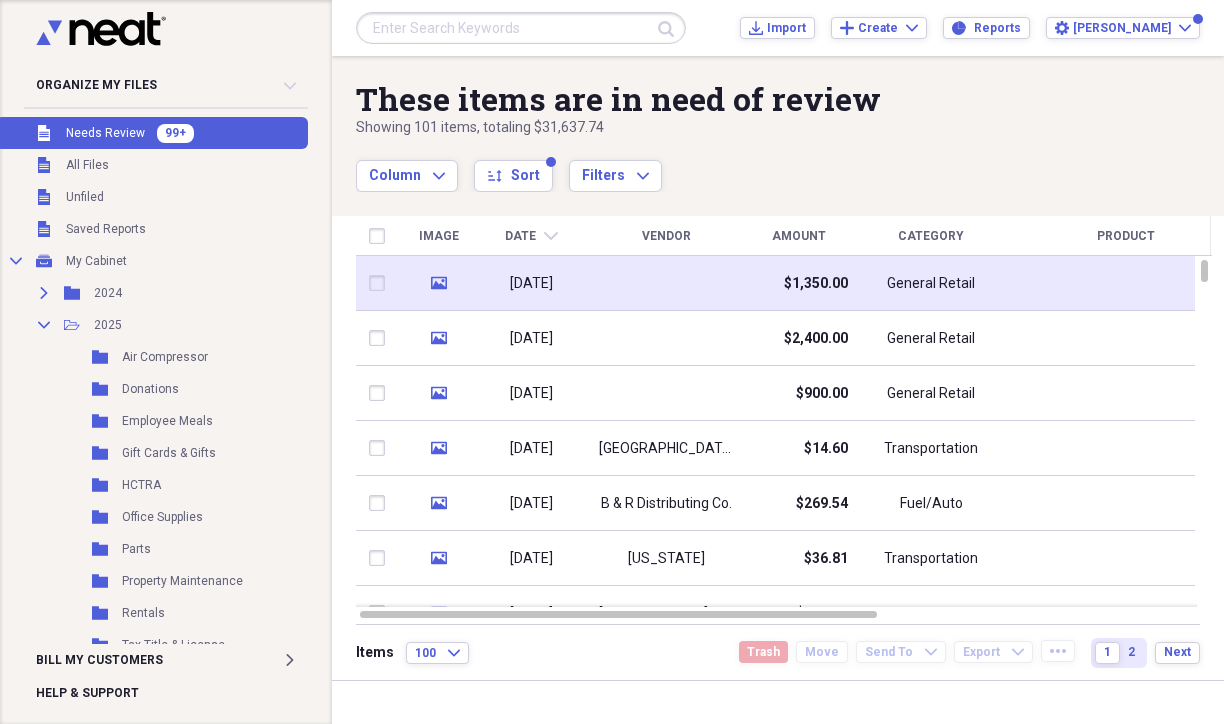 click at bounding box center (666, 283) 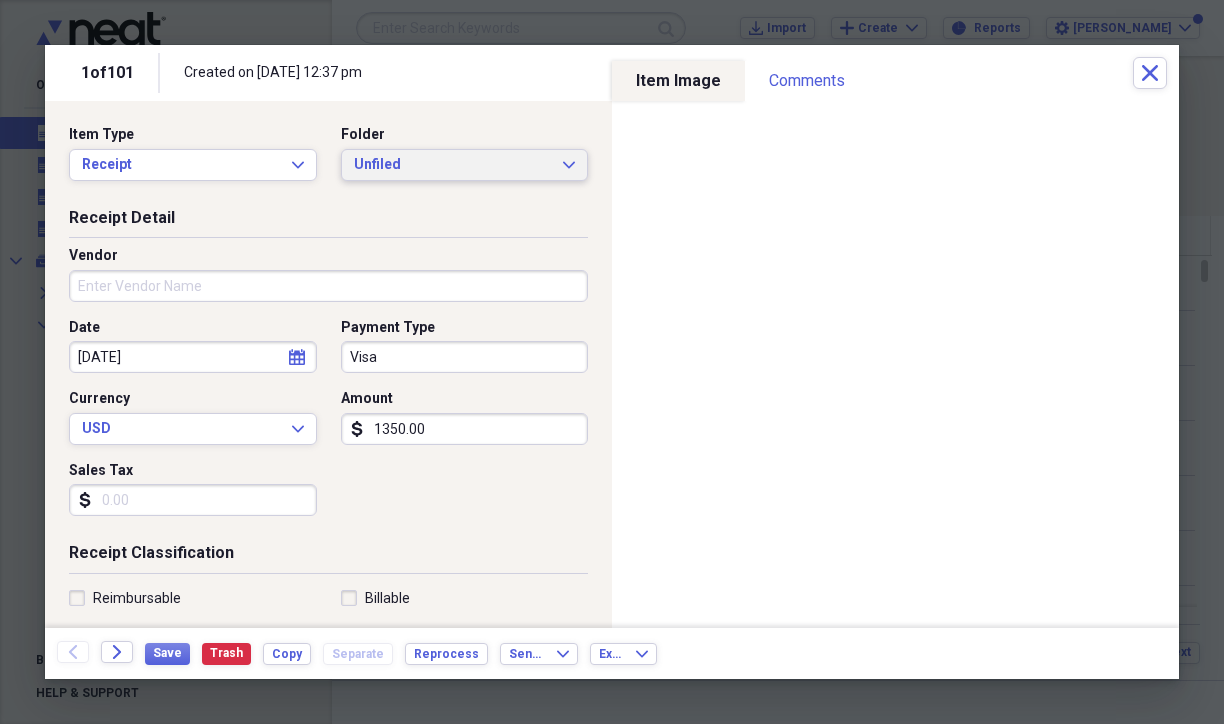 click on "Unfiled" at bounding box center [453, 165] 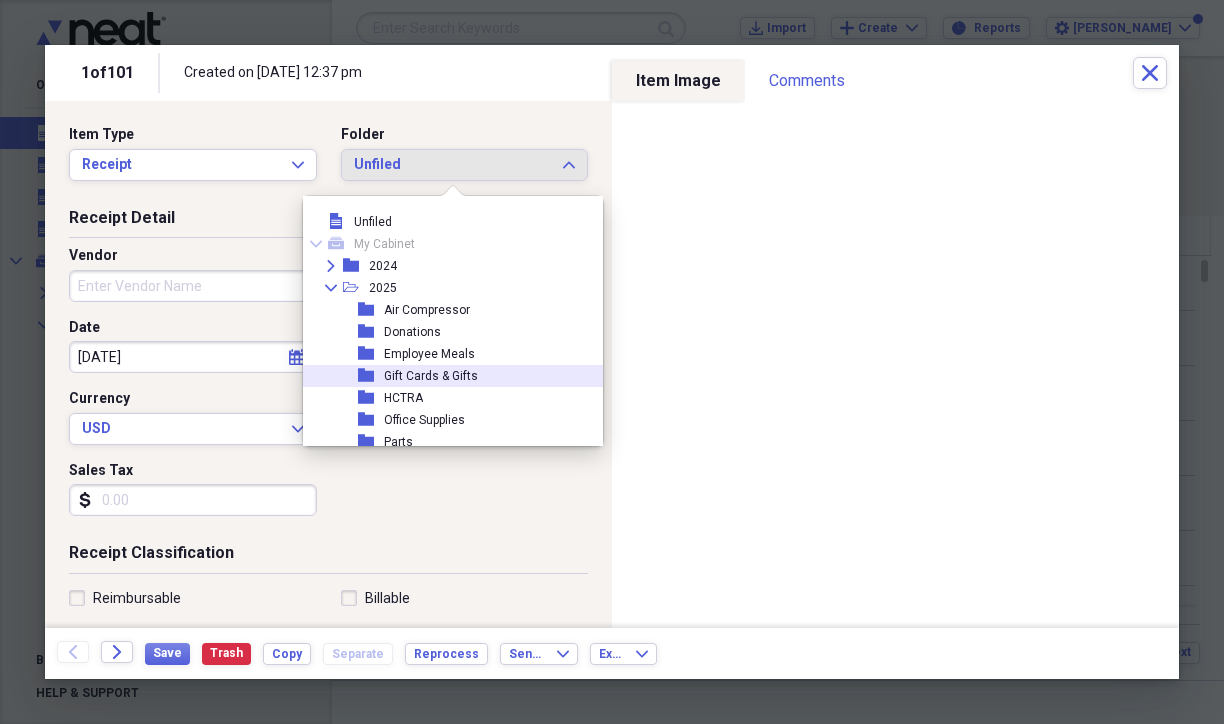 click on "folder Gift Cards & Gifts" at bounding box center (459, 376) 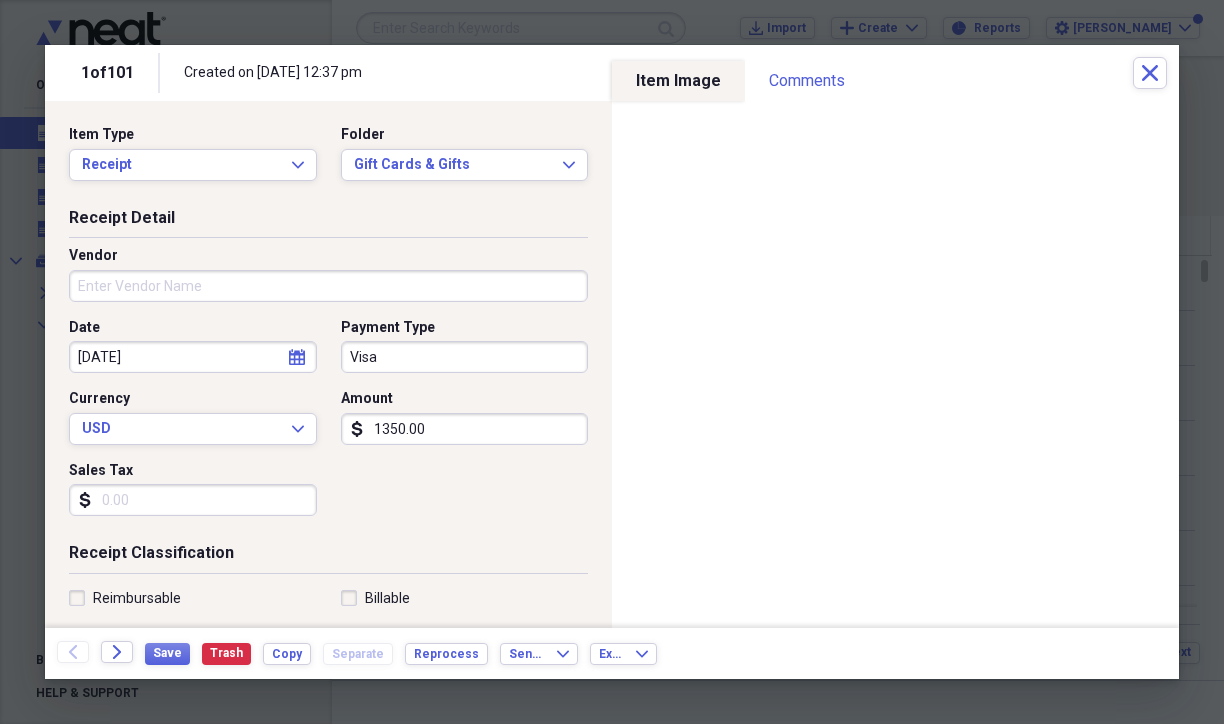 click on "Vendor" at bounding box center [328, 286] 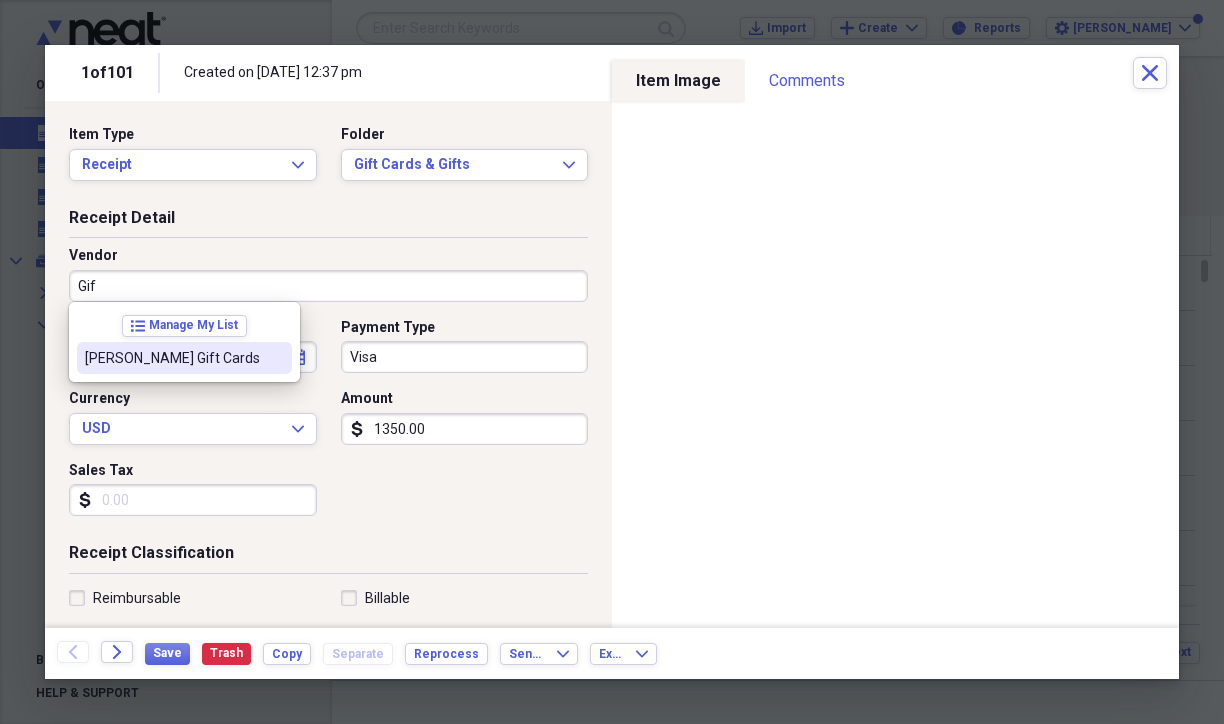 click on "[PERSON_NAME] Gift Cards" at bounding box center [172, 358] 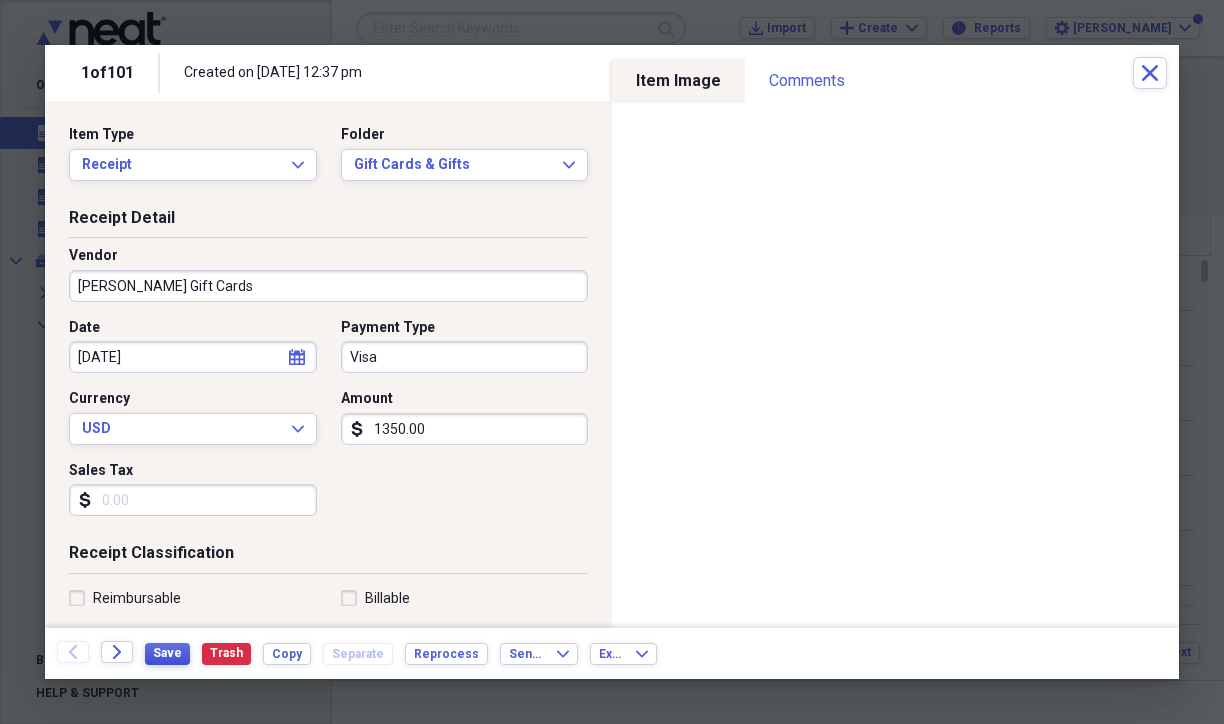click on "Save" at bounding box center [167, 653] 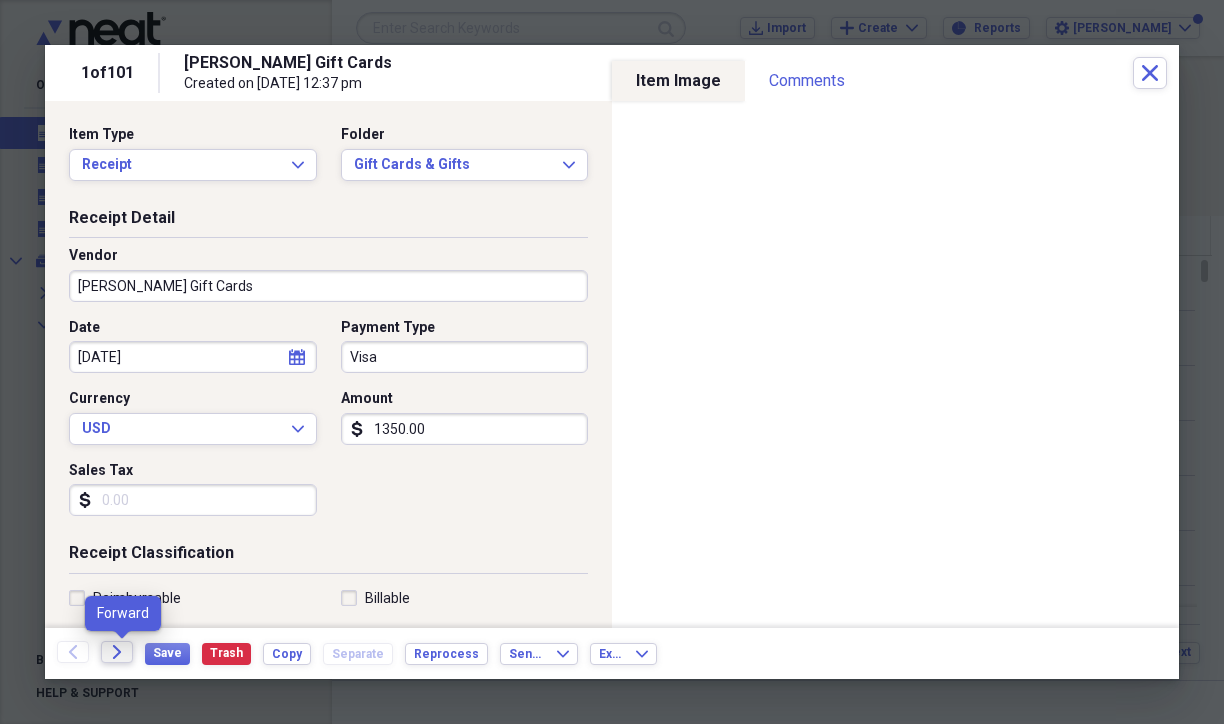 click on "Forward" 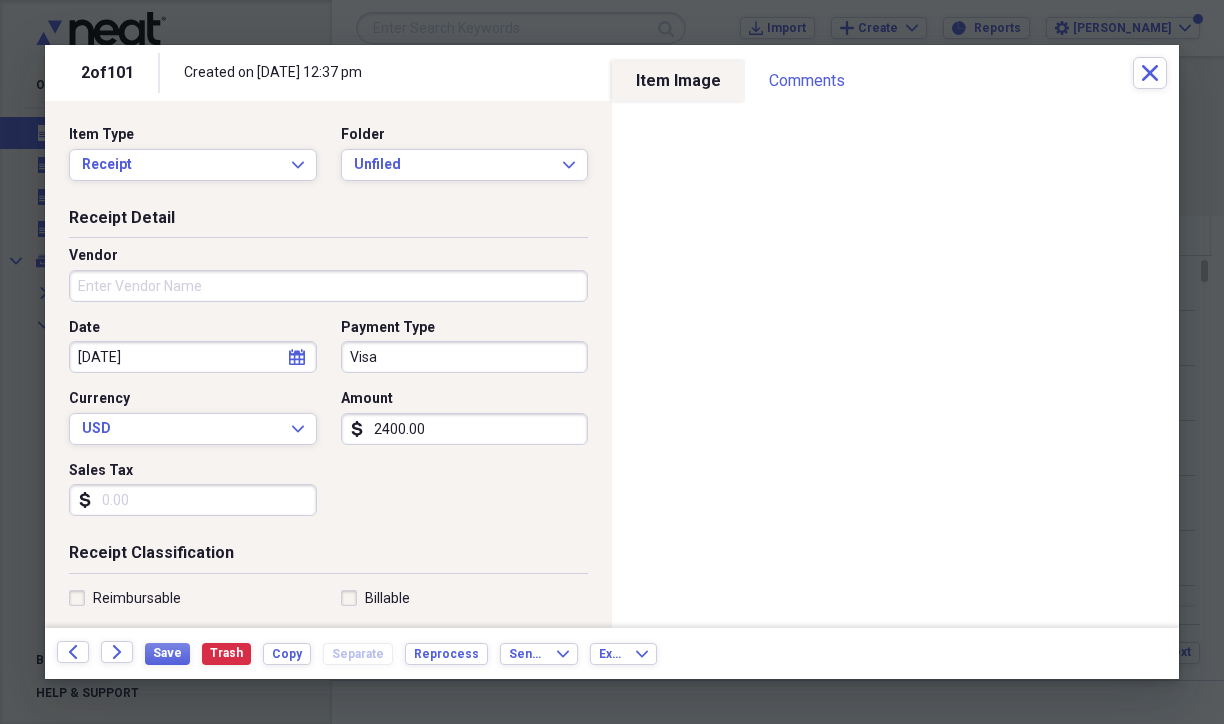 click on "Vendor" at bounding box center [328, 286] 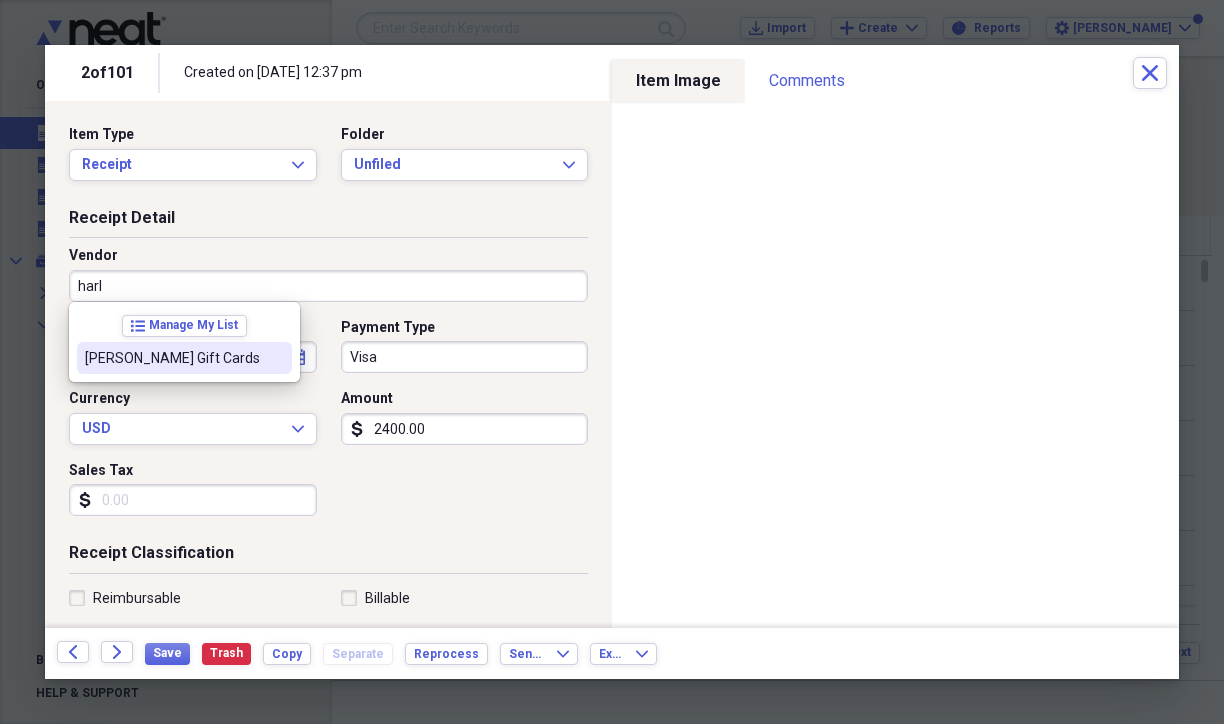 click on "[PERSON_NAME] Gift Cards" at bounding box center [172, 358] 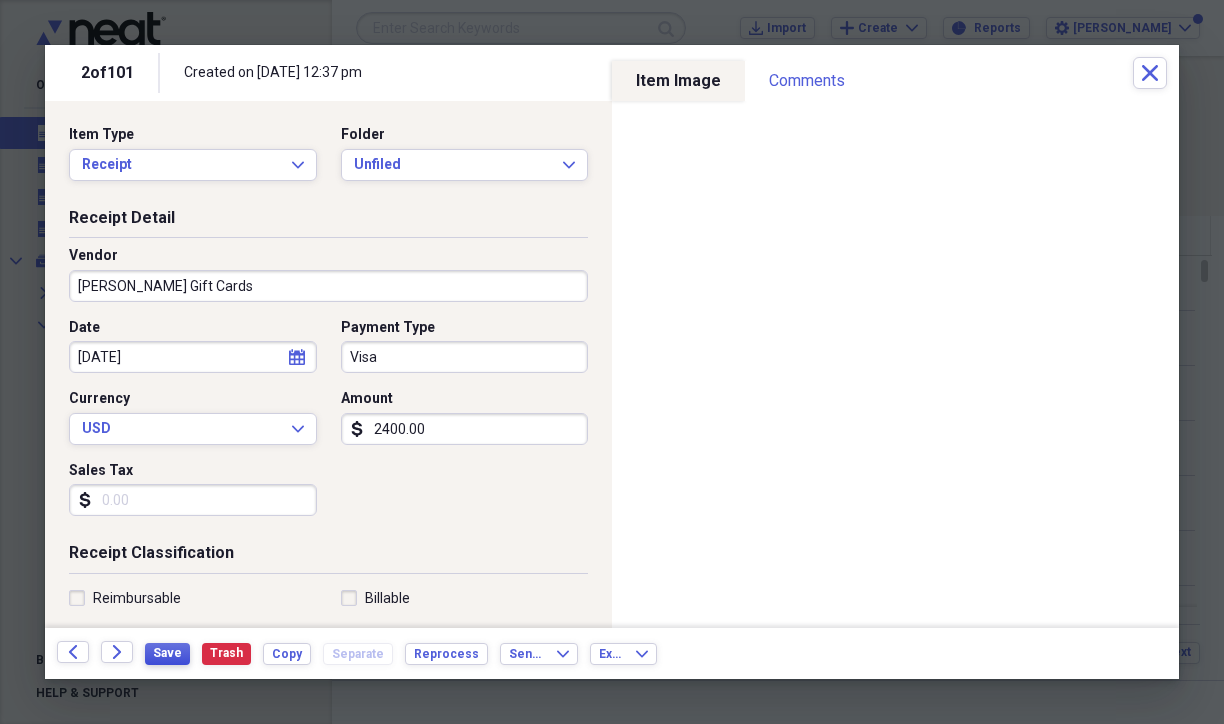 click on "Save" at bounding box center (167, 653) 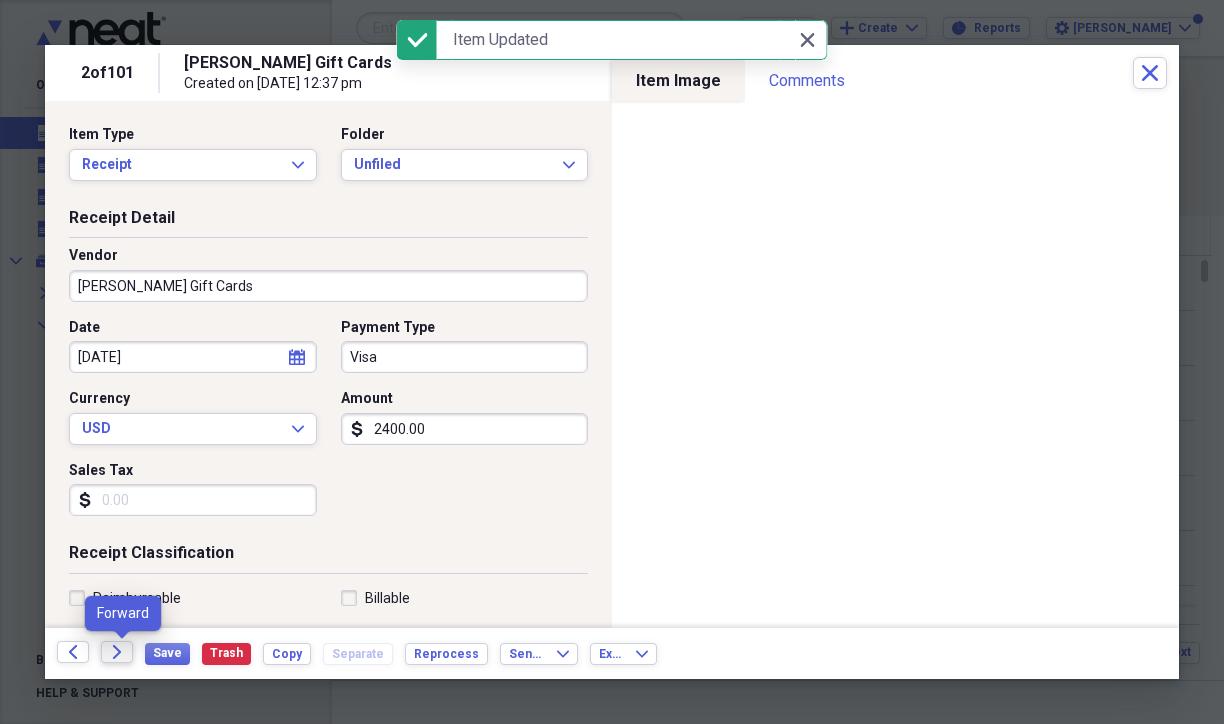click 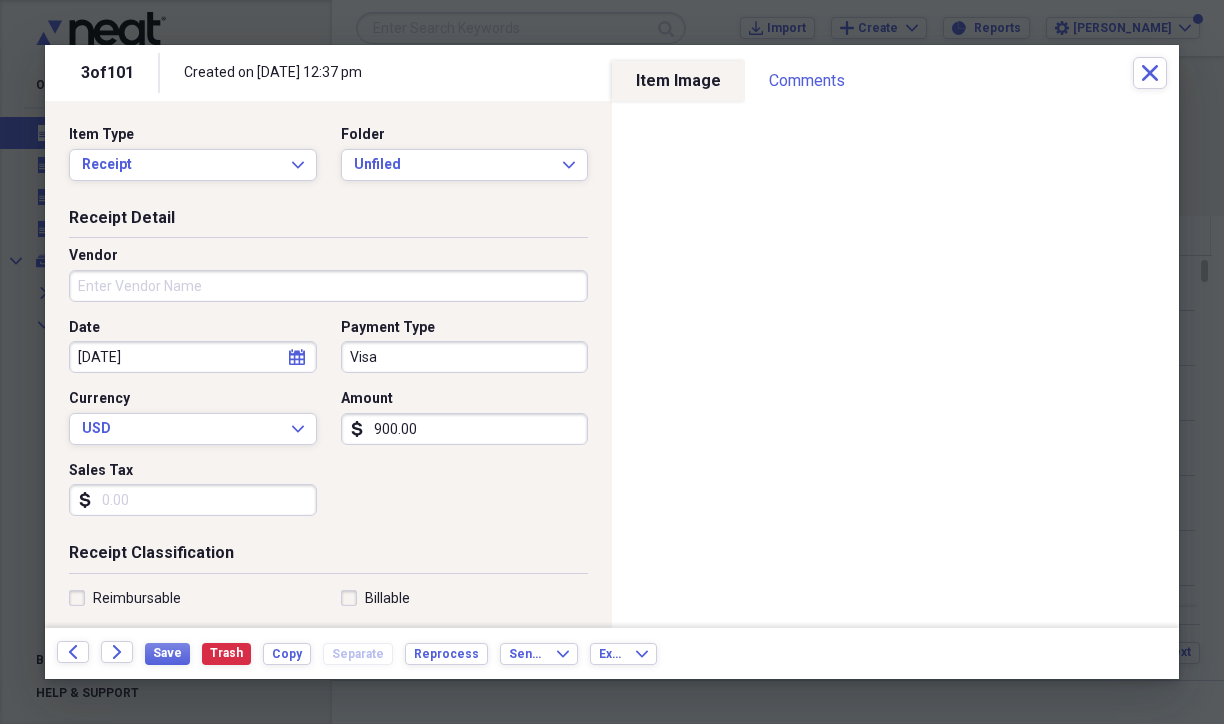 click on "Vendor" at bounding box center [328, 286] 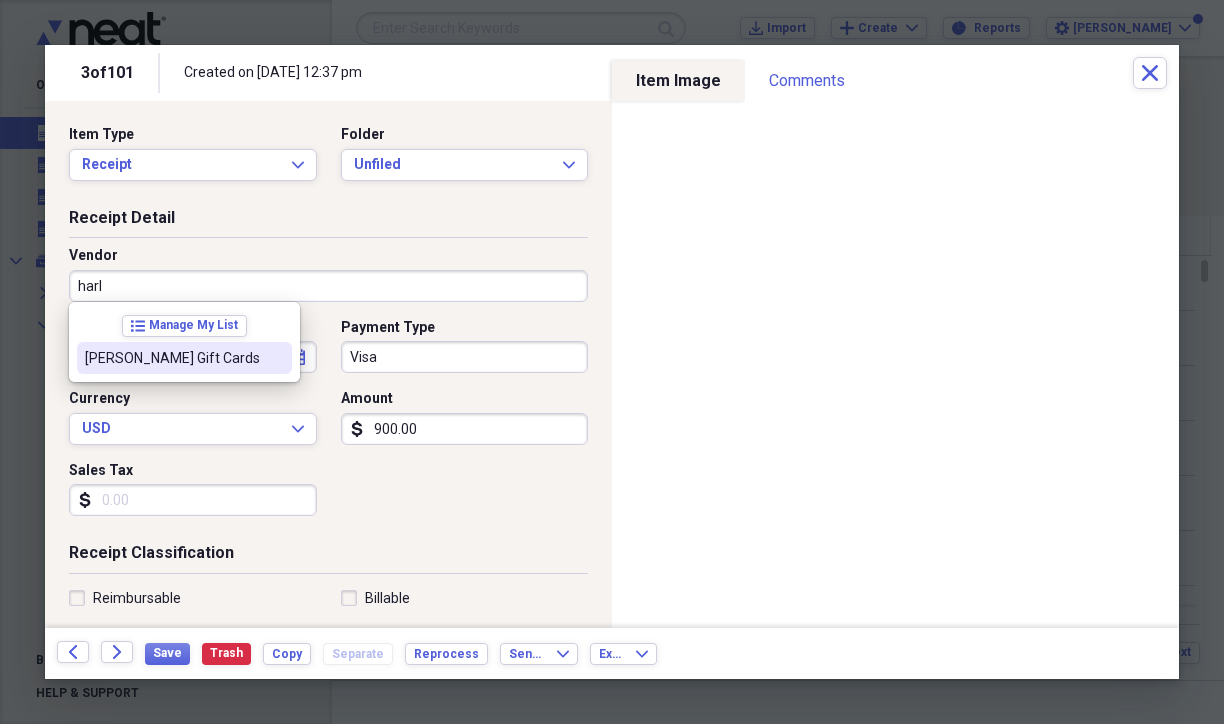 click on "[PERSON_NAME] Gift Cards" at bounding box center [172, 358] 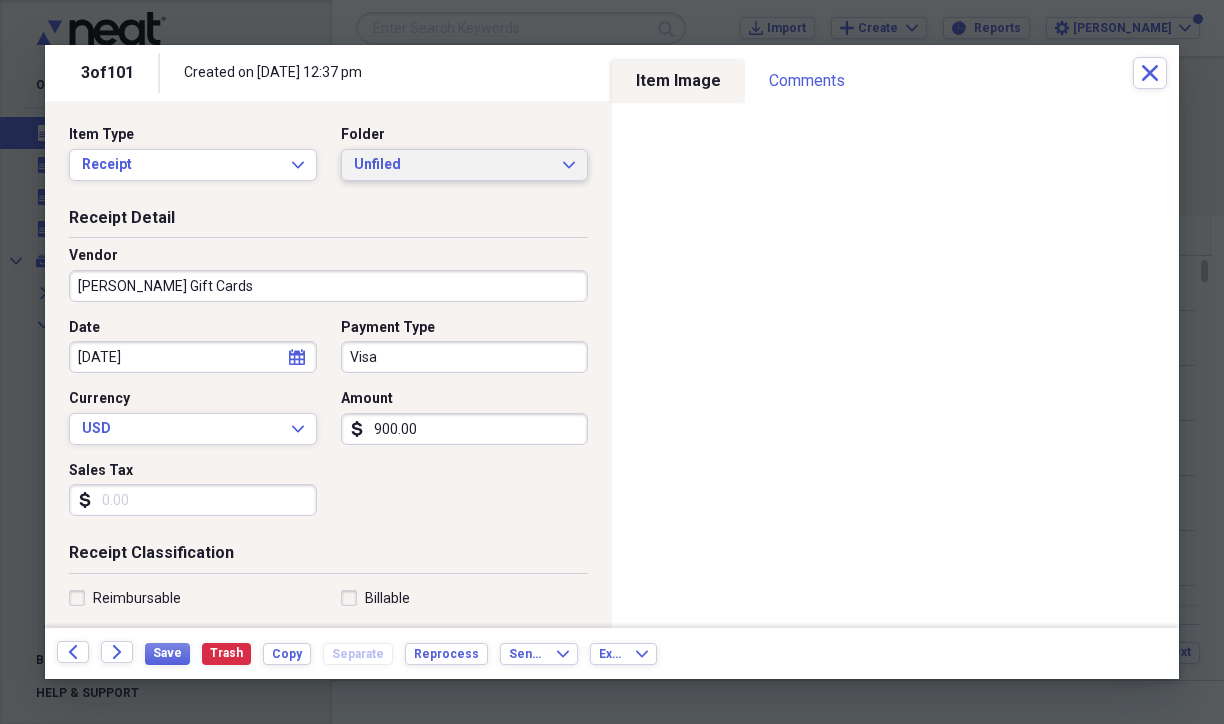 click on "Unfiled" at bounding box center [453, 165] 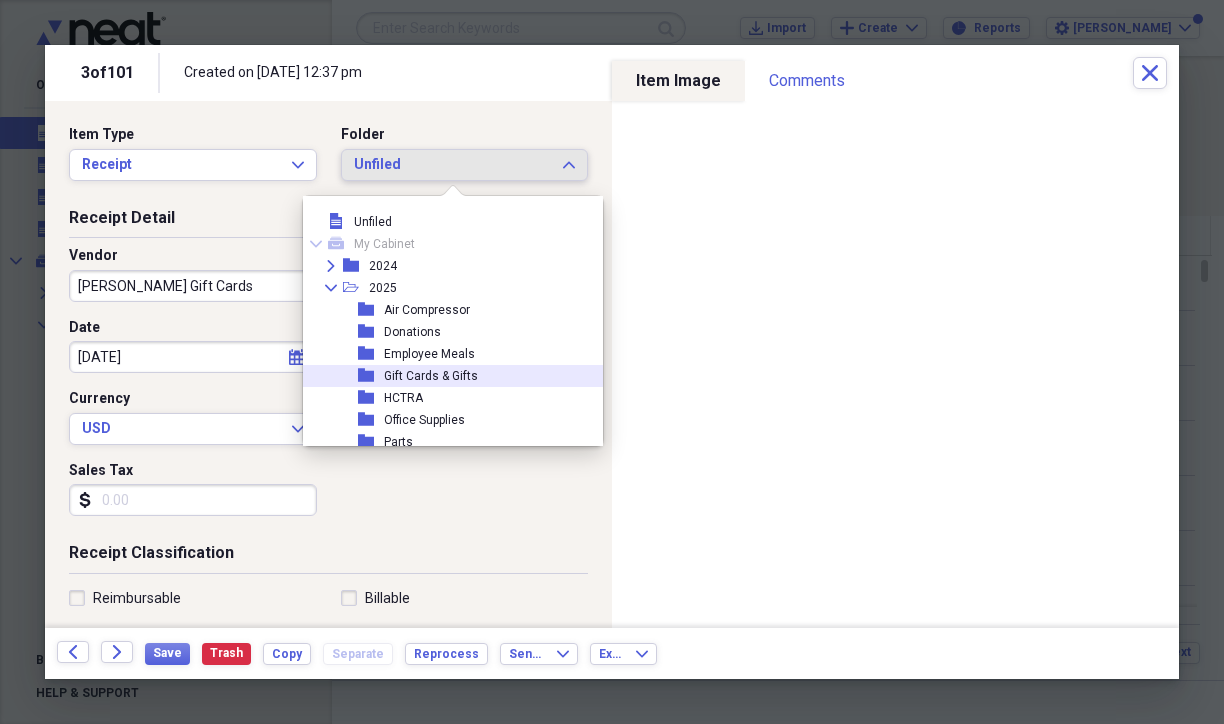 click on "Gift Cards & Gifts" at bounding box center (431, 376) 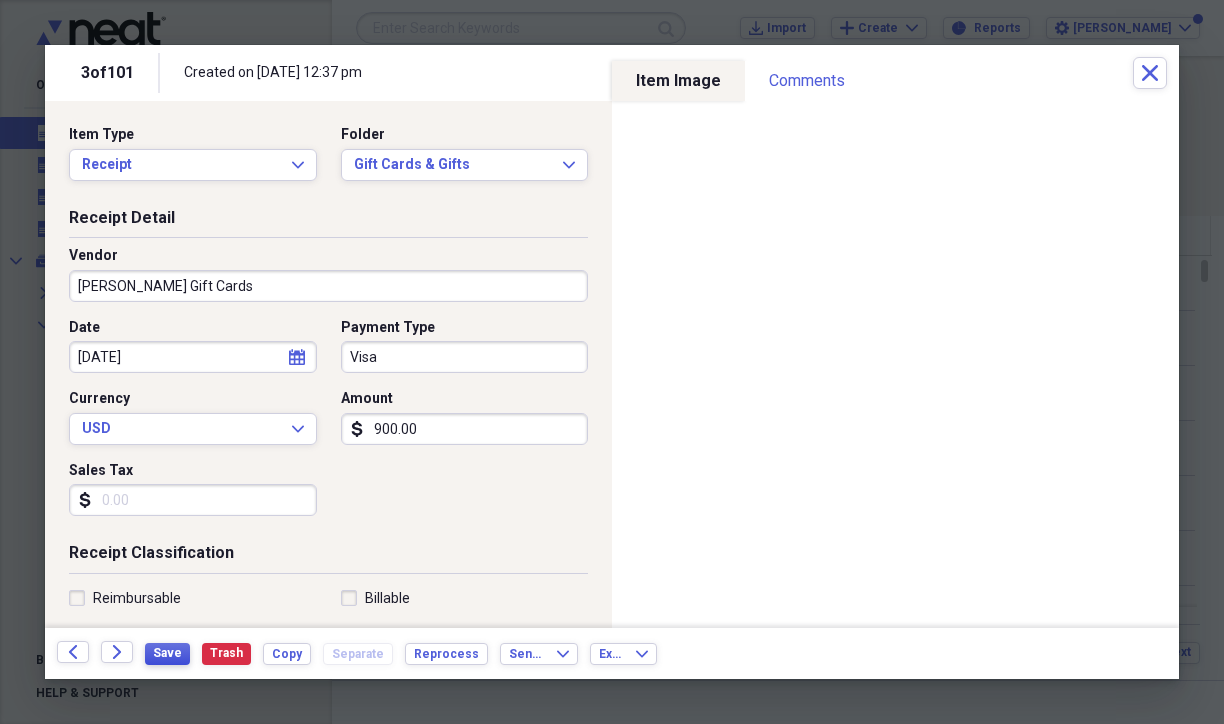 click on "Save" at bounding box center [167, 653] 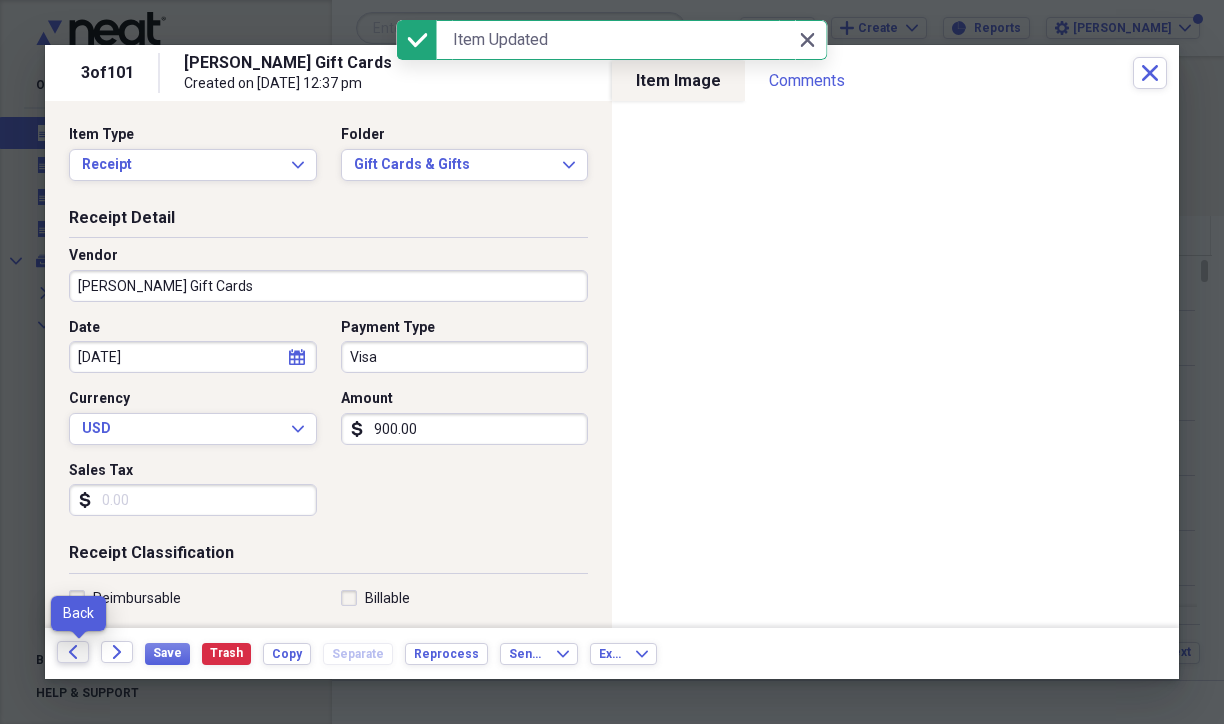 click on "Back" 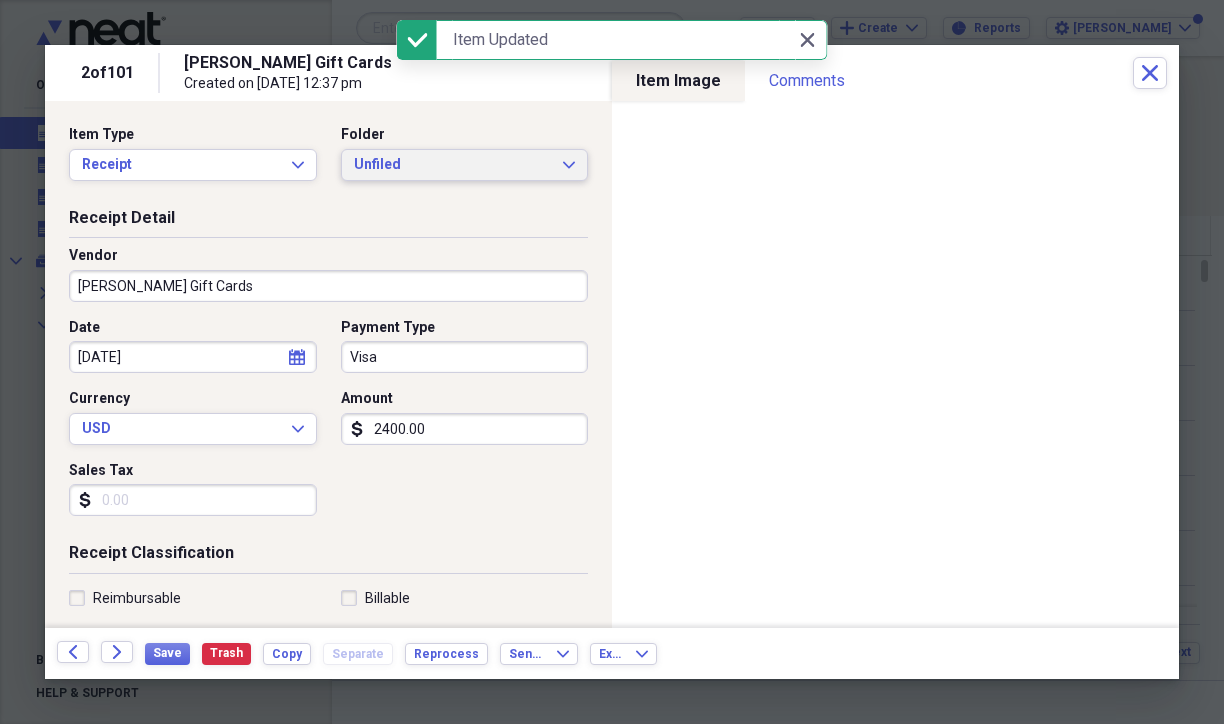 click on "Unfiled" at bounding box center (453, 165) 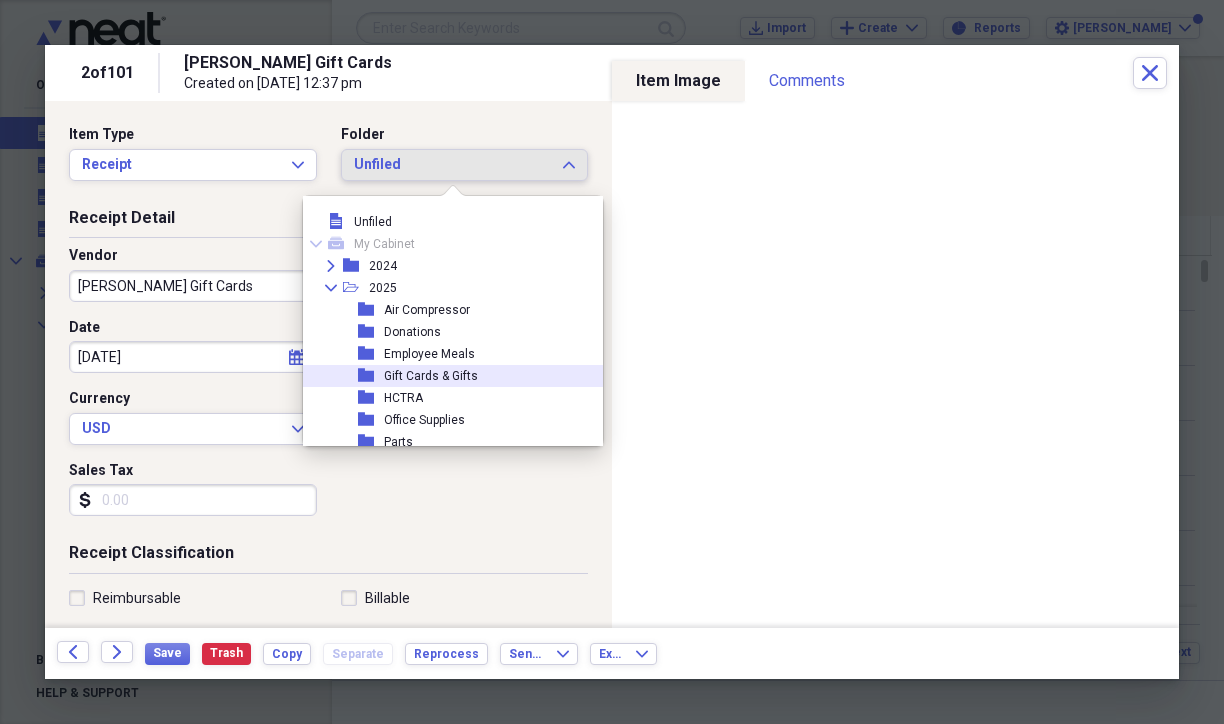 click on "Gift Cards & Gifts" at bounding box center (431, 376) 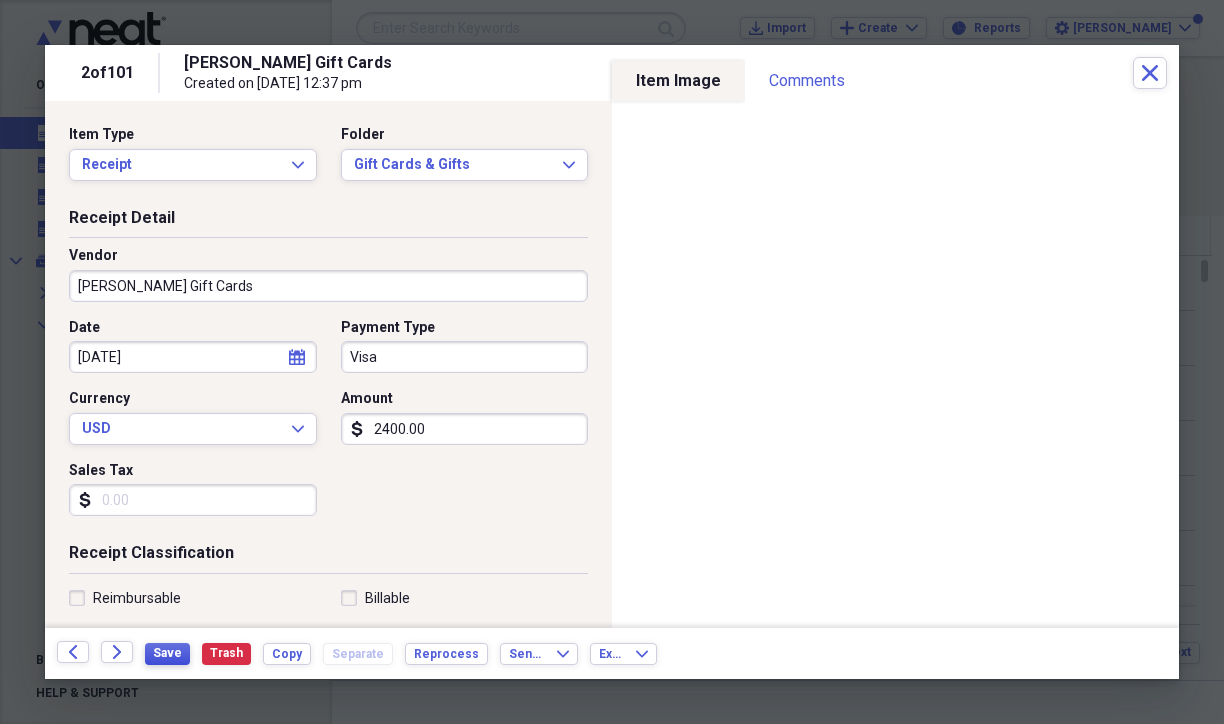 click on "Save" at bounding box center (167, 654) 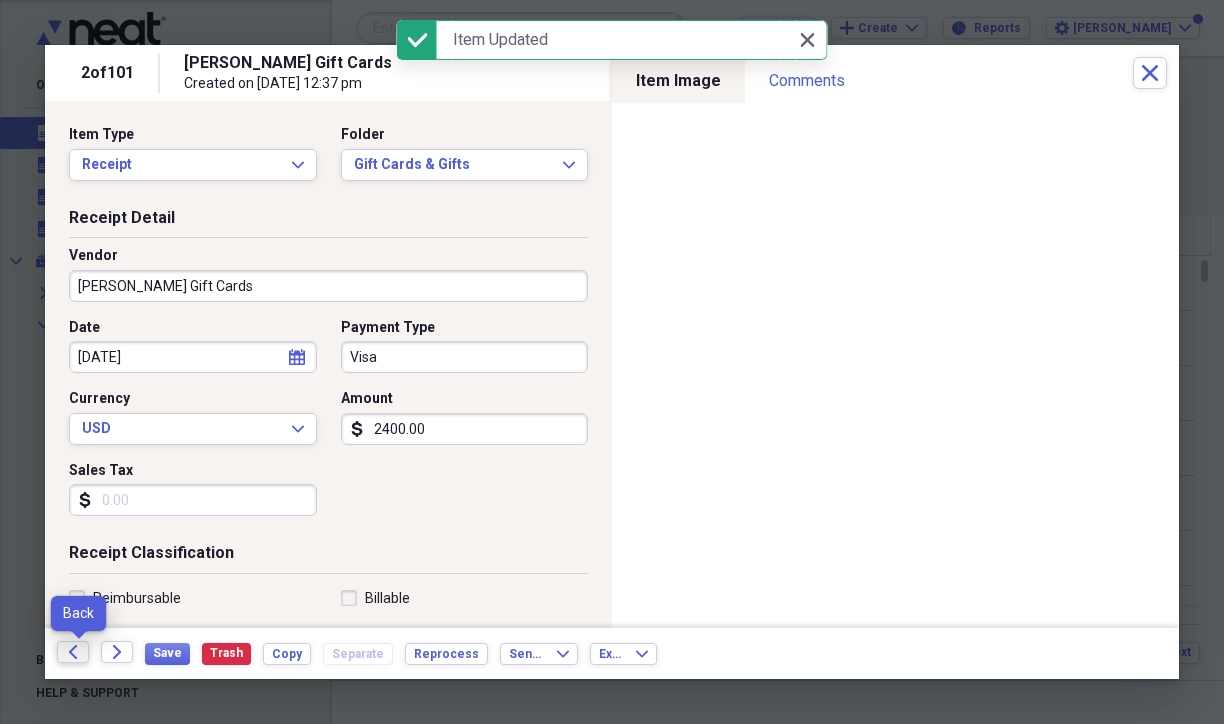 click on "Back" 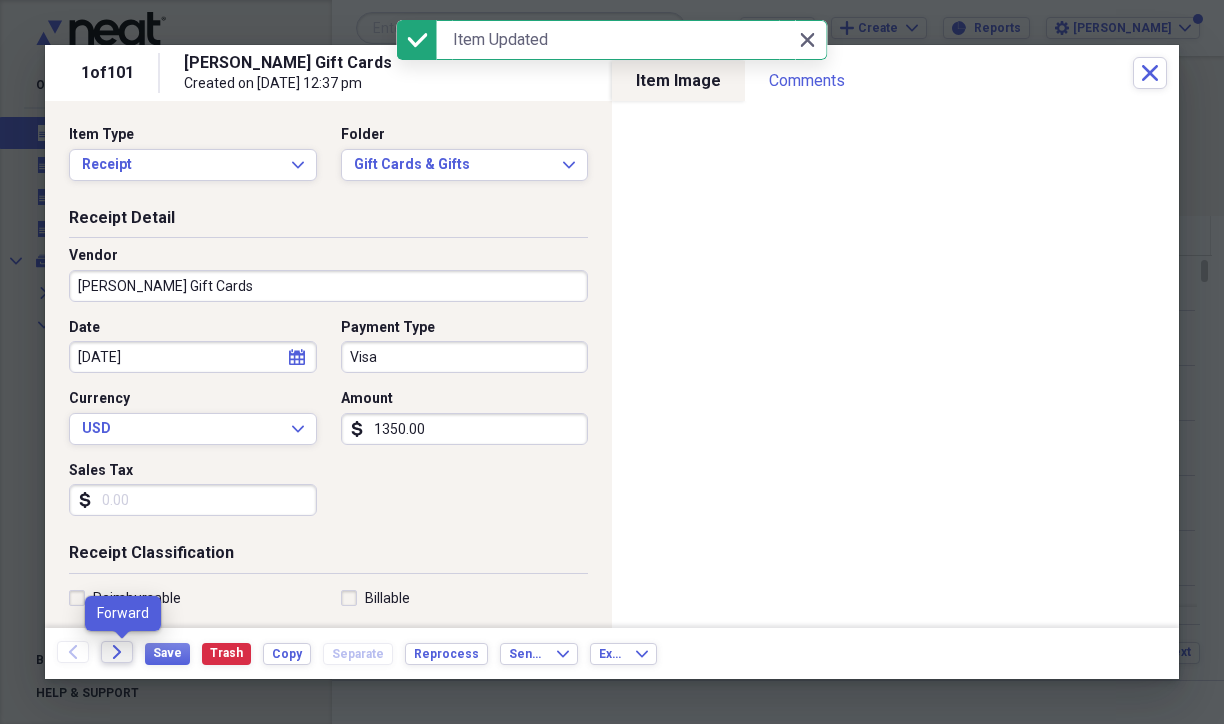 click on "Forward" 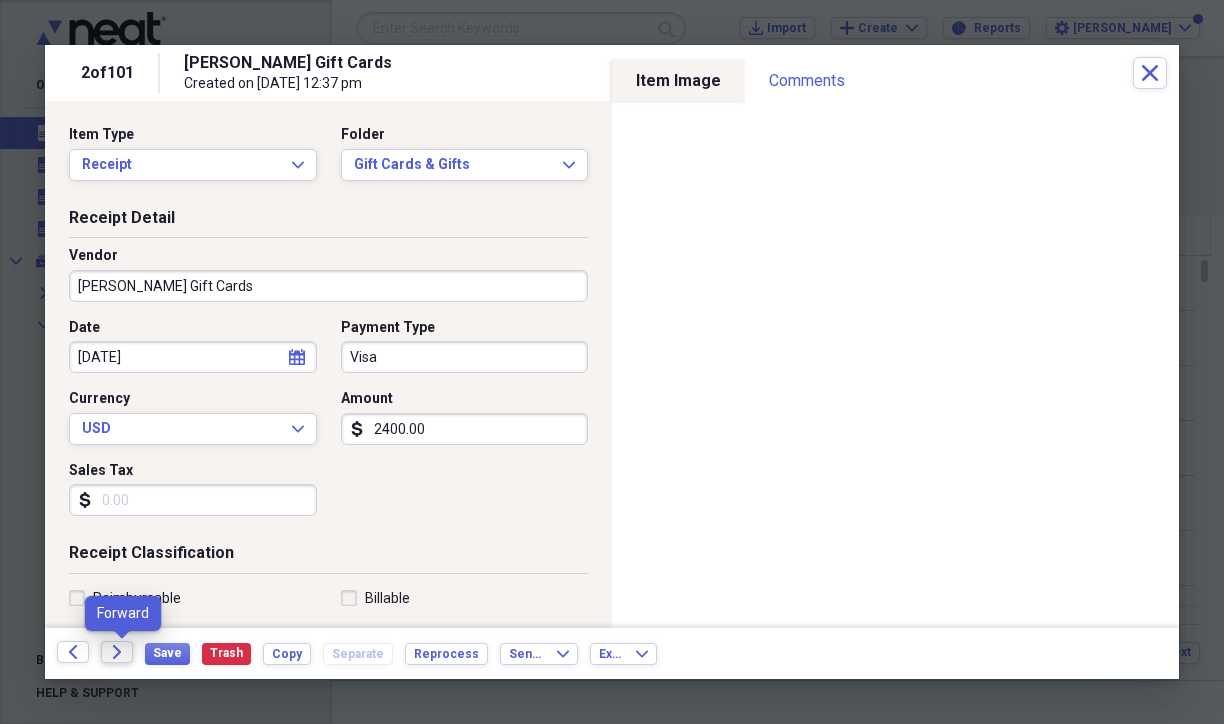 click on "Forward" 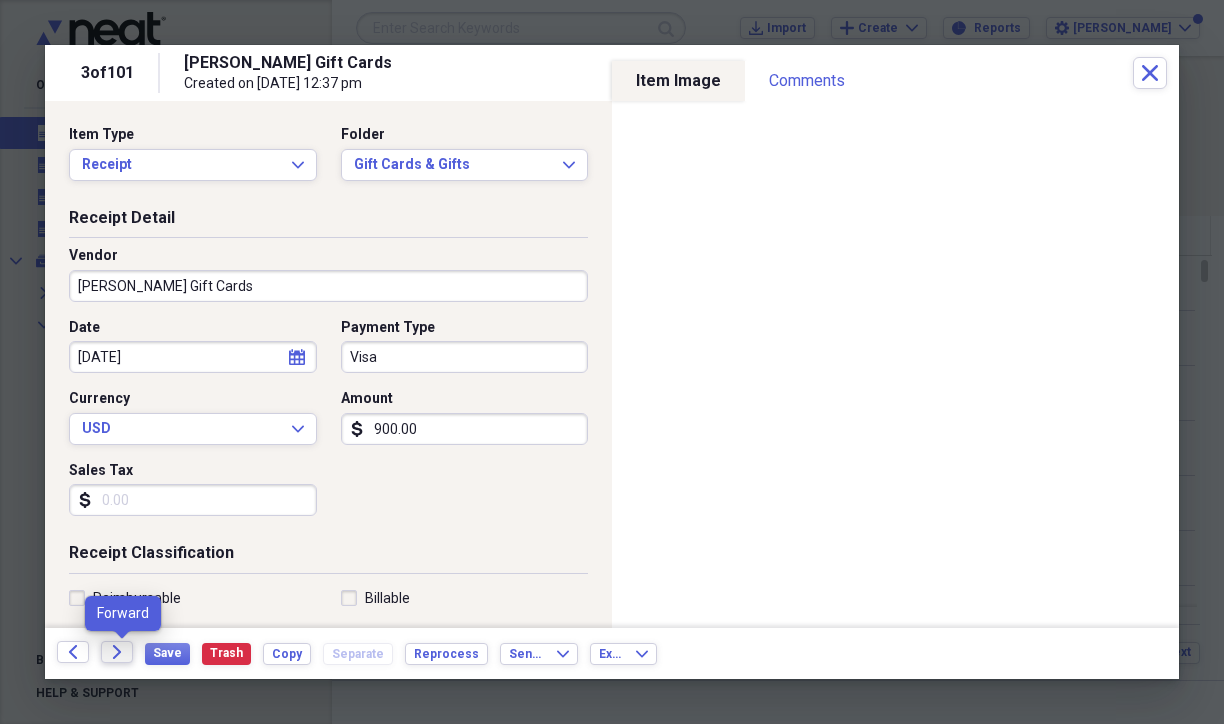click on "Forward" 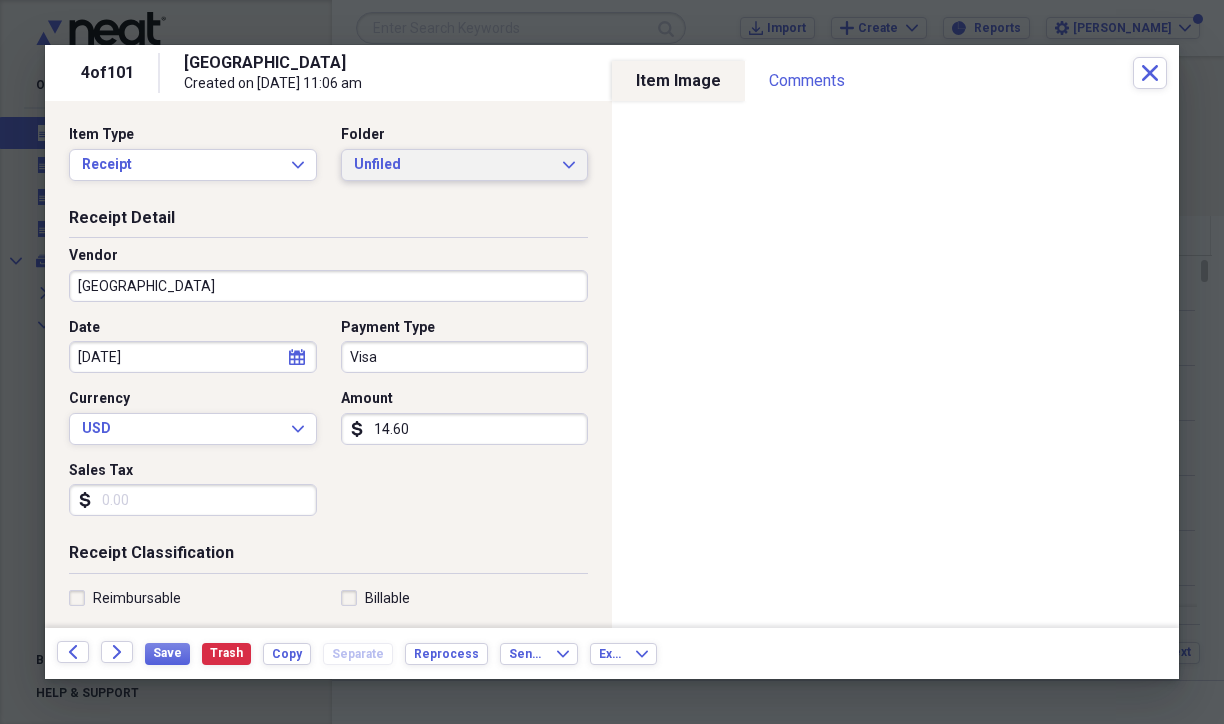 click on "Unfiled" at bounding box center (453, 165) 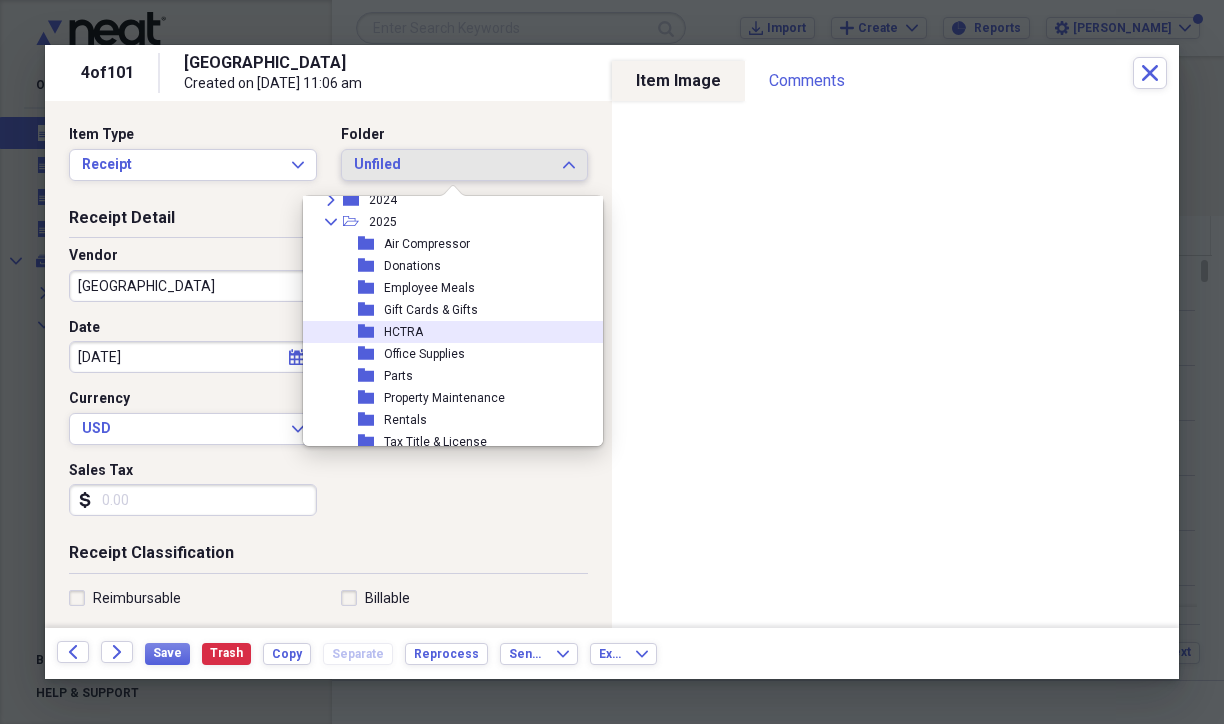 scroll, scrollTop: 100, scrollLeft: 0, axis: vertical 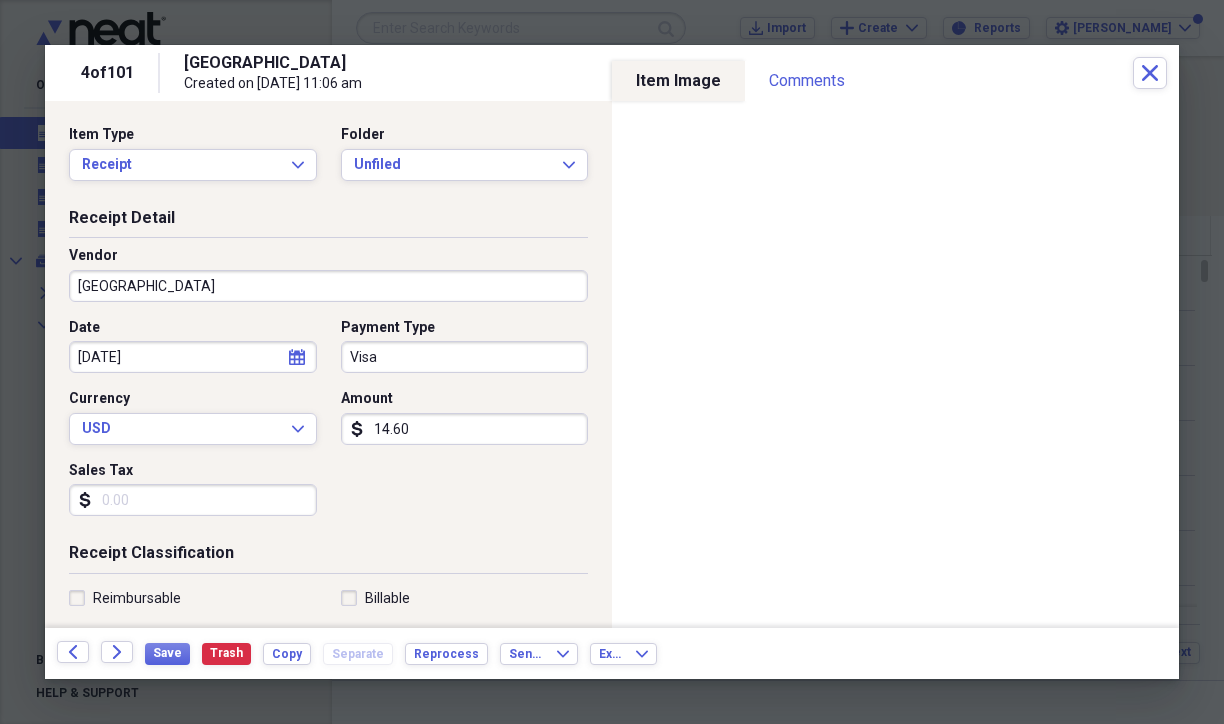 click on "Date [DATE] calendar Calendar Payment Type Visa Currency USD Expand Amount dollar-sign 14.60 Sales Tax dollar-sign" at bounding box center (328, 425) 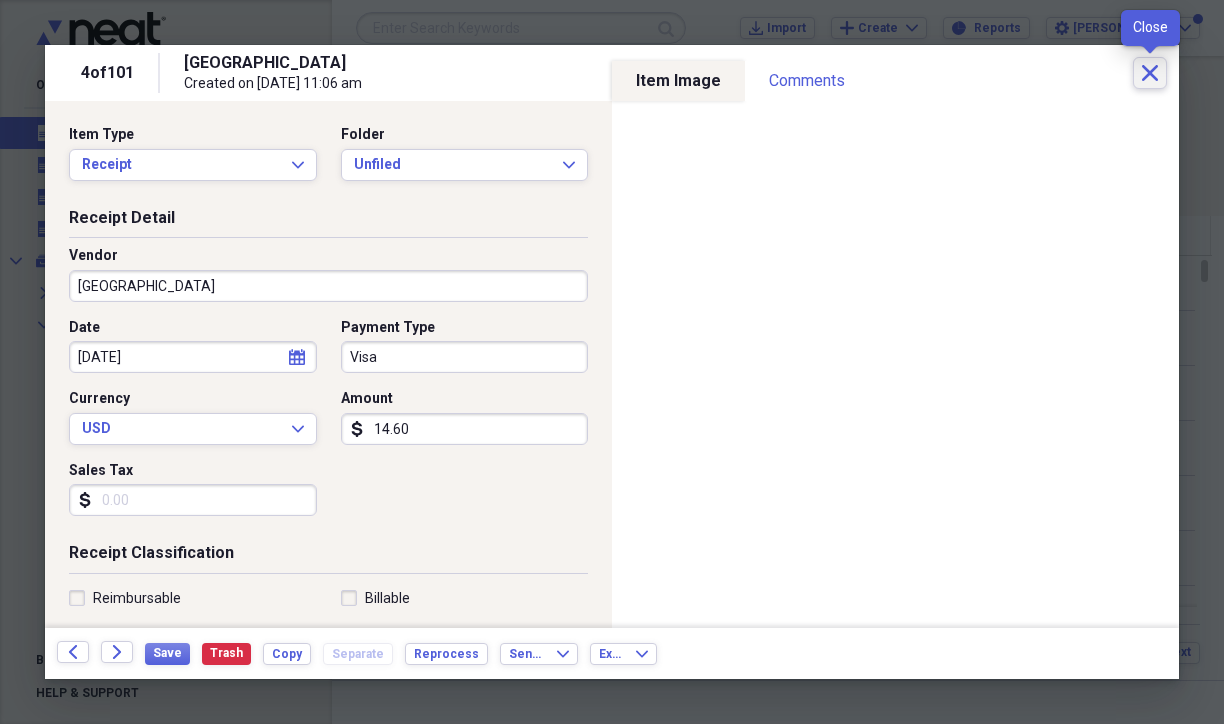 click on "Close" at bounding box center (1150, 73) 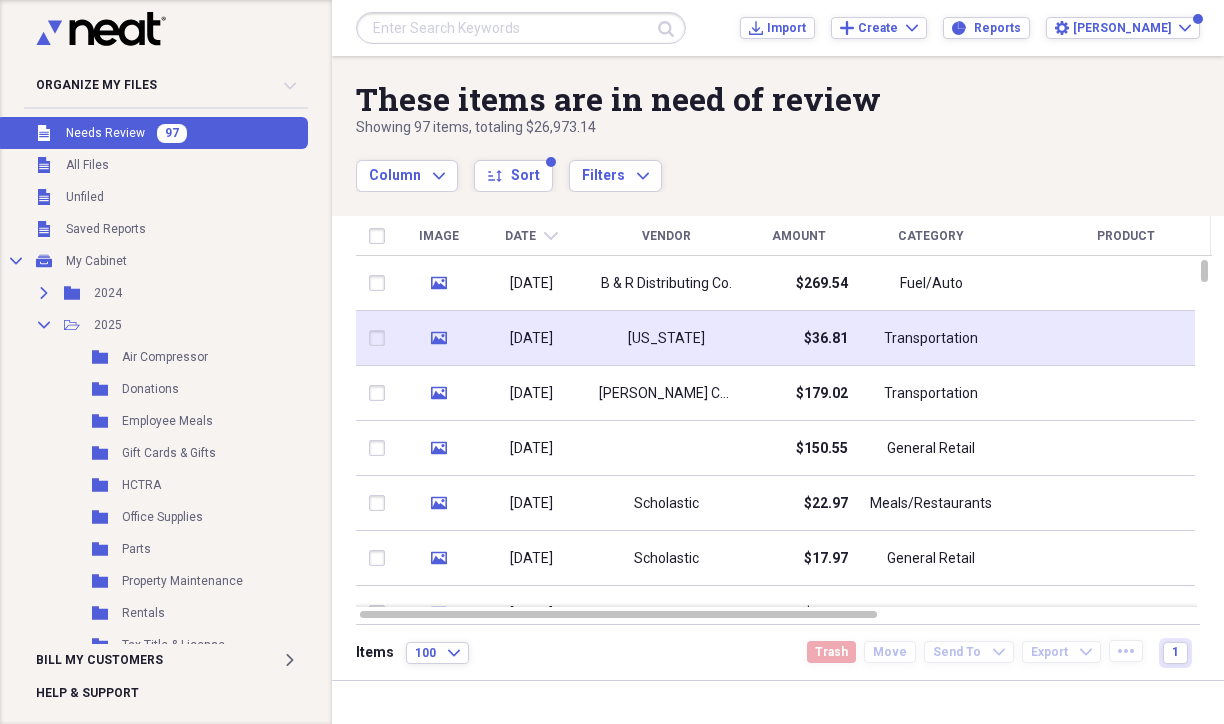 click on "[US_STATE]" at bounding box center [666, 339] 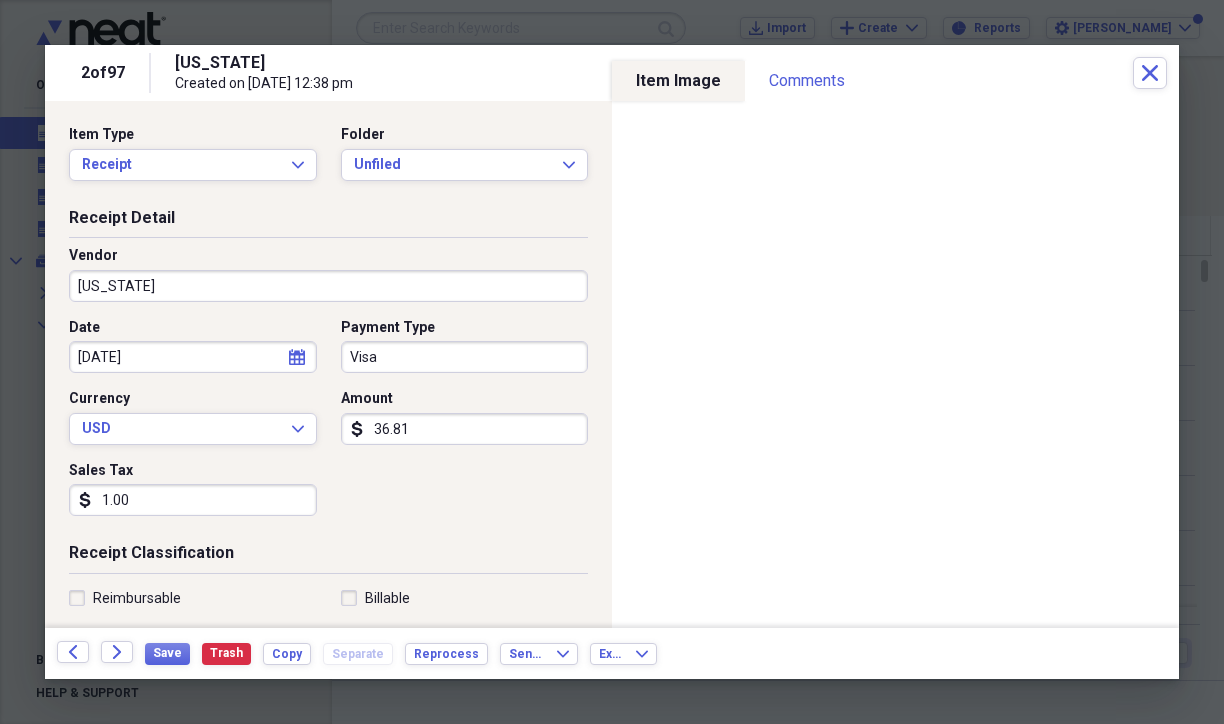 click on "Payment Type" at bounding box center [465, 328] 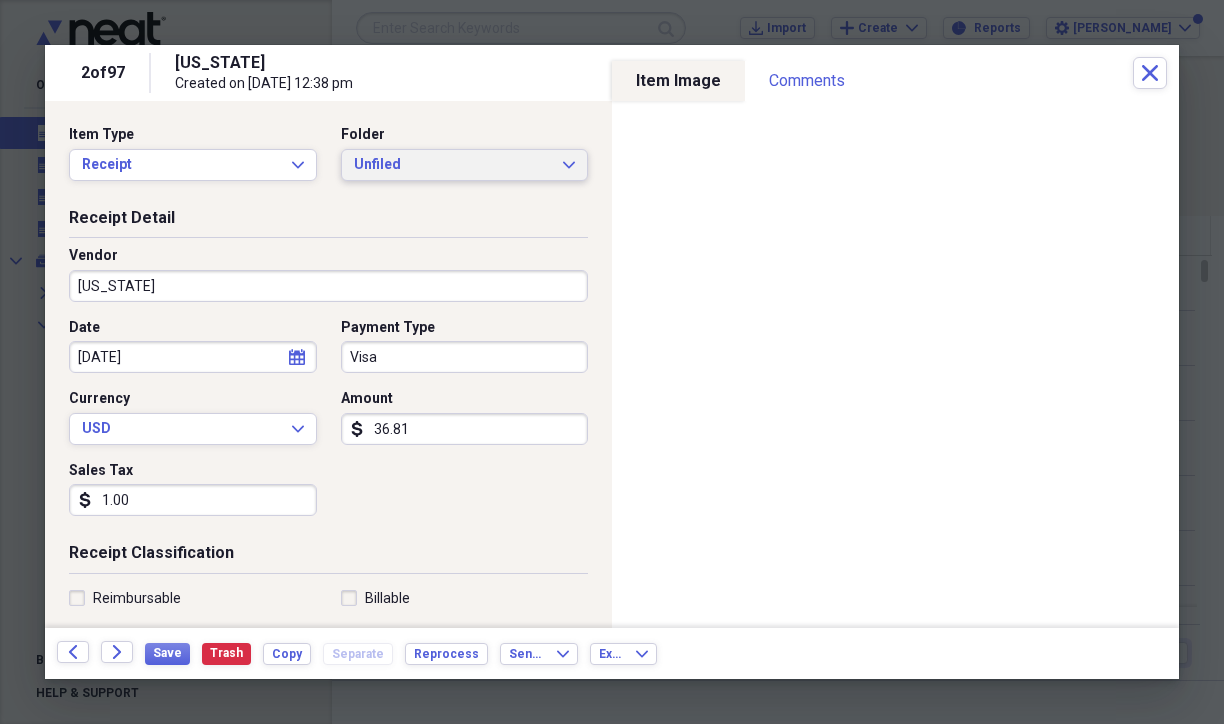 click on "Unfiled" at bounding box center [453, 165] 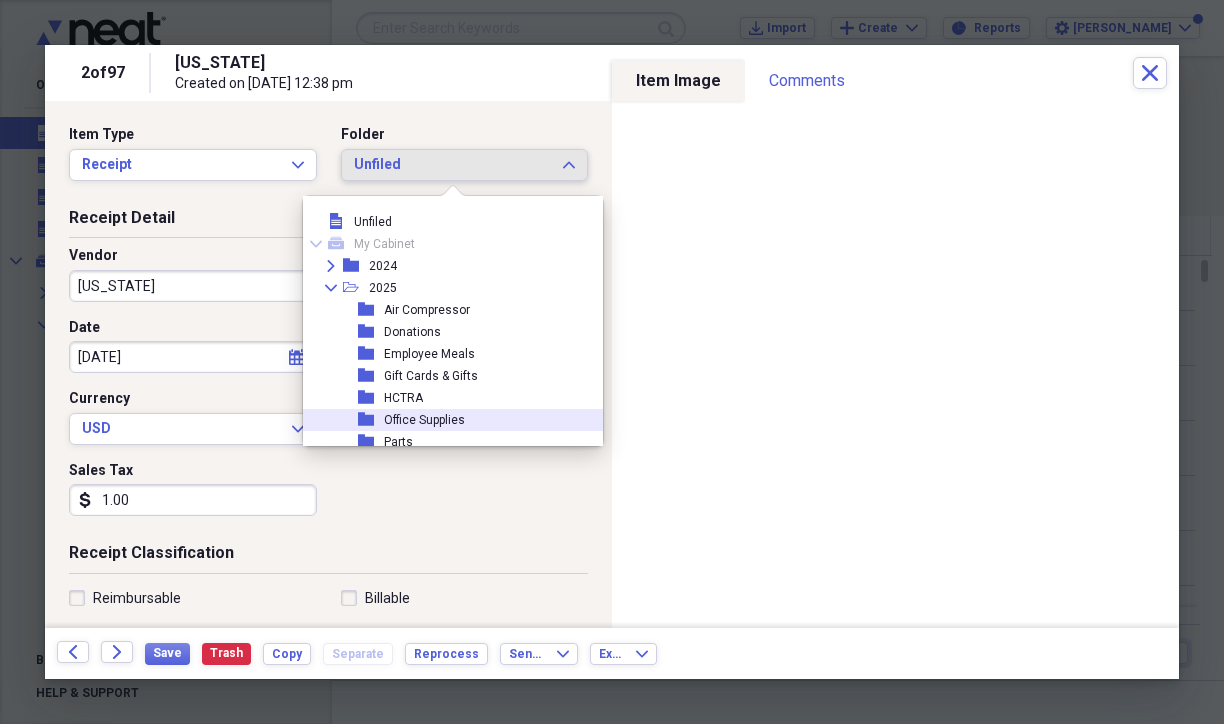 scroll, scrollTop: 100, scrollLeft: 0, axis: vertical 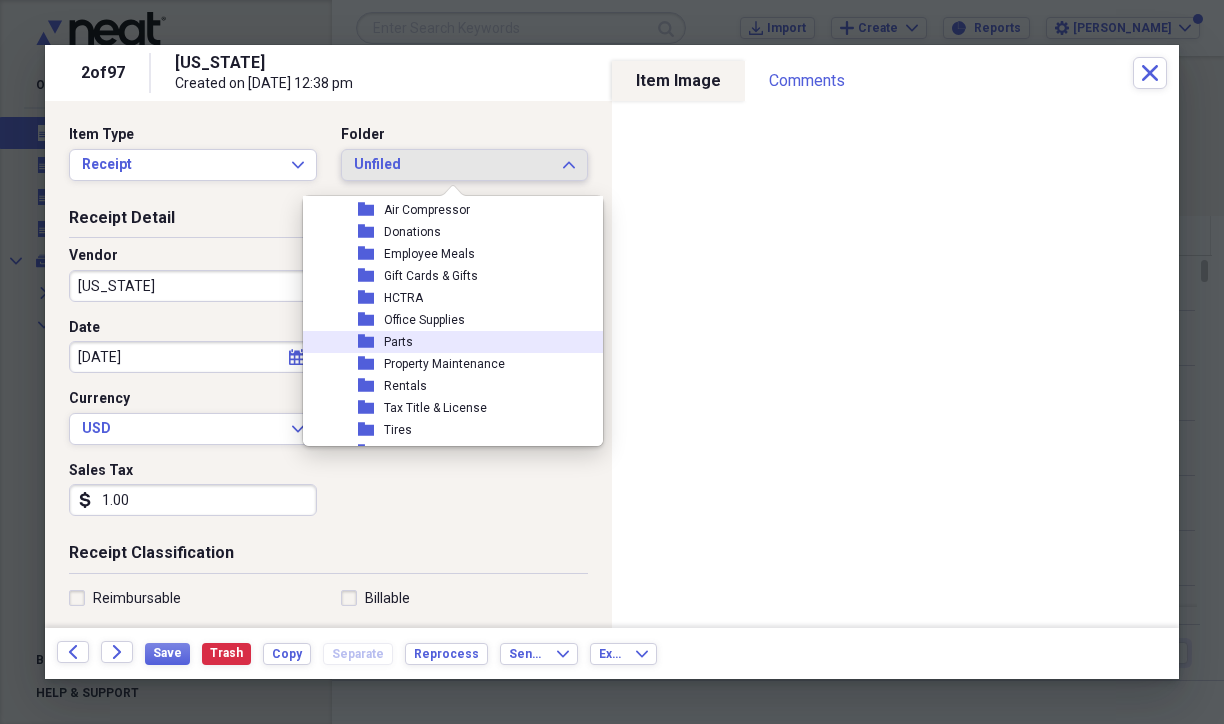 click on "folder Parts" at bounding box center [459, 342] 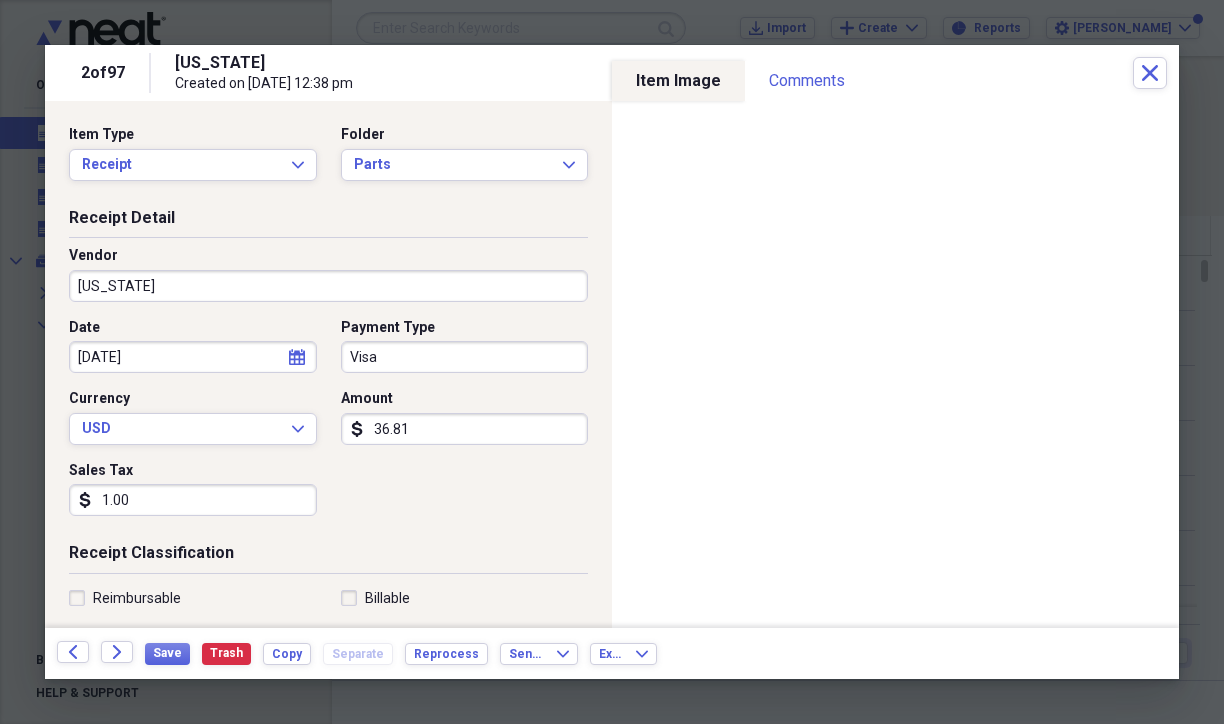 click on "[US_STATE]" at bounding box center (328, 286) 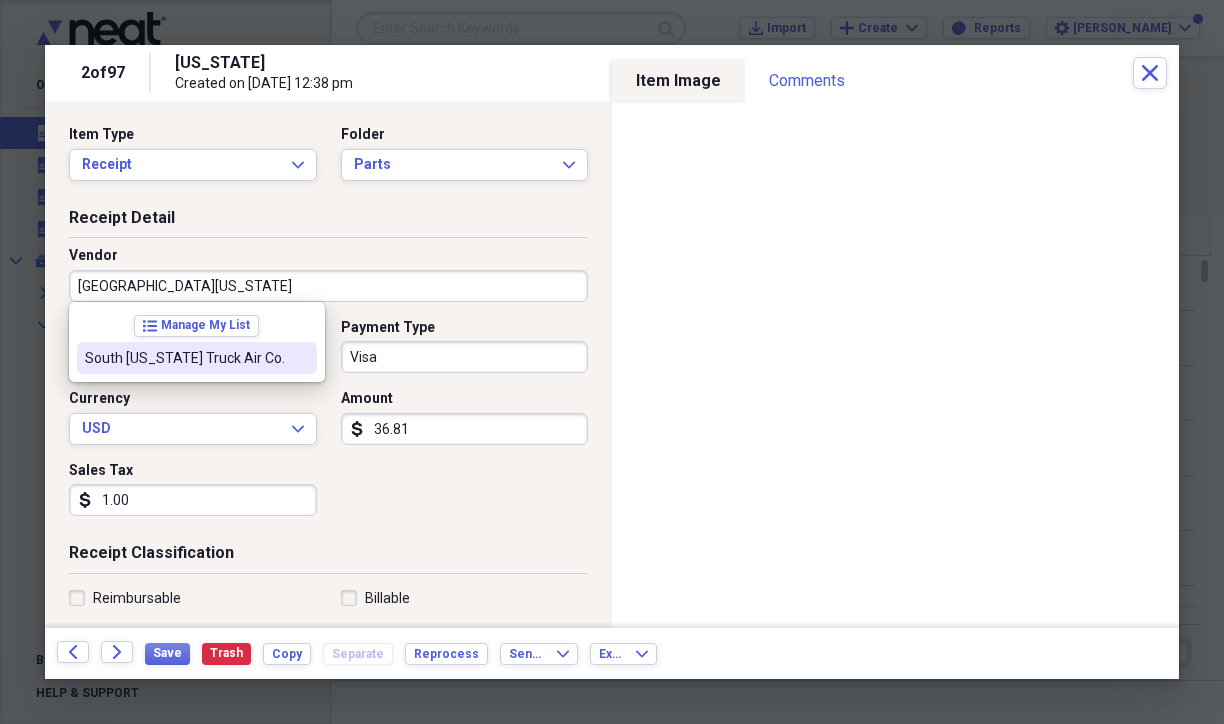 click on "South [US_STATE] Truck Air Co." at bounding box center (185, 358) 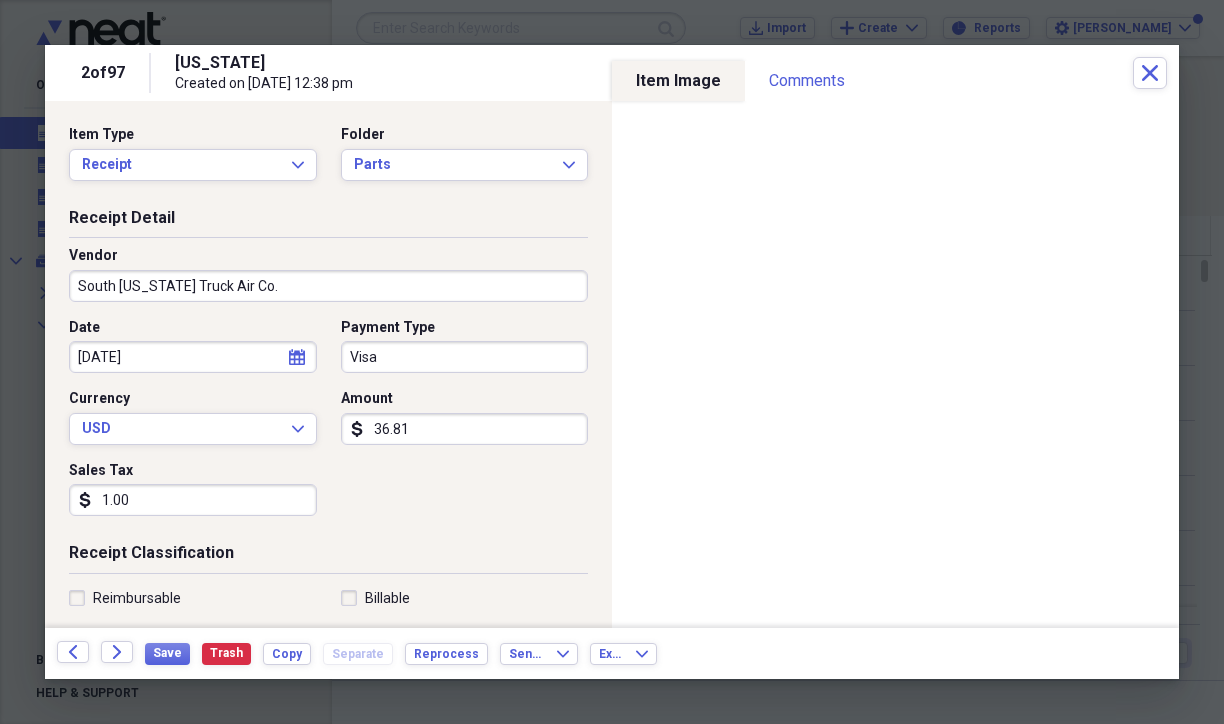 type on "General Retail" 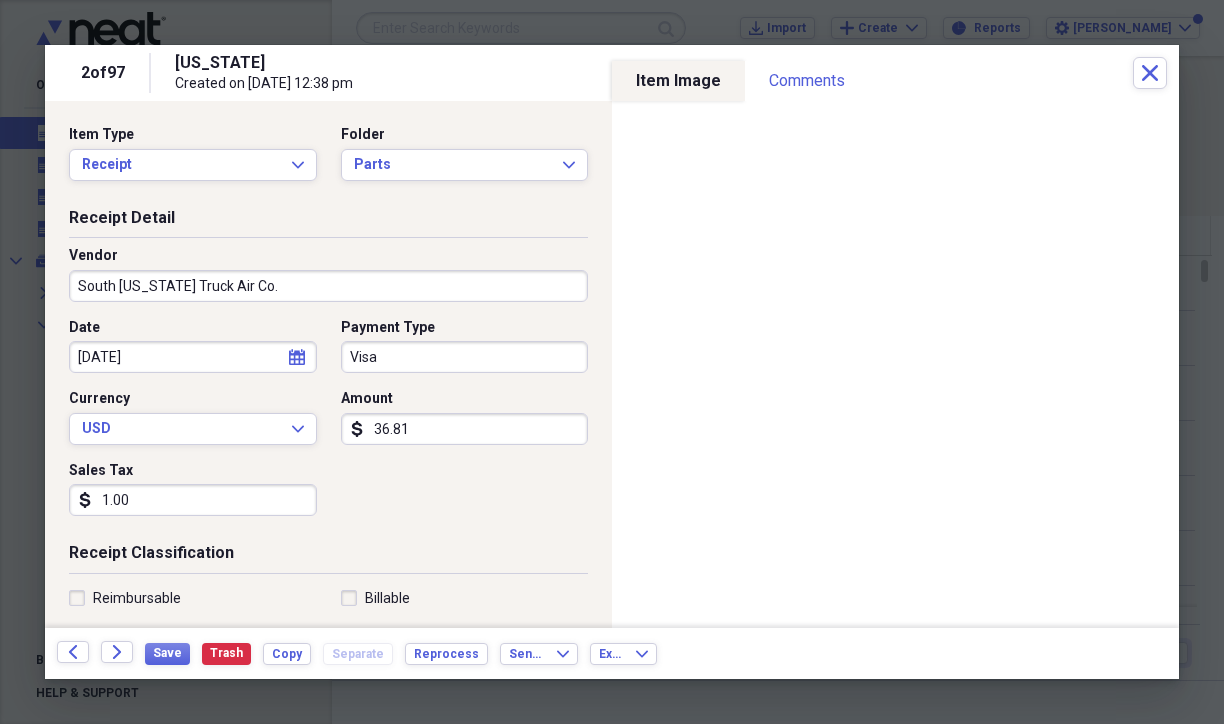 scroll, scrollTop: 100, scrollLeft: 0, axis: vertical 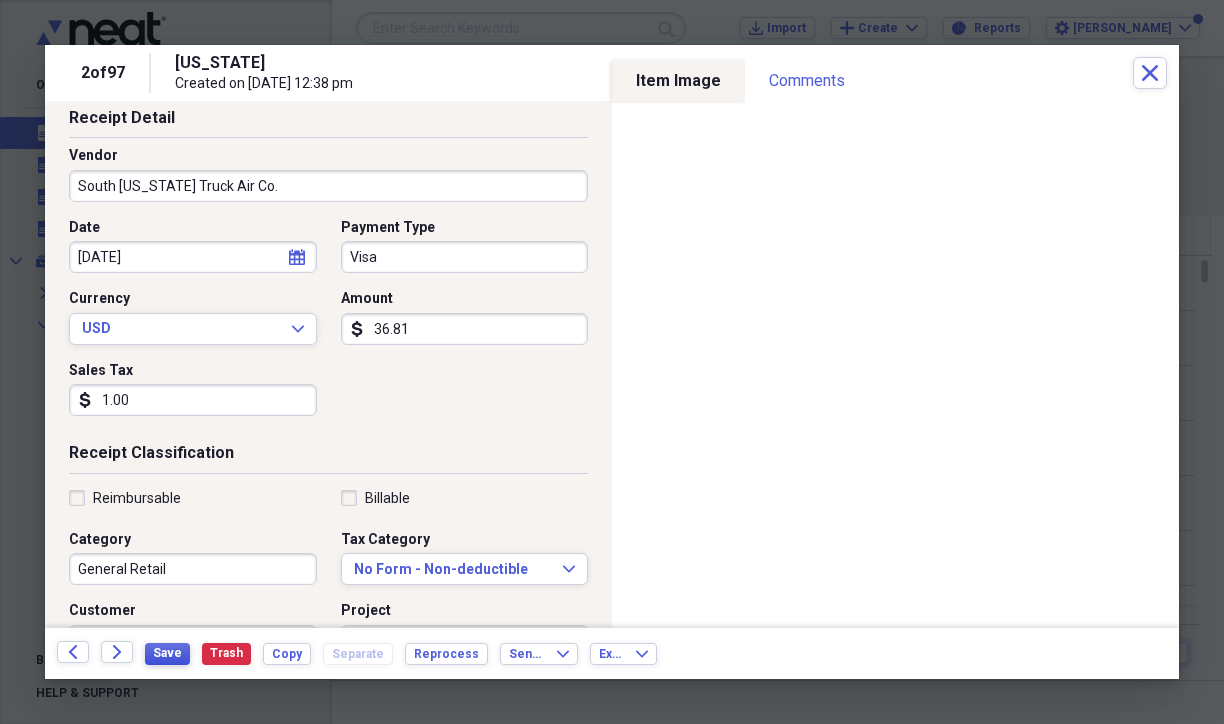 click on "Save" at bounding box center (167, 653) 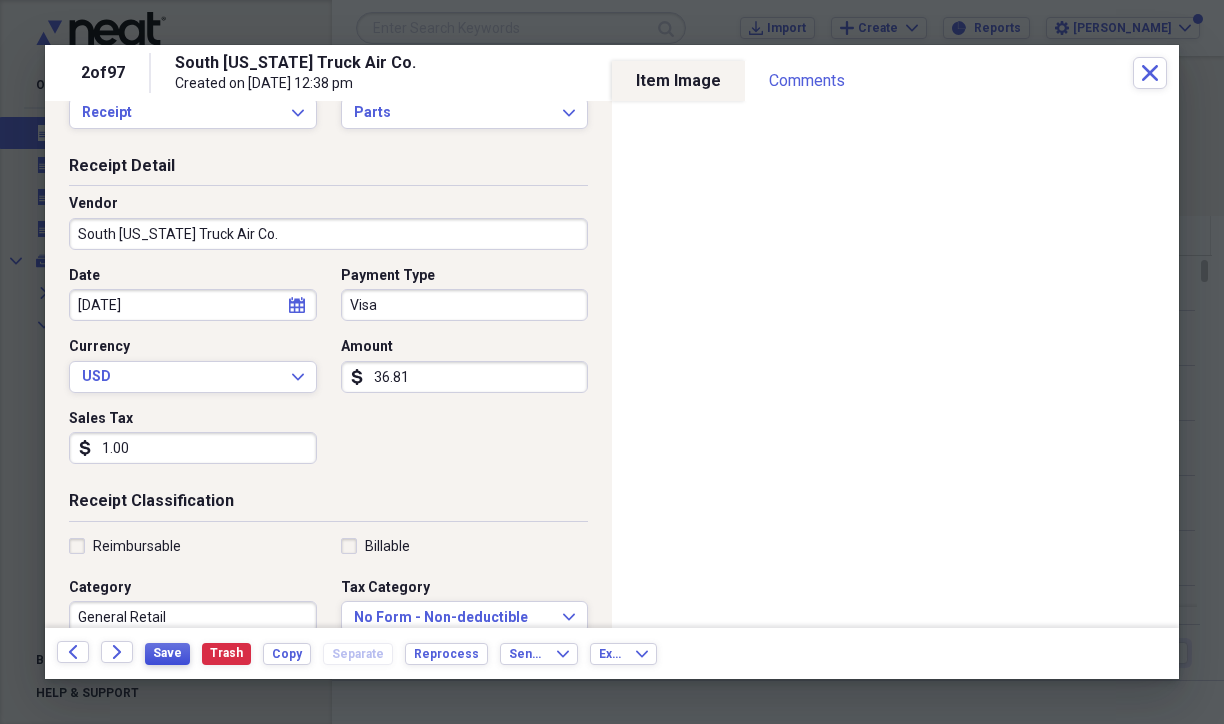scroll, scrollTop: 0, scrollLeft: 0, axis: both 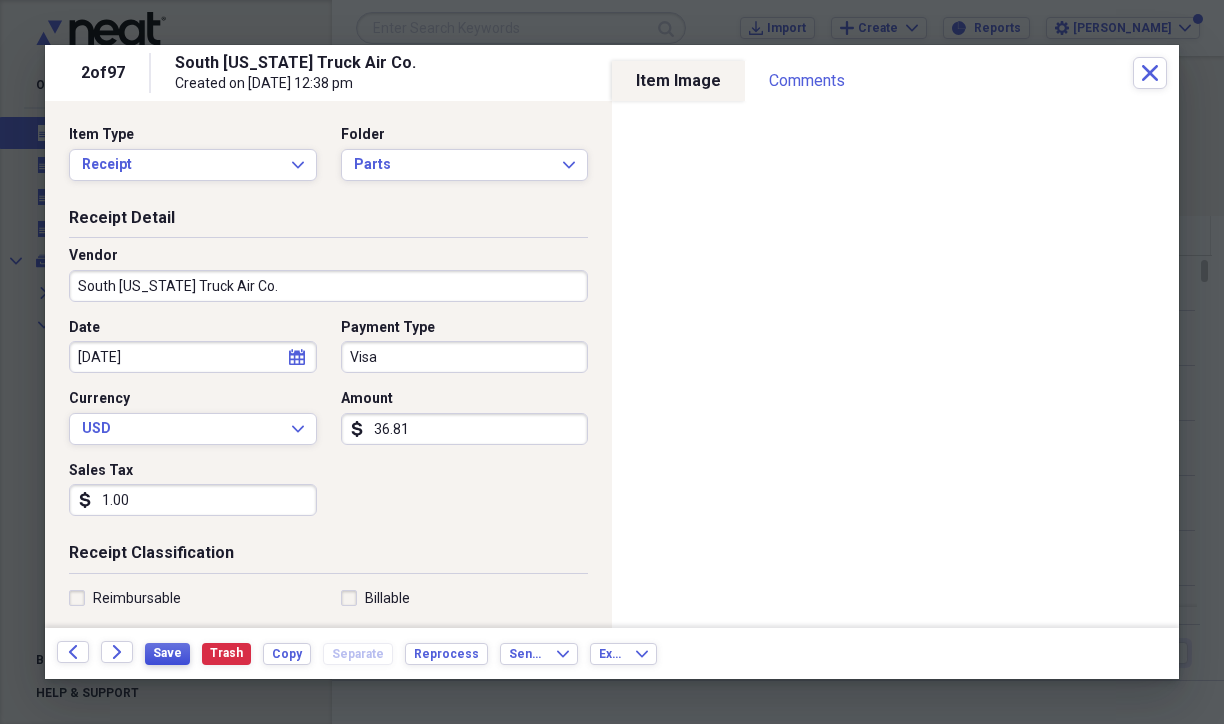 click on "Save" at bounding box center (167, 653) 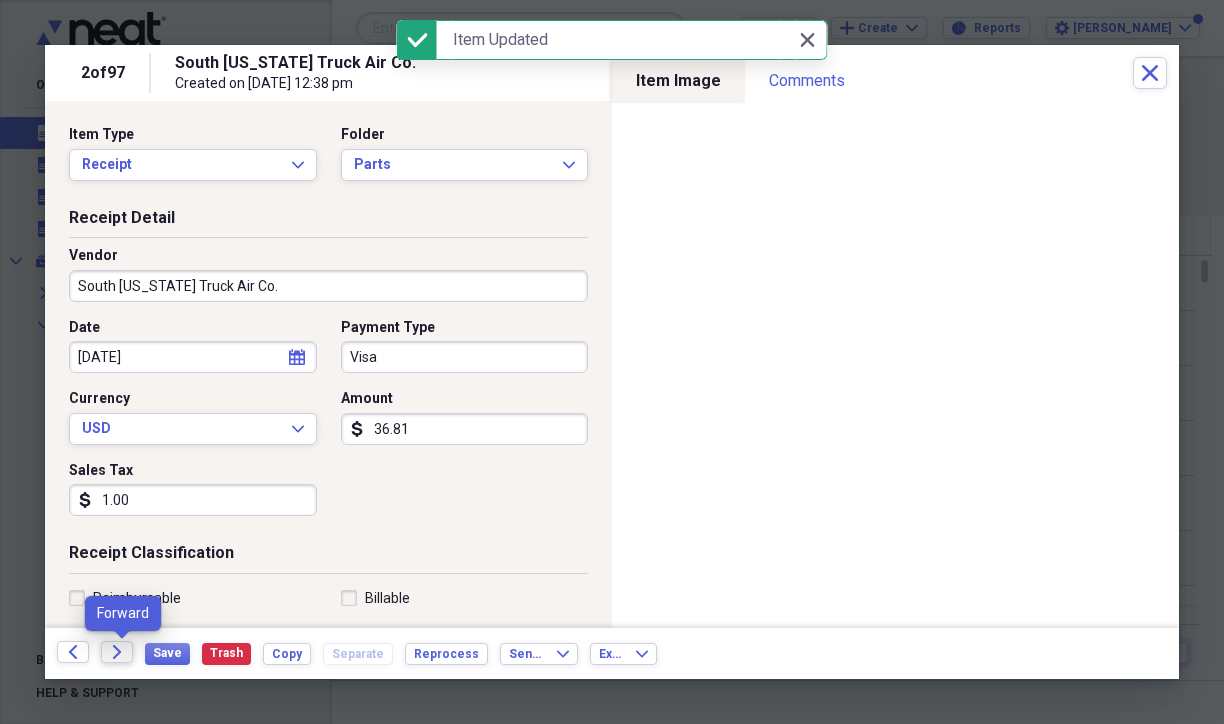 click on "Forward" 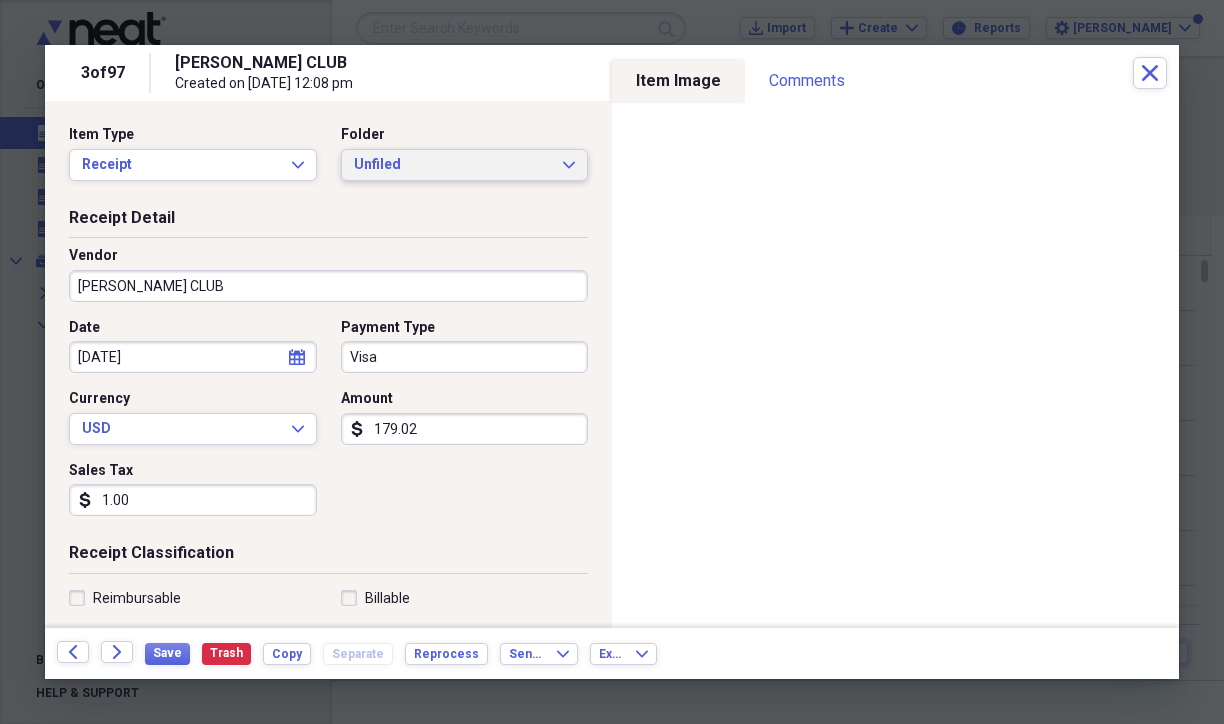 click on "Unfiled" at bounding box center (453, 165) 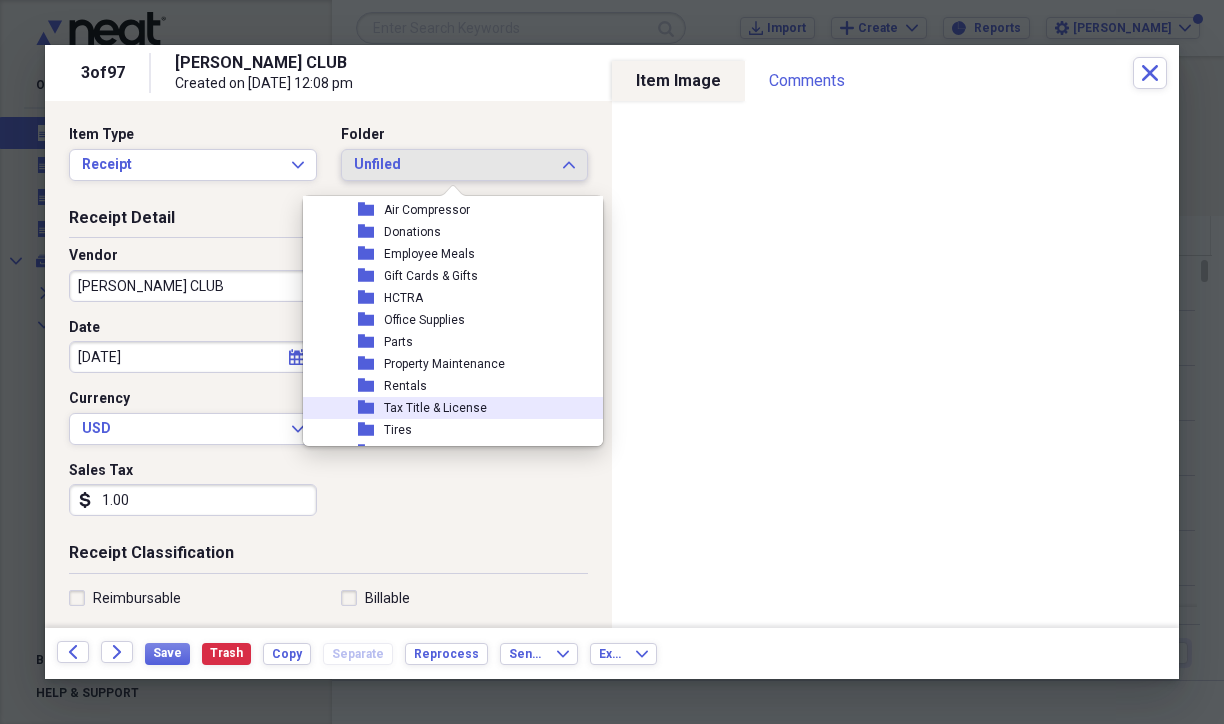 scroll, scrollTop: 0, scrollLeft: 0, axis: both 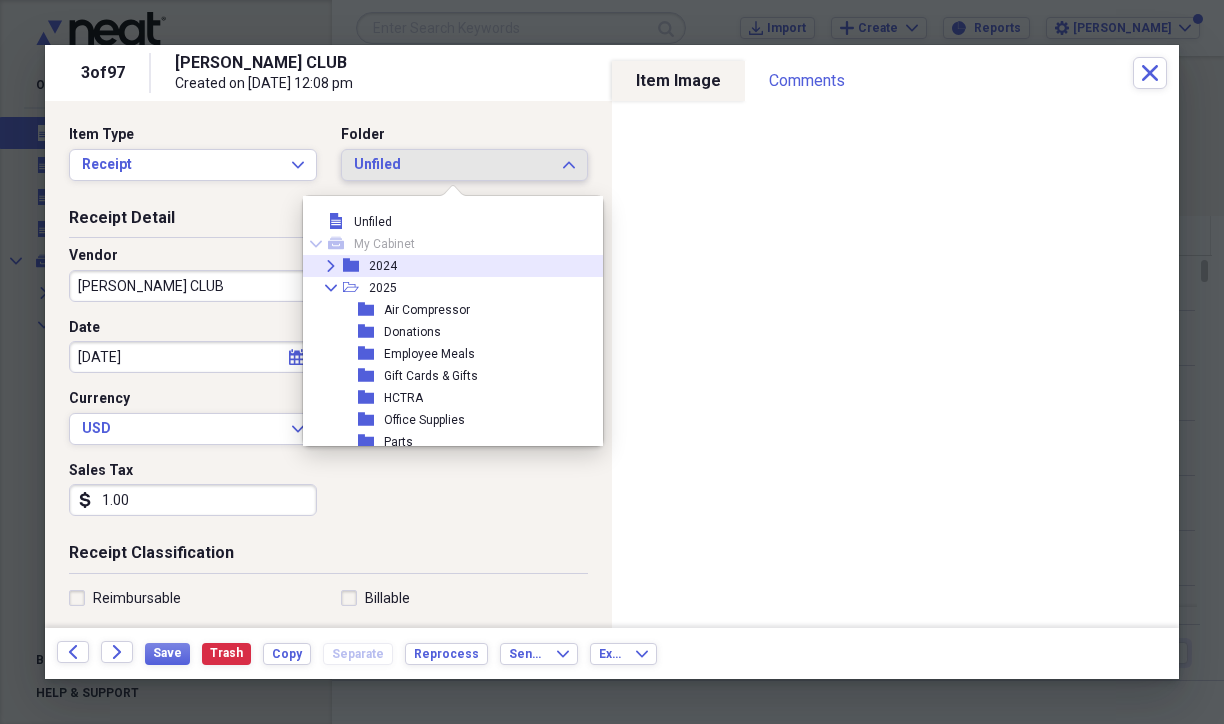 click on "Expand" 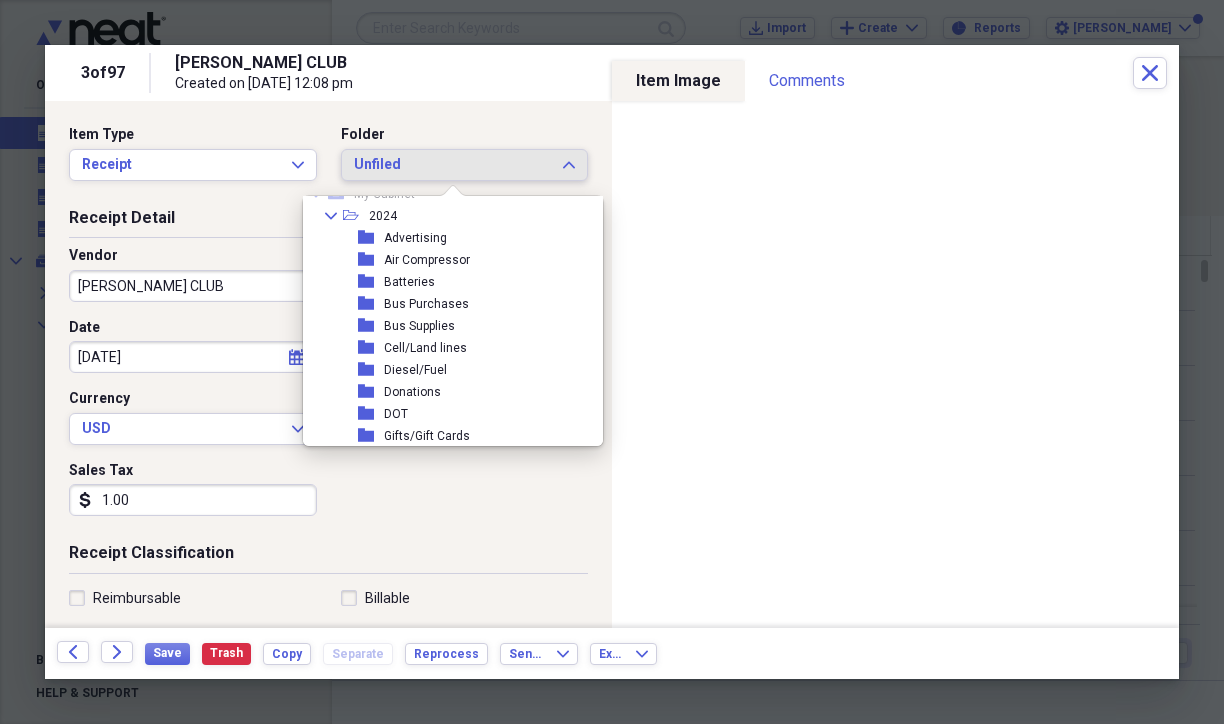 scroll, scrollTop: 0, scrollLeft: 0, axis: both 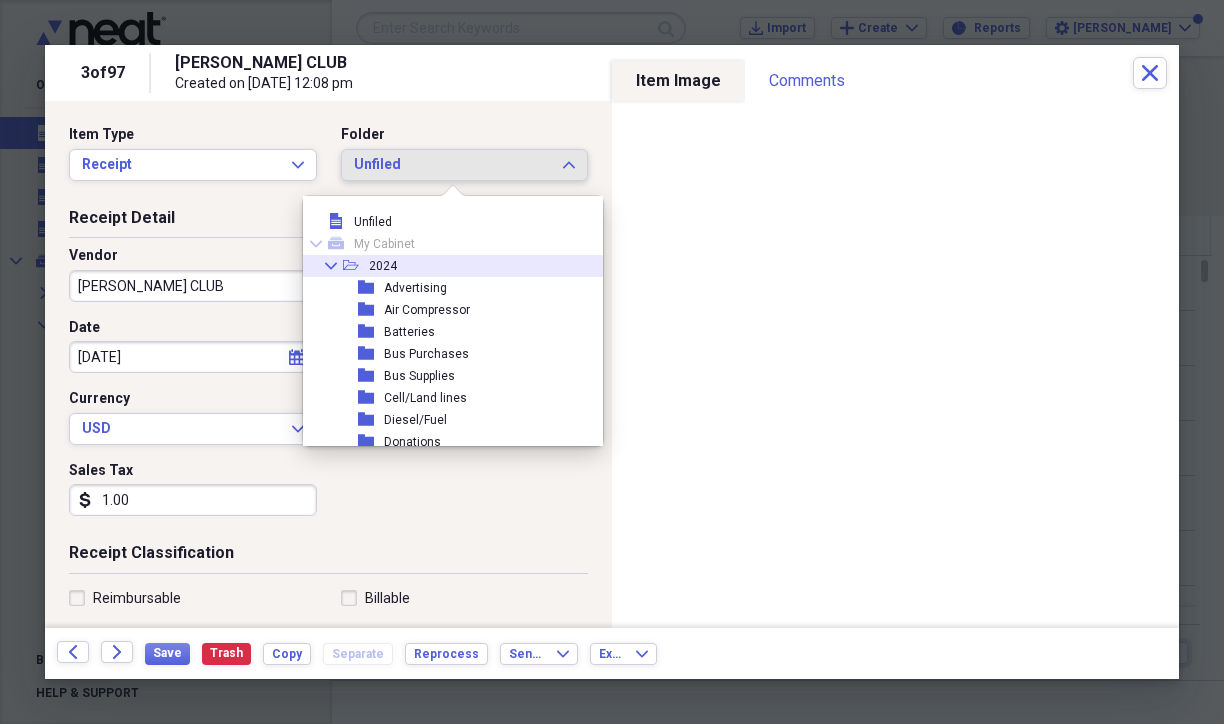 click on "Collapse" 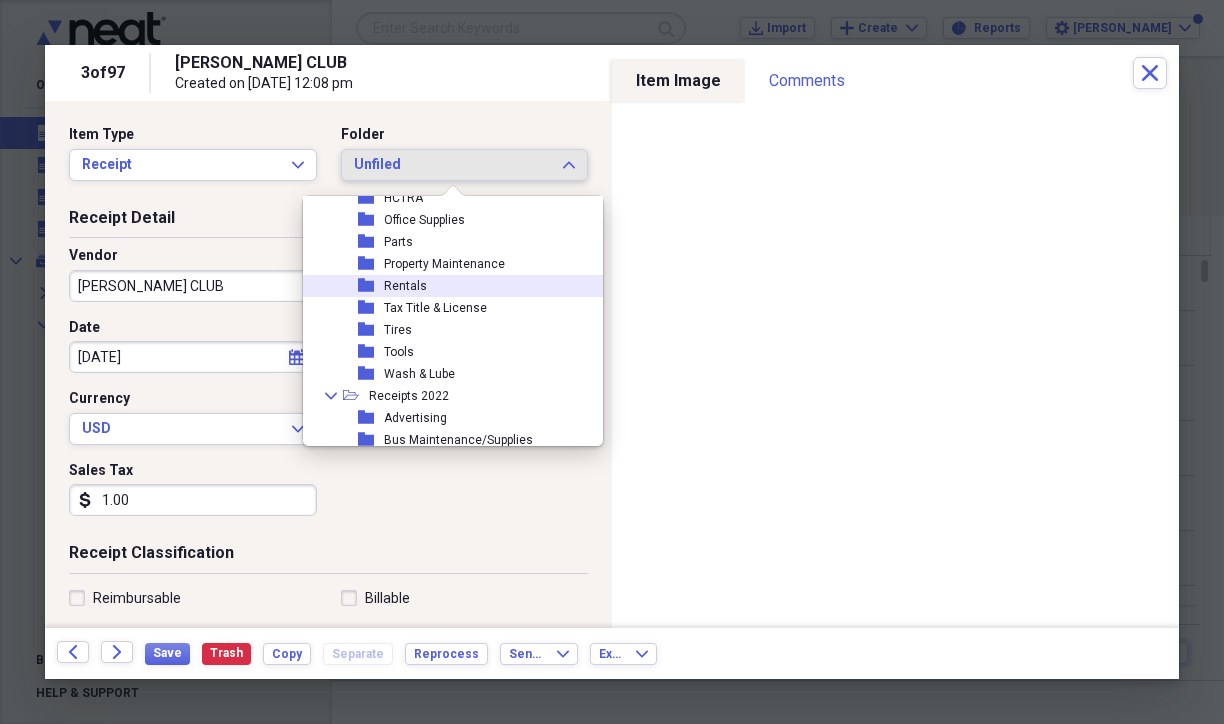 scroll, scrollTop: 100, scrollLeft: 0, axis: vertical 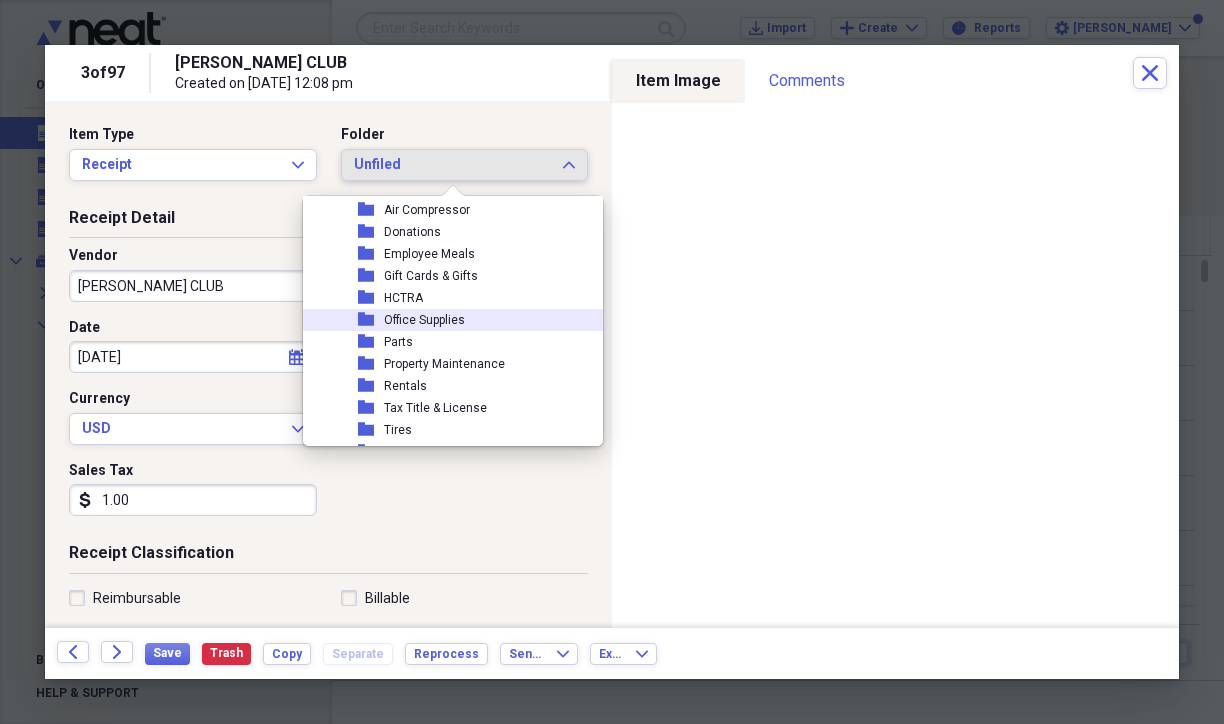 click on "Office Supplies" at bounding box center (424, 320) 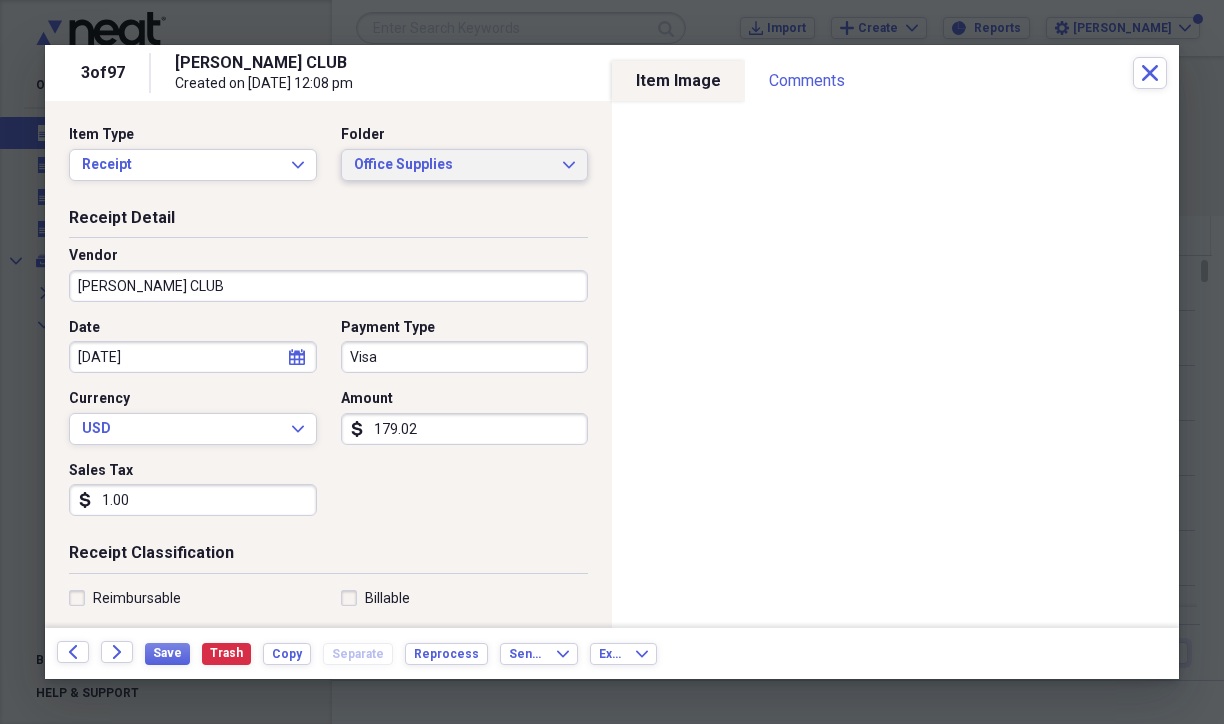 click on "Office Supplies Expand" at bounding box center [465, 165] 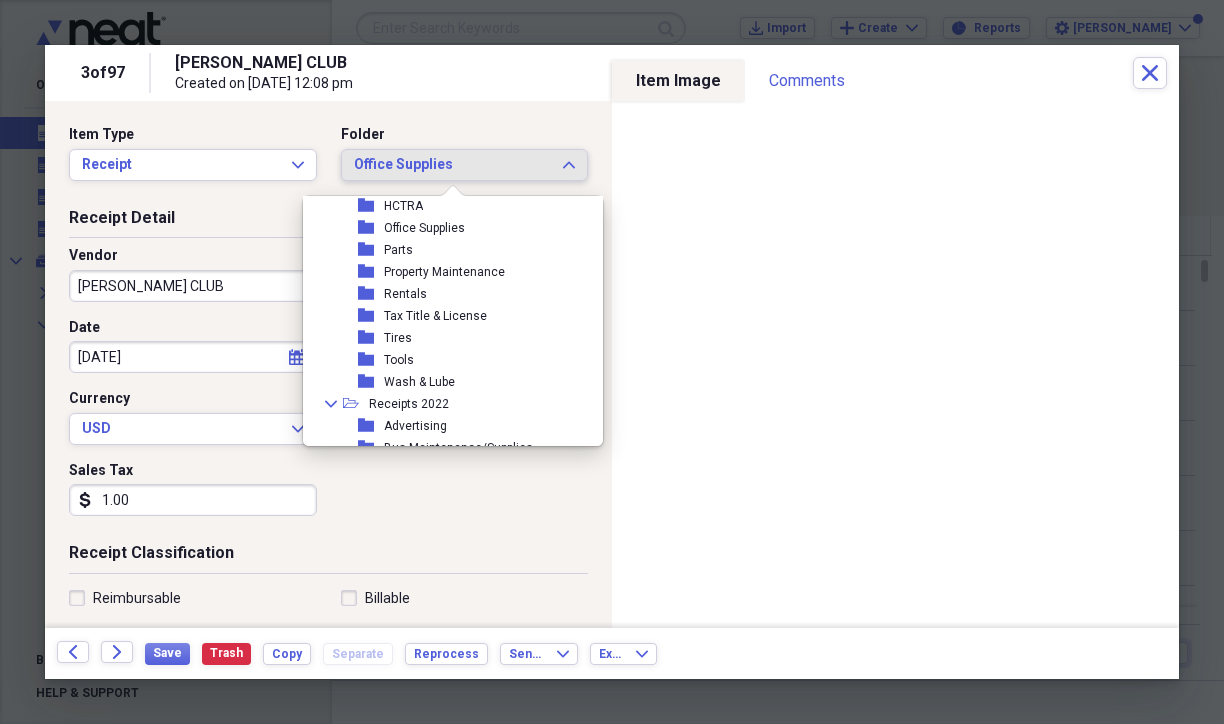 scroll, scrollTop: 200, scrollLeft: 0, axis: vertical 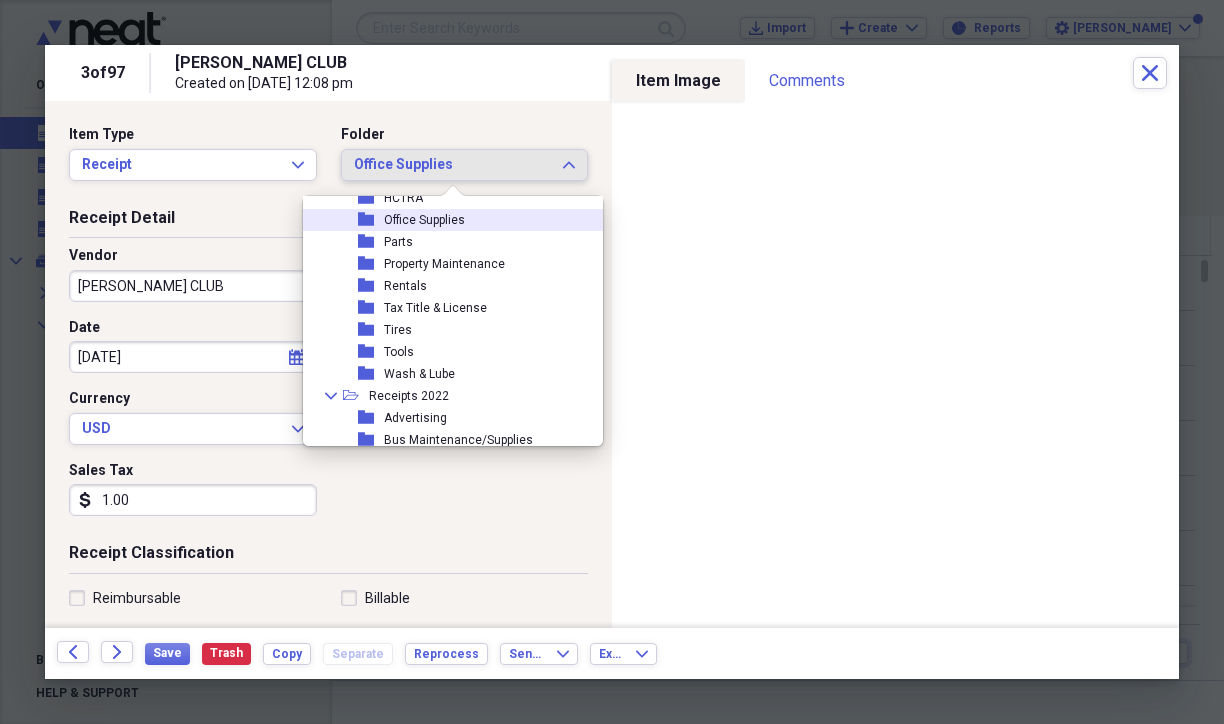click on "Office Supplies" at bounding box center [424, 220] 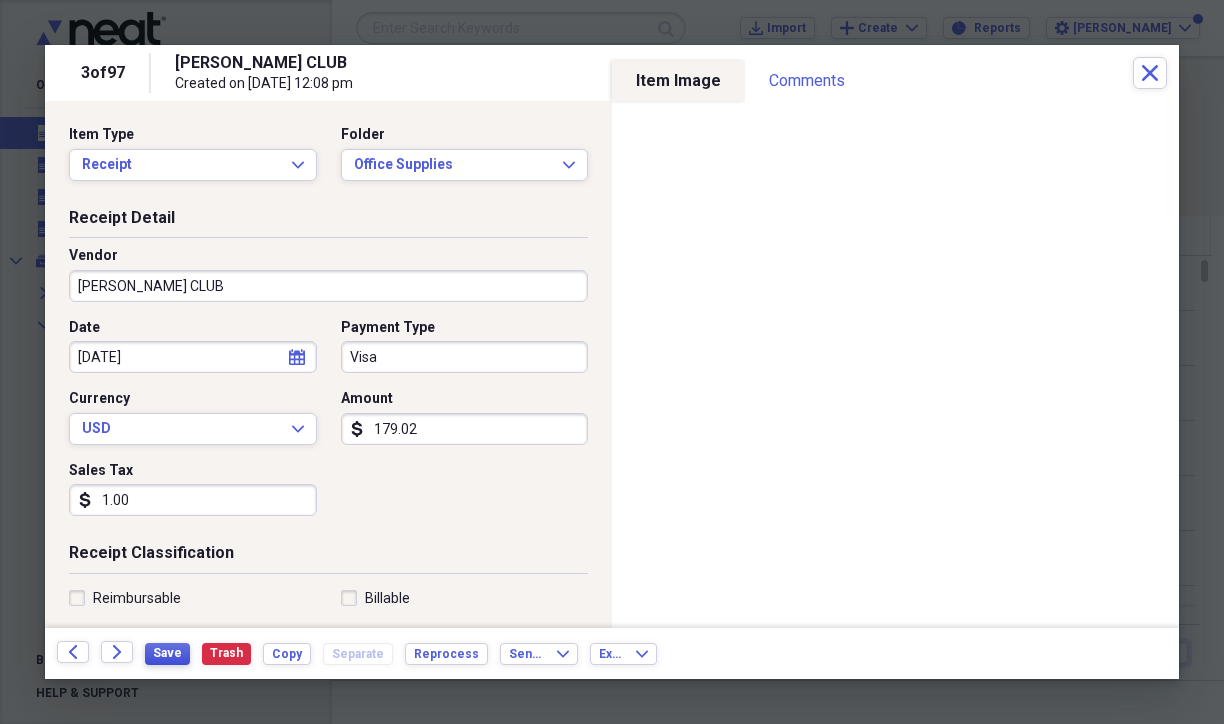 click on "Save" at bounding box center (167, 653) 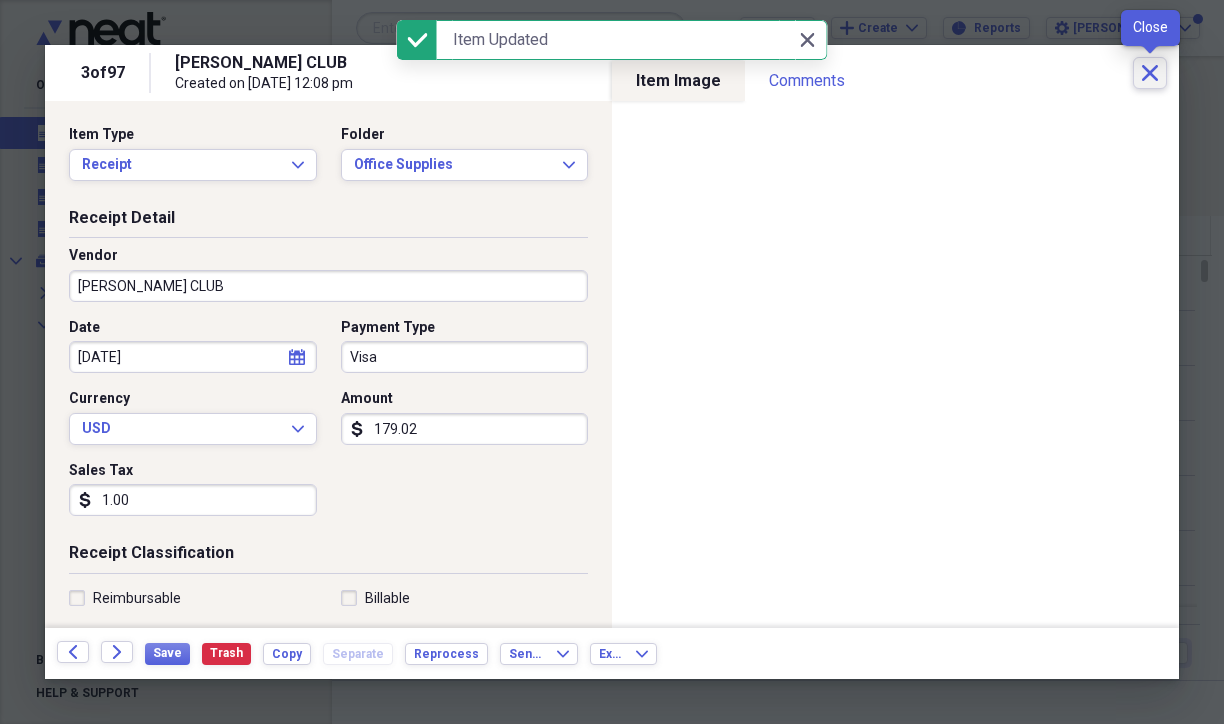 click 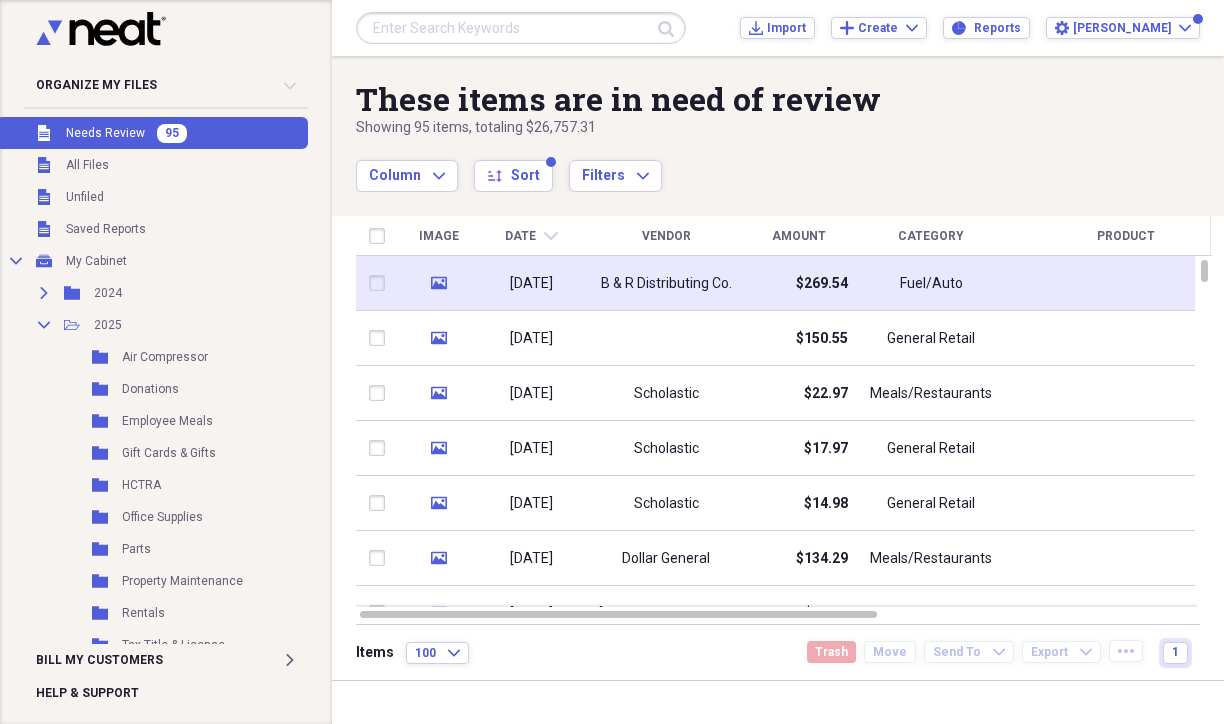 click on "B & R Distributing Co." at bounding box center [666, 284] 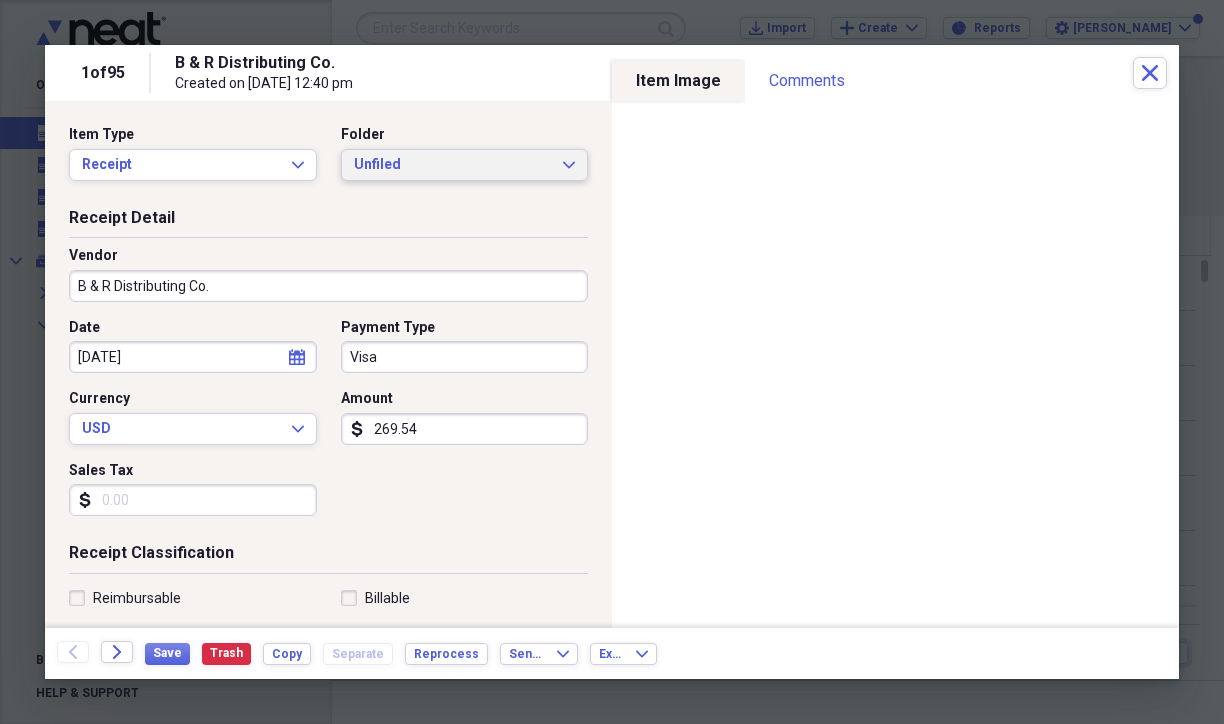 click on "Unfiled" at bounding box center [453, 165] 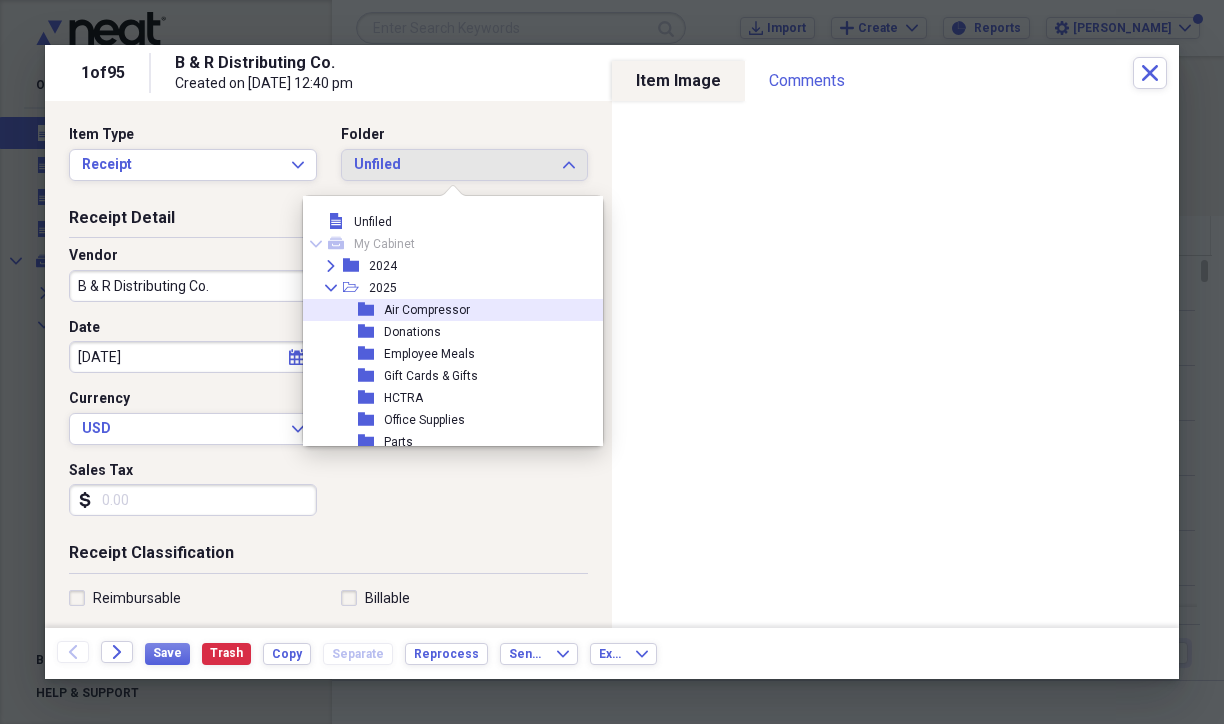 click on "Air Compressor" at bounding box center (427, 310) 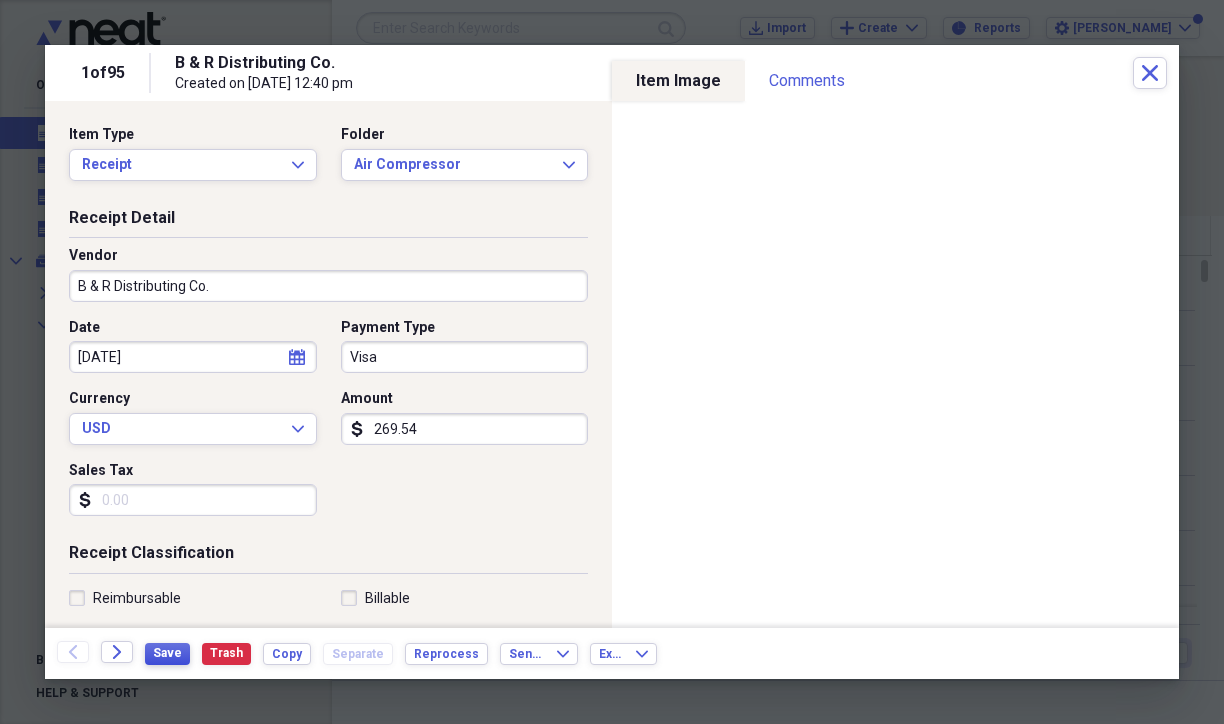 click on "Save" at bounding box center [167, 653] 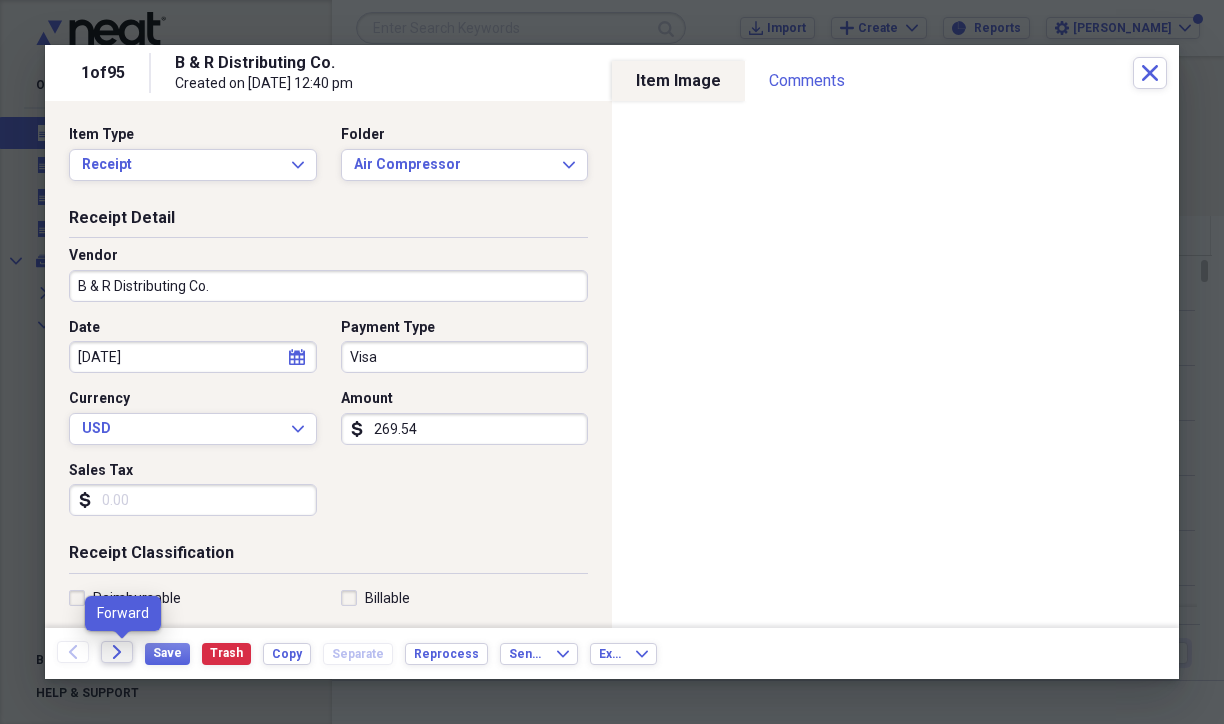 click on "Forward" at bounding box center (117, 652) 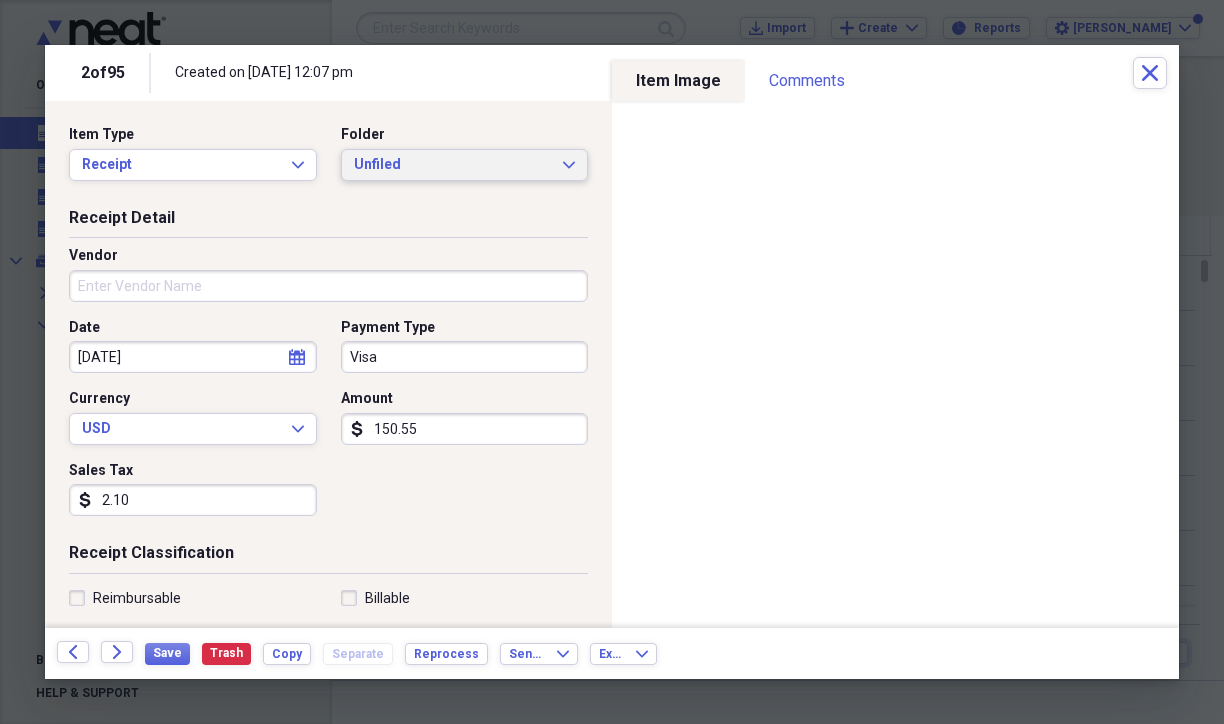 click on "Unfiled" at bounding box center (453, 165) 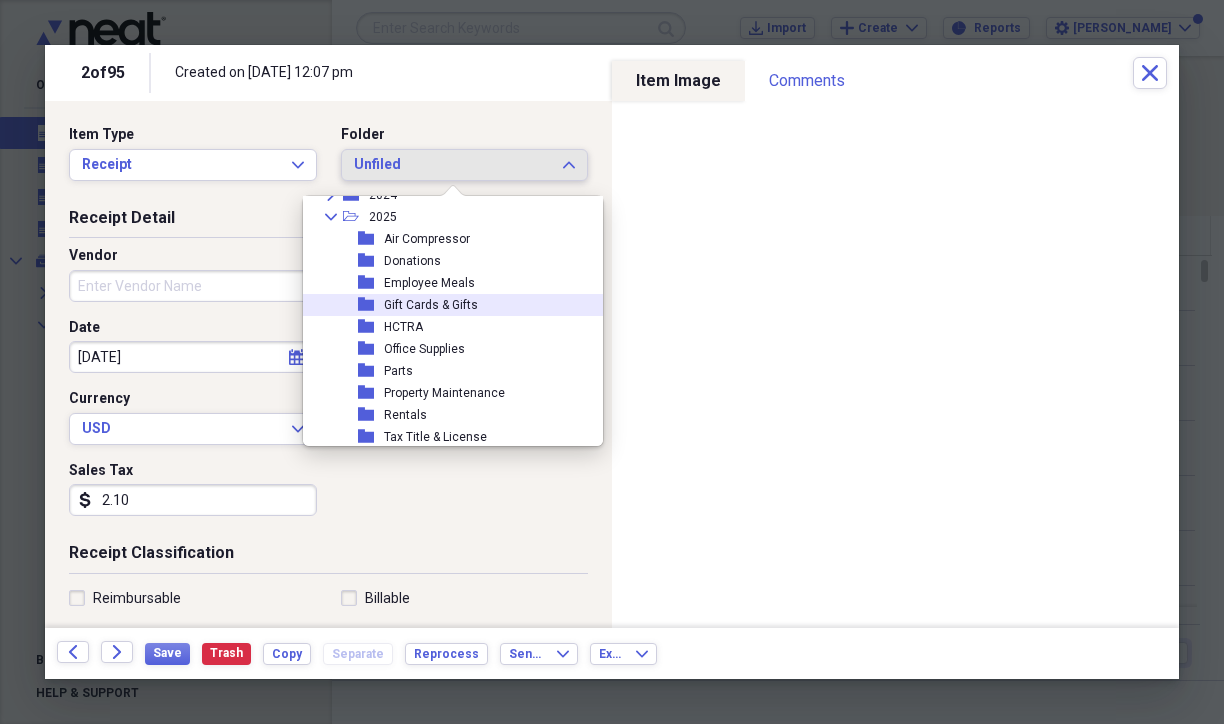 scroll, scrollTop: 100, scrollLeft: 0, axis: vertical 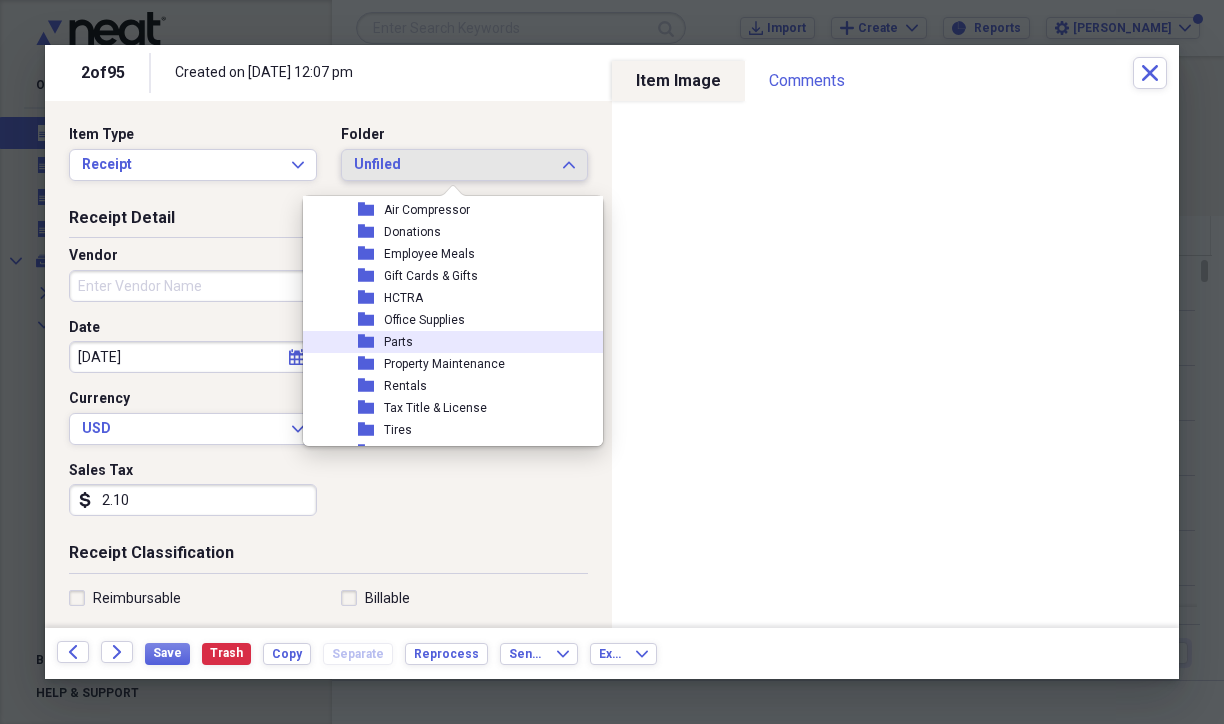 click on "Parts" at bounding box center (398, 342) 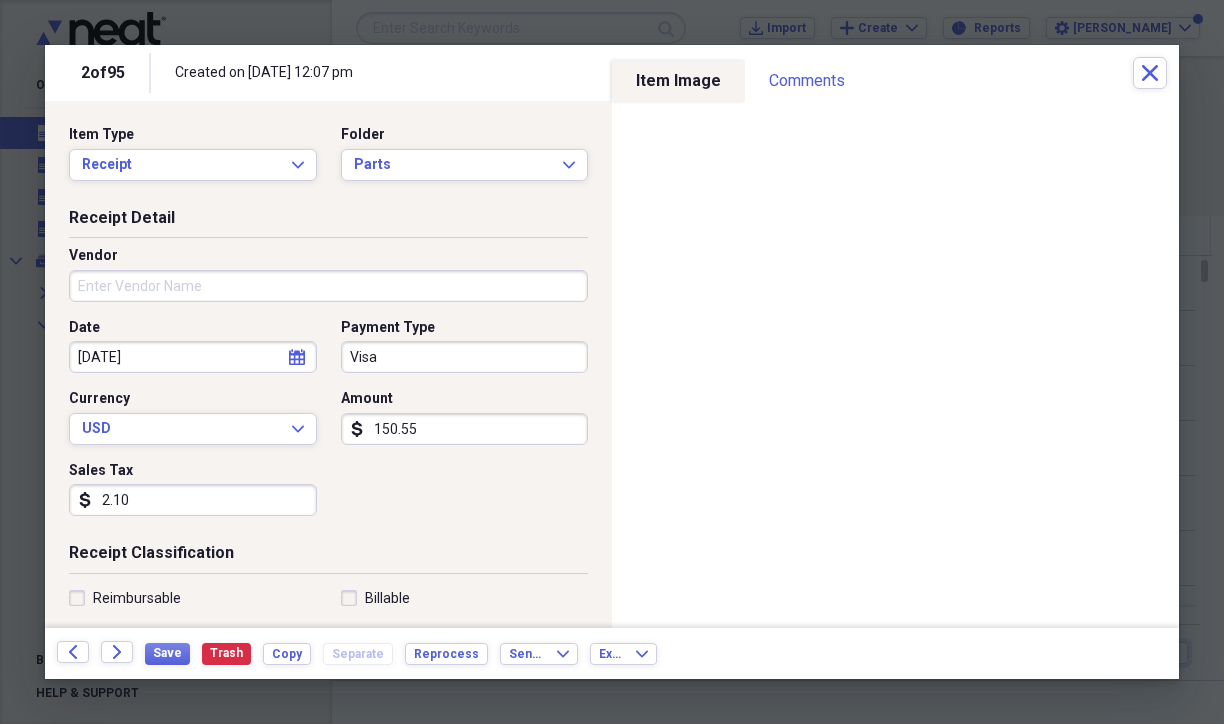 click on "Vendor" at bounding box center (328, 286) 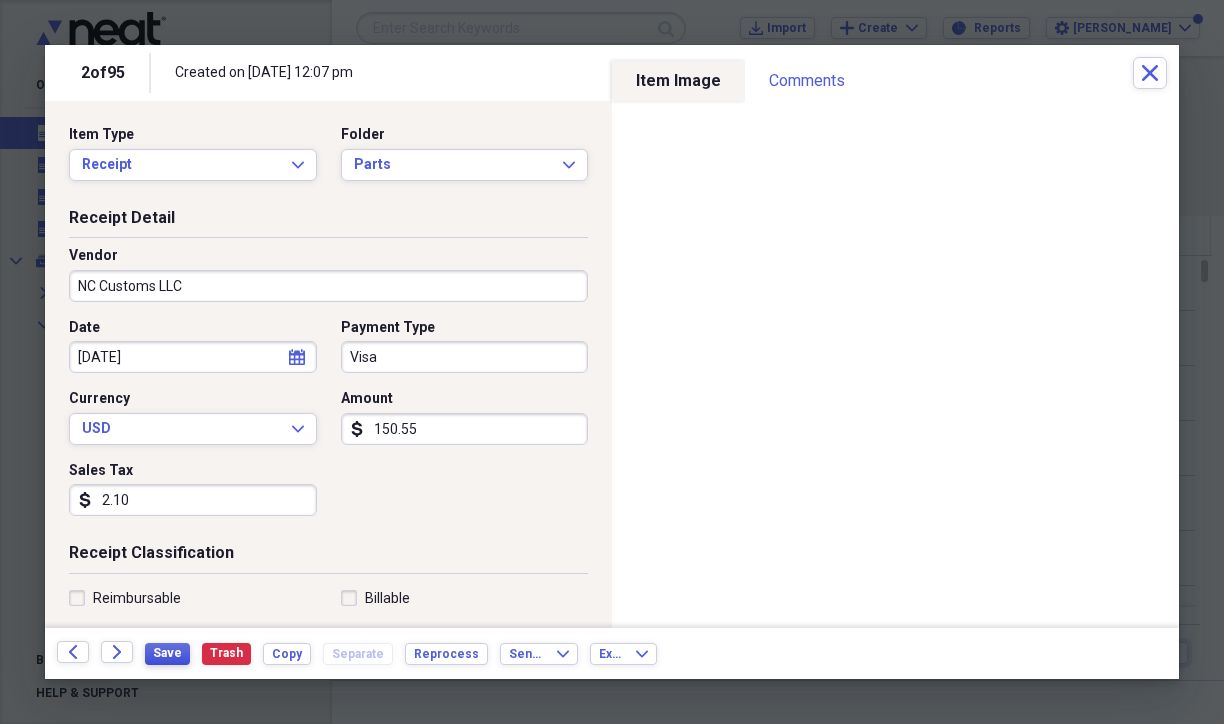 type on "NC Customs LLC" 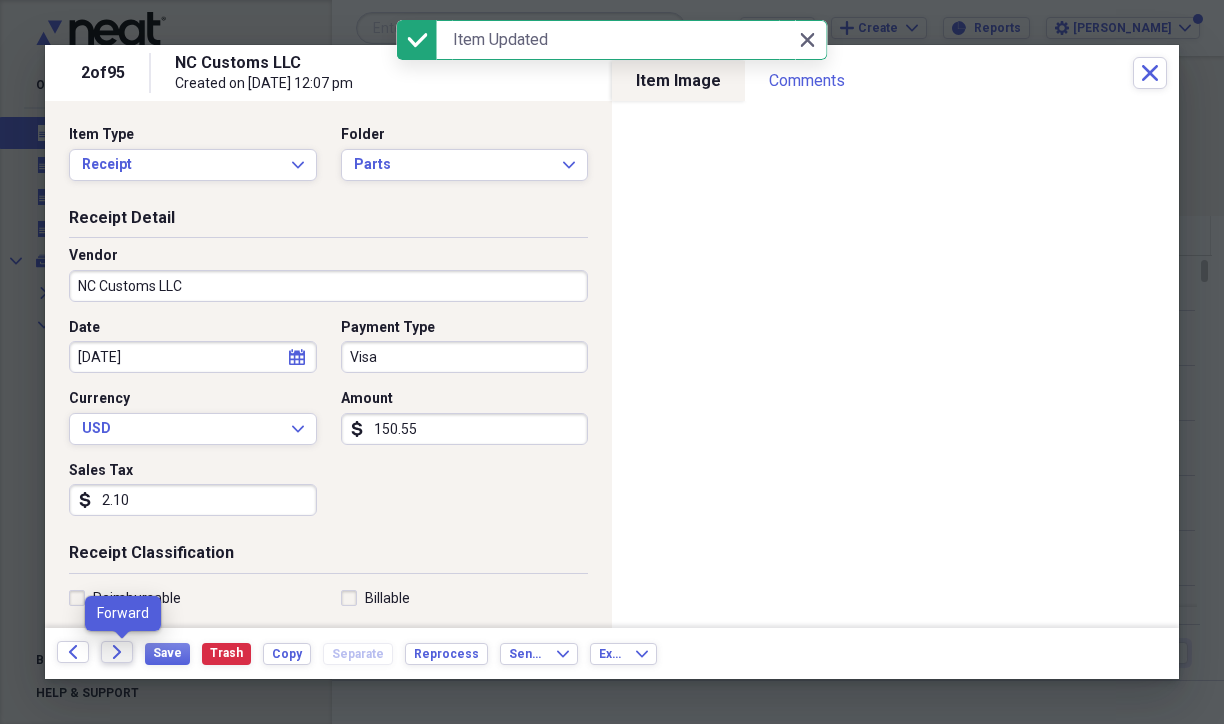 click on "Forward" 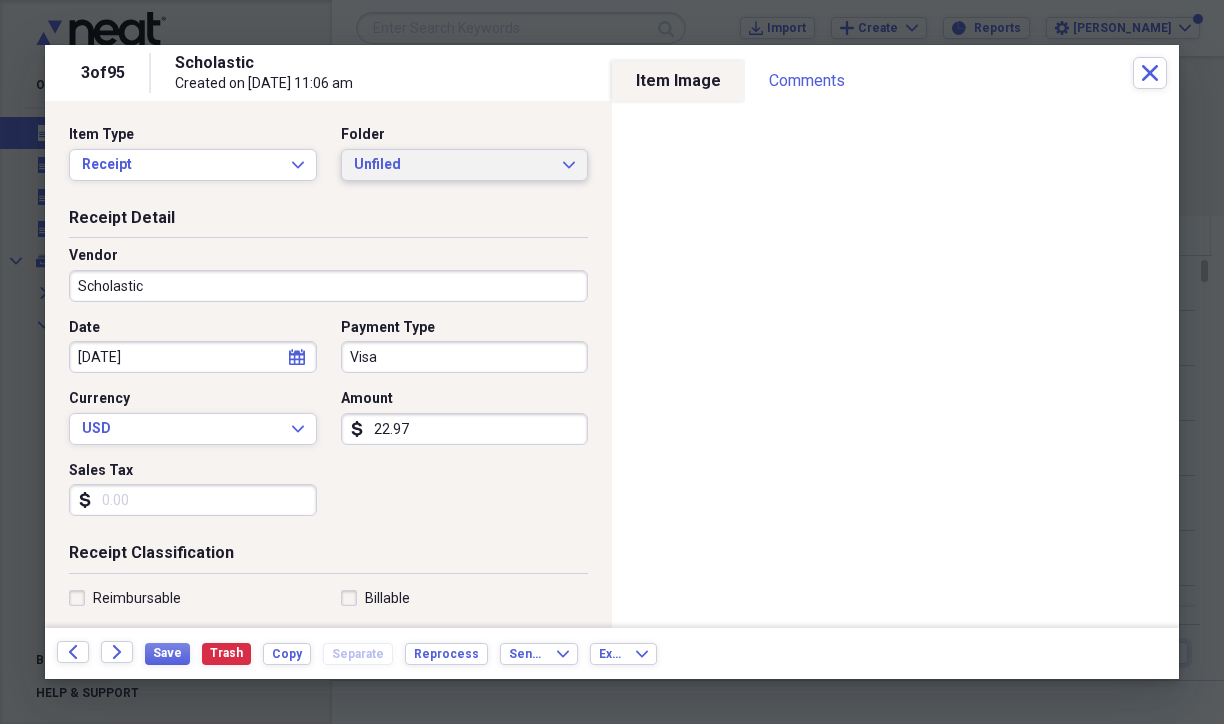 click on "Unfiled" at bounding box center [453, 165] 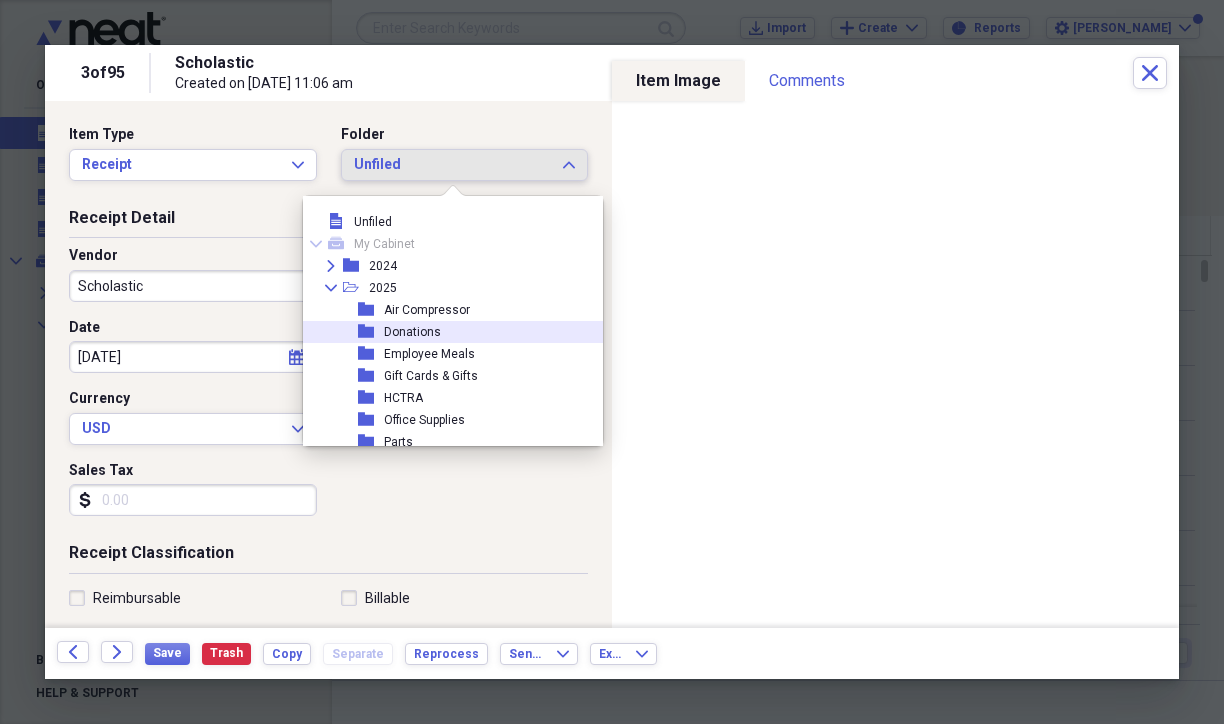 click on "folder Donations" at bounding box center (459, 332) 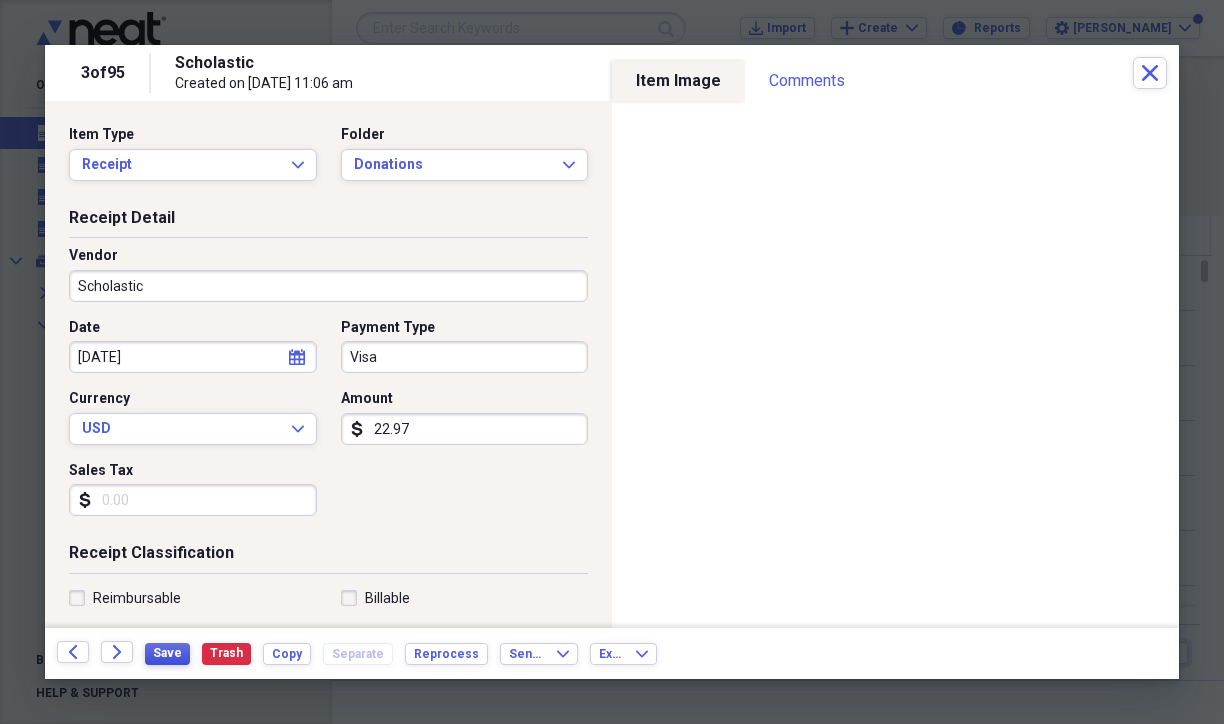 click on "Save" at bounding box center (167, 653) 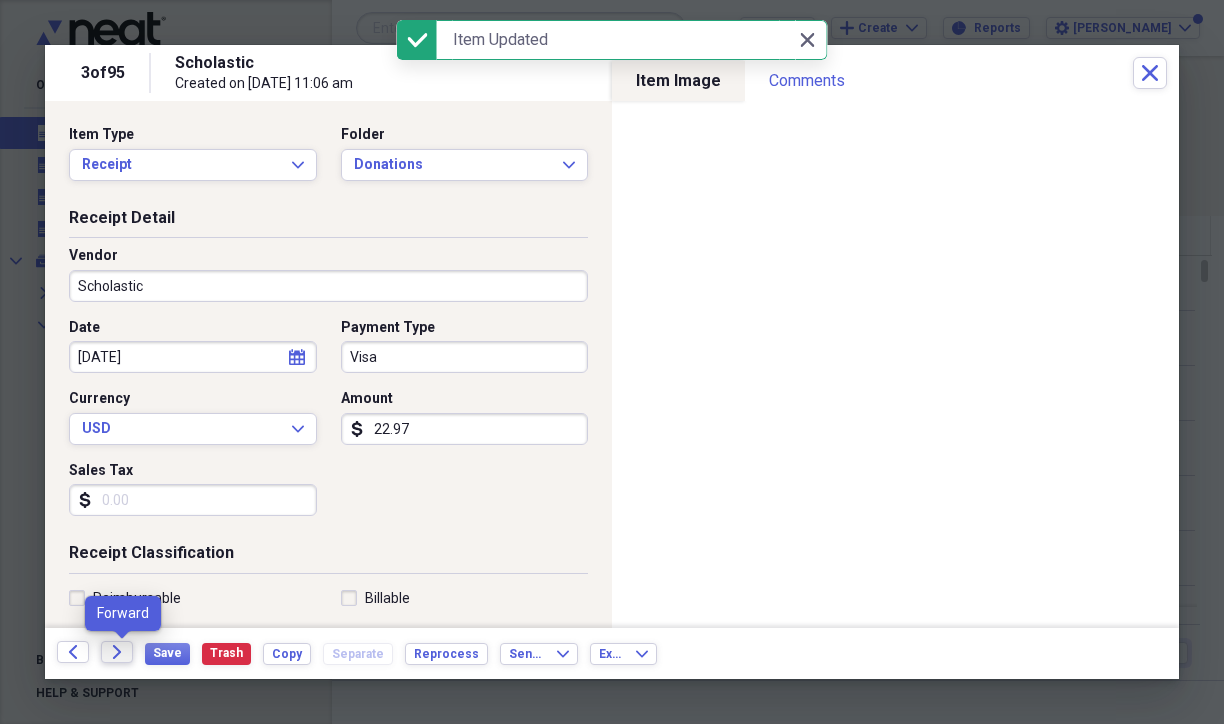 click on "Forward" at bounding box center (117, 652) 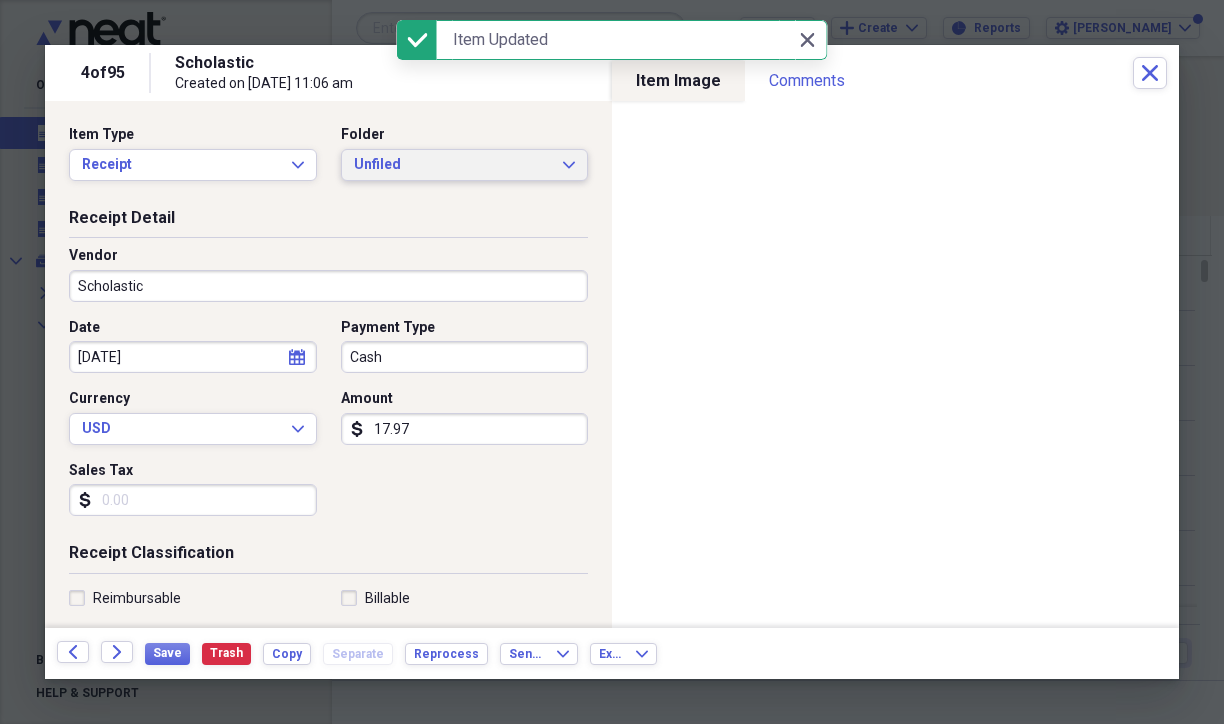 click on "Unfiled" at bounding box center [453, 165] 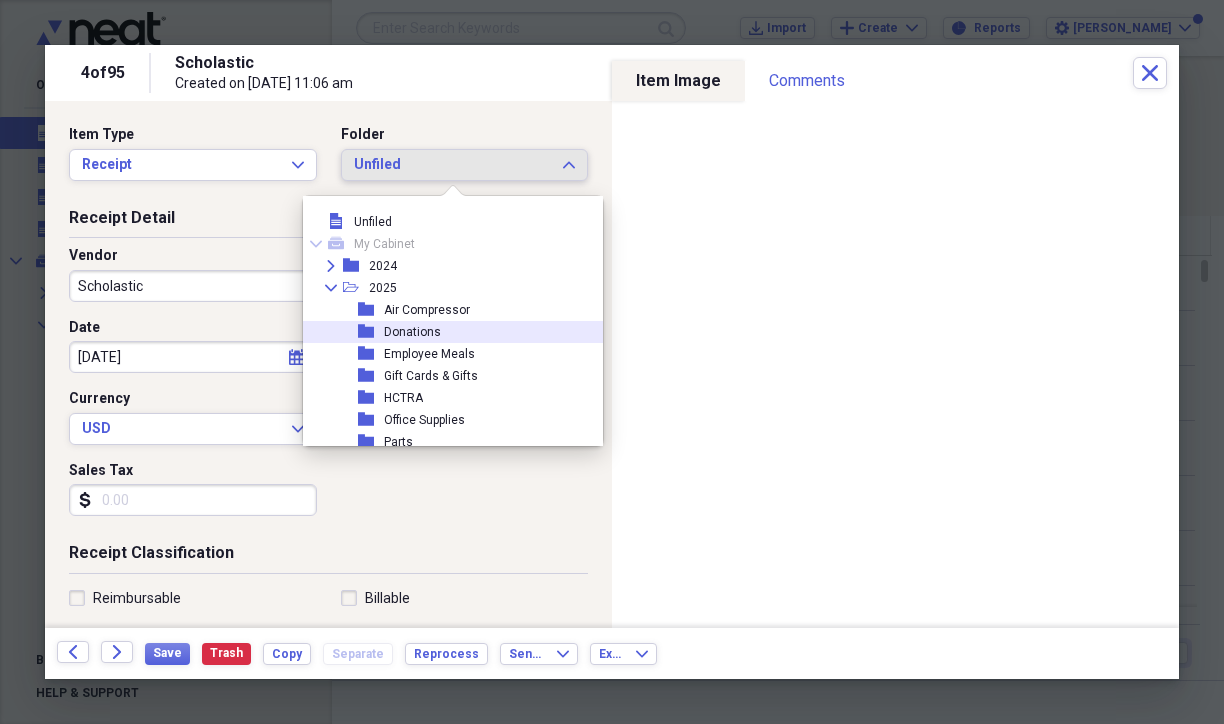click on "folder Donations" at bounding box center (459, 332) 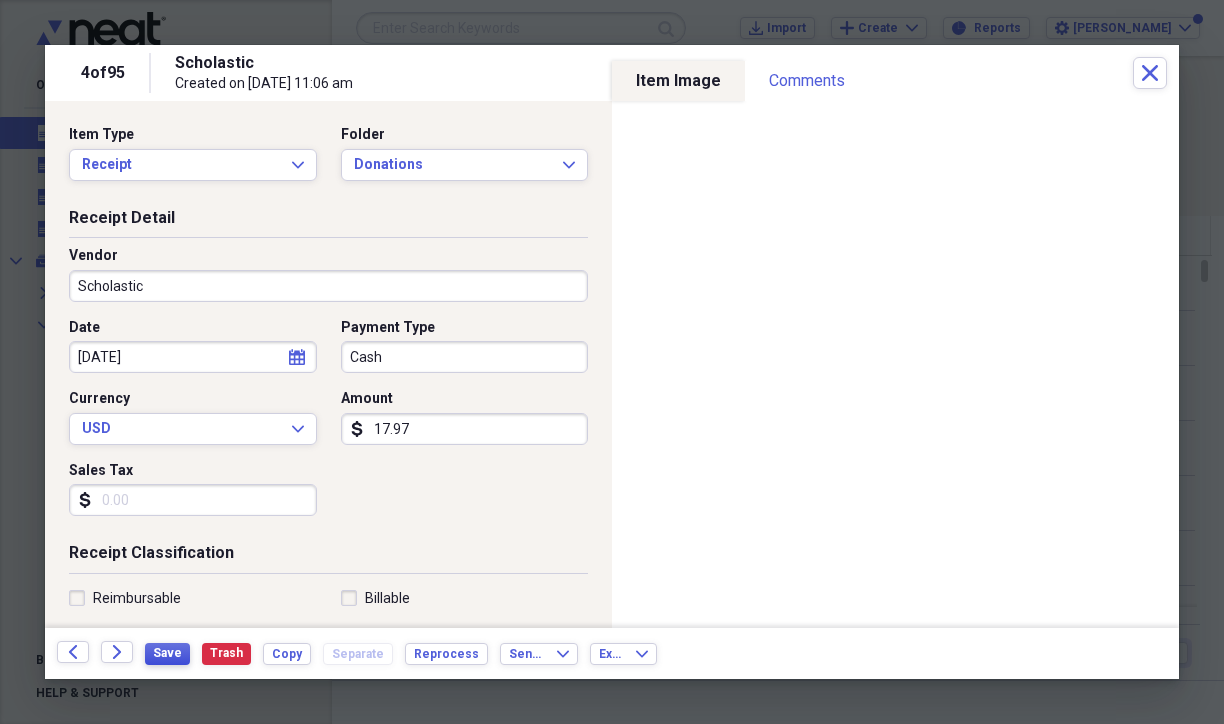 click on "Save" at bounding box center (167, 653) 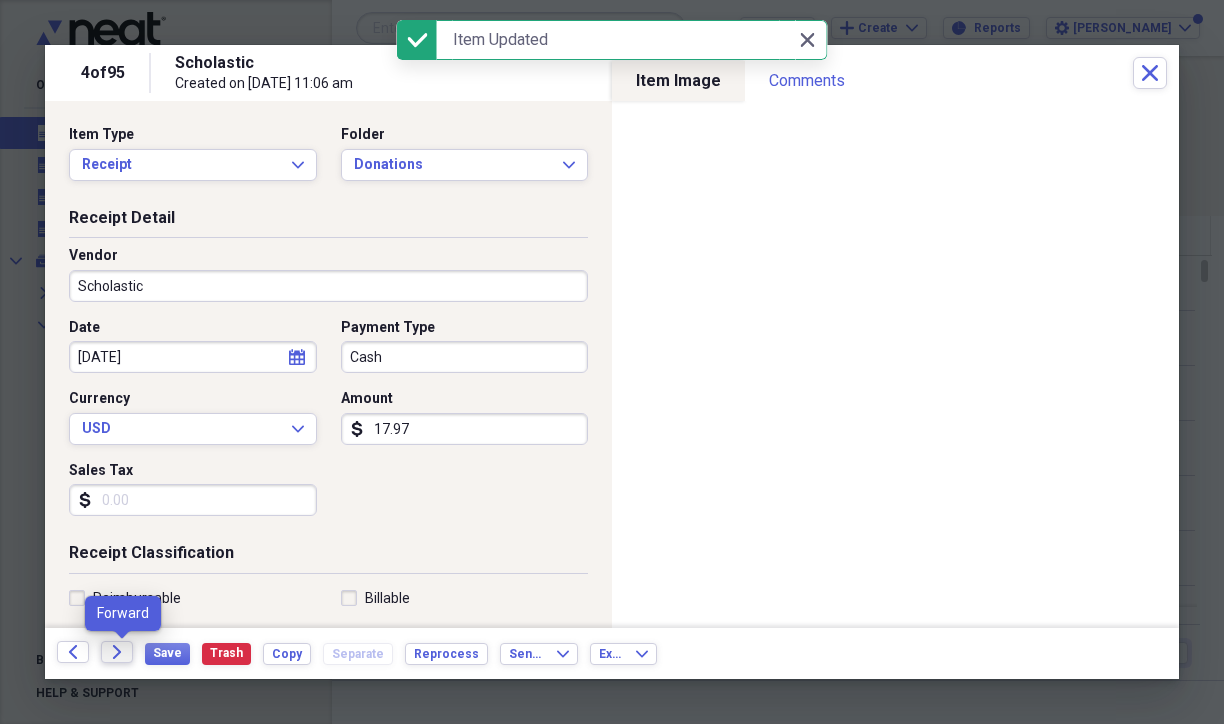 click on "Forward" 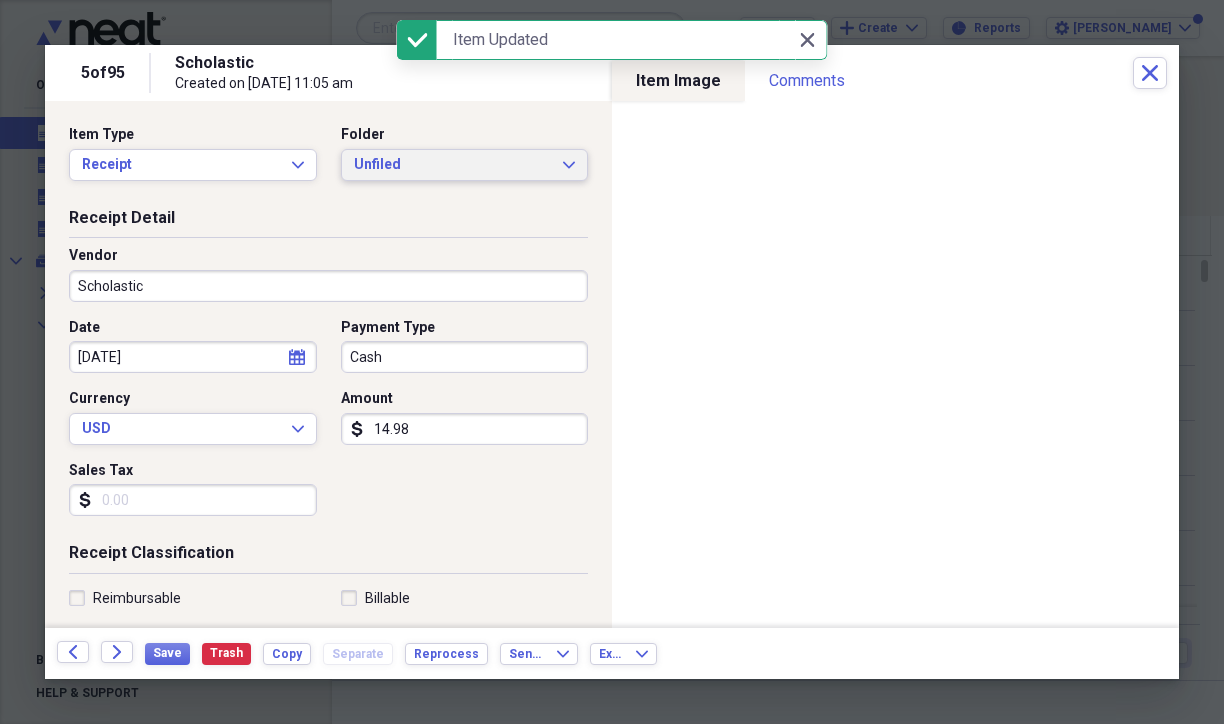 click on "Unfiled" at bounding box center (453, 165) 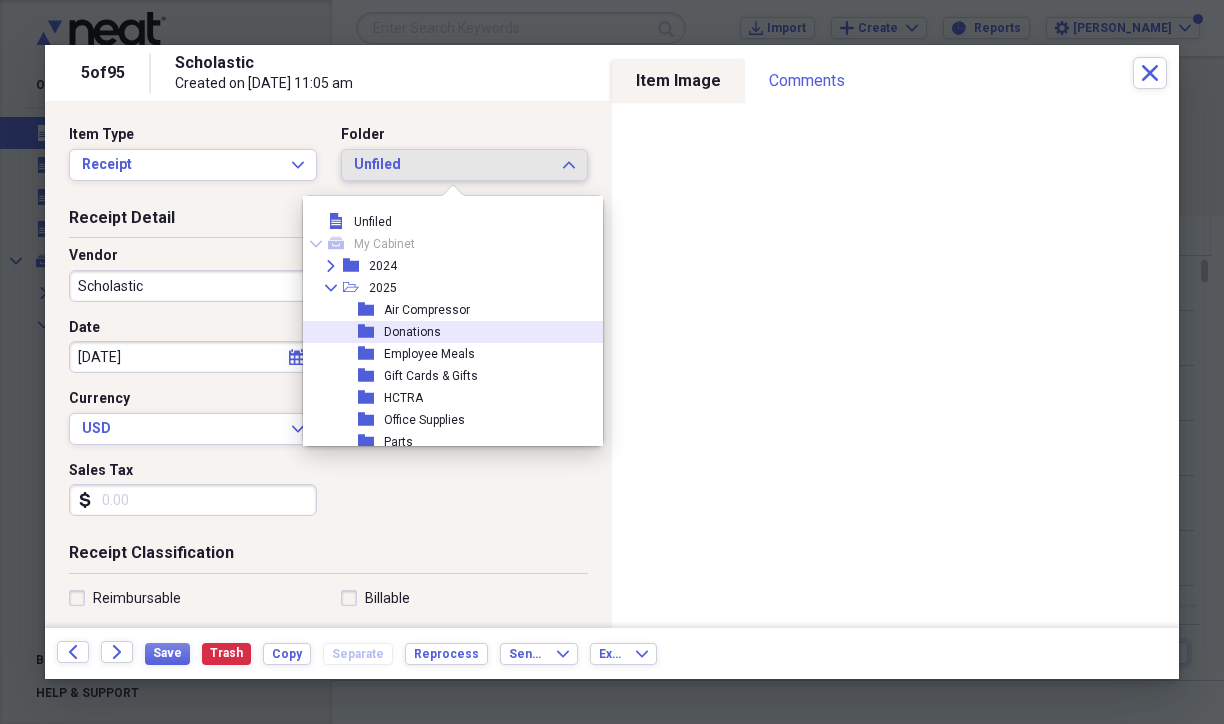 click on "Donations" at bounding box center [412, 332] 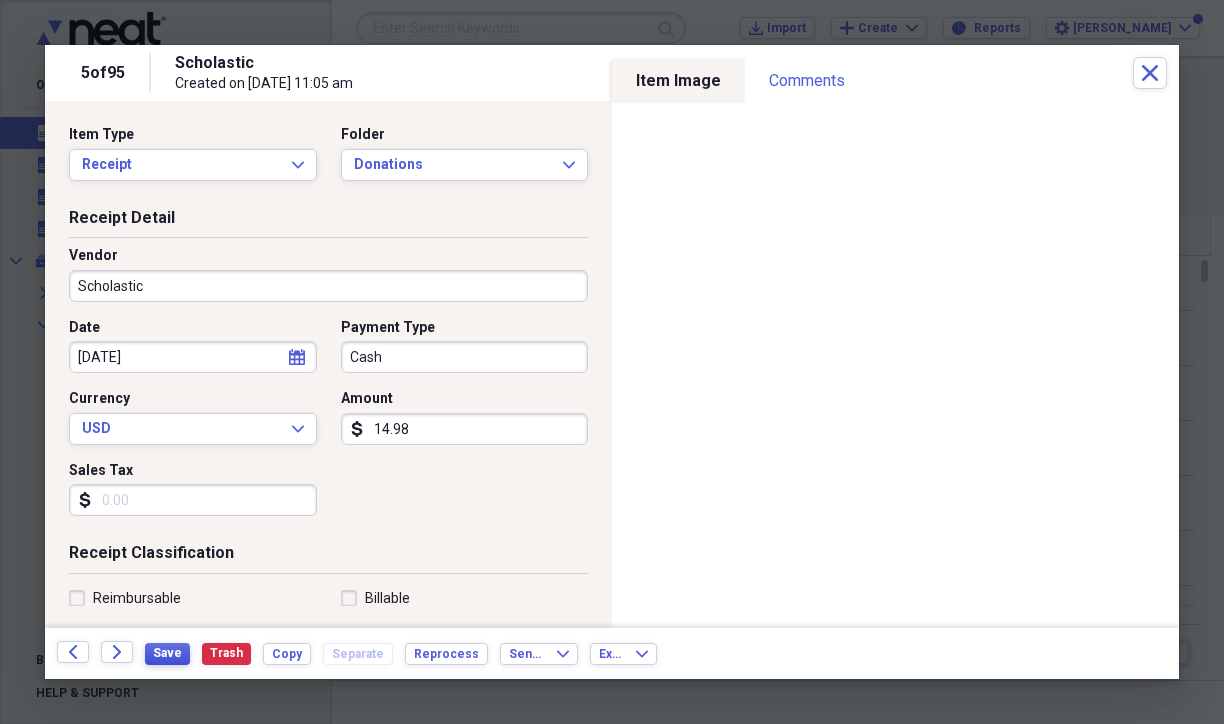 click on "Save" at bounding box center (167, 653) 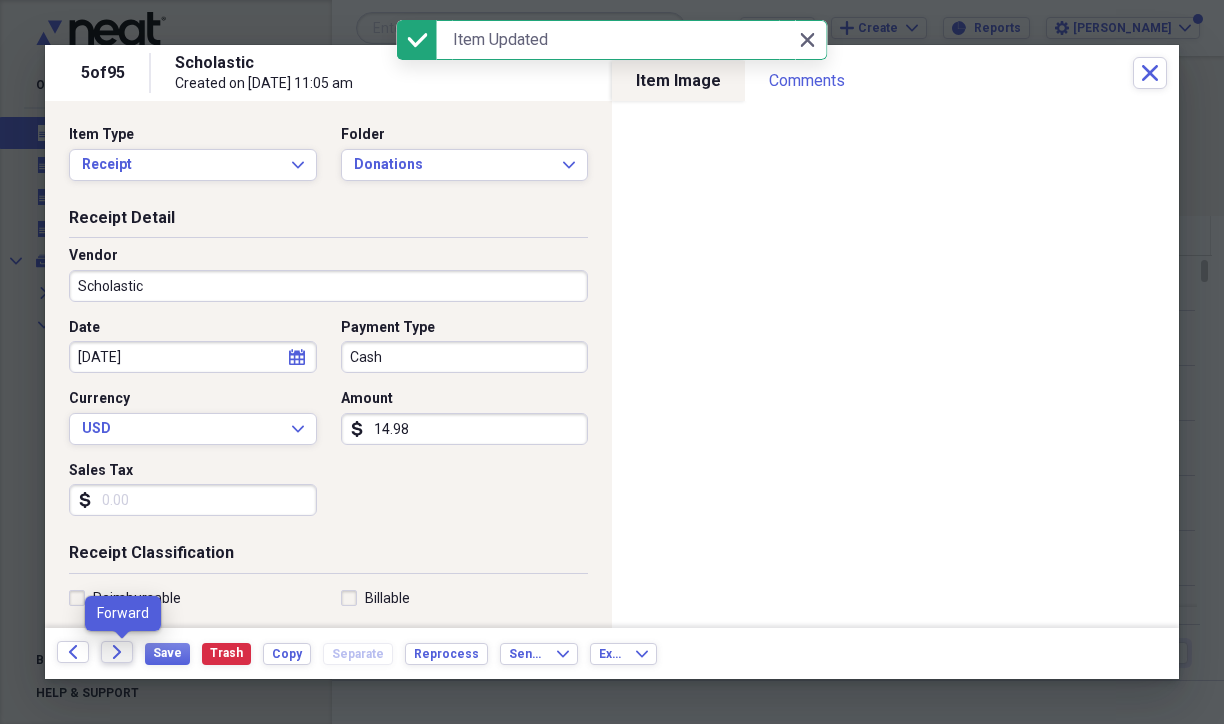 click on "Forward" 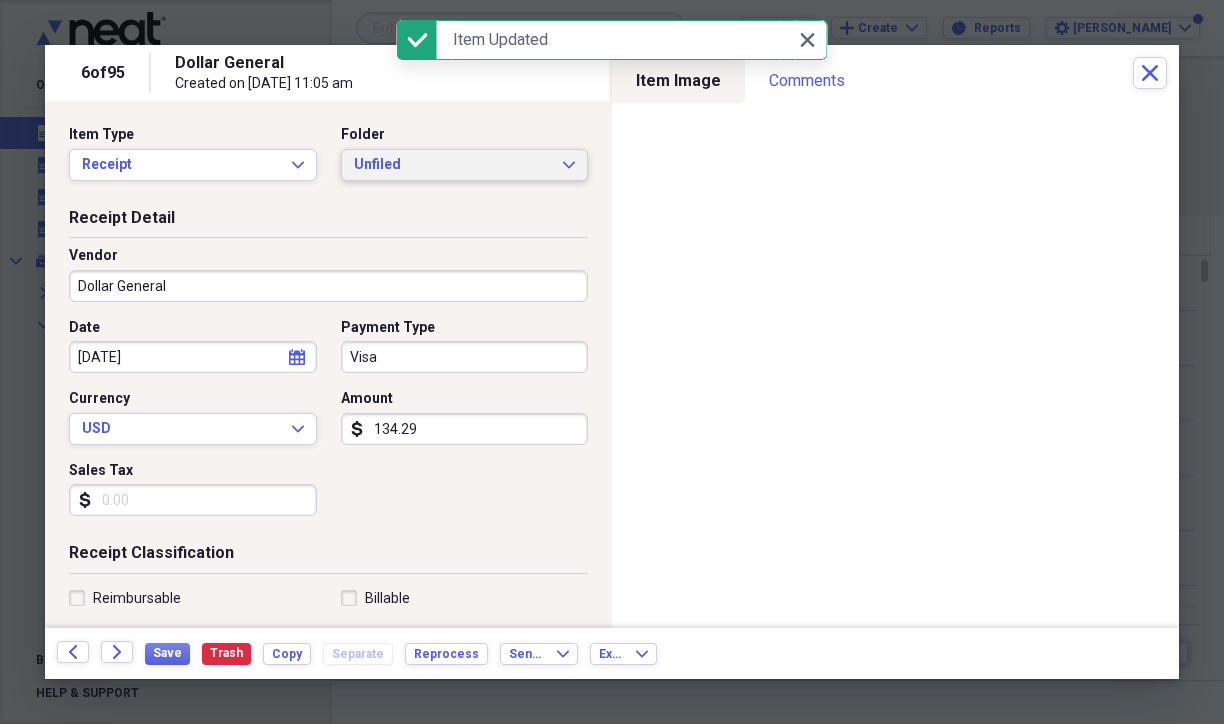 click on "Unfiled Expand" at bounding box center [465, 165] 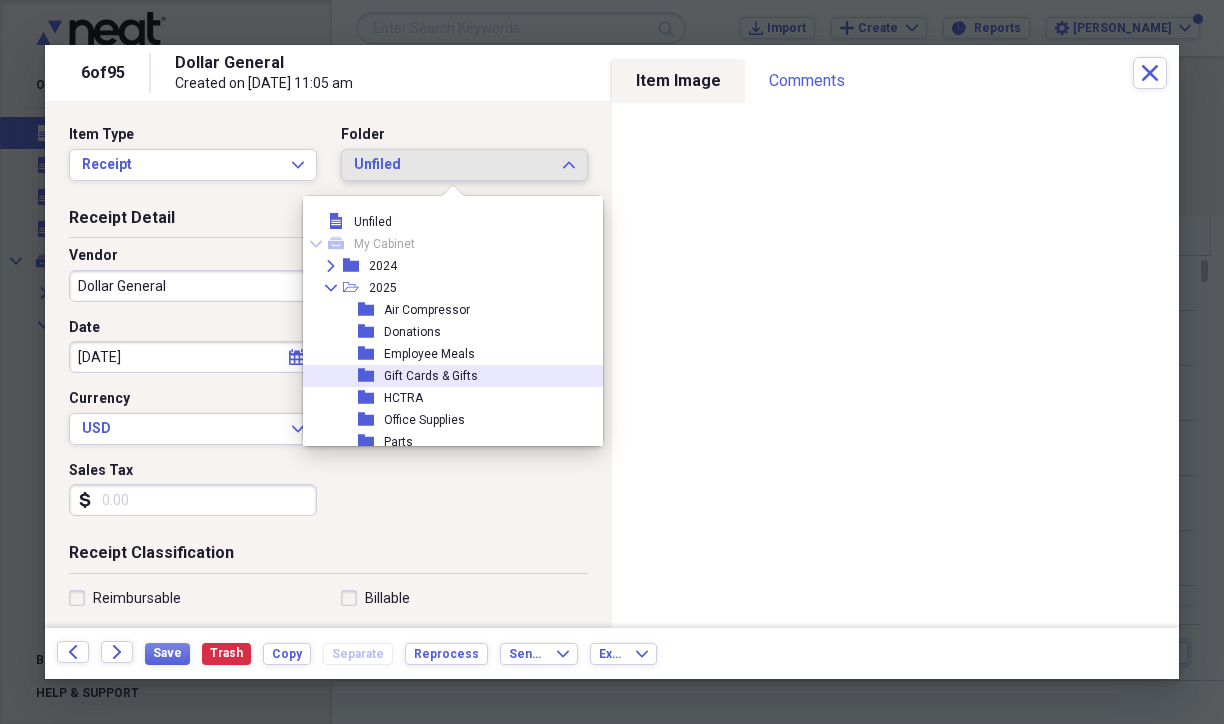 click on "Gift Cards & Gifts" at bounding box center (431, 376) 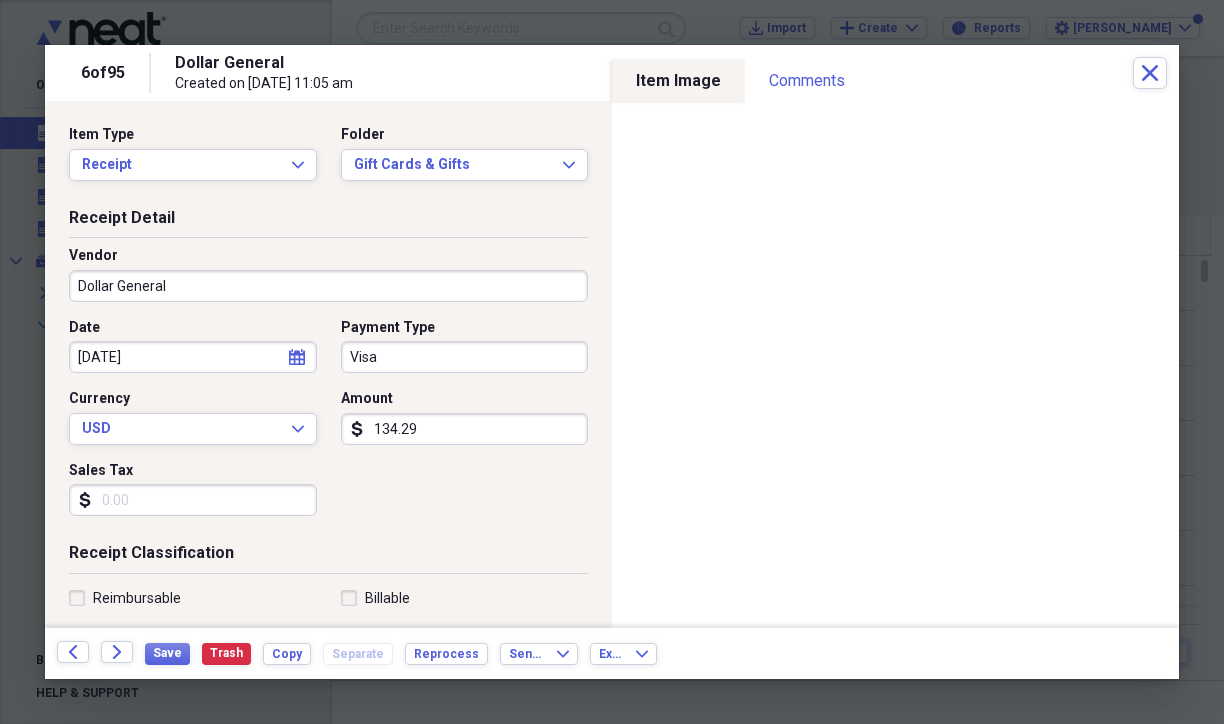 click on "Dollar General" at bounding box center (328, 286) 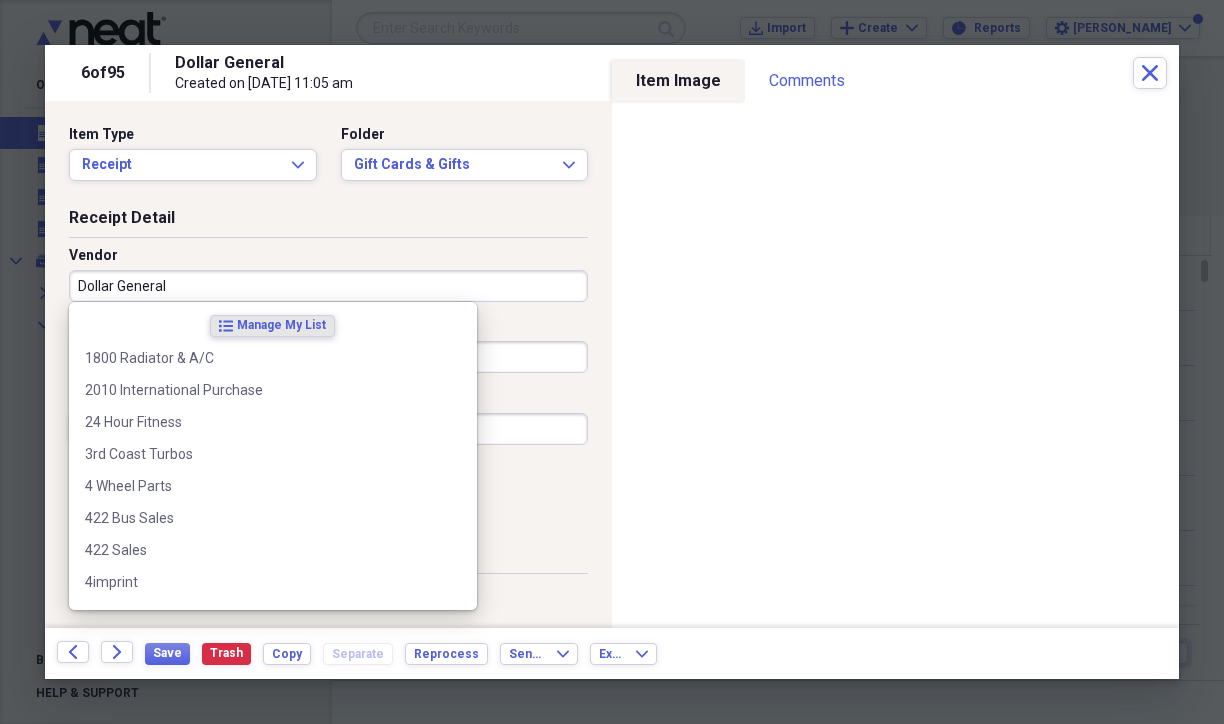 click on "Dollar General" at bounding box center (328, 286) 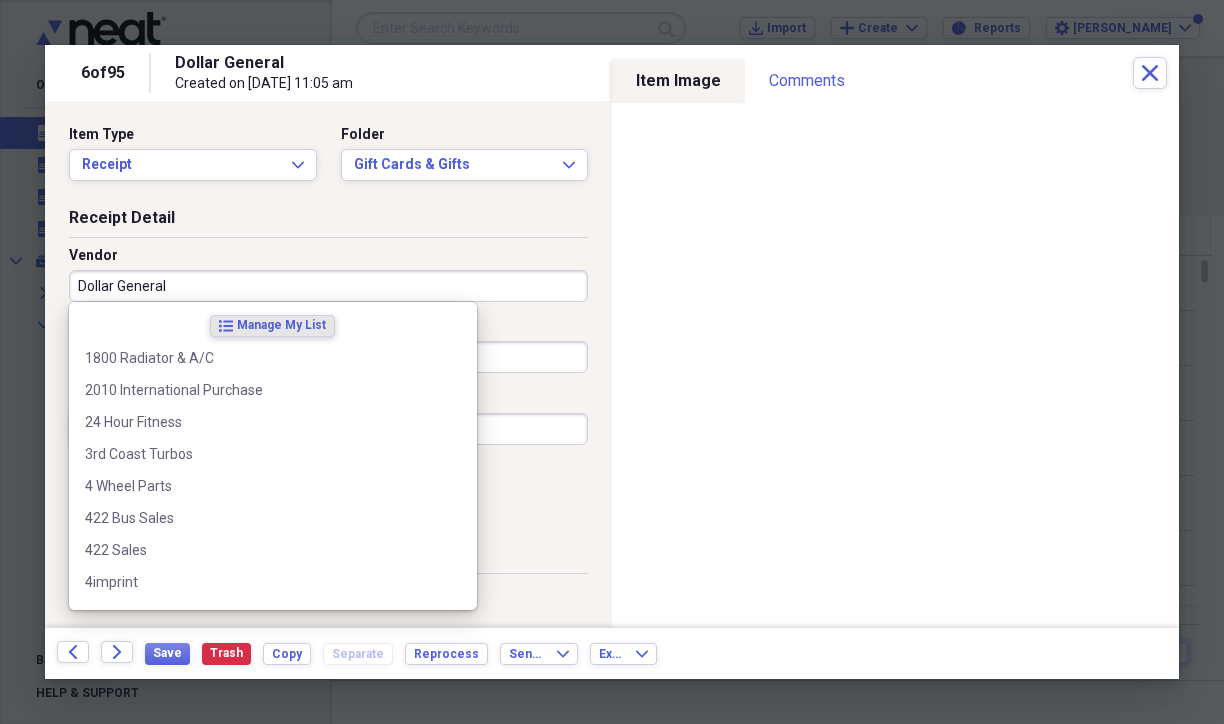 click on "Visa" at bounding box center [465, 357] 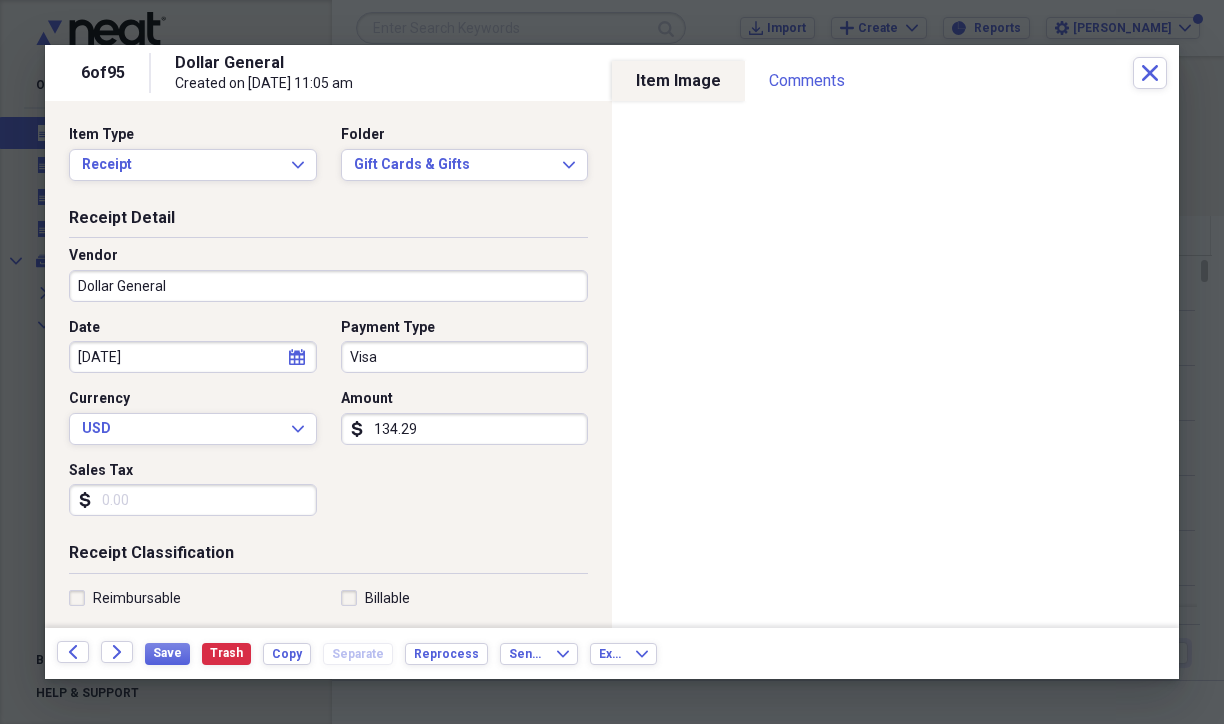 click on "134.29" at bounding box center [465, 429] 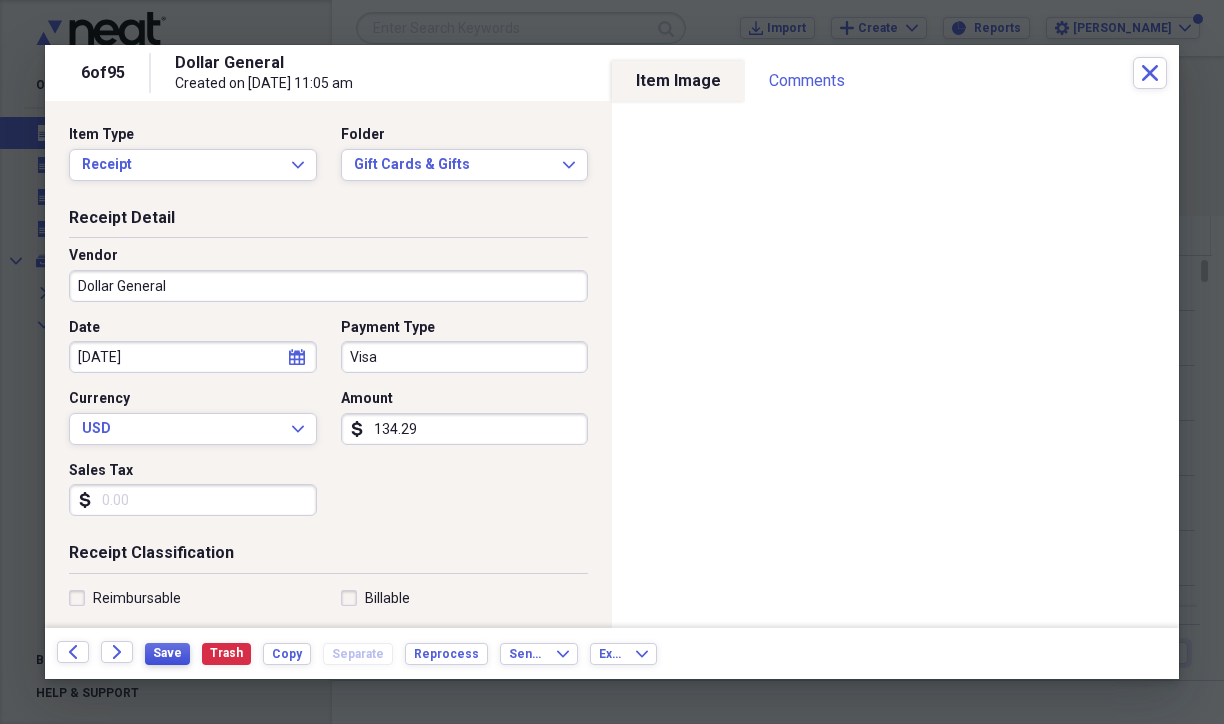 click on "Save" at bounding box center (167, 653) 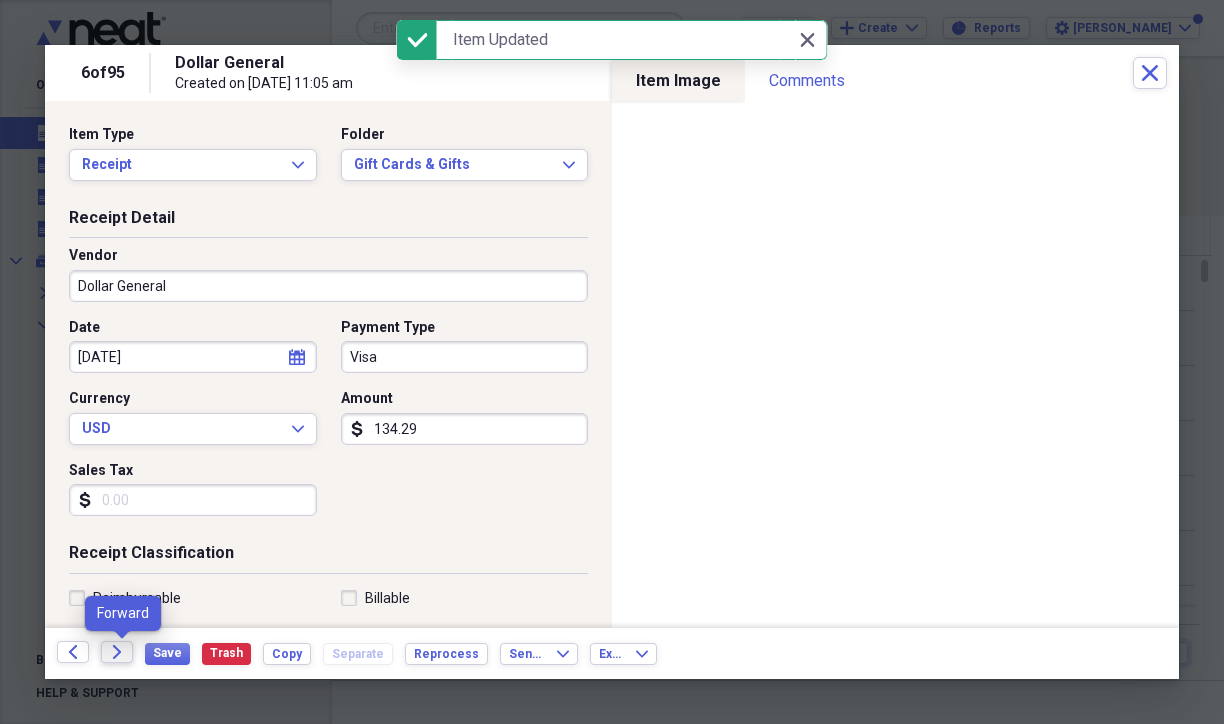 click on "Forward" 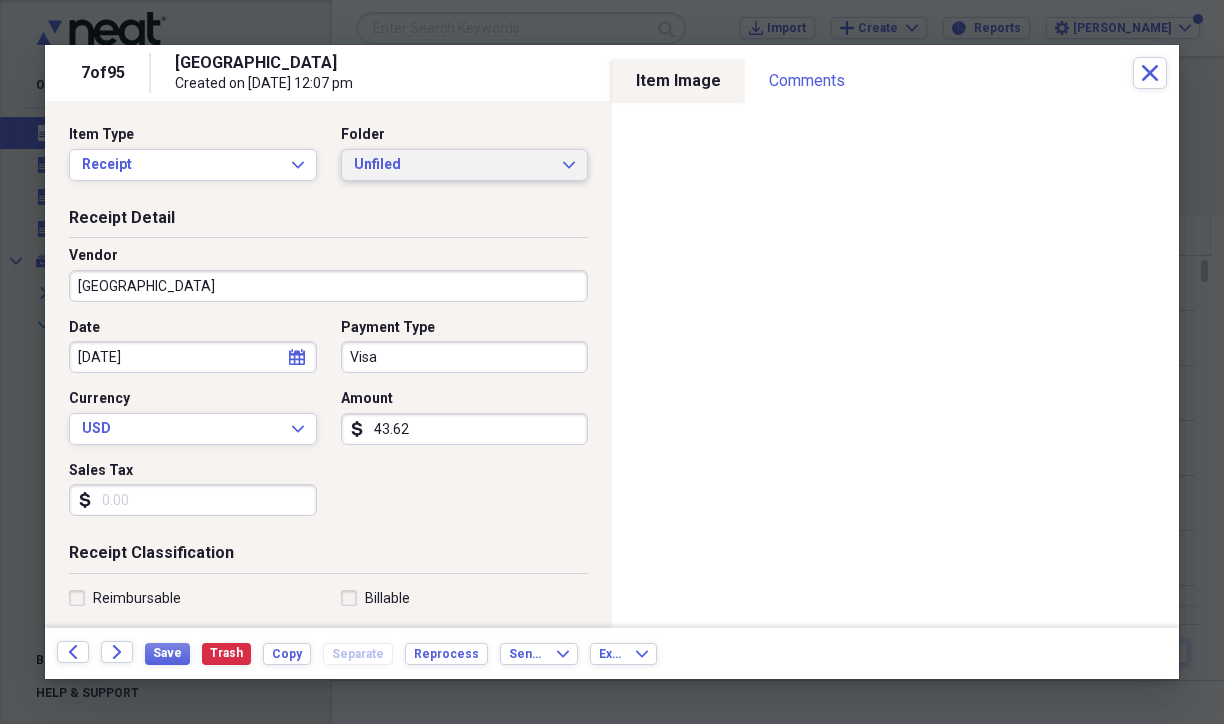 click on "Unfiled" at bounding box center (453, 165) 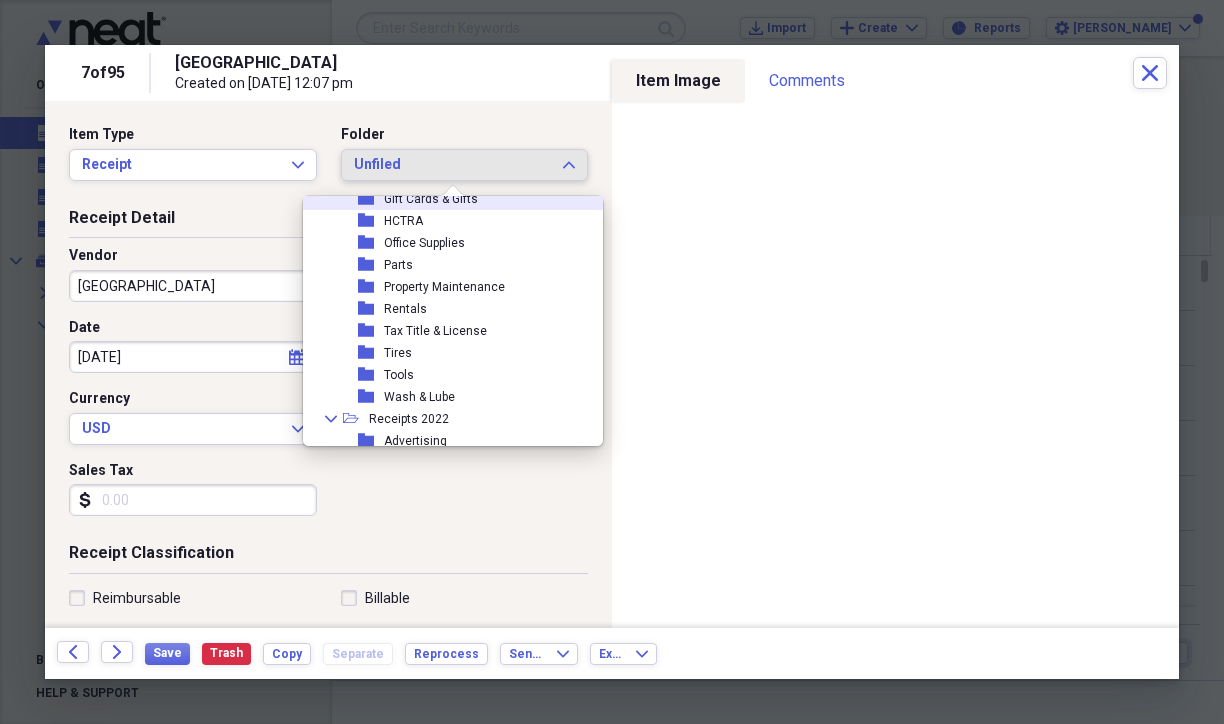 scroll, scrollTop: 200, scrollLeft: 0, axis: vertical 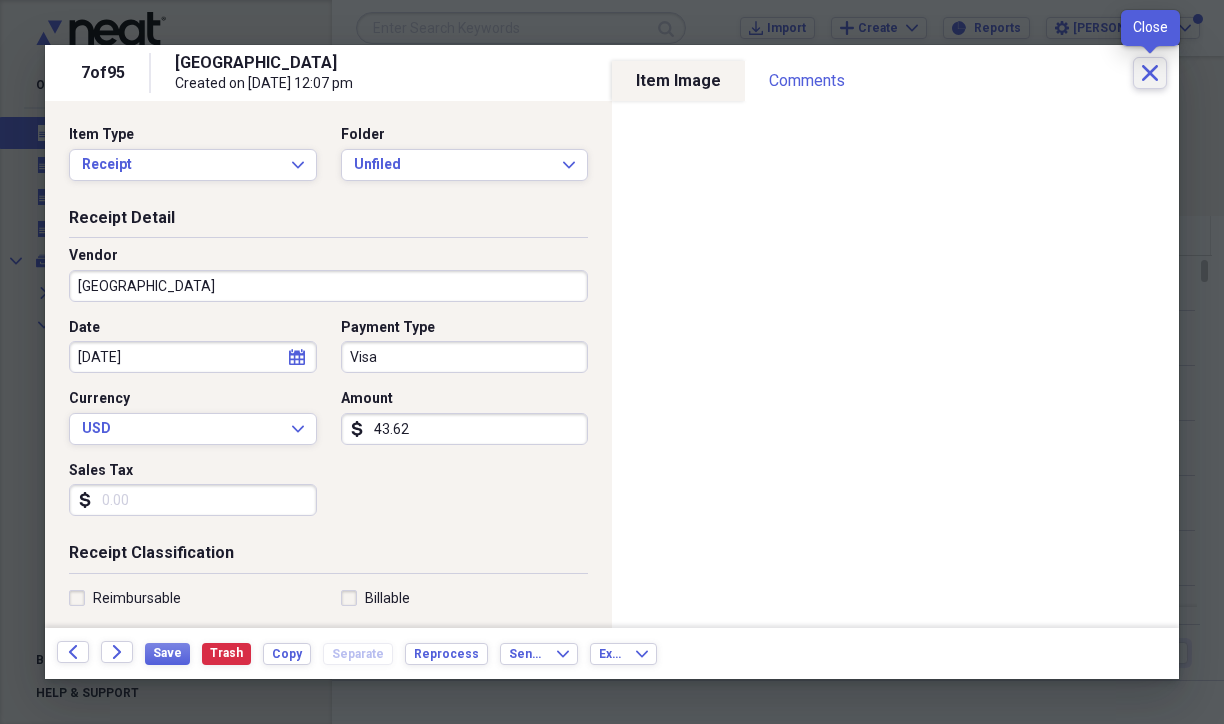 click on "Close" 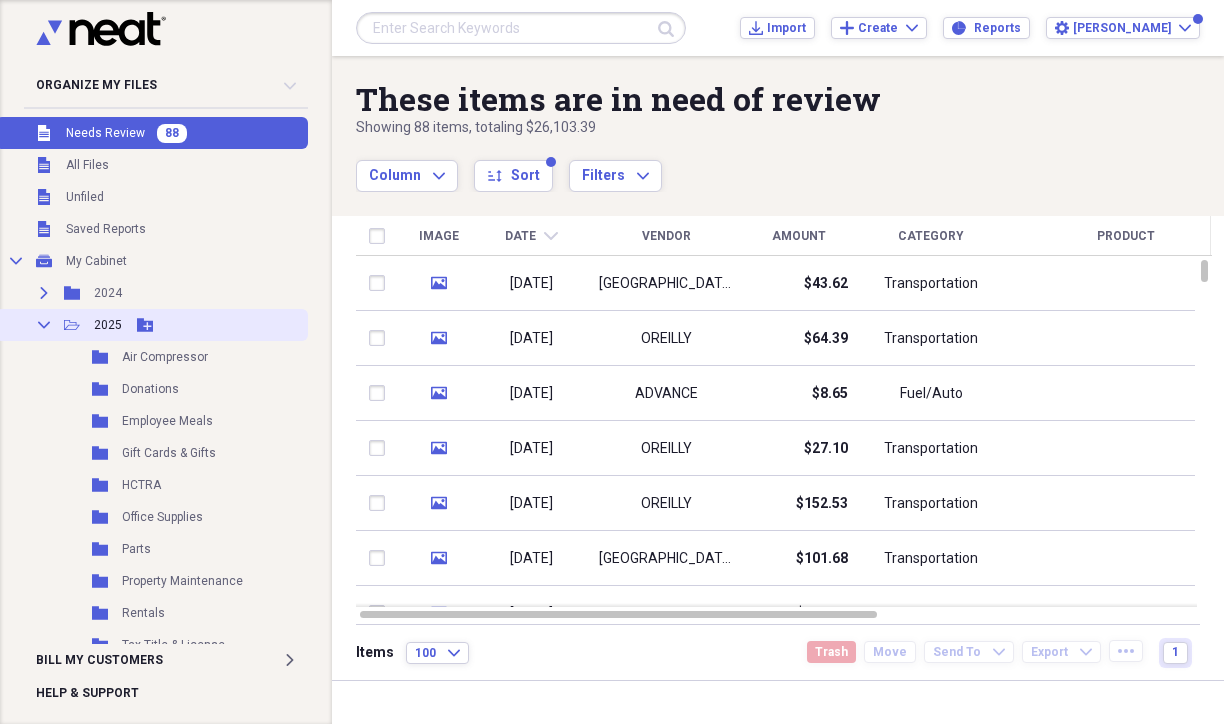click 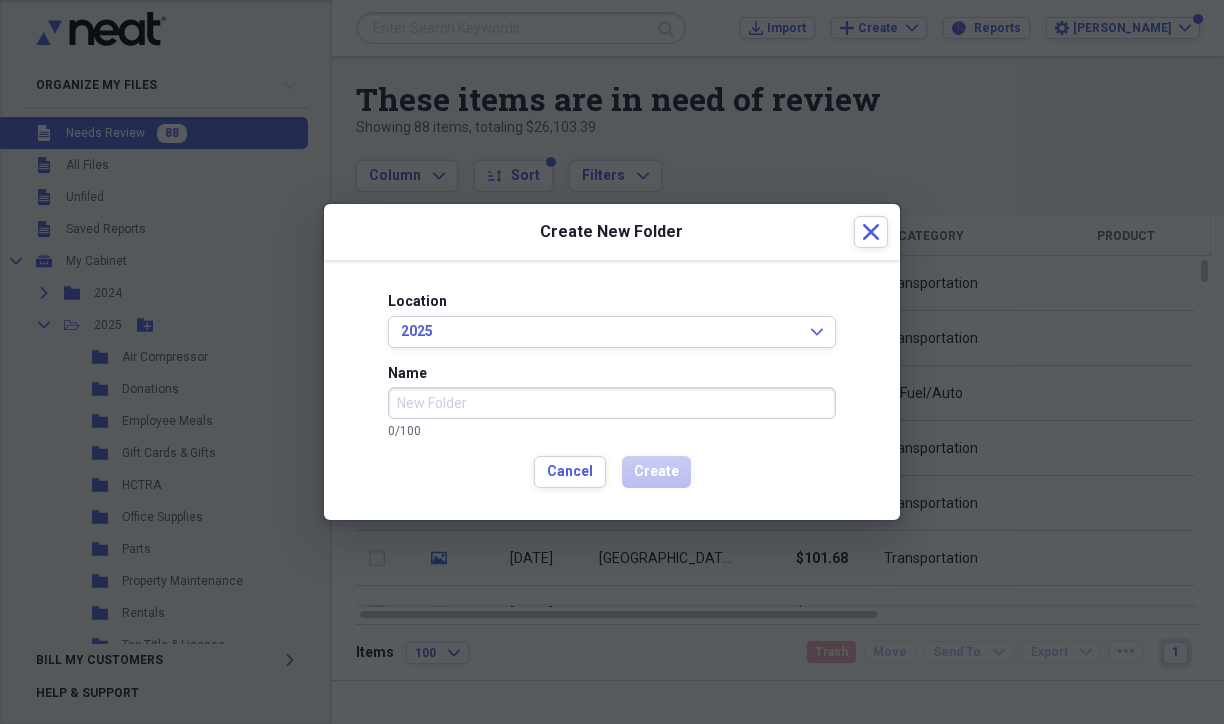 click on "Name" at bounding box center (612, 403) 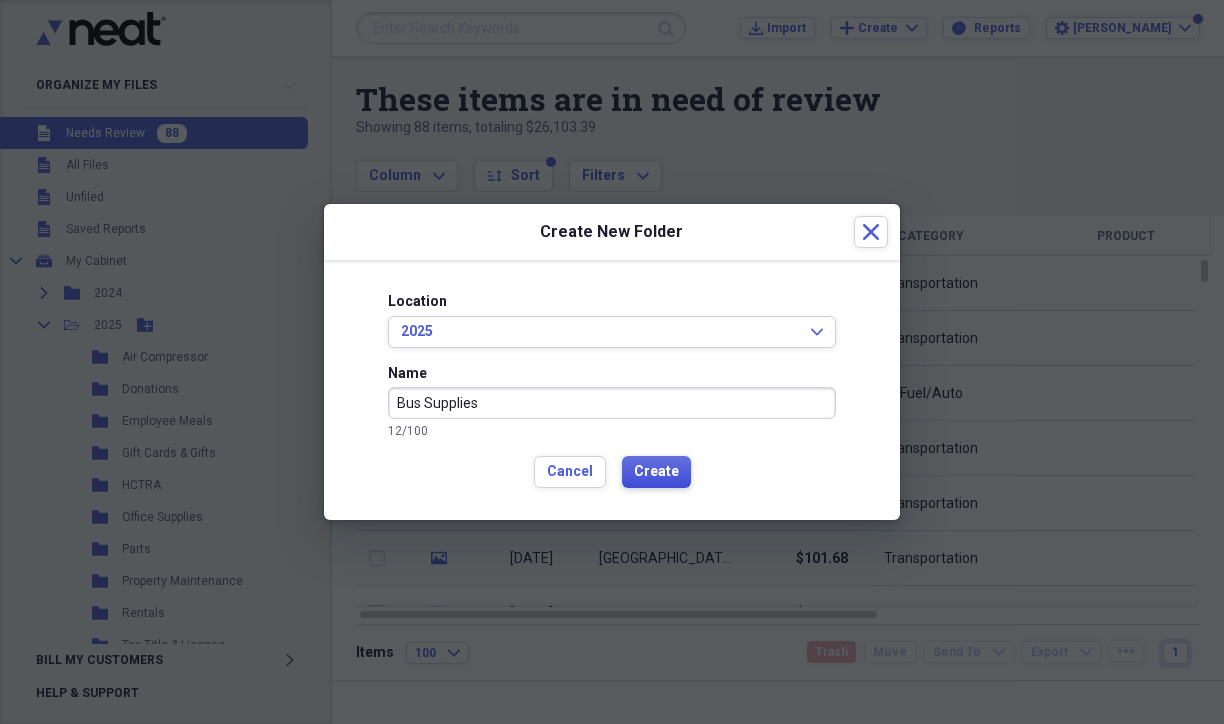 type on "Bus Supplies" 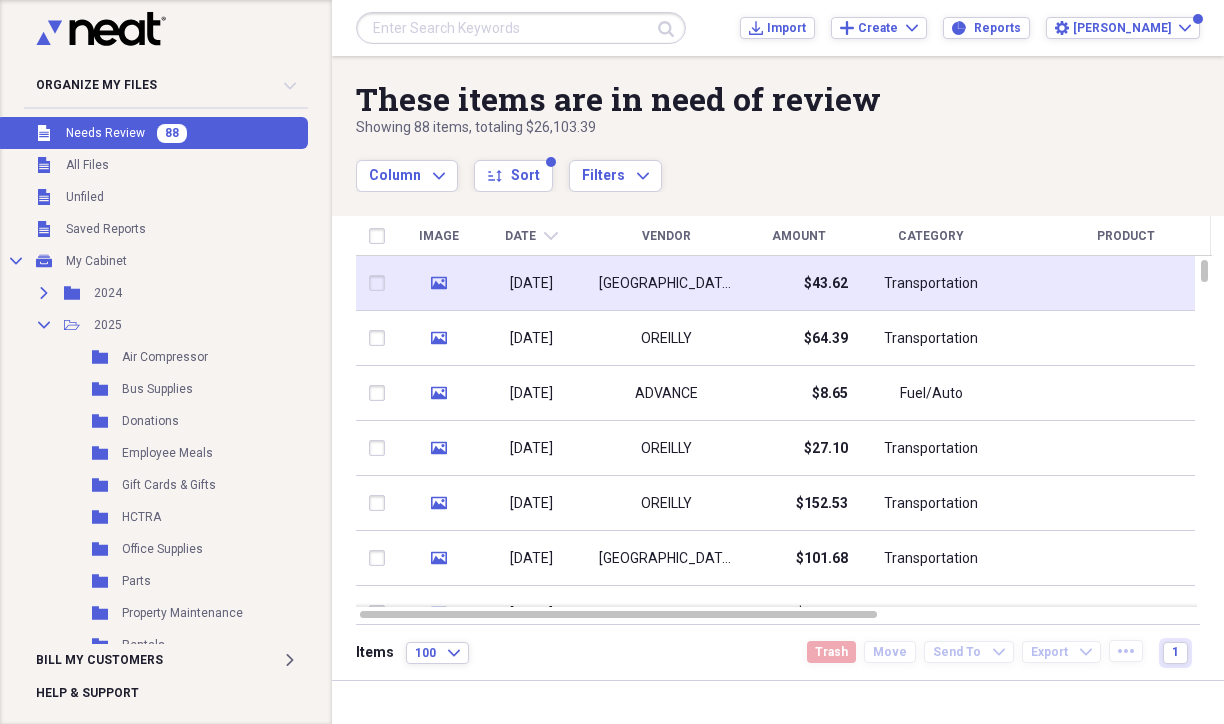 click on "[GEOGRAPHIC_DATA]" at bounding box center (666, 283) 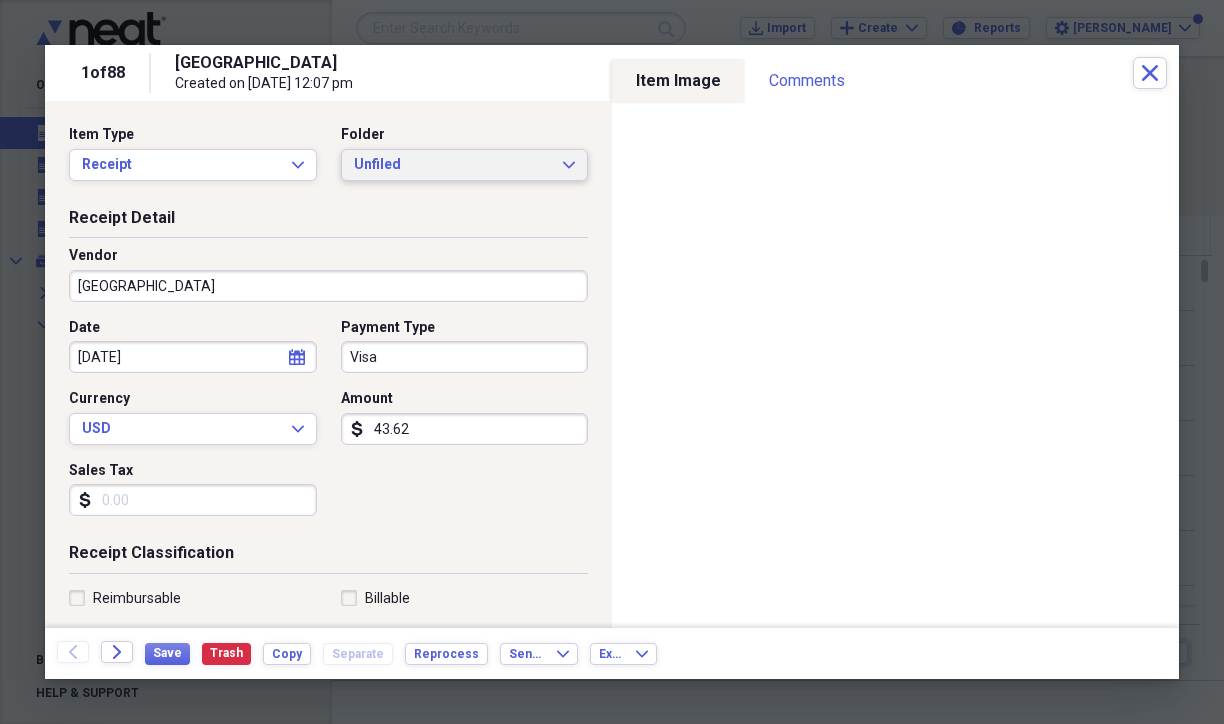 click on "Unfiled" at bounding box center (453, 165) 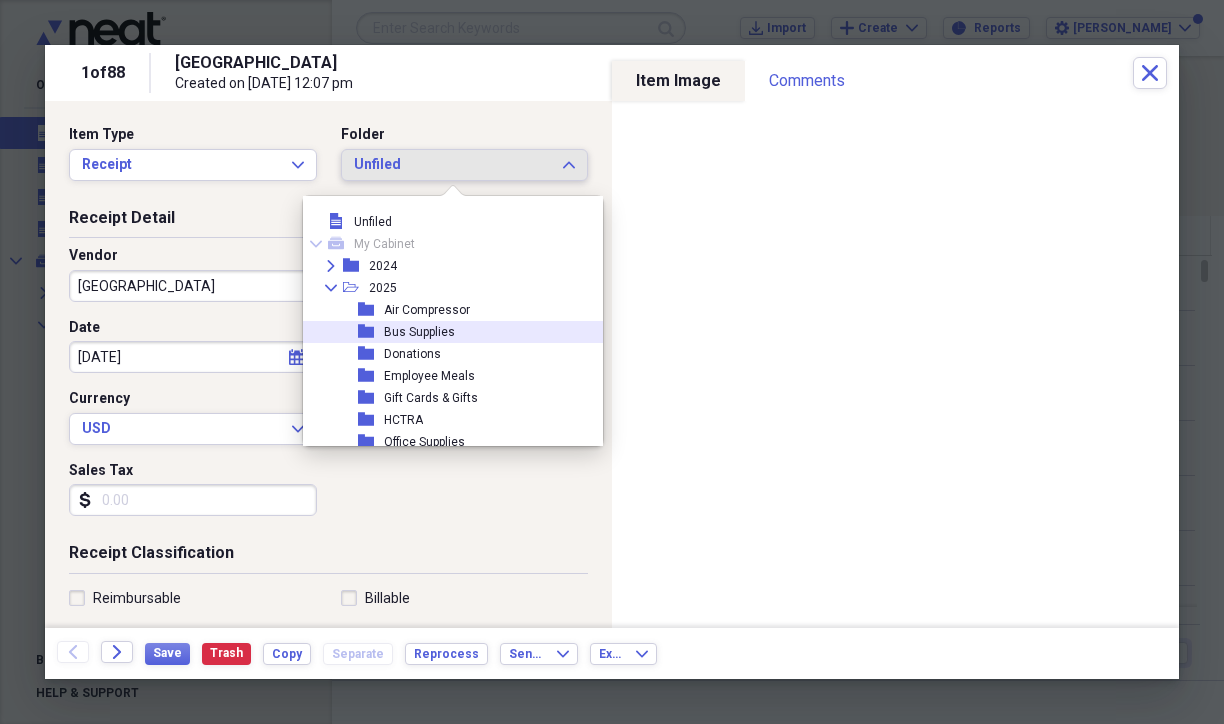 click on "Bus Supplies" at bounding box center (419, 332) 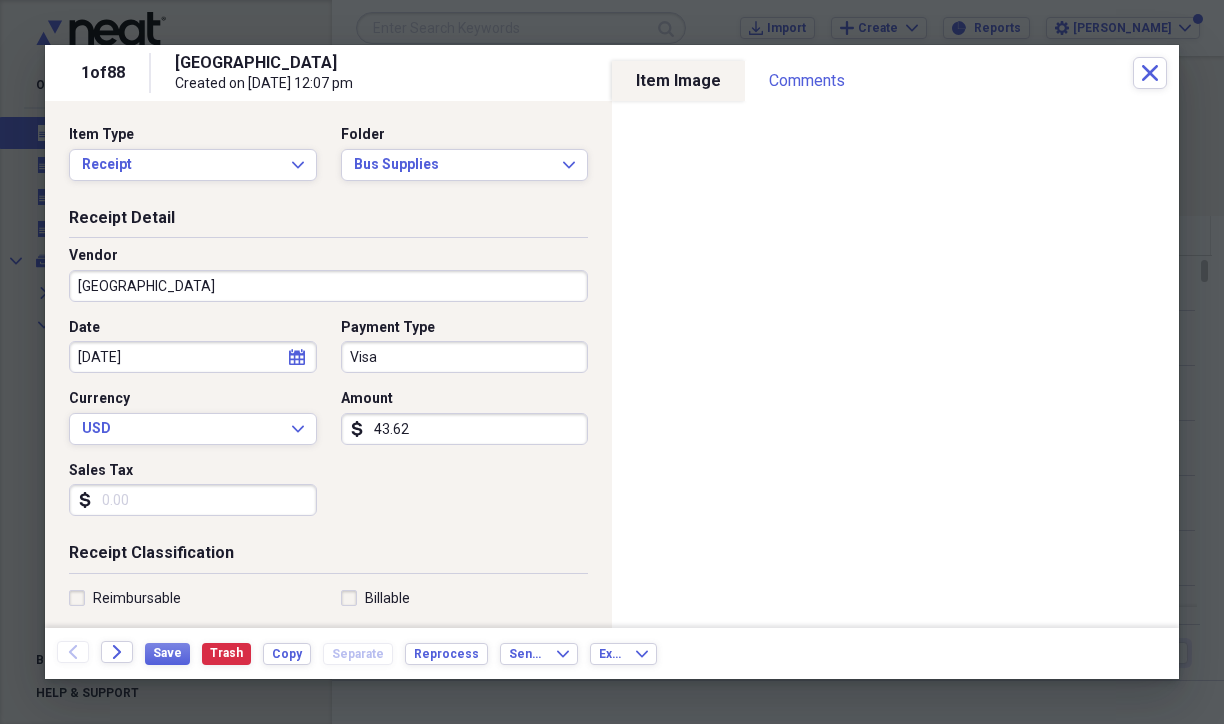 click on "[GEOGRAPHIC_DATA]" at bounding box center [328, 286] 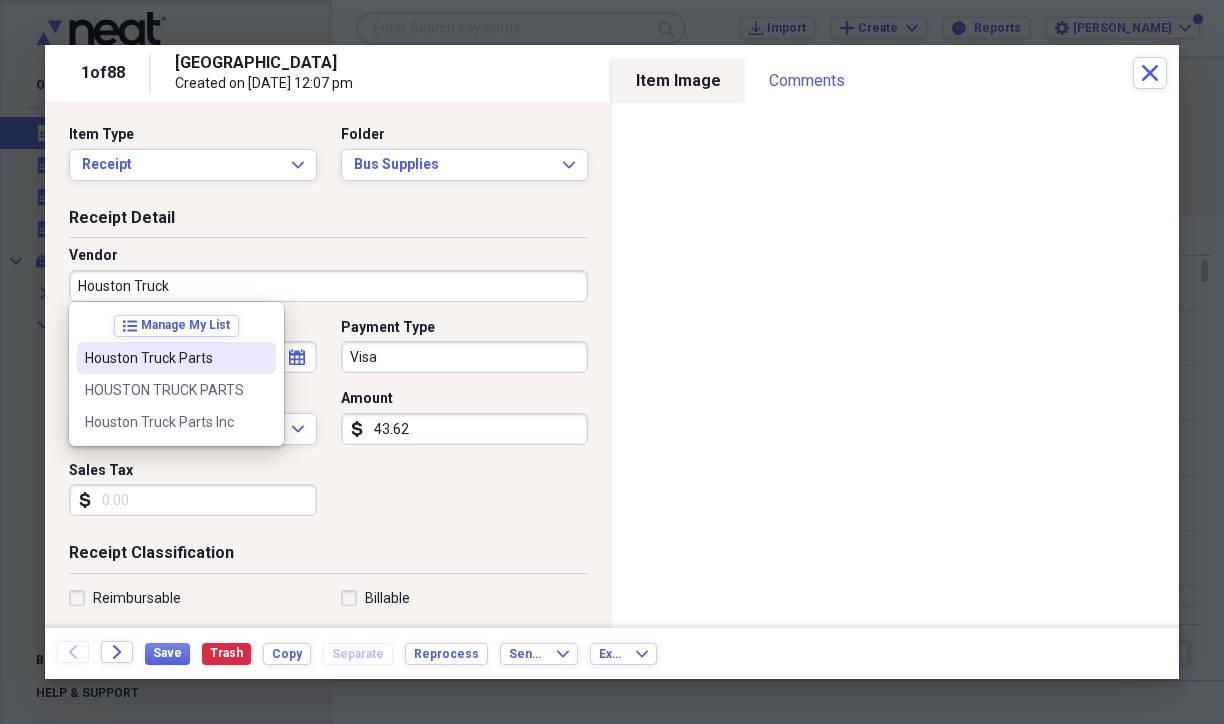 click on "Houston Truck Parts" at bounding box center (164, 358) 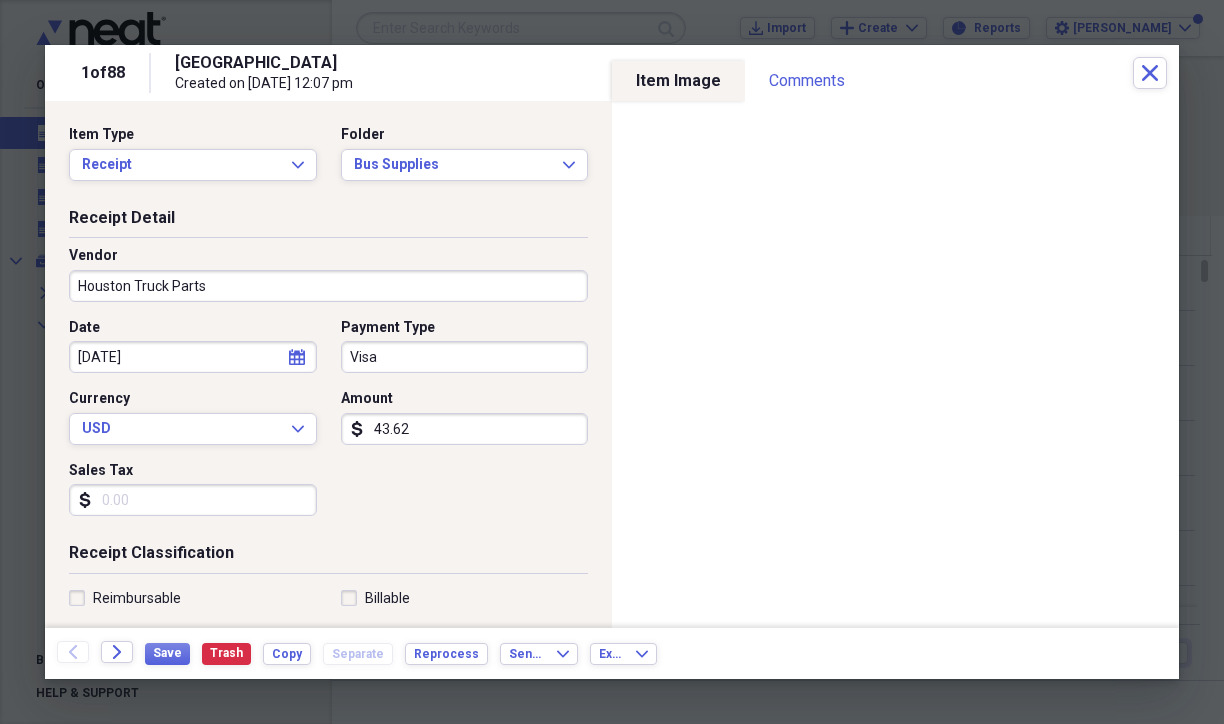 type on "General Retail" 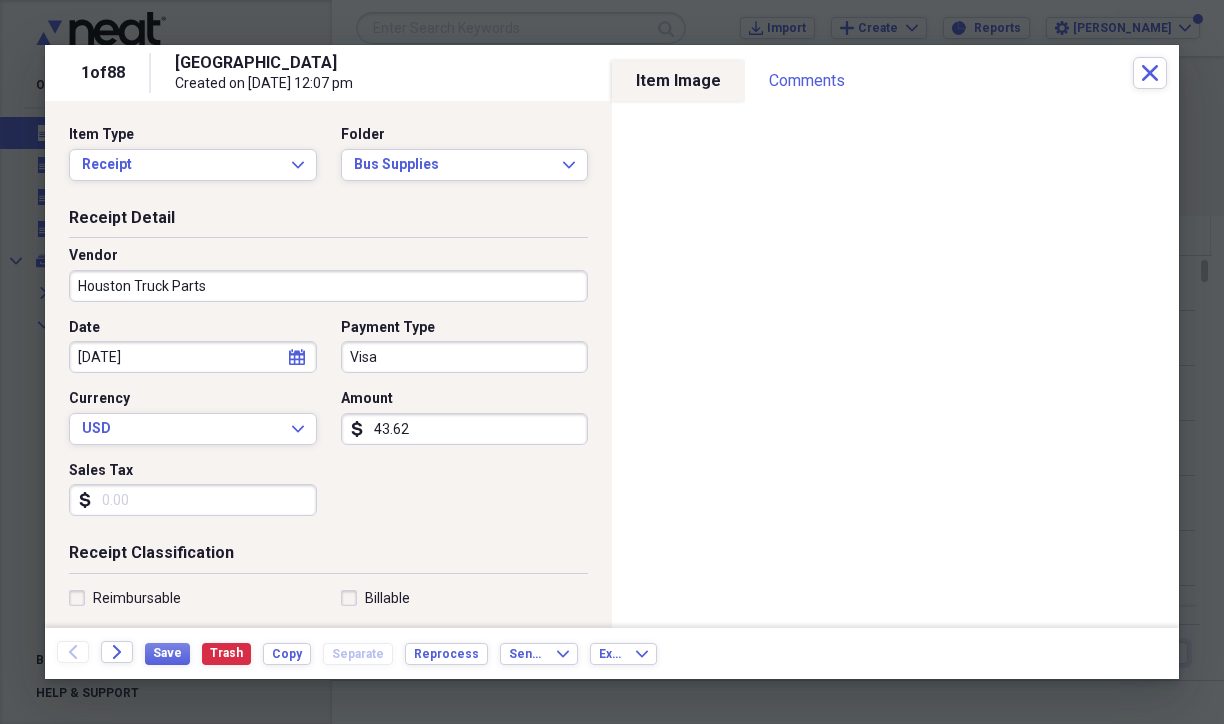 click on "Receipt Classification" at bounding box center [328, 557] 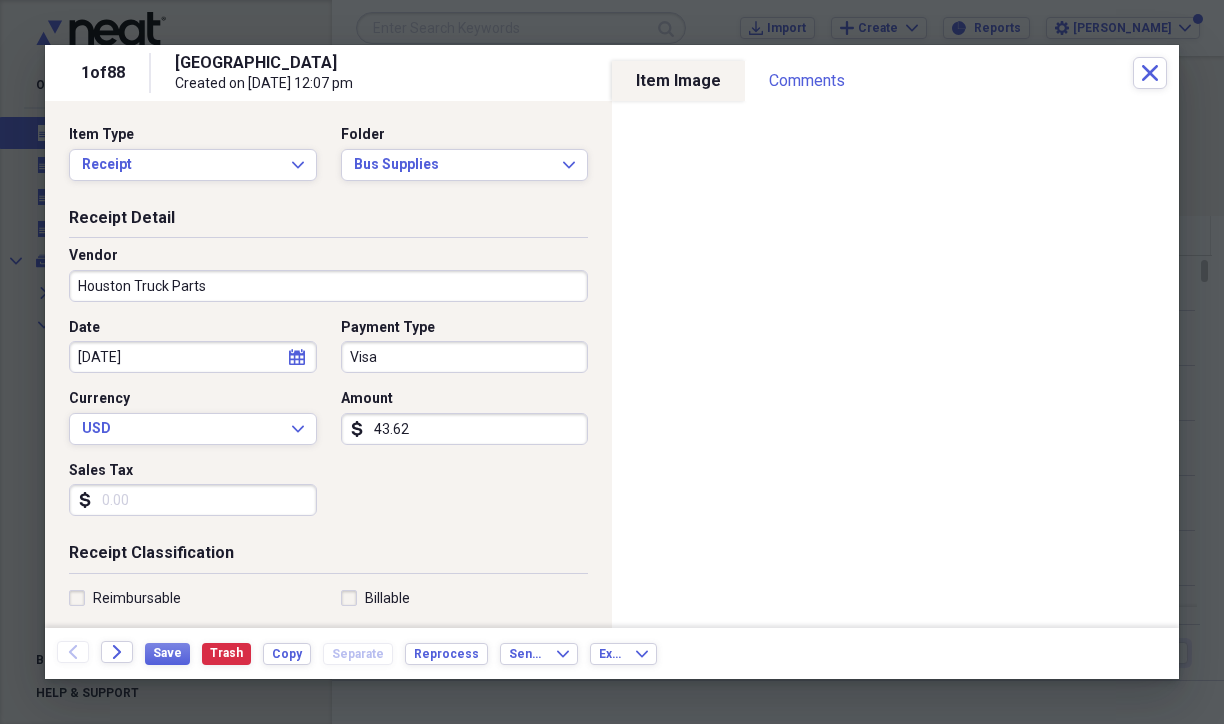 click on "Save Trash Copy Separate Reprocess" at bounding box center (322, 653) 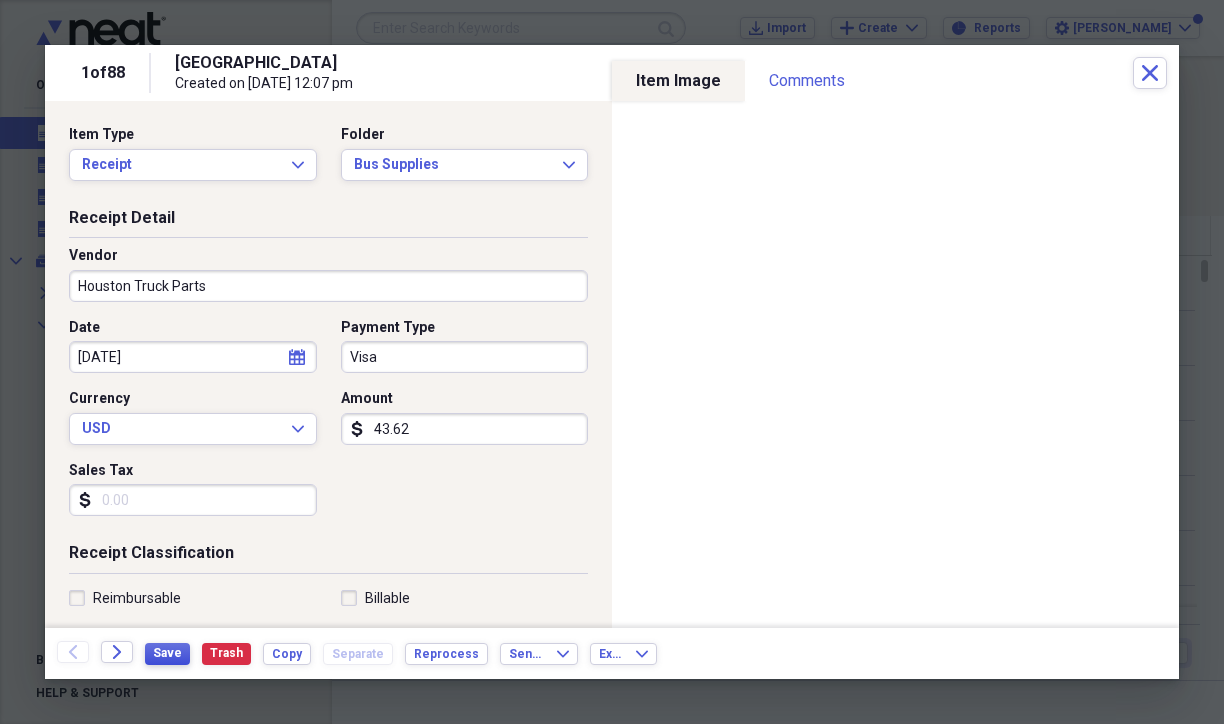 click on "Save" at bounding box center [167, 653] 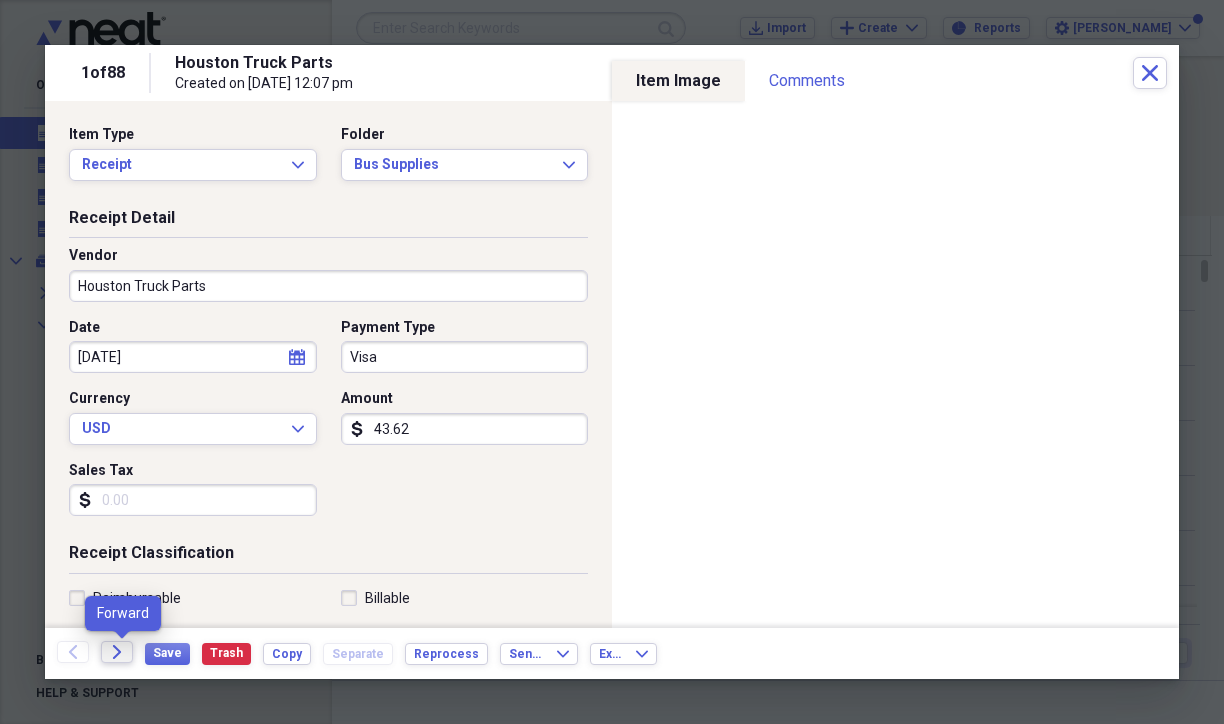click on "Forward" 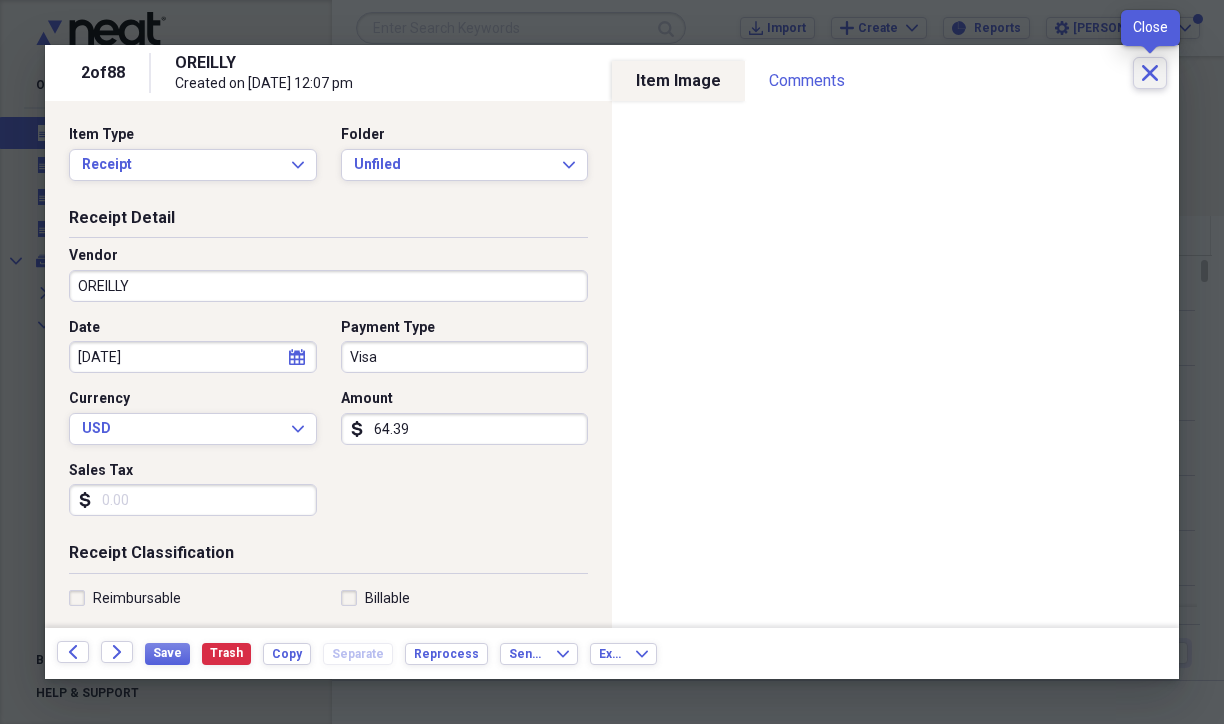 click on "Close" at bounding box center [1150, 73] 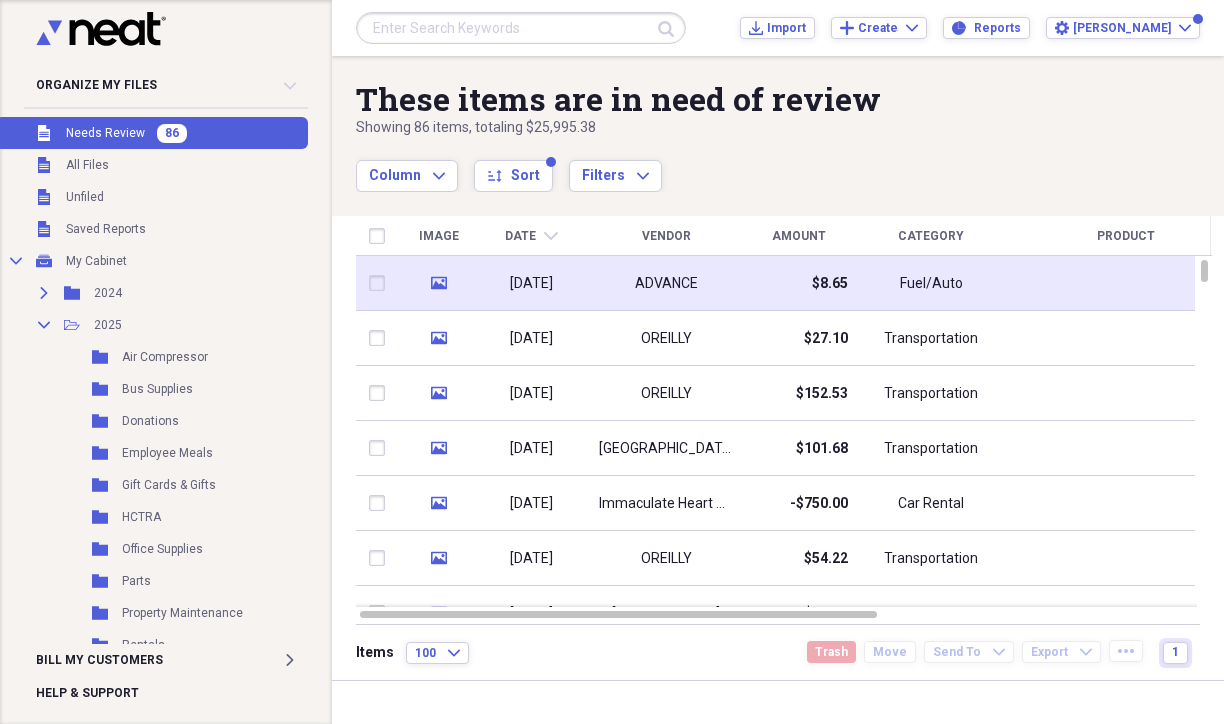 click on "ADVANCE" at bounding box center (666, 283) 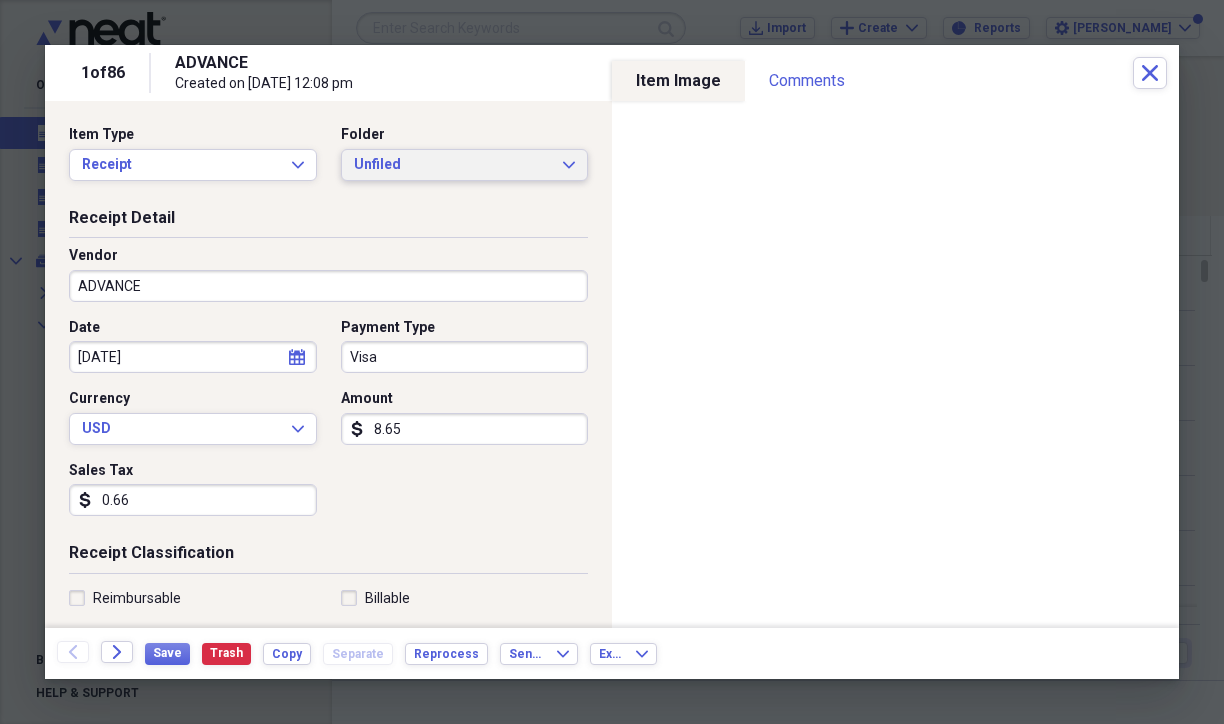 click on "Unfiled Expand" at bounding box center [465, 165] 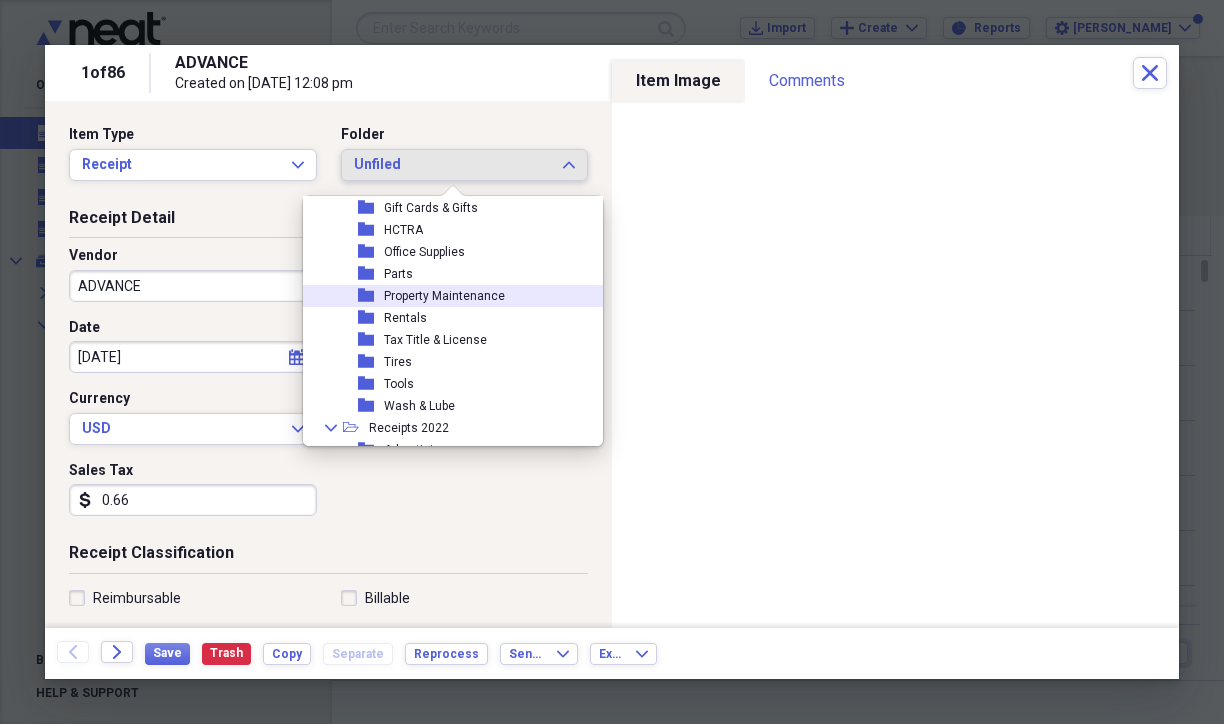 scroll, scrollTop: 200, scrollLeft: 0, axis: vertical 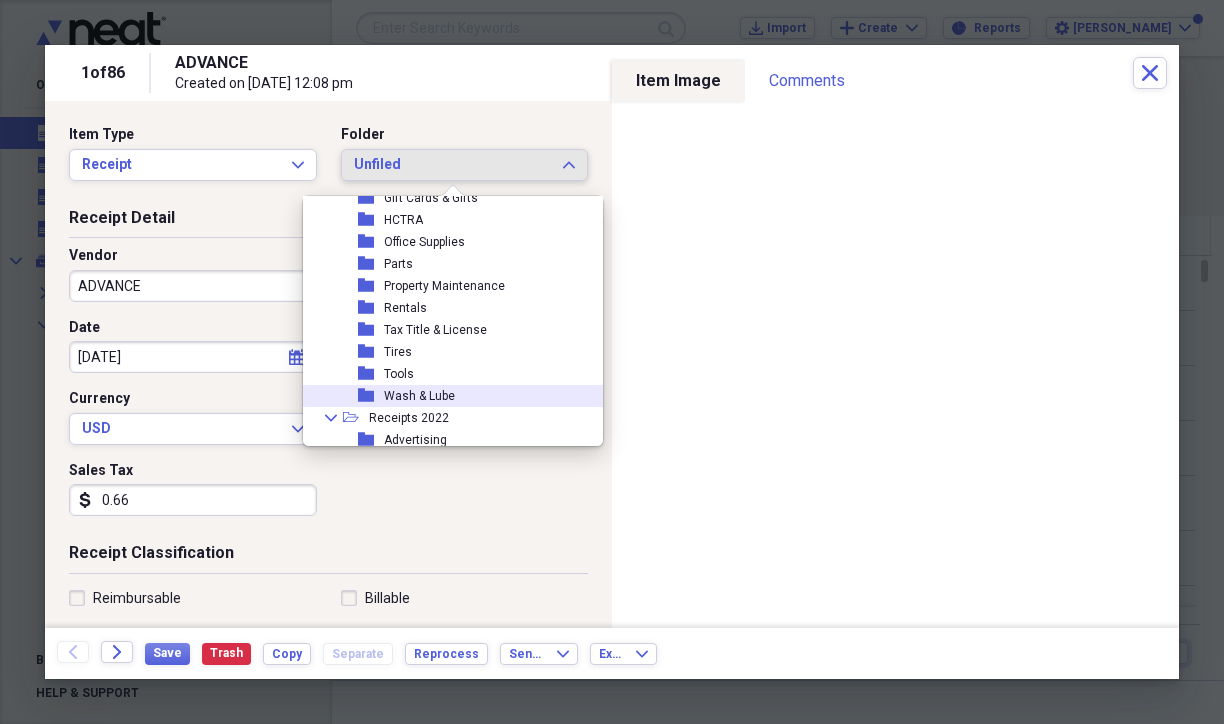 click on "Wash & Lube" at bounding box center (419, 396) 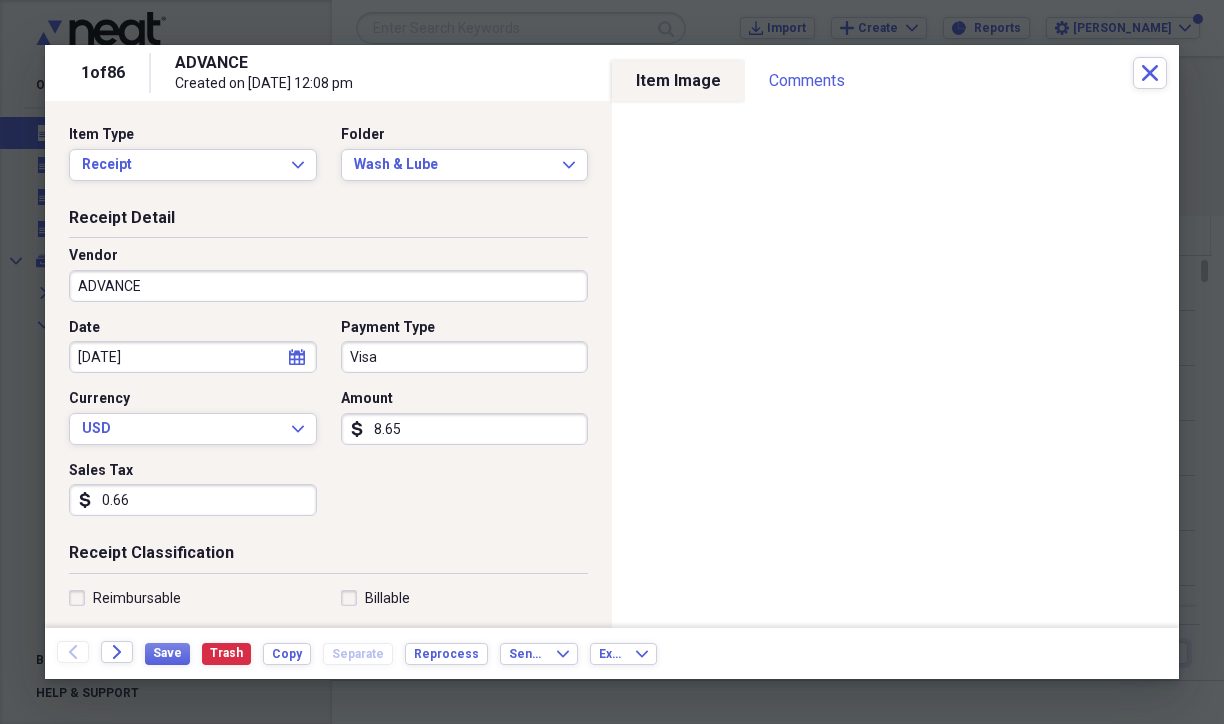 click on "ADVANCE" at bounding box center (328, 286) 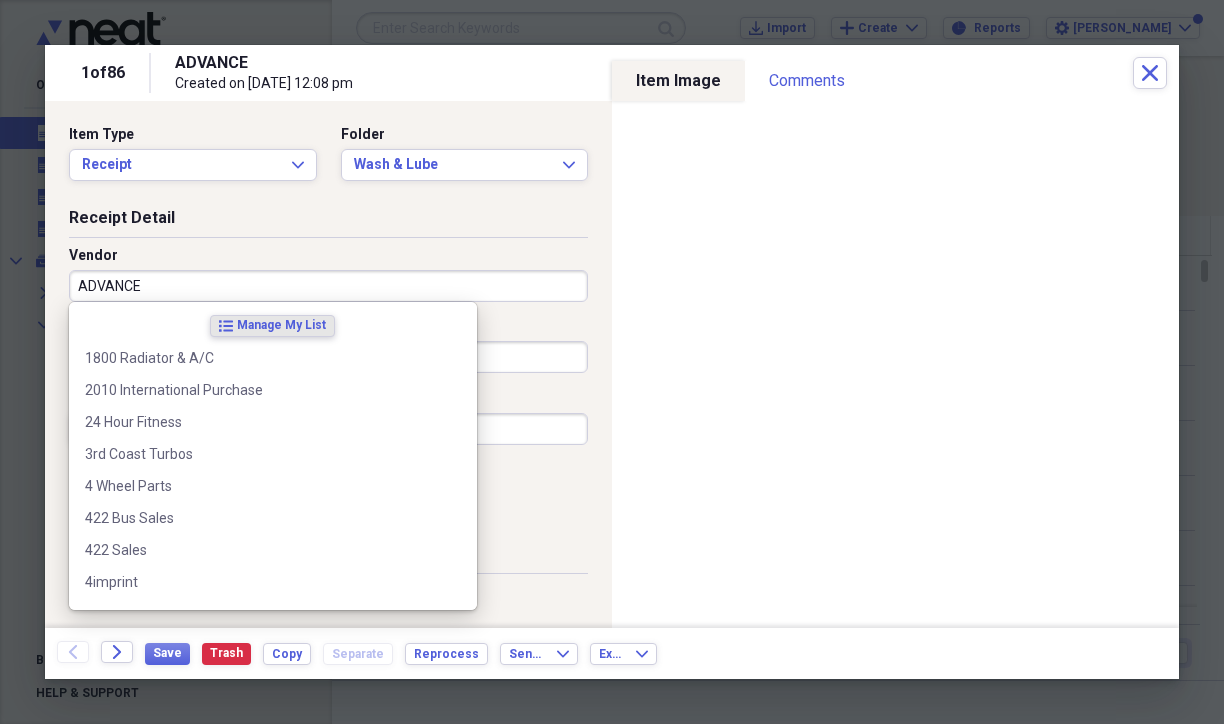 click on "ADVANCE" at bounding box center [328, 286] 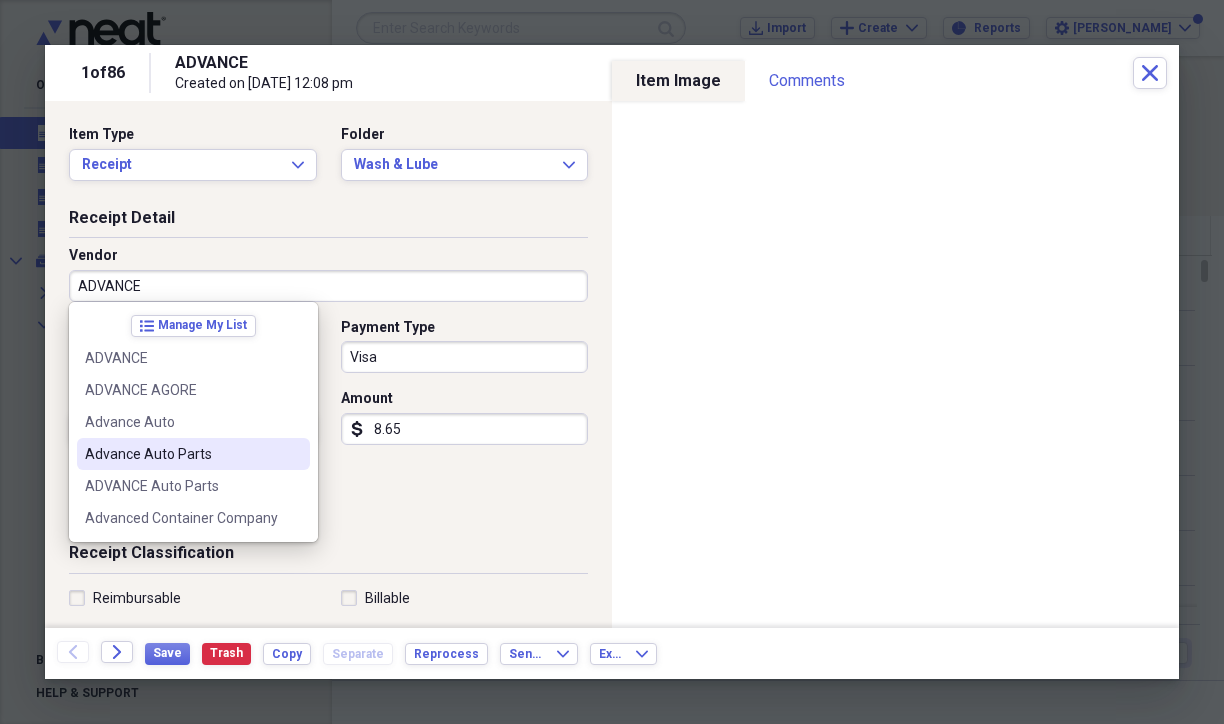 click on "Advance Auto Parts" at bounding box center [193, 454] 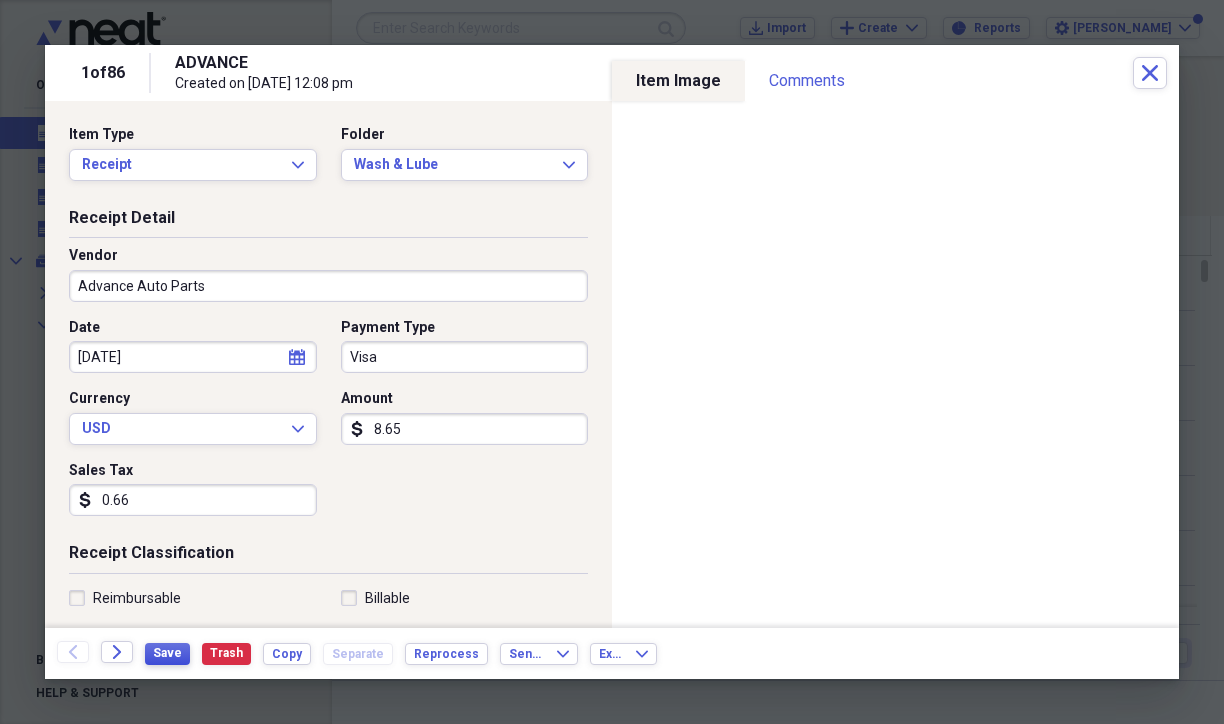 click on "Save" at bounding box center (167, 653) 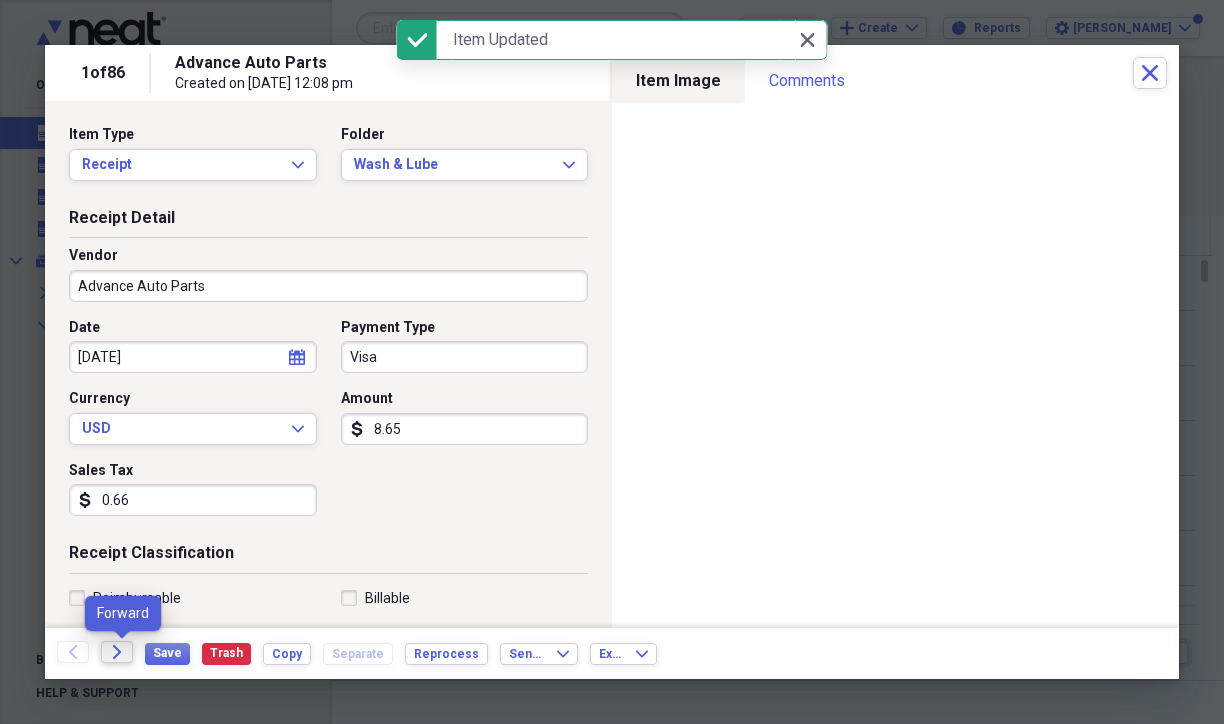 click on "Forward" 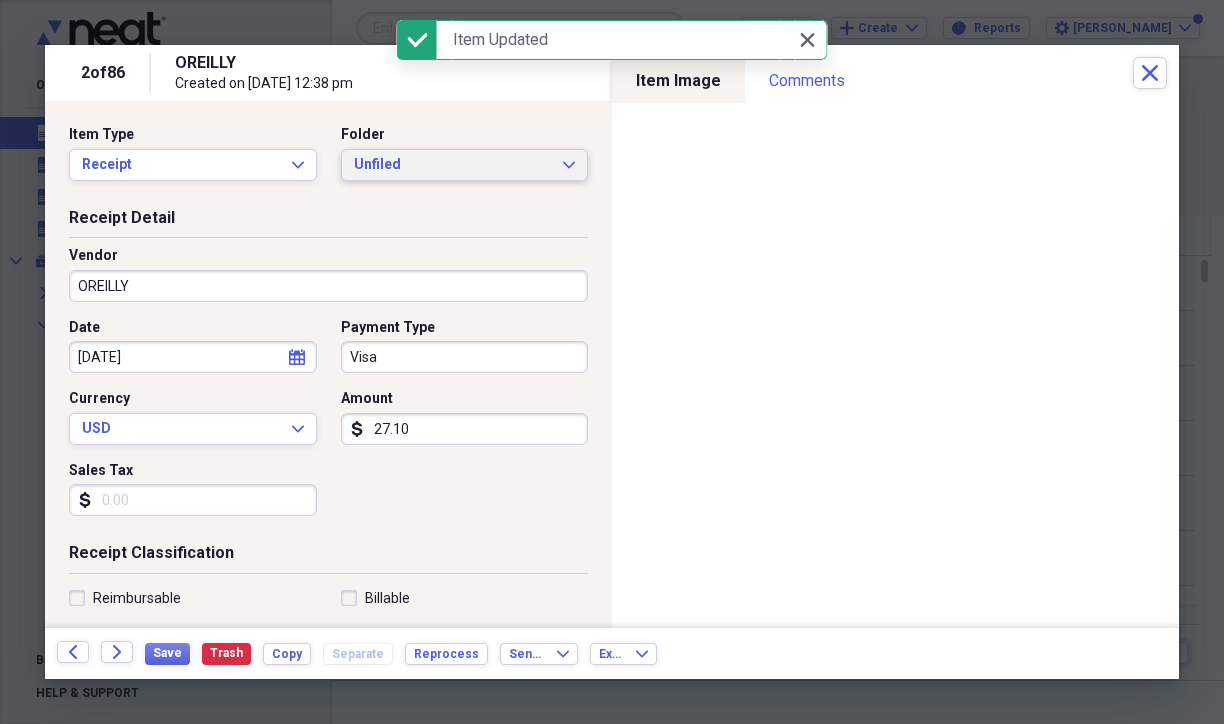 click on "Unfiled" at bounding box center (453, 165) 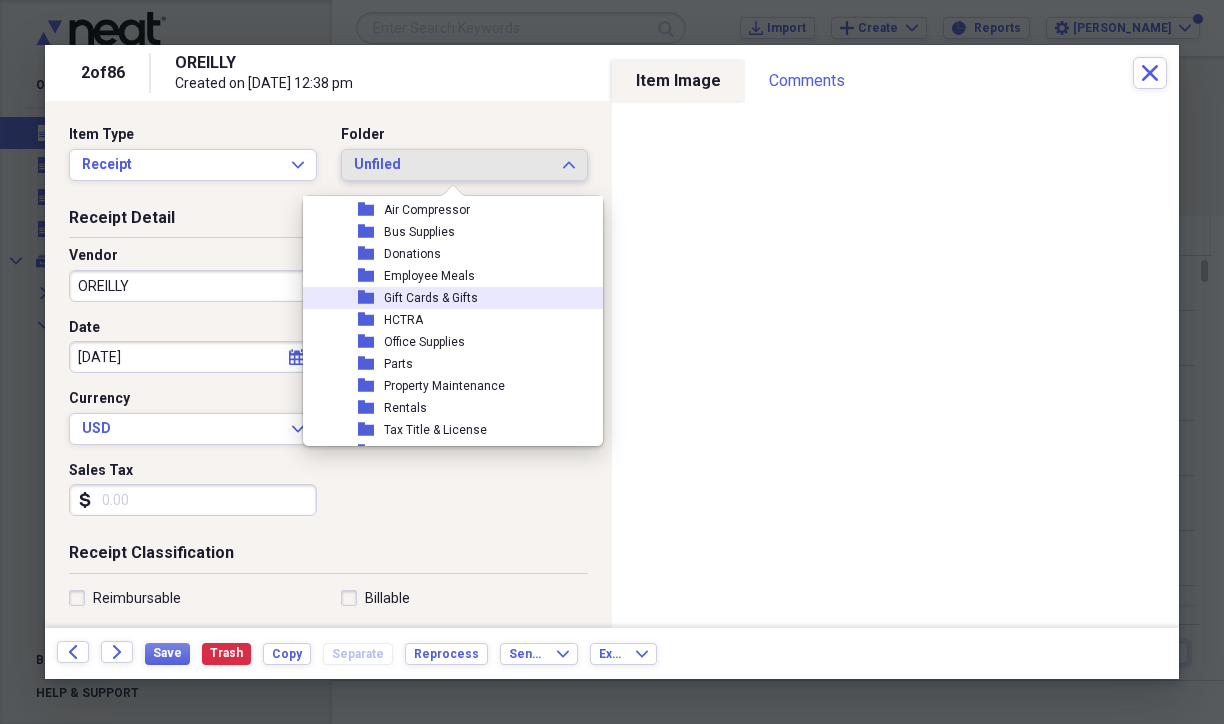 scroll, scrollTop: 200, scrollLeft: 0, axis: vertical 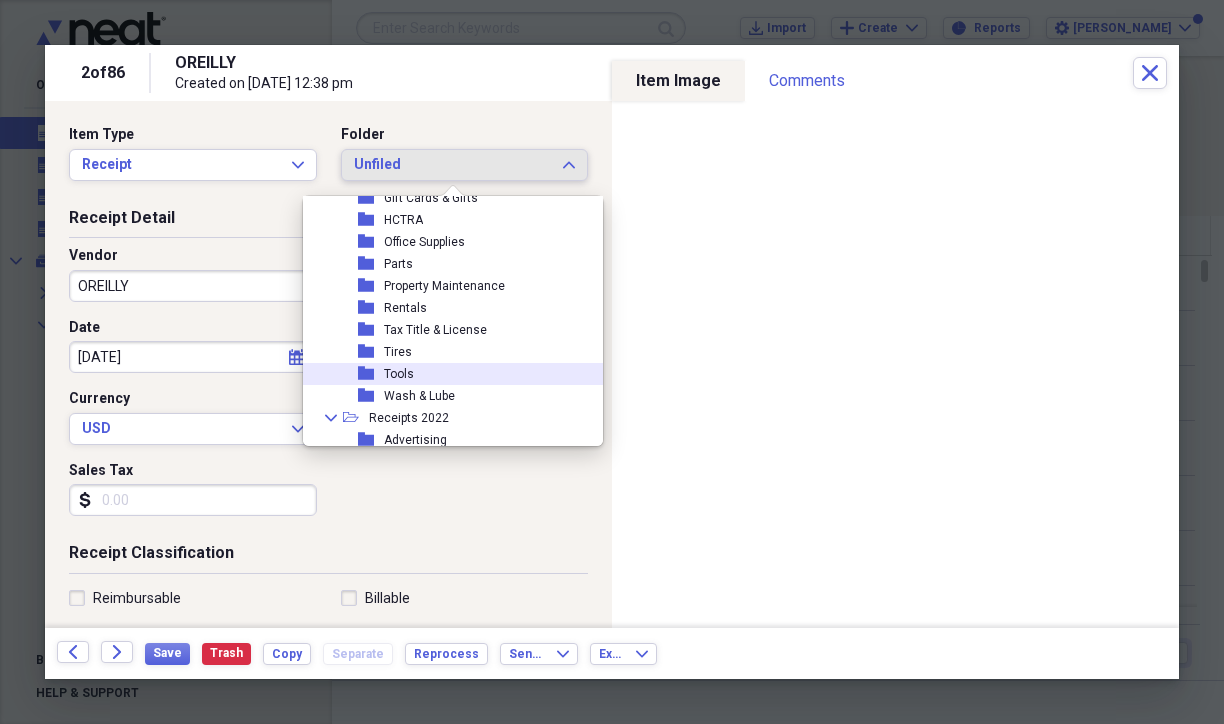 click on "folder Tools" at bounding box center [459, 374] 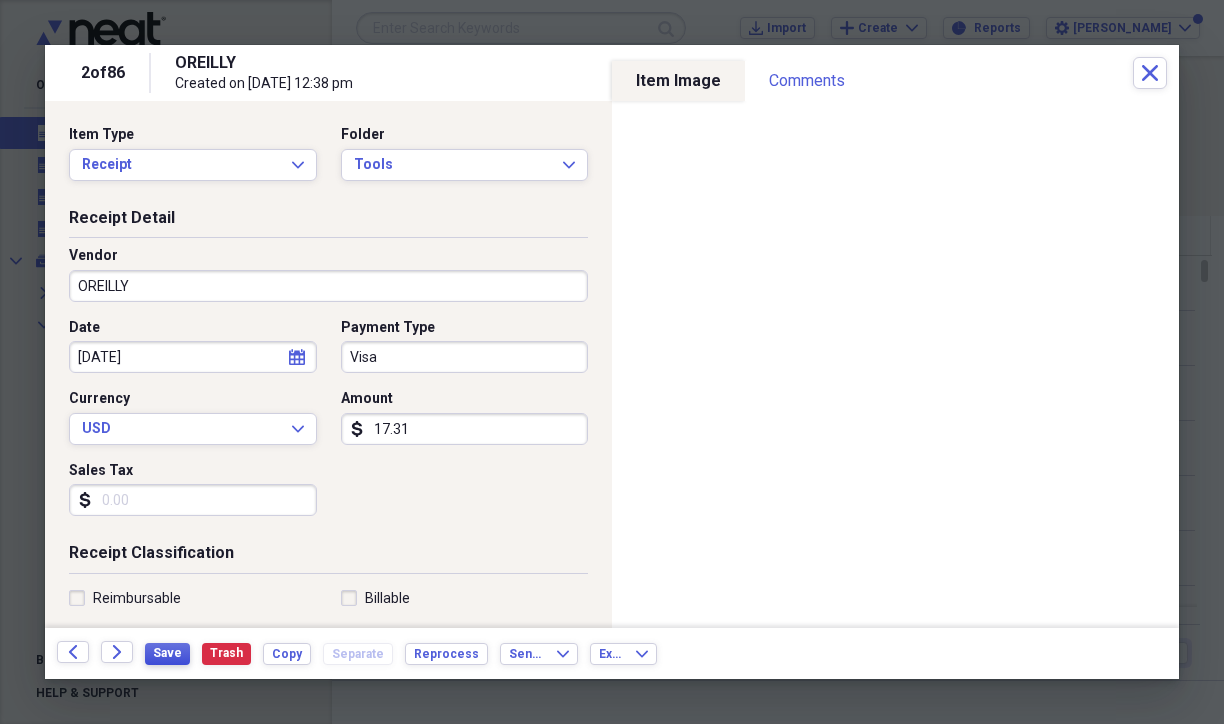 type on "17.31" 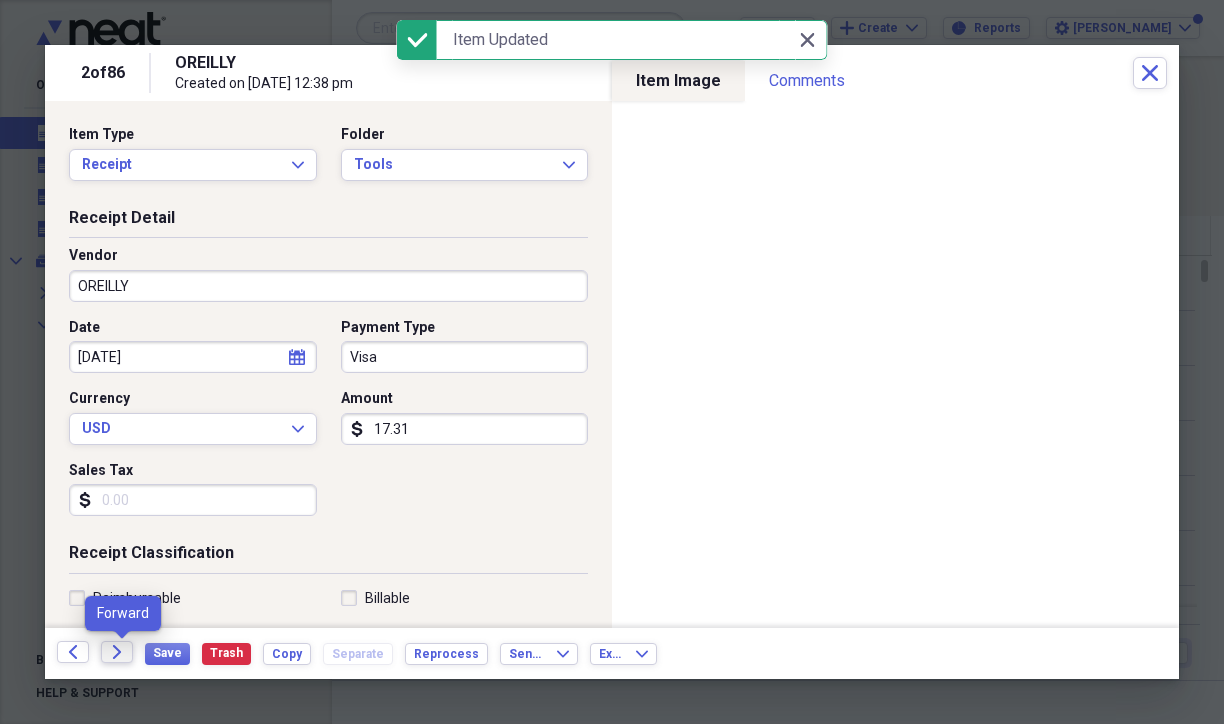click on "Forward" 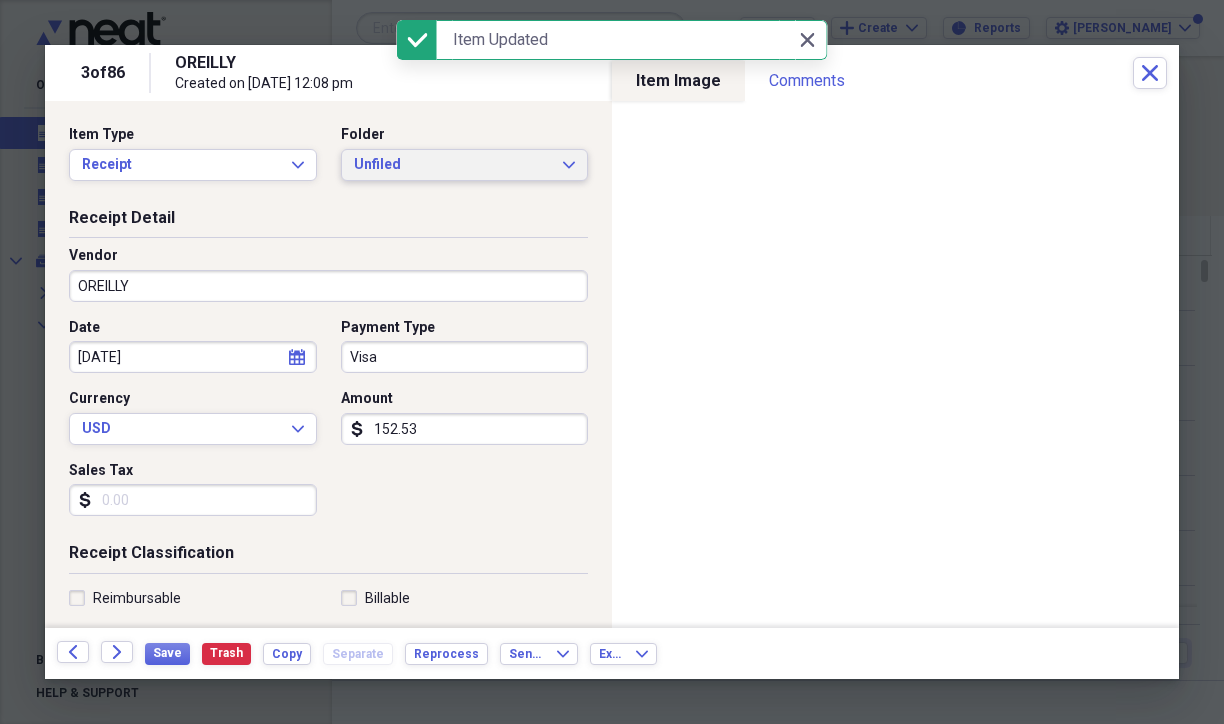 click on "Unfiled Expand" at bounding box center [465, 165] 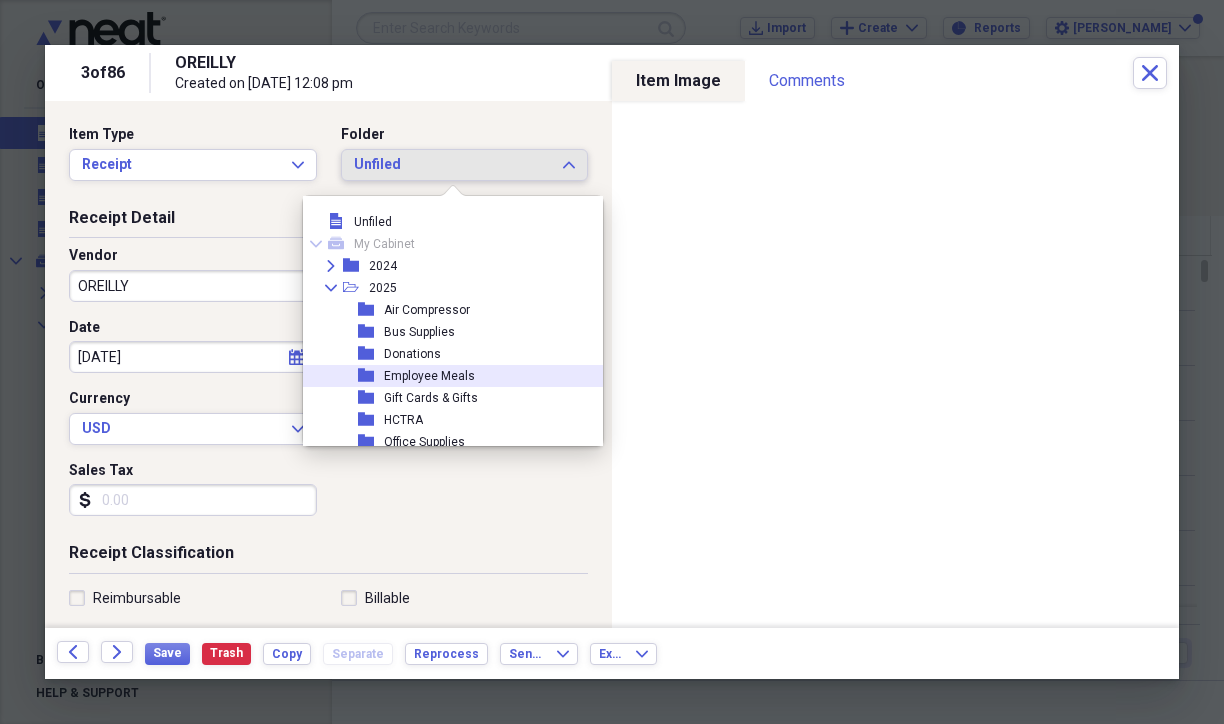 scroll, scrollTop: 100, scrollLeft: 0, axis: vertical 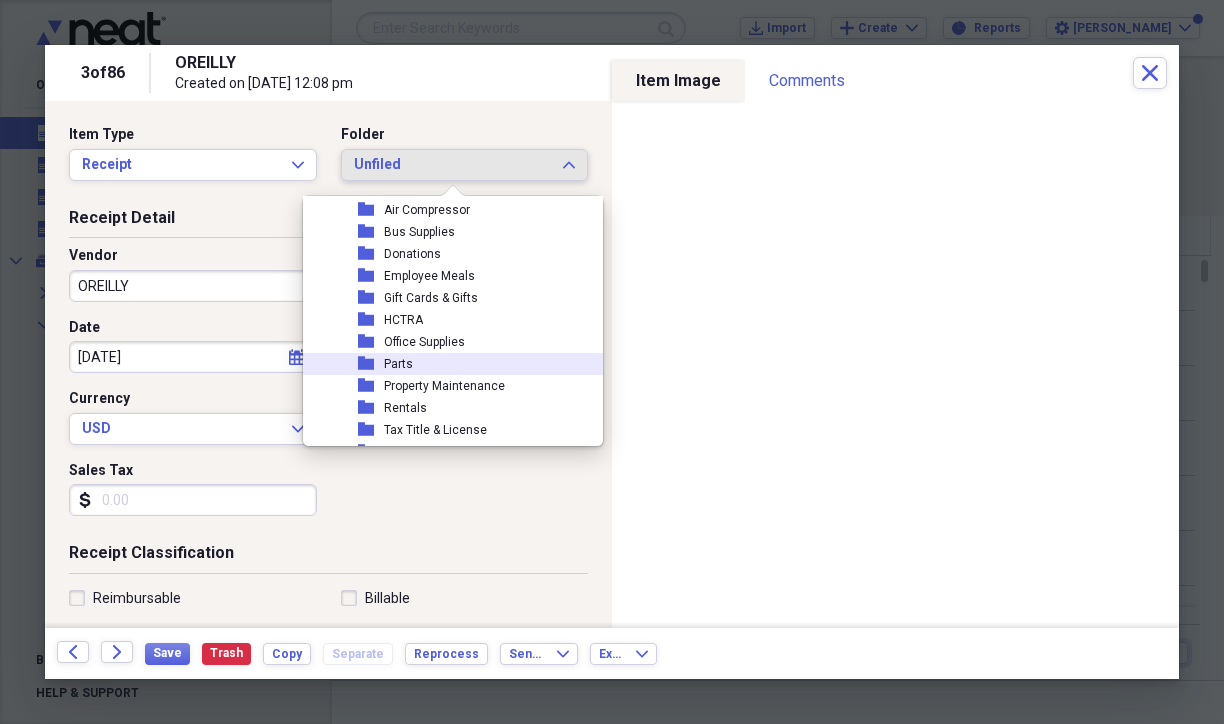 click on "Parts" at bounding box center [398, 364] 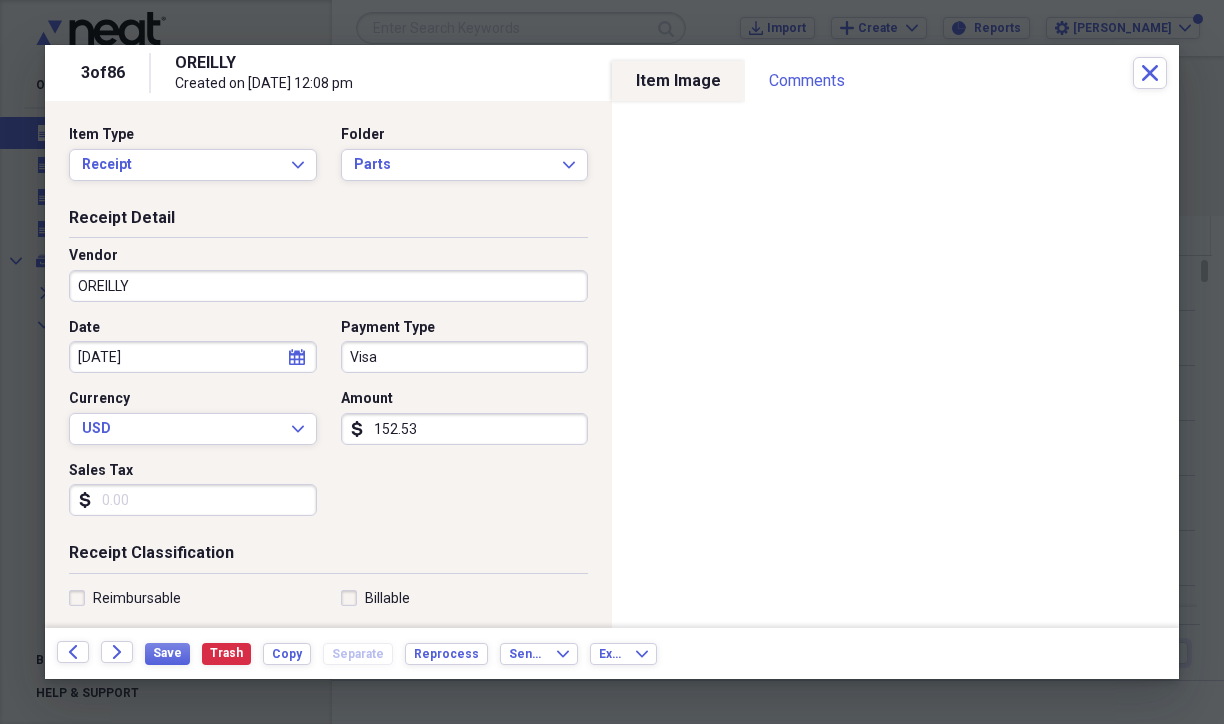 click on "152.53" at bounding box center (465, 429) 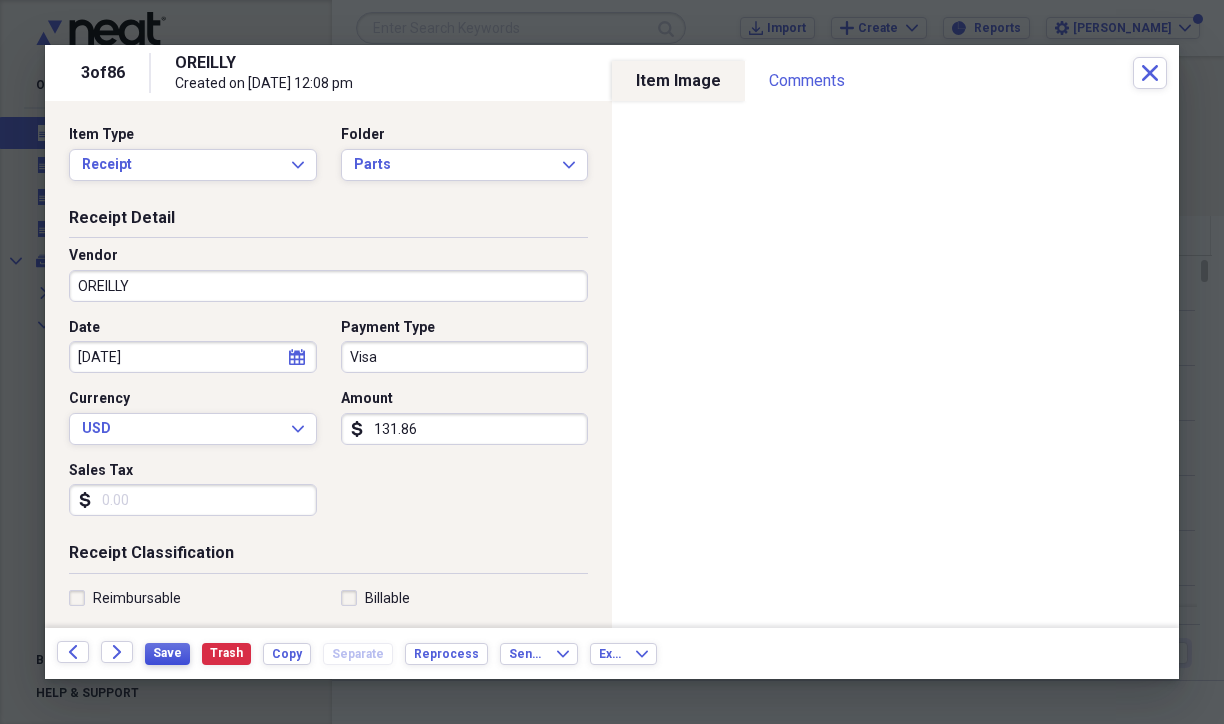 type on "131.86" 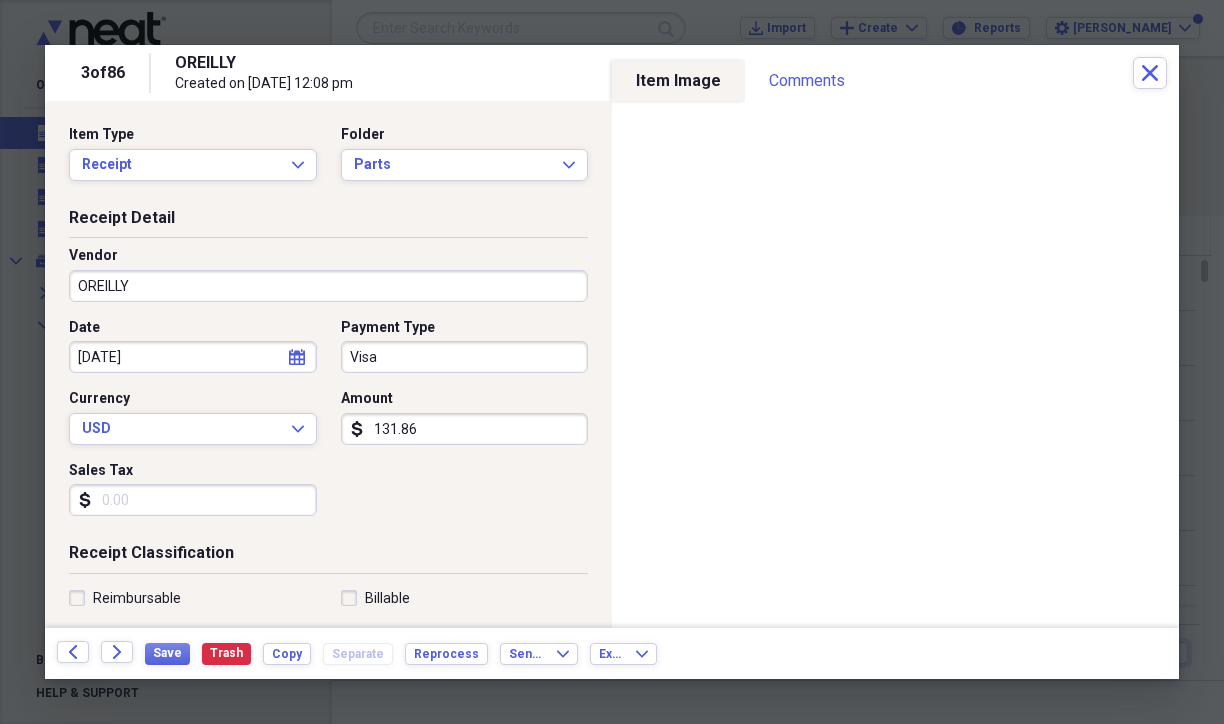 click on "Date [DATE] calendar Calendar Payment Type Visa Currency USD Expand Amount dollar-sign 131.86 Sales Tax dollar-sign" at bounding box center (328, 425) 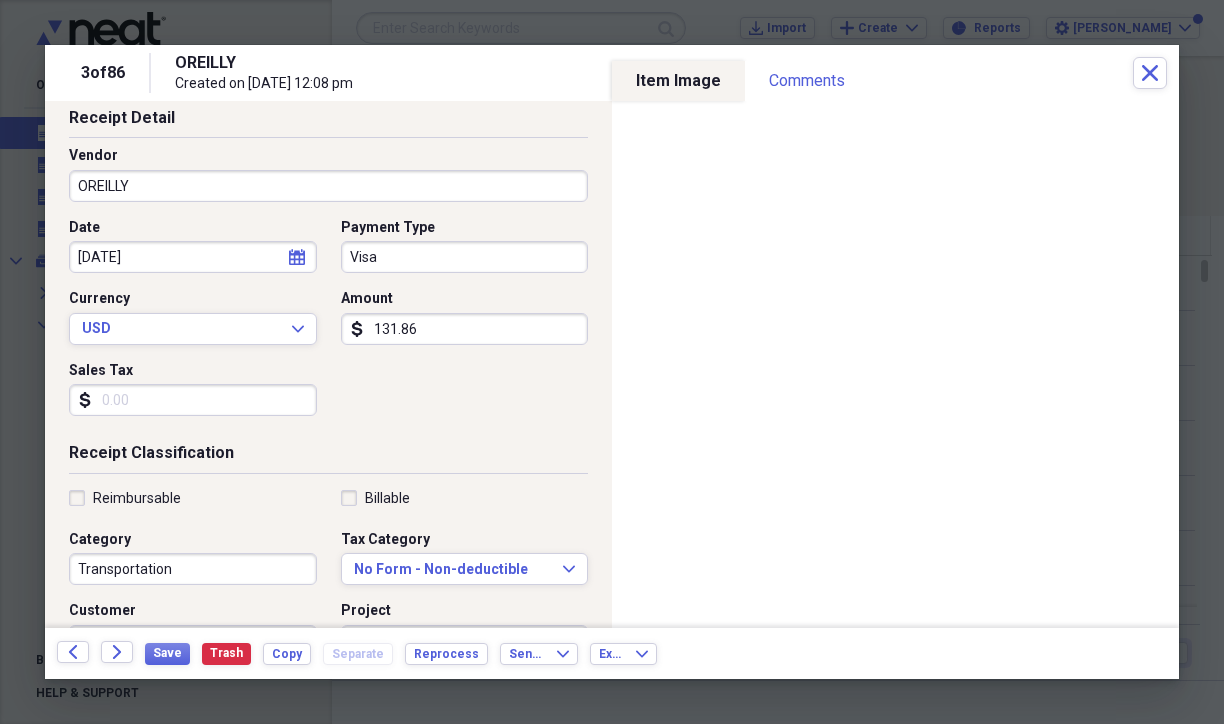 scroll, scrollTop: 200, scrollLeft: 0, axis: vertical 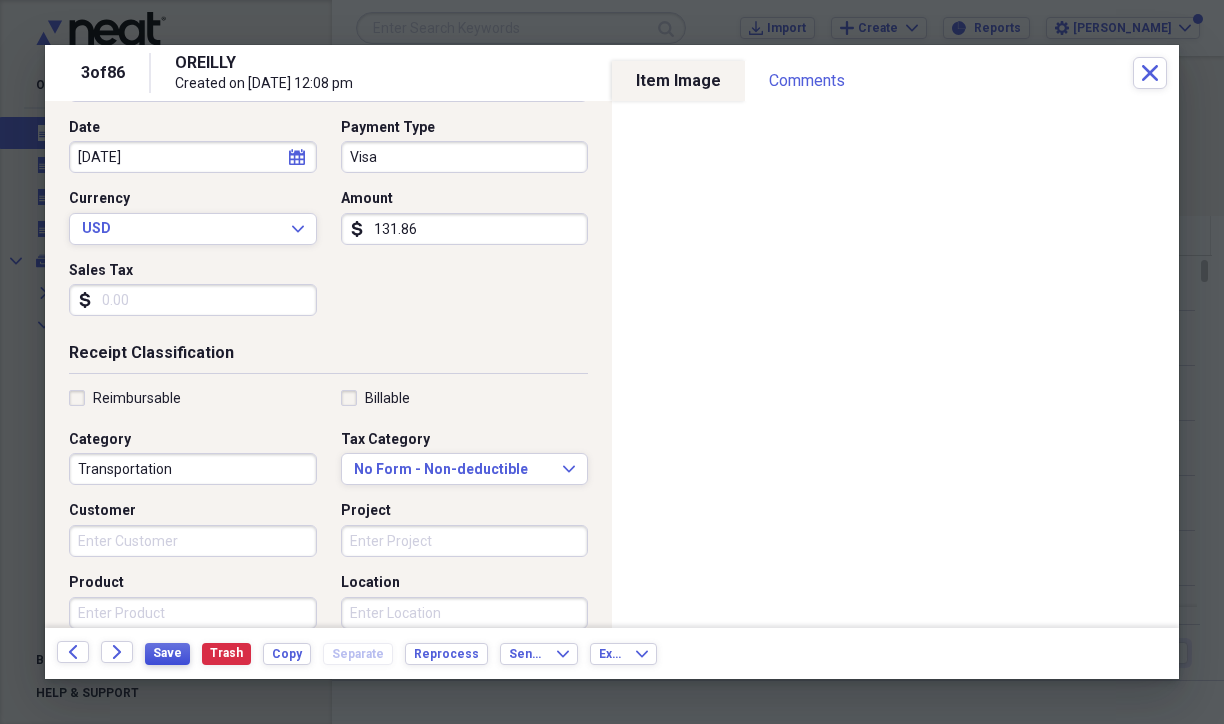 click on "Save" at bounding box center (167, 653) 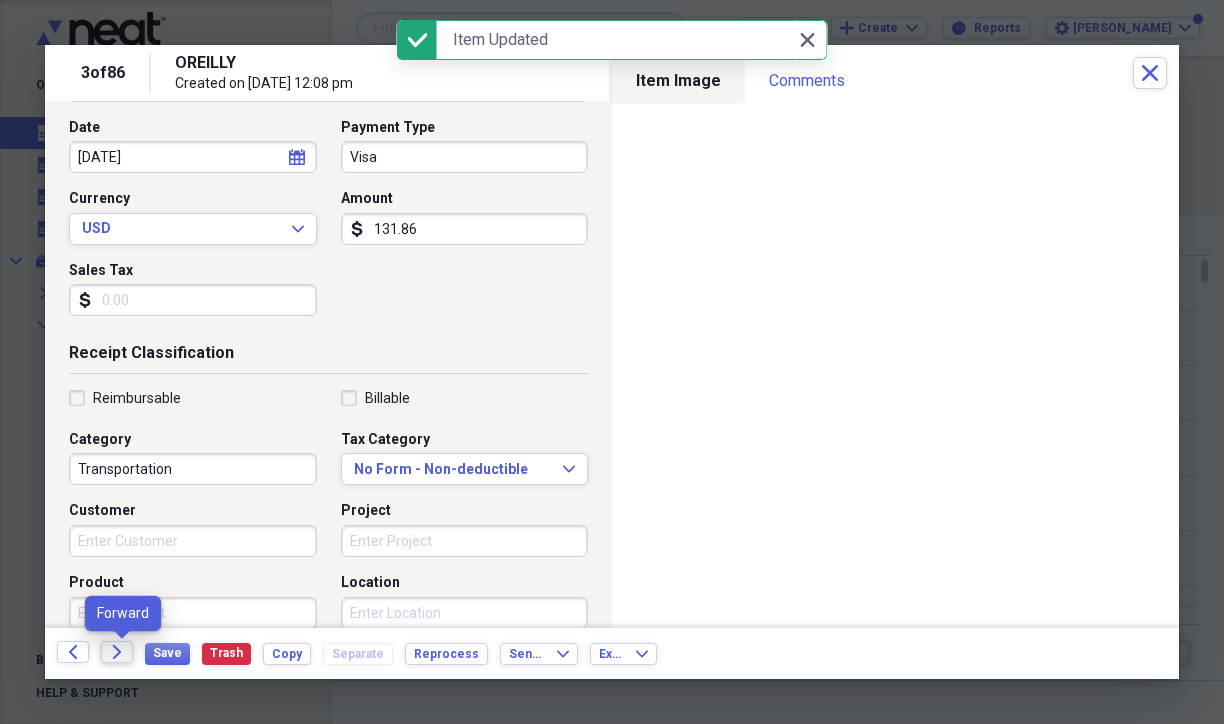 click on "Forward" 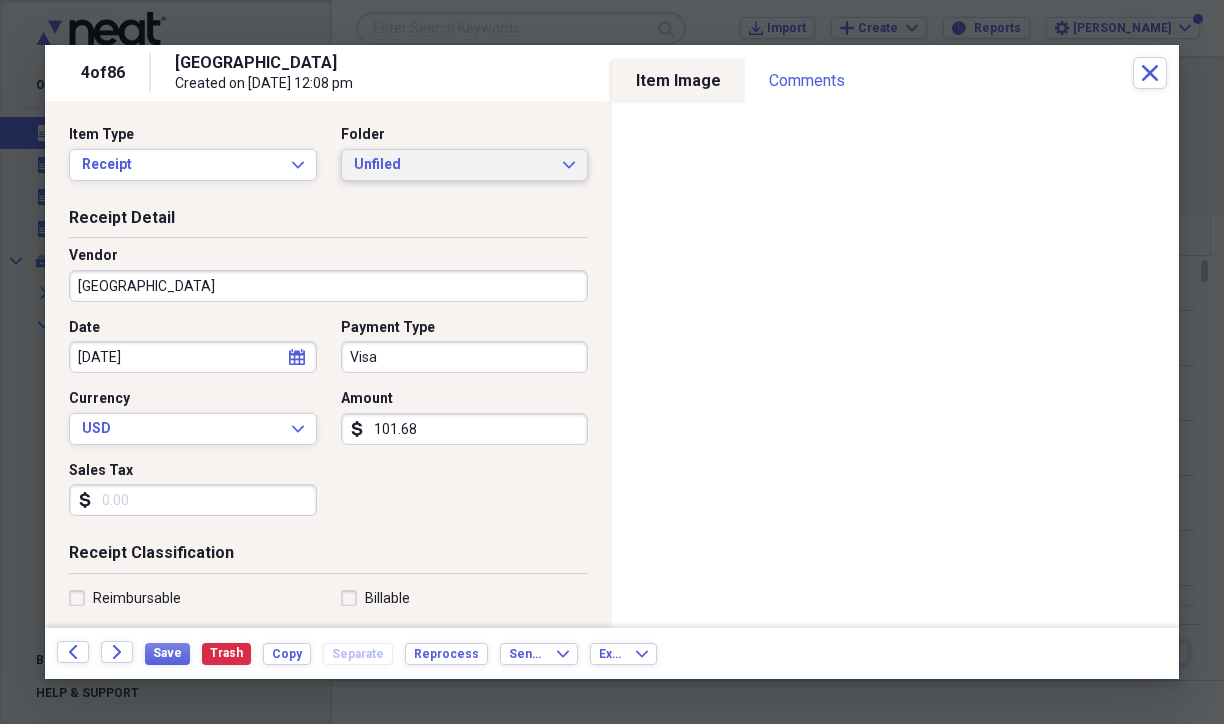 click on "Unfiled" at bounding box center [453, 165] 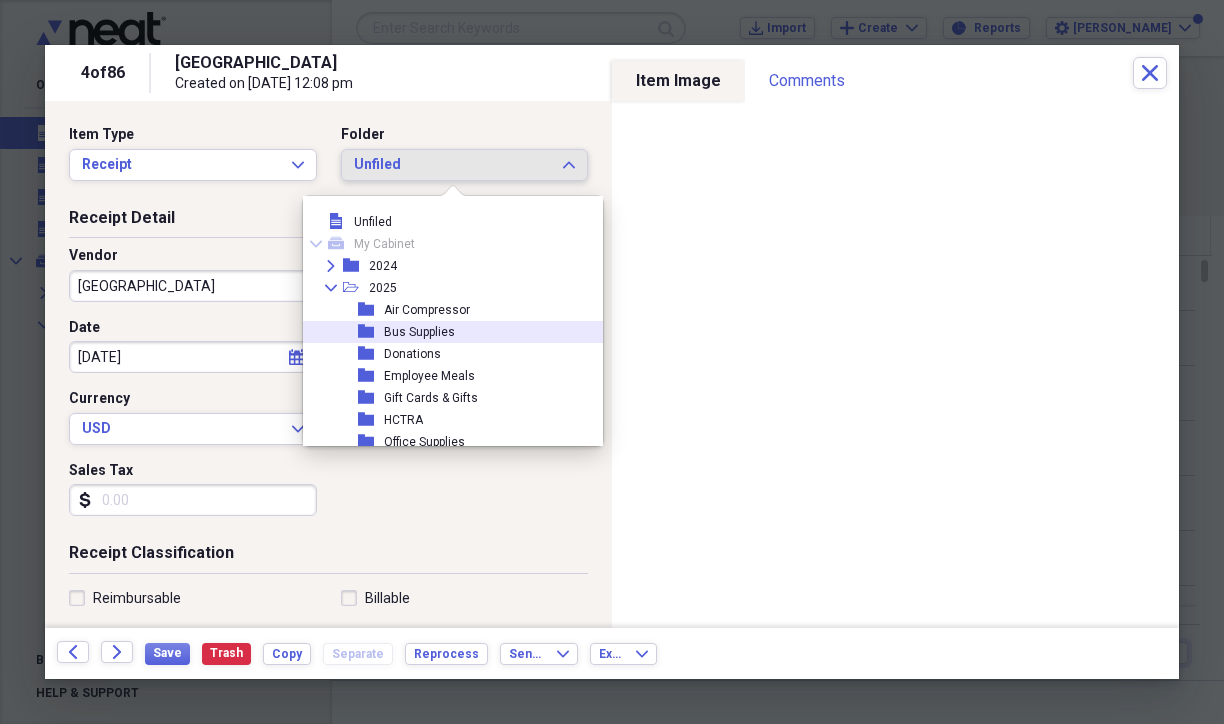click on "Bus Supplies" at bounding box center (419, 332) 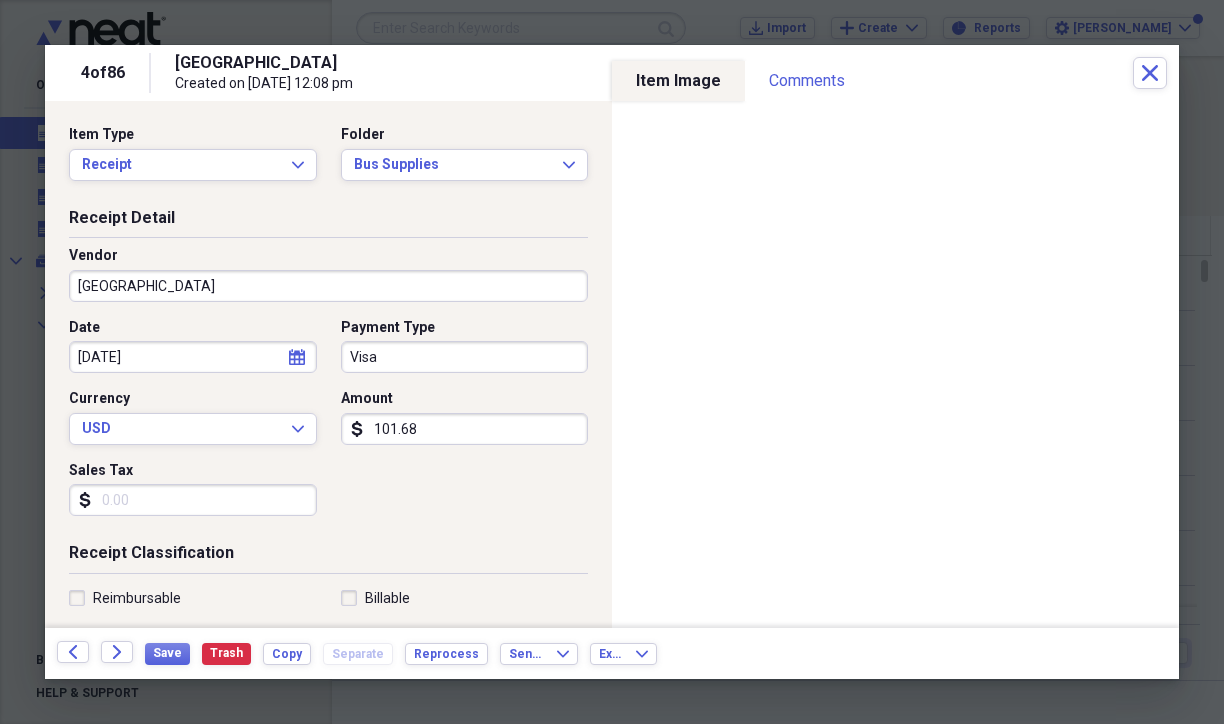 click on "[GEOGRAPHIC_DATA]" at bounding box center [328, 286] 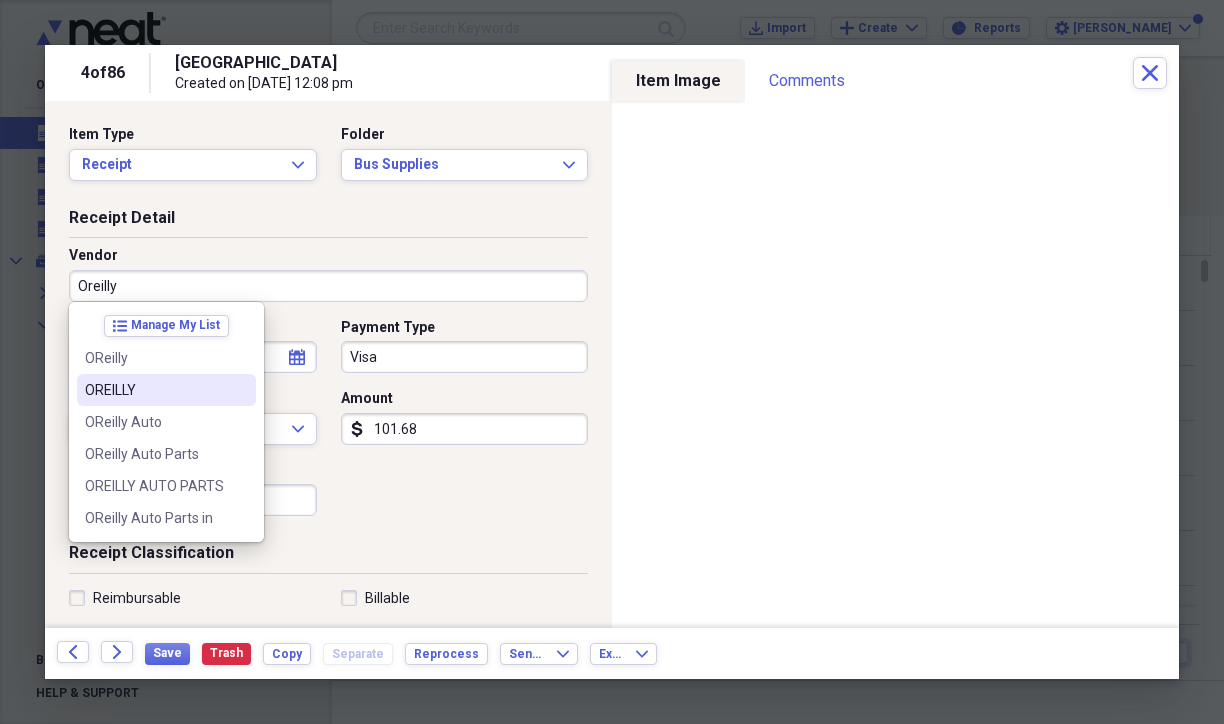 click on "OREILLY" at bounding box center [166, 390] 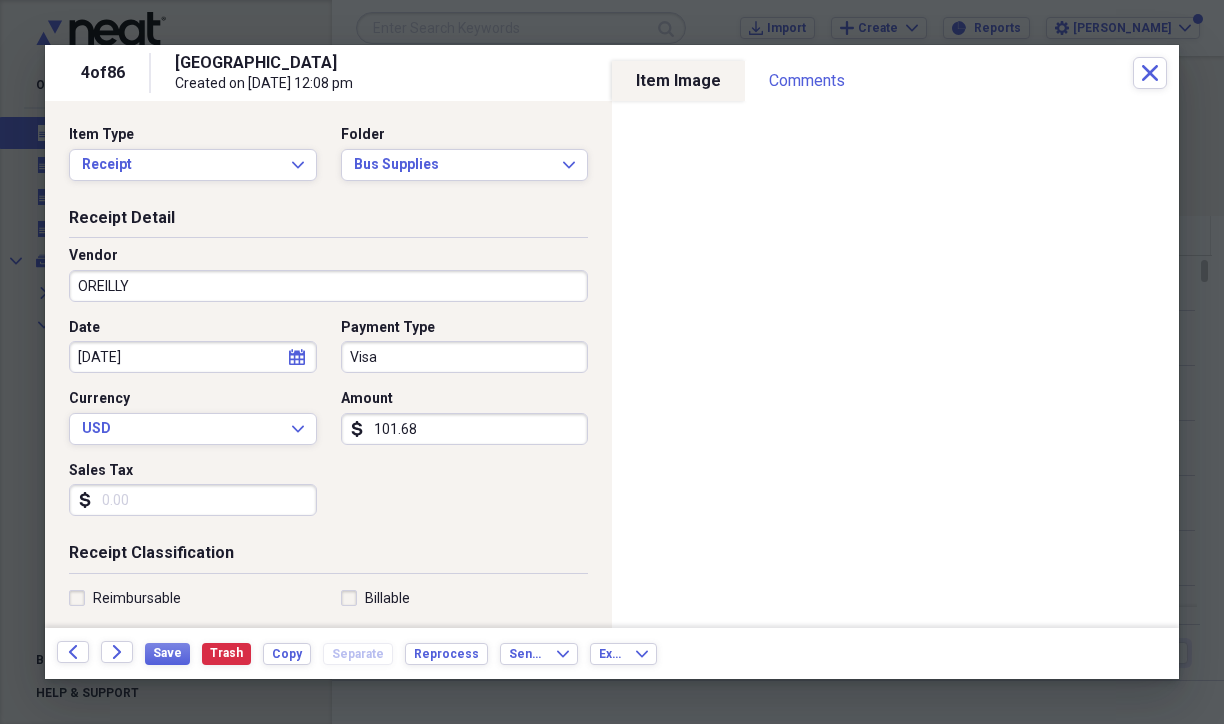 click on "101.68" at bounding box center [465, 429] 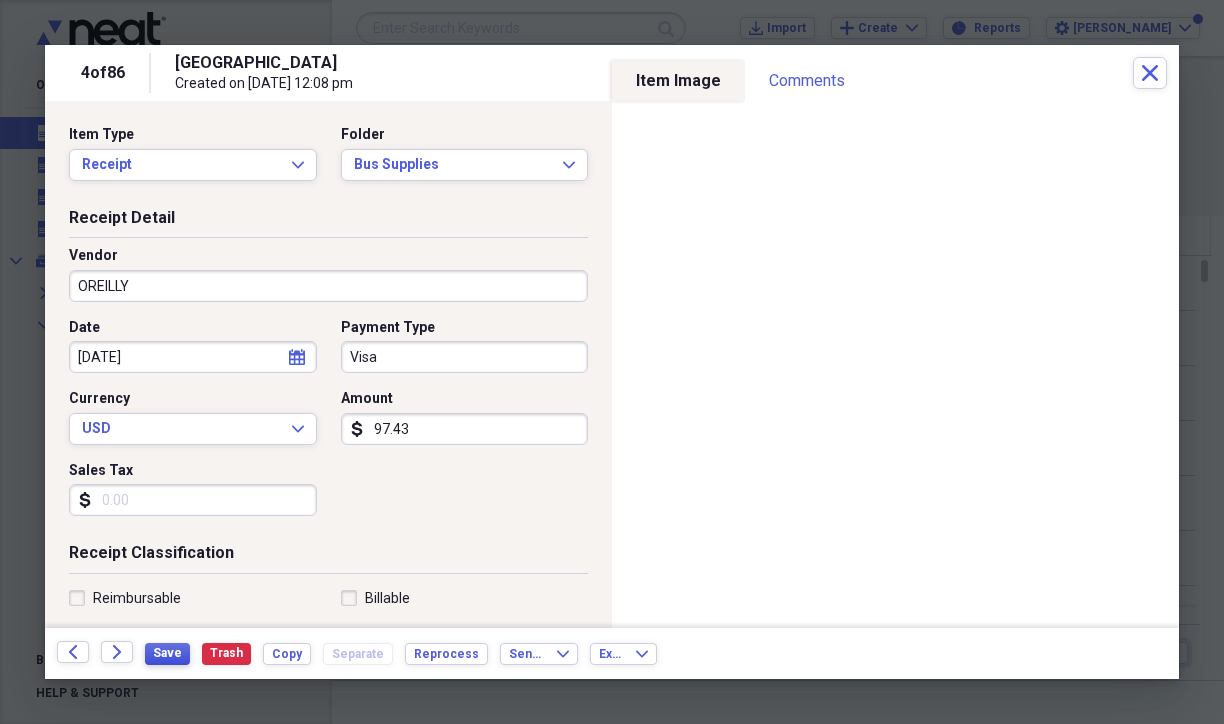 type on "97.43" 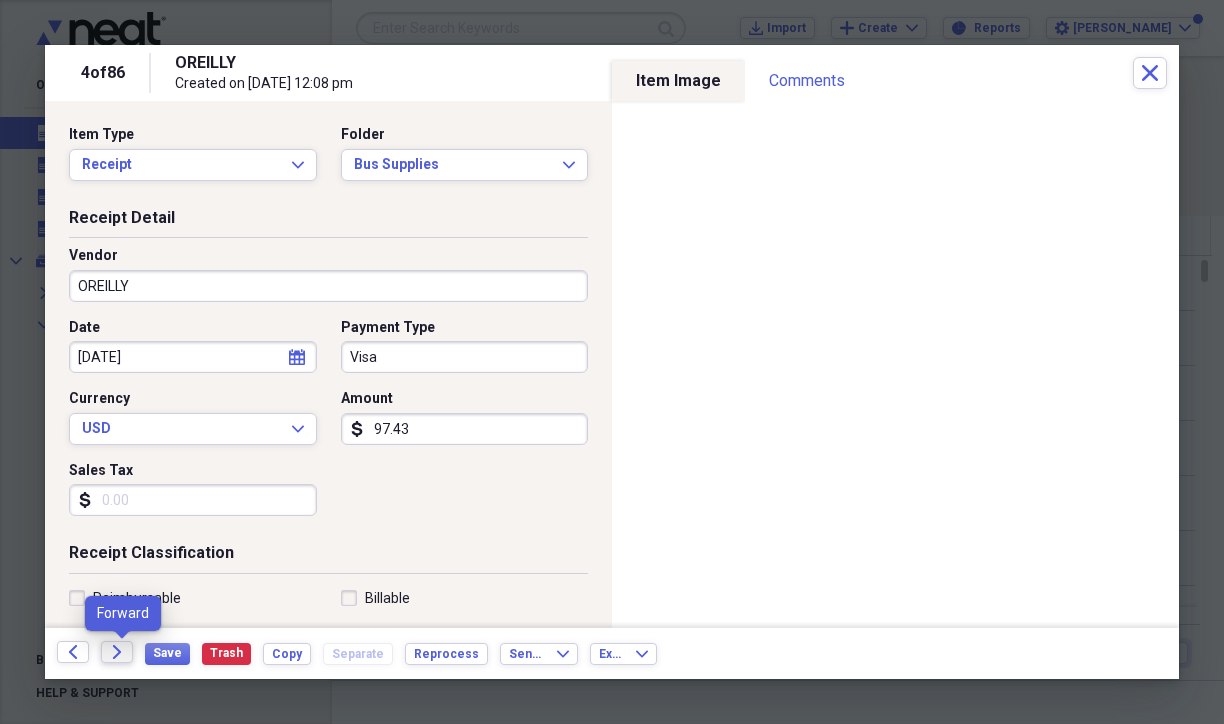 click 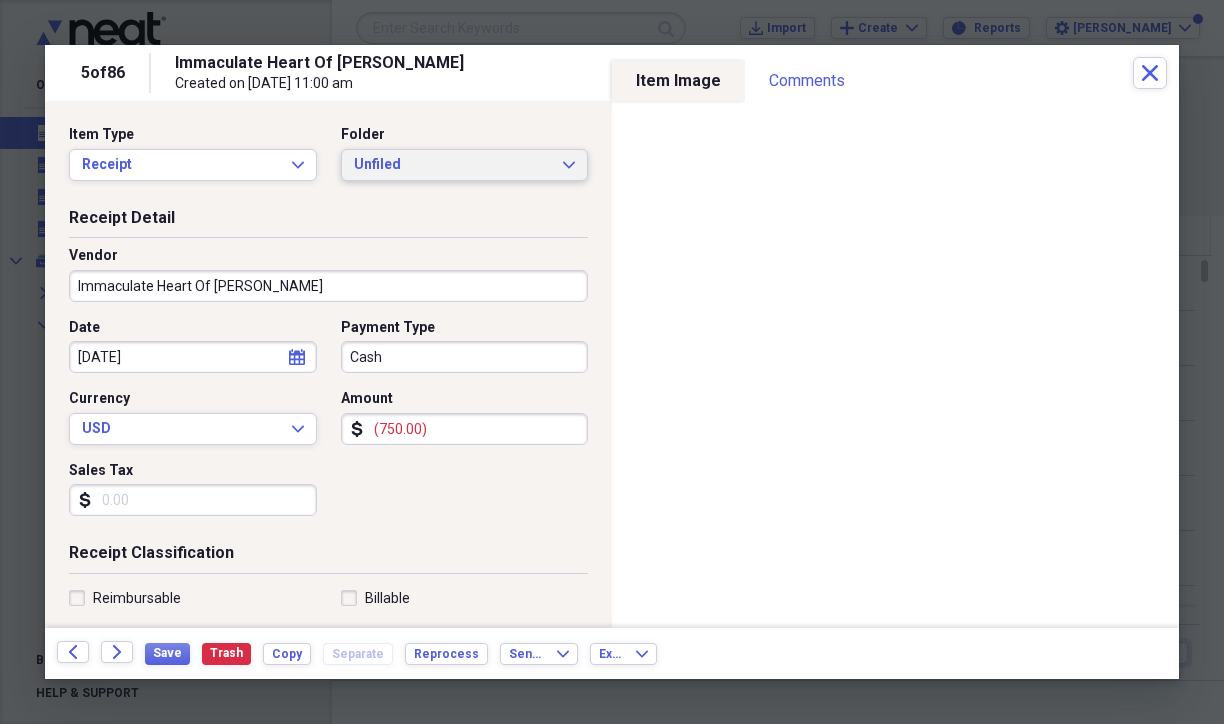 click on "Unfiled" at bounding box center (453, 165) 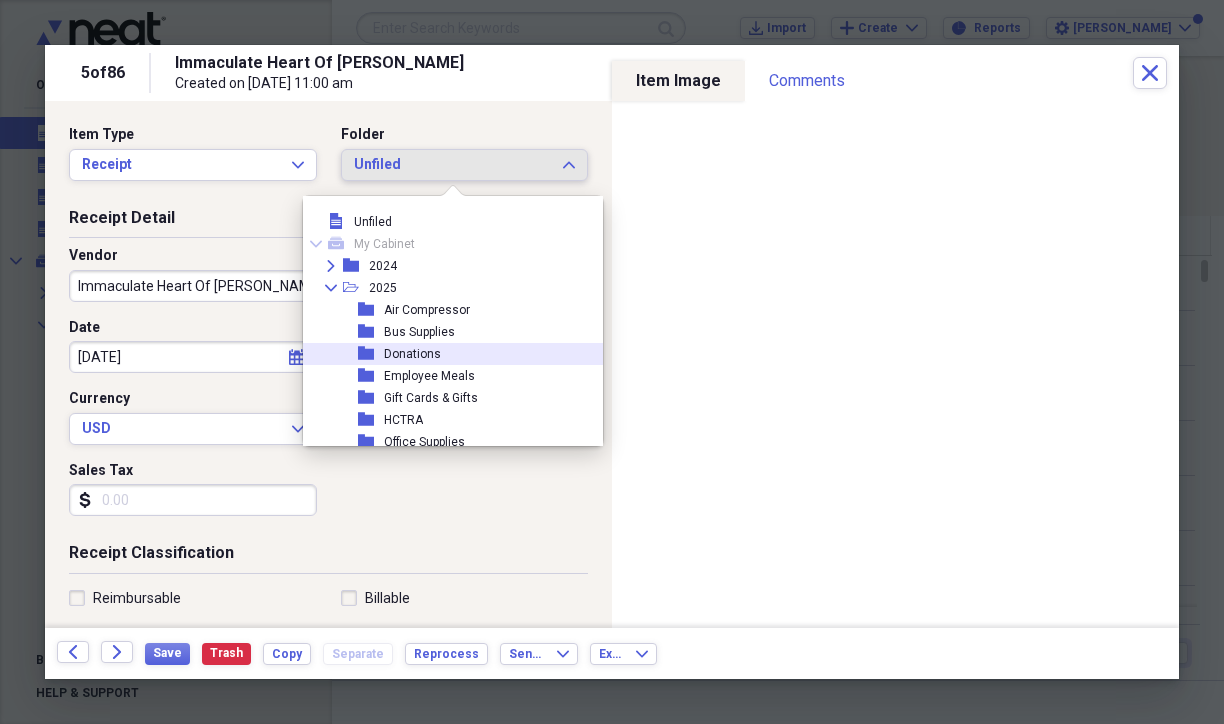 click on "Donations" at bounding box center (412, 354) 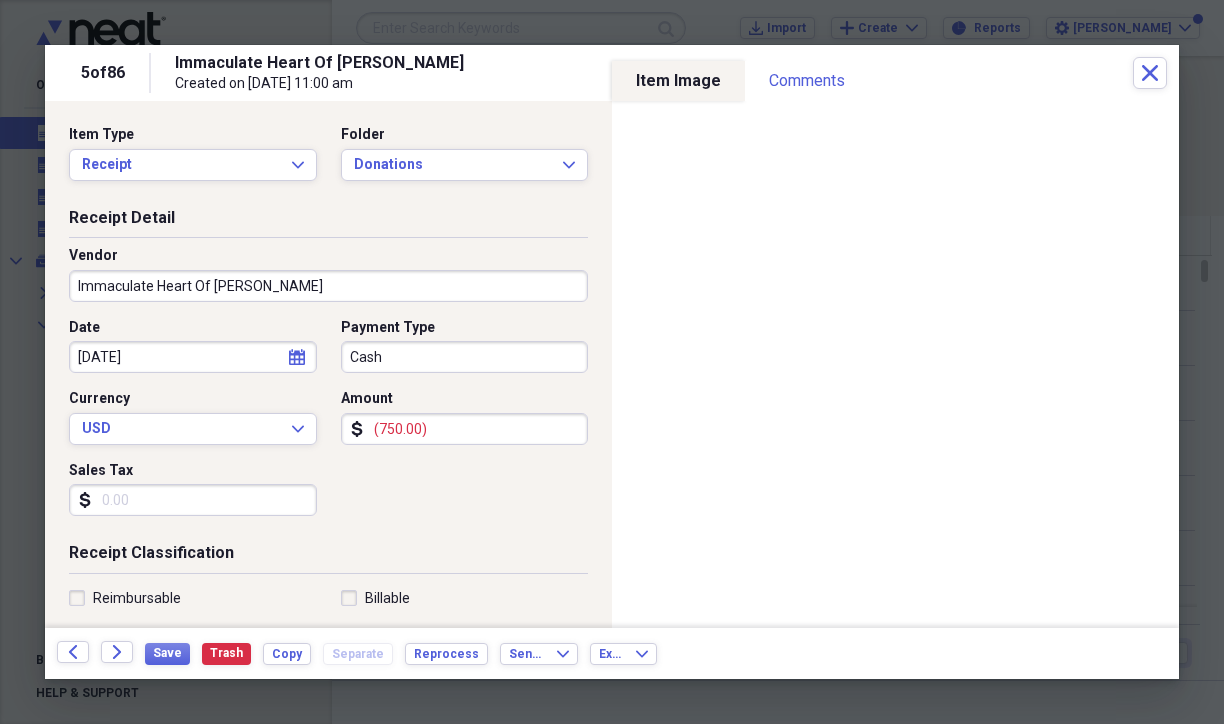 click on "(750.00)" at bounding box center (465, 429) 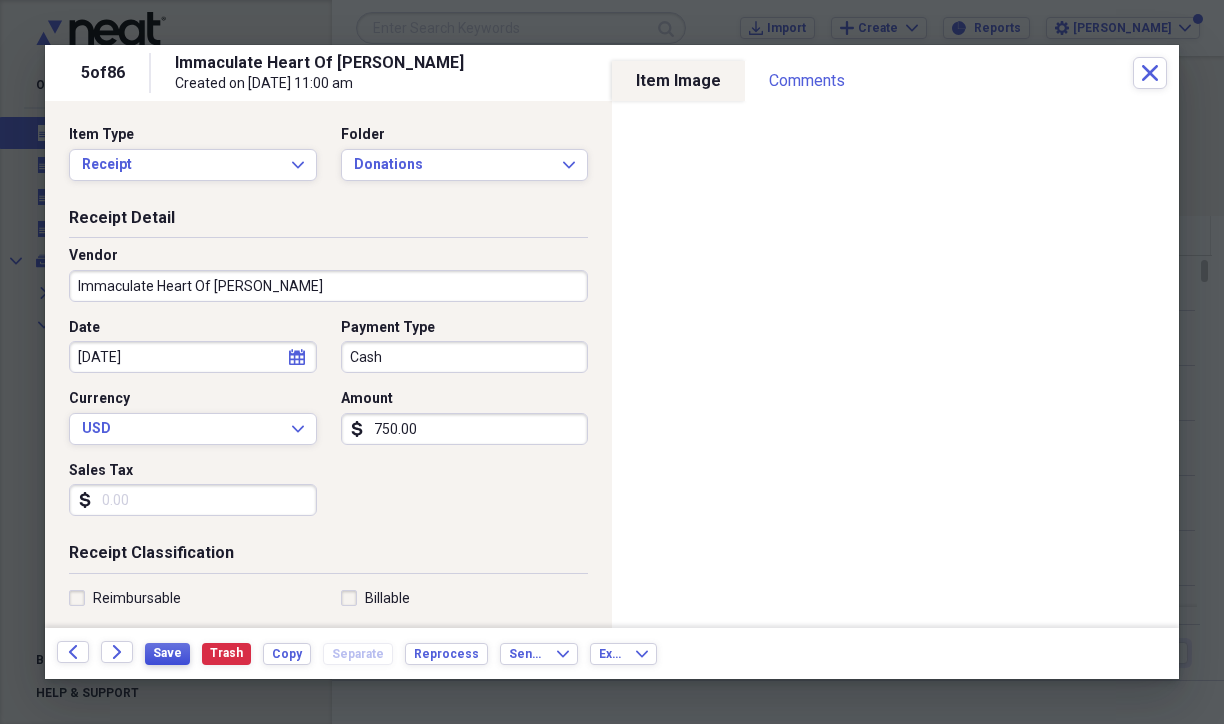 type on "750.00" 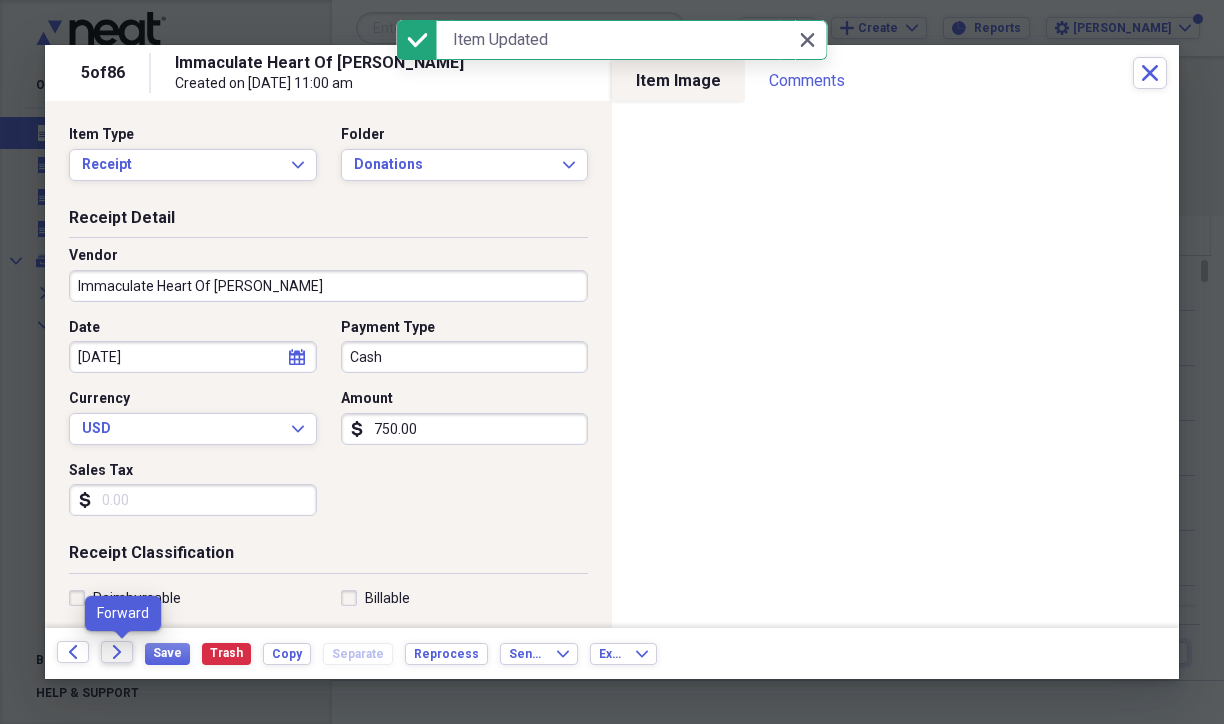 click 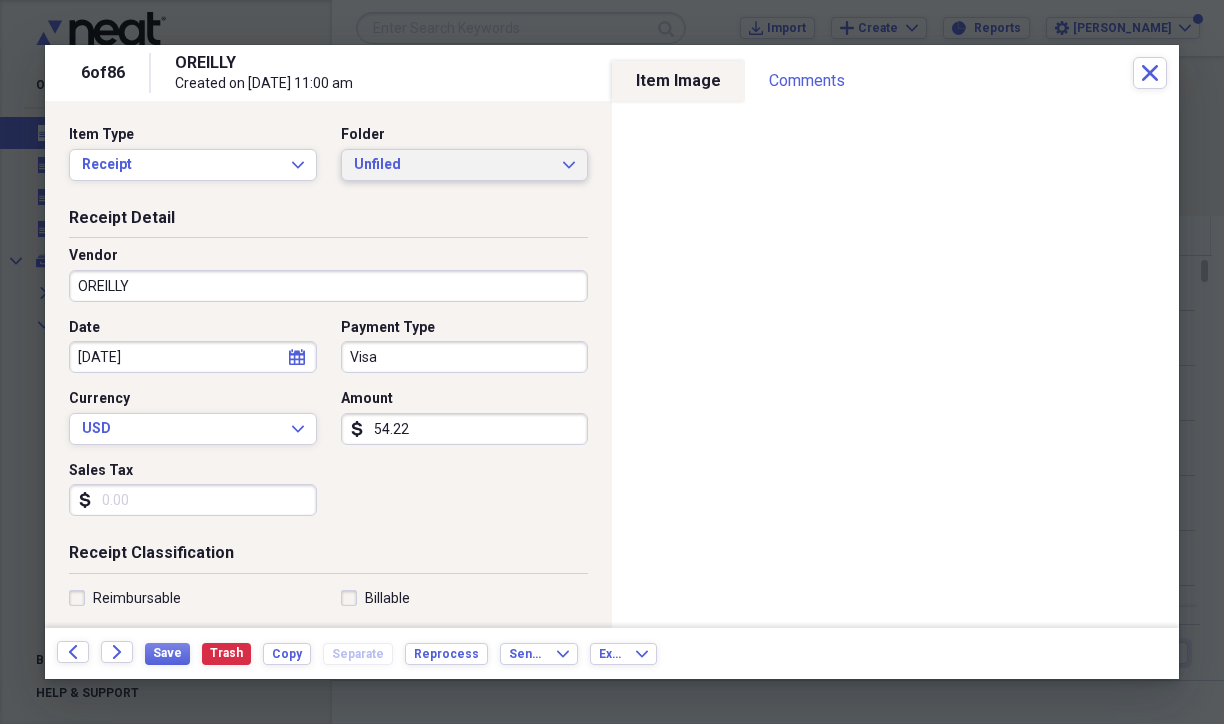 click on "Unfiled" at bounding box center (453, 165) 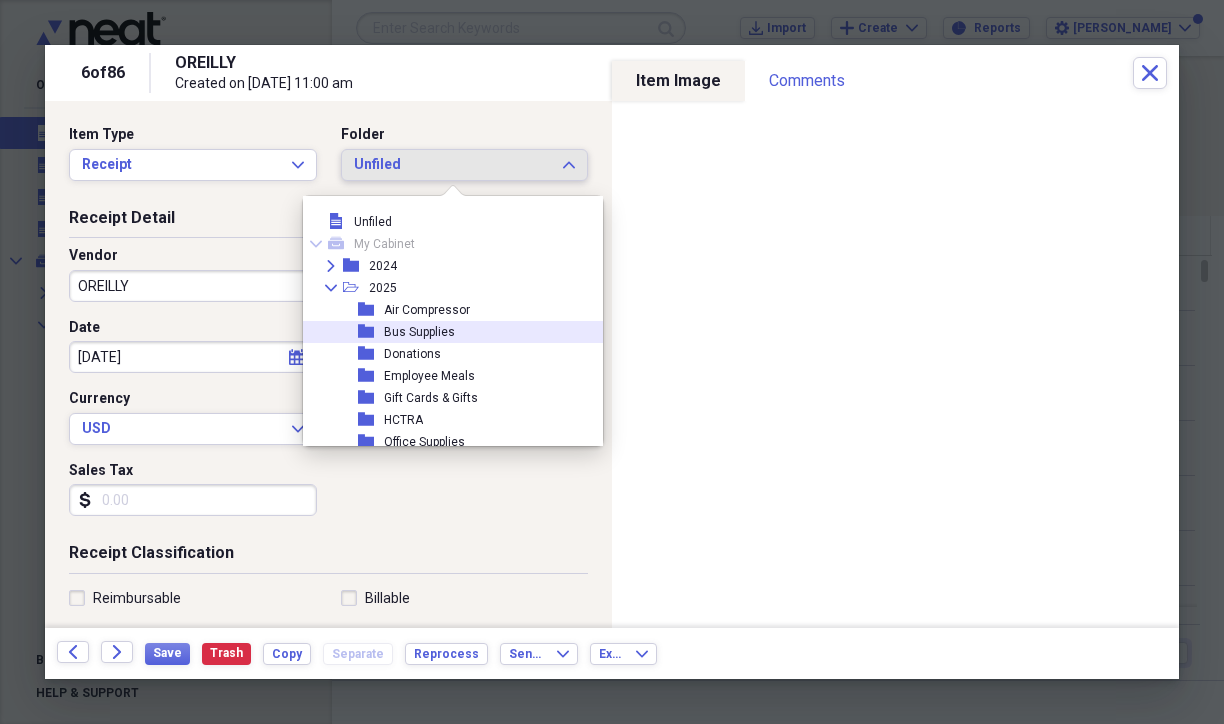 click on "Bus Supplies" at bounding box center (419, 332) 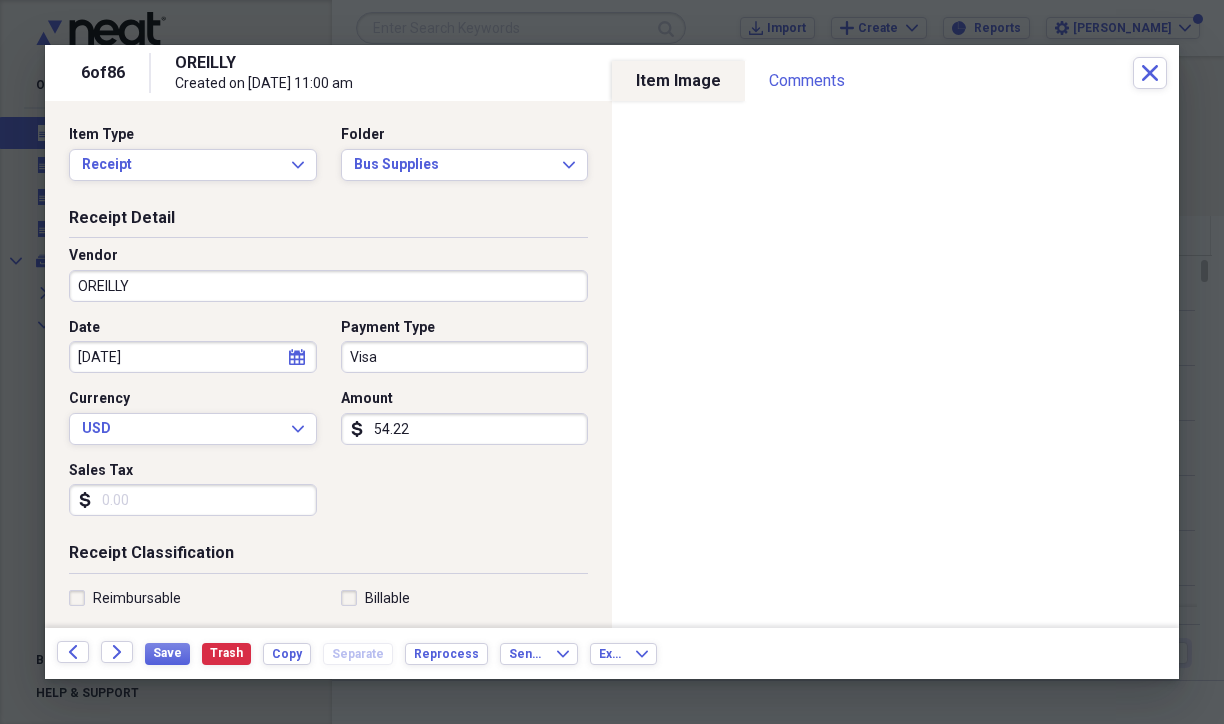 click on "54.22" at bounding box center (465, 429) 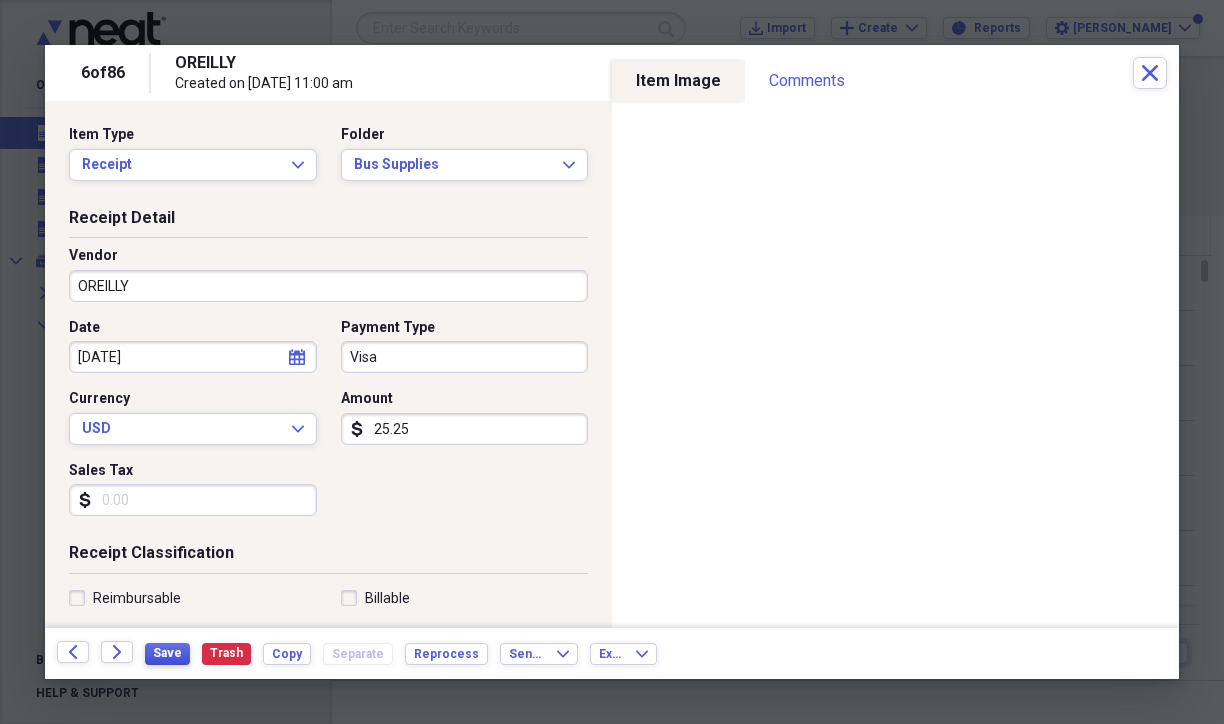 type on "25.25" 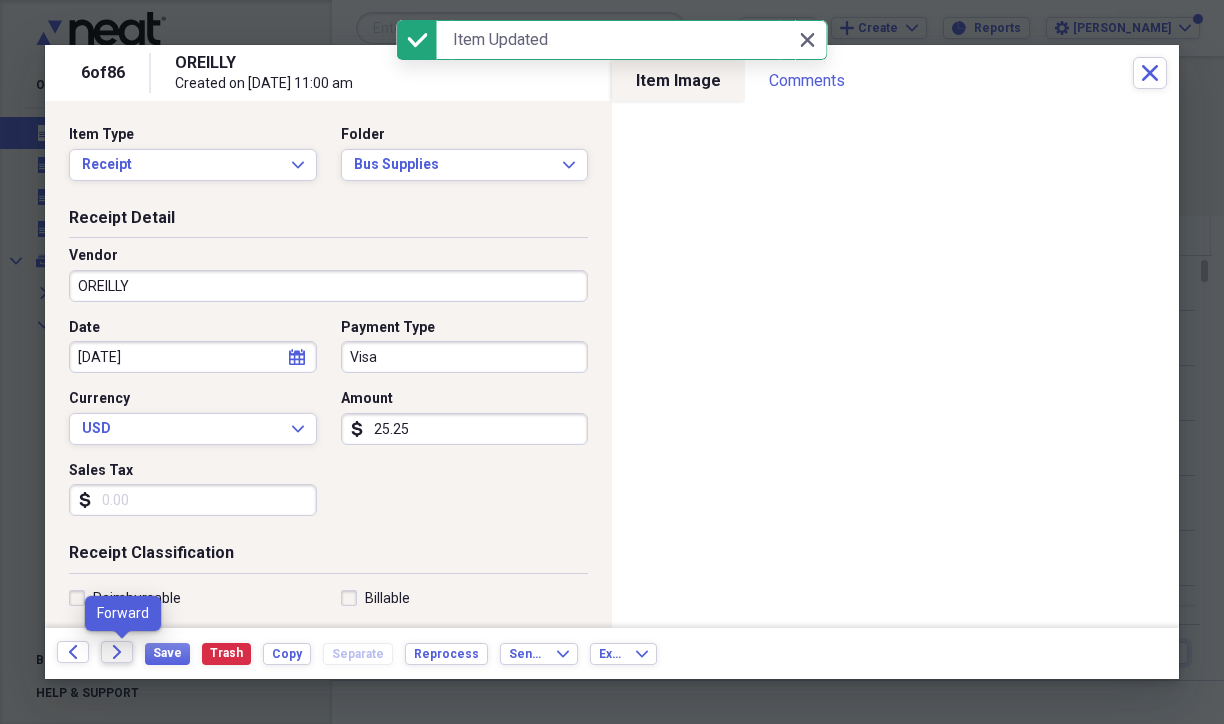 click on "Forward" 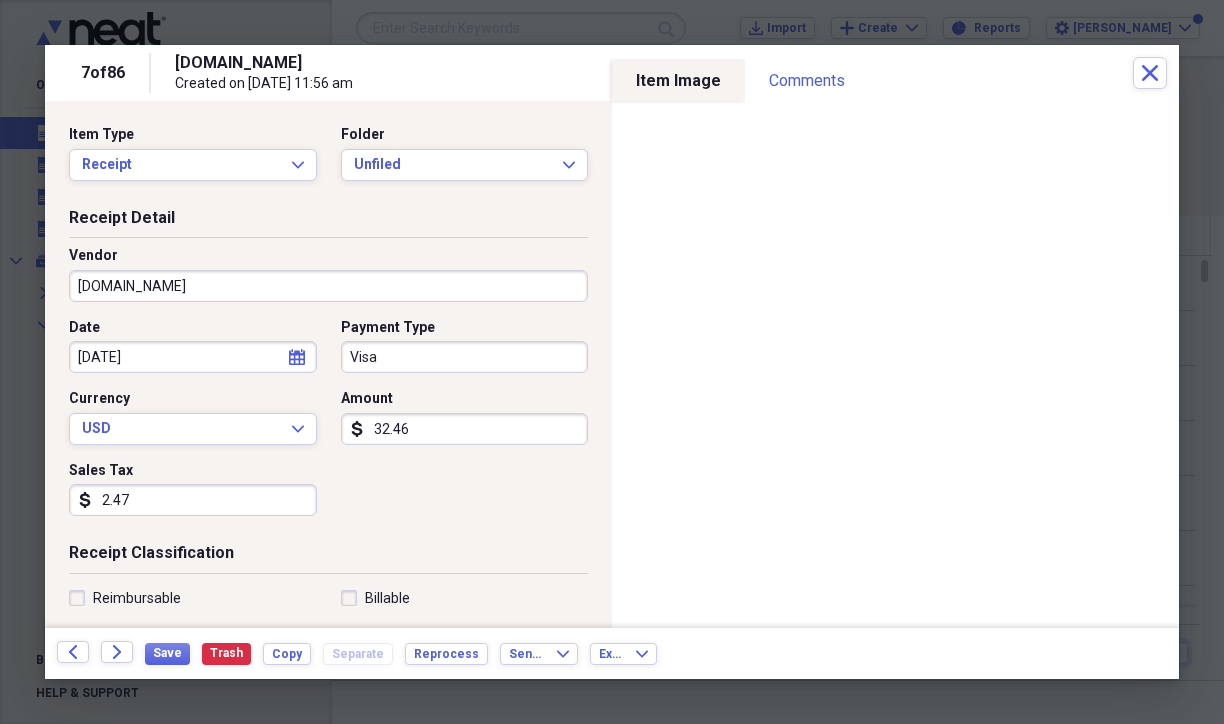 click on "[DOMAIN_NAME]" at bounding box center (328, 286) 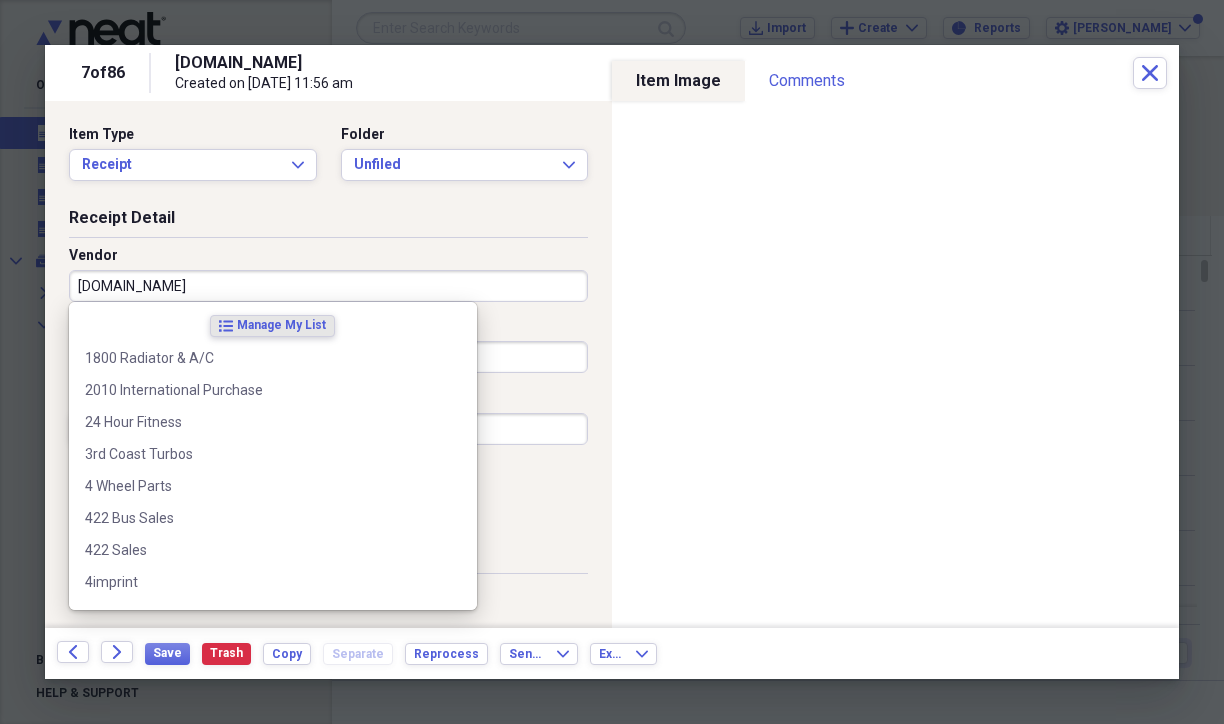 click on "[DOMAIN_NAME]" at bounding box center (328, 286) 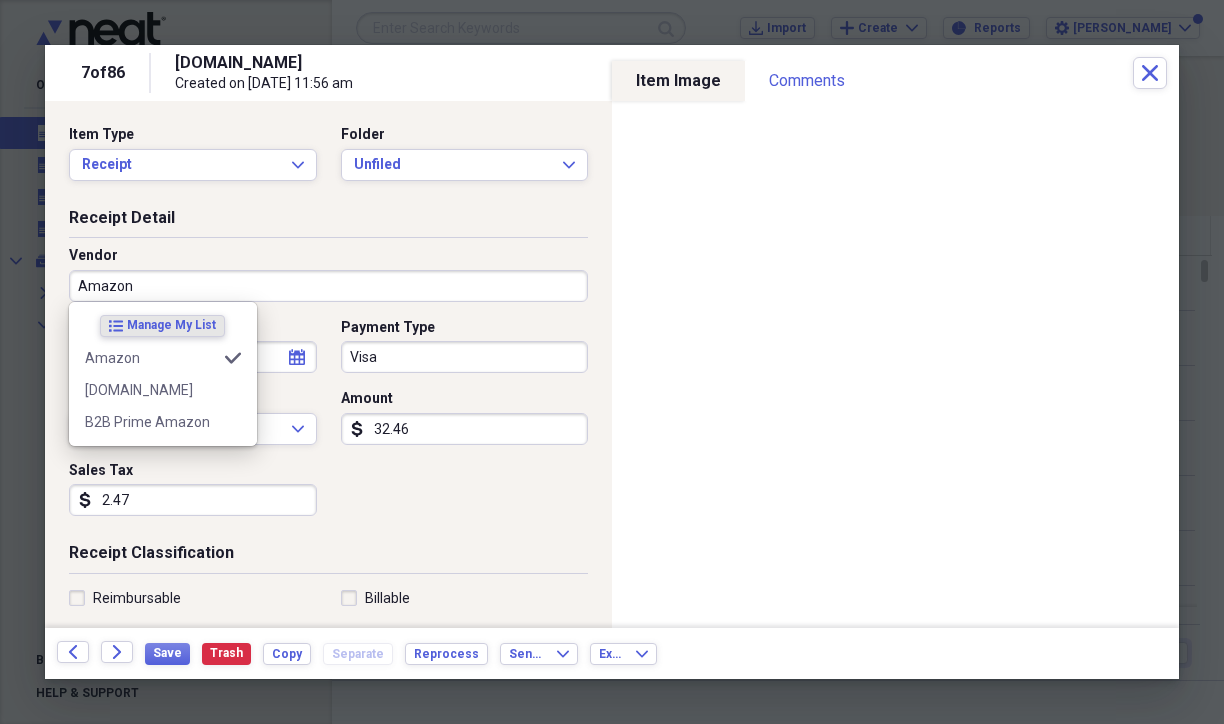type on "Amazon" 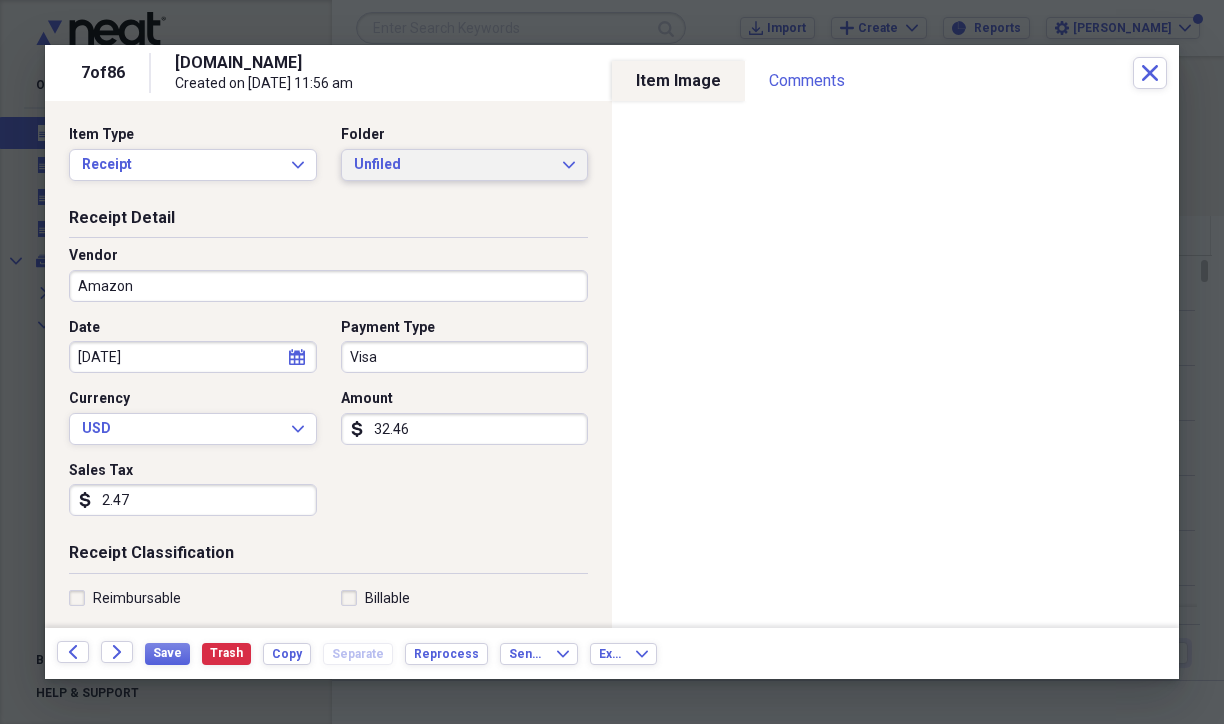 click on "Unfiled" at bounding box center [453, 165] 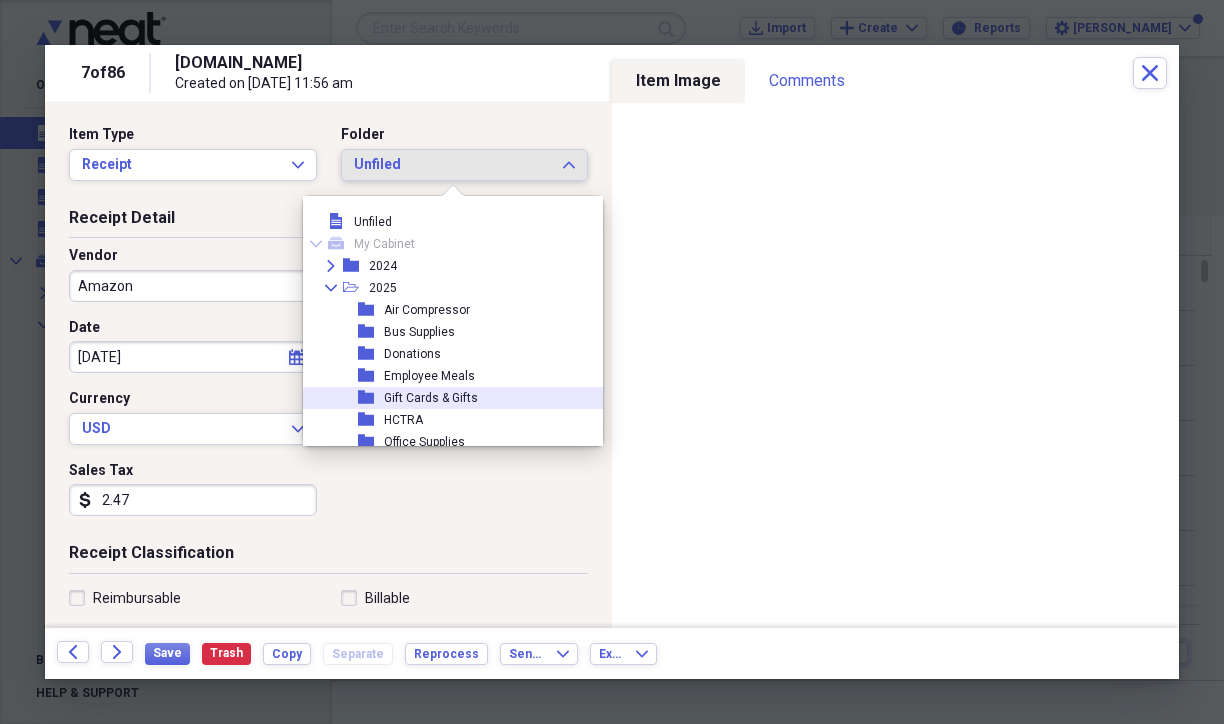scroll, scrollTop: 100, scrollLeft: 0, axis: vertical 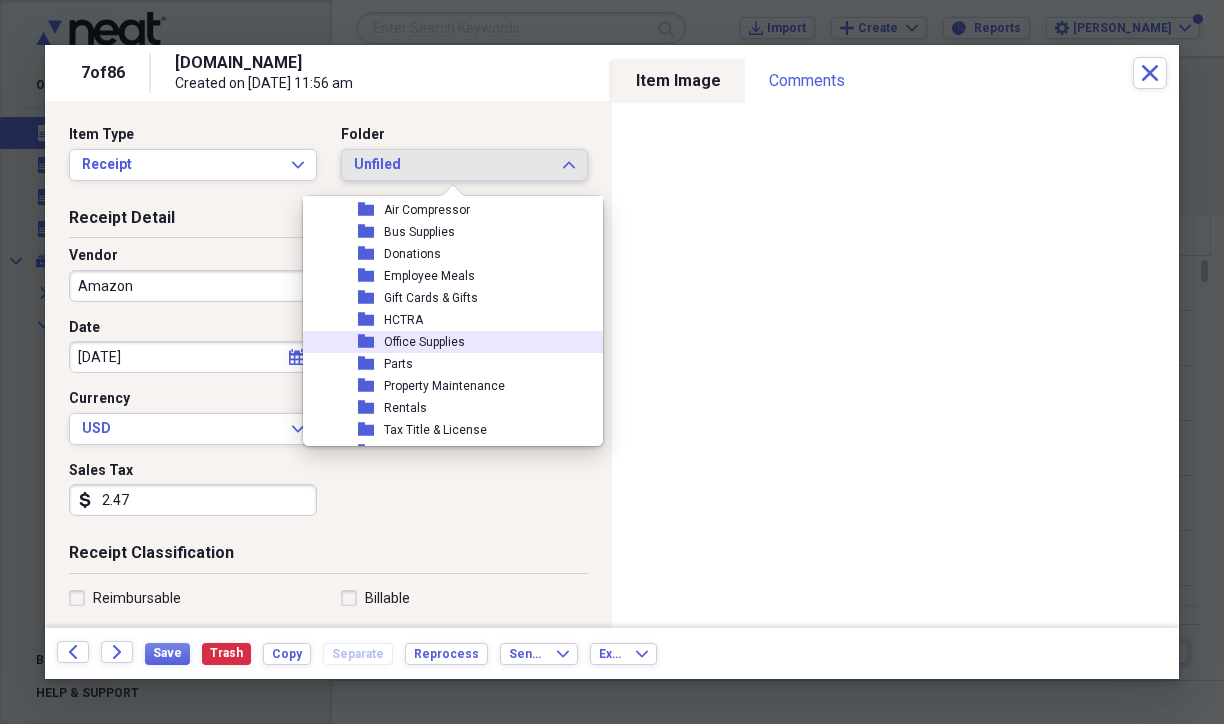 click on "Office Supplies" at bounding box center (424, 342) 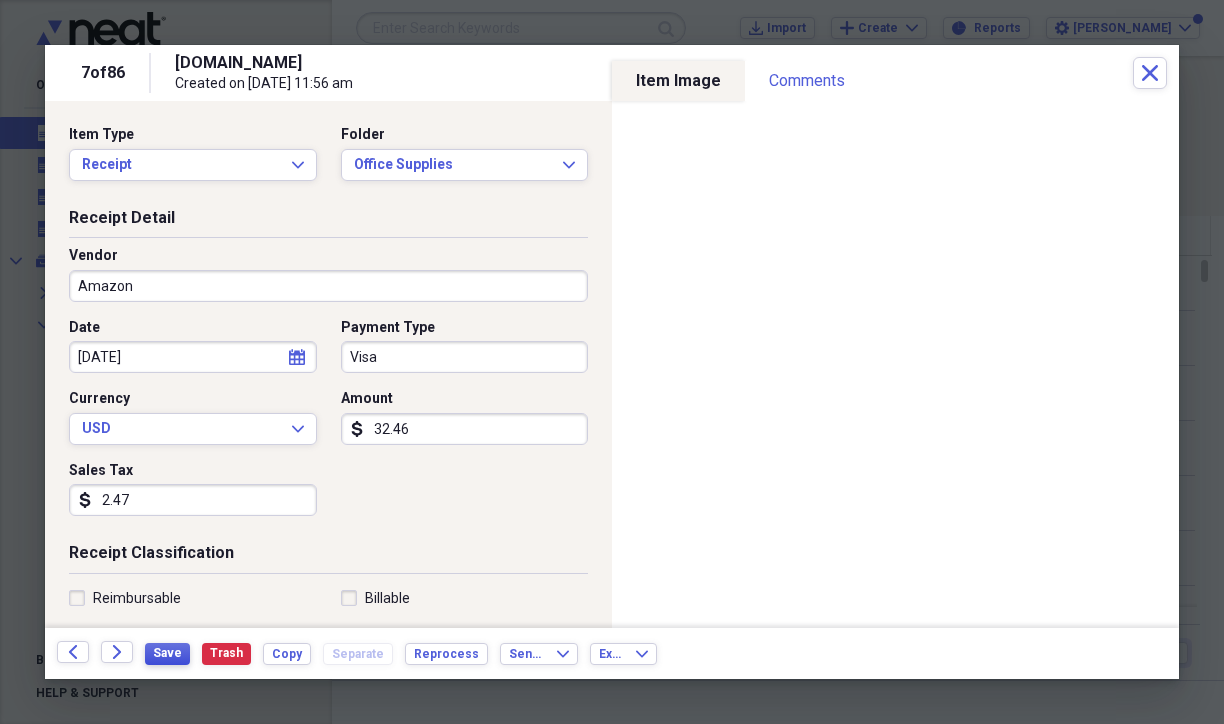 click on "Save" at bounding box center (167, 653) 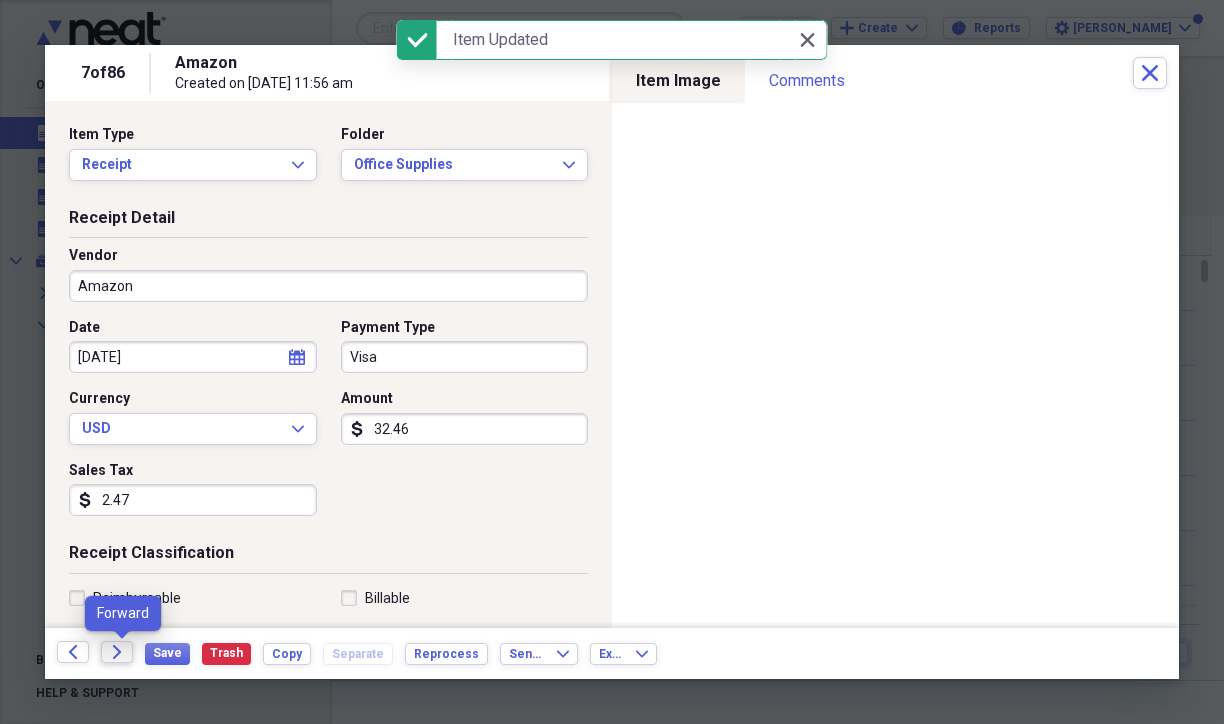 click on "Forward" 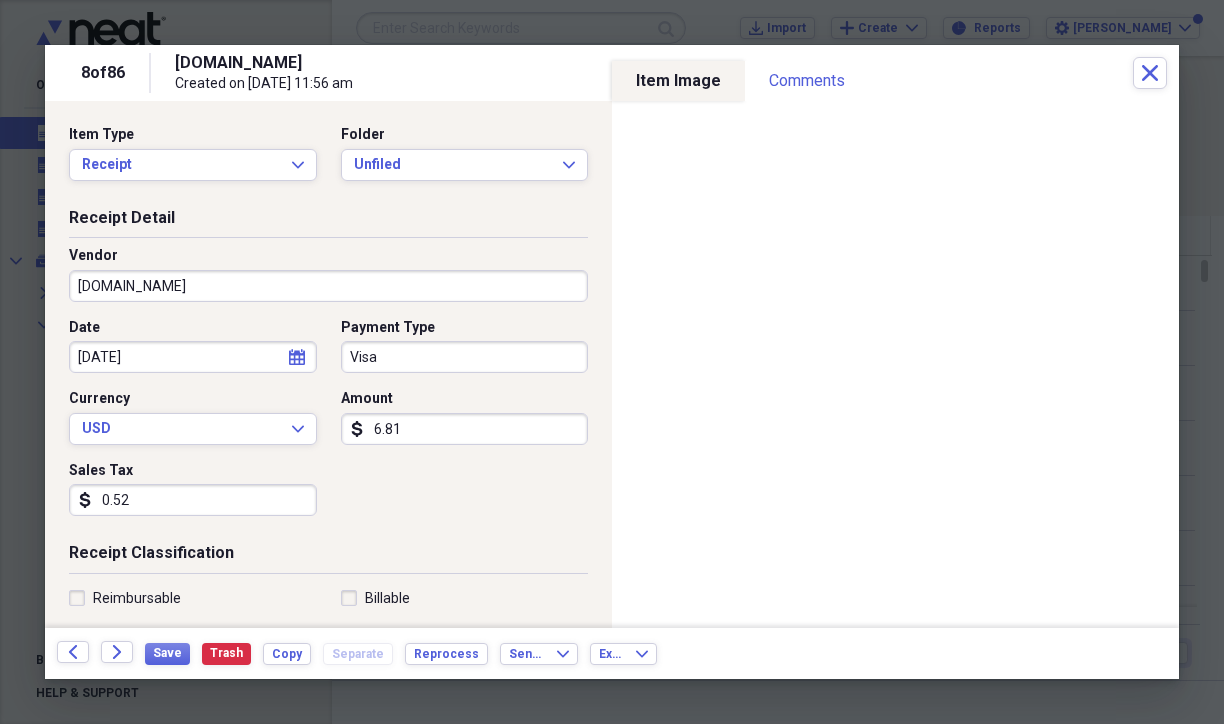 click on "[DOMAIN_NAME]" at bounding box center (328, 286) 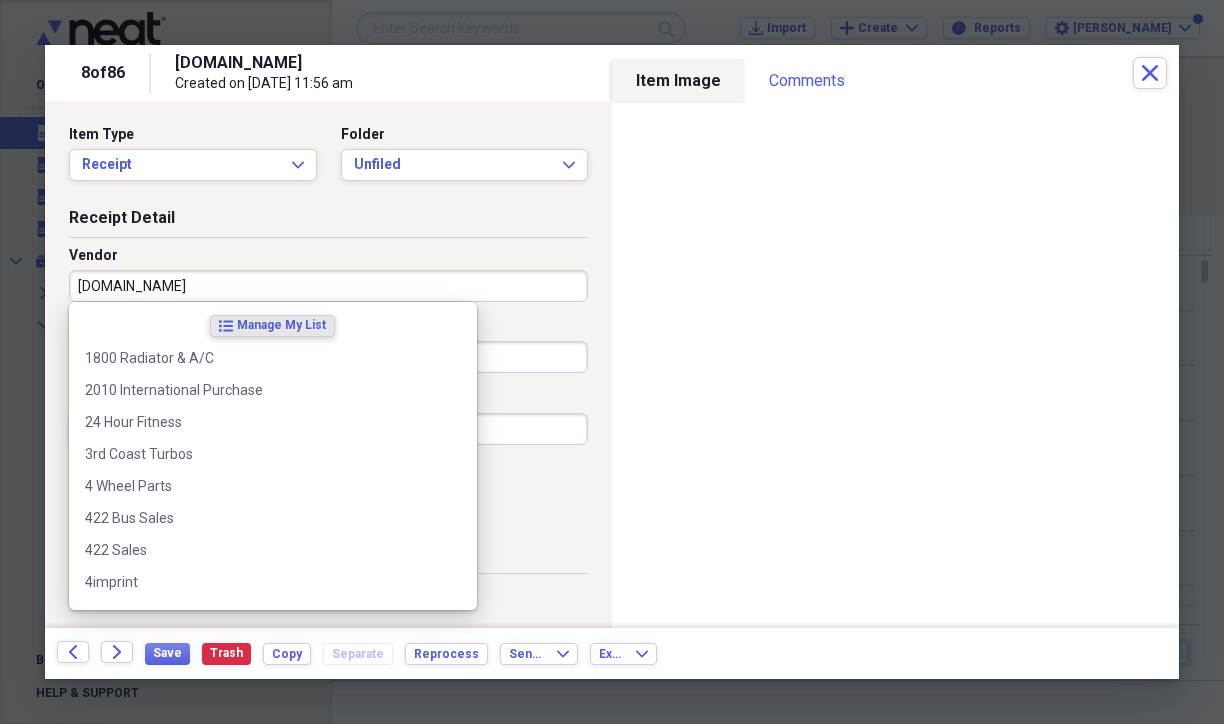 click on "[DOMAIN_NAME]" at bounding box center [328, 286] 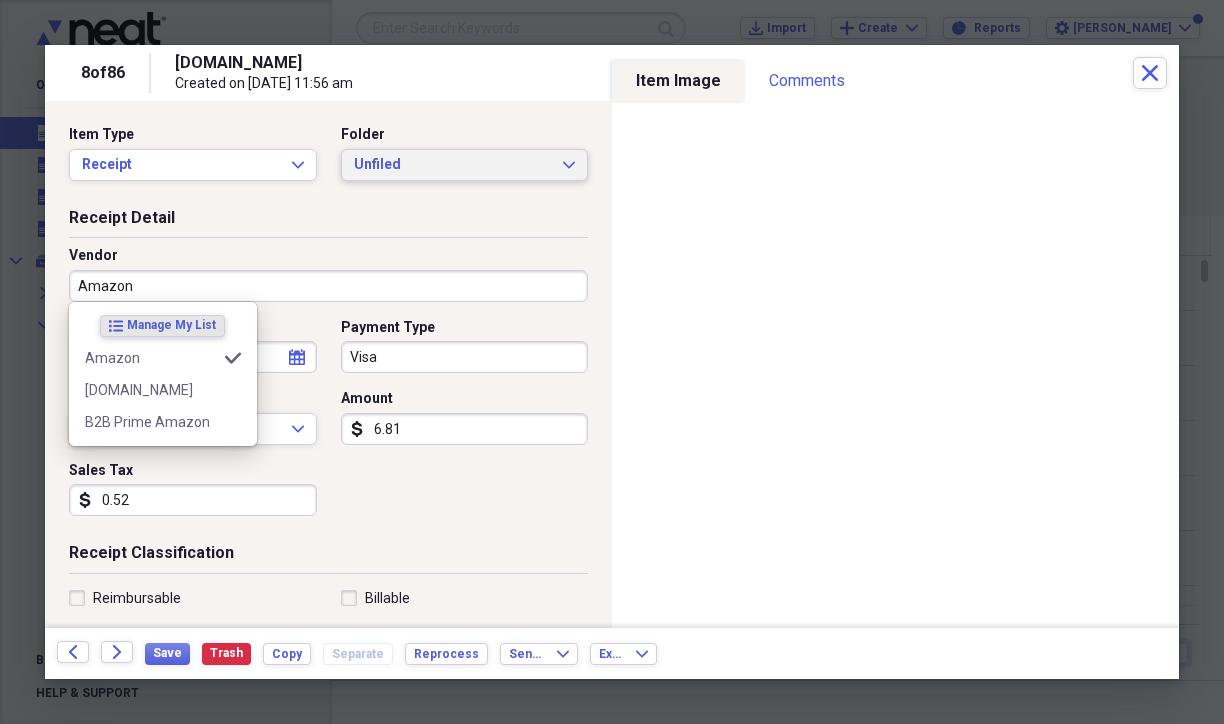 type on "Amazon" 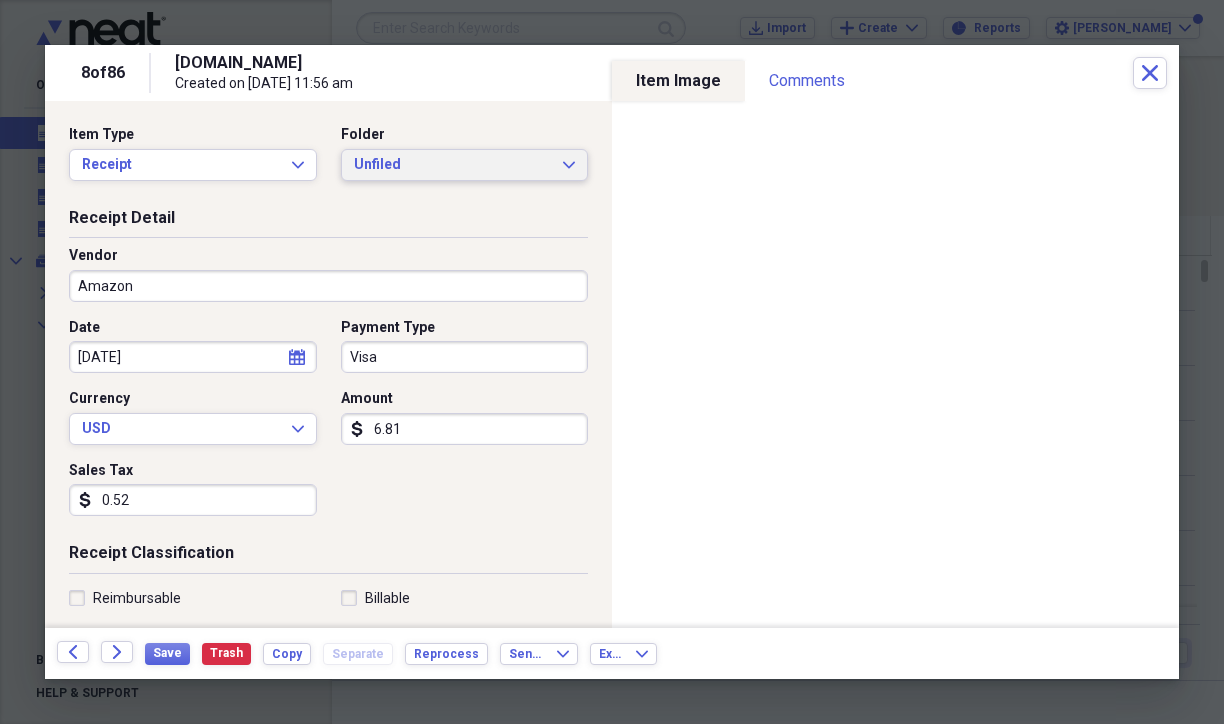 click on "Unfiled" at bounding box center (453, 165) 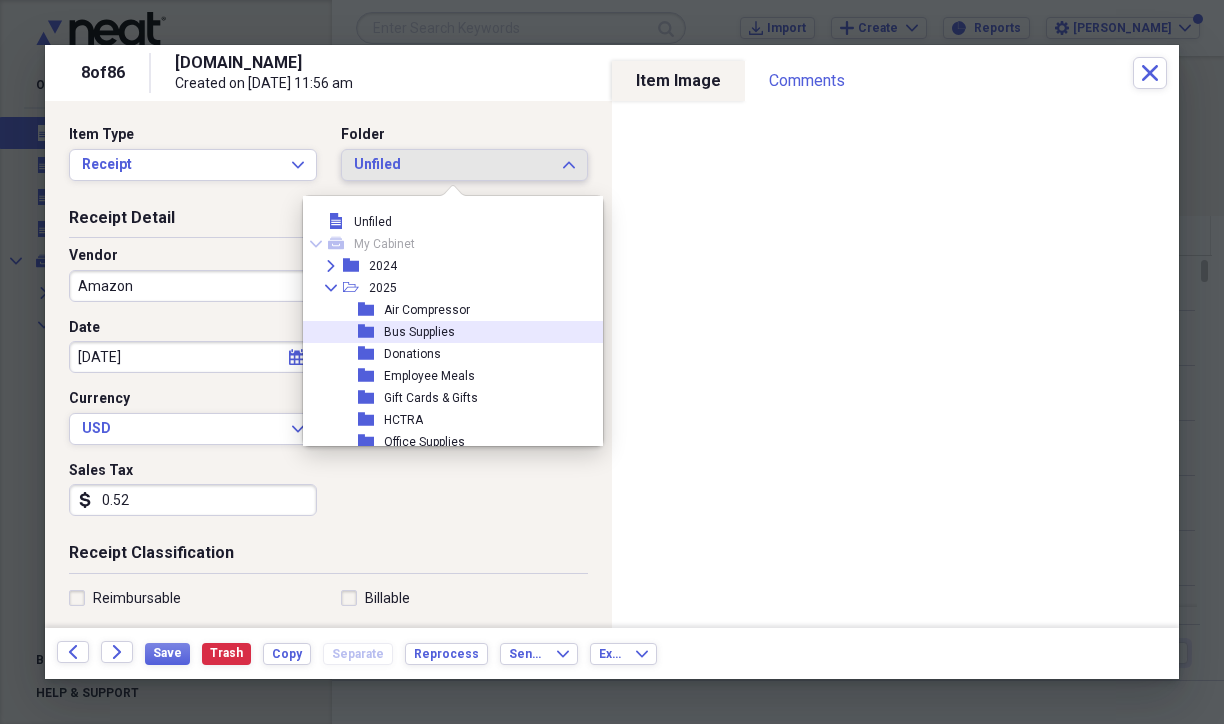 click on "folder Bus Supplies" at bounding box center [459, 332] 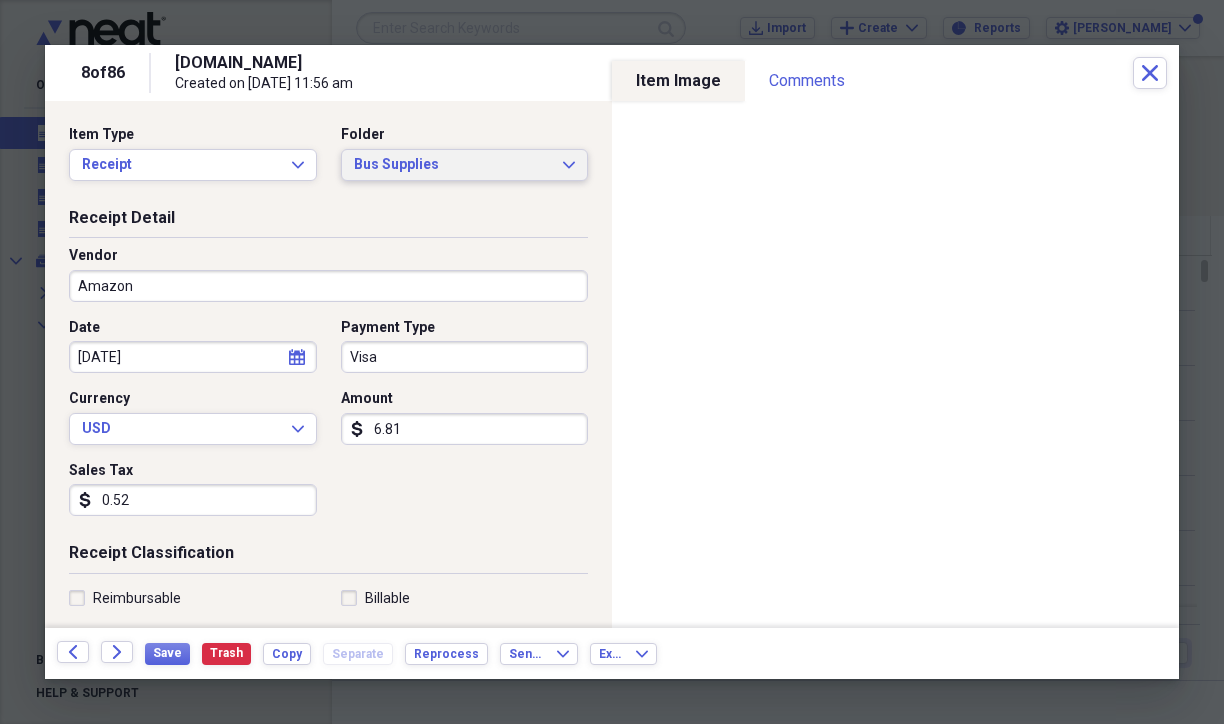 click on "Bus Supplies" at bounding box center (453, 165) 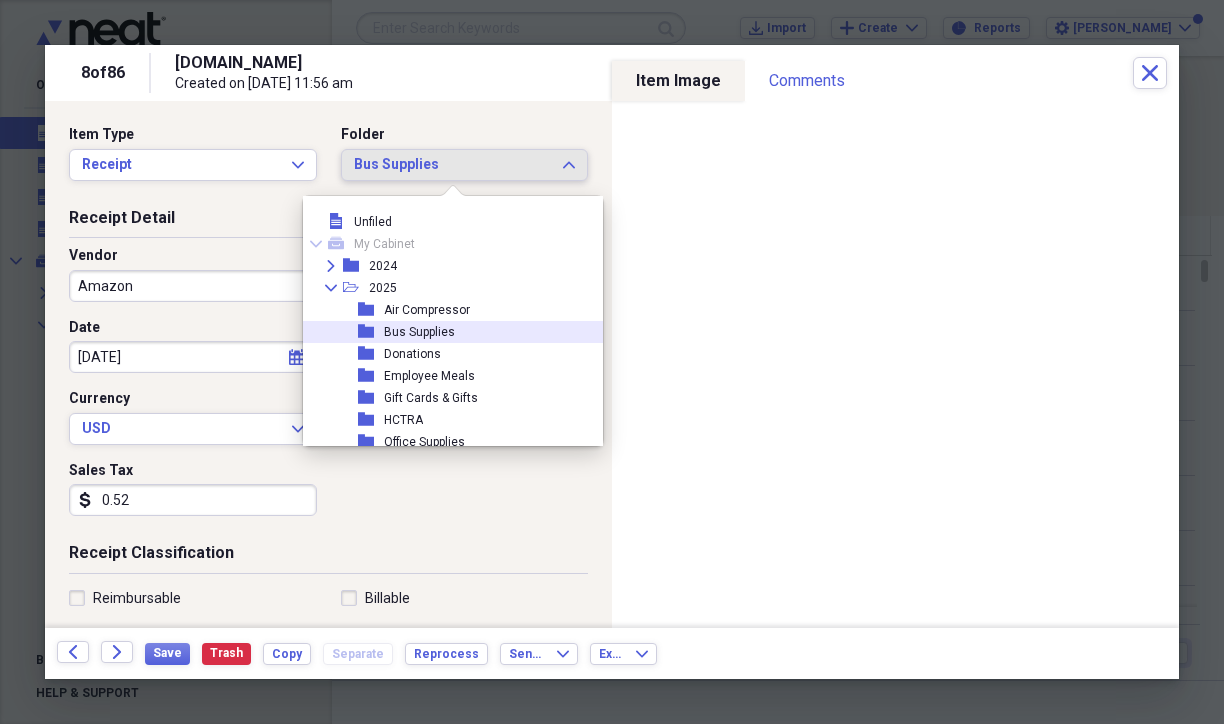 scroll, scrollTop: 18, scrollLeft: 0, axis: vertical 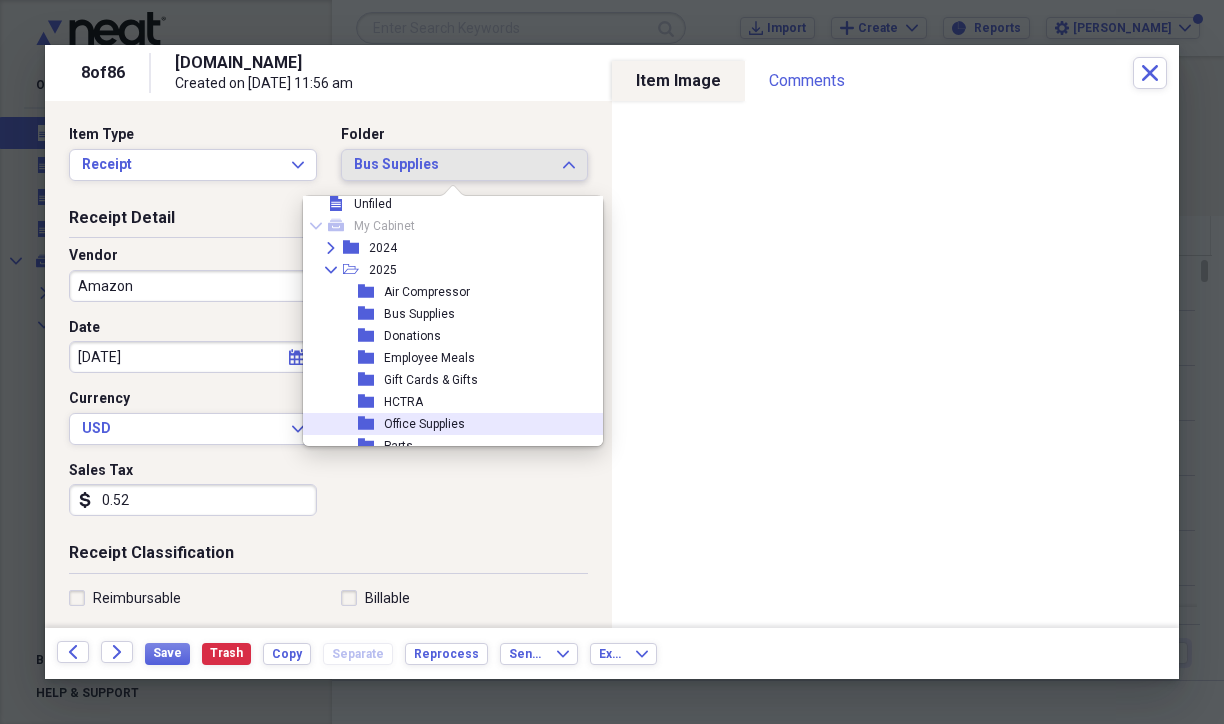 click on "Office Supplies" at bounding box center [424, 424] 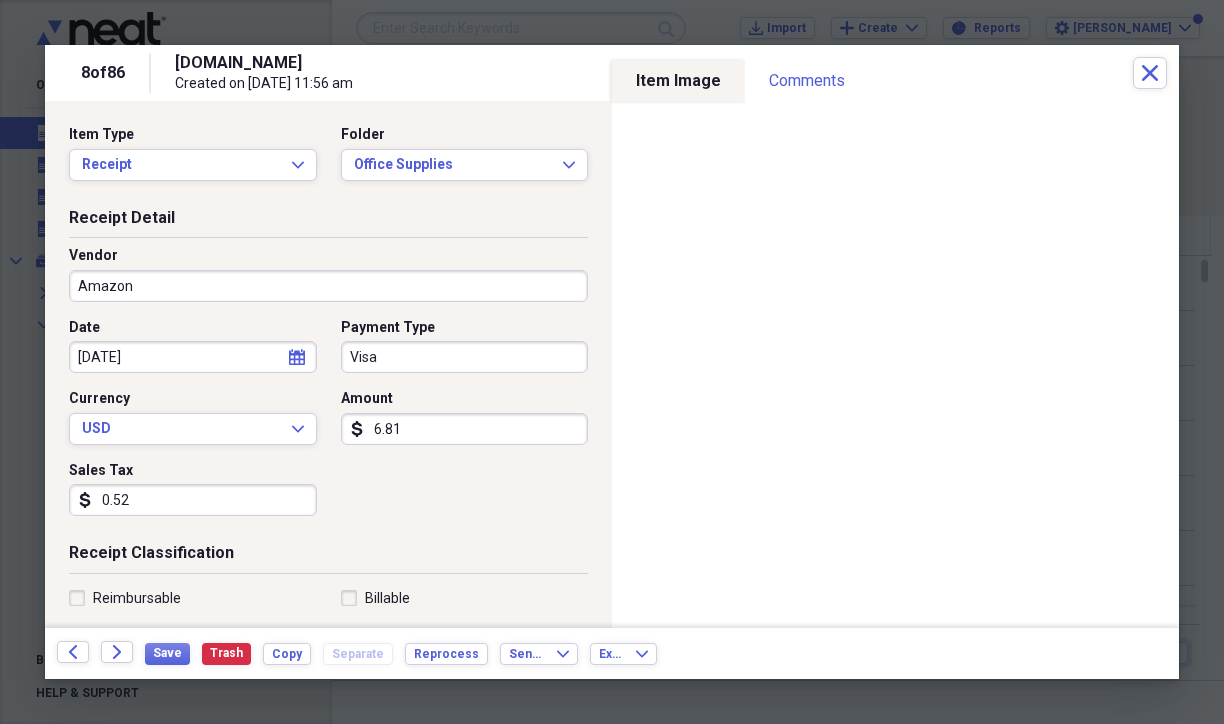 click on "Date [DATE] calendar Calendar Payment Type Visa Currency USD Expand Amount dollar-sign 6.81 Sales Tax dollar-sign 0.52" at bounding box center (328, 425) 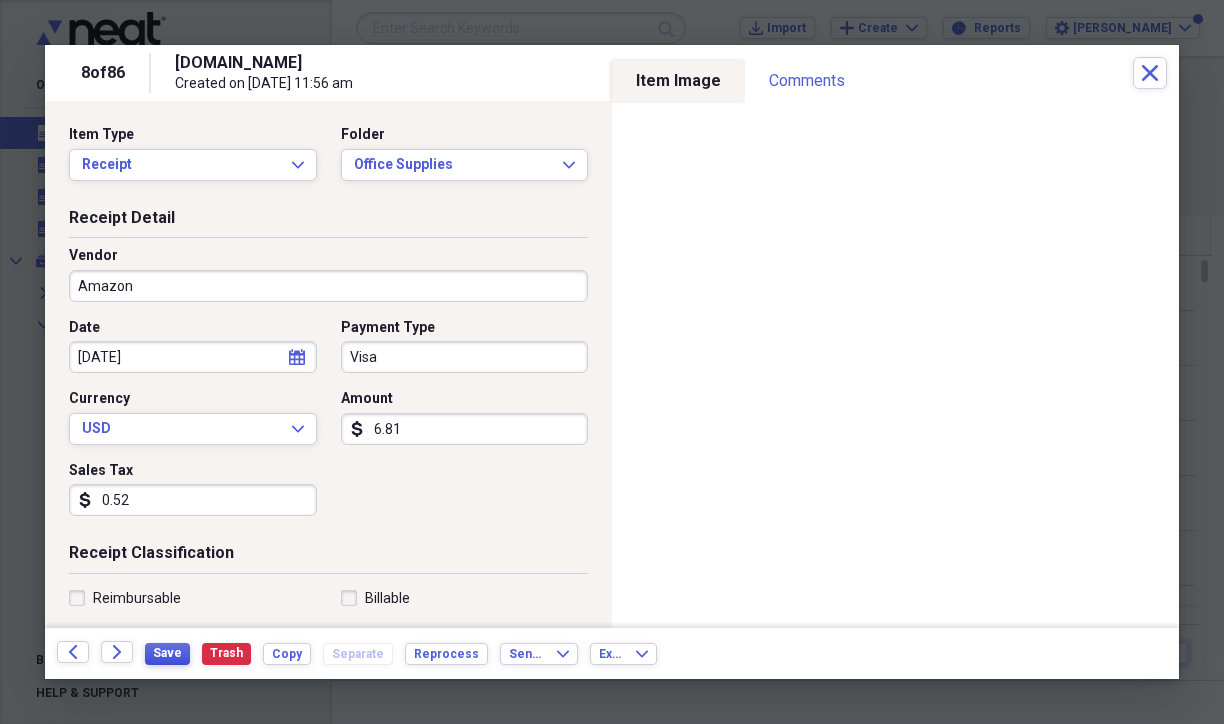 click on "Save" at bounding box center (167, 653) 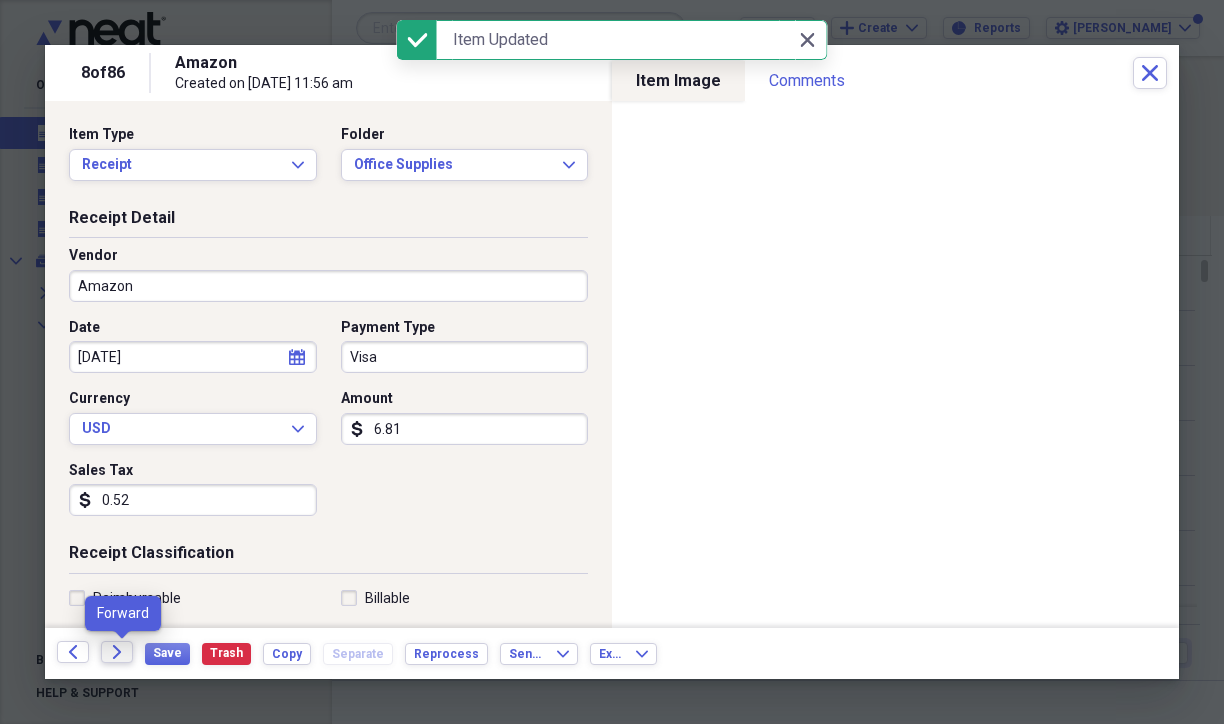click on "Forward" 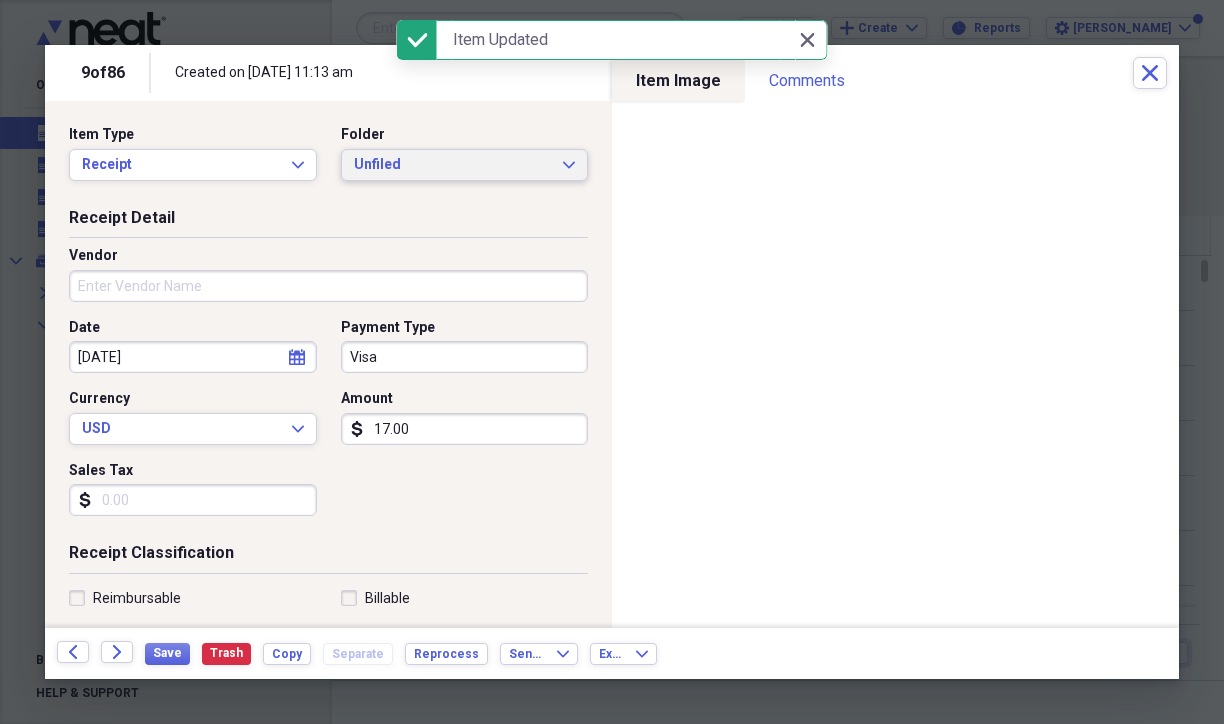 click on "Unfiled" at bounding box center [453, 165] 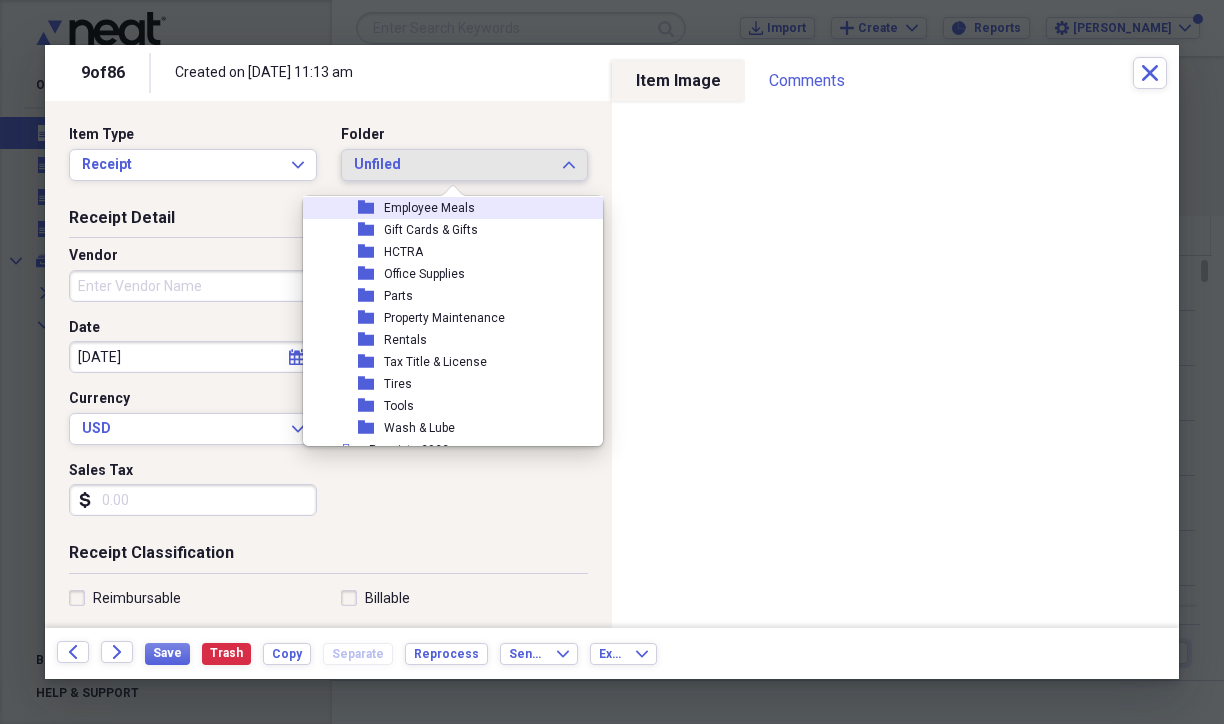 scroll, scrollTop: 200, scrollLeft: 0, axis: vertical 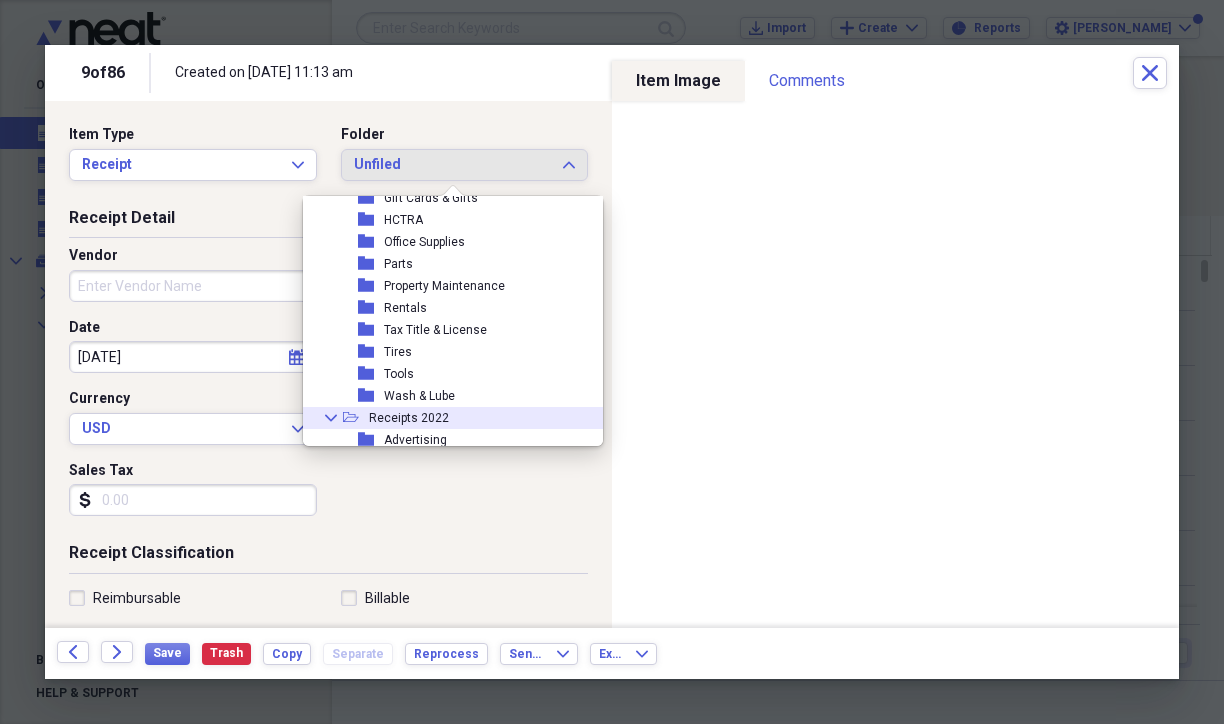 click on "Date [DATE] calendar Calendar Payment Type Visa Currency USD Expand Amount dollar-sign 17.00 Sales Tax dollar-sign" at bounding box center (328, 425) 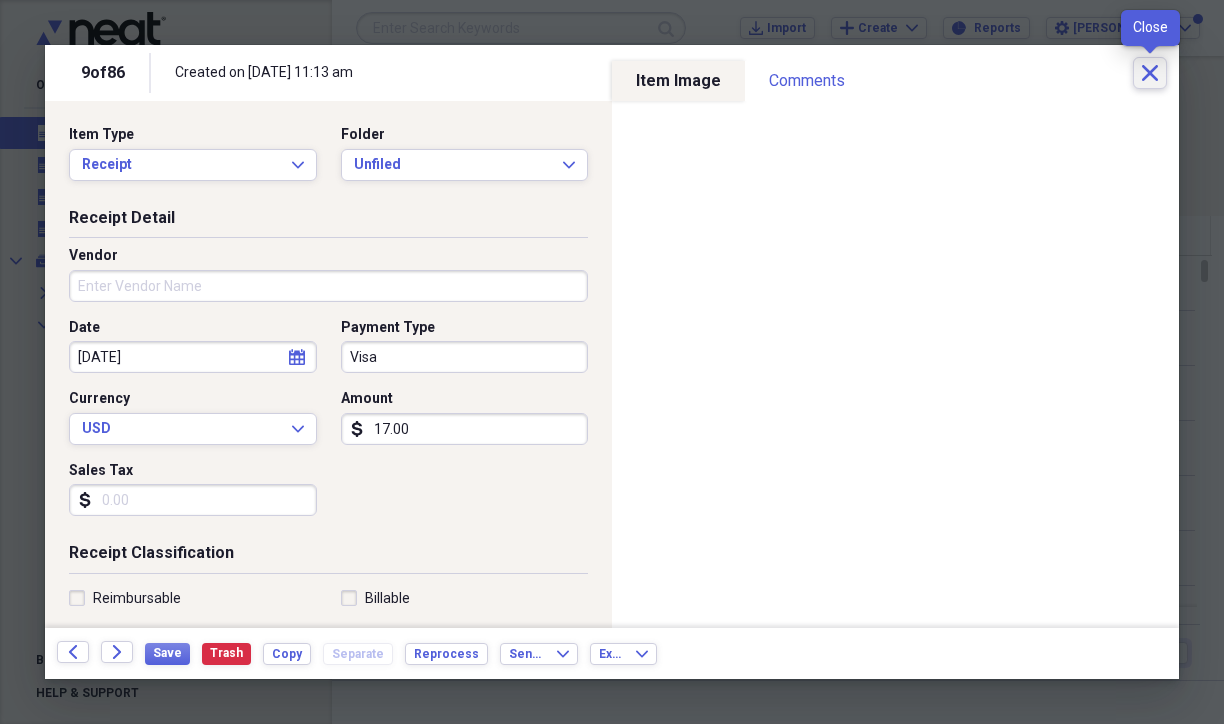 click on "Close" at bounding box center (1150, 73) 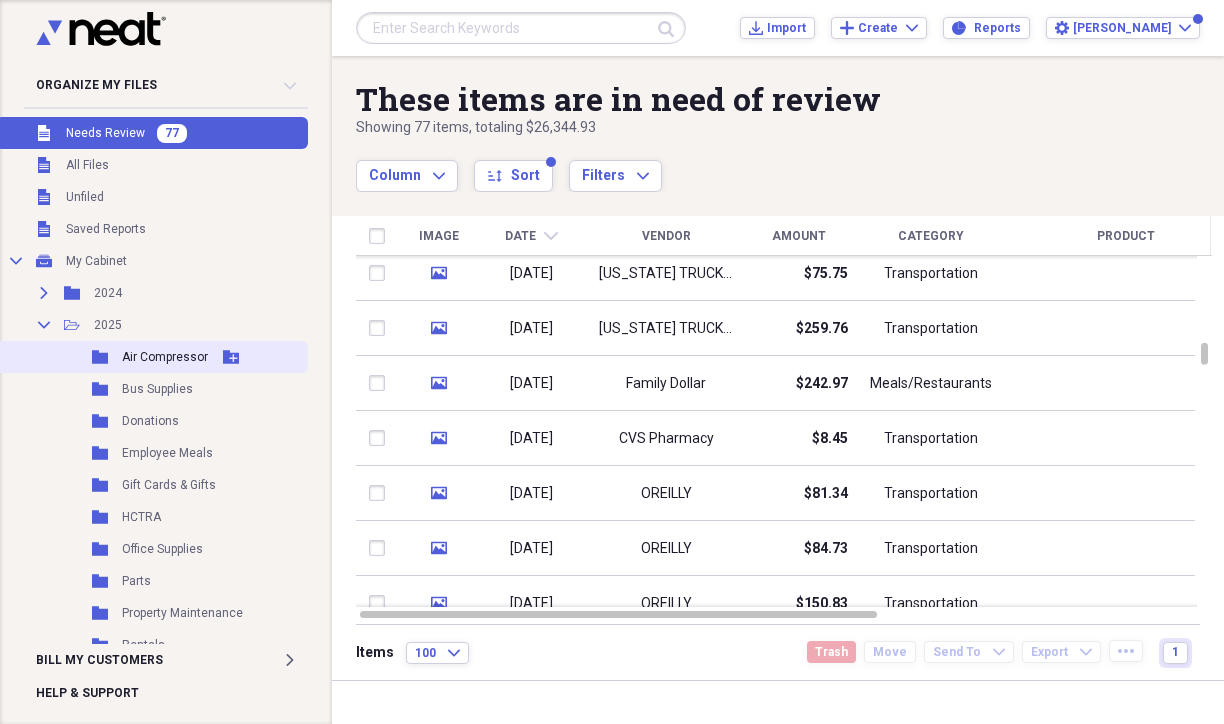 click on "Air Compressor" at bounding box center [165, 357] 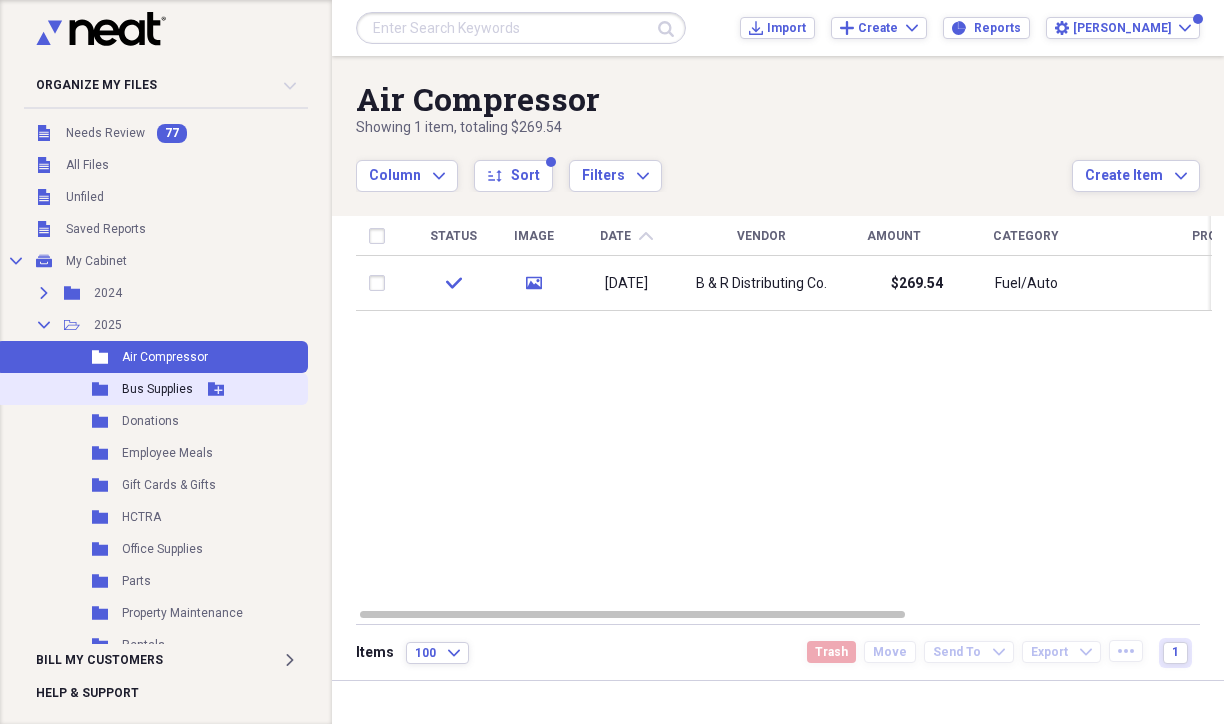 click on "Bus Supplies" at bounding box center [157, 389] 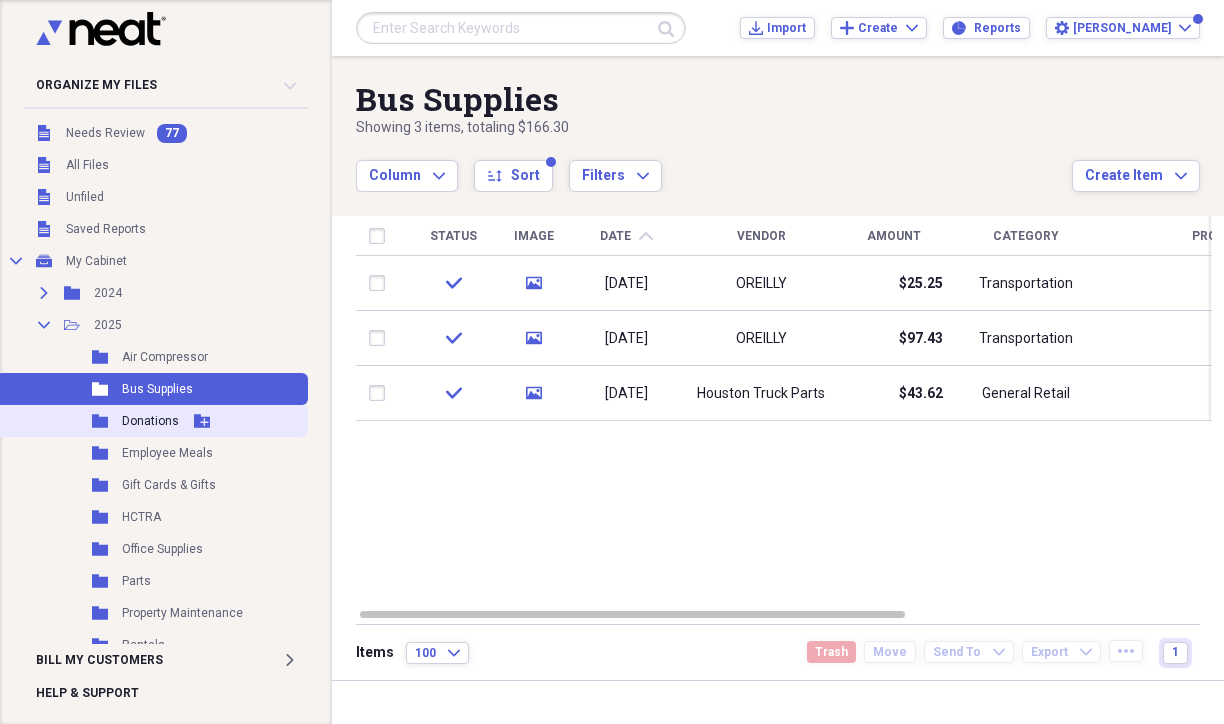 click on "Donations" at bounding box center [150, 421] 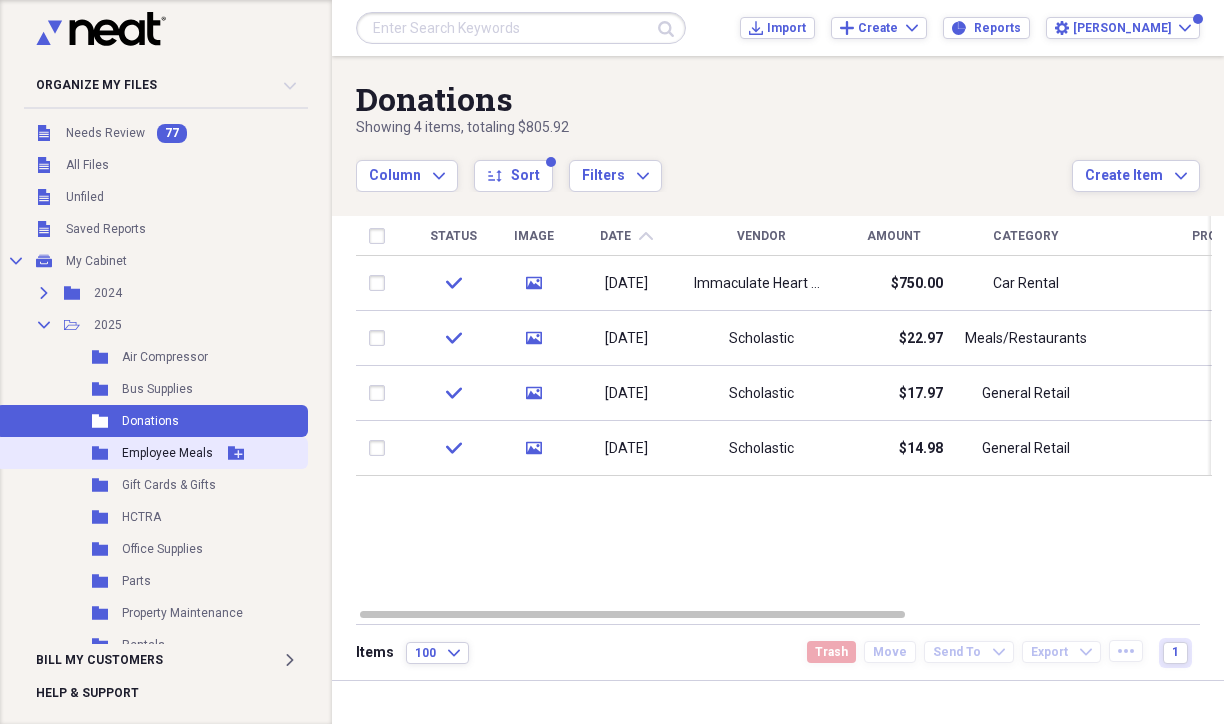 click on "Folder Employee Meals Add Folder" at bounding box center (152, 453) 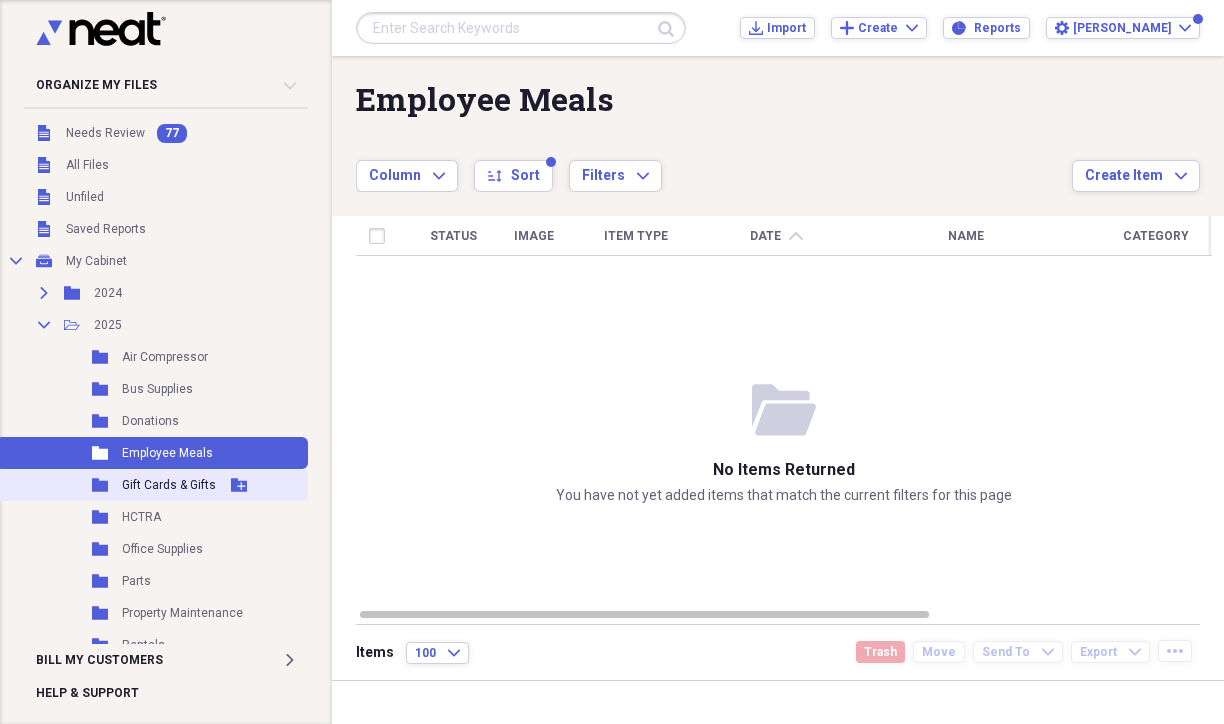 click on "Gift Cards & Gifts" at bounding box center (169, 485) 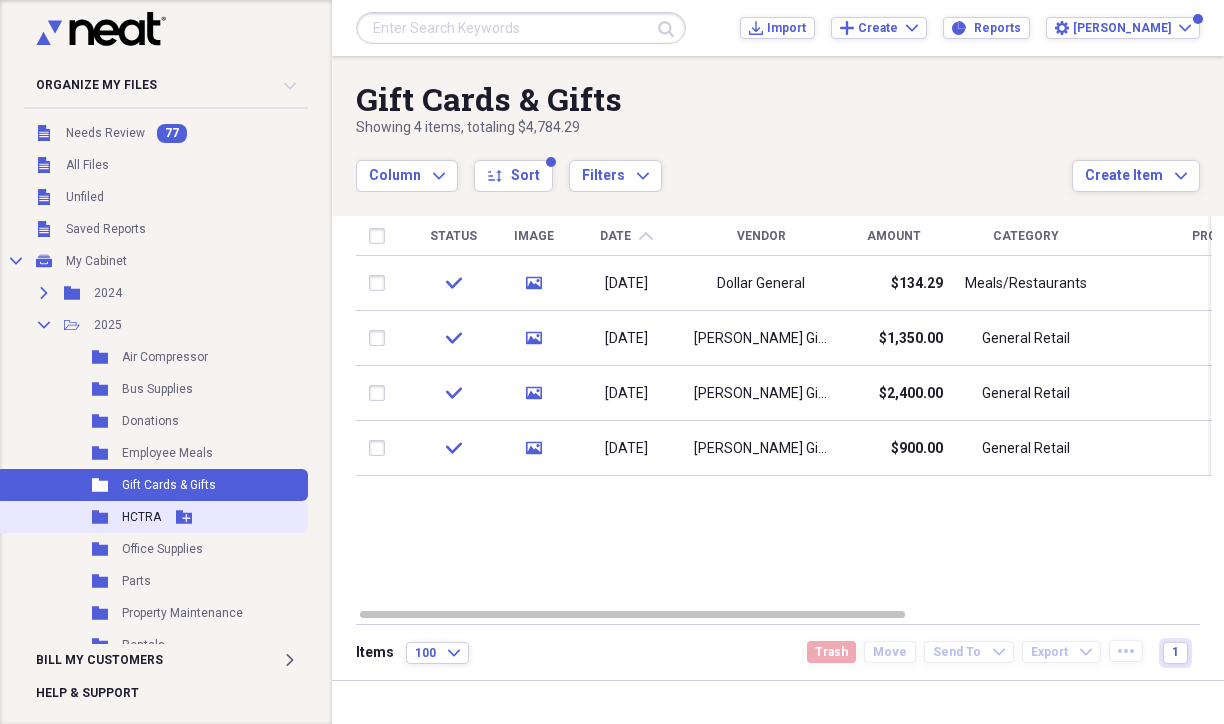 click on "HCTRA" at bounding box center (141, 517) 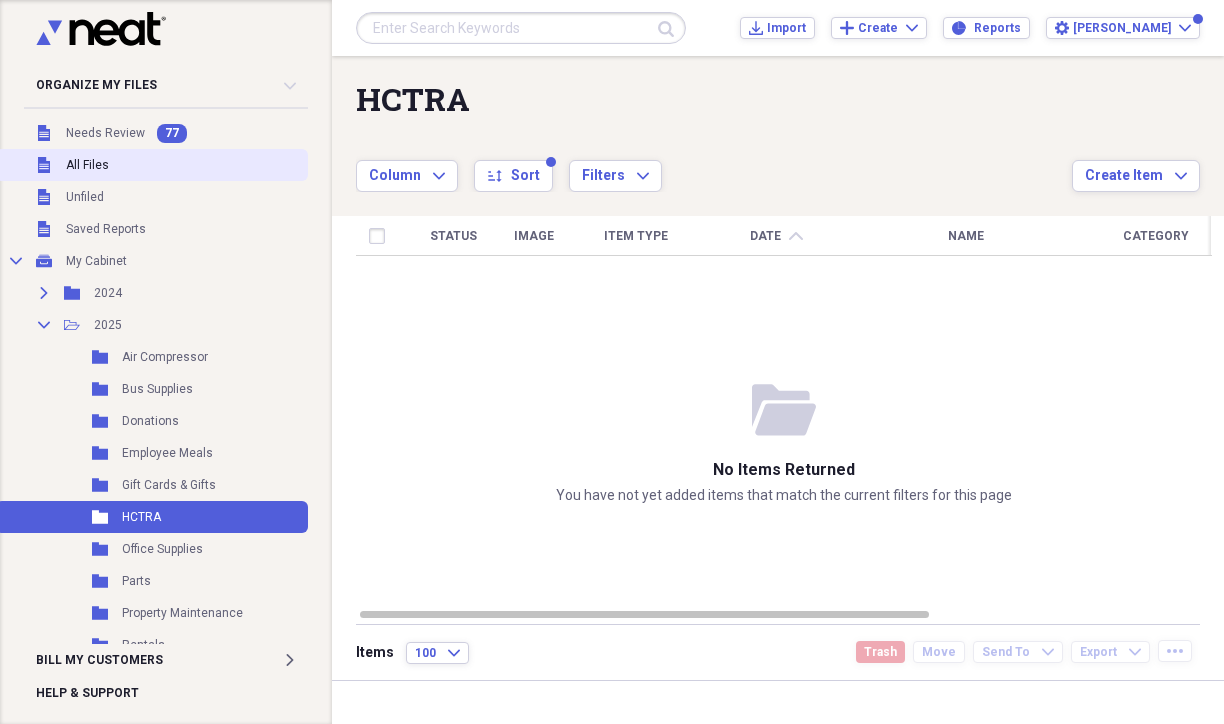 click on "All Files" at bounding box center (87, 165) 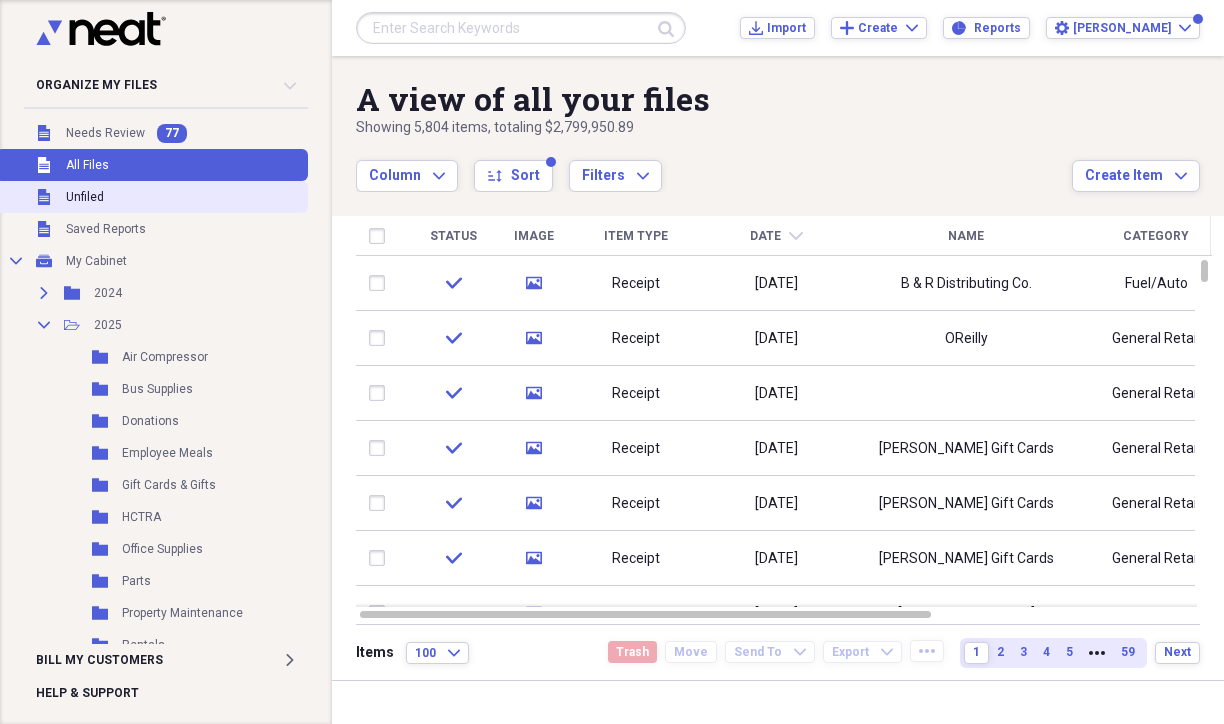 click on "Unfiled" at bounding box center [85, 197] 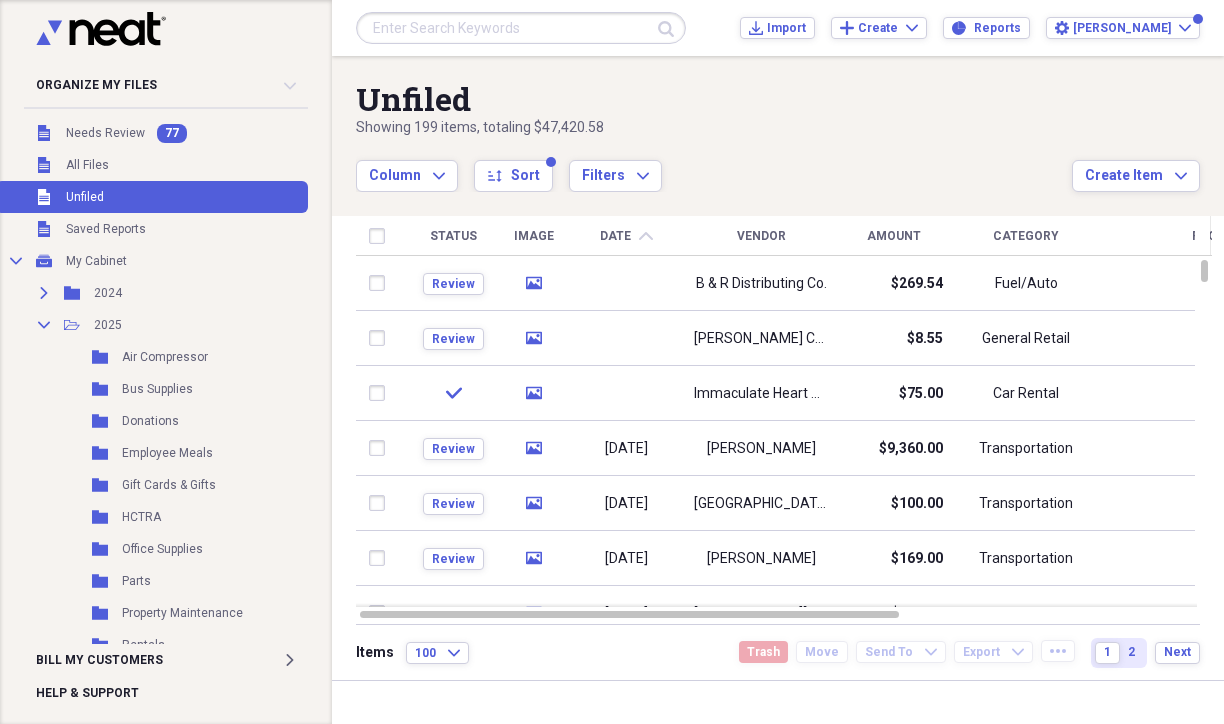 click on "Date" at bounding box center (615, 236) 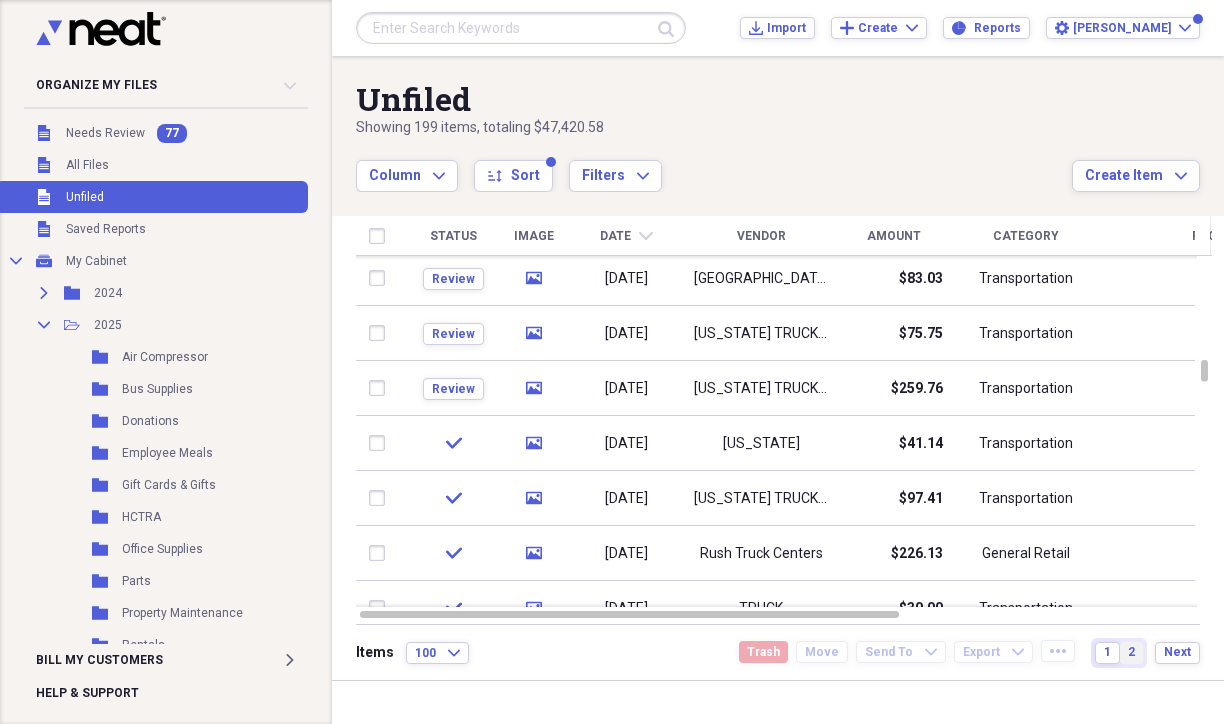 click on "2" at bounding box center (1131, 652) 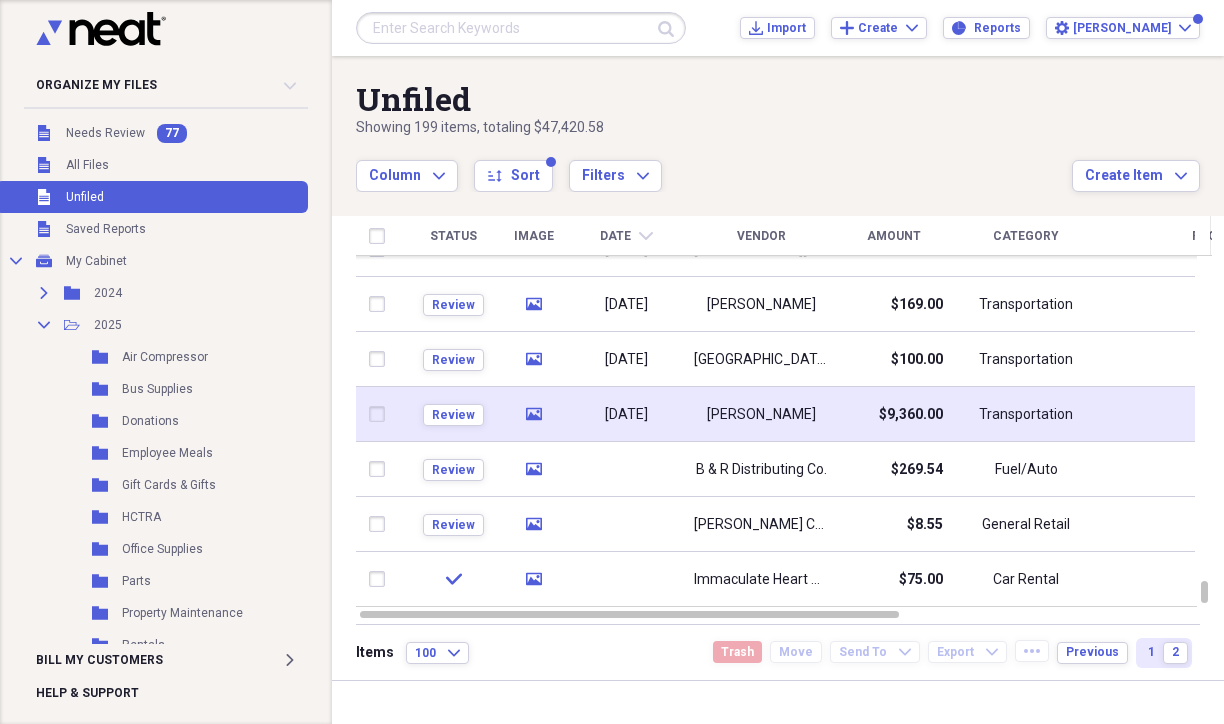 click on "[DATE]" at bounding box center [626, 415] 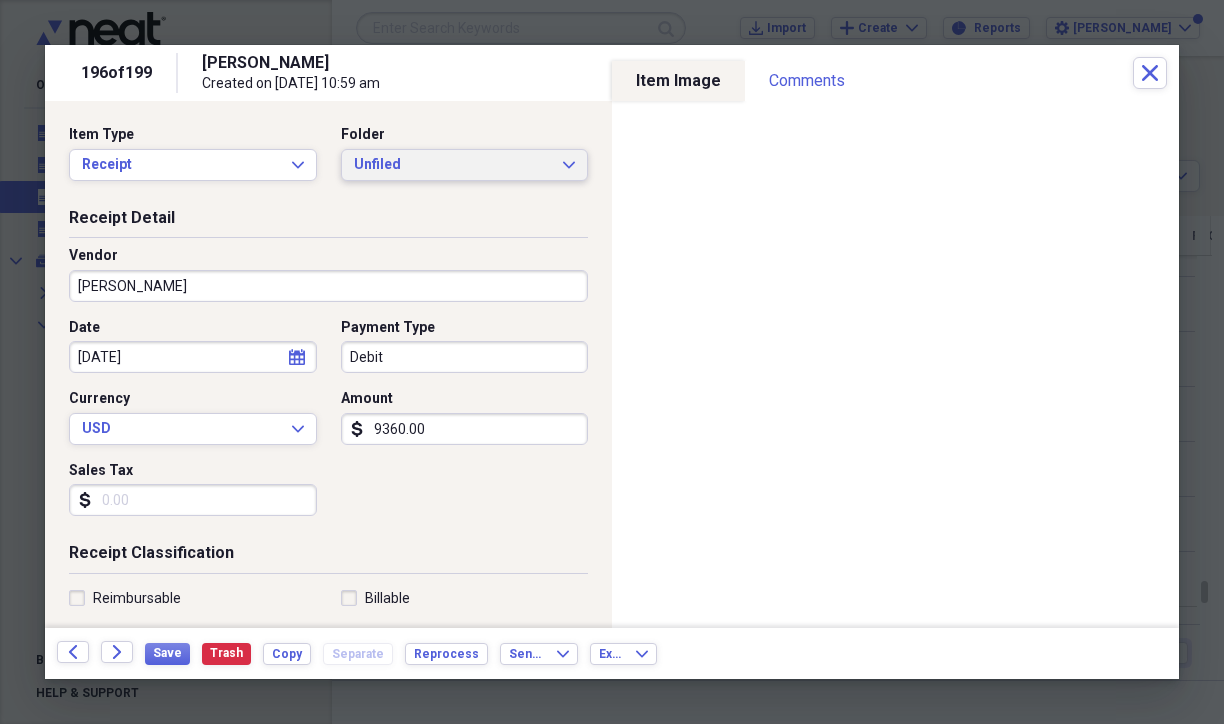 click on "Unfiled" at bounding box center (453, 165) 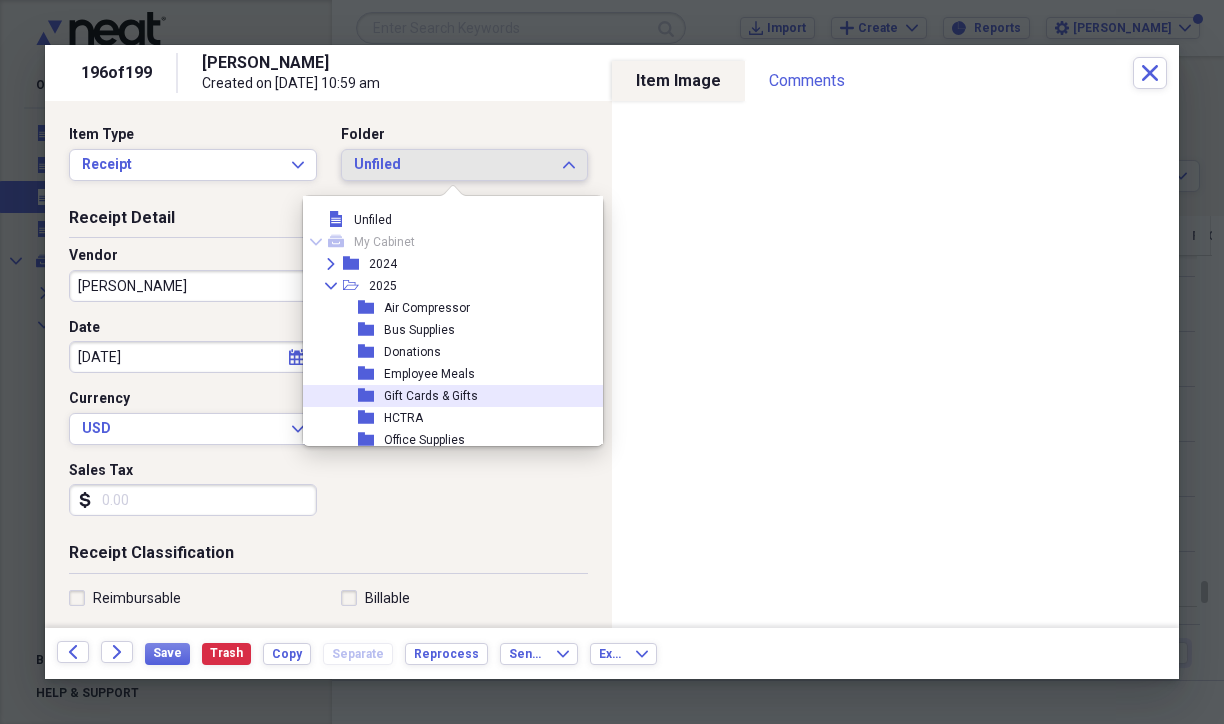 scroll, scrollTop: 0, scrollLeft: 0, axis: both 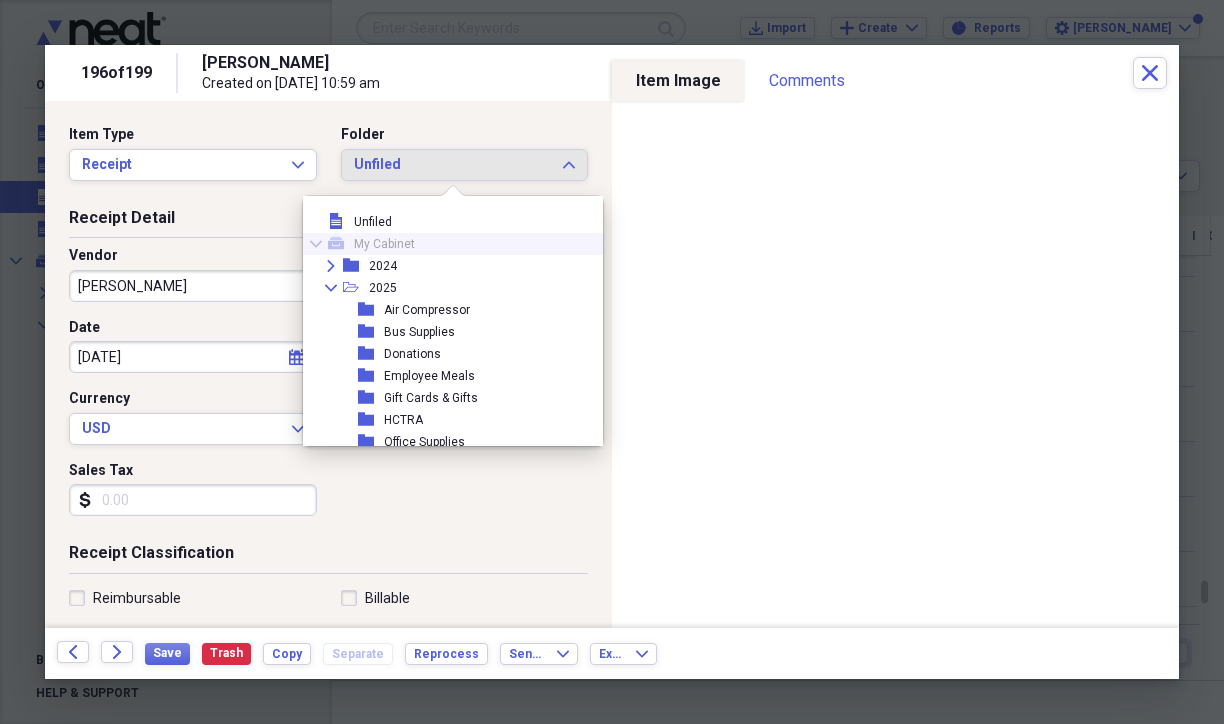 click on "Folder" at bounding box center (465, 135) 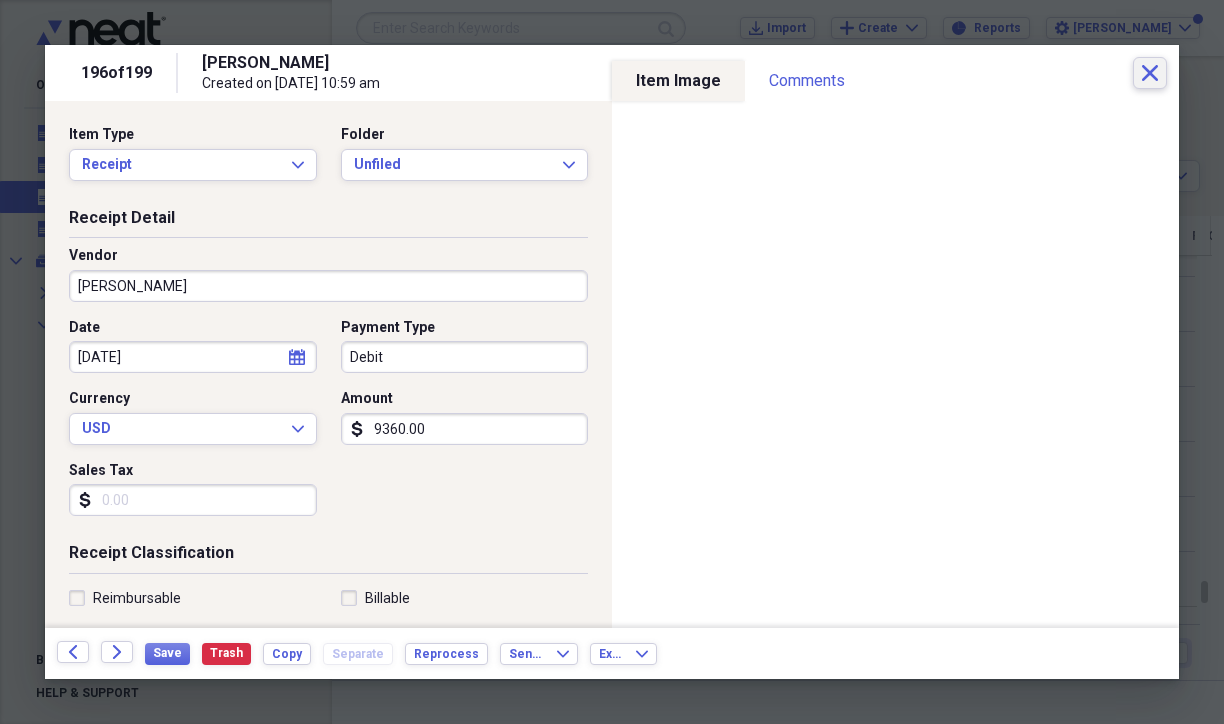 click 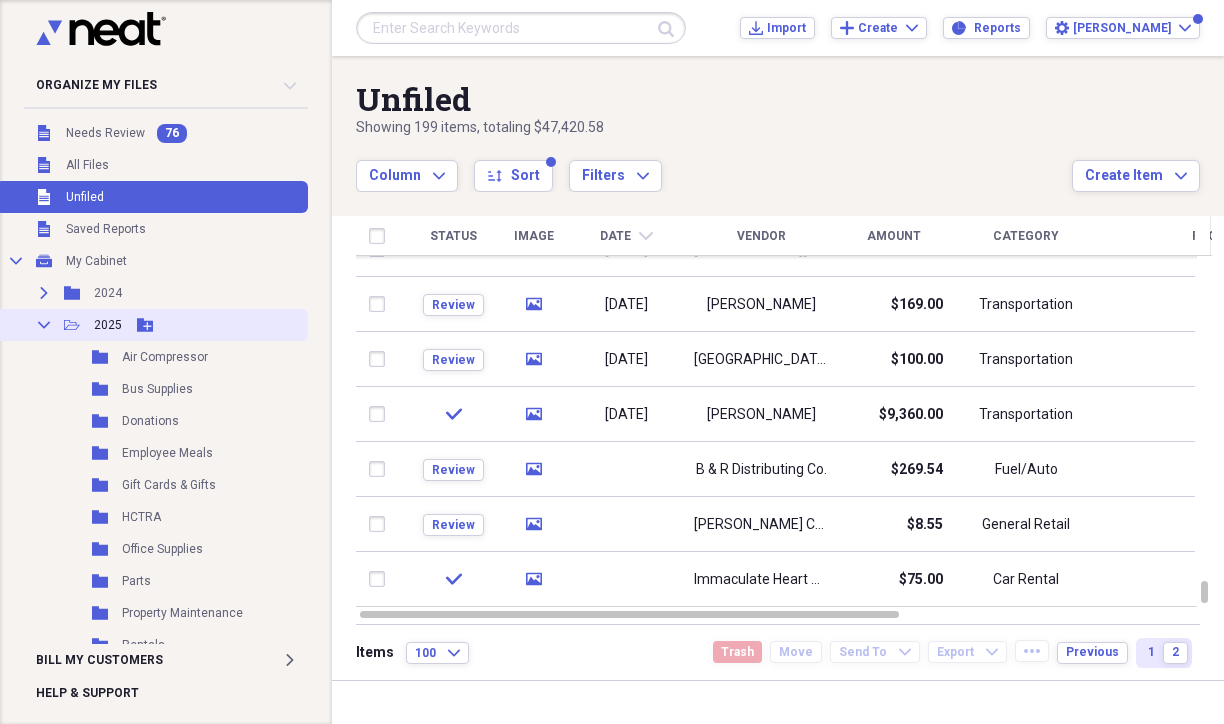 click 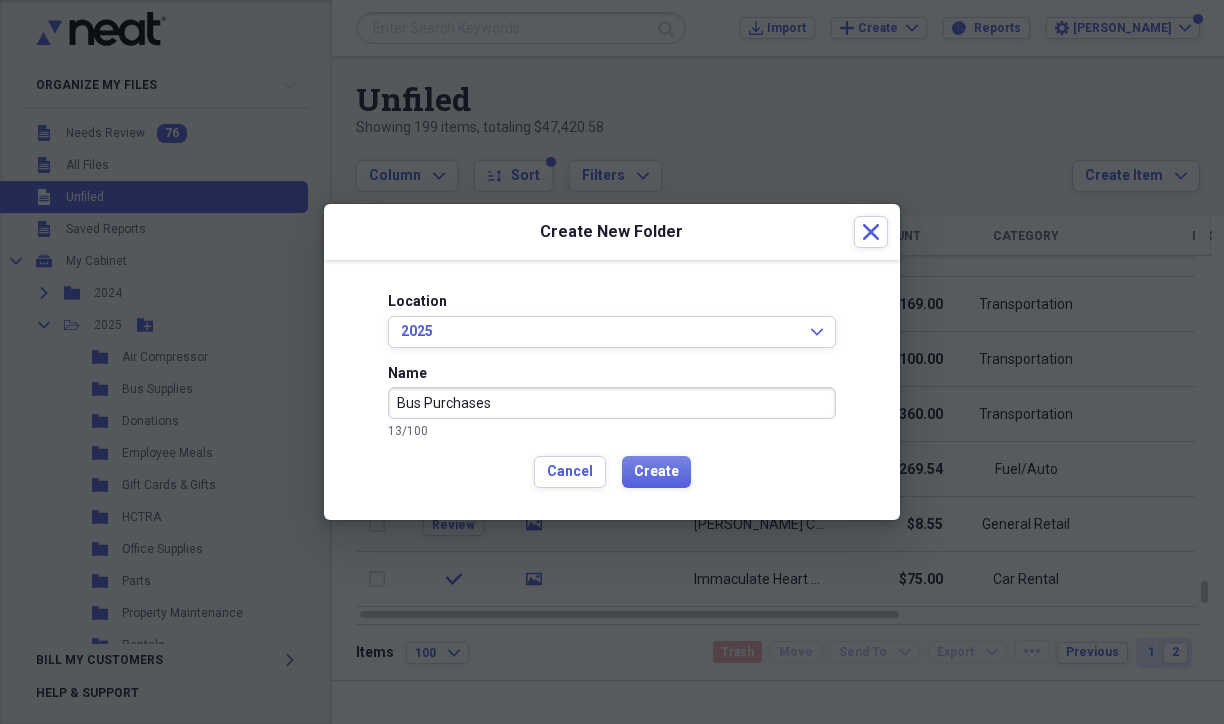 type on "Bus Purchases" 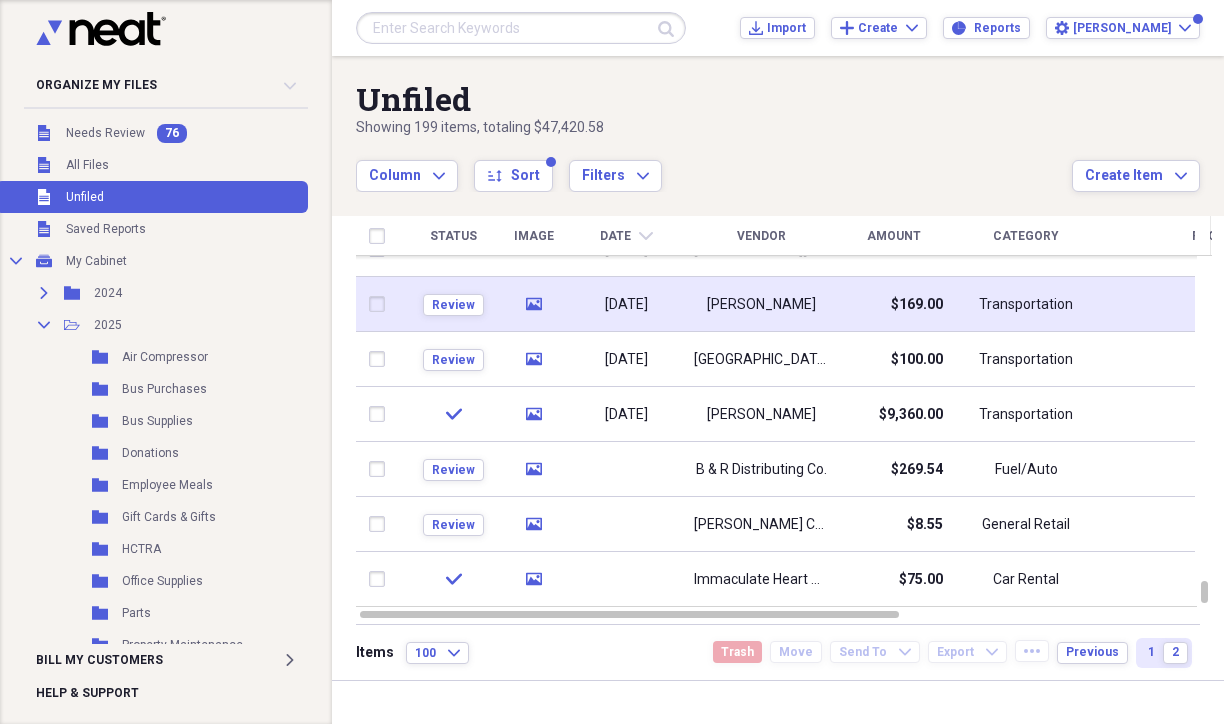 click on "[PERSON_NAME]" at bounding box center [761, 305] 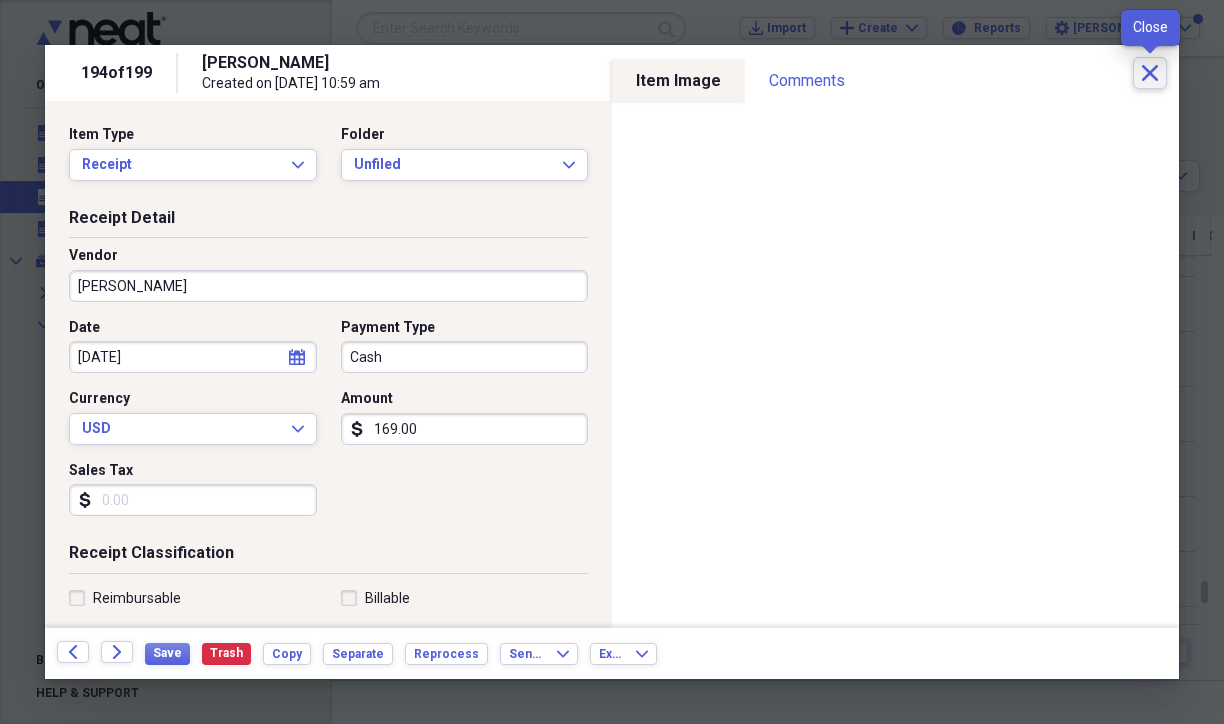 click 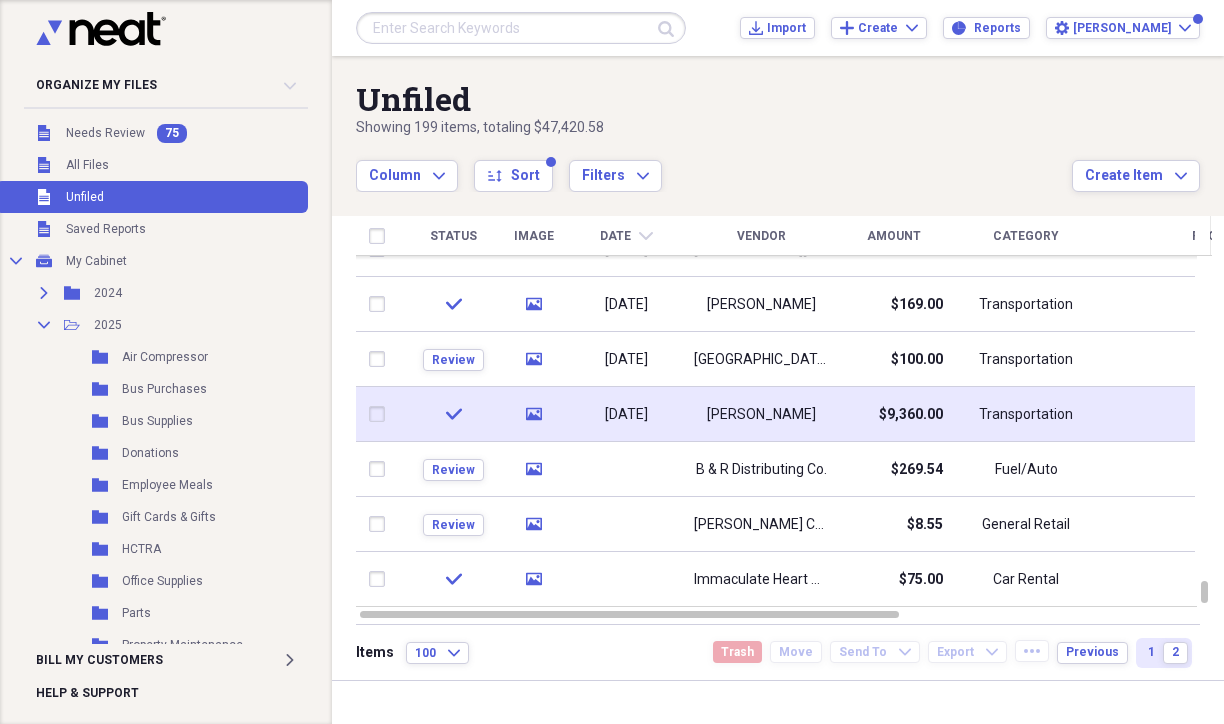 click on "[DATE]" at bounding box center [626, 414] 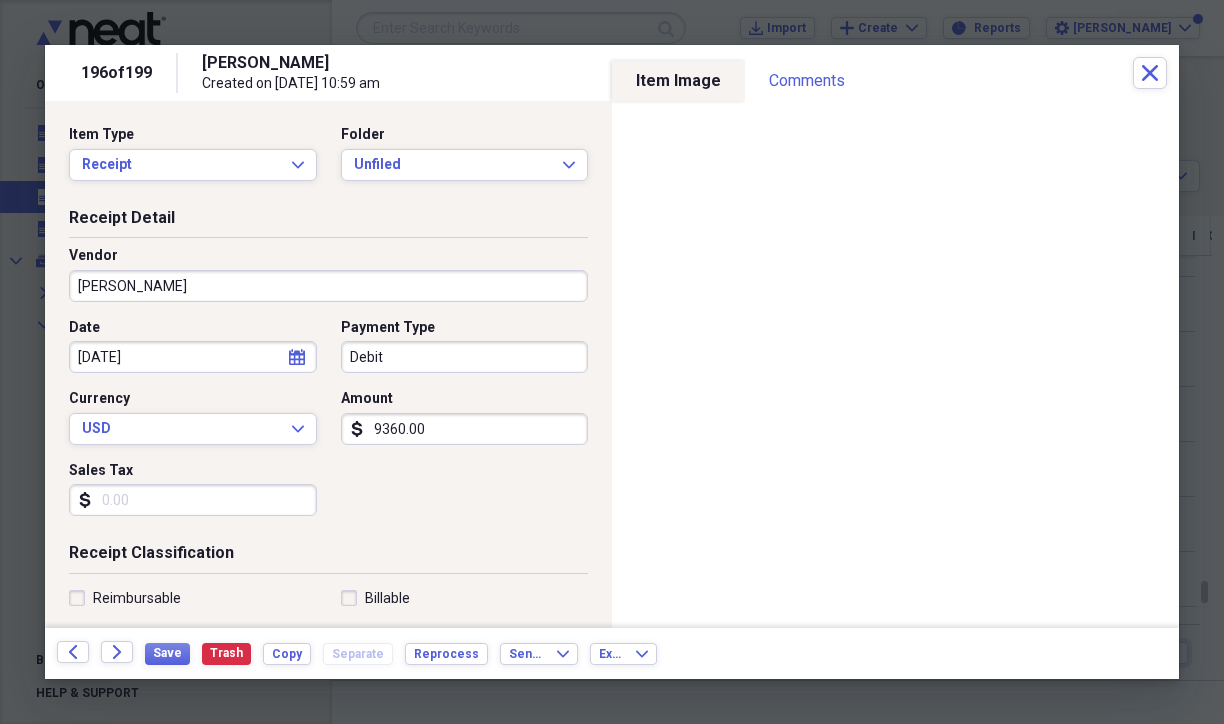 click on "[PERSON_NAME]" at bounding box center [328, 286] 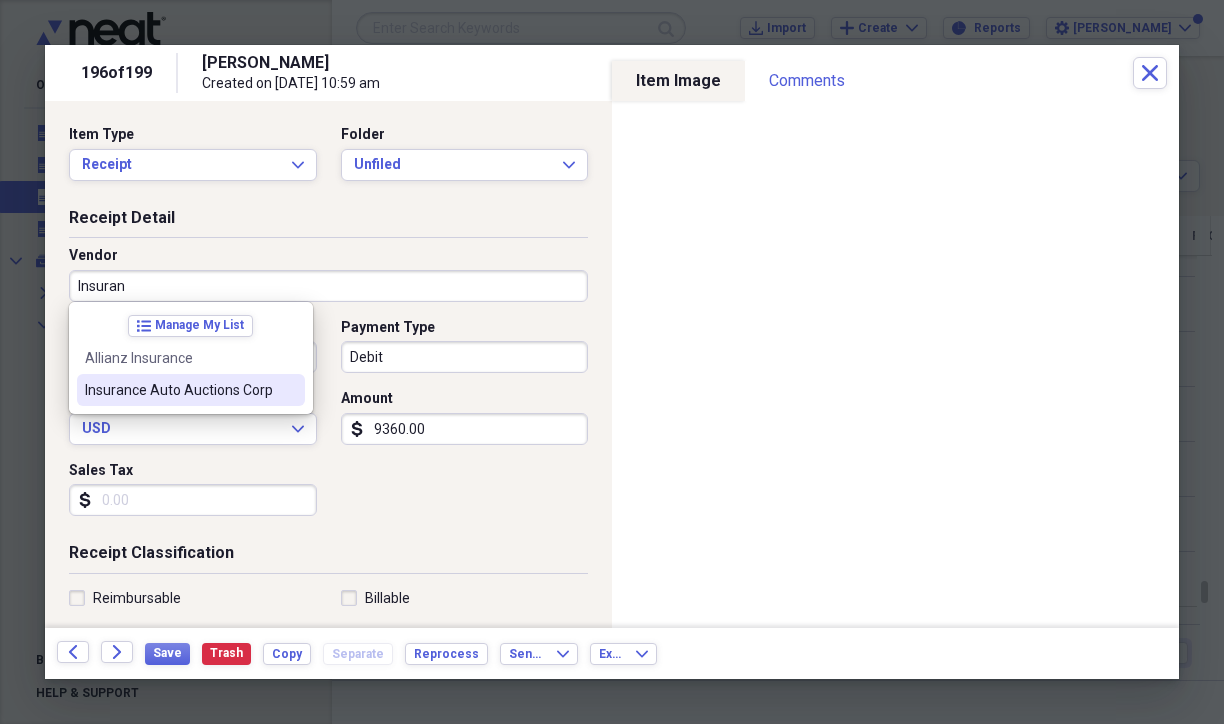 click on "Insurance Auto Auctions Corp" at bounding box center (179, 390) 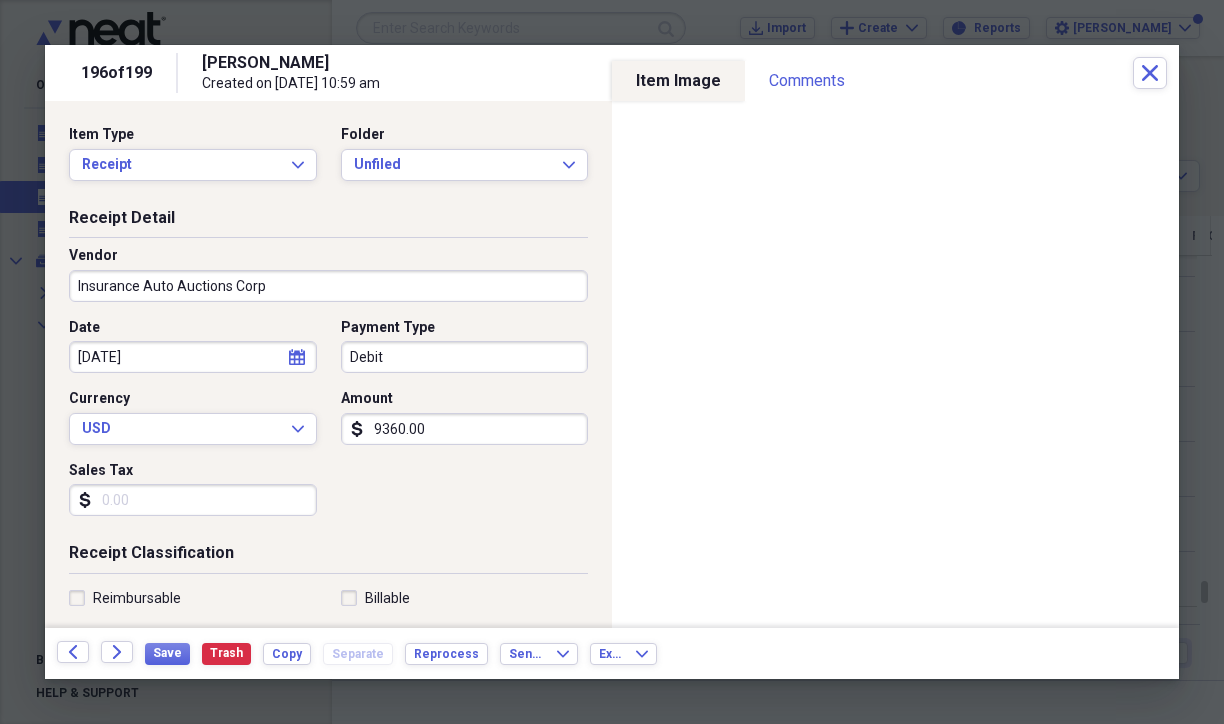 type on "General Retail" 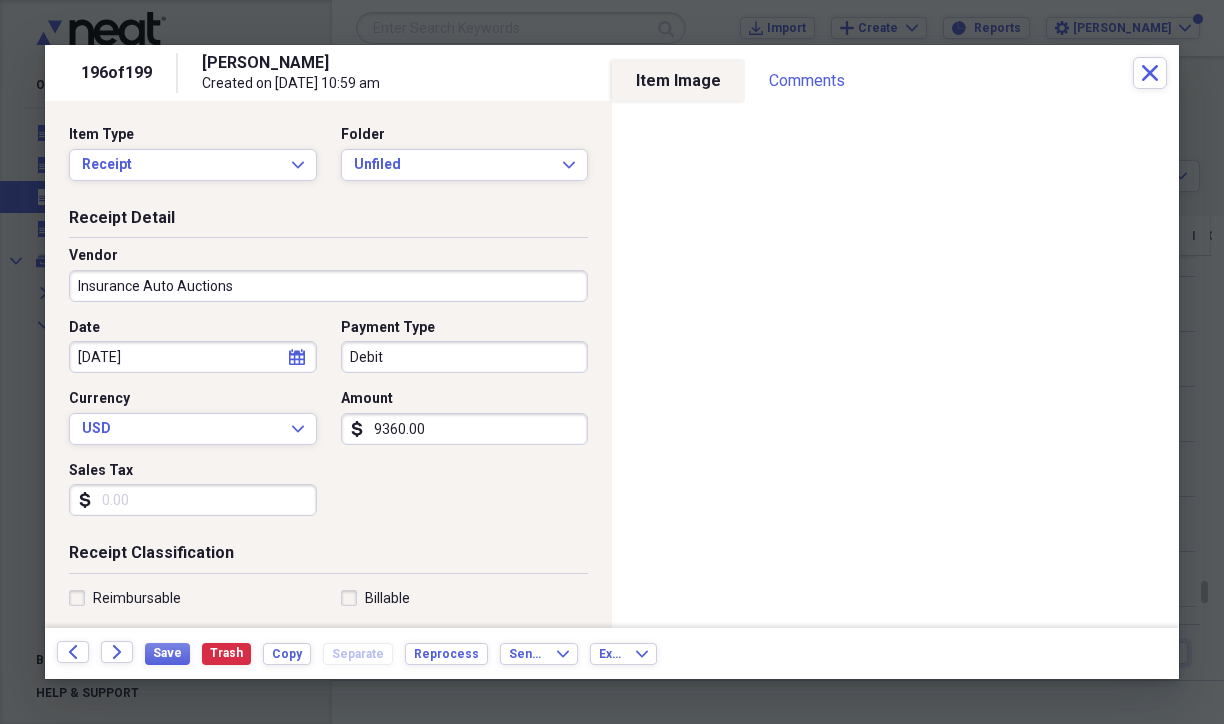 type on "Insurance Auto Auctions" 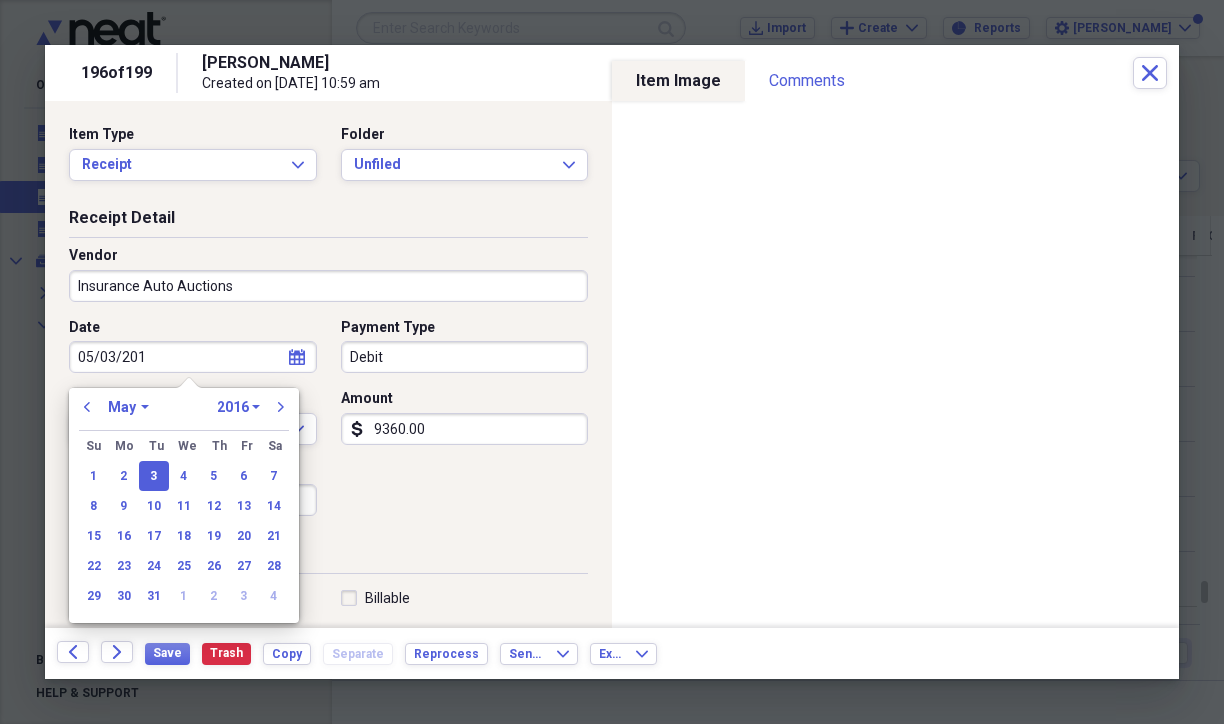 type on "[DATE]" 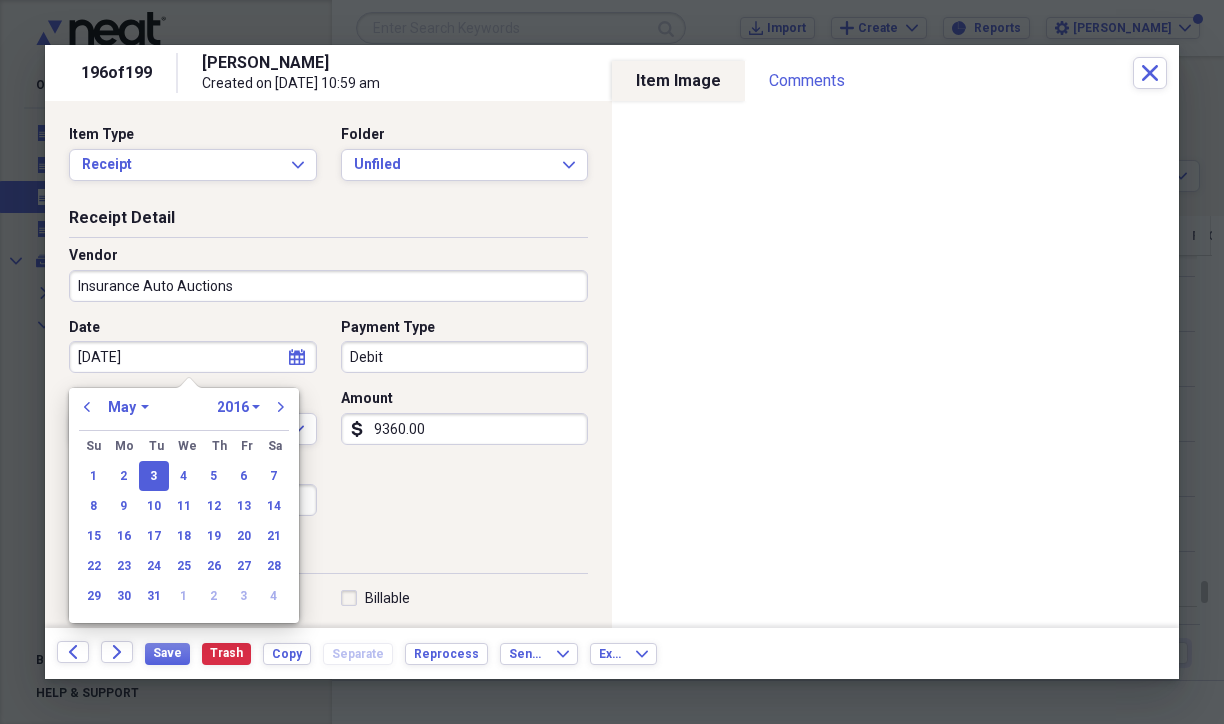 select on "2020" 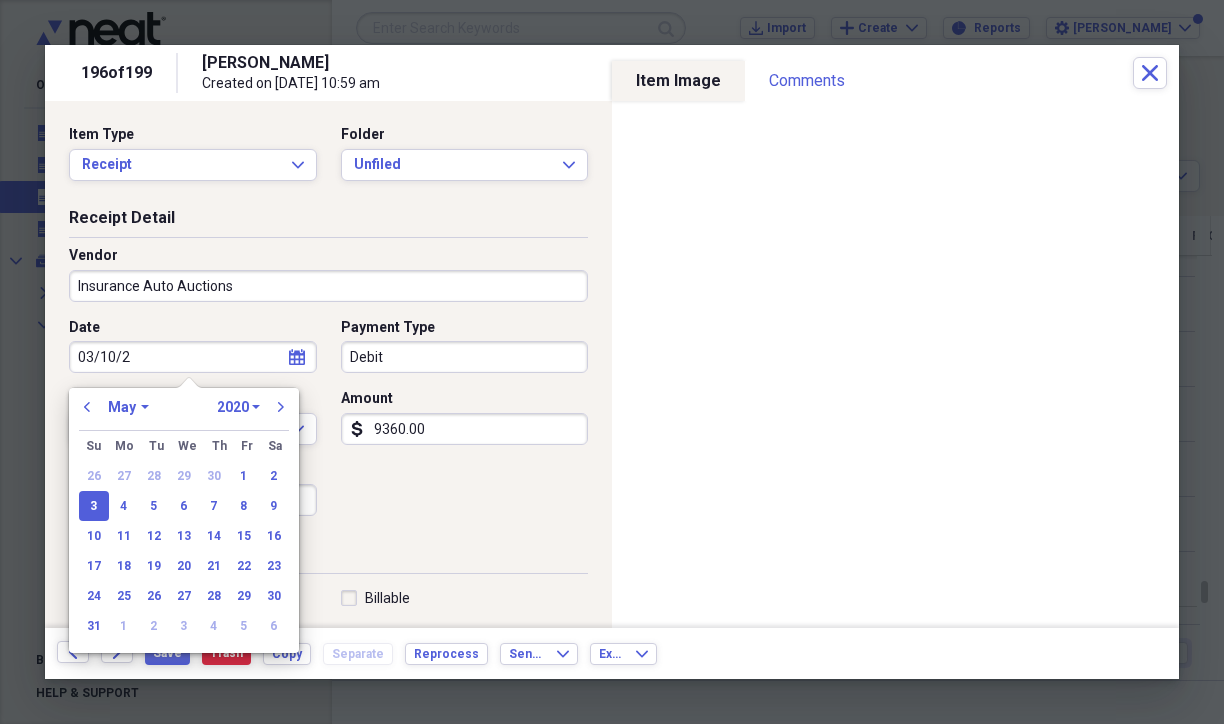 type on "[DATE]" 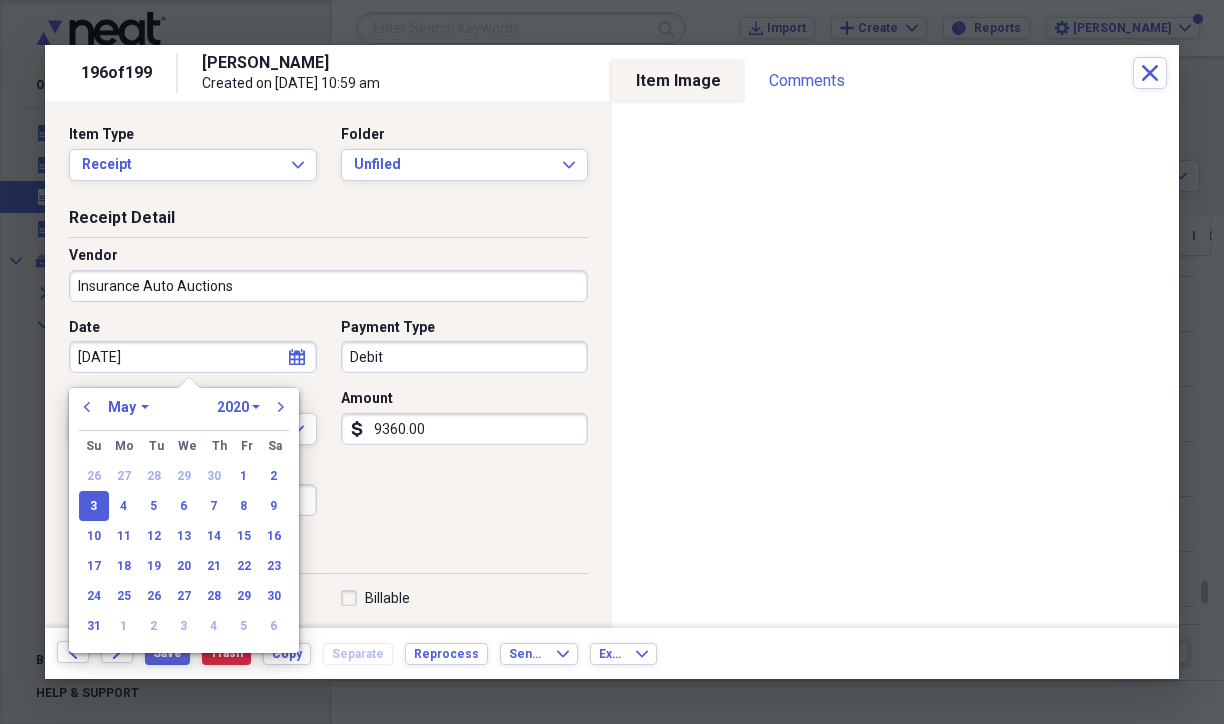select on "2" 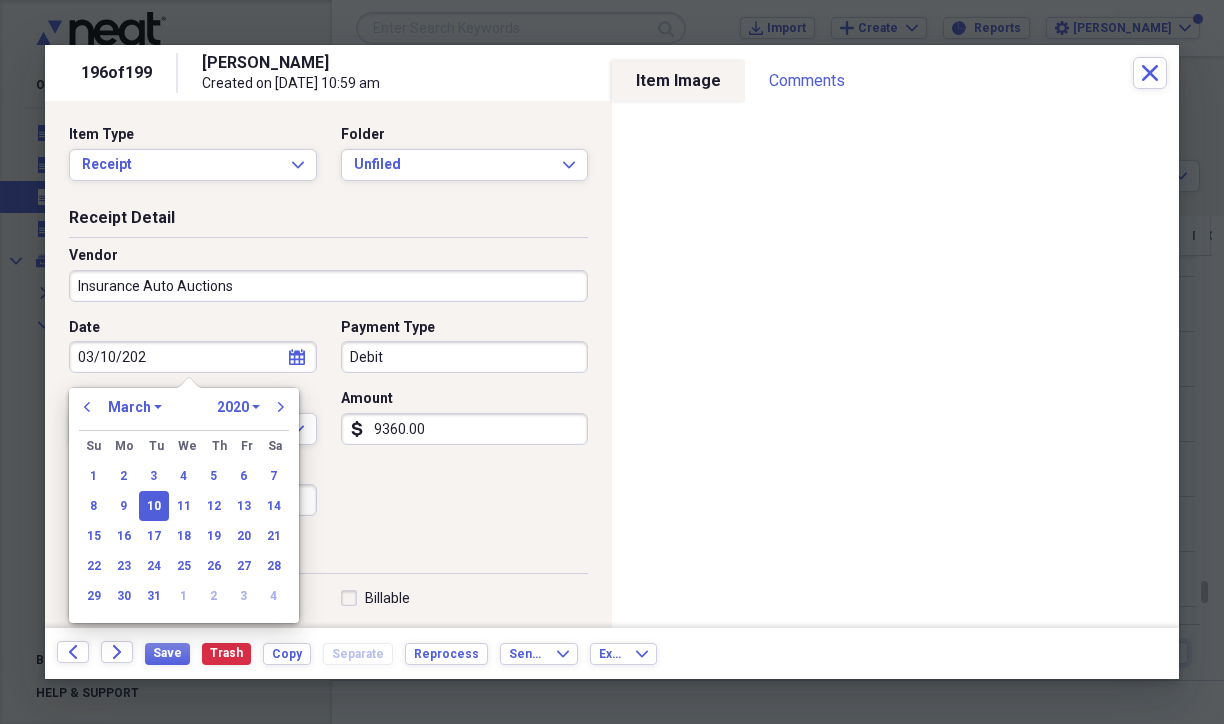 type on "[DATE]" 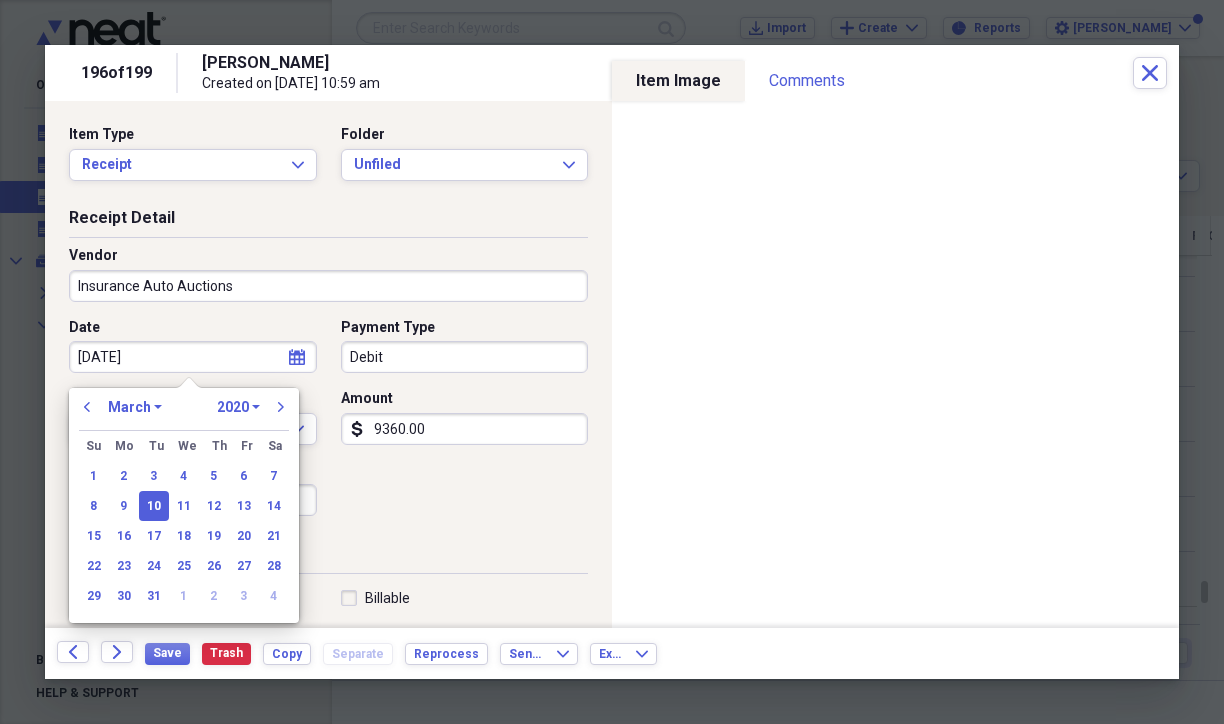 select on "2025" 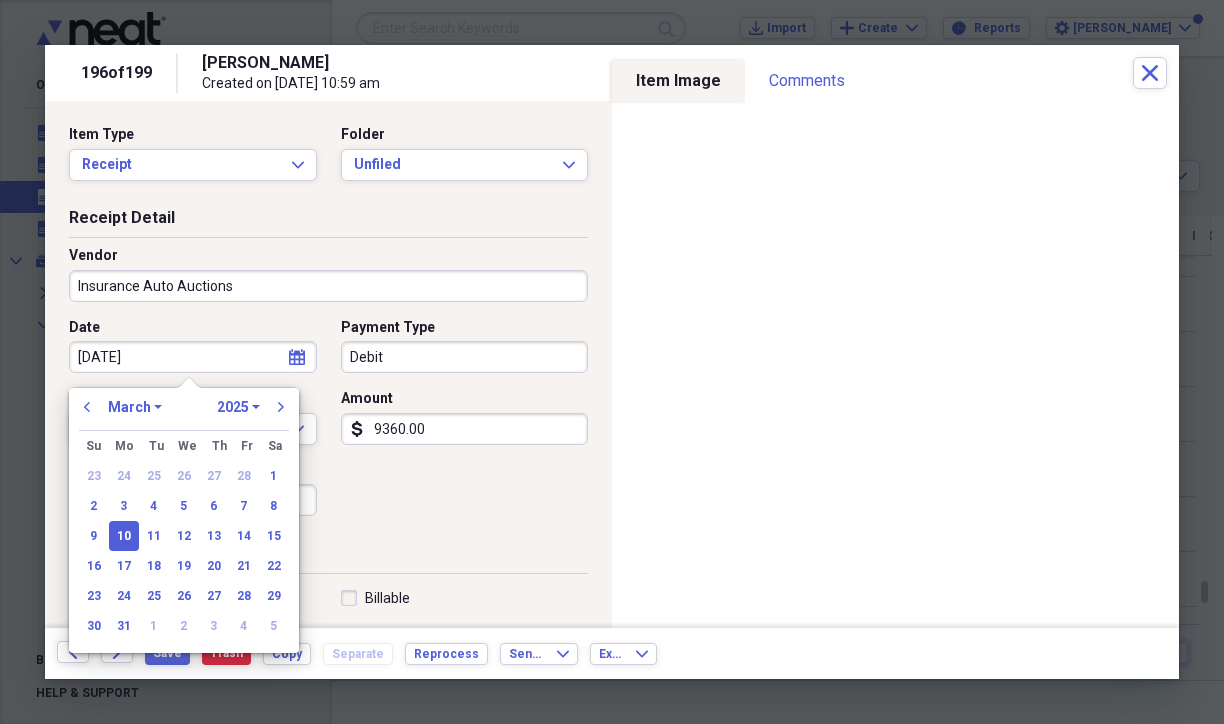 type on "[DATE]" 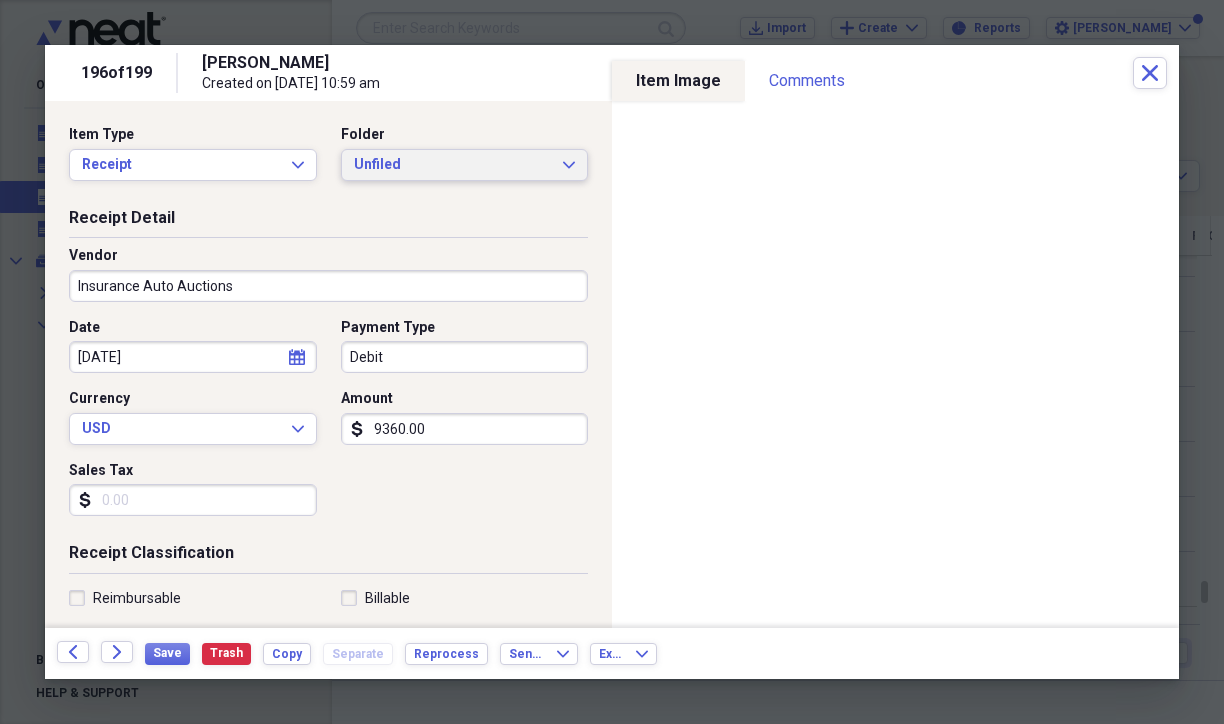 click on "Unfiled" at bounding box center (453, 165) 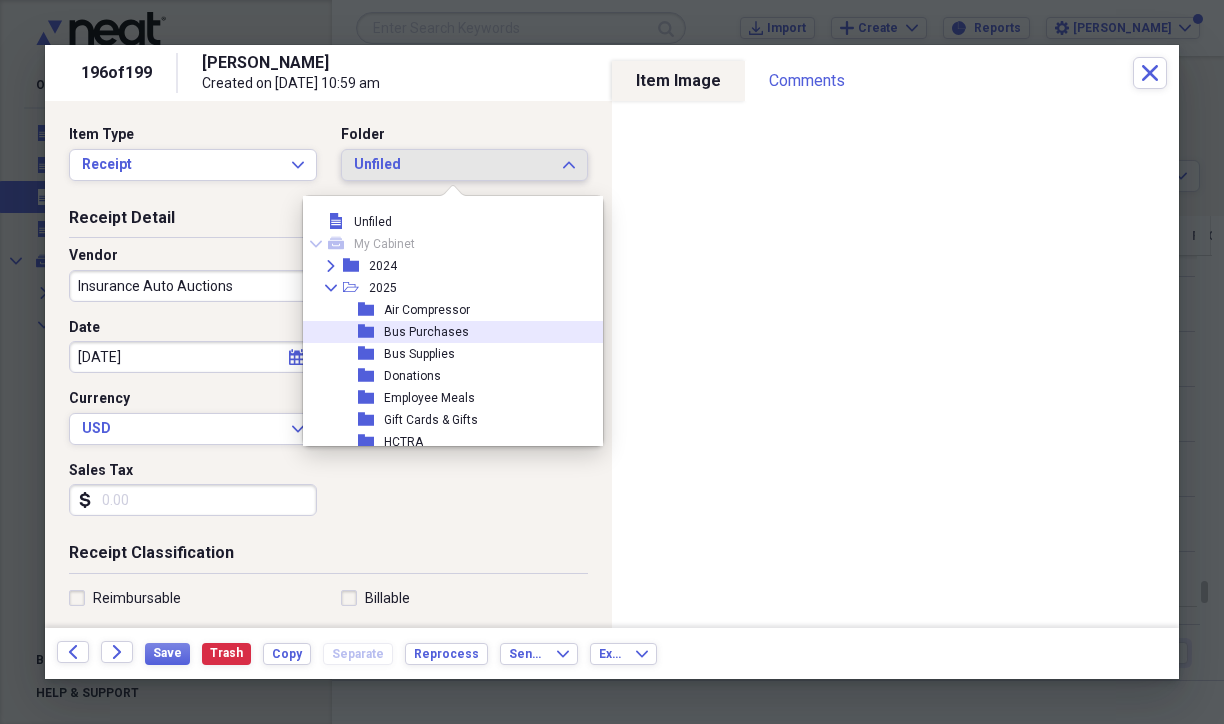 click on "Bus Purchases" at bounding box center (426, 332) 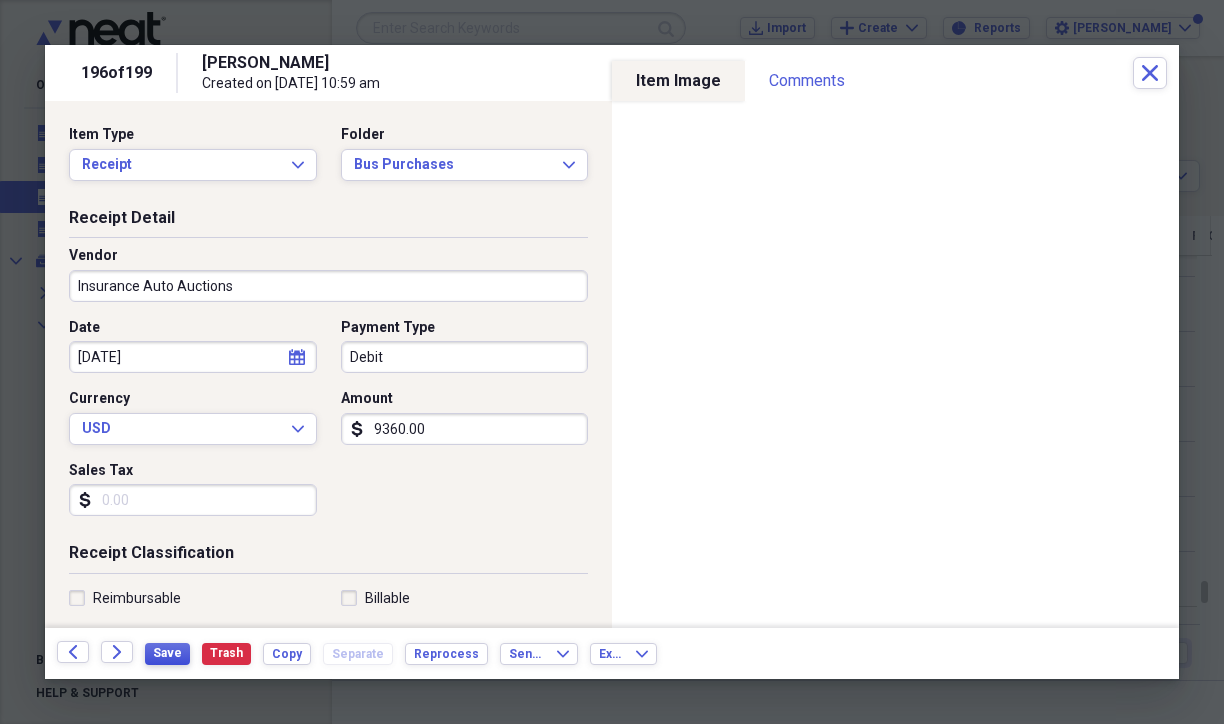 click on "Save" at bounding box center [167, 653] 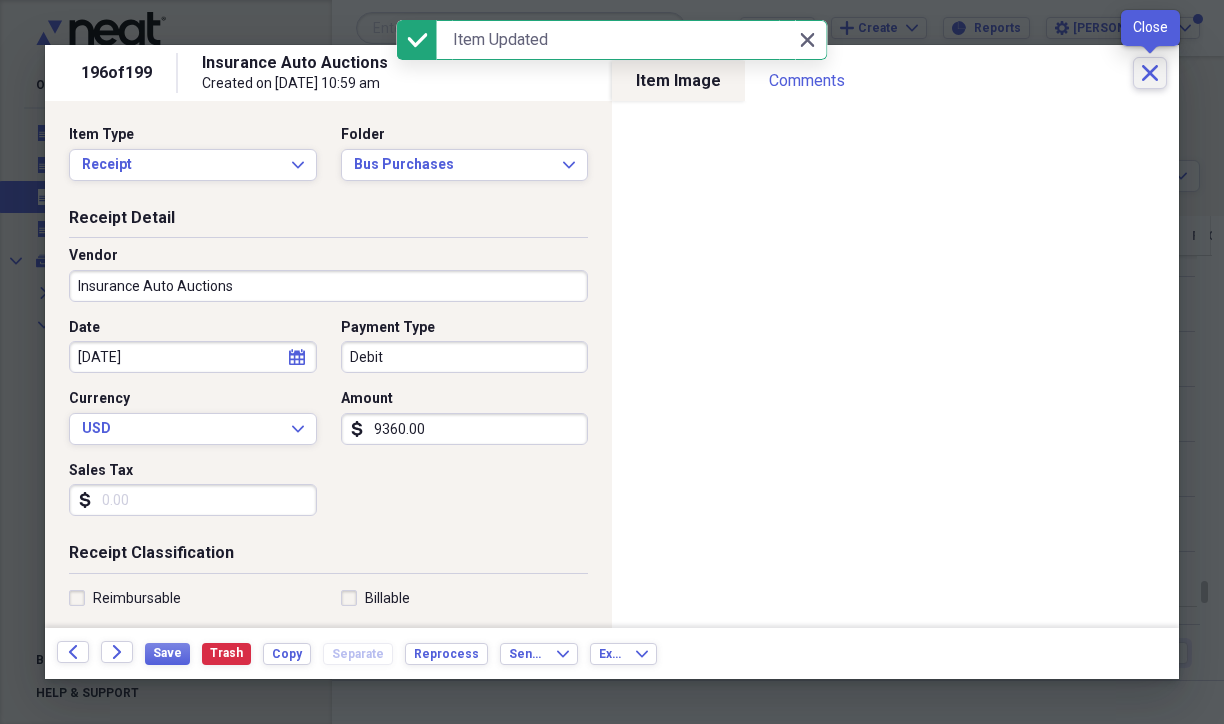 click 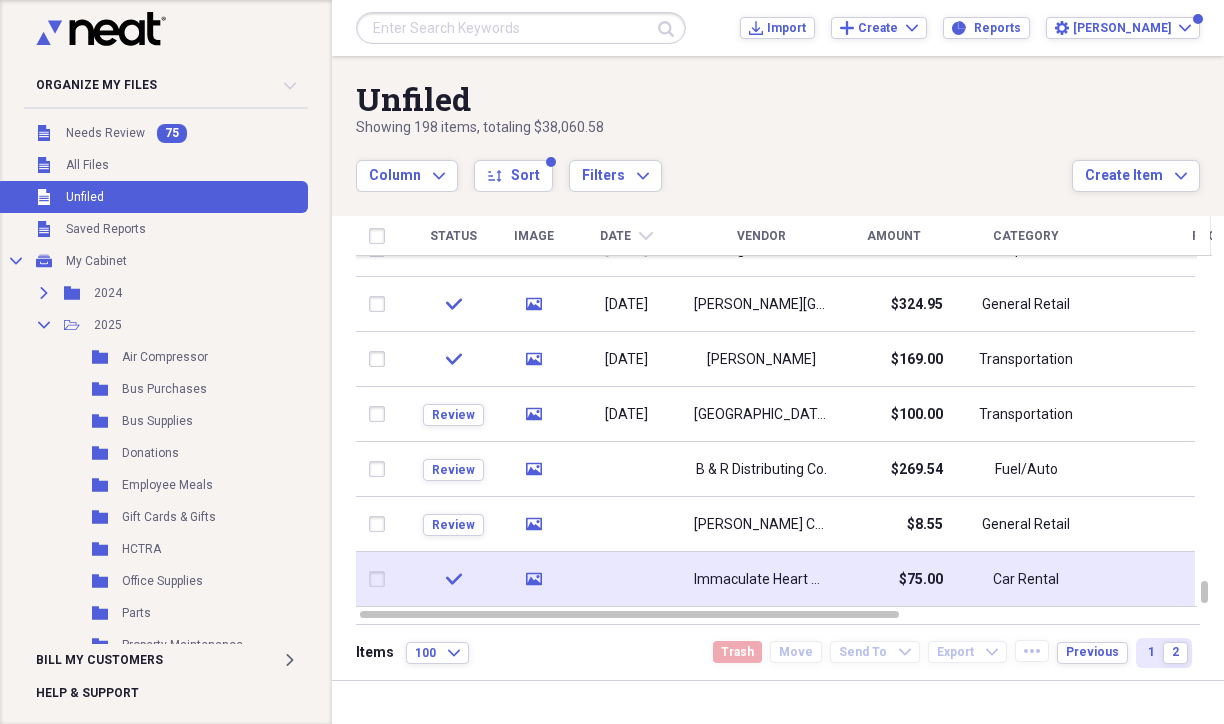 click at bounding box center (626, 579) 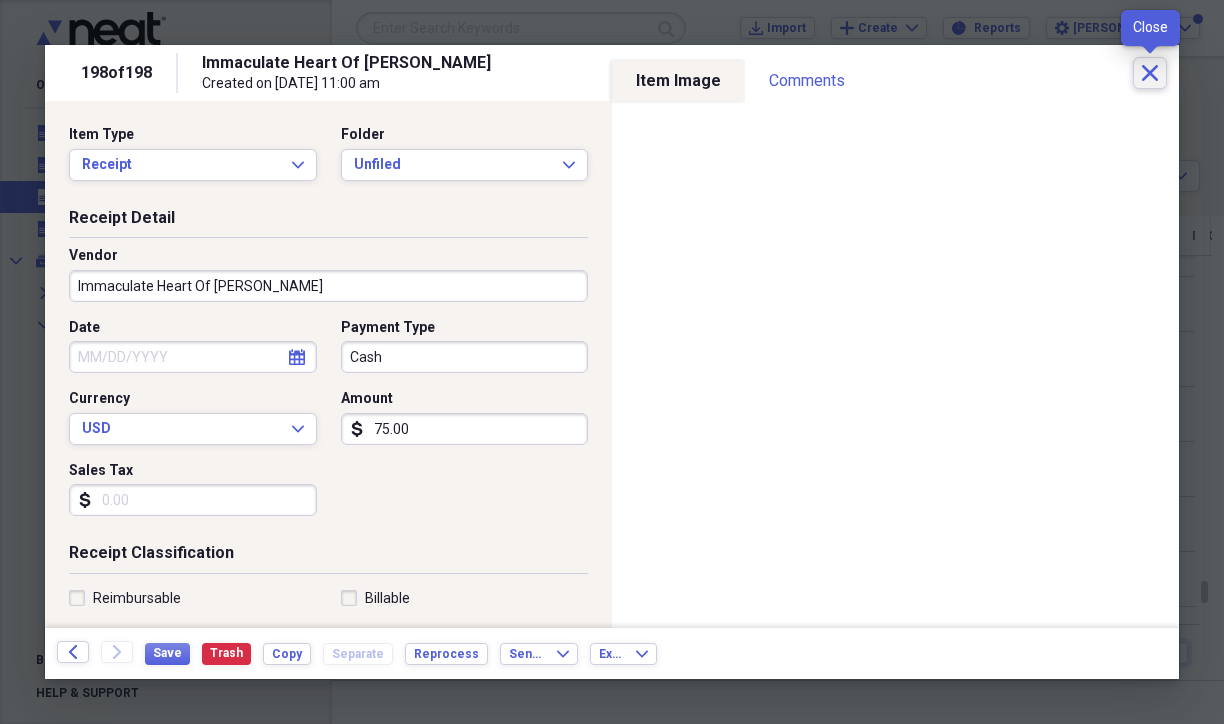 click on "Close" at bounding box center (1150, 73) 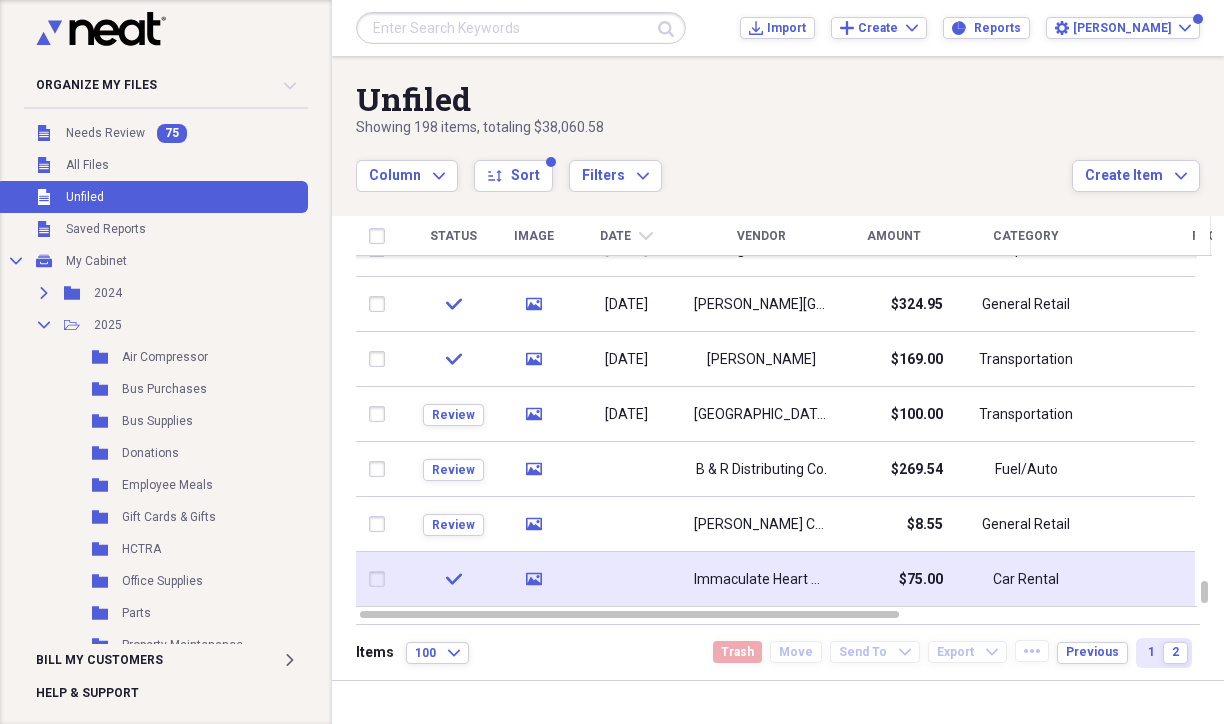 click at bounding box center [381, 579] 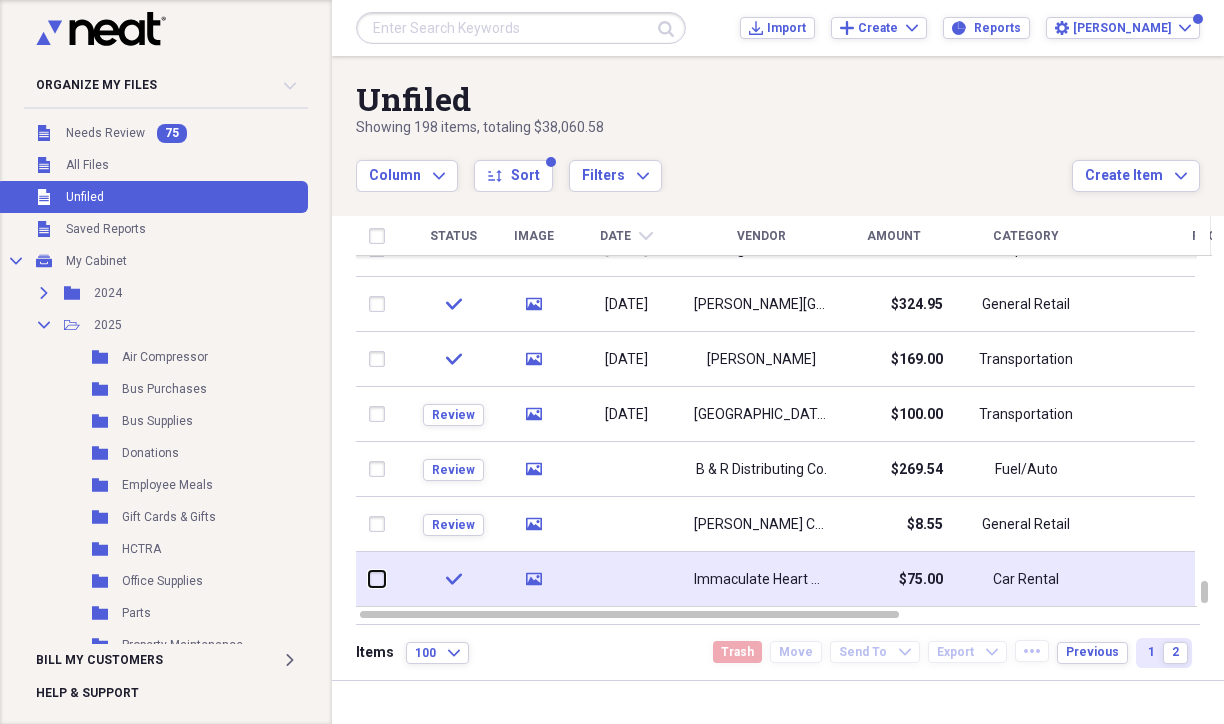 click at bounding box center (369, 579) 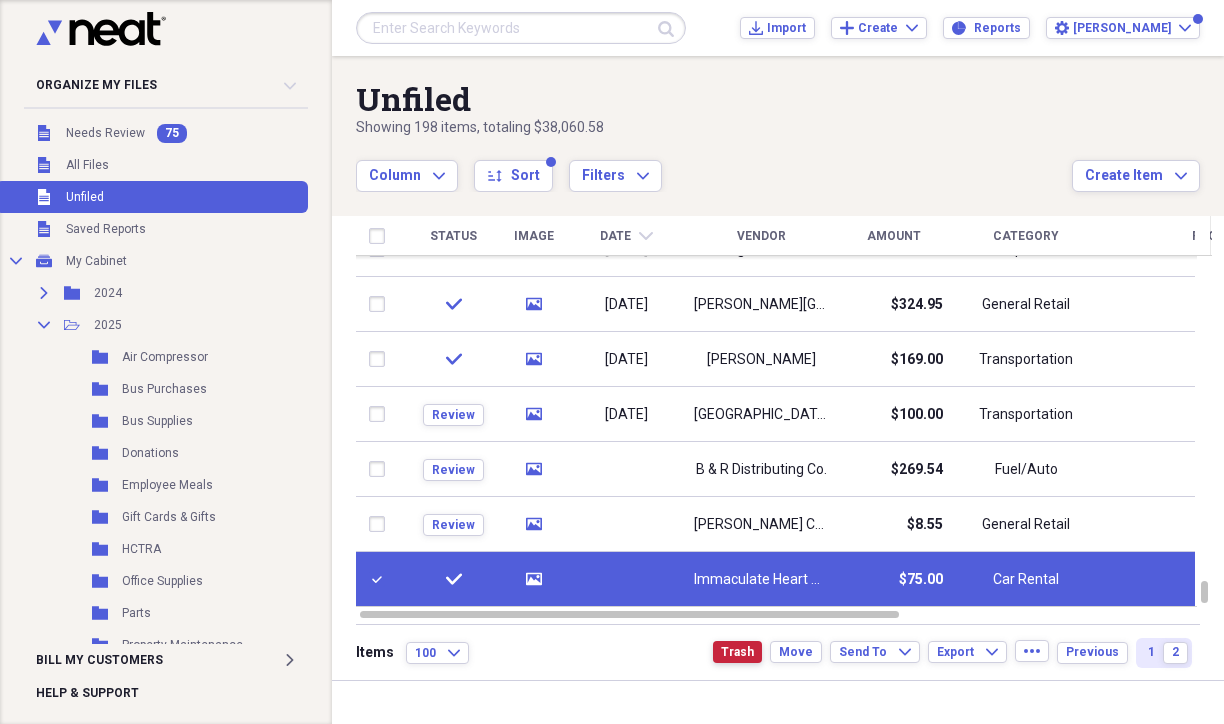 click on "Trash" at bounding box center (737, 652) 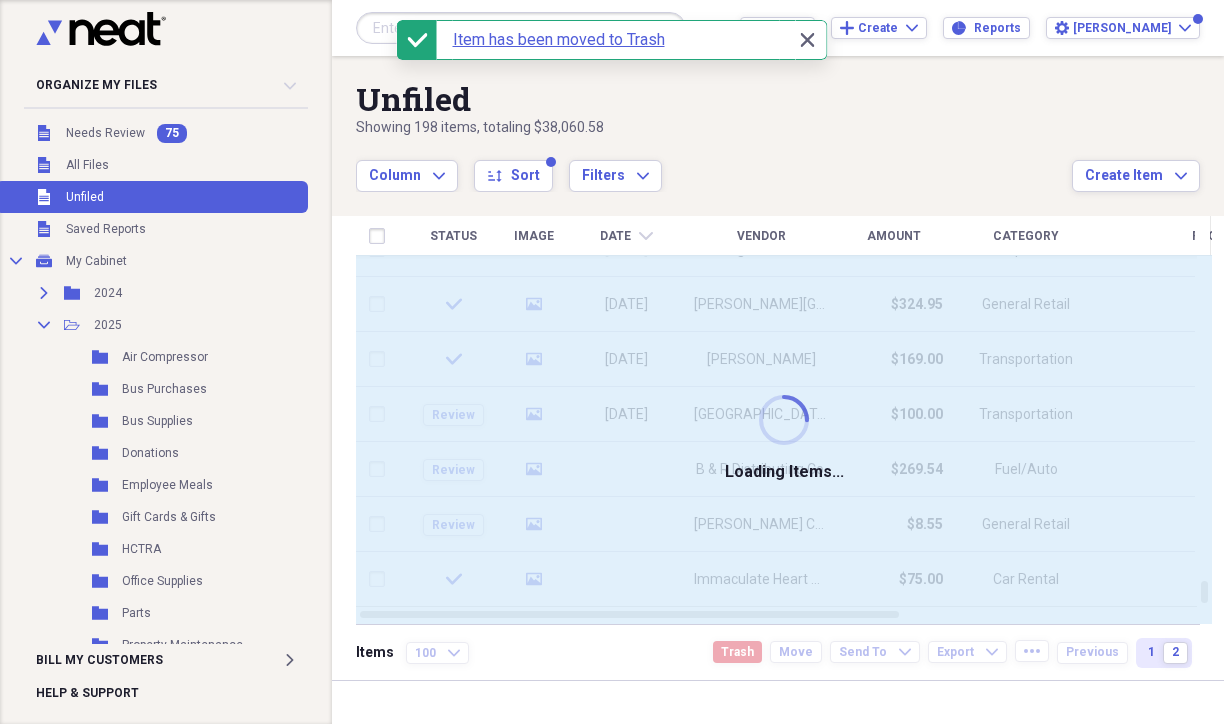 checkbox on "false" 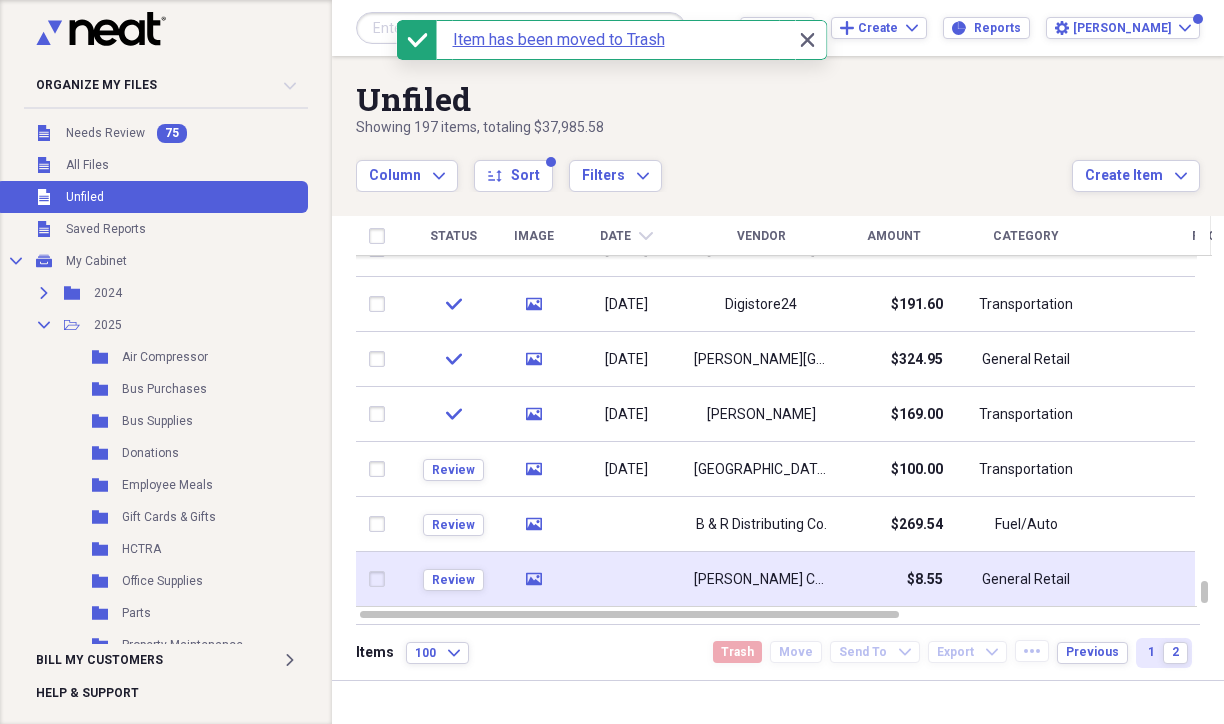 click on "[PERSON_NAME] Company" at bounding box center (761, 579) 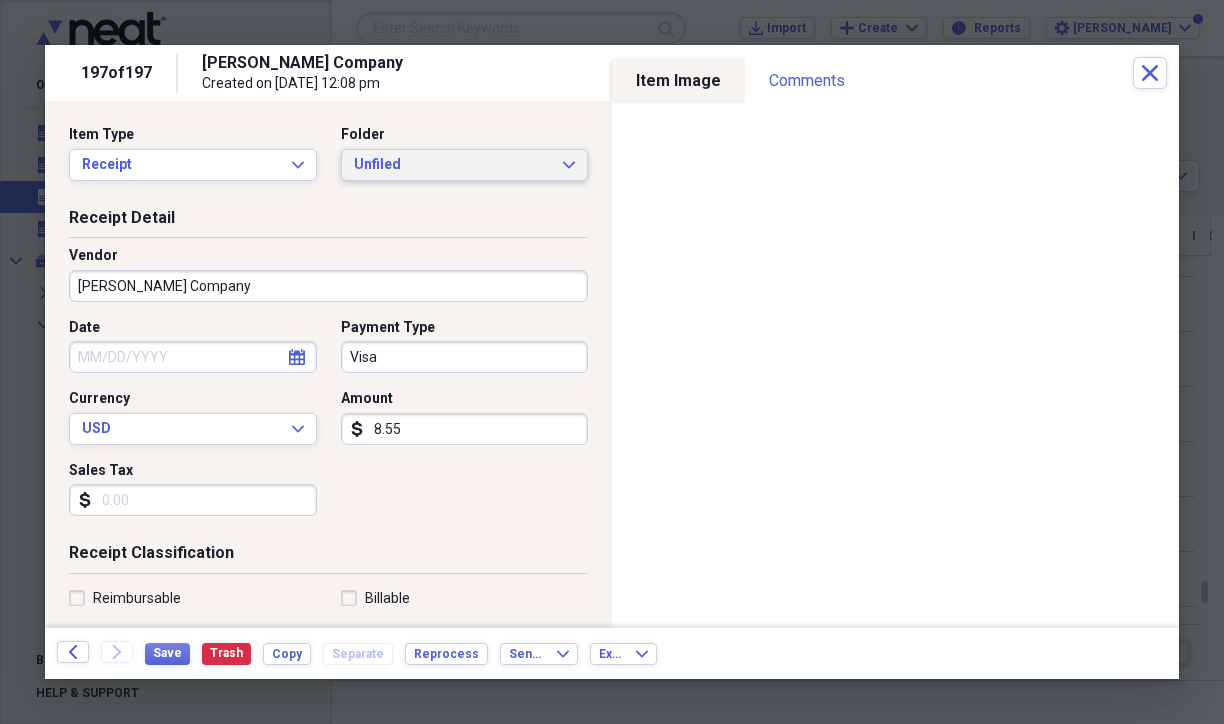 click on "Unfiled" at bounding box center [453, 165] 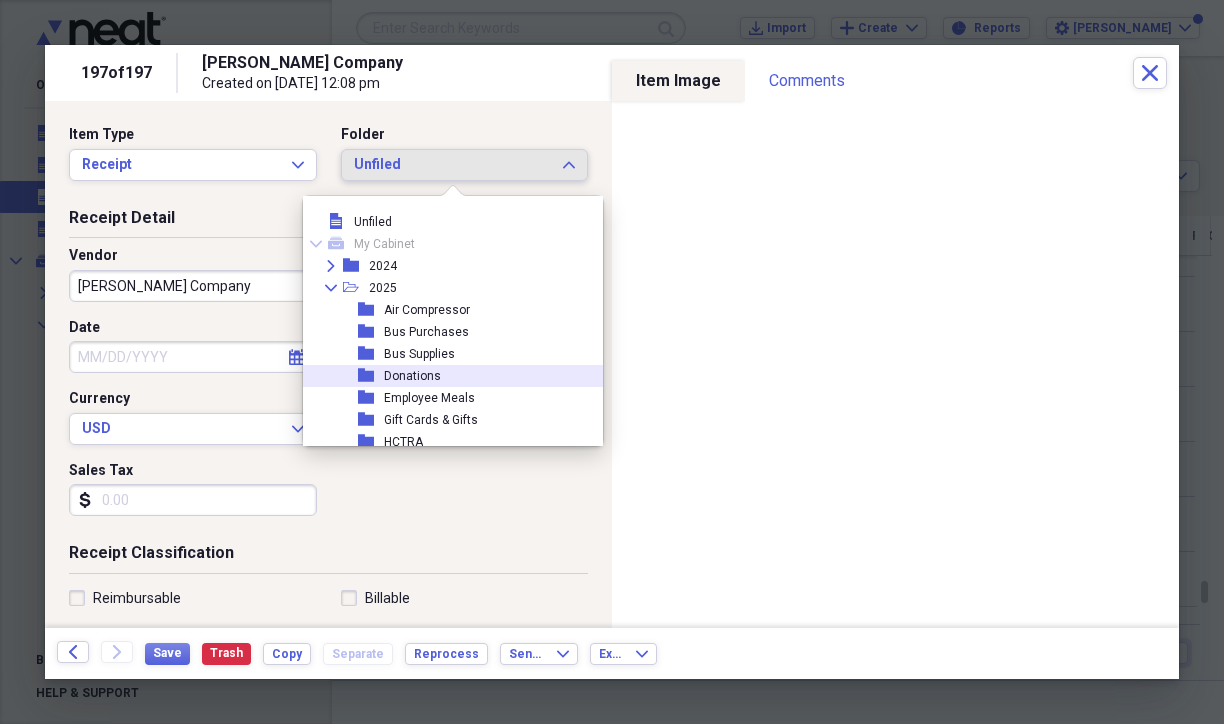 click on "folder Donations" at bounding box center [459, 376] 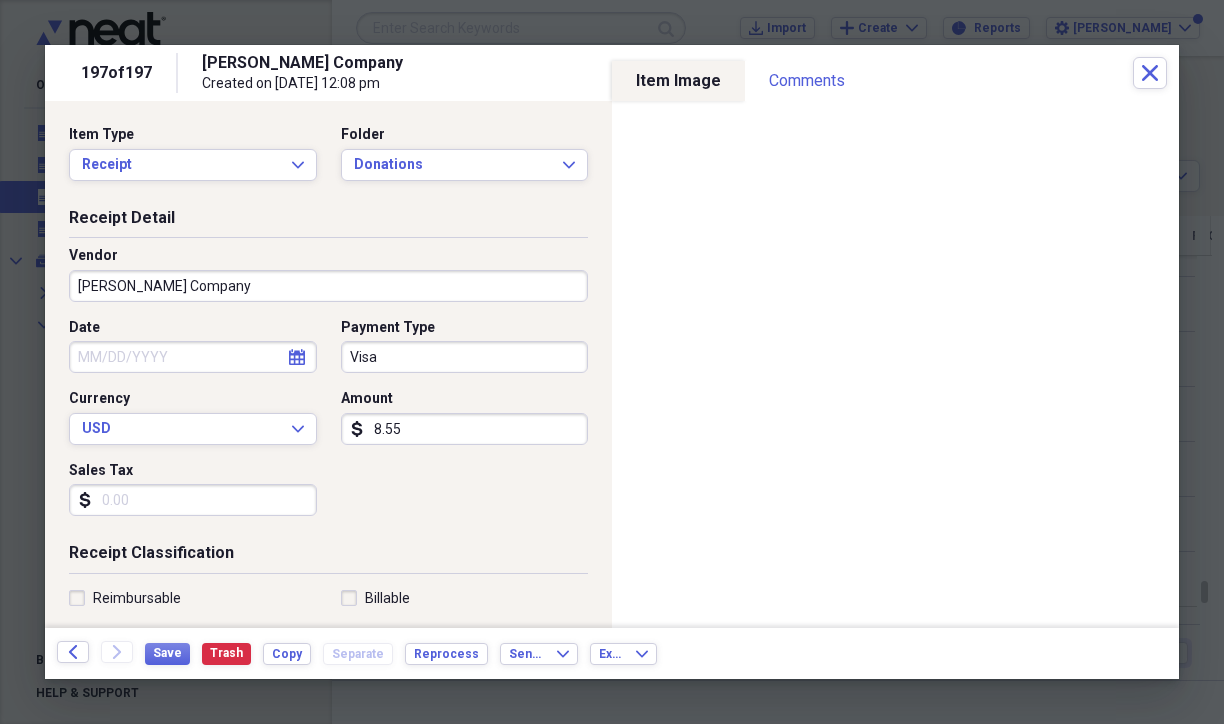 click on "Date" at bounding box center (193, 357) 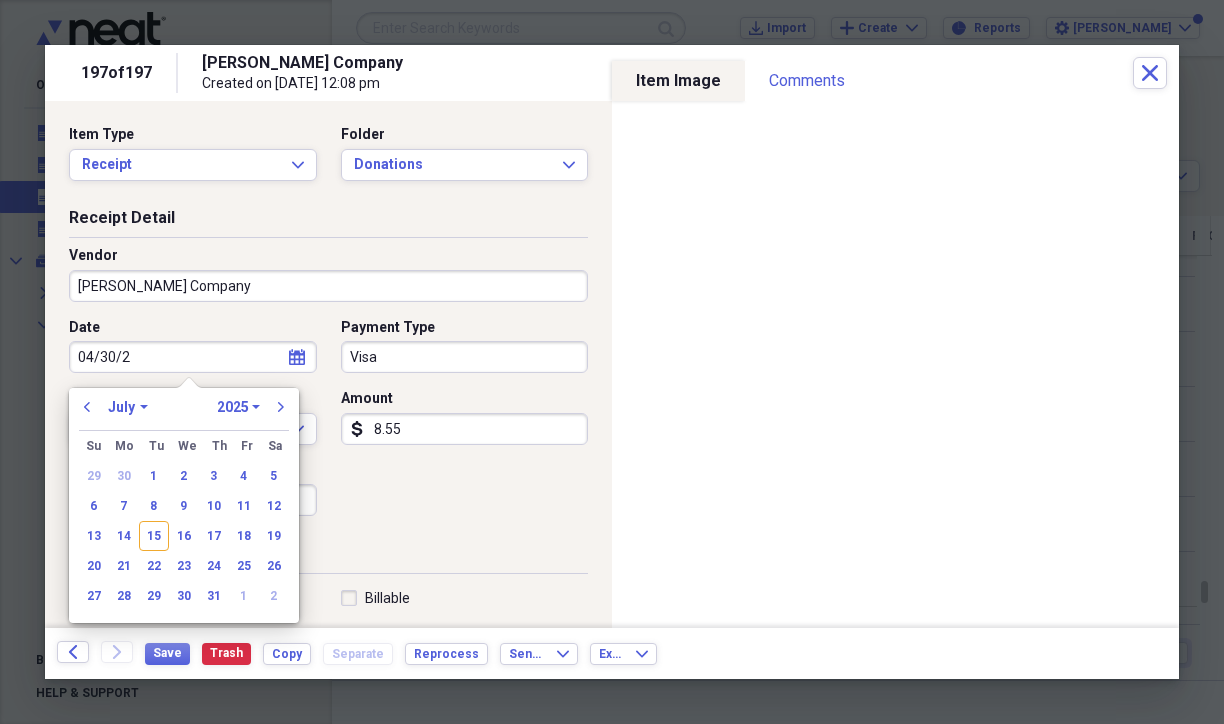 type on "[DATE]" 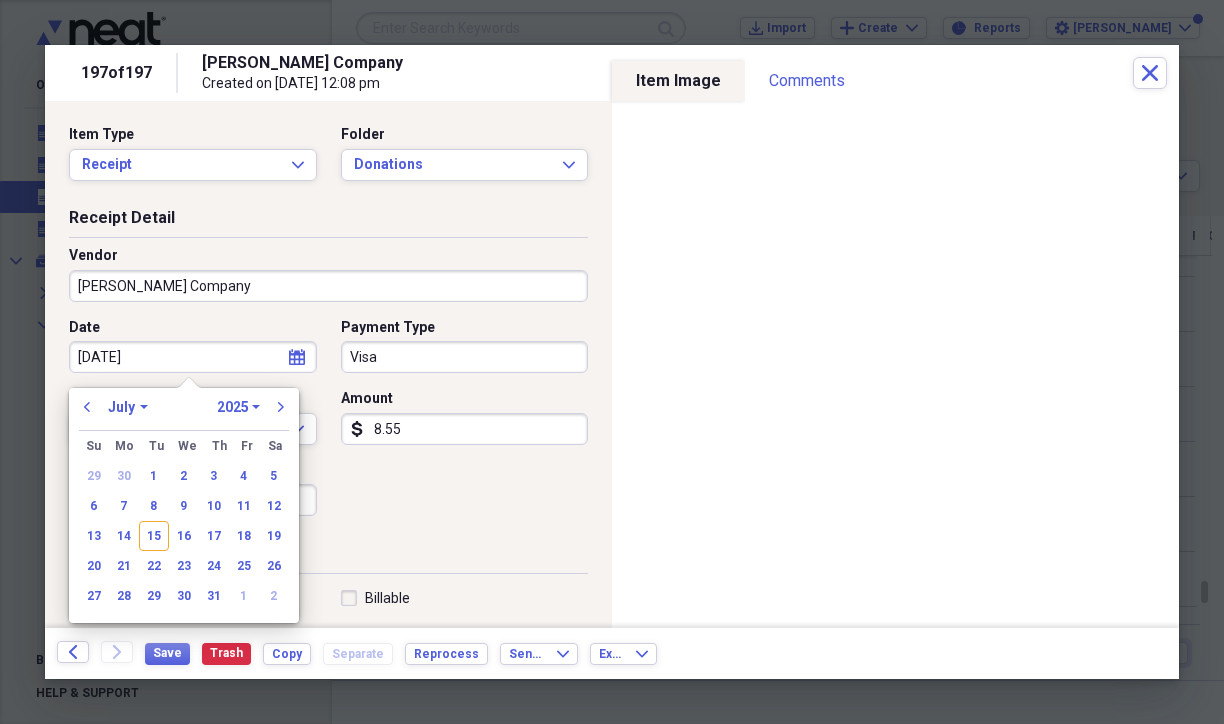 select on "3" 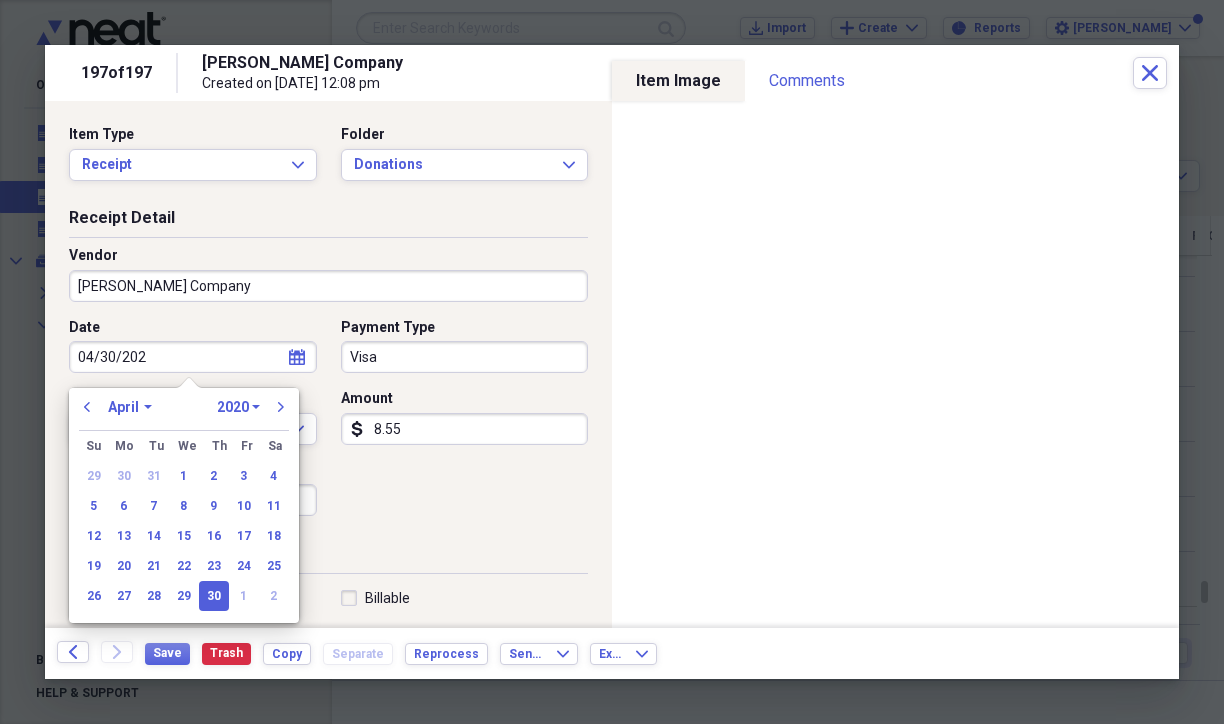 type on "[DATE]" 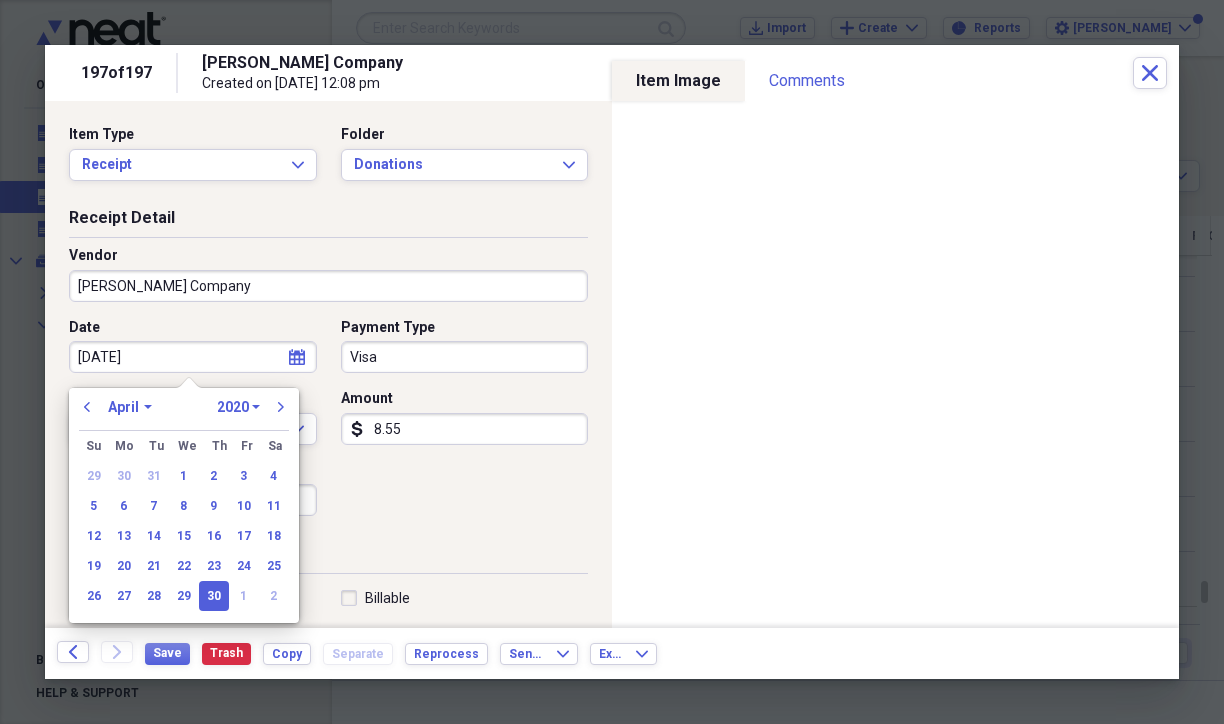 select on "2025" 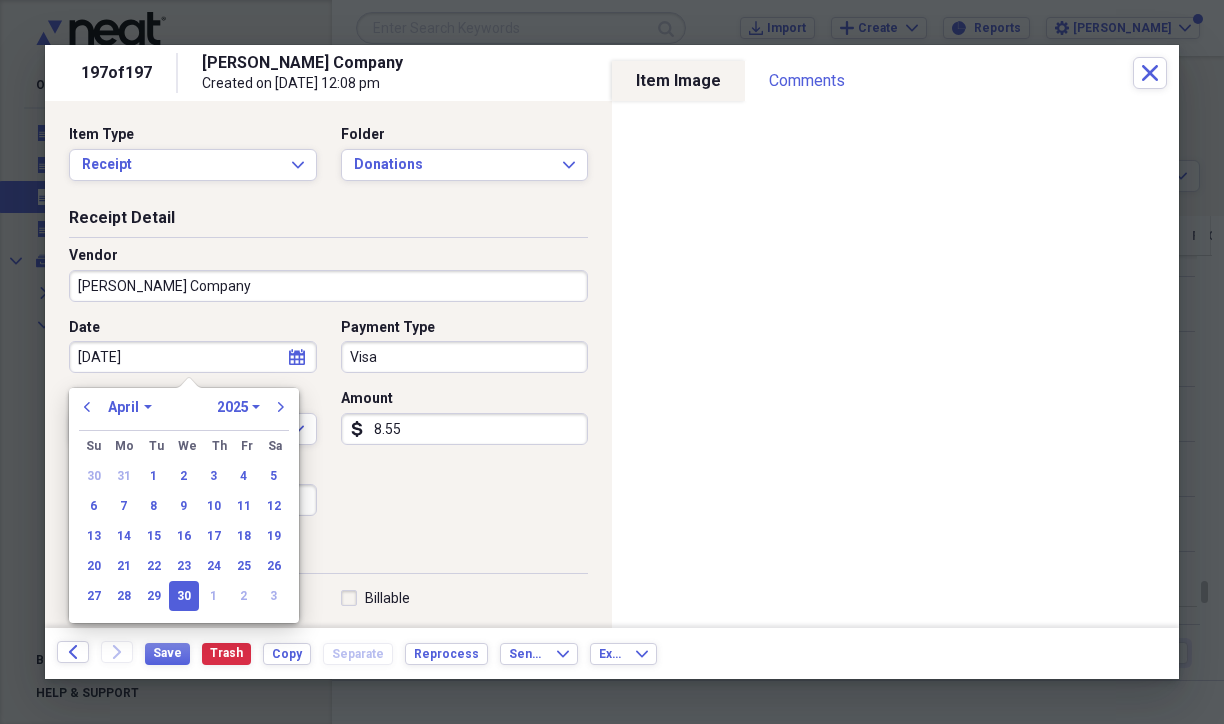 type on "[DATE]" 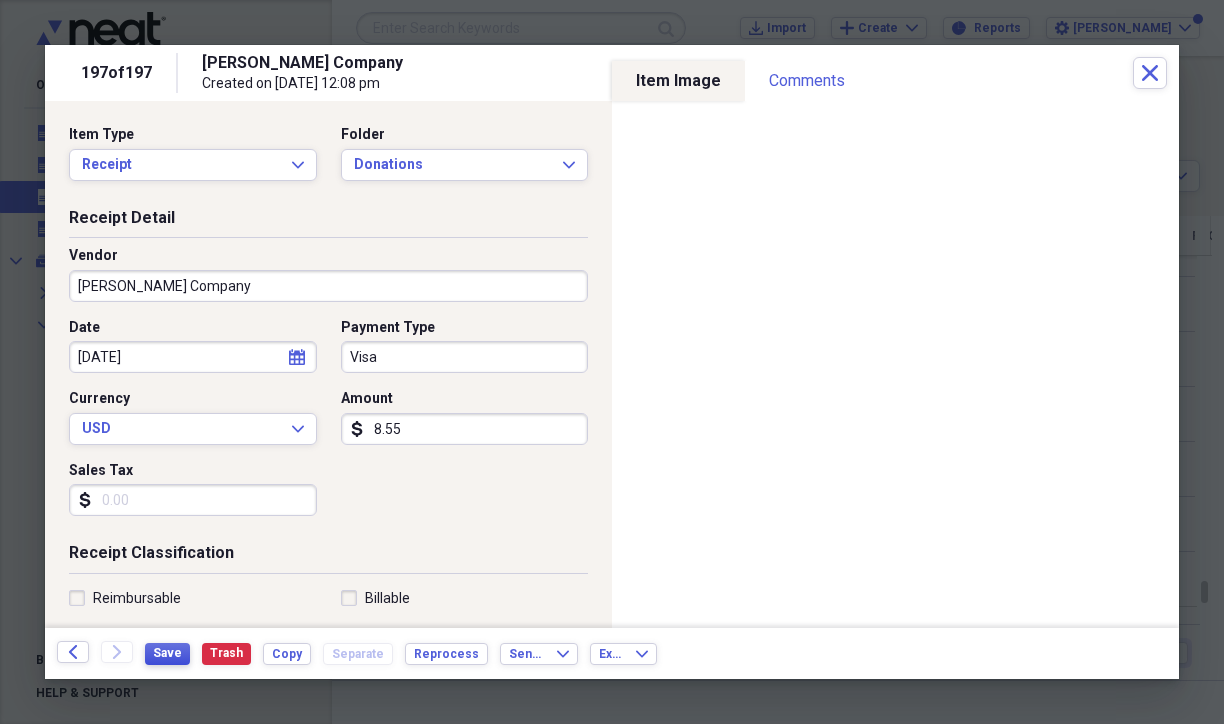 click on "Save" at bounding box center (167, 653) 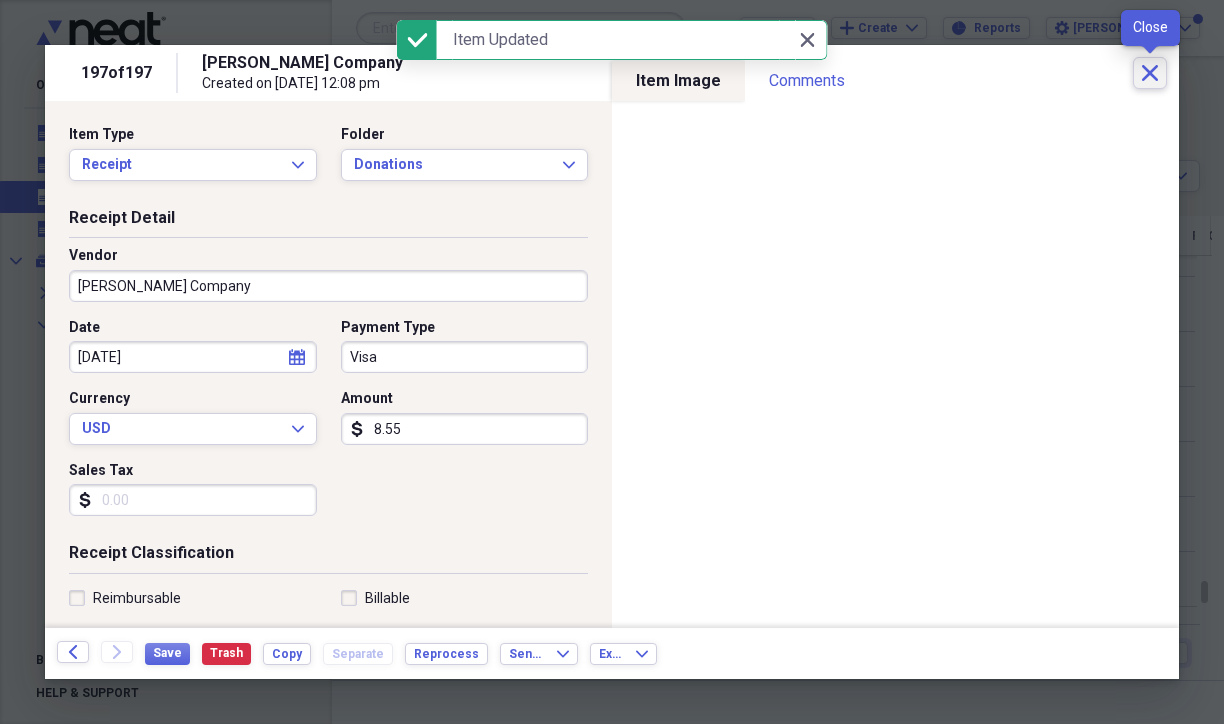 click 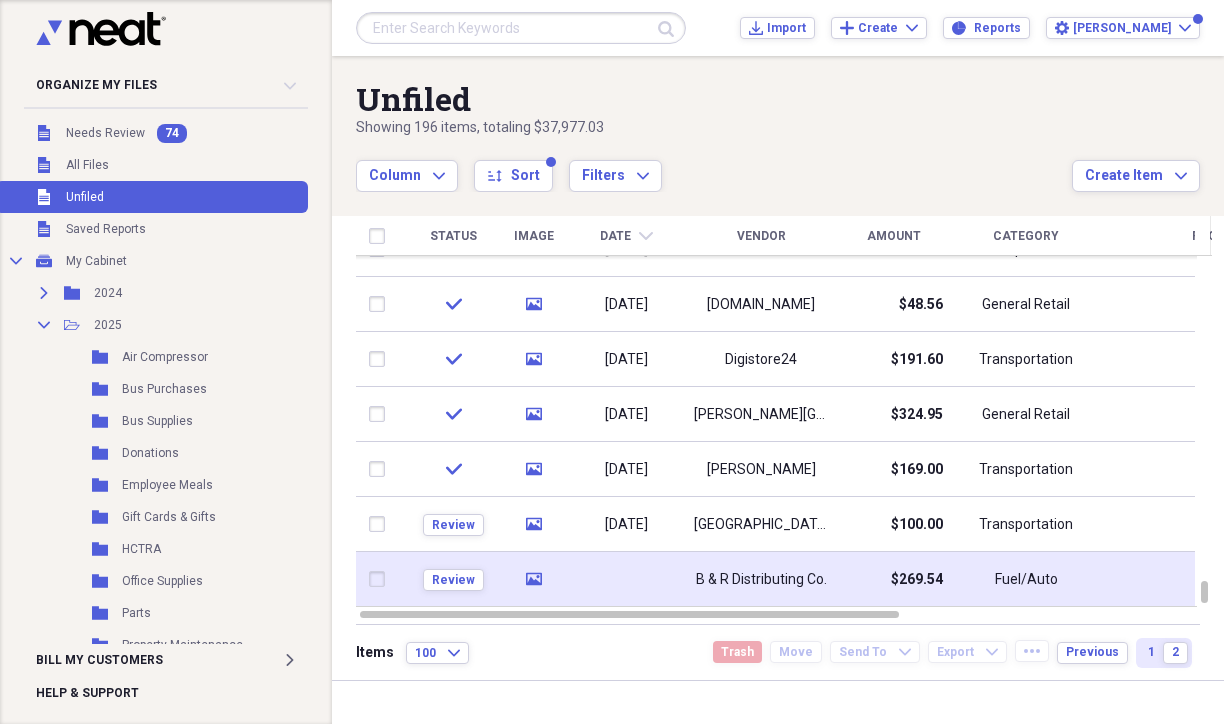click at bounding box center [626, 579] 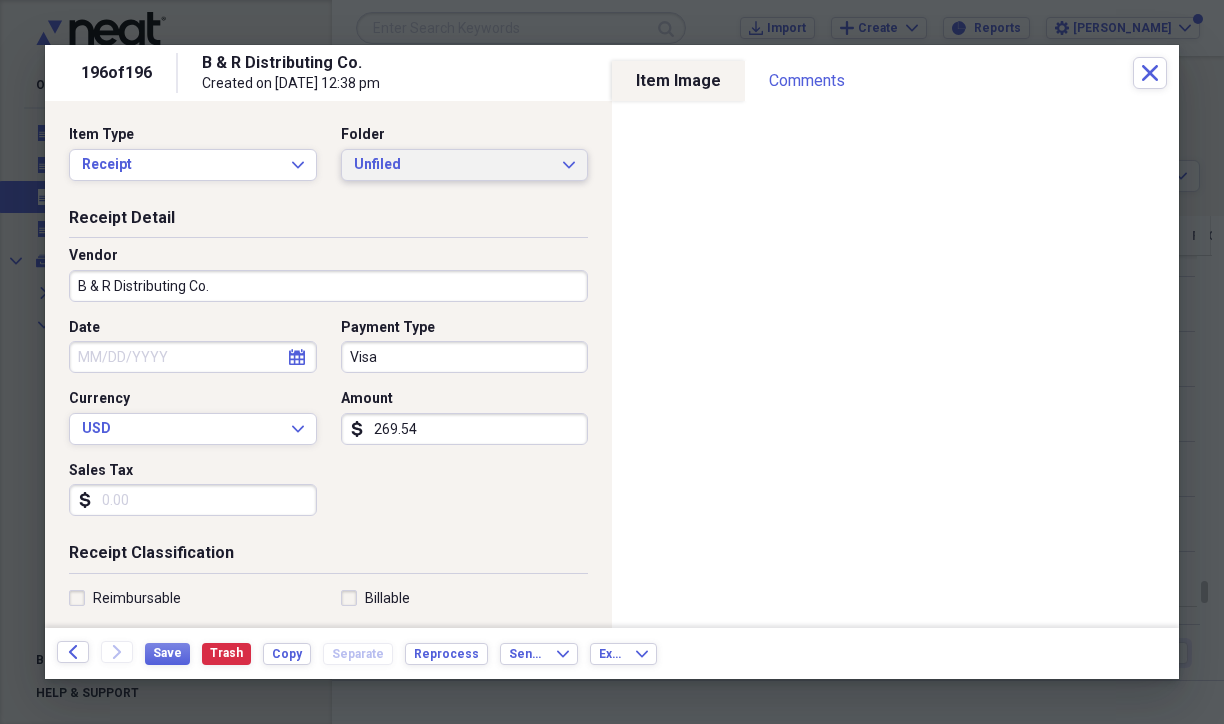 click on "Unfiled" at bounding box center [453, 165] 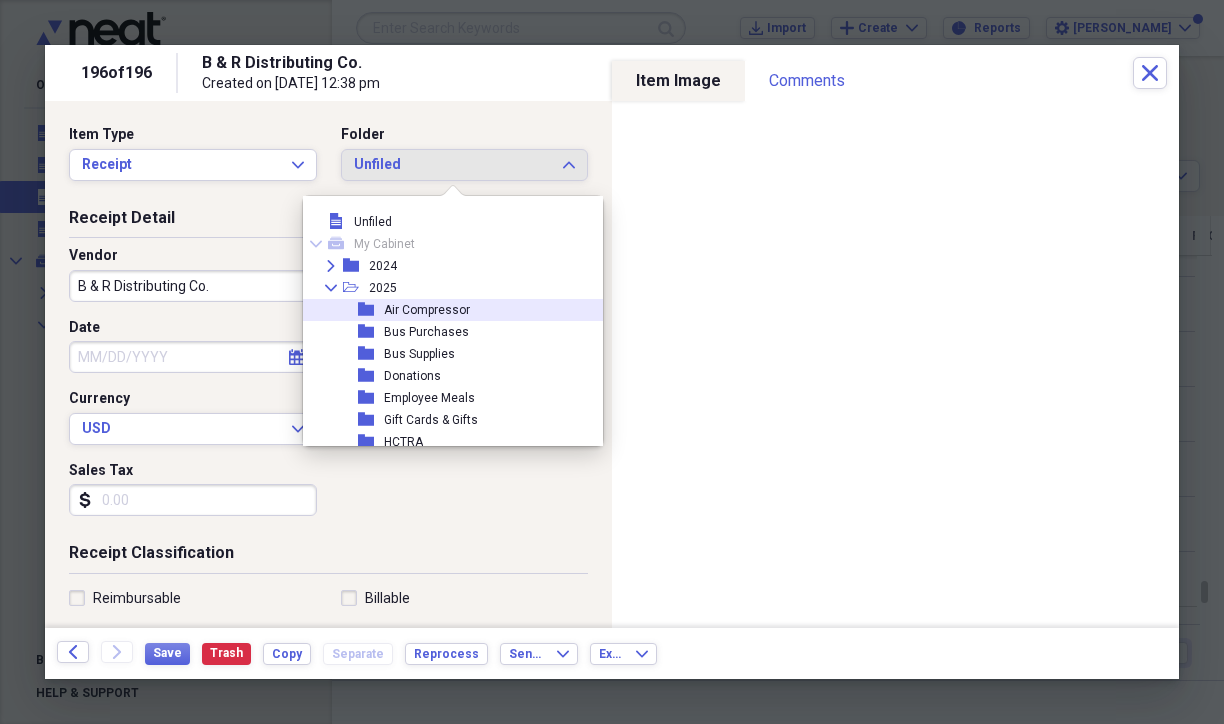 click on "Air Compressor" at bounding box center [427, 310] 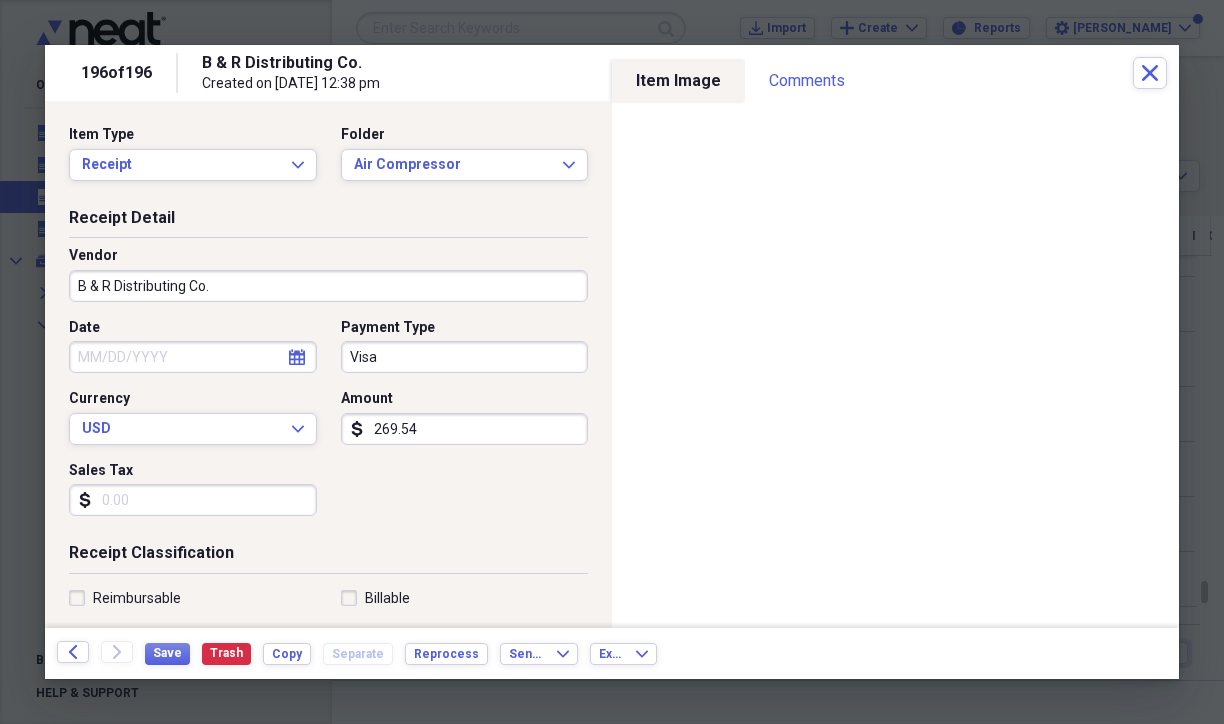 select on "6" 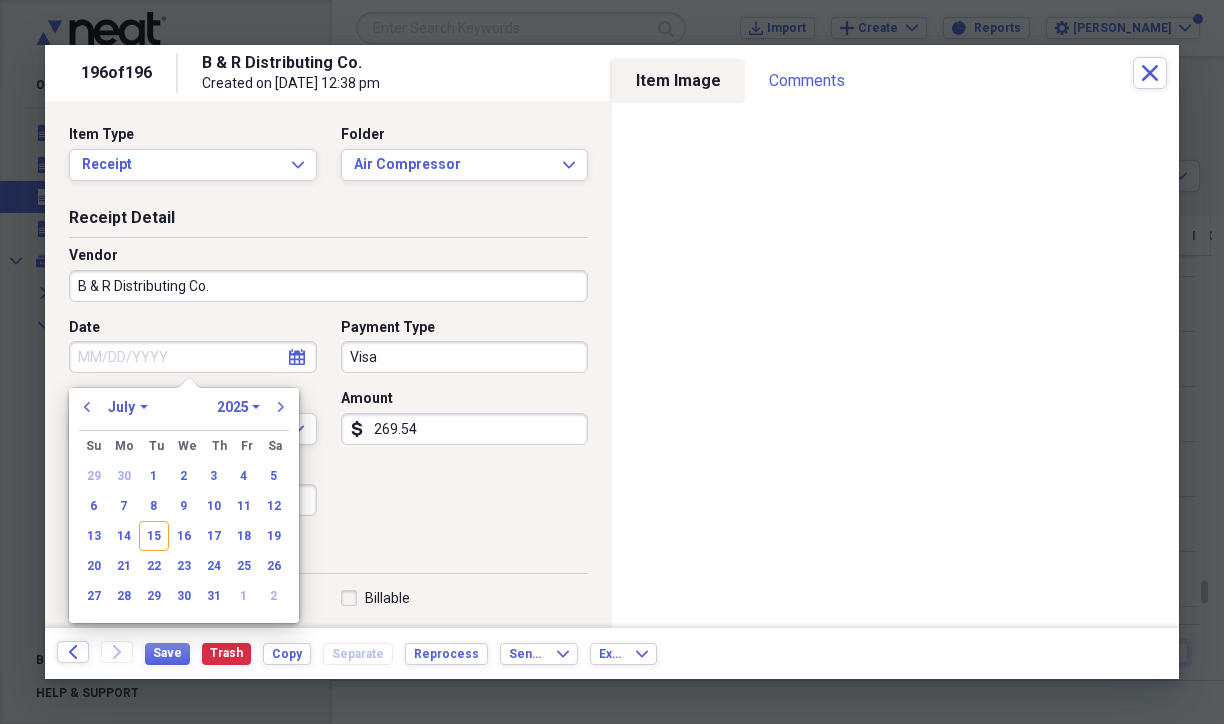 click on "Date" at bounding box center (193, 357) 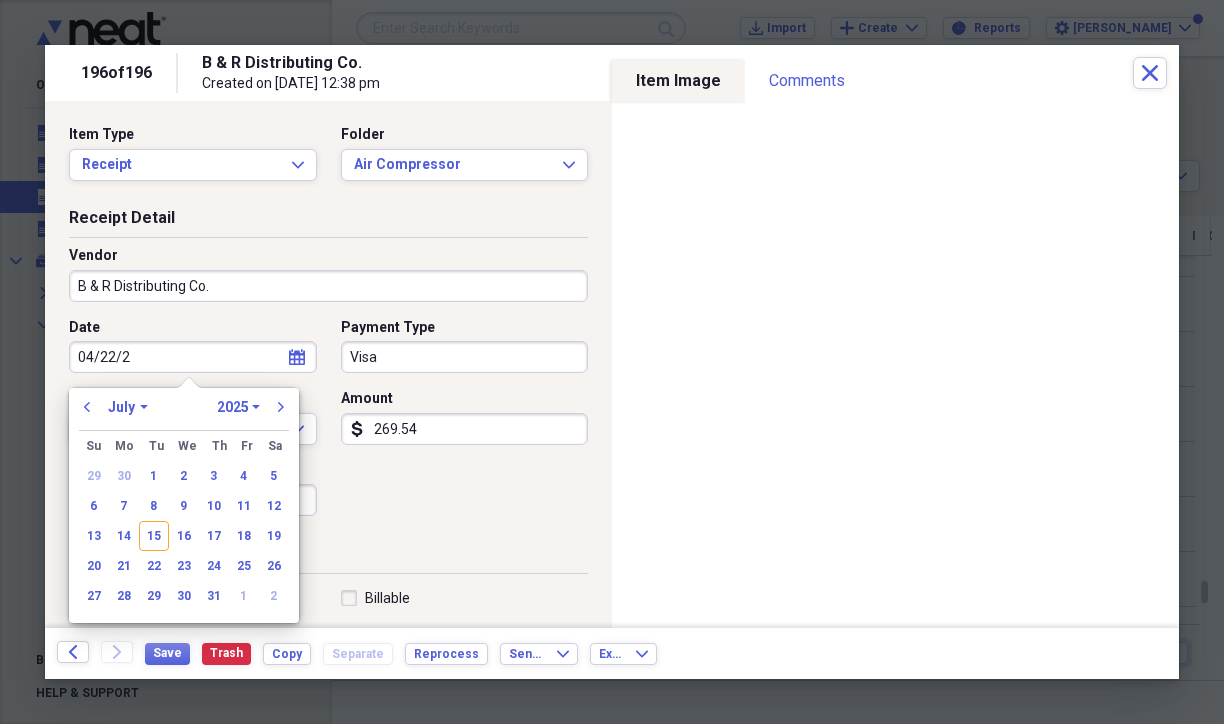 type on "[DATE]" 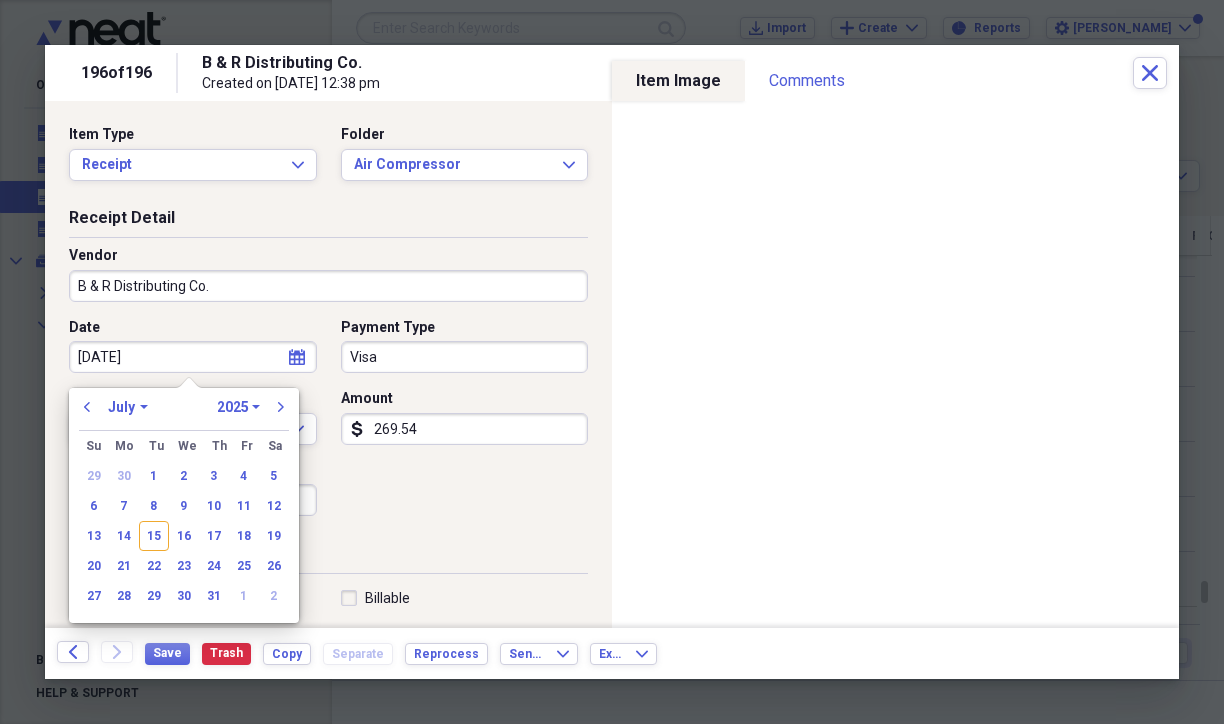 select on "3" 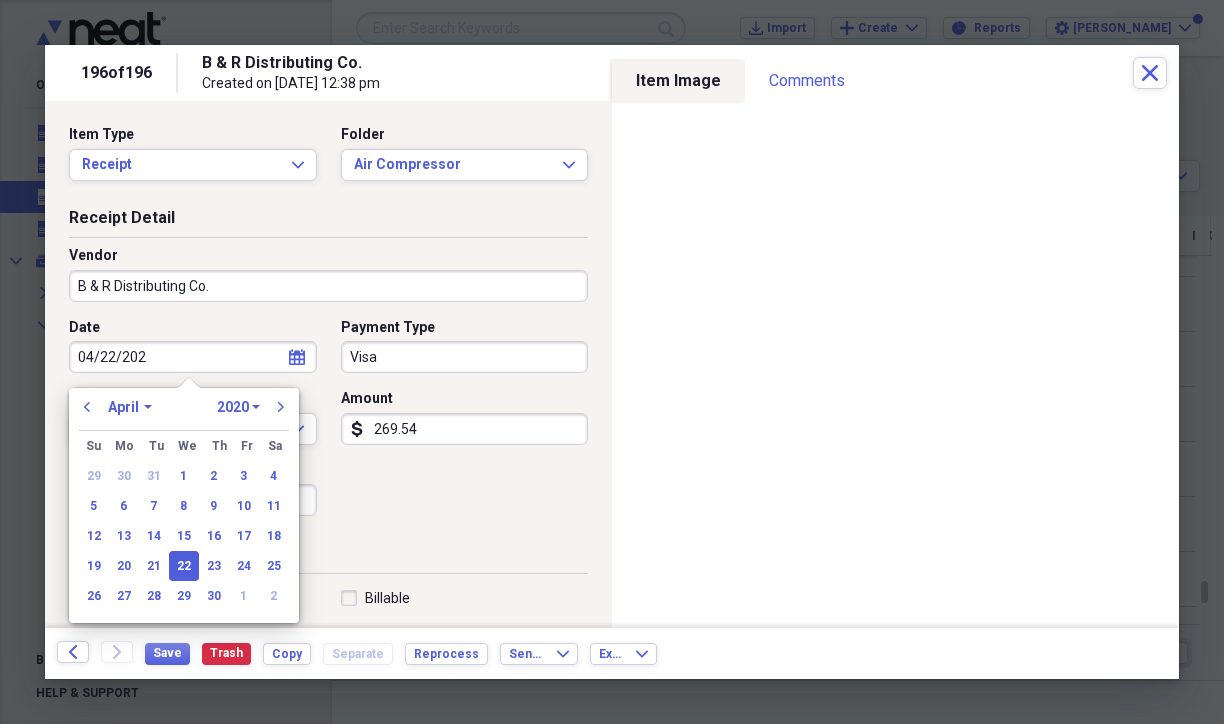 type on "[DATE]" 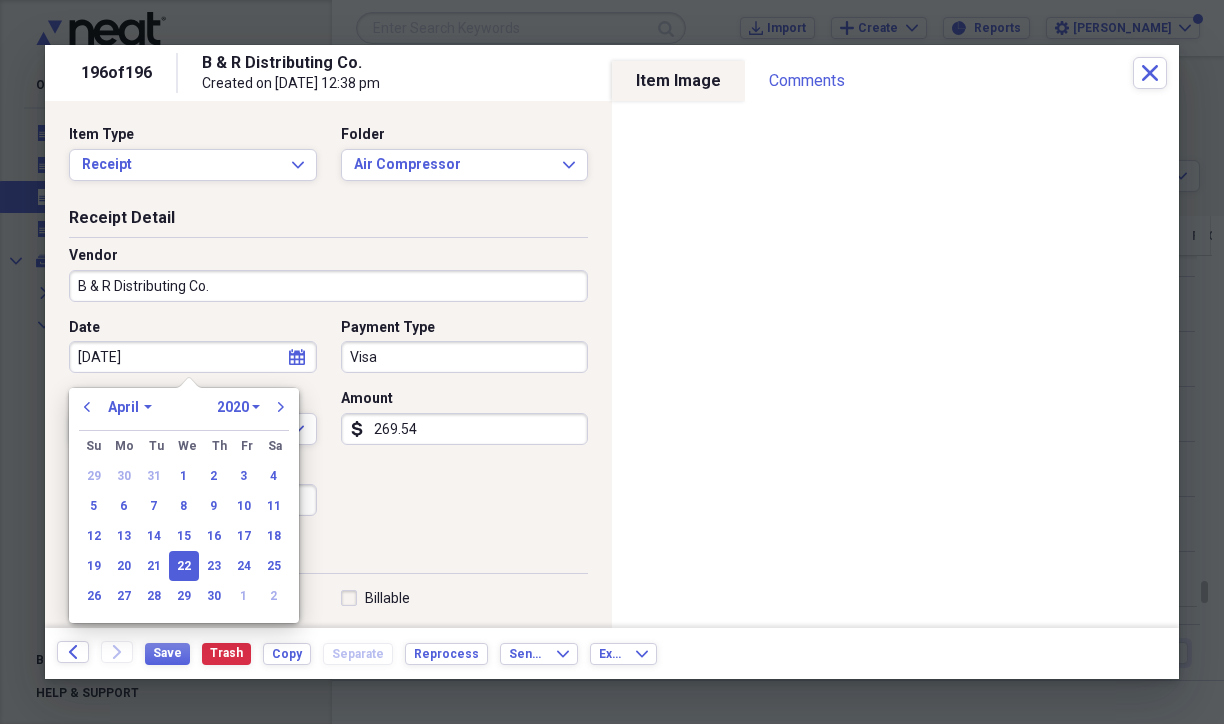 select on "2025" 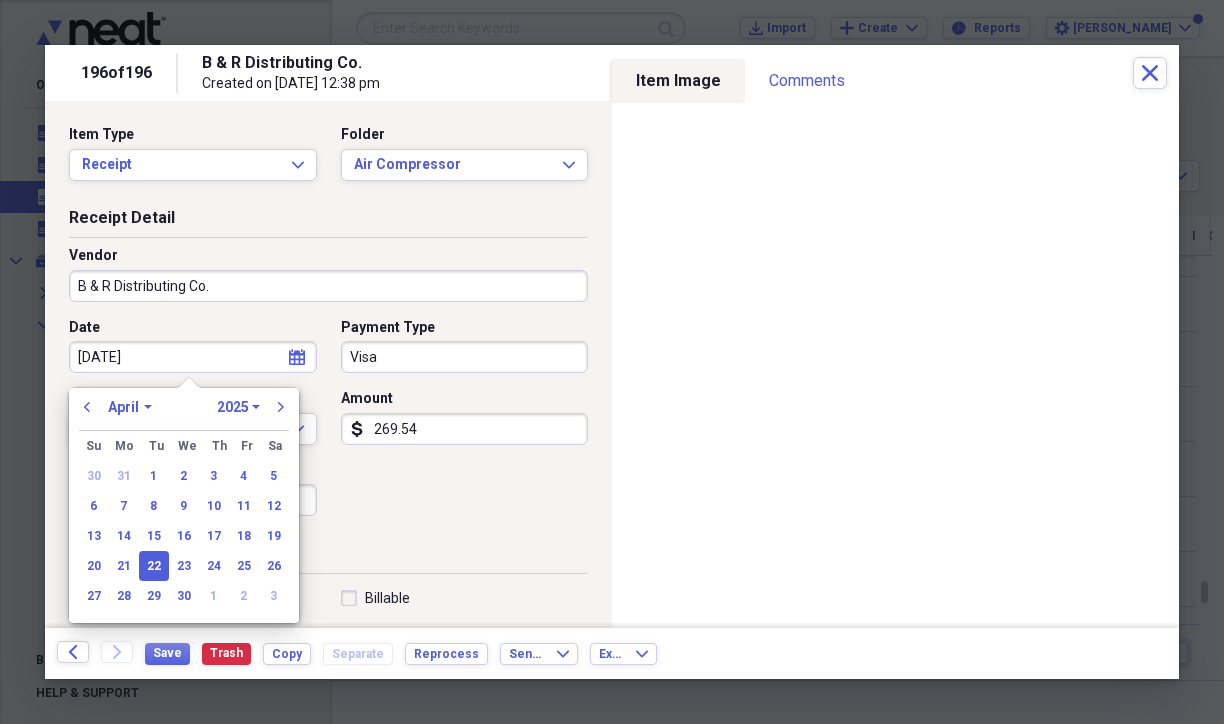 type on "[DATE]" 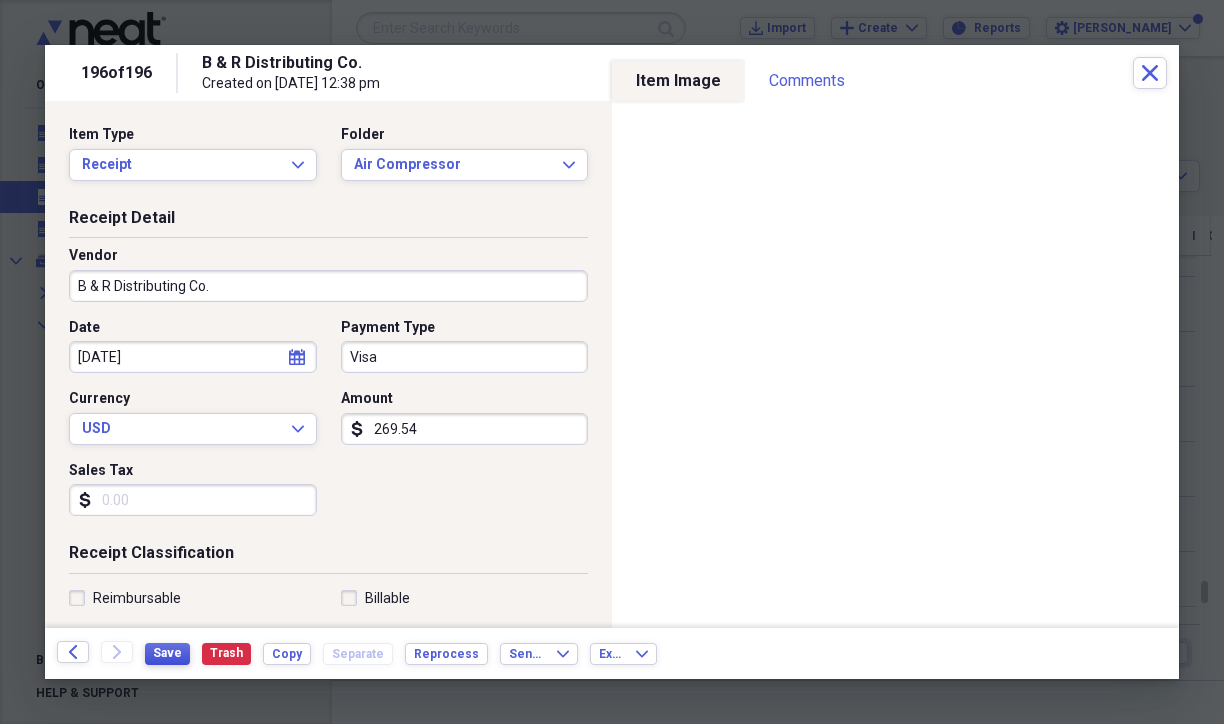 click on "Save" at bounding box center (167, 653) 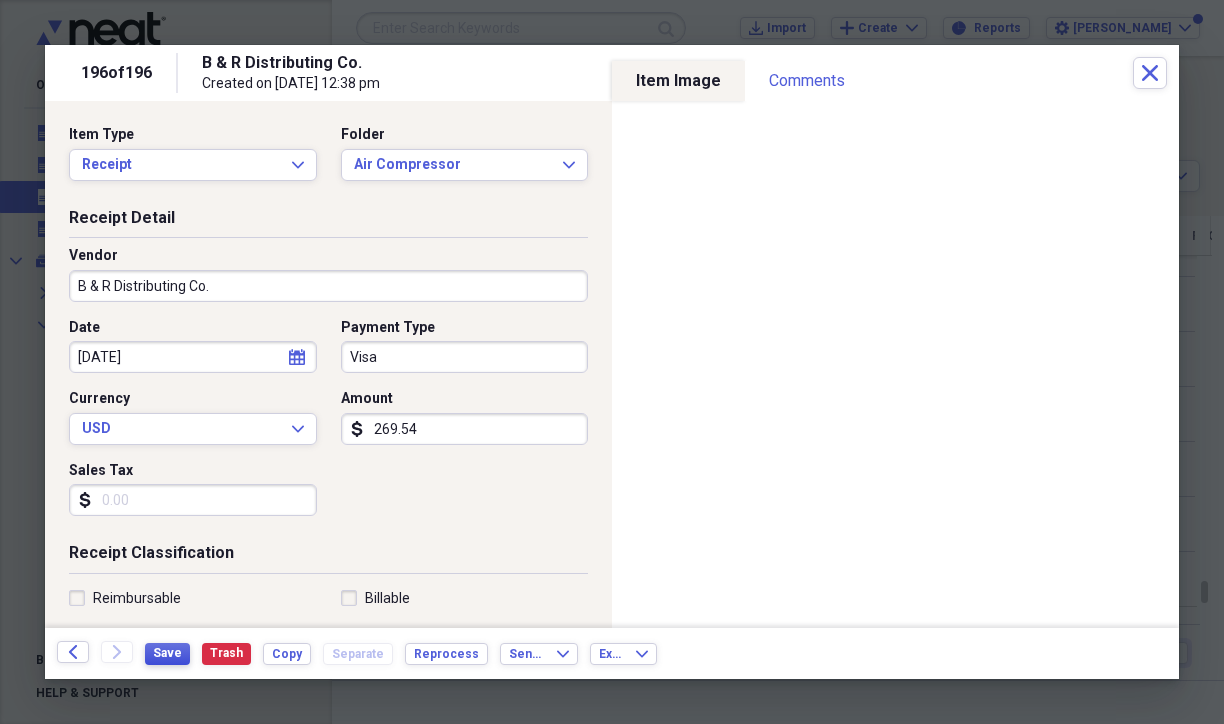 click on "Save" at bounding box center [167, 653] 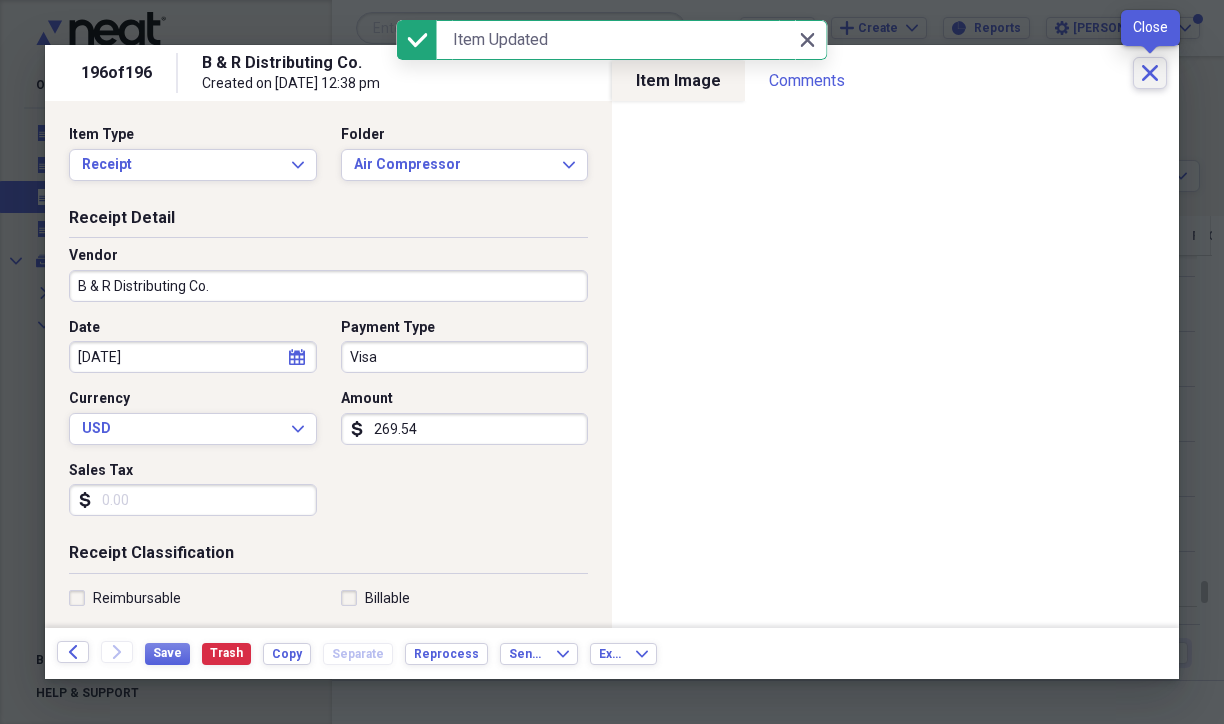 click on "Close" 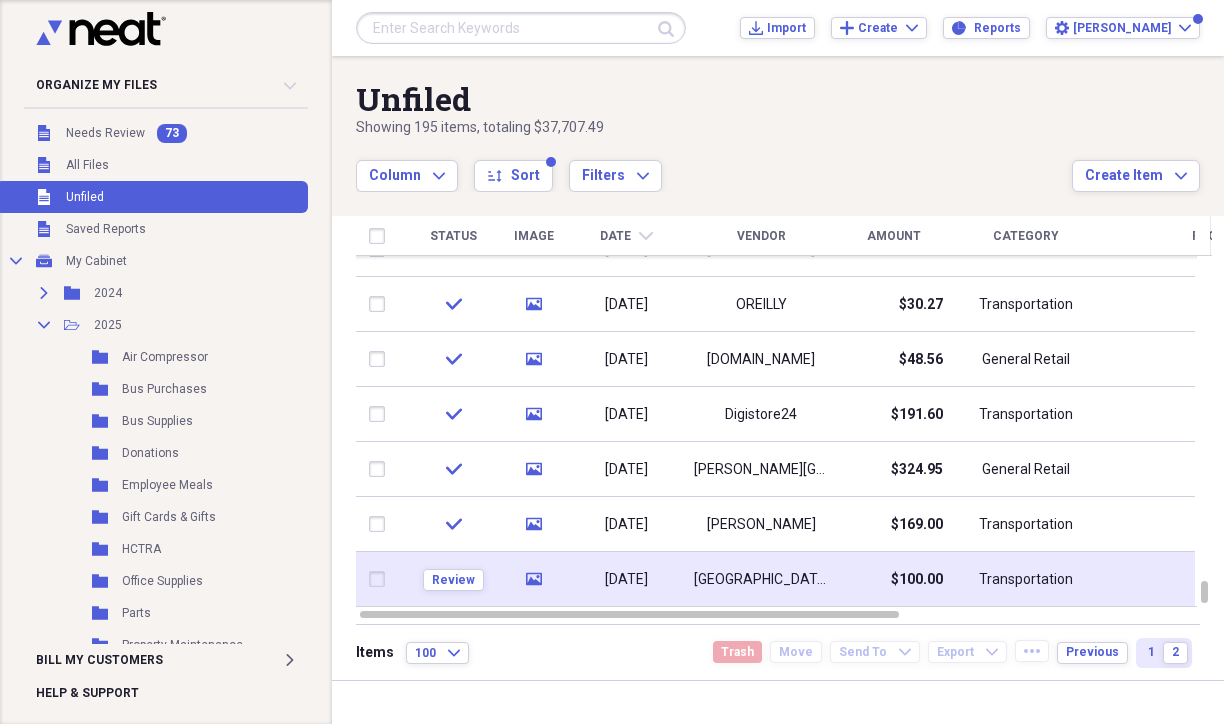 click on "[DATE]" at bounding box center (626, 580) 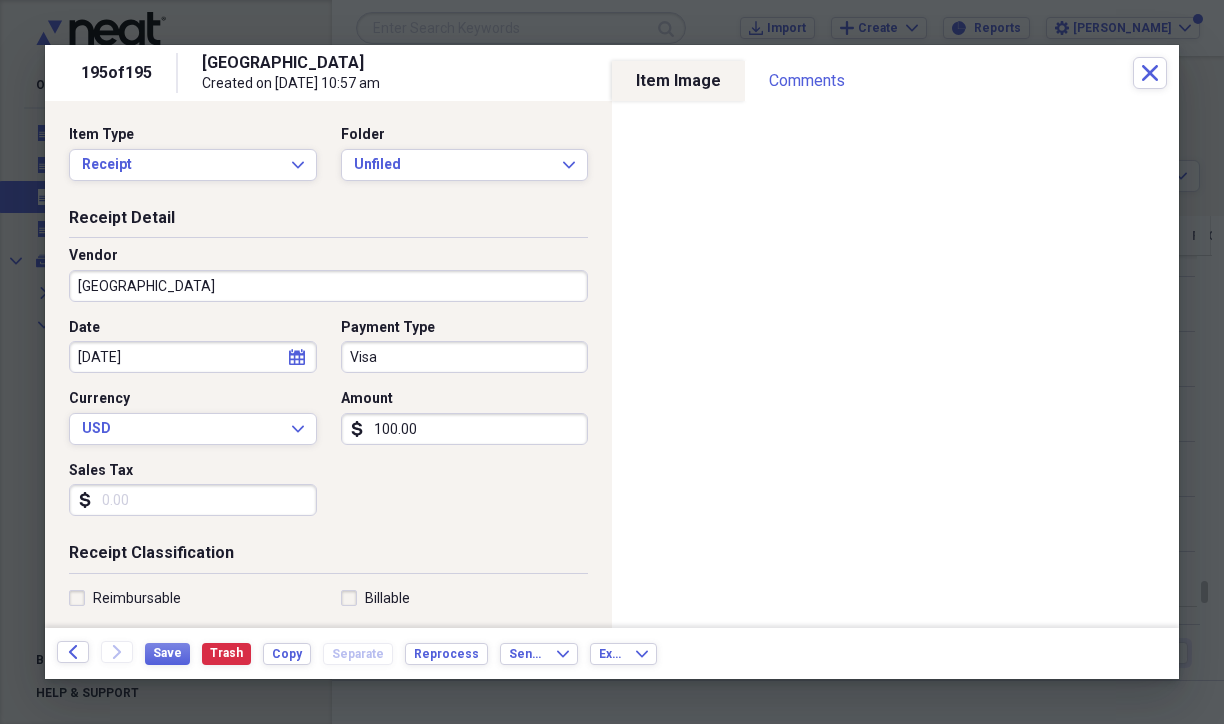 click on "[GEOGRAPHIC_DATA]" at bounding box center (328, 286) 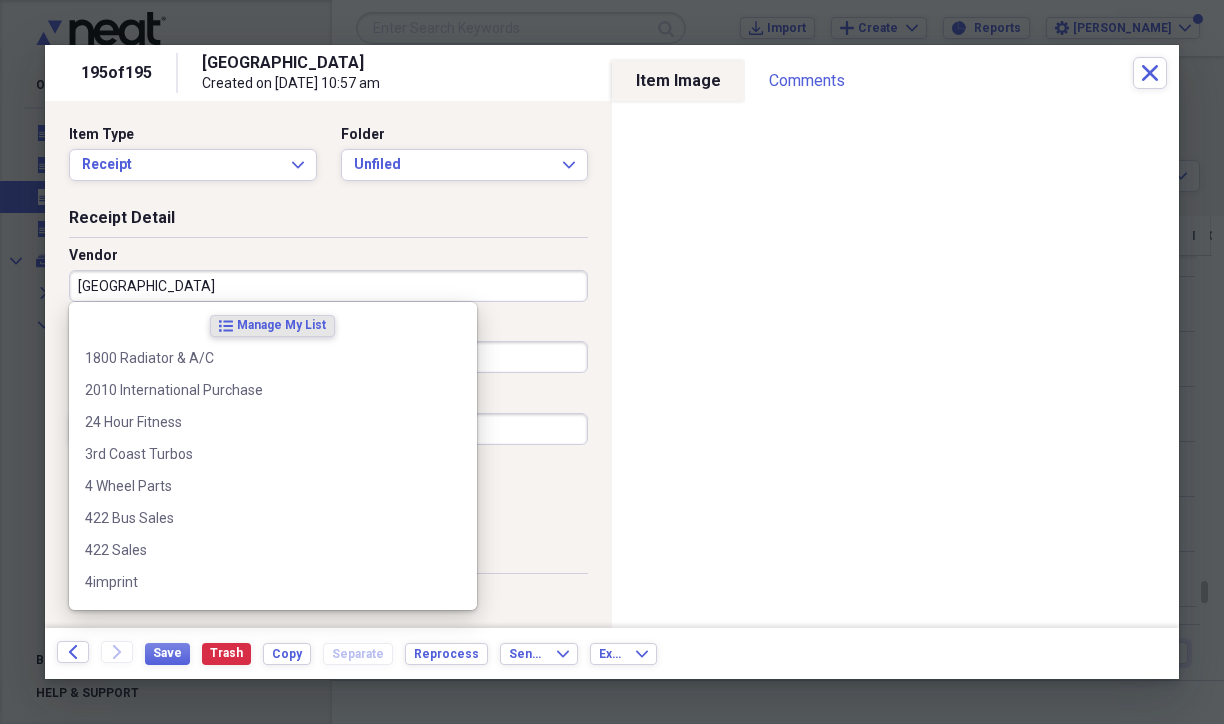 click on "[GEOGRAPHIC_DATA]" at bounding box center [328, 286] 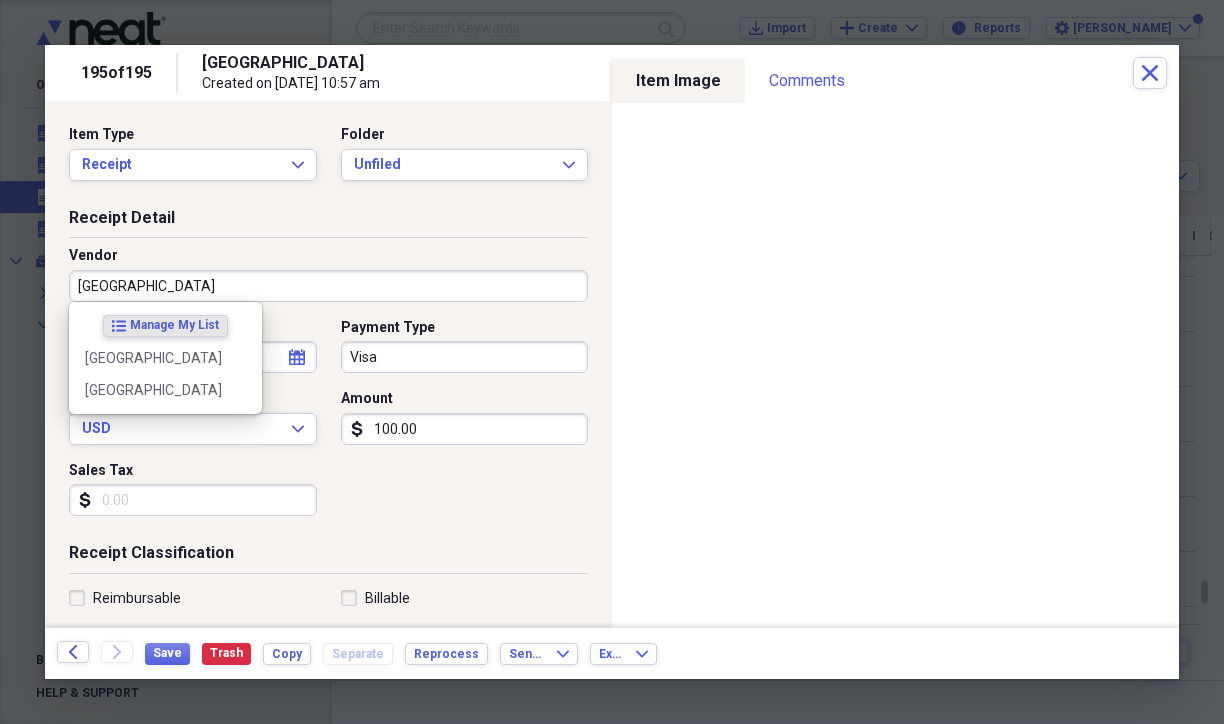type on "[GEOGRAPHIC_DATA]" 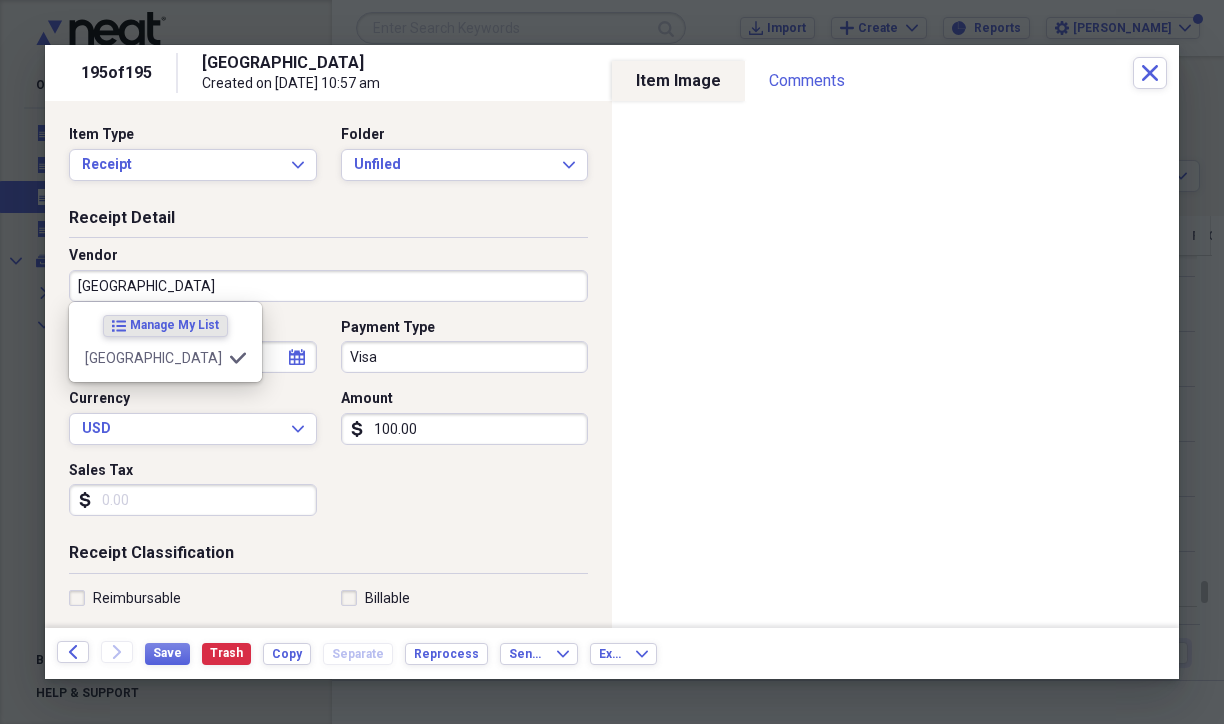 type on "Car Rental" 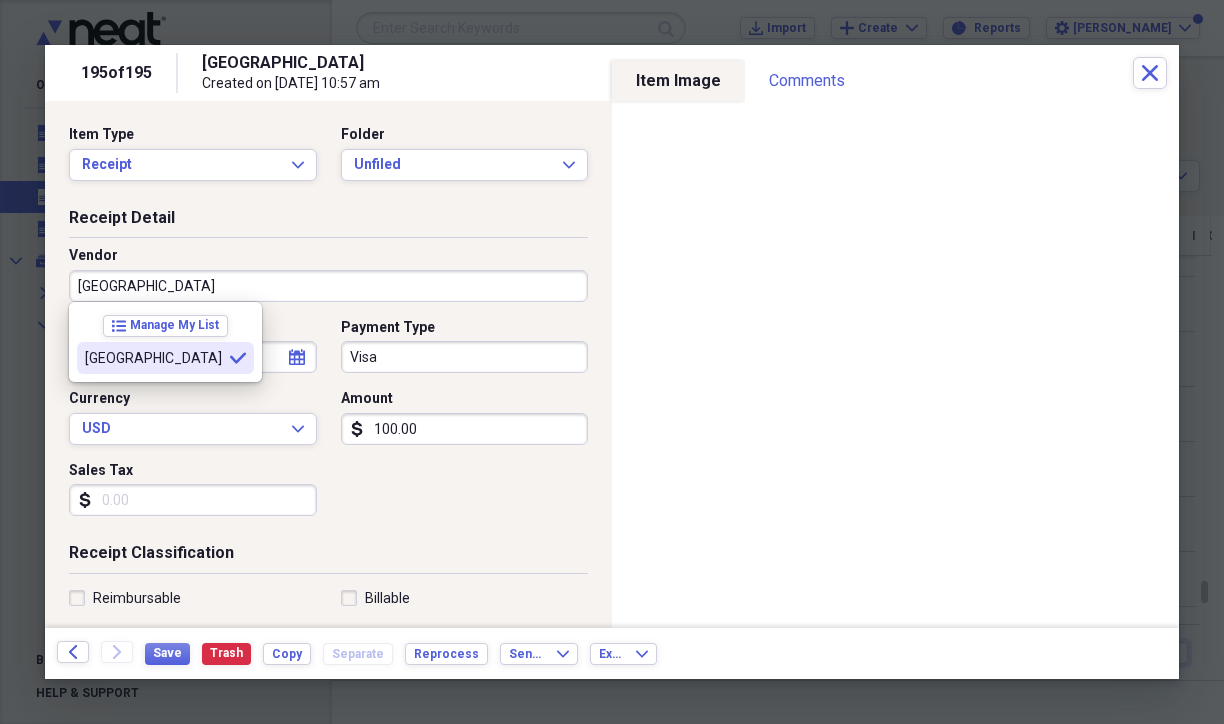 type on "[GEOGRAPHIC_DATA]" 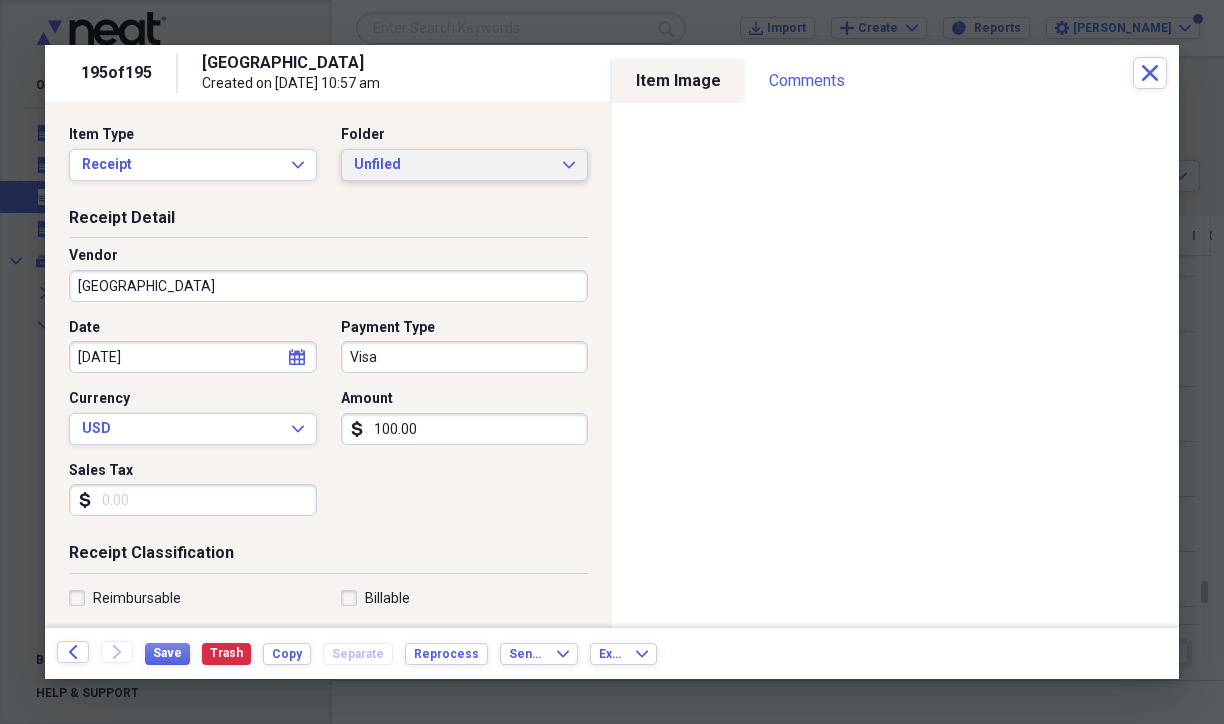 click on "Unfiled" at bounding box center [453, 165] 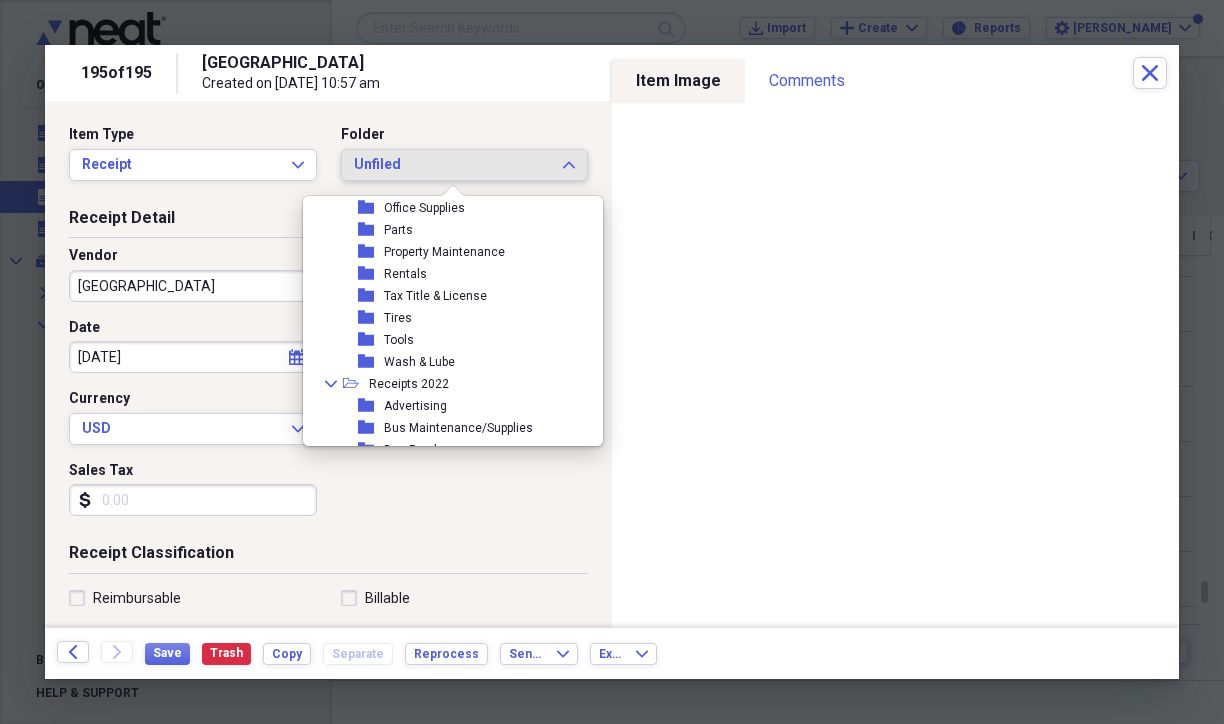scroll, scrollTop: 300, scrollLeft: 0, axis: vertical 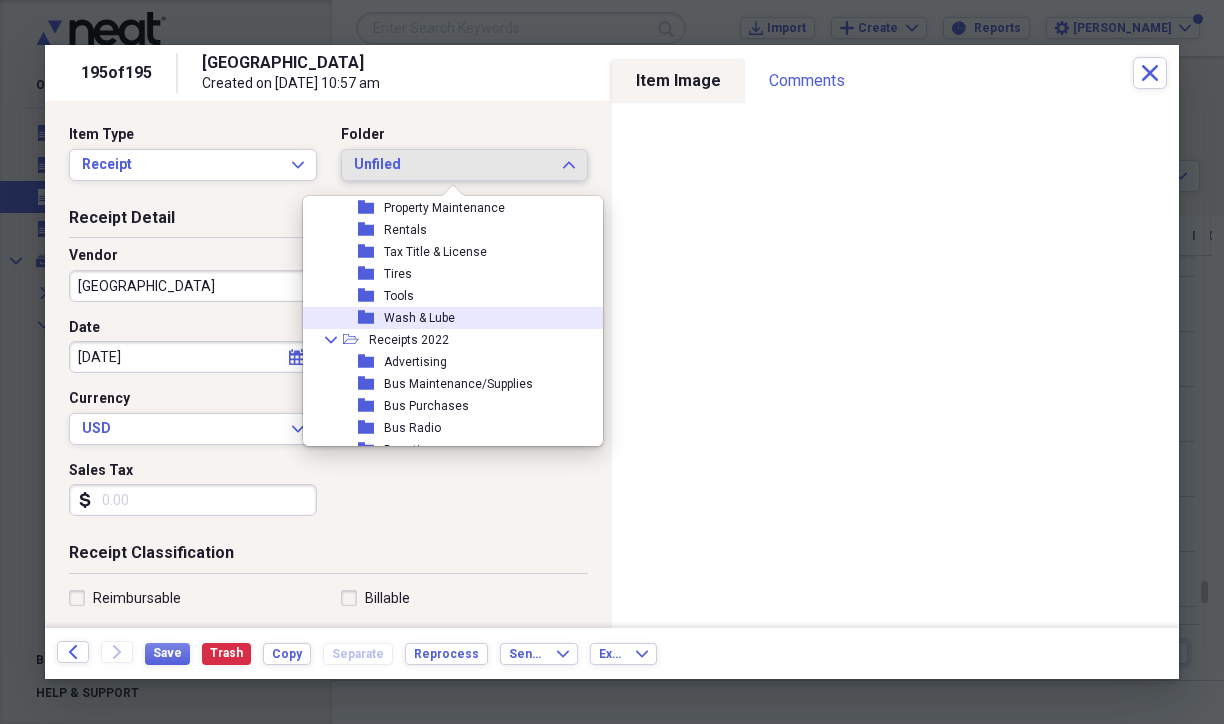 click on "Wash & Lube" at bounding box center (419, 318) 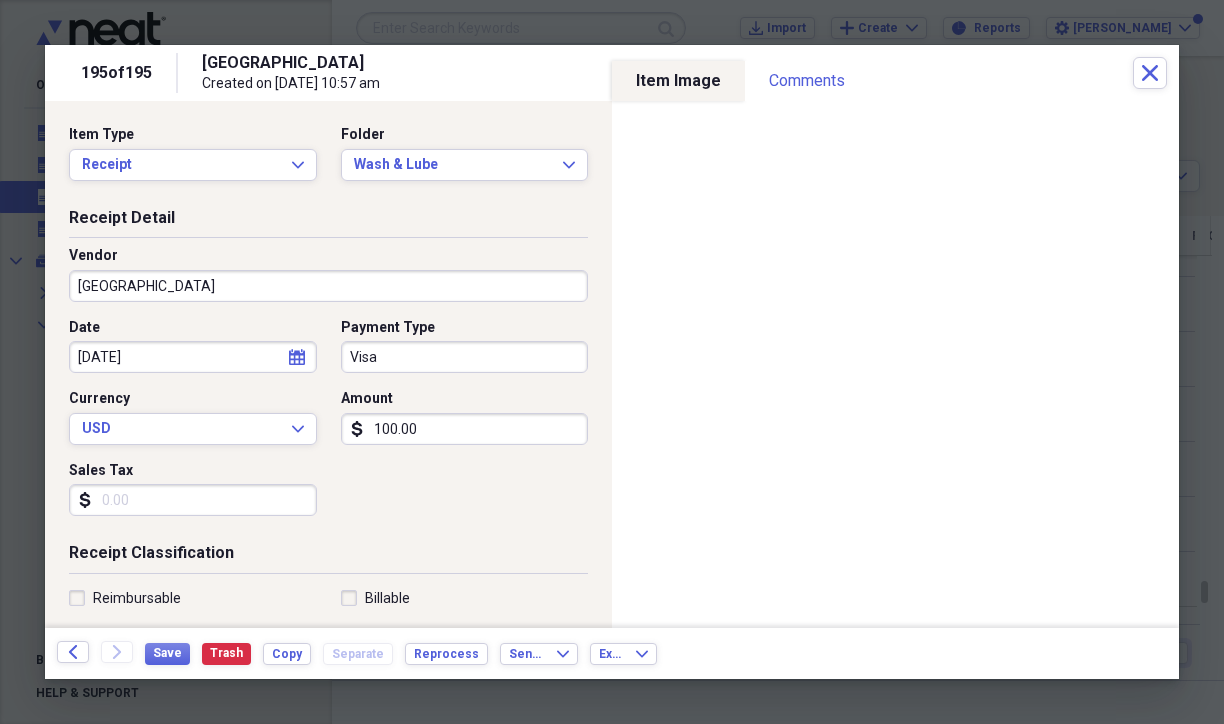 select on "2" 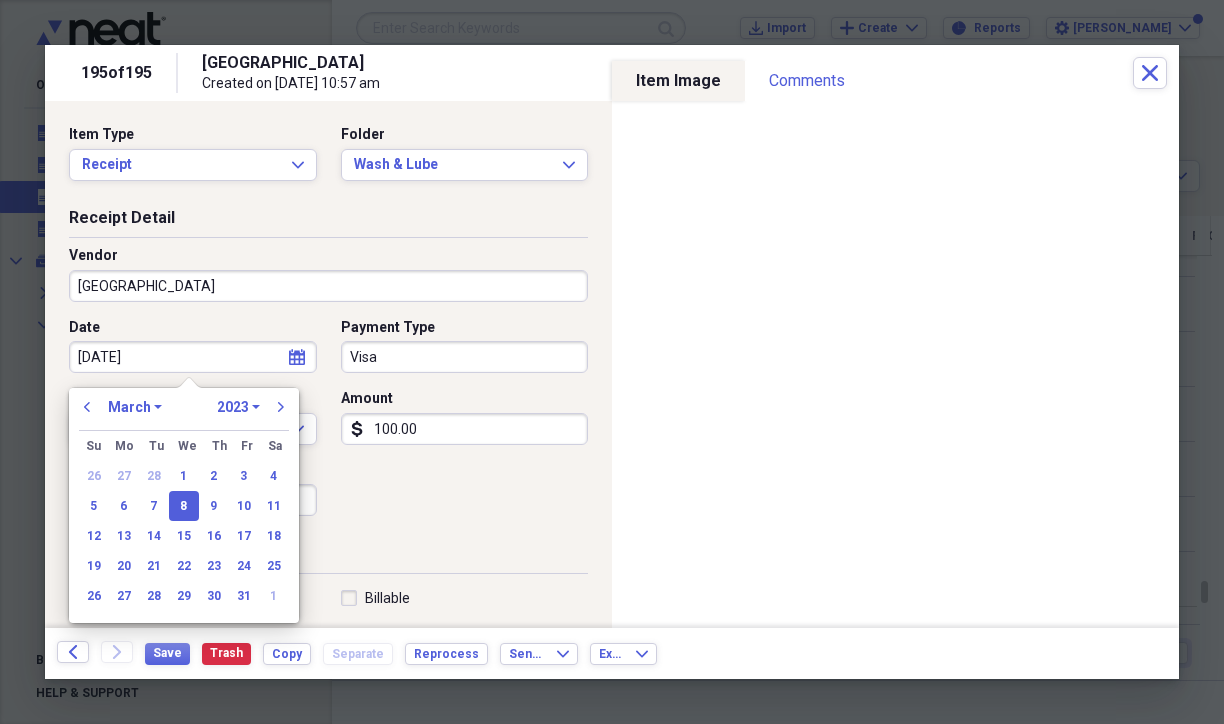 click on "[DATE]" at bounding box center [193, 357] 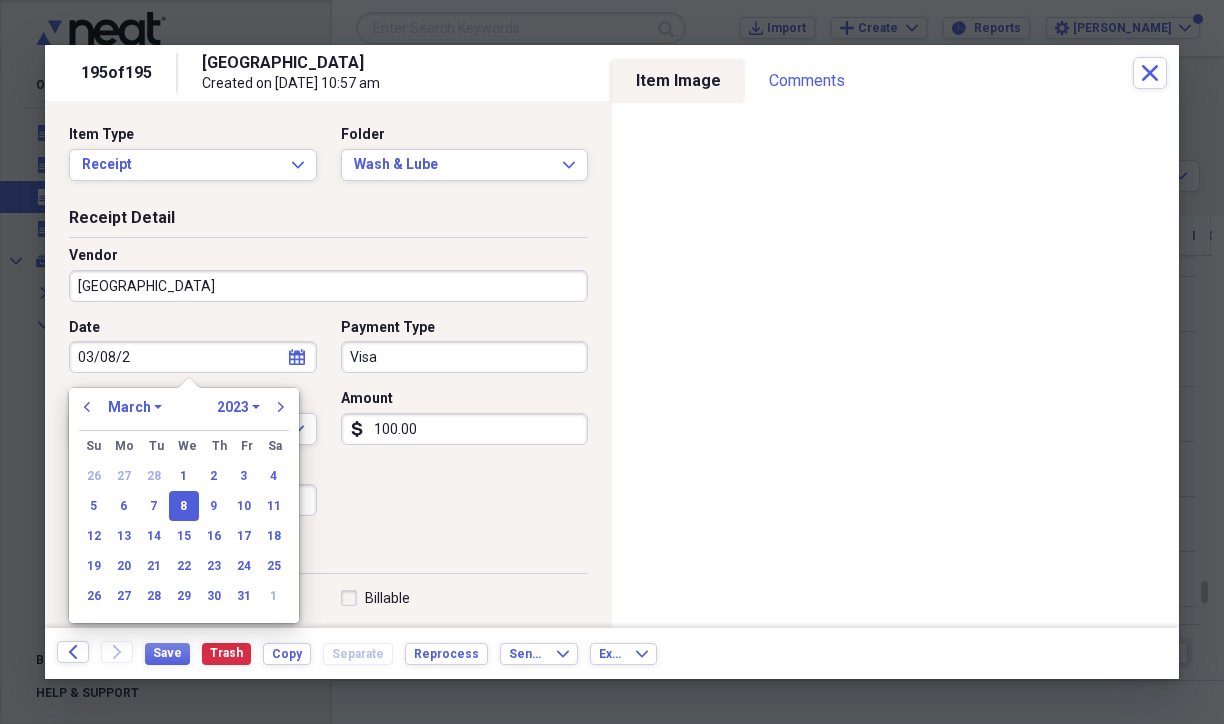 select on "2020" 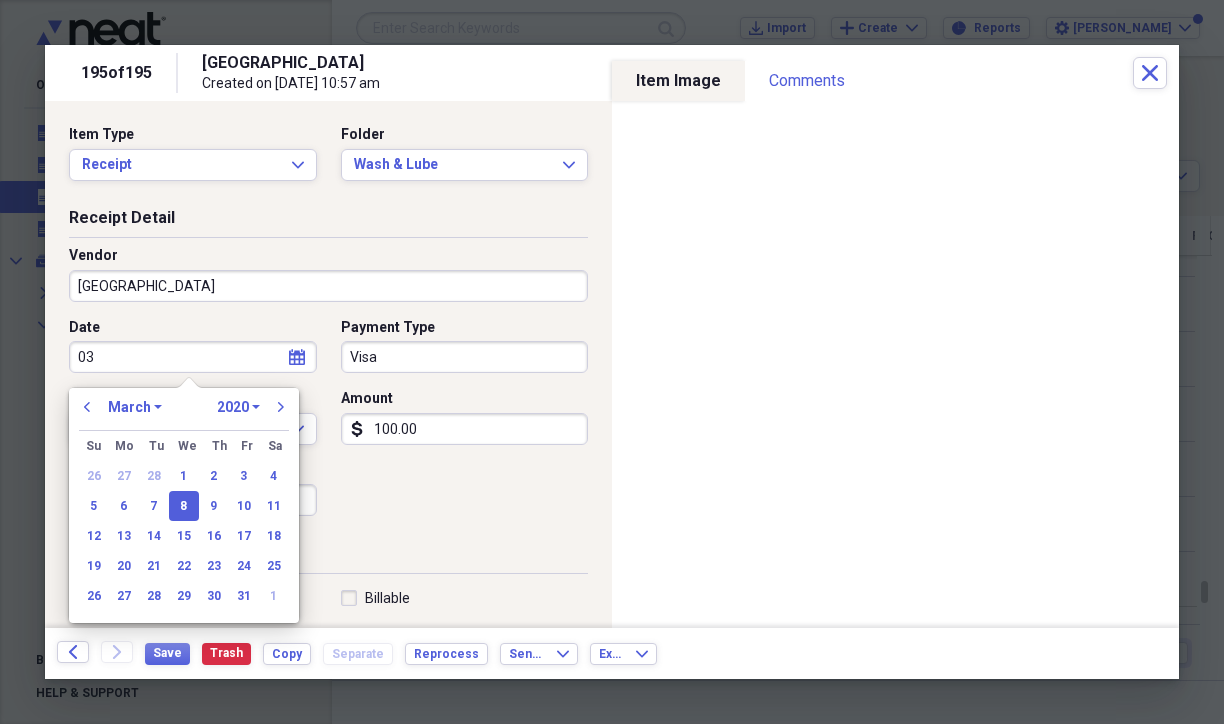 type on "0" 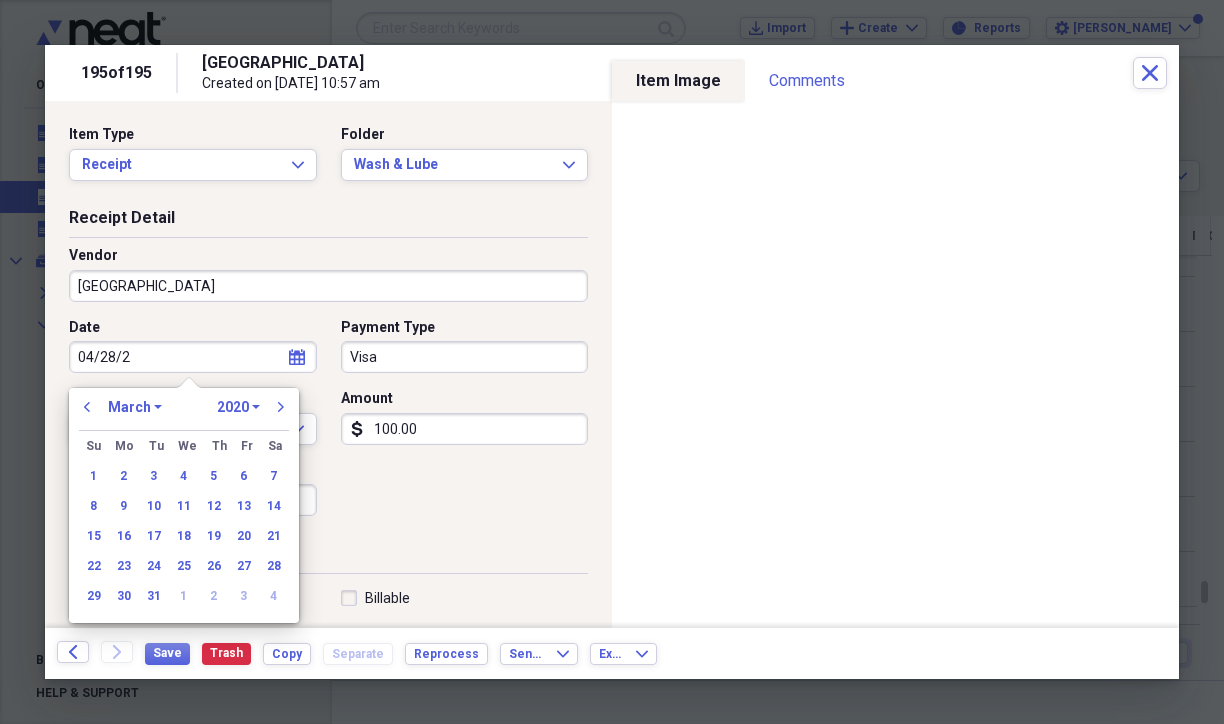 type on "[DATE]" 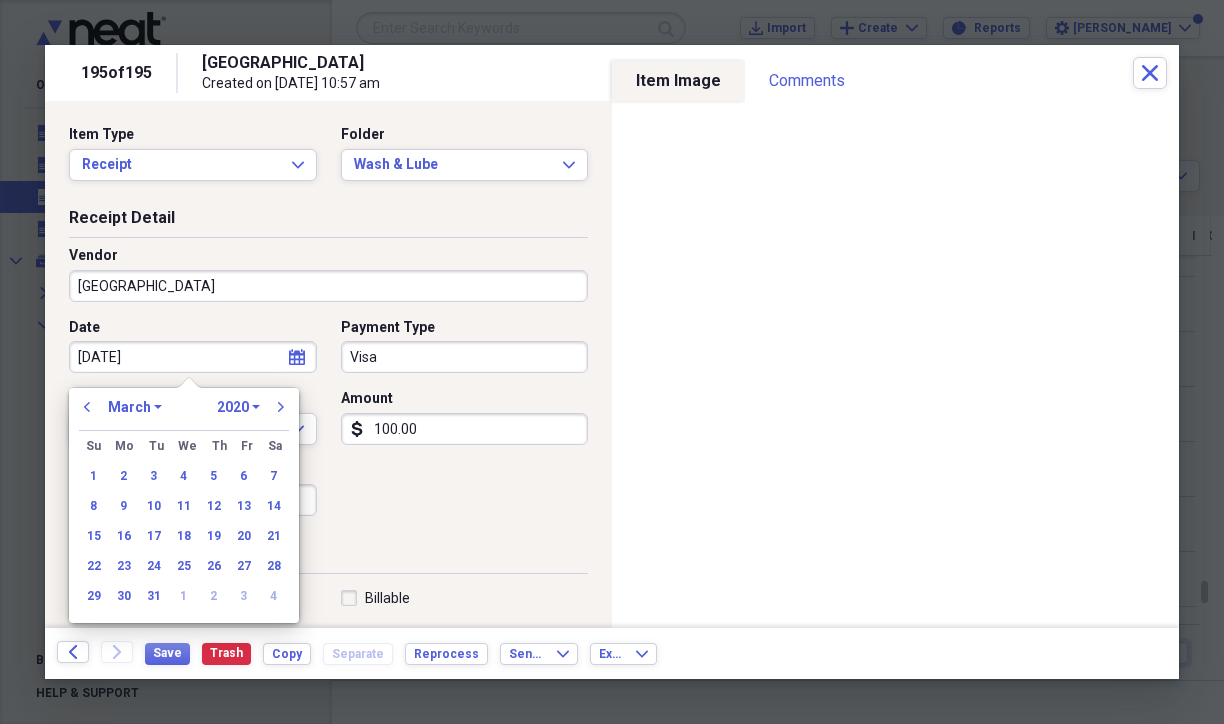 select on "3" 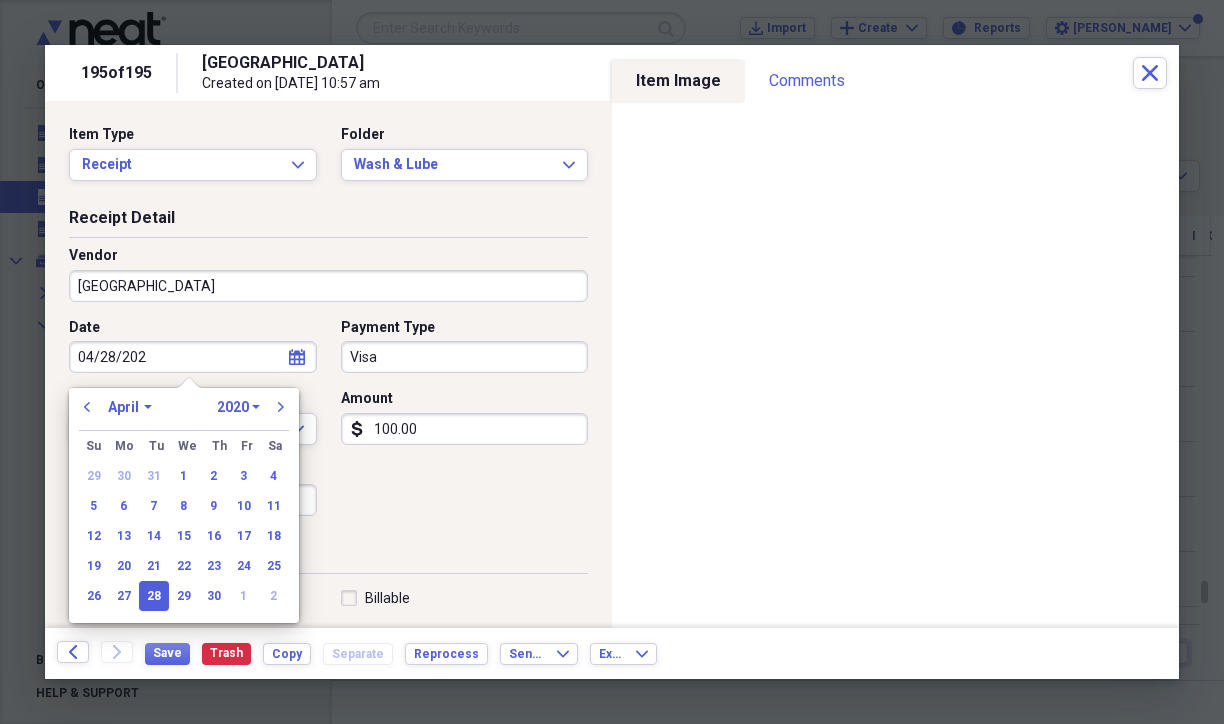 type on "[DATE]" 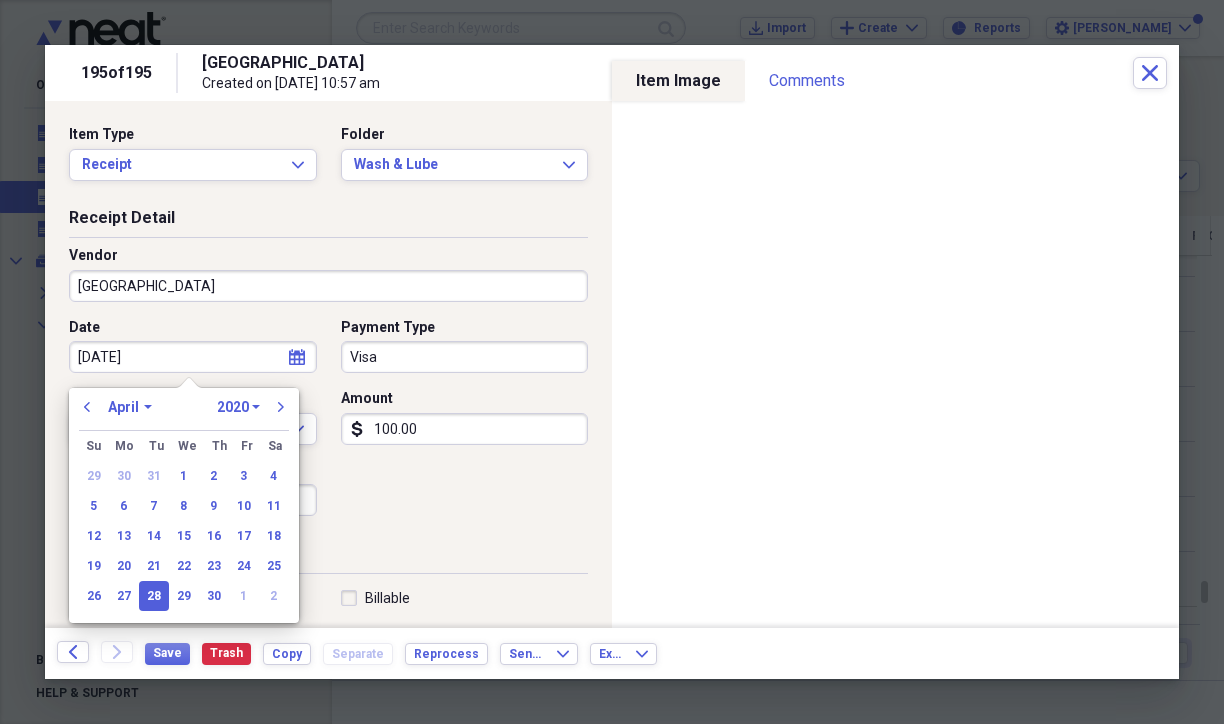 select on "2025" 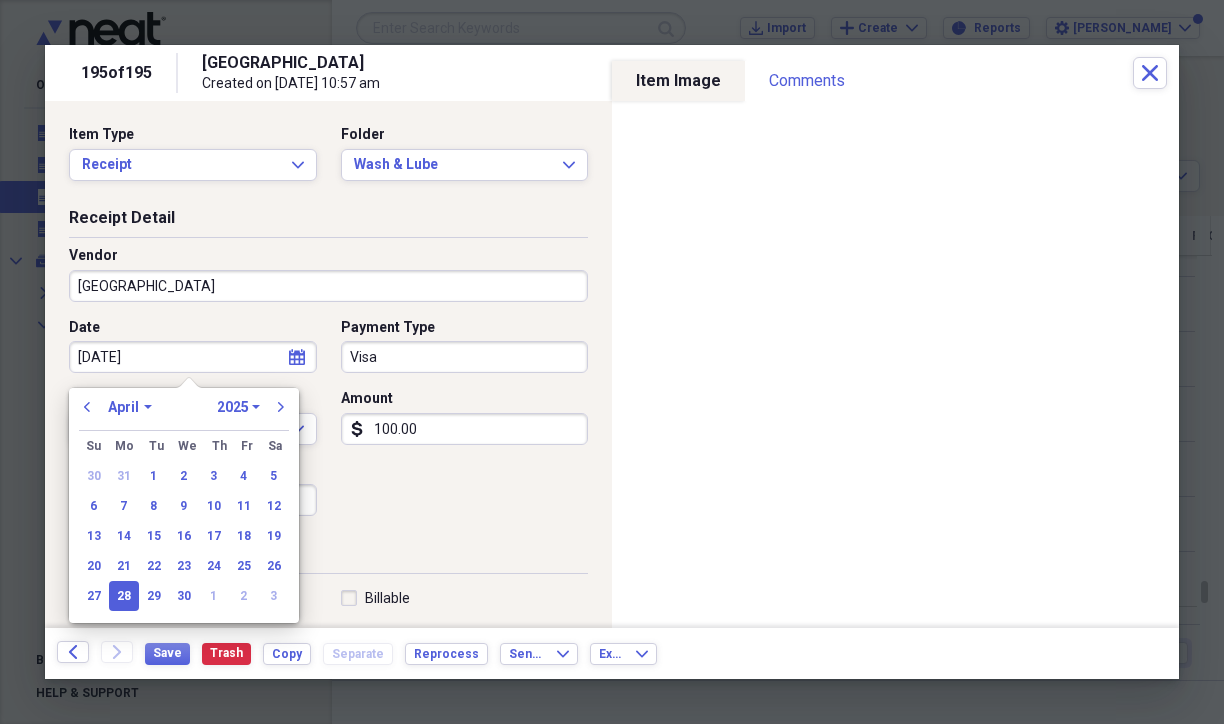 type on "[DATE]" 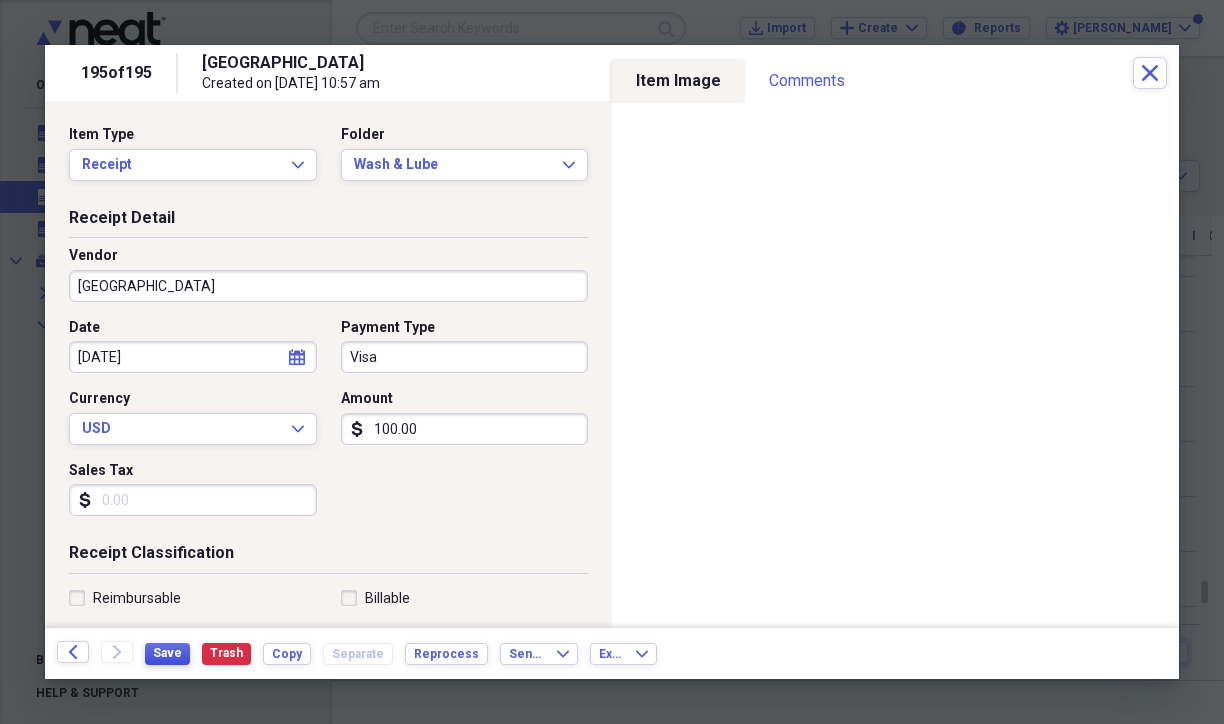 click on "Save" at bounding box center (167, 654) 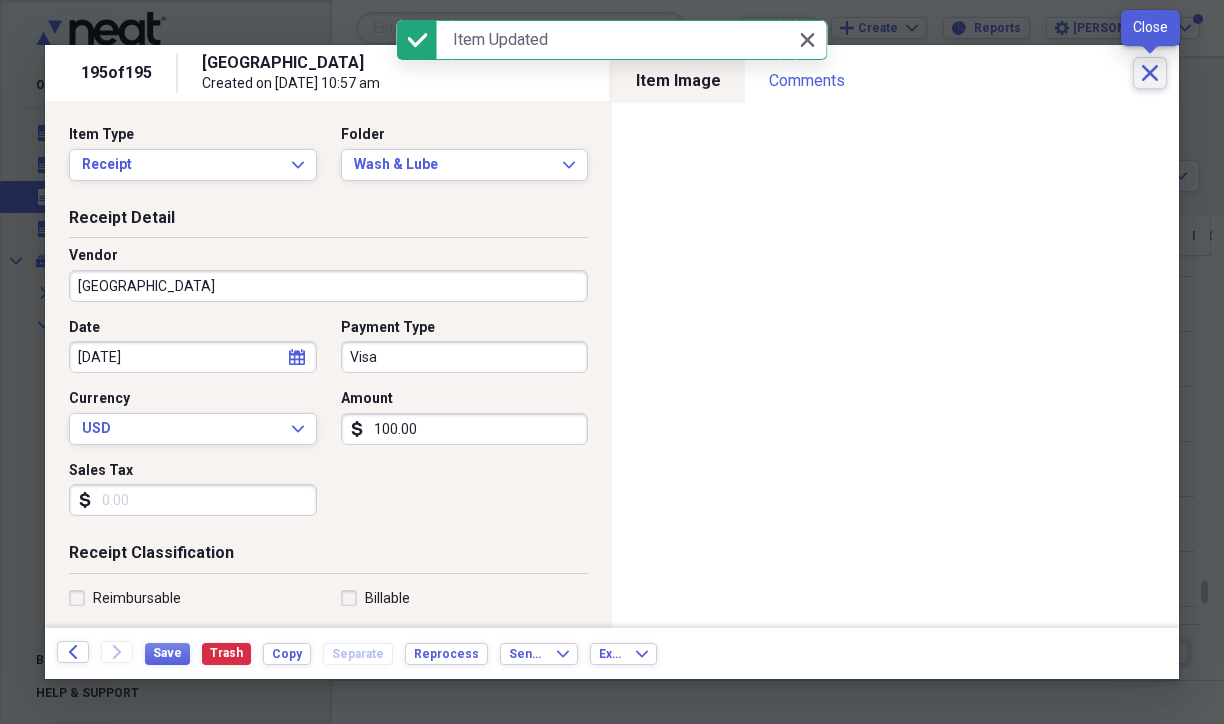 click on "Close" 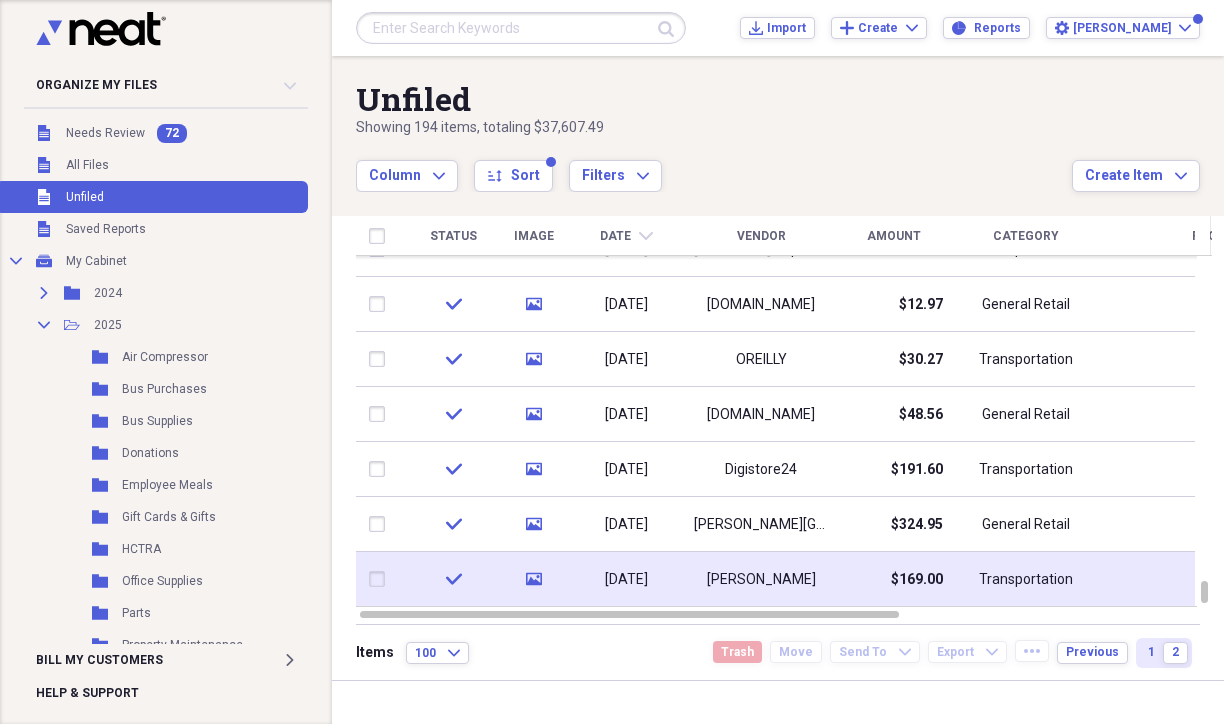 click on "[DATE]" at bounding box center [626, 580] 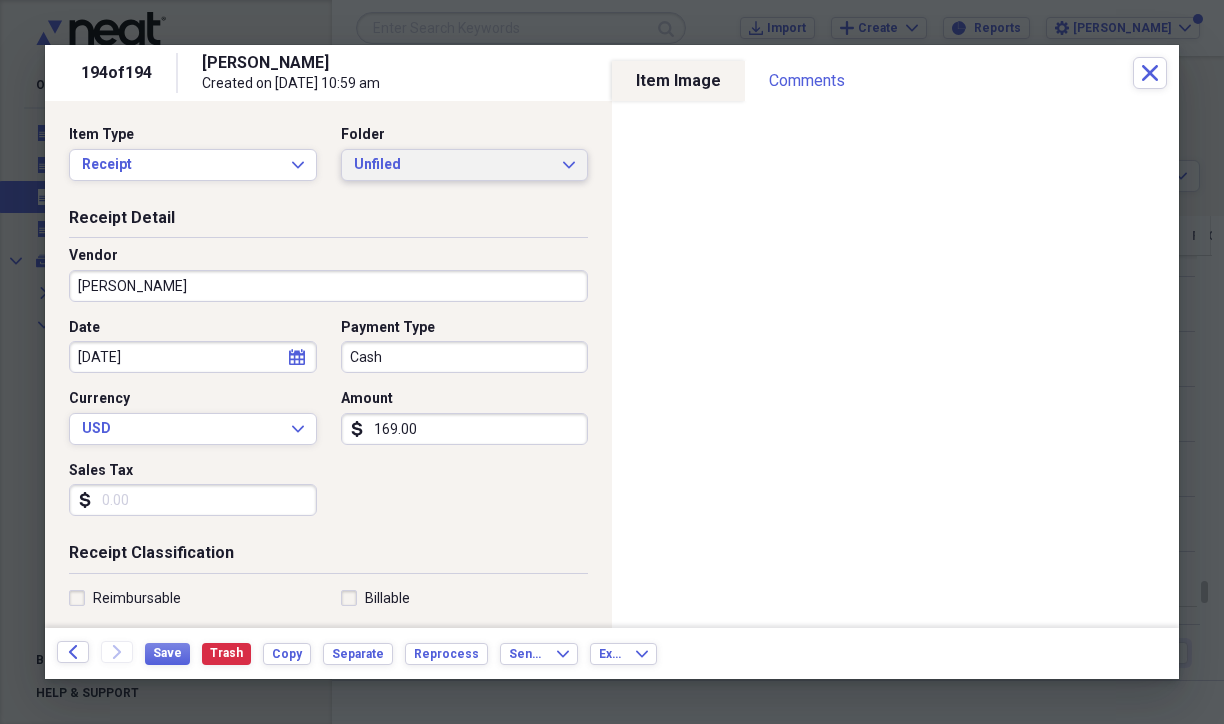 click on "Unfiled" at bounding box center [453, 165] 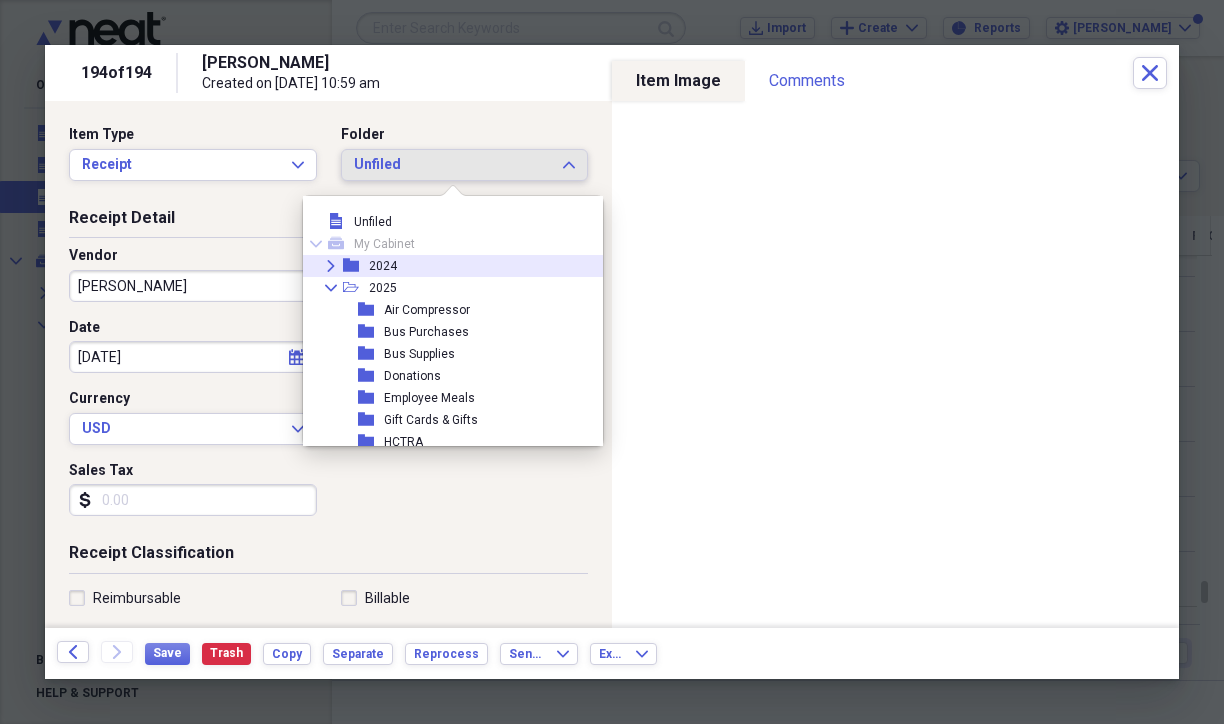 click on "Expand" 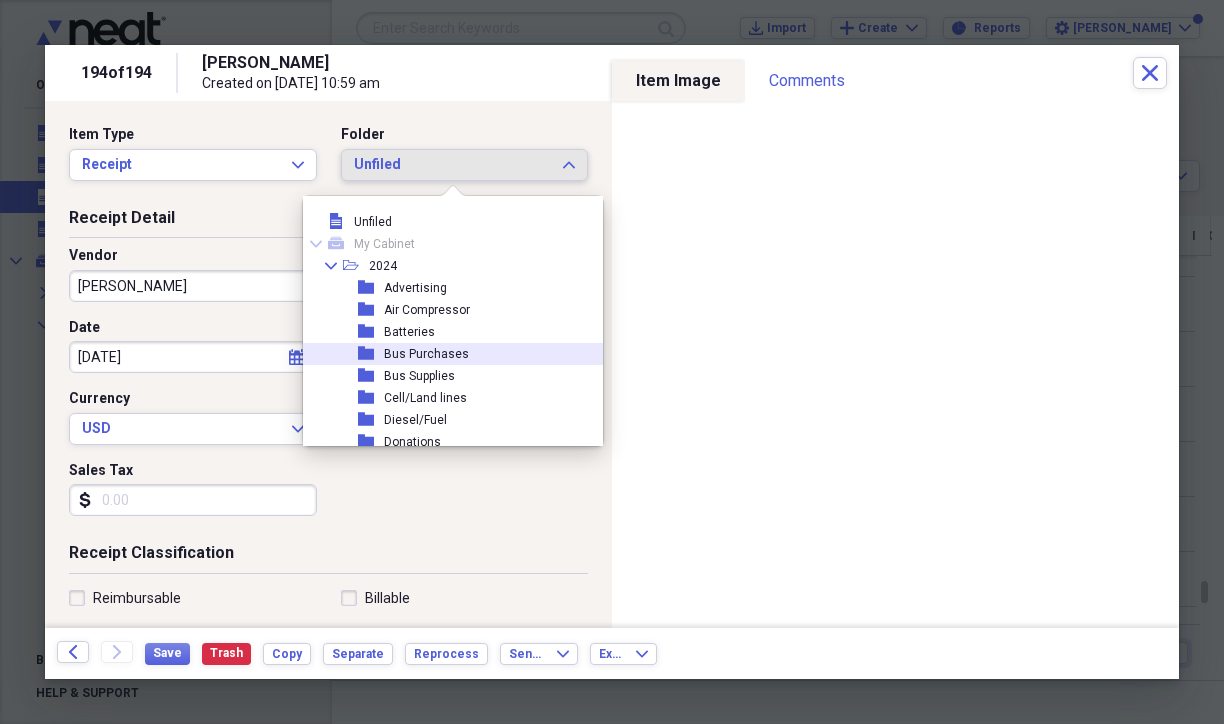 click on "Bus Purchases" at bounding box center [426, 354] 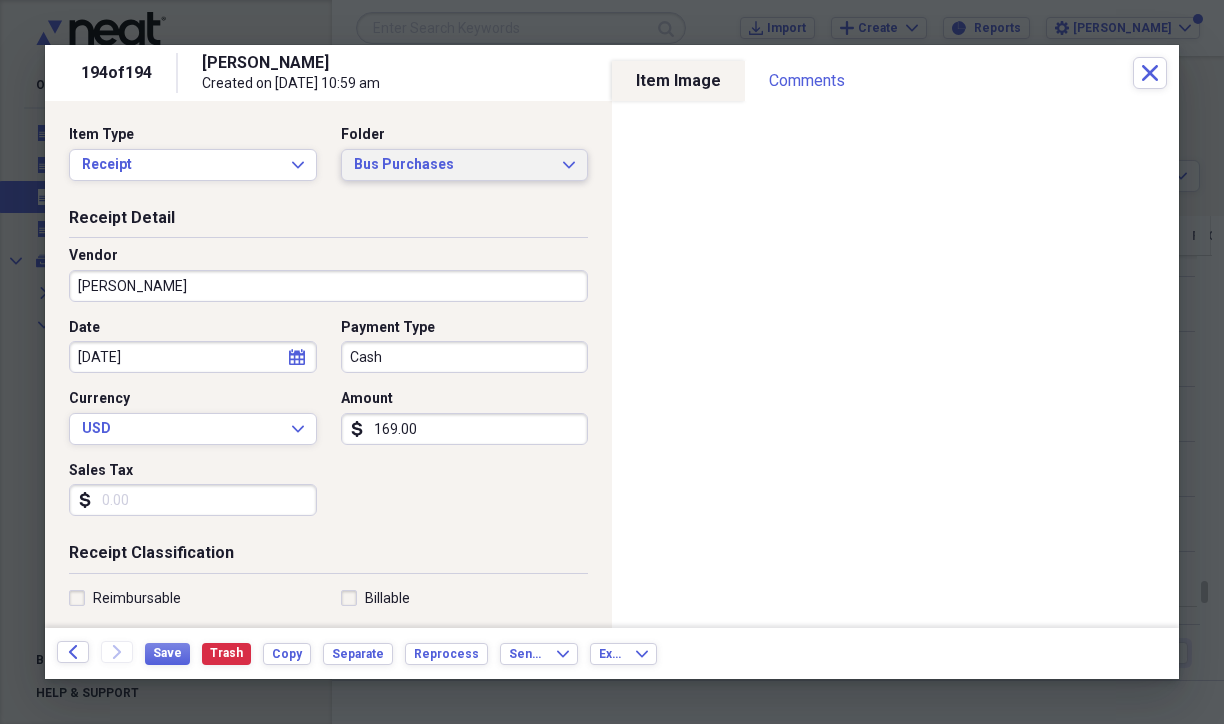 click on "Bus Purchases" at bounding box center (453, 165) 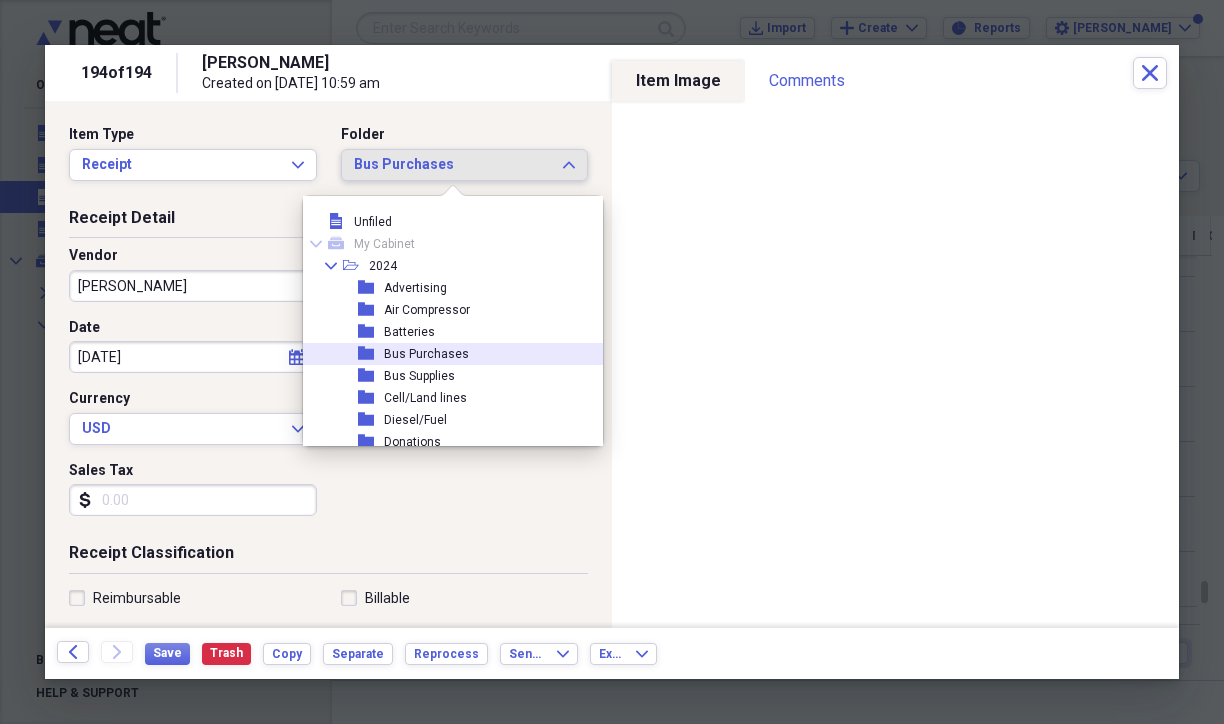 scroll, scrollTop: 40, scrollLeft: 0, axis: vertical 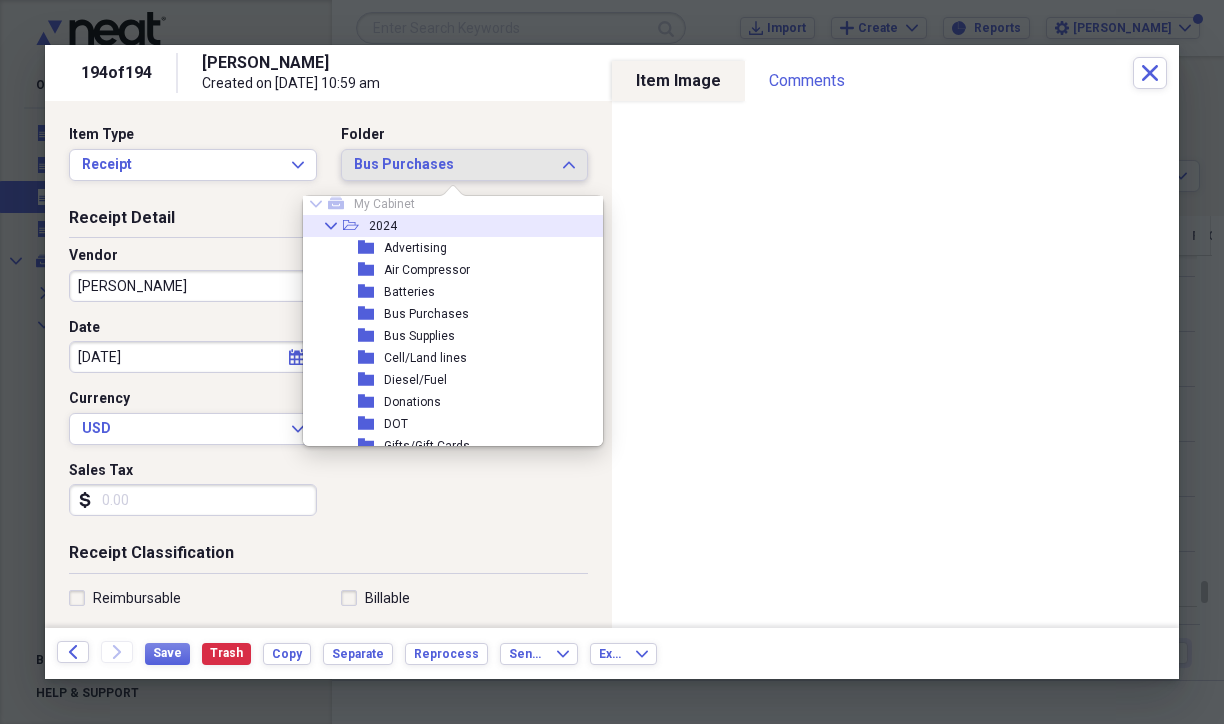click on "Collapse" 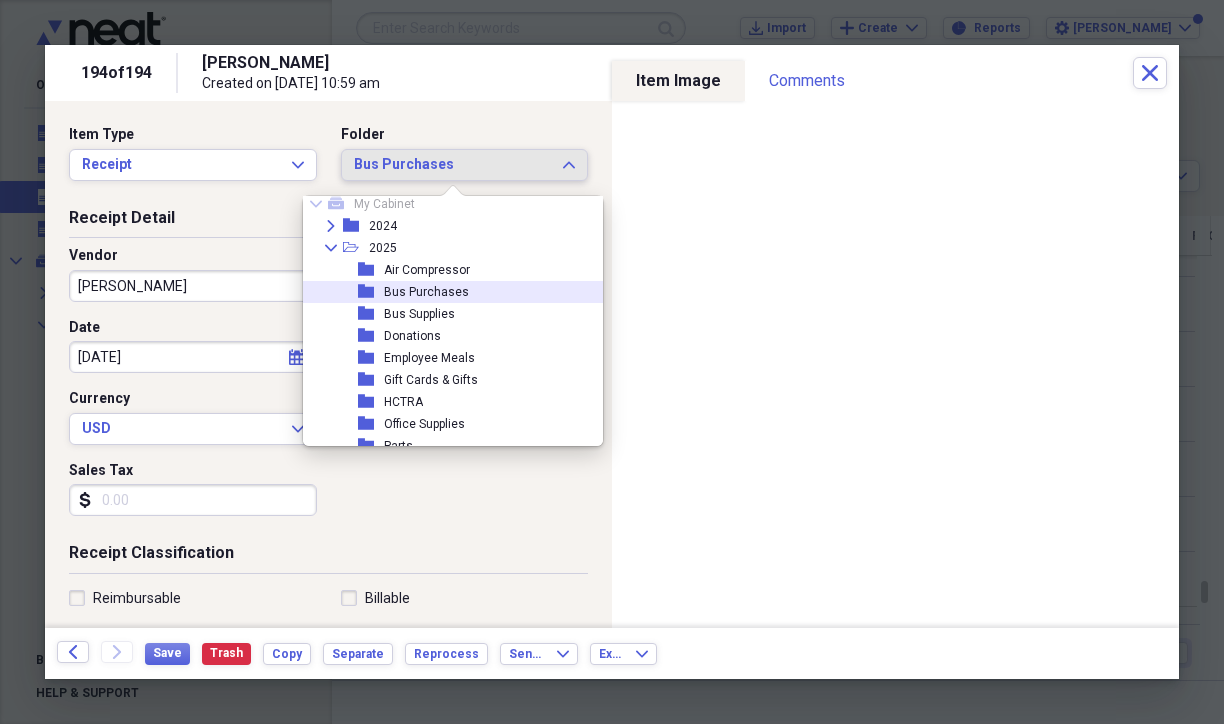 click on "Bus Purchases" at bounding box center (426, 292) 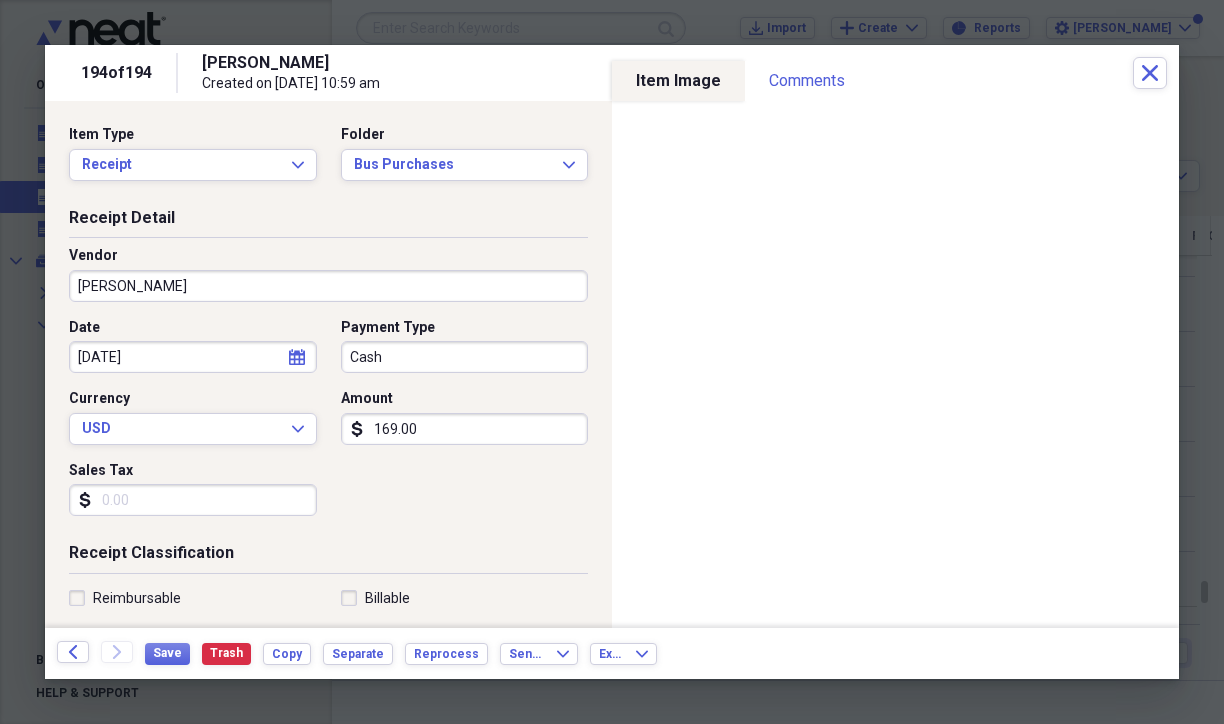 click on "[PERSON_NAME]" at bounding box center (328, 286) 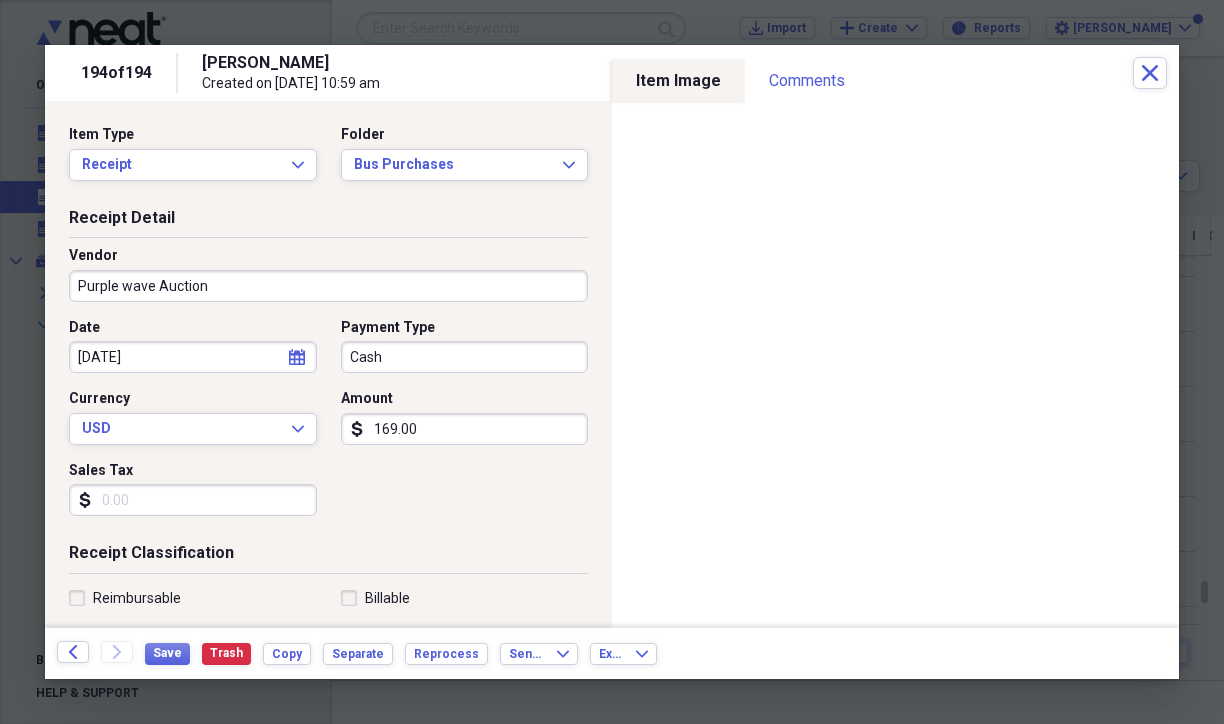 type on "Purple wave Auction" 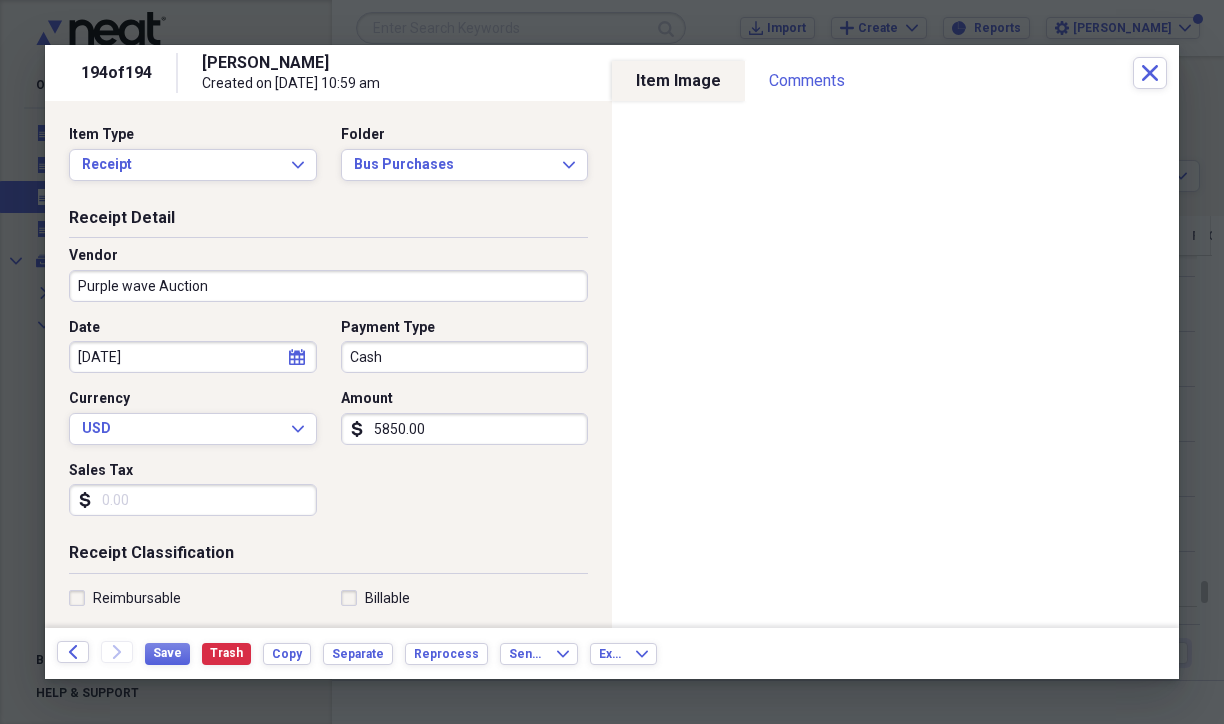 type on "5850.00" 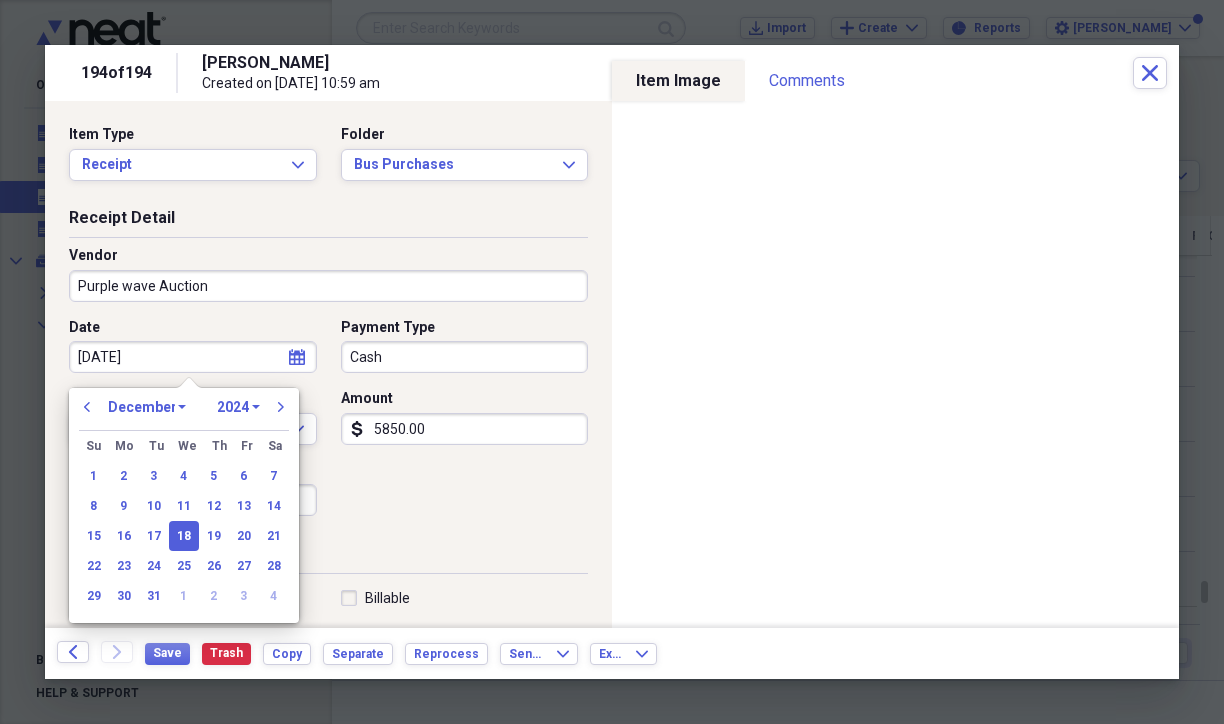 click on "[DATE]" at bounding box center [193, 357] 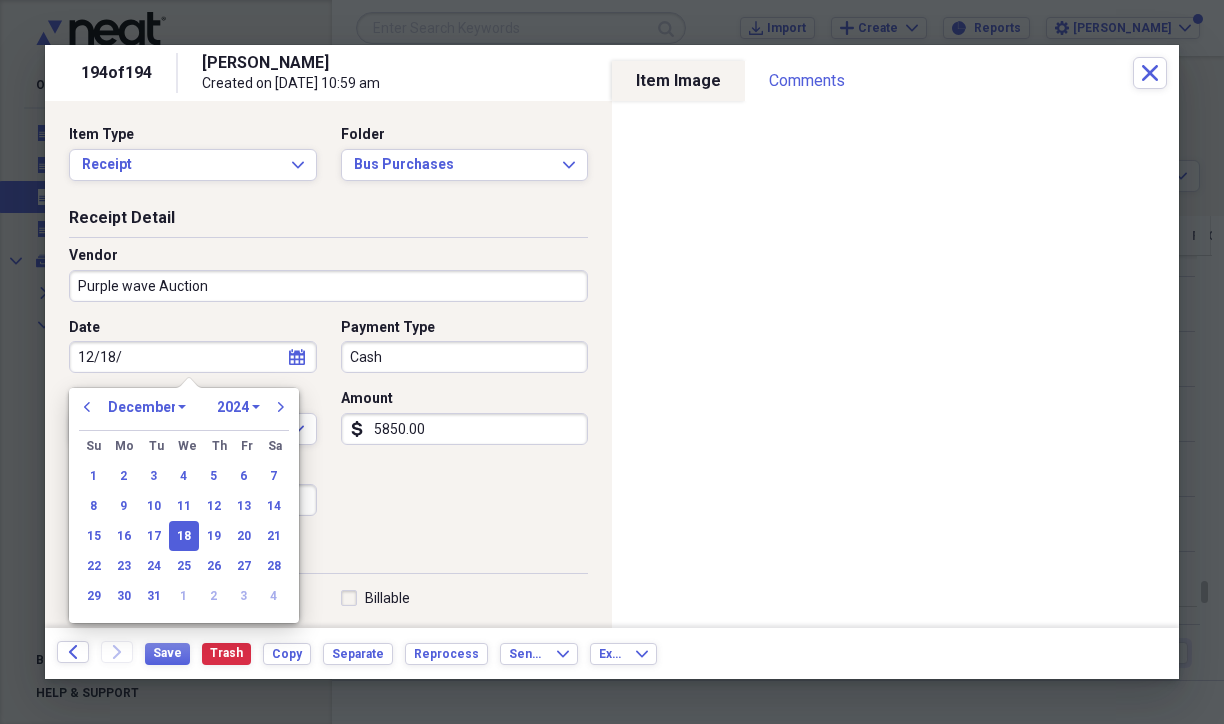 type on "12/18" 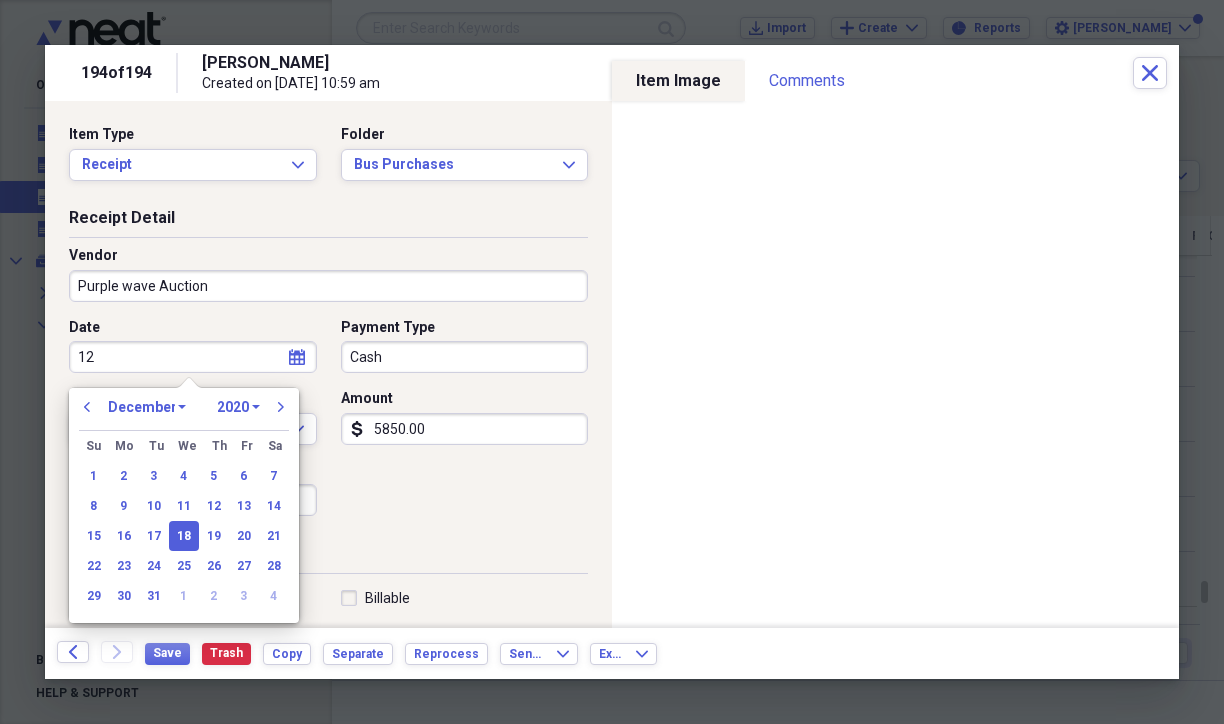 type on "1" 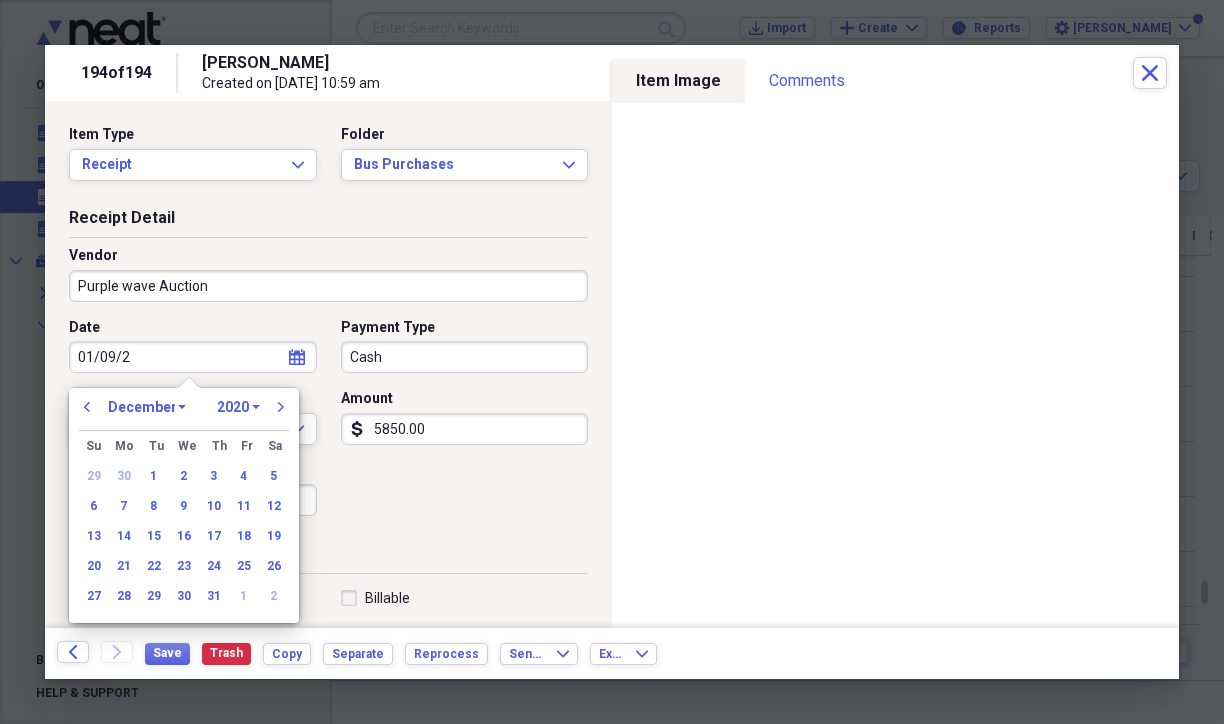 type on "[DATE]" 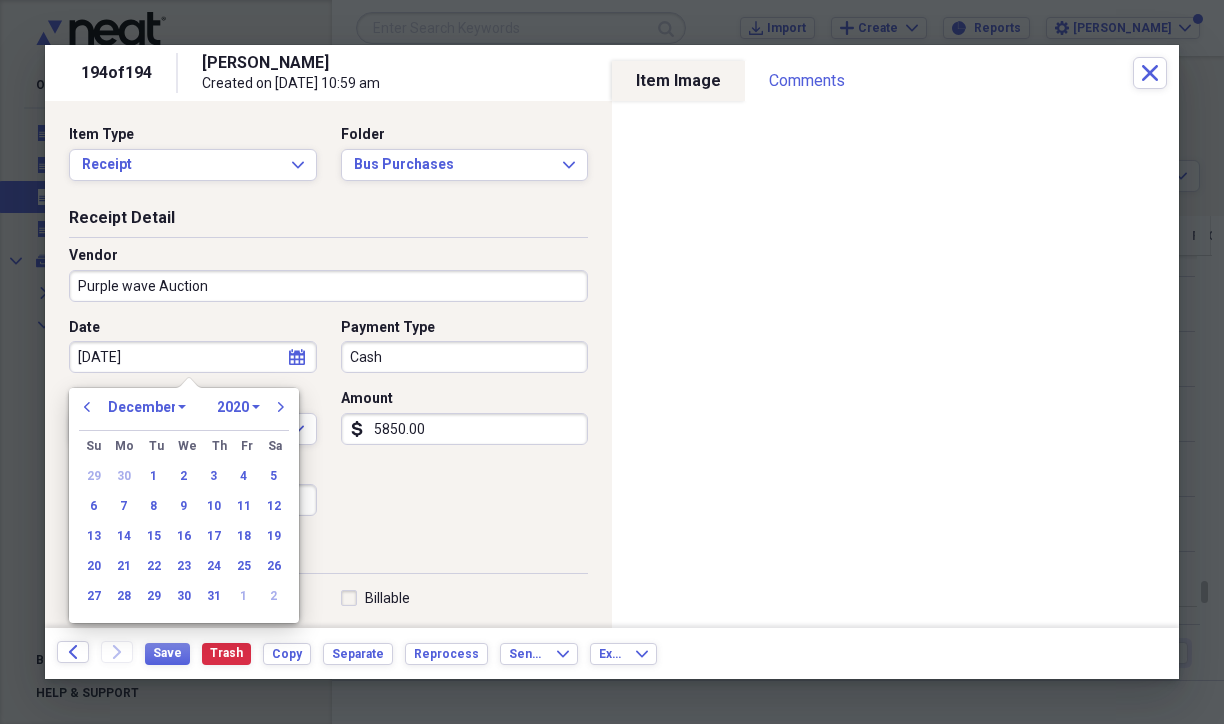 select on "0" 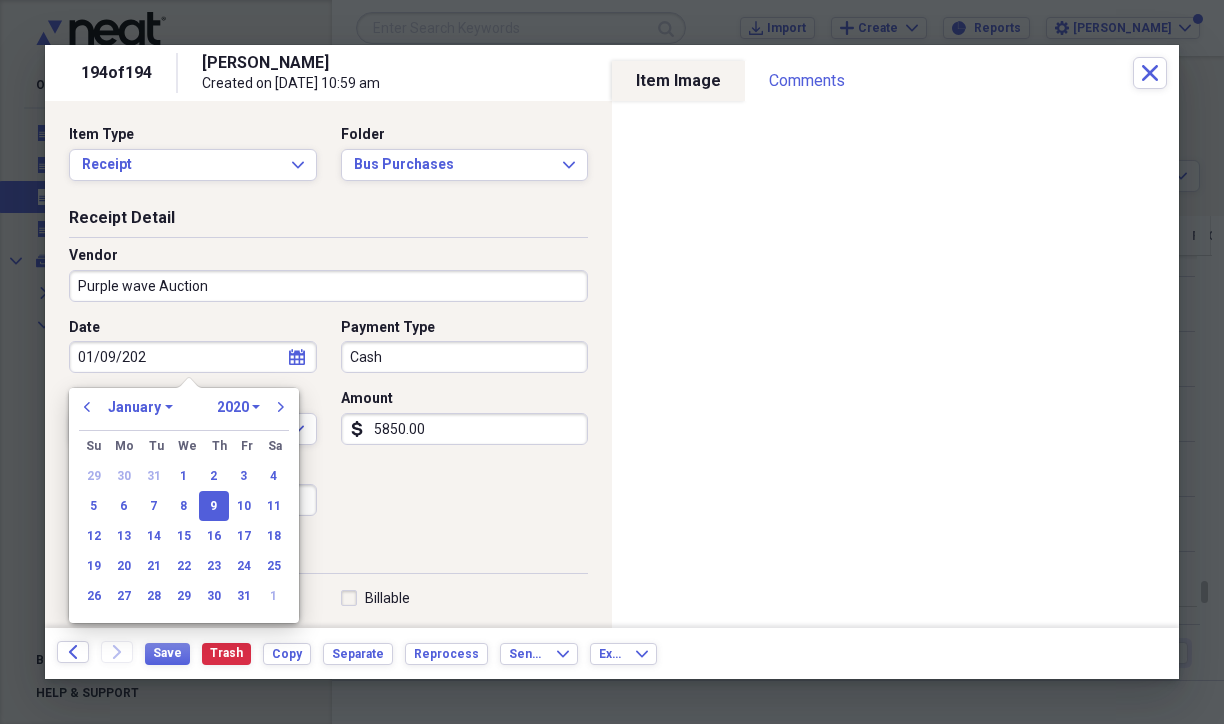 type on "[DATE]" 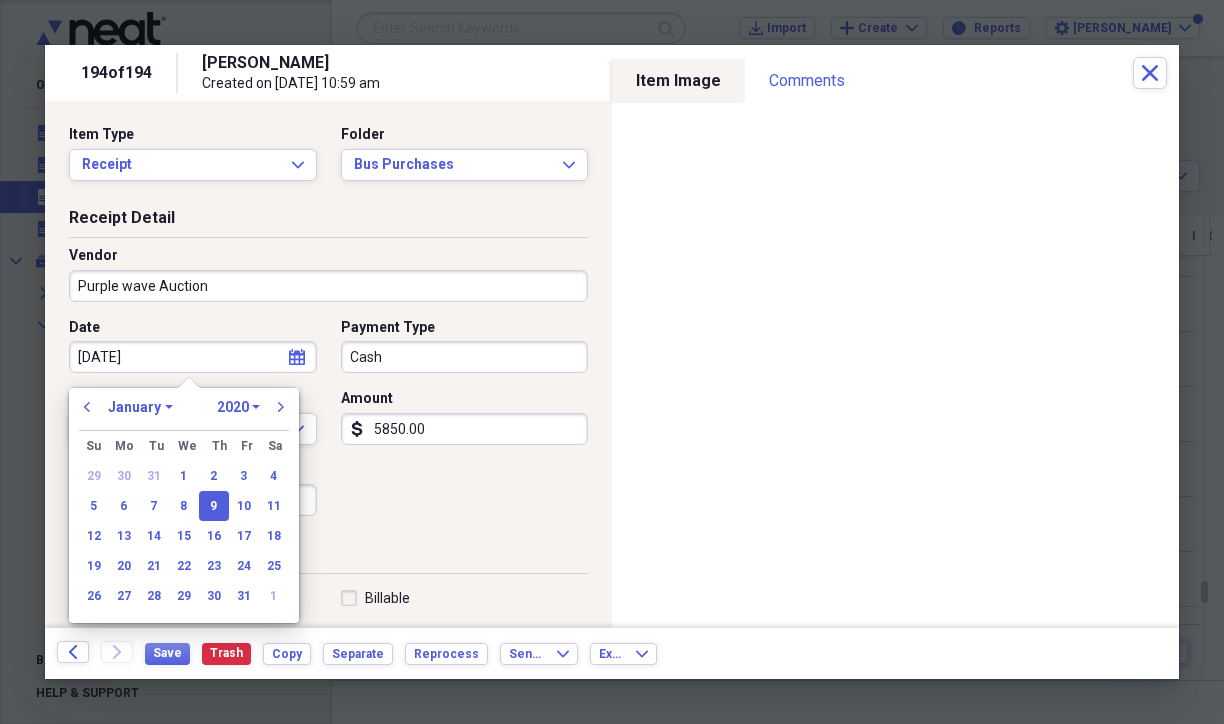 select on "2025" 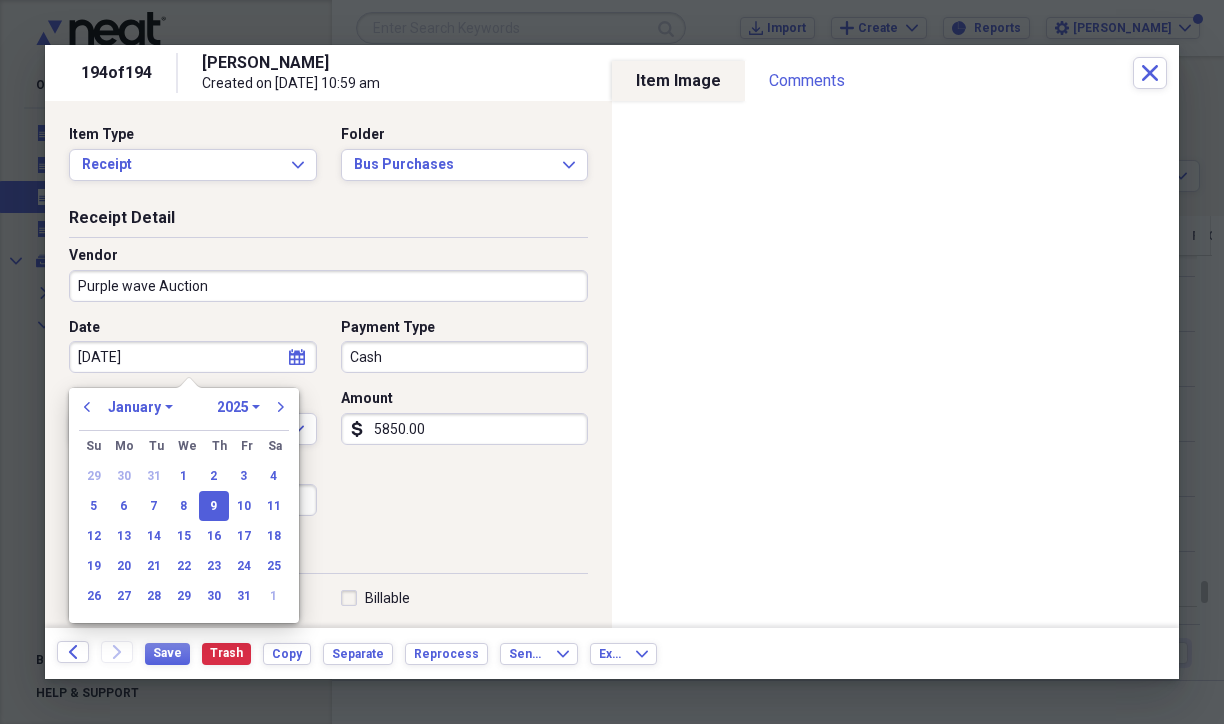 type on "[DATE]" 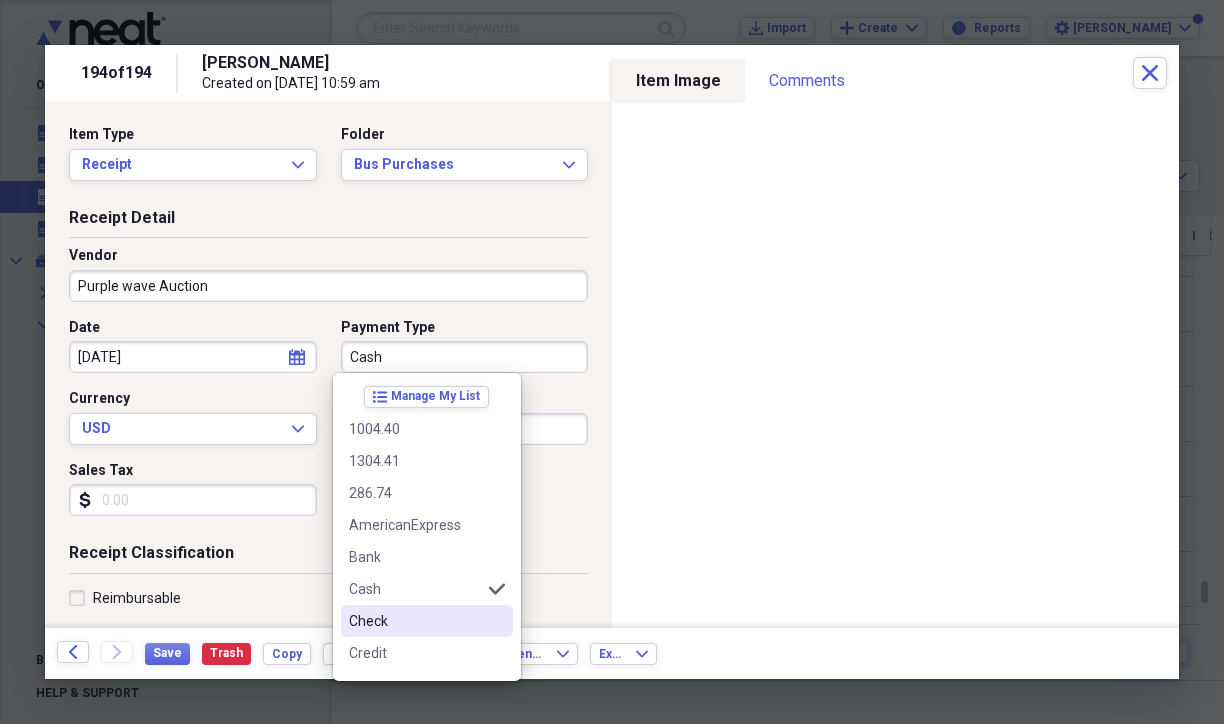 click on "Check" at bounding box center (415, 621) 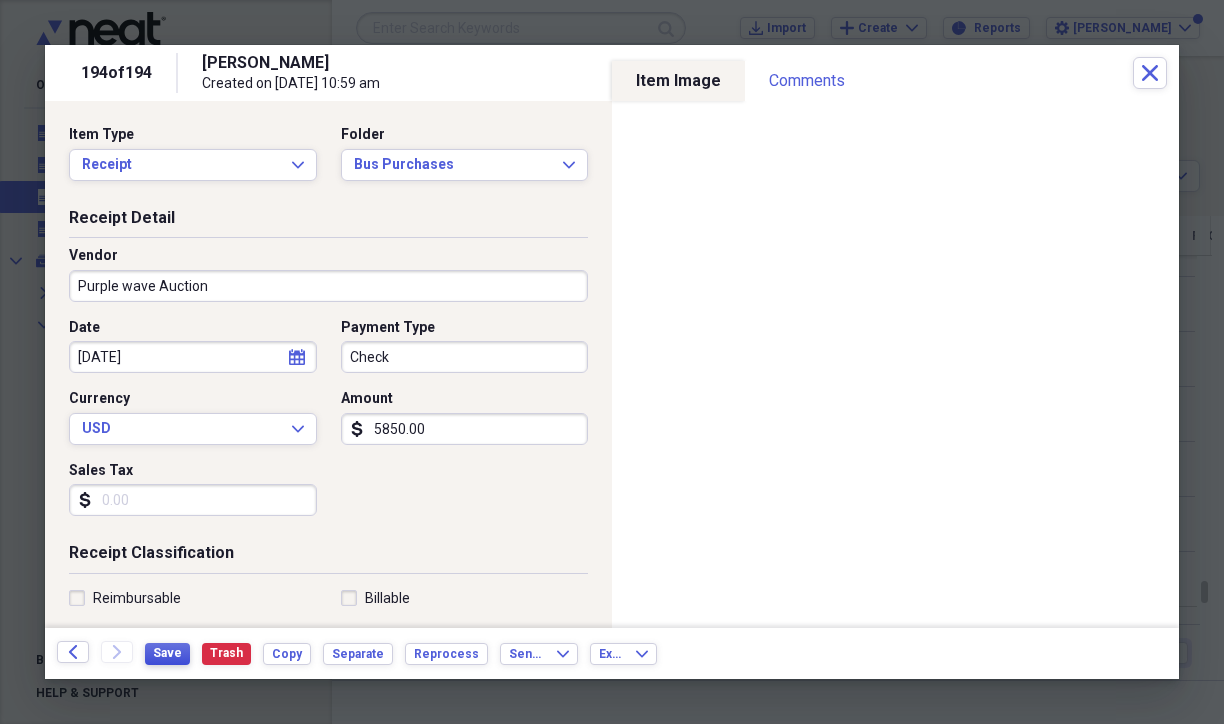 click on "Save" at bounding box center [167, 653] 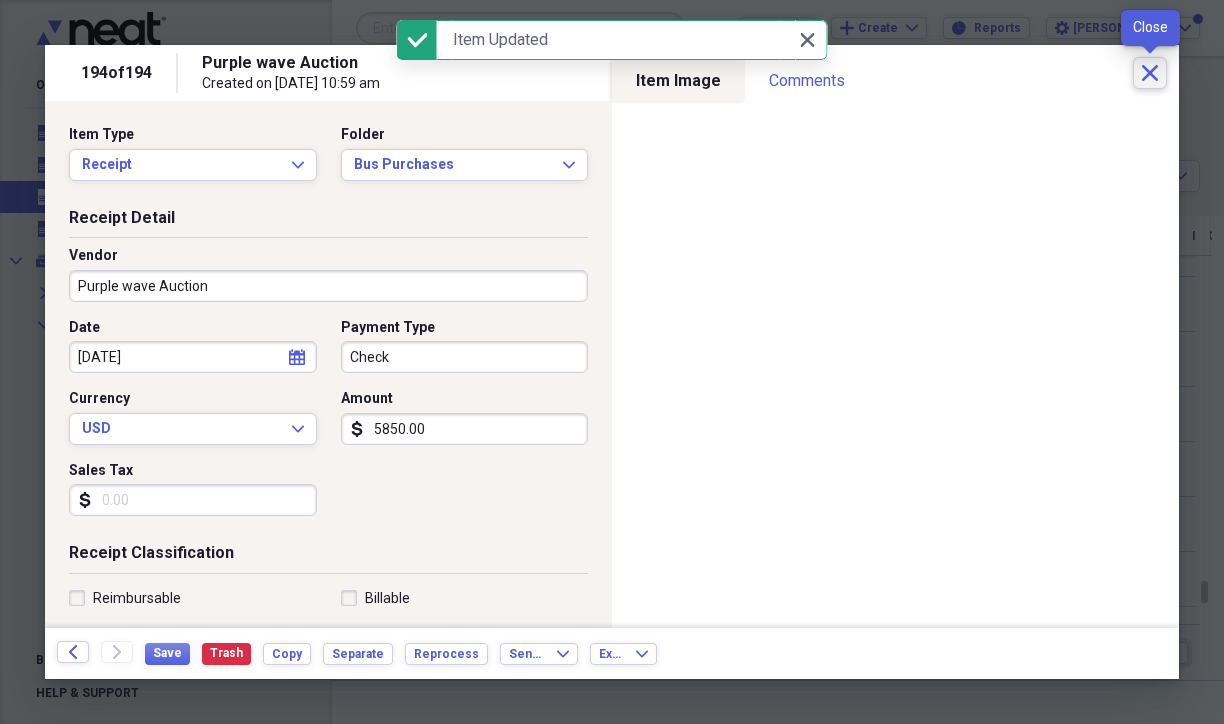 click on "Close" at bounding box center (1150, 73) 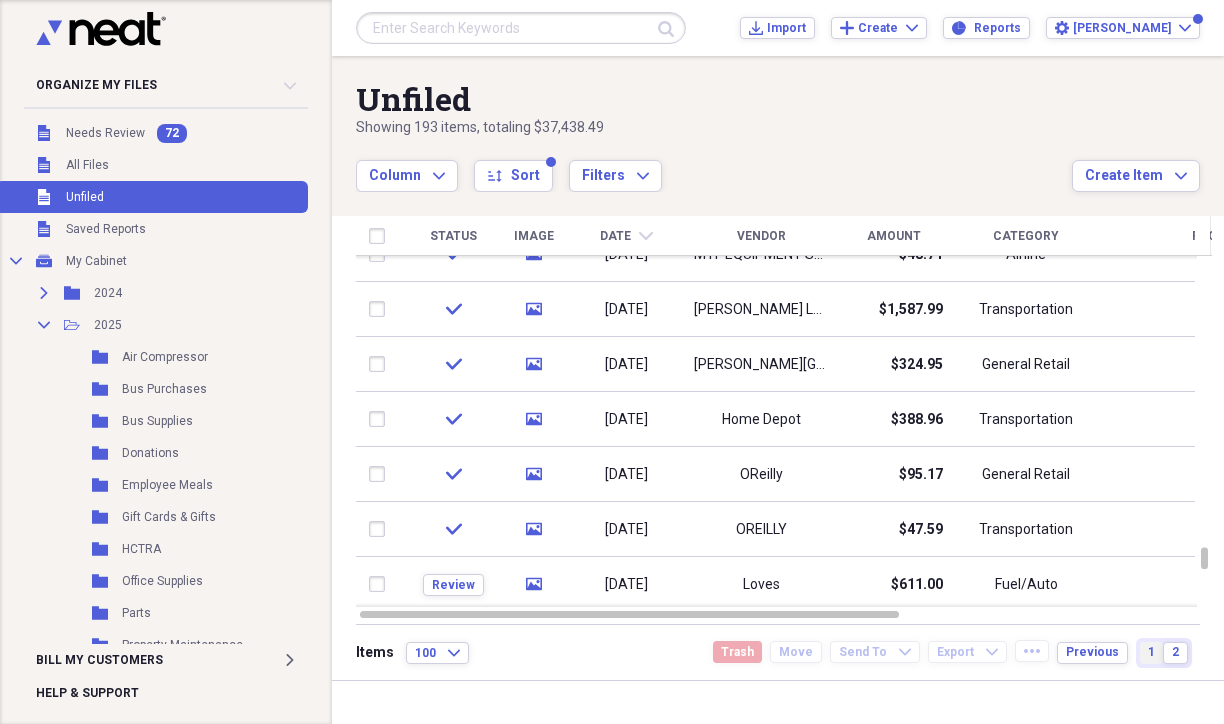 click on "1" at bounding box center [1151, 652] 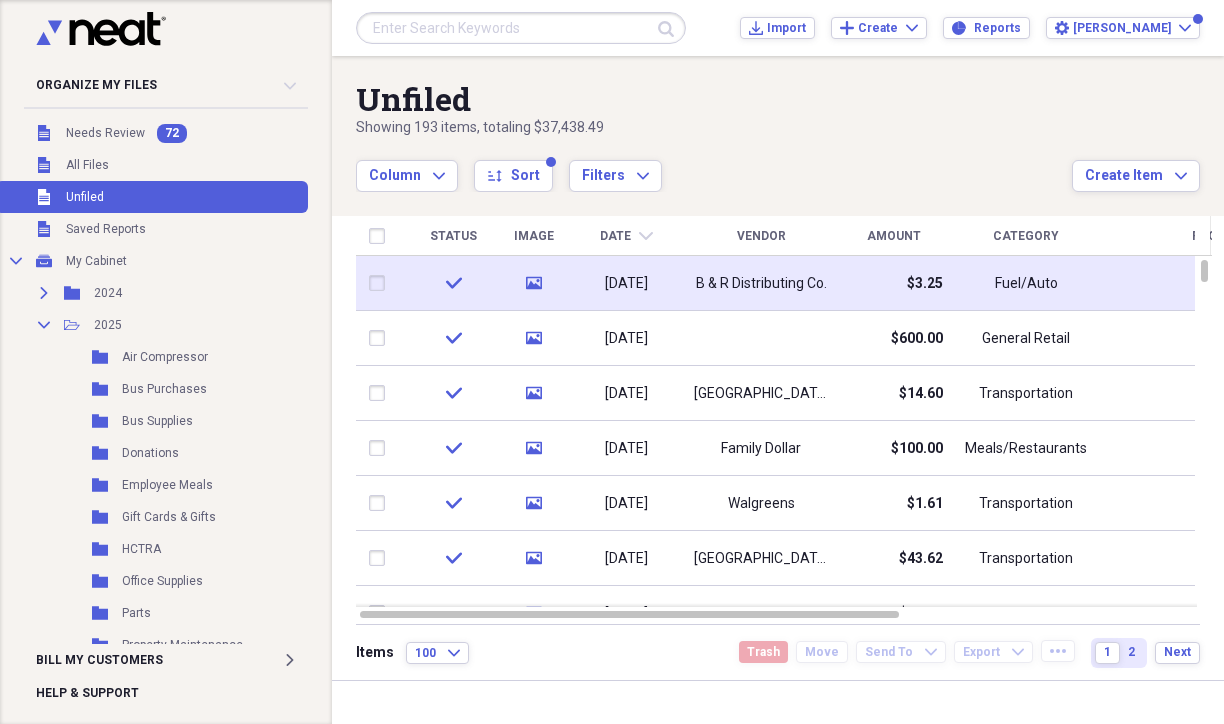 click on "[DATE]" at bounding box center (626, 284) 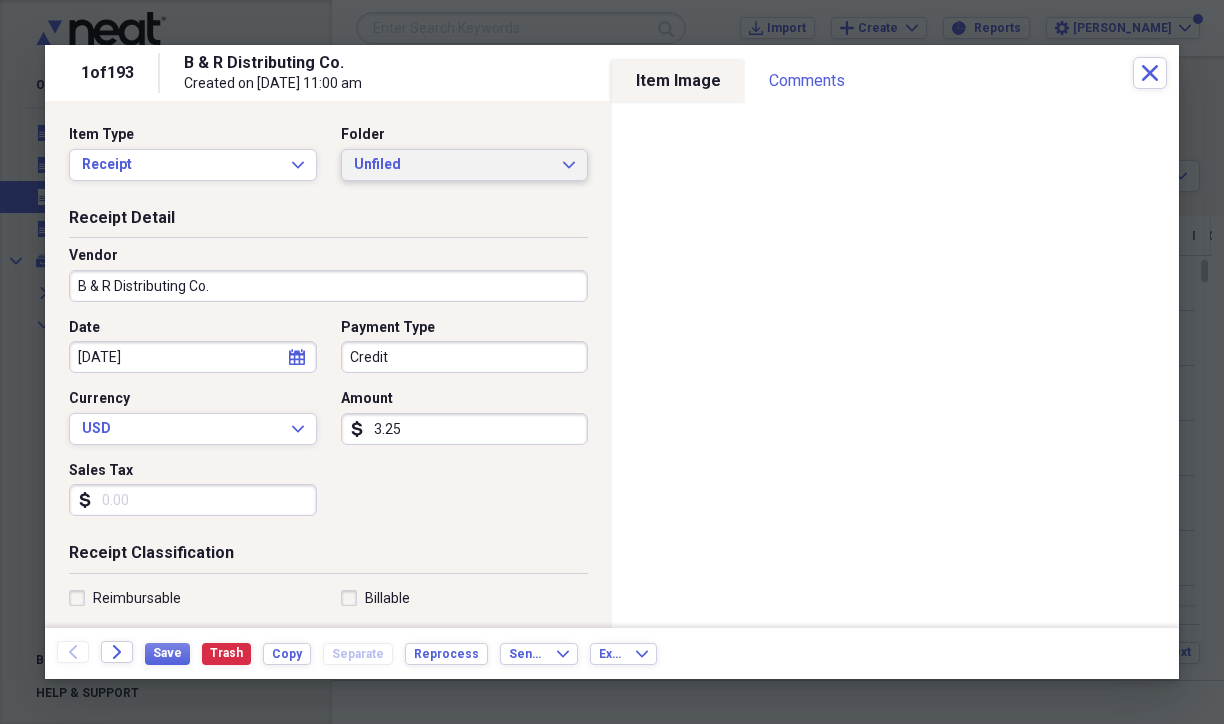 click on "Unfiled" at bounding box center (453, 165) 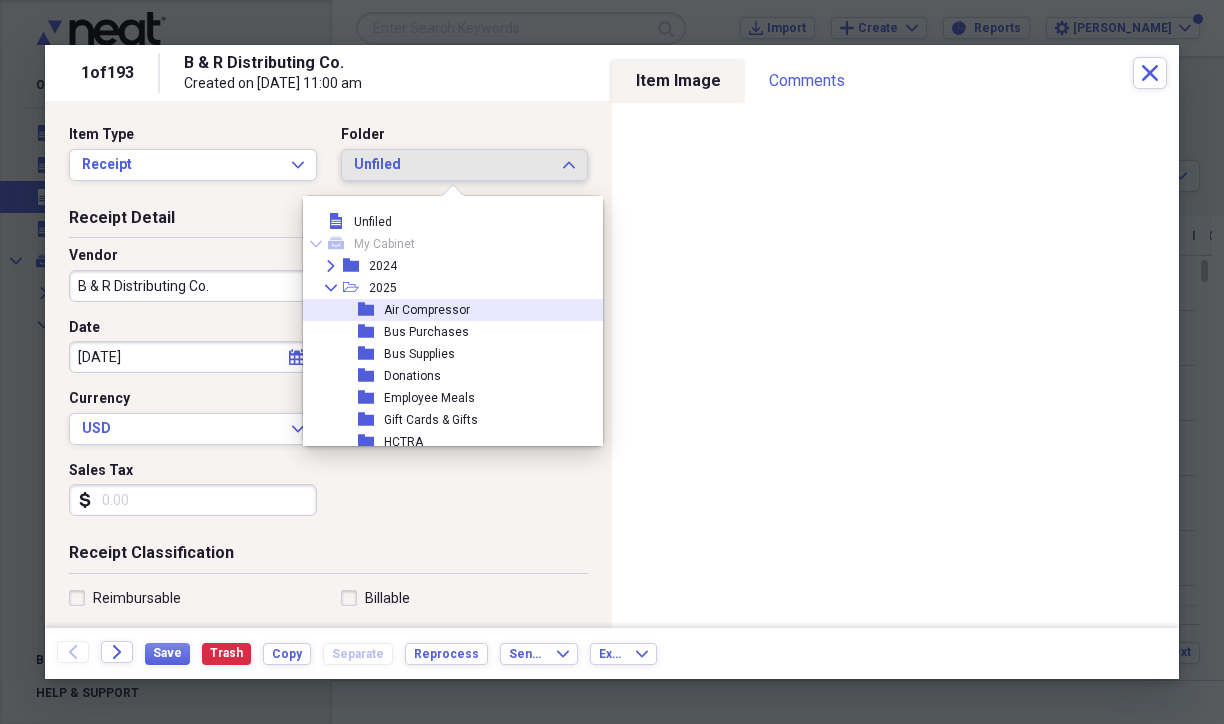 click on "Air Compressor" at bounding box center (427, 310) 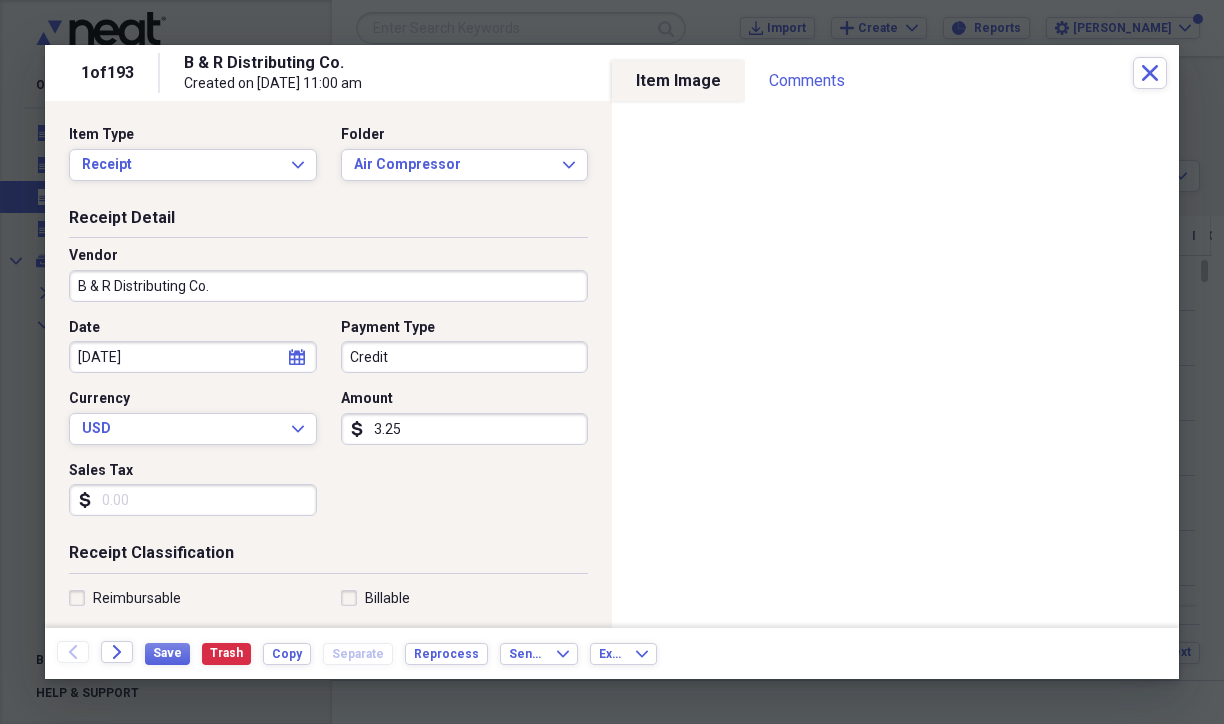 click on "3.25" at bounding box center (465, 429) 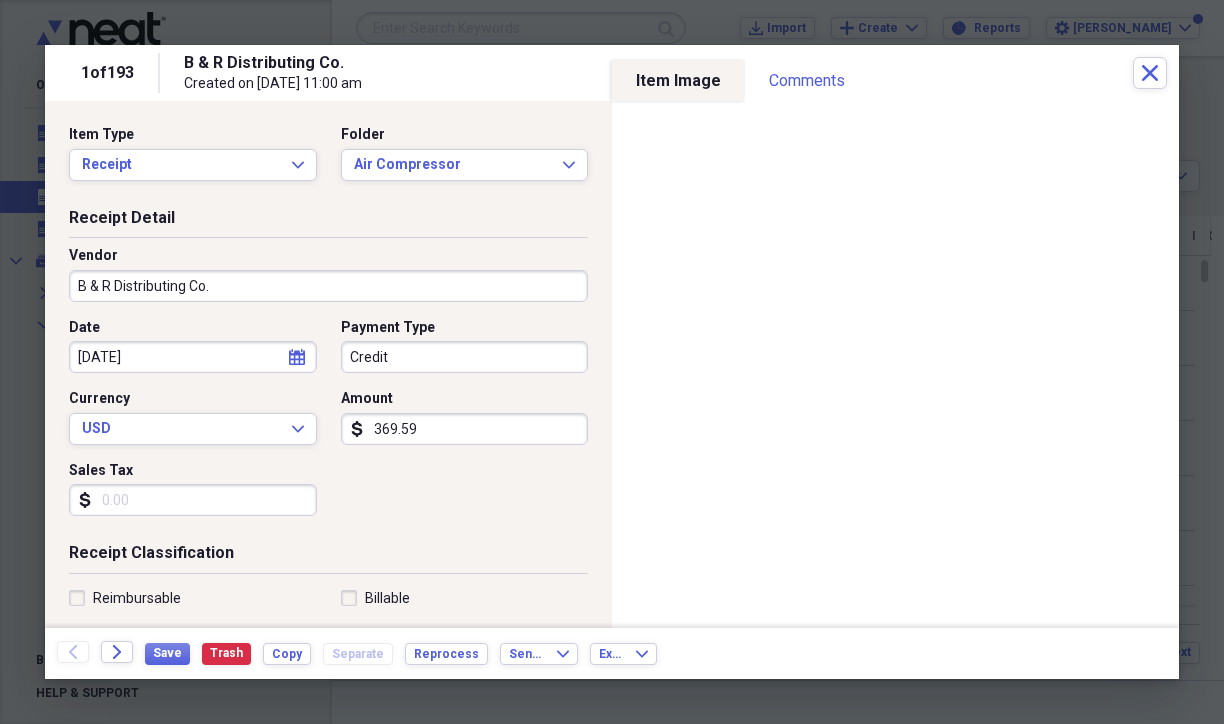 type on "369.59" 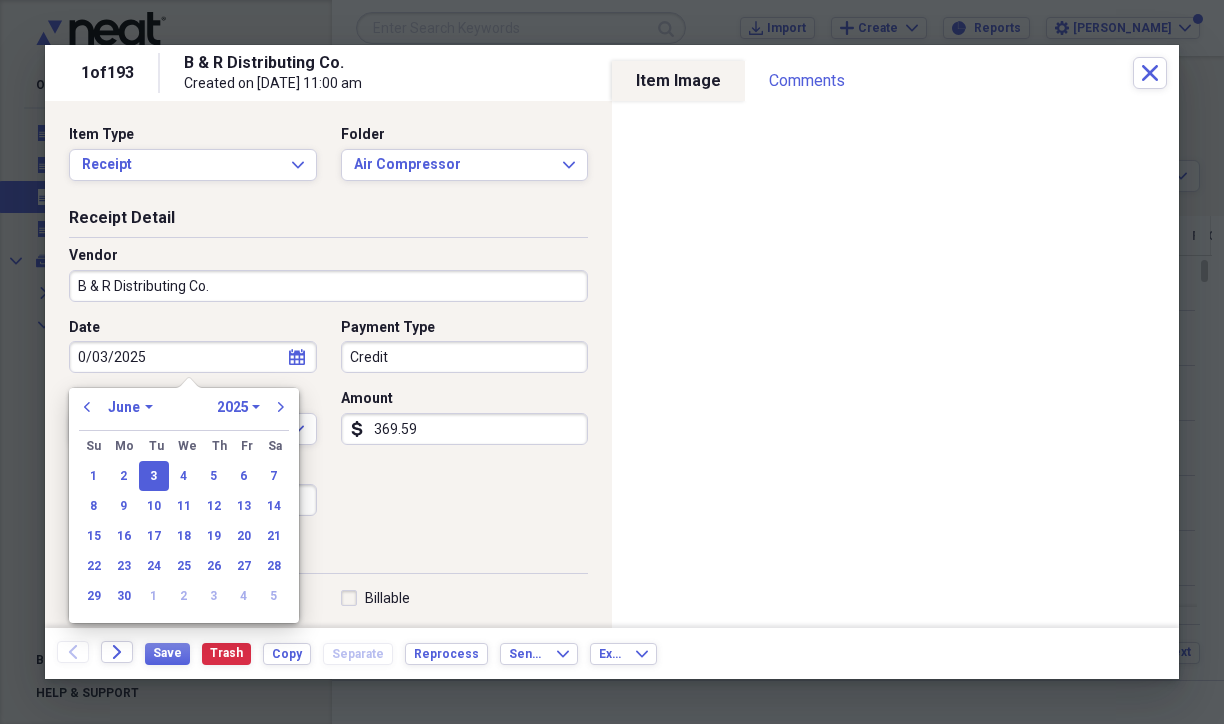 type on "[DATE]" 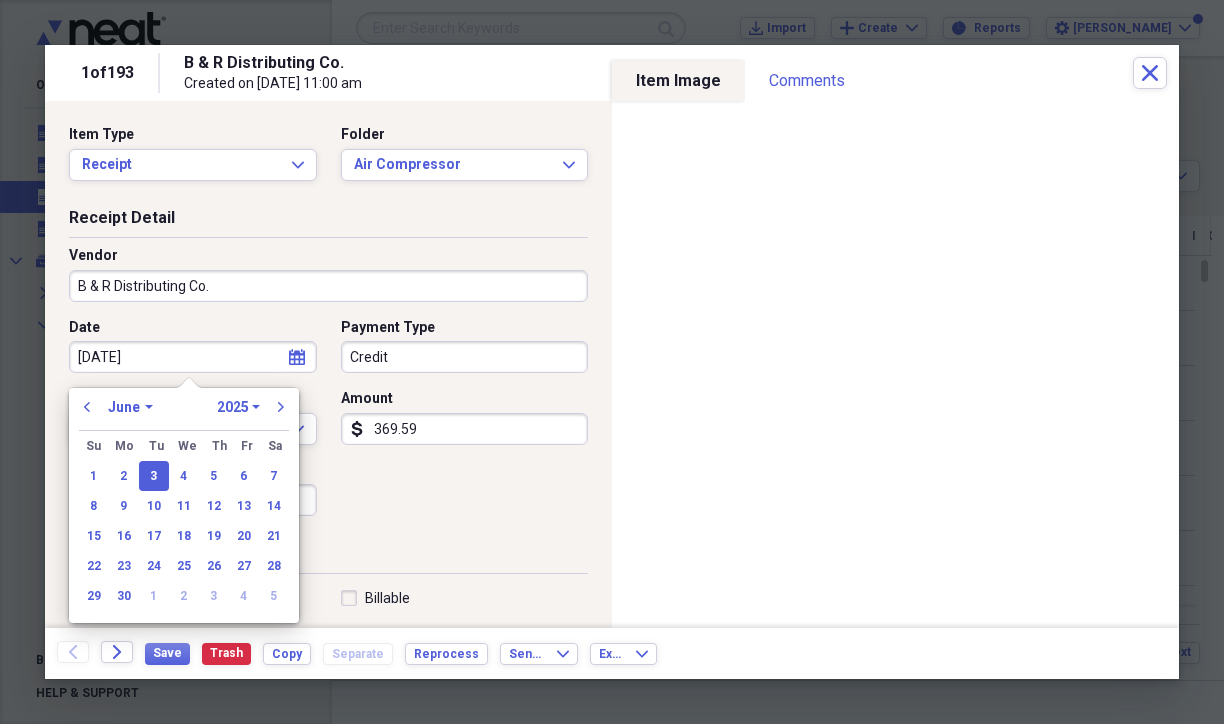 select on "4" 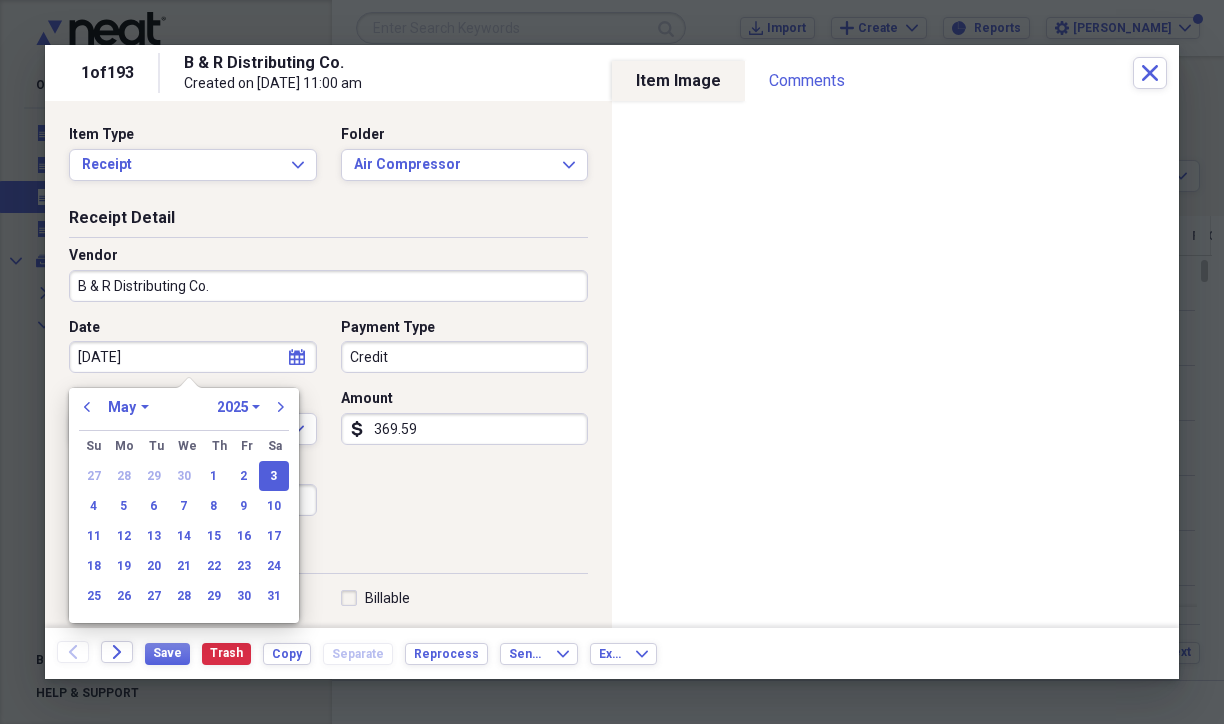 type on "[DATE]" 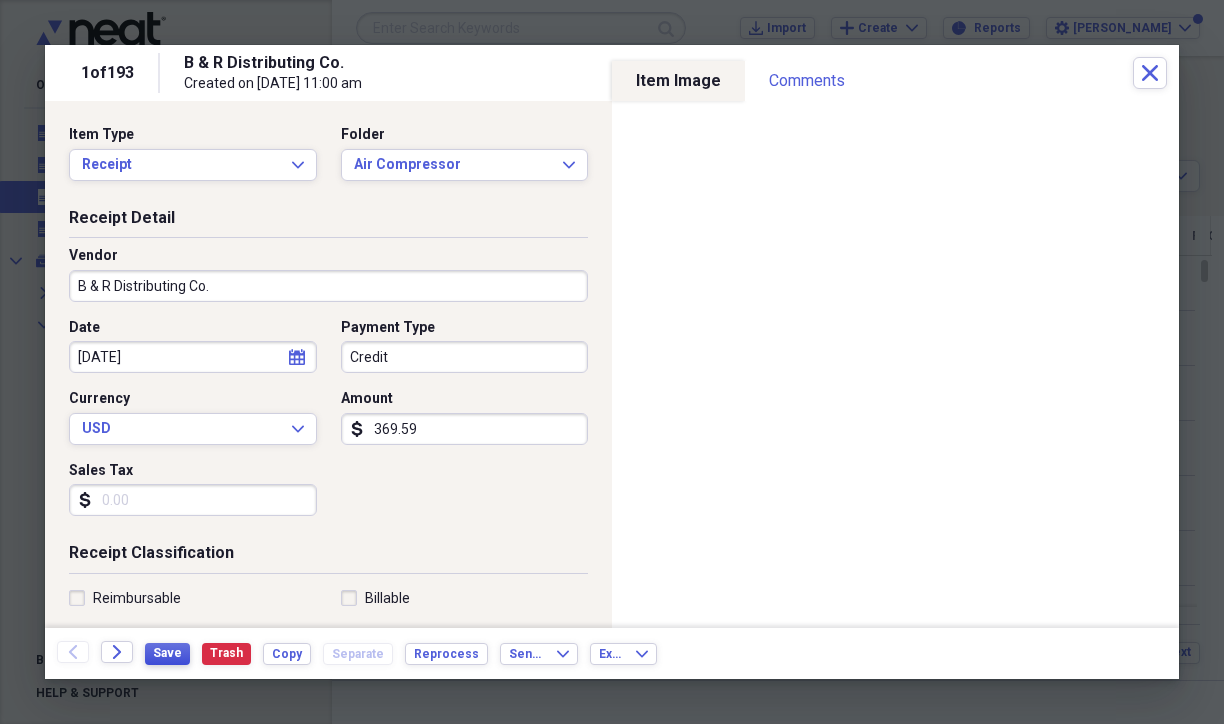 click on "Save" at bounding box center [167, 653] 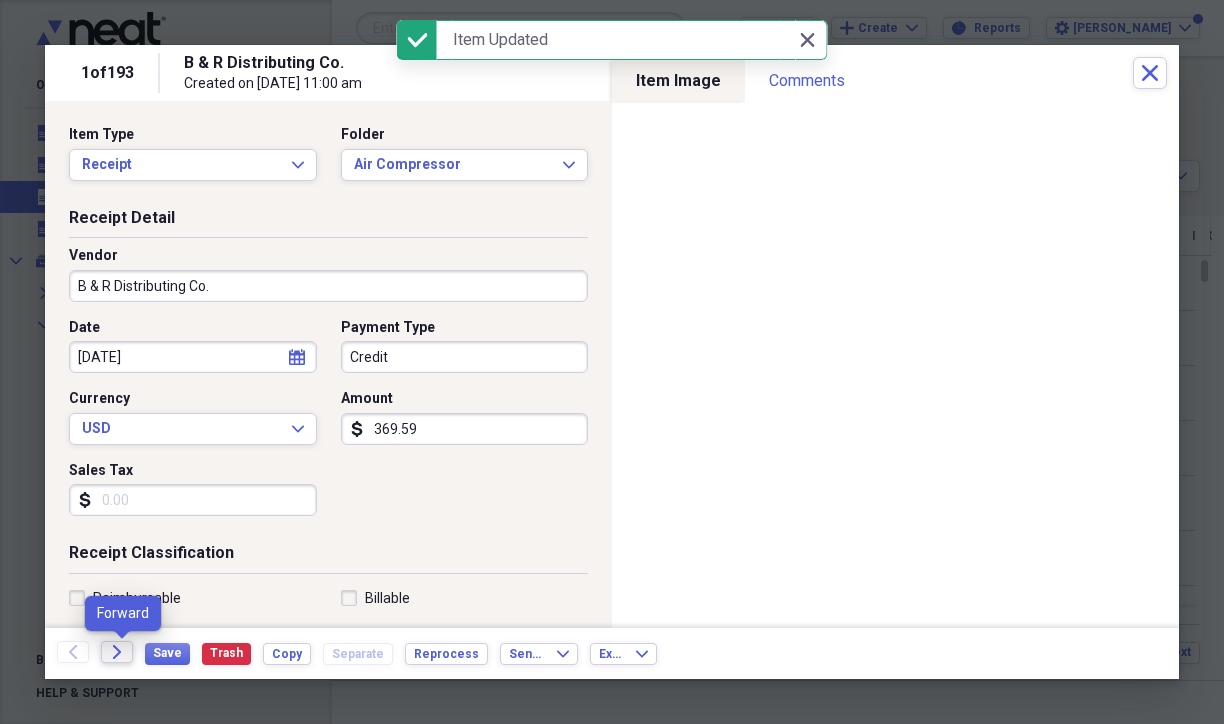 click on "Forward" 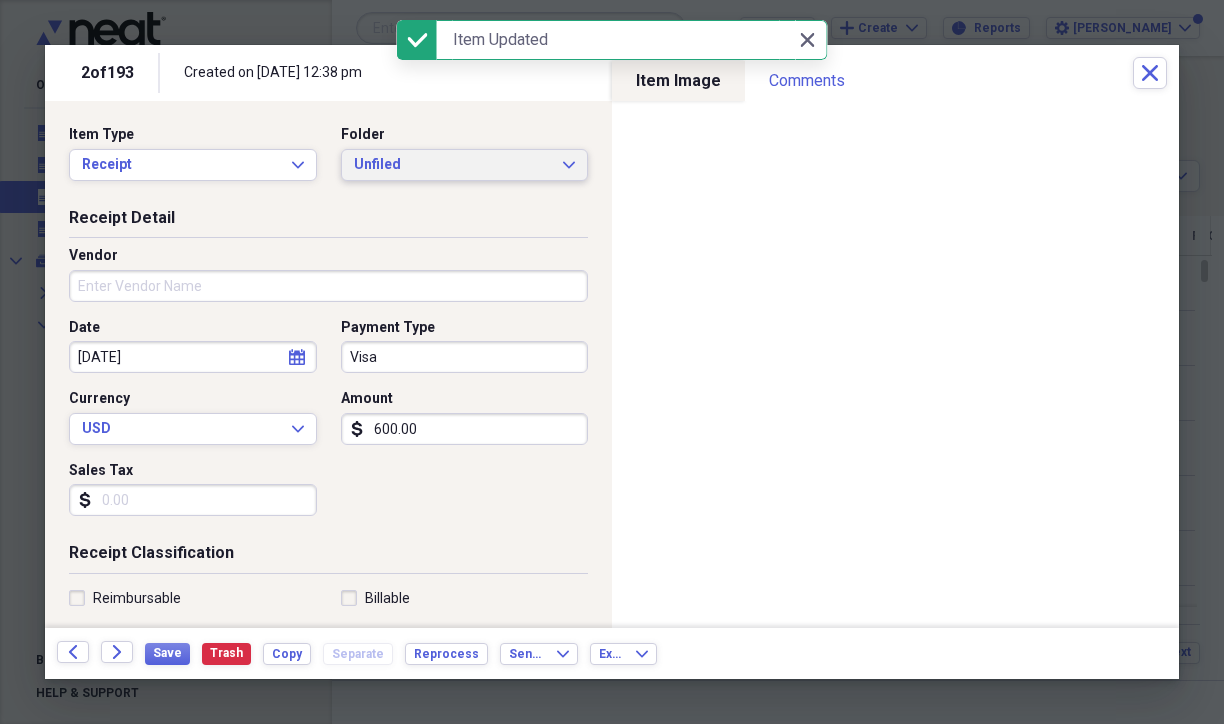 click on "Unfiled" at bounding box center (453, 165) 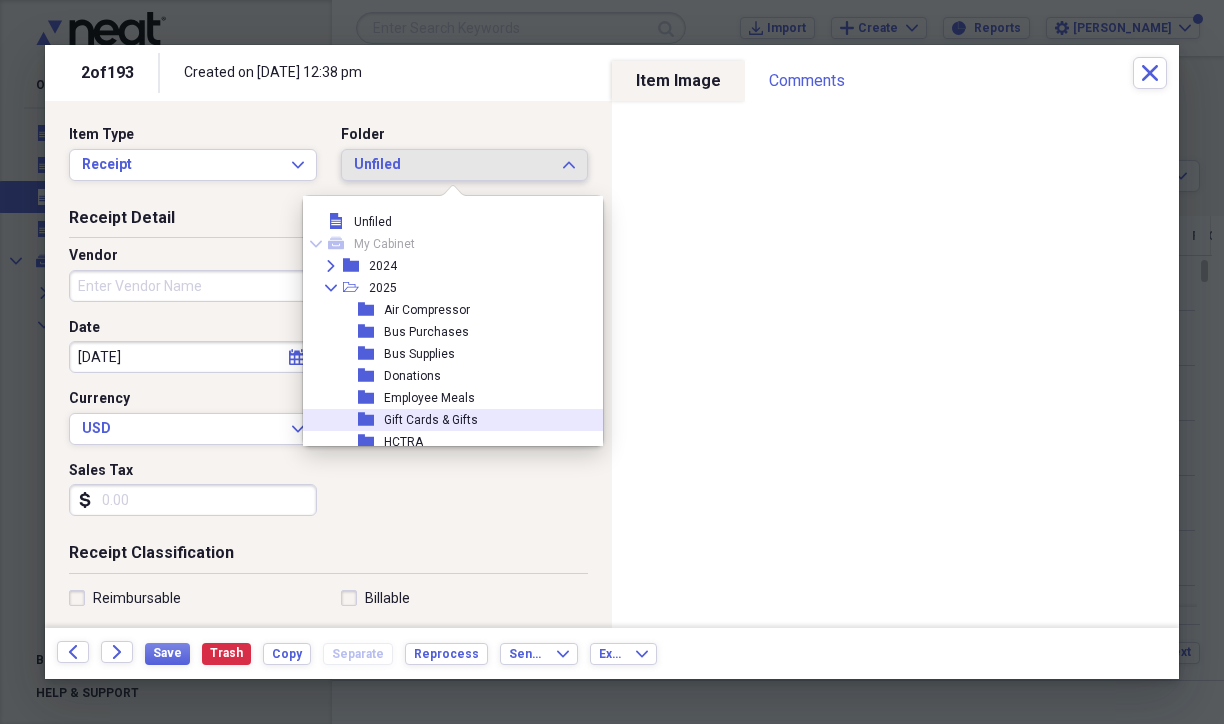 click on "Gift Cards & Gifts" at bounding box center (431, 420) 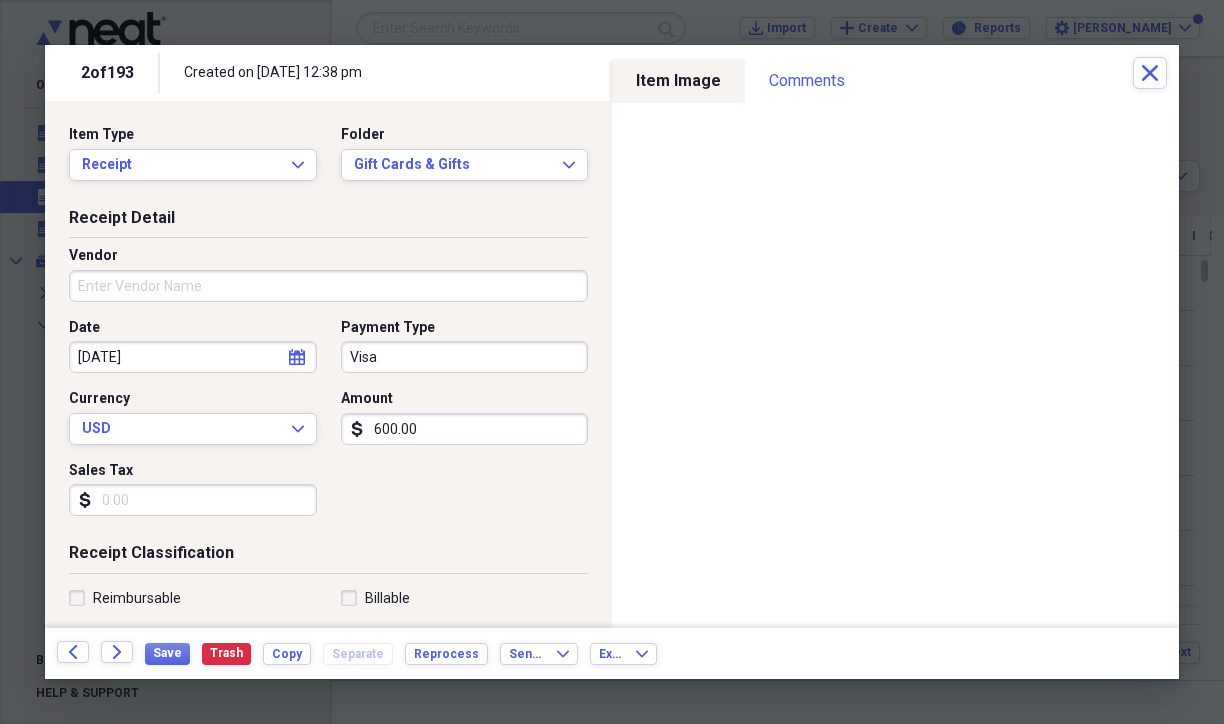 click on "Vendor" at bounding box center (328, 286) 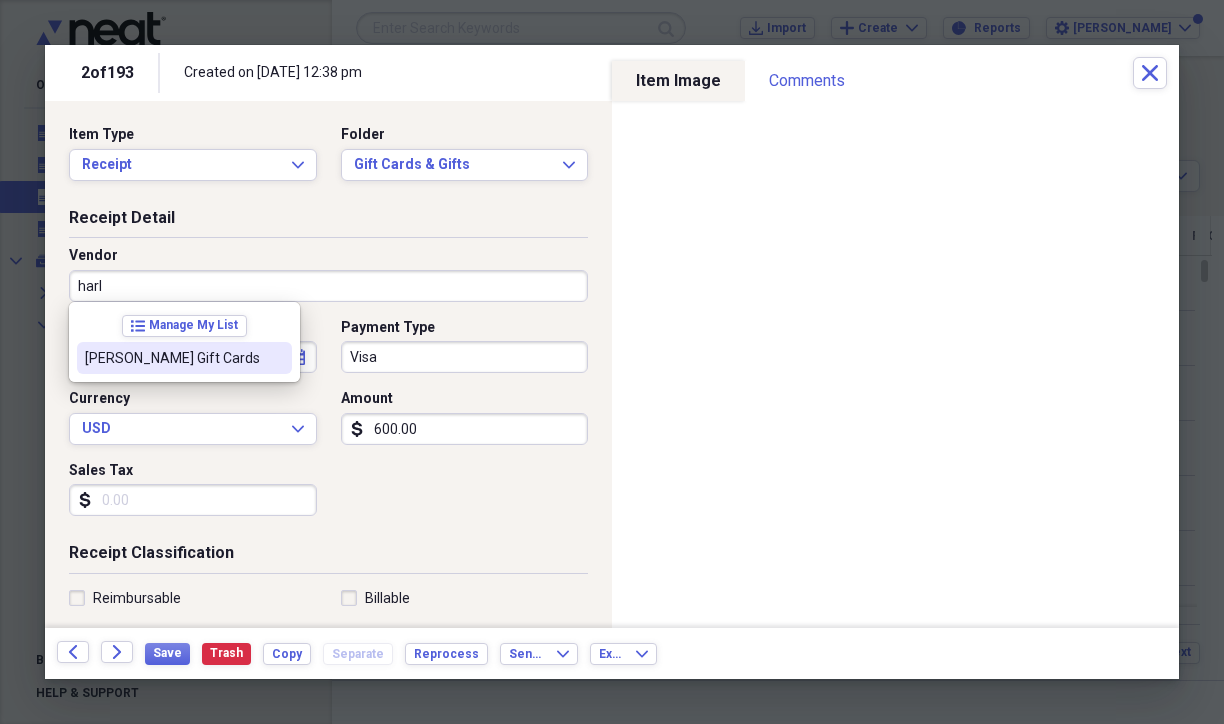 click on "[PERSON_NAME] Gift Cards" at bounding box center [172, 358] 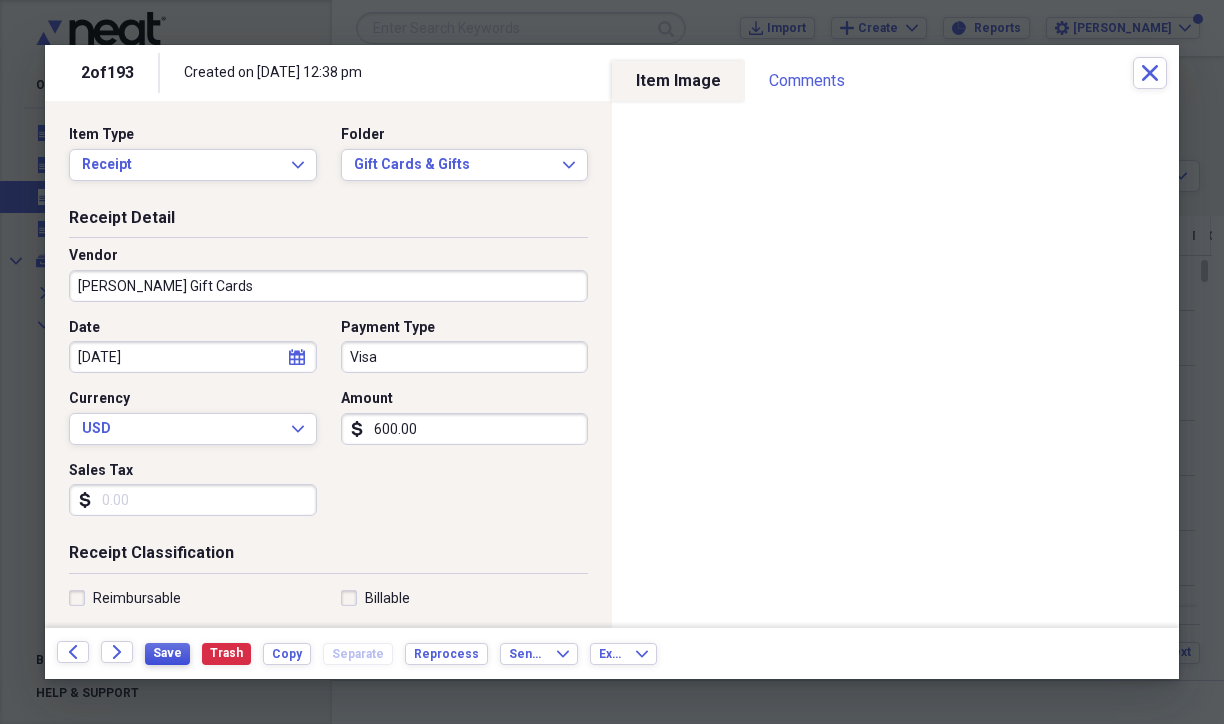 click on "Save" at bounding box center (167, 653) 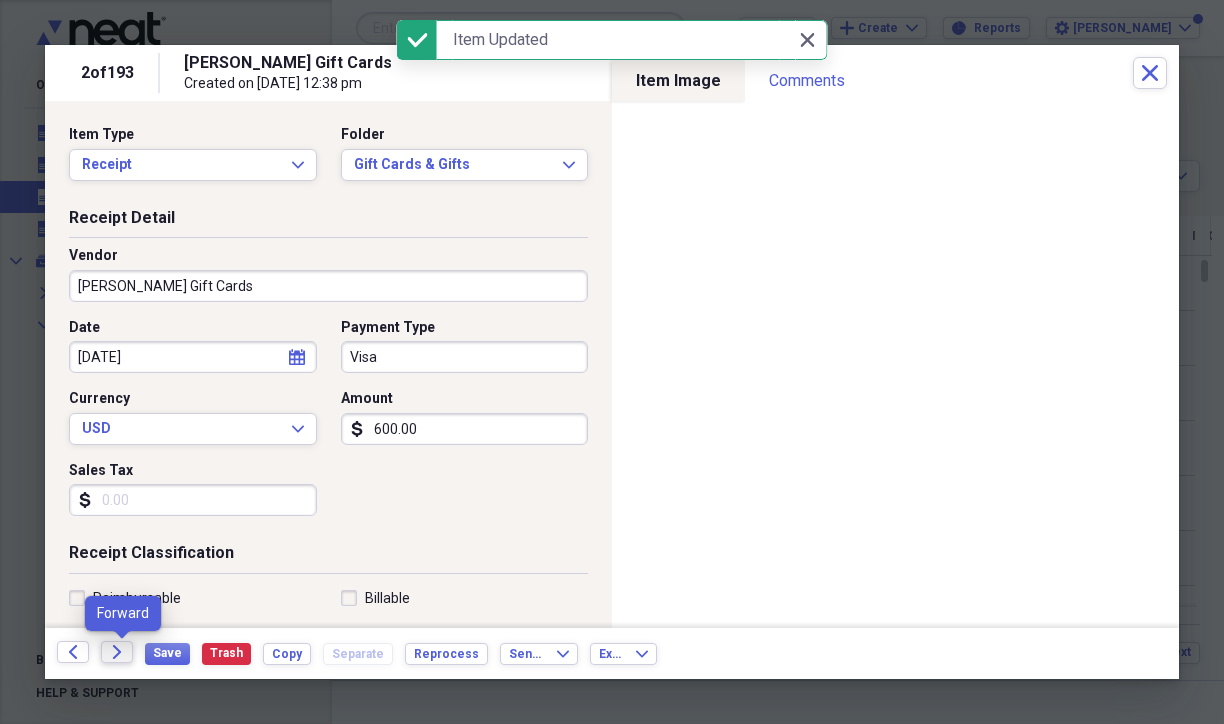 click on "Forward" at bounding box center (117, 652) 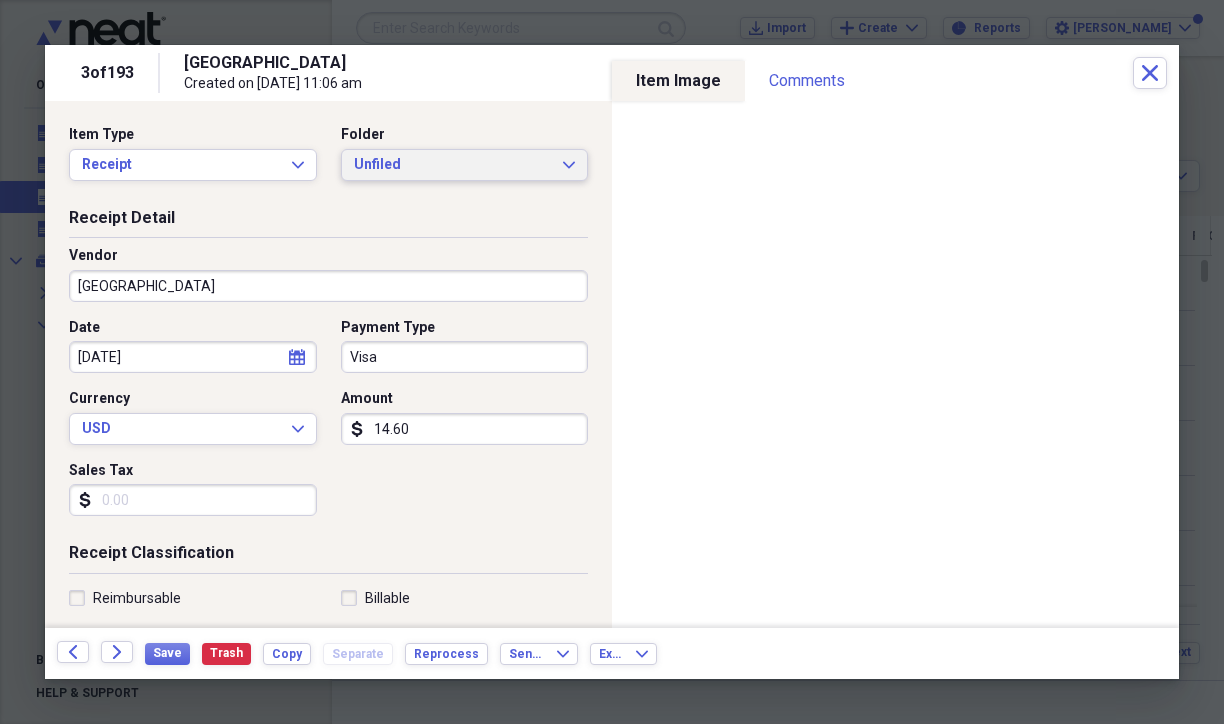 click on "Unfiled" at bounding box center [453, 165] 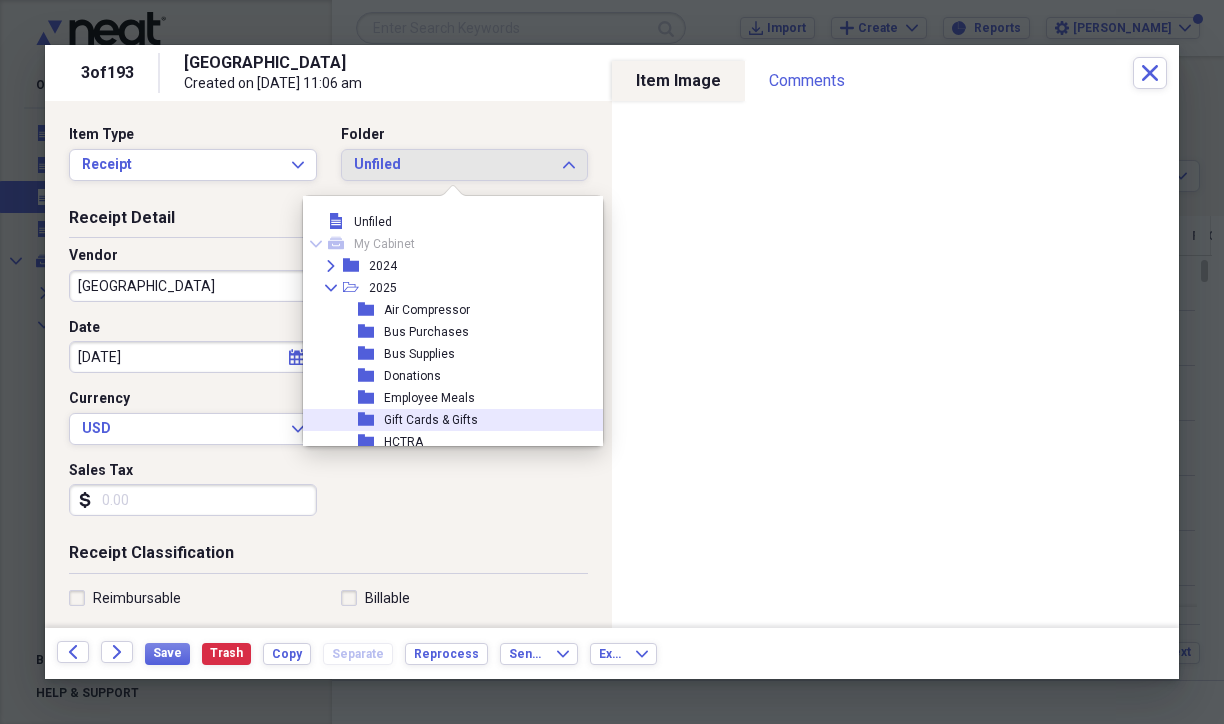click on "Receipt Detail Vendor [GEOGRAPHIC_DATA] Date [DATE] calendar Calendar Payment Type Visa Currency USD Expand Amount dollar-sign 14.60 Sales Tax dollar-sign" at bounding box center [328, 375] 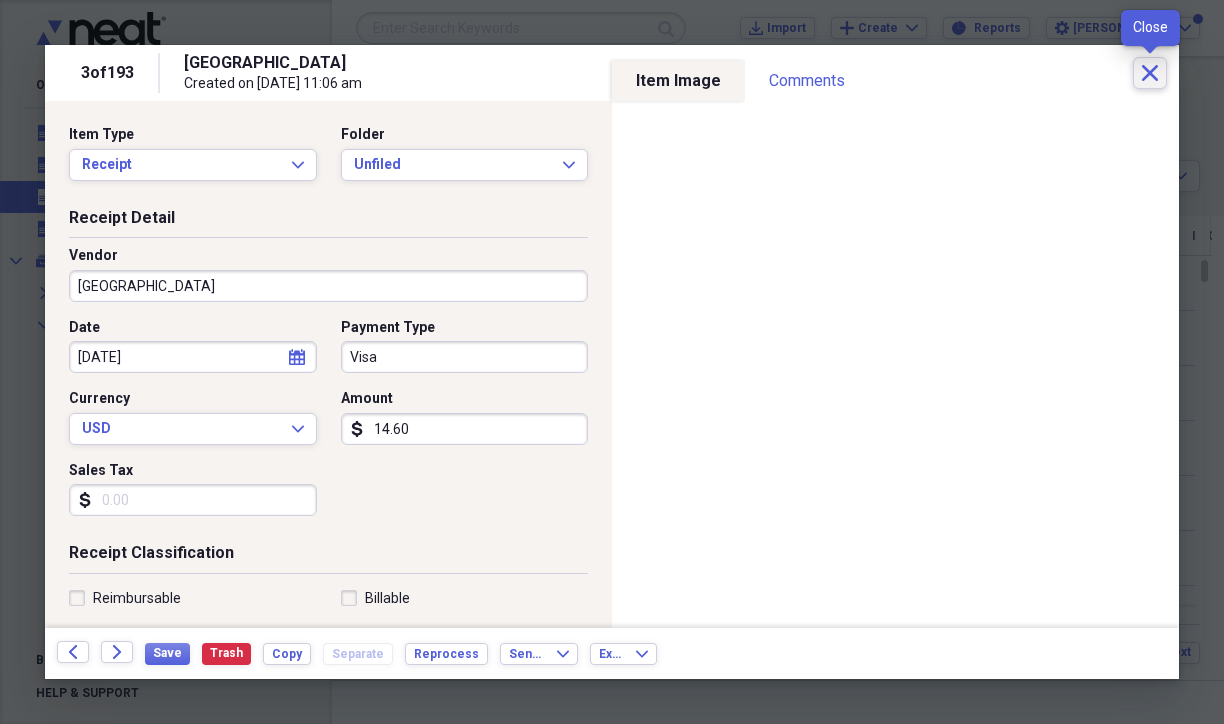click on "Close" 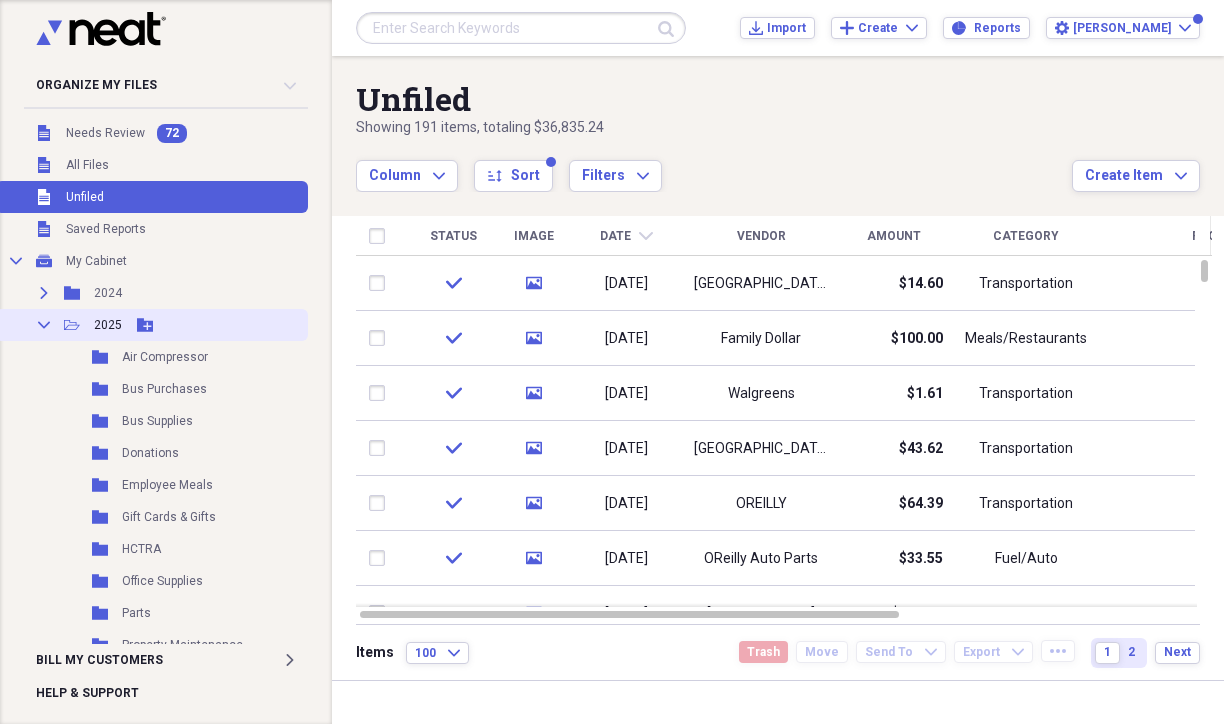 click 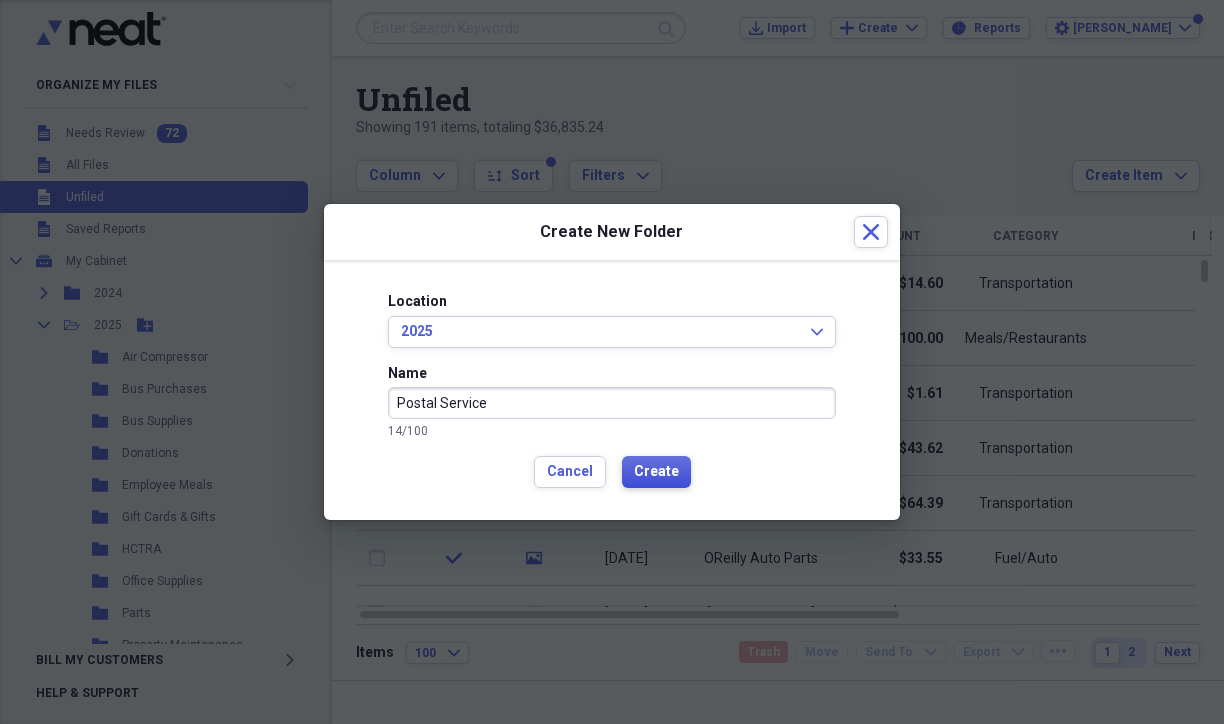 type on "Postal Service" 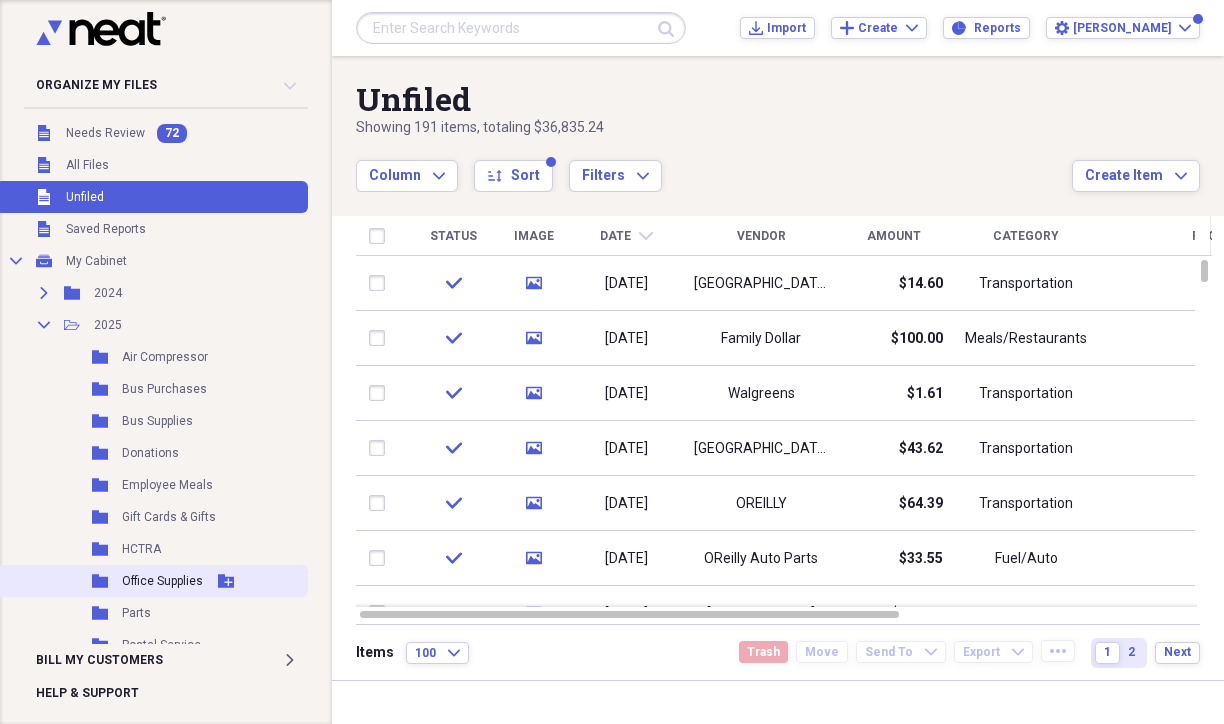 scroll, scrollTop: 100, scrollLeft: 0, axis: vertical 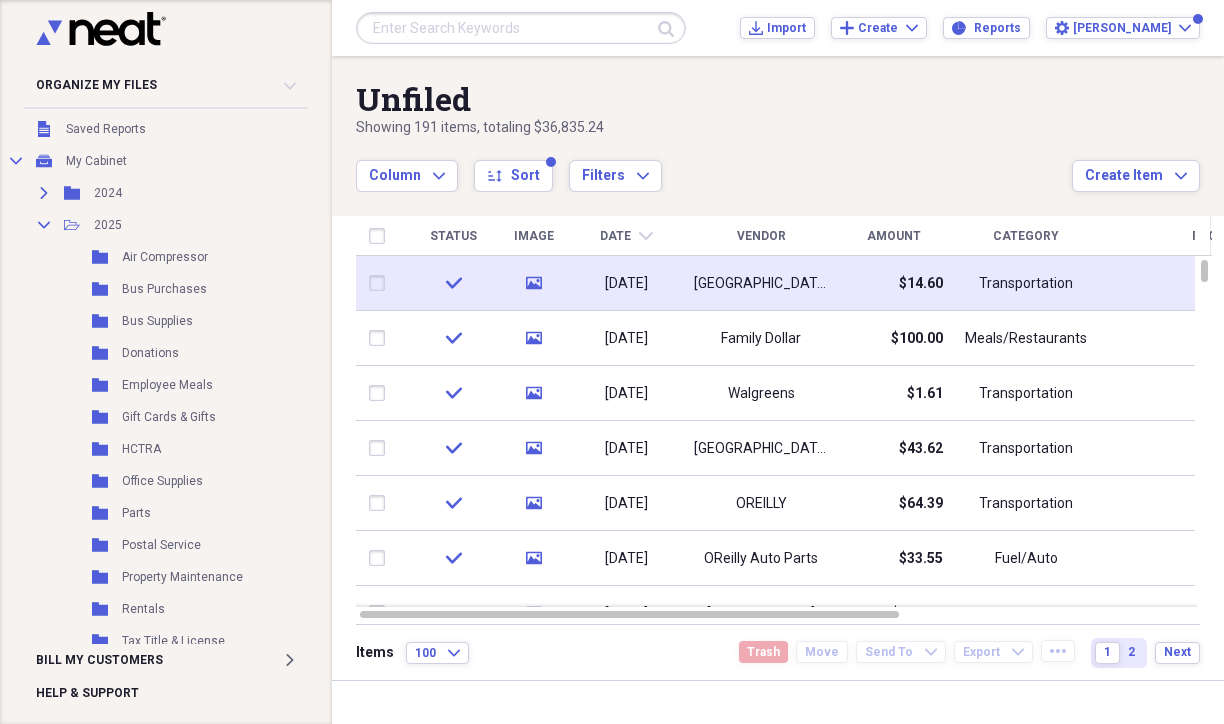 click on "[DATE]" at bounding box center (626, 284) 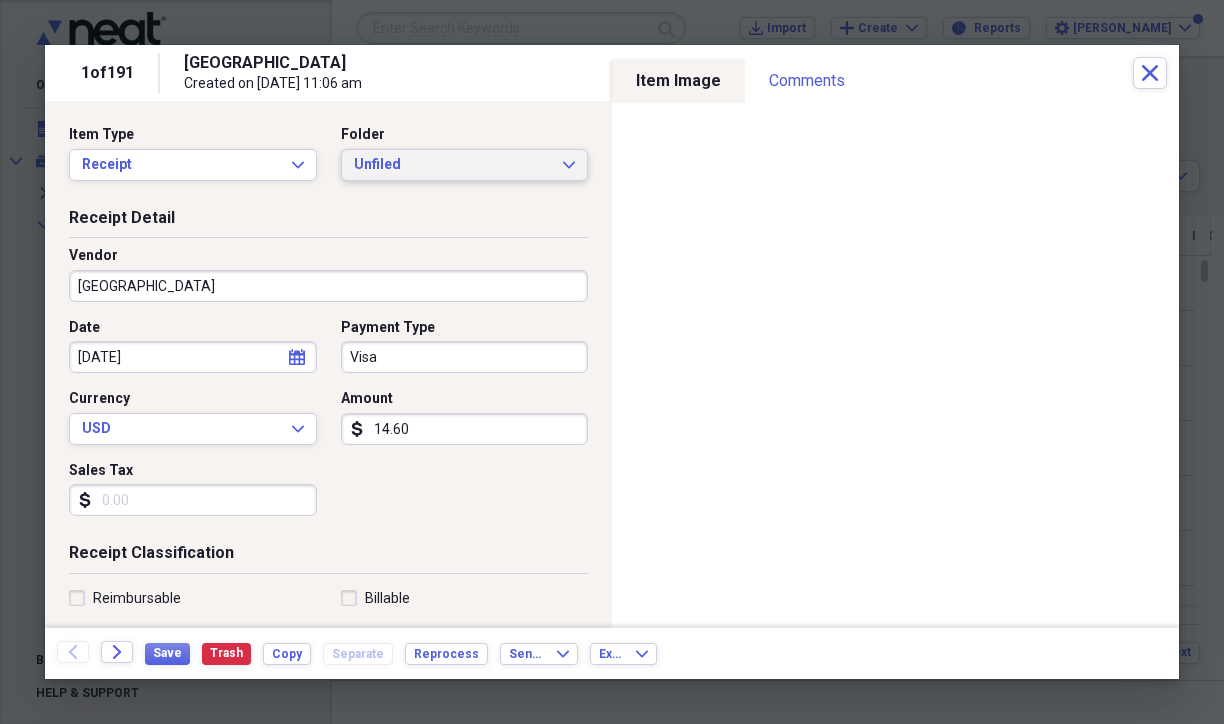 click on "Unfiled" at bounding box center [453, 165] 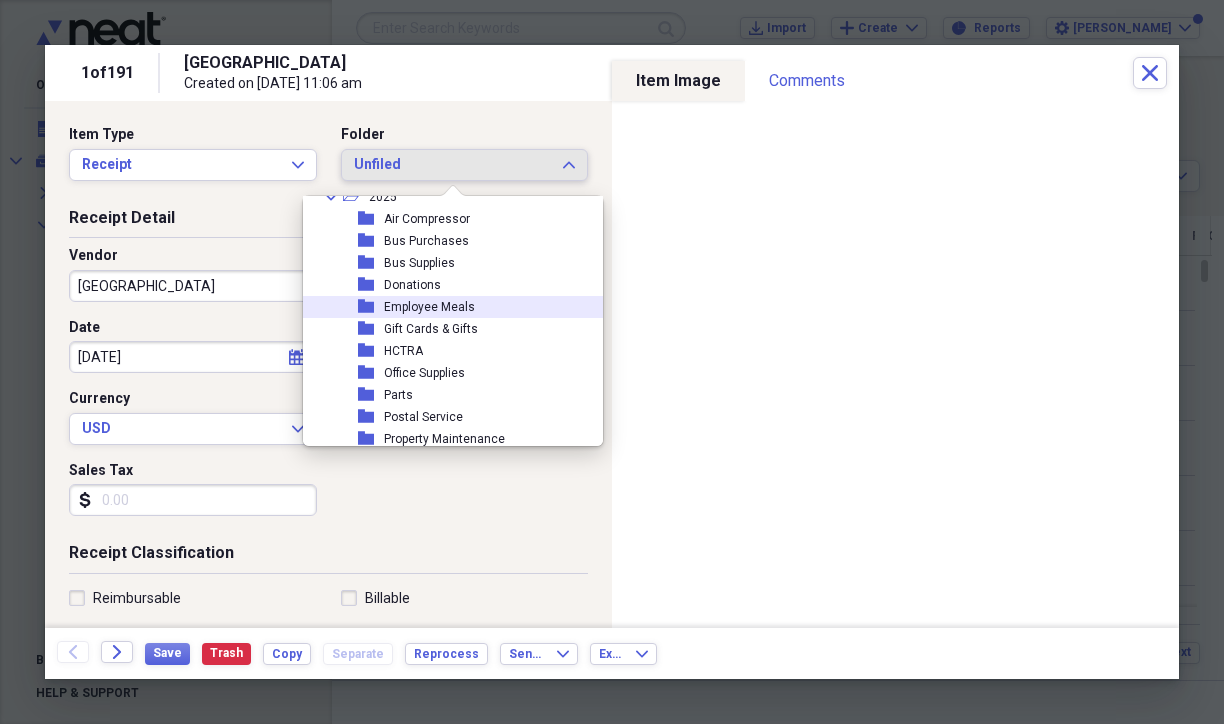 scroll, scrollTop: 100, scrollLeft: 0, axis: vertical 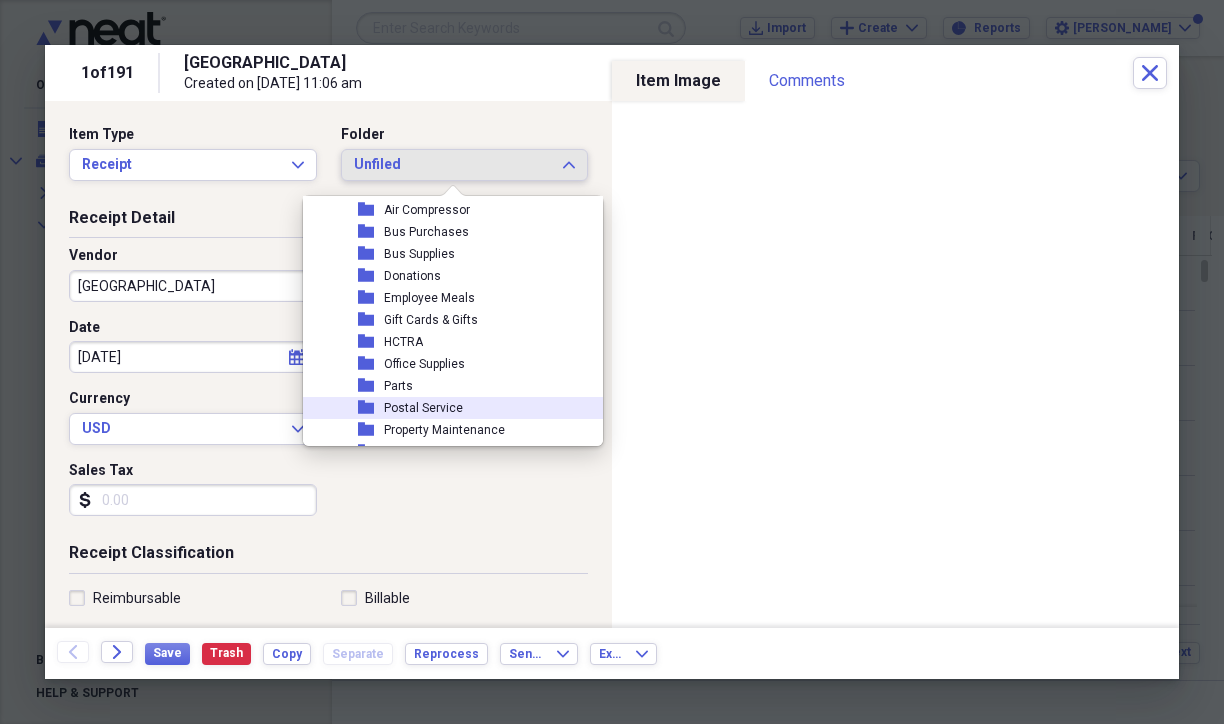 click on "Postal Service" at bounding box center [423, 408] 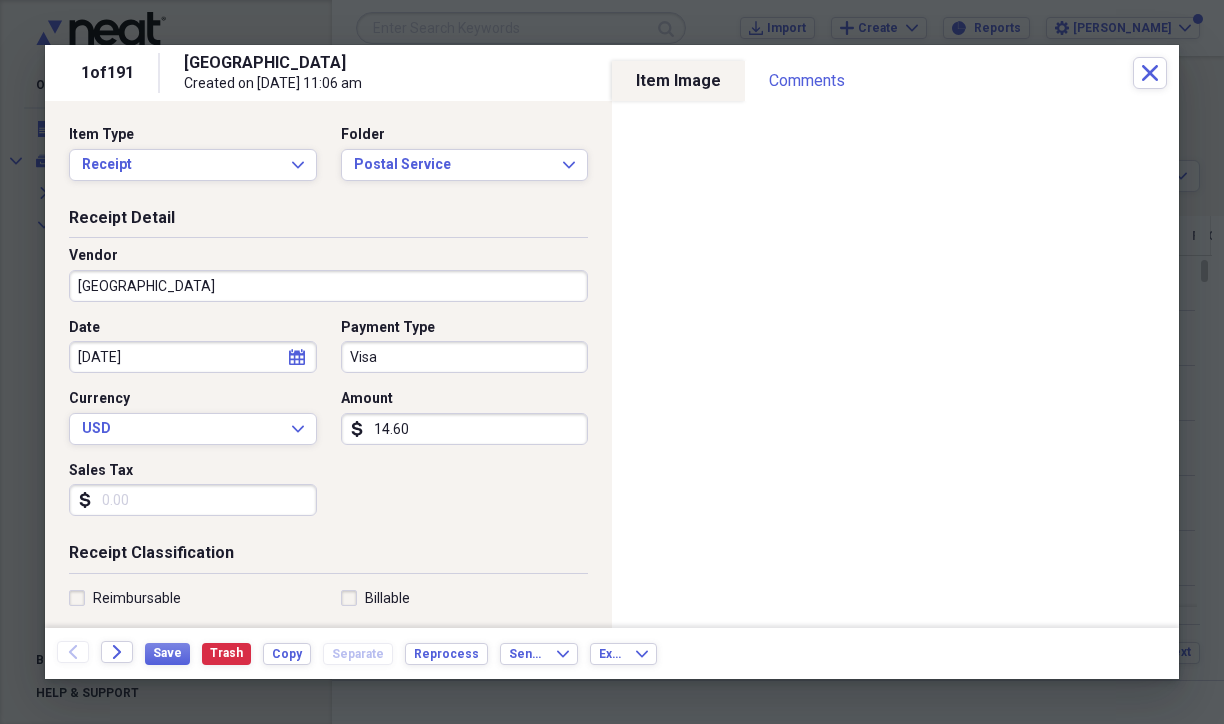 click on "[GEOGRAPHIC_DATA]" at bounding box center (328, 286) 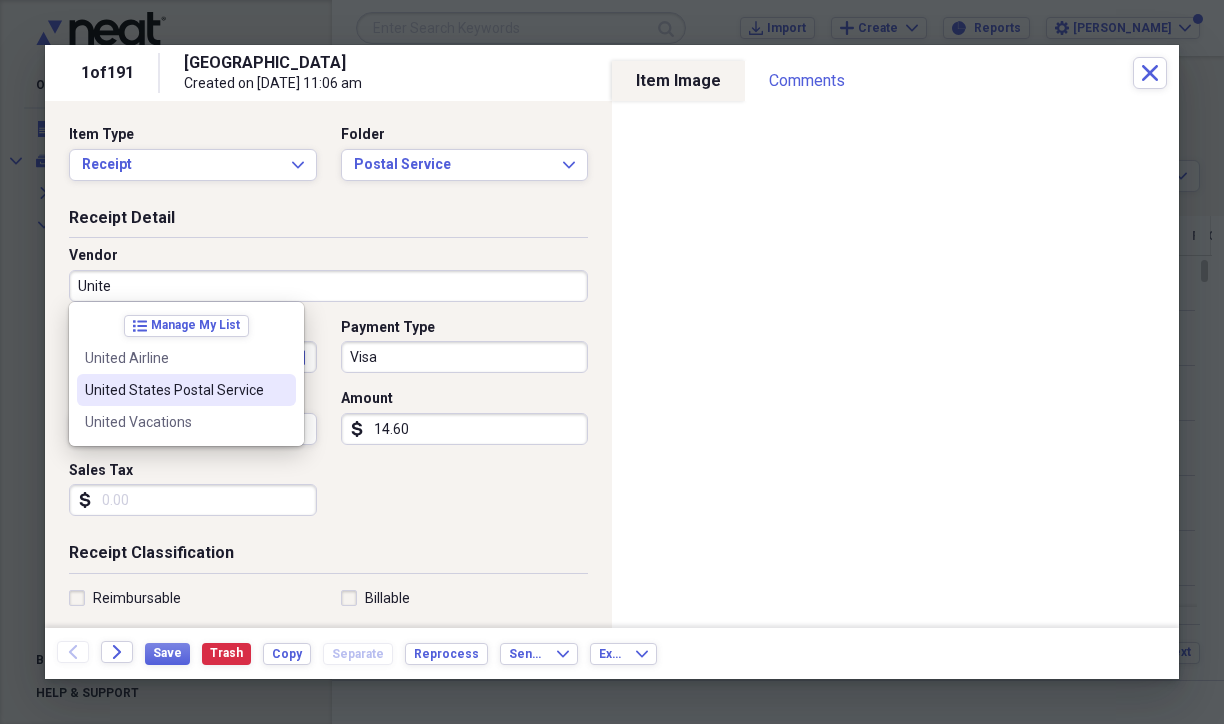 click on "United States Postal Service" at bounding box center (174, 390) 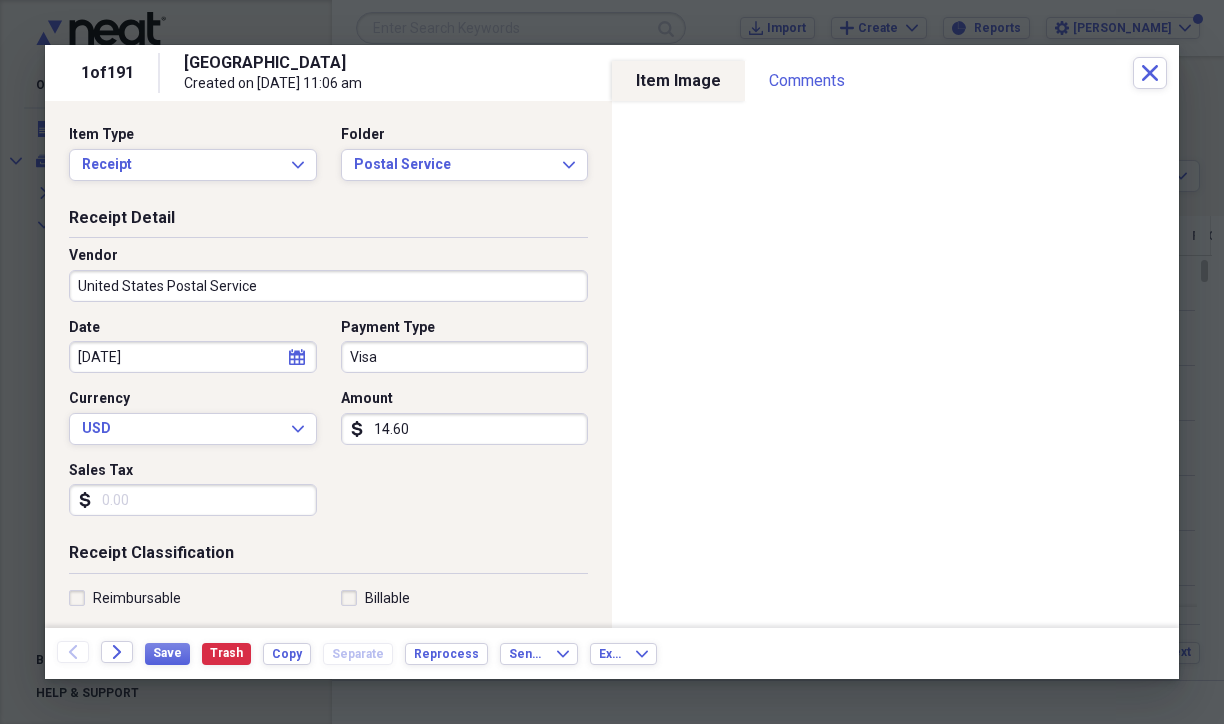 type on "Postal/Shipping" 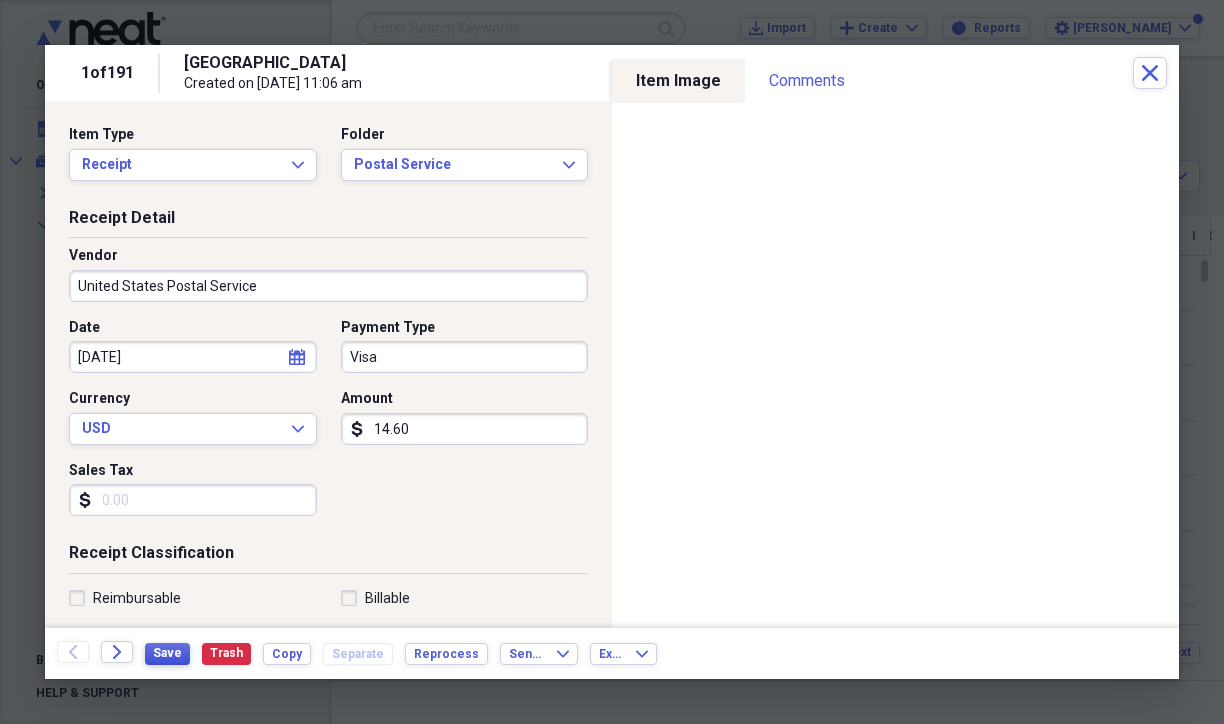 click on "Save" at bounding box center [167, 654] 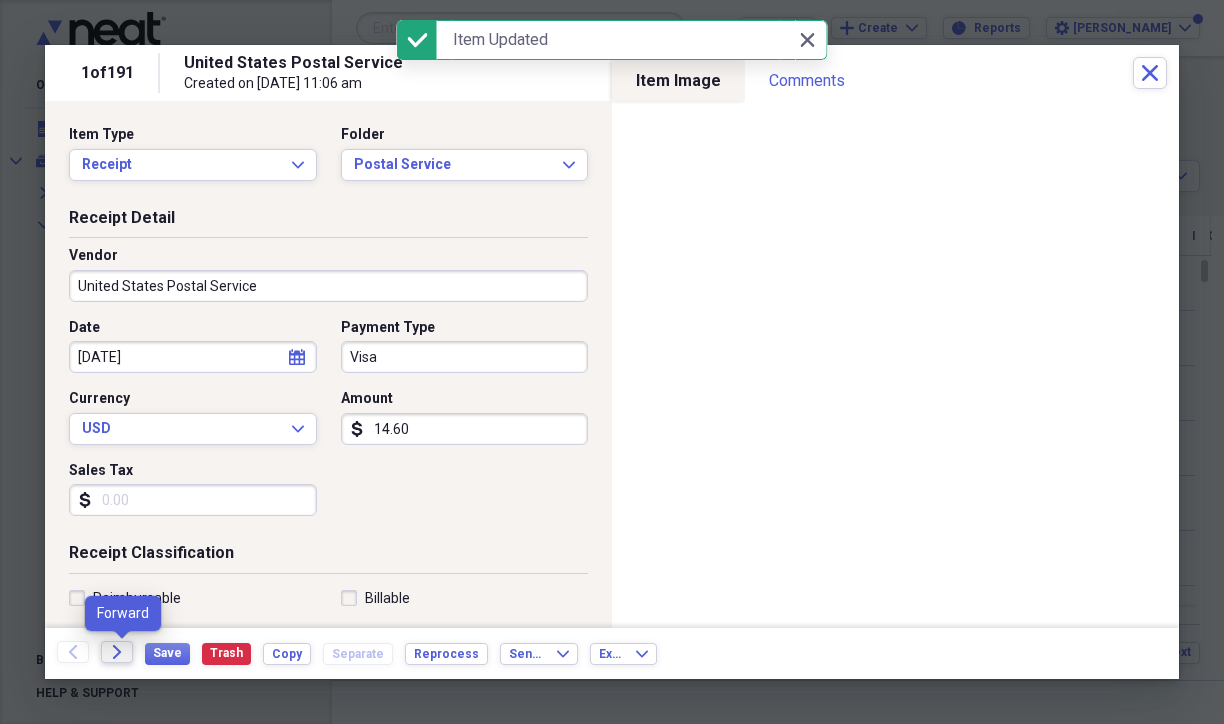 click on "Forward" 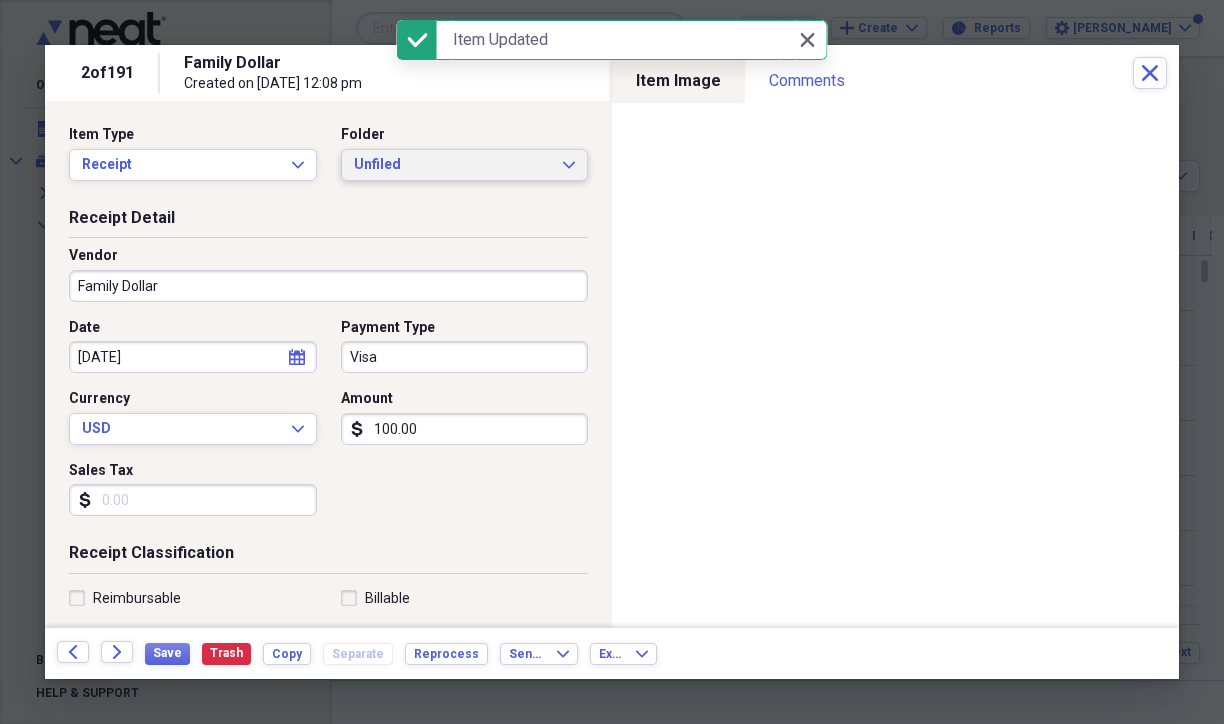 click on "Unfiled Expand" at bounding box center (465, 165) 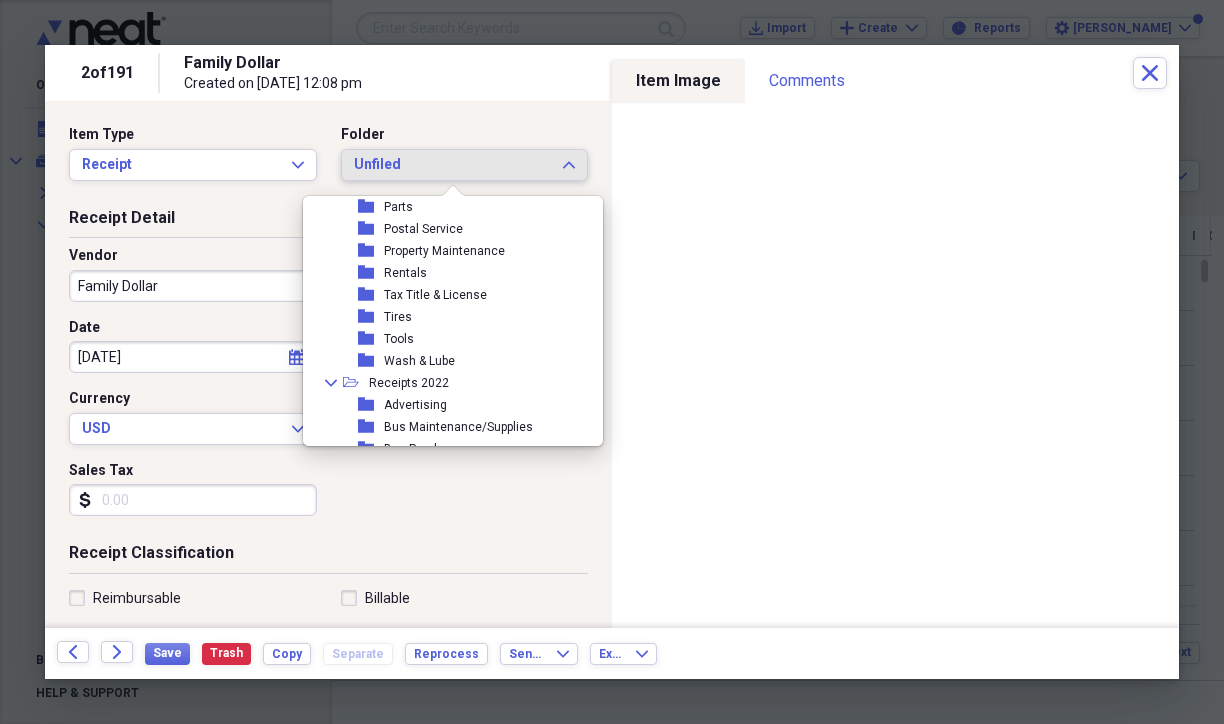 scroll, scrollTop: 200, scrollLeft: 0, axis: vertical 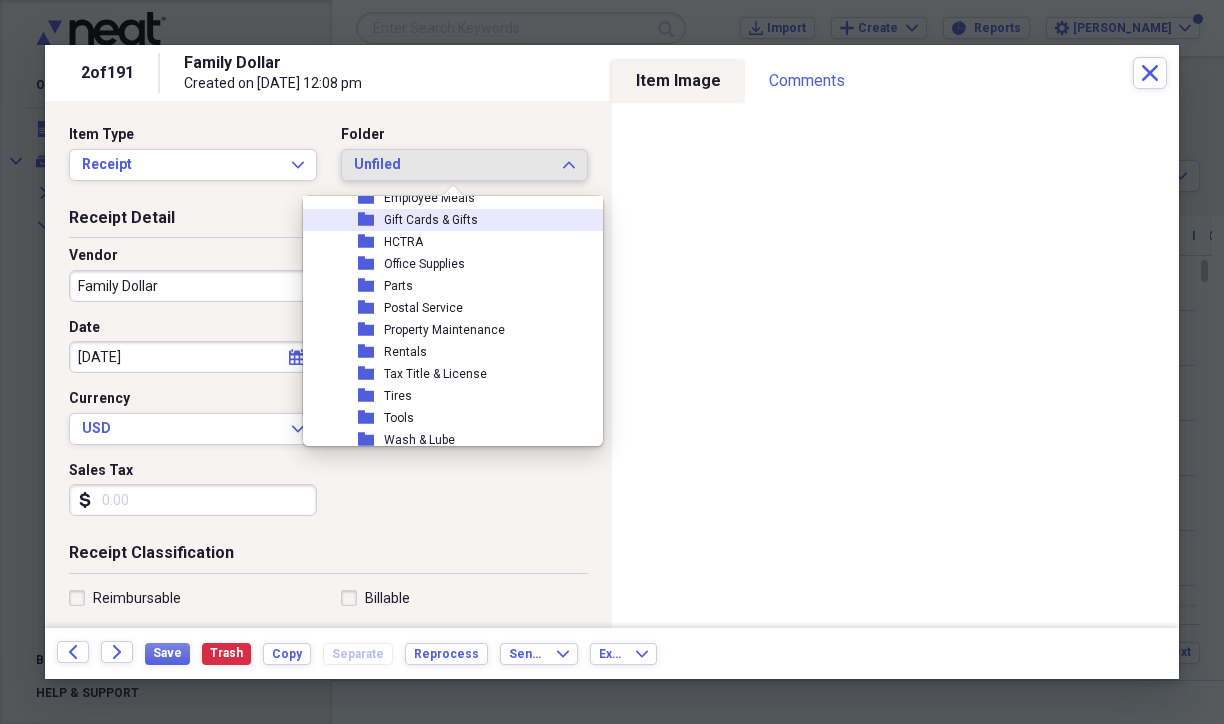 click on "Gift Cards & Gifts" at bounding box center [431, 220] 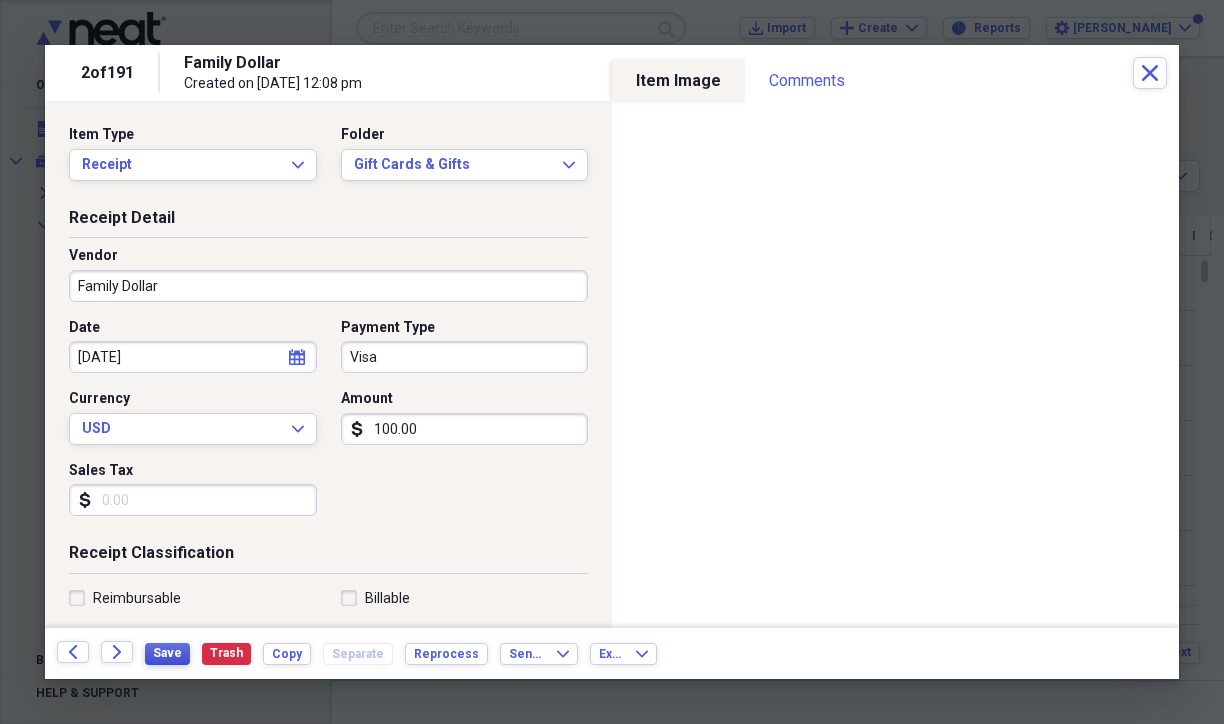 click on "Save" at bounding box center [167, 653] 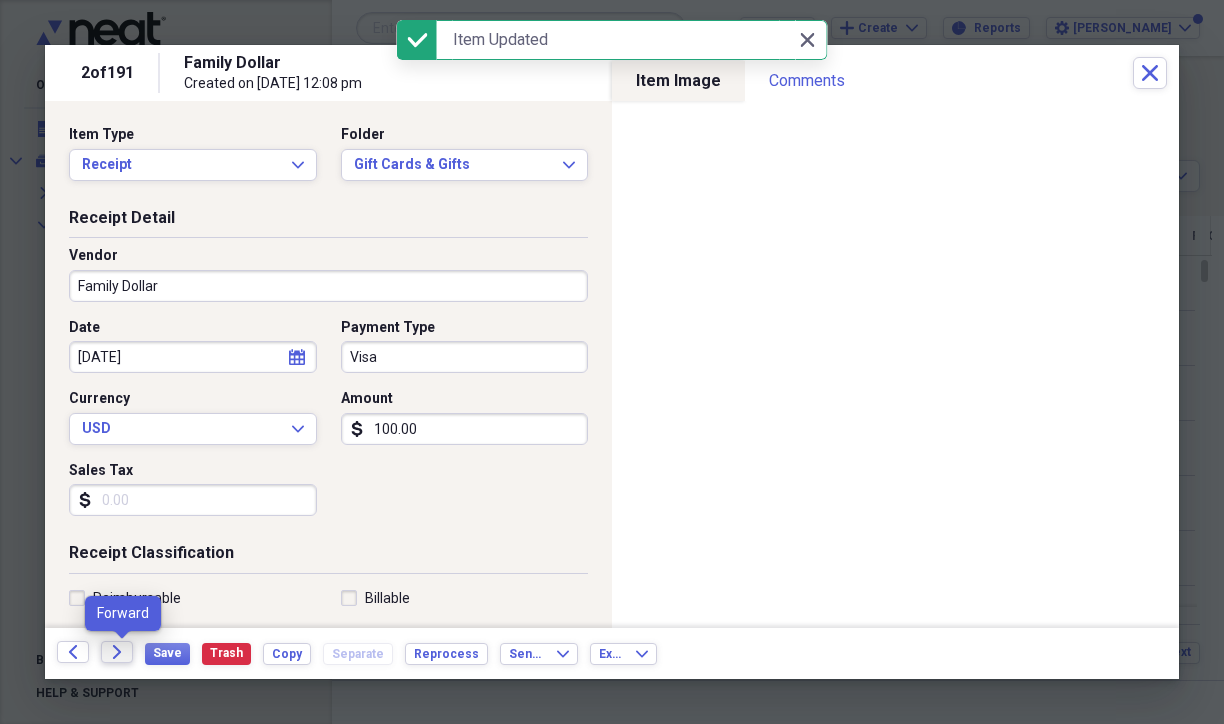 click on "Forward" at bounding box center (117, 652) 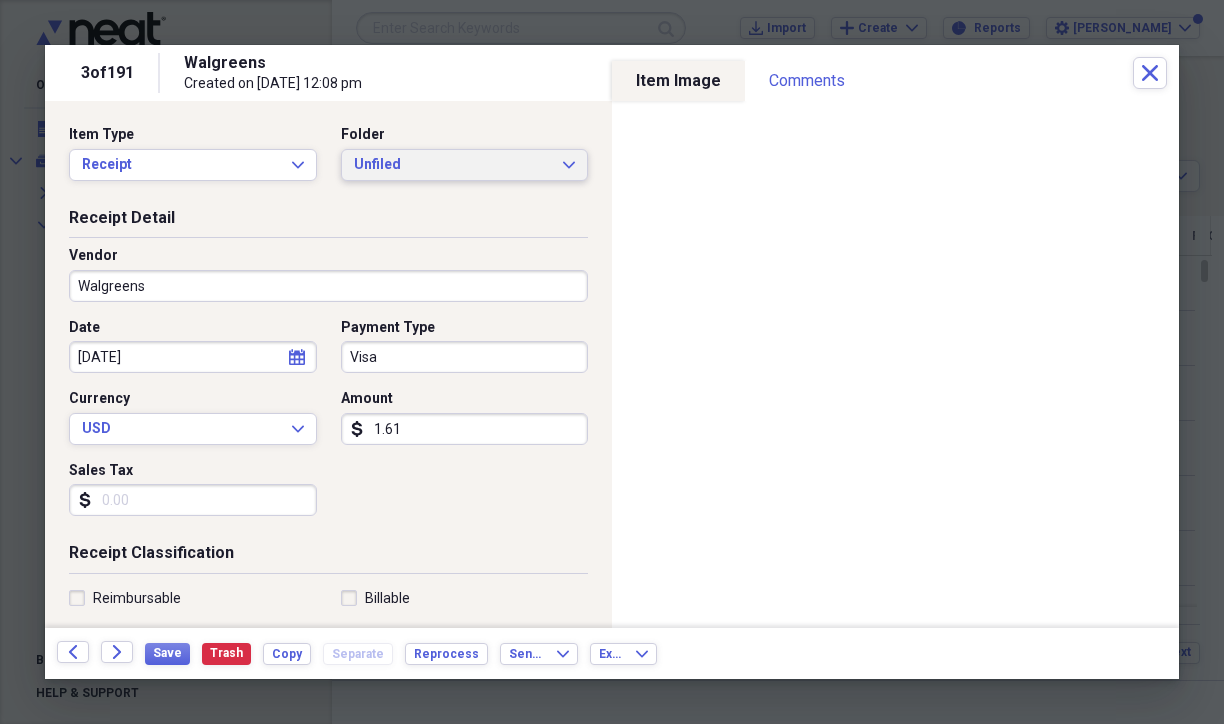 click on "Unfiled Expand" at bounding box center [465, 165] 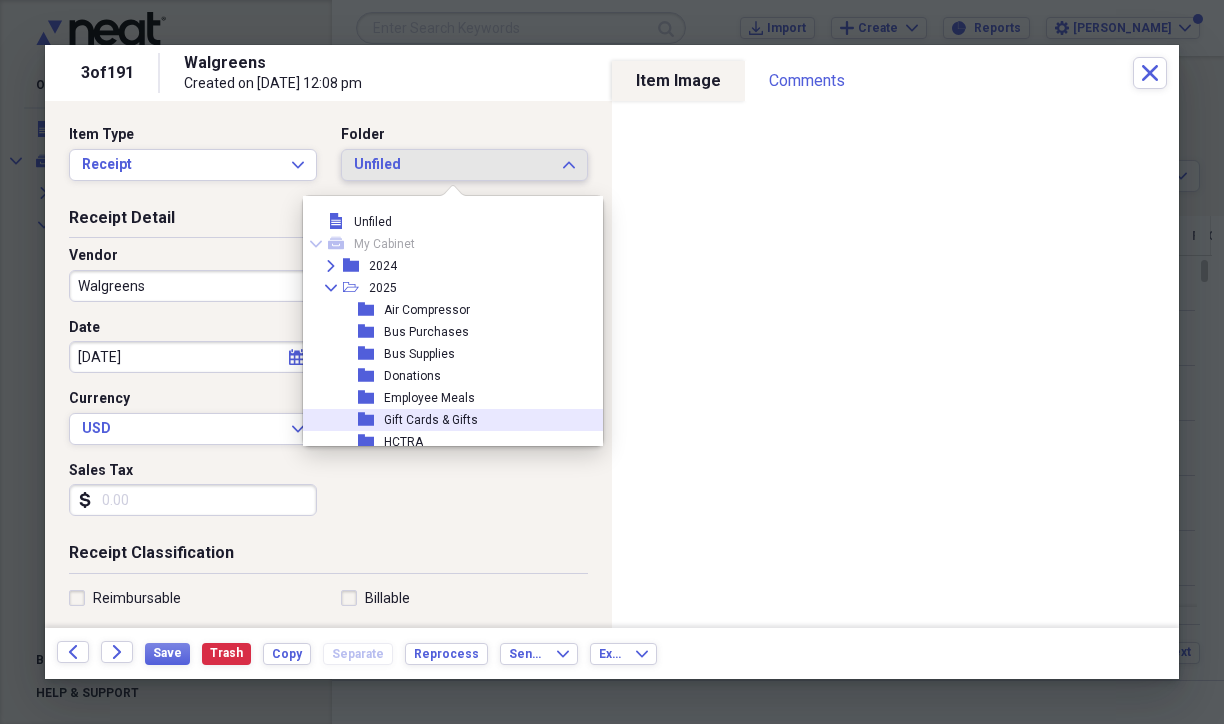 click on "Gift Cards & Gifts" at bounding box center (431, 420) 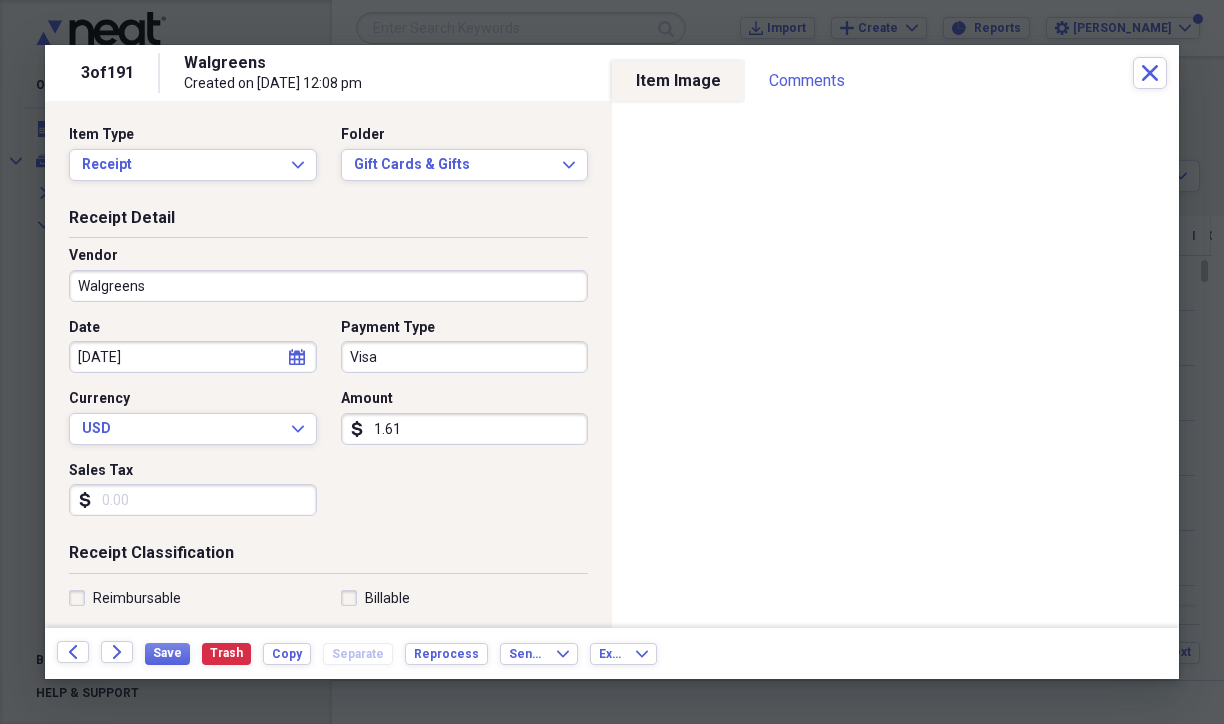 click on "1.61" at bounding box center [465, 429] 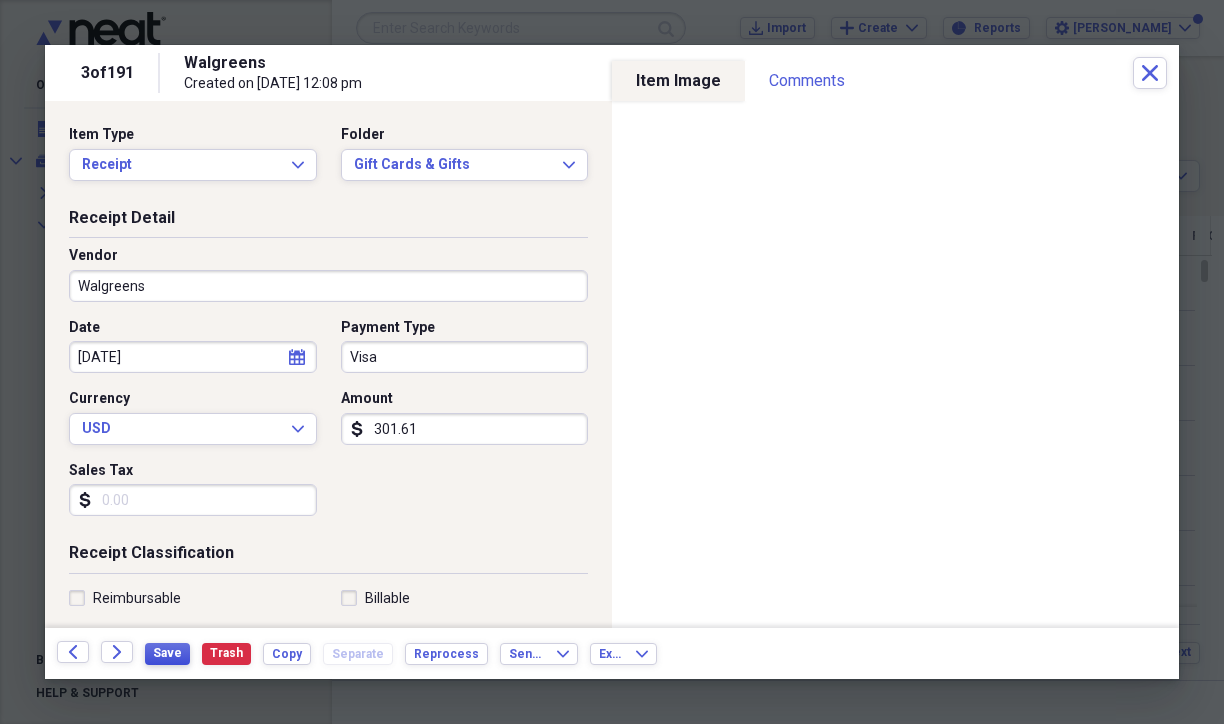 type on "301.61" 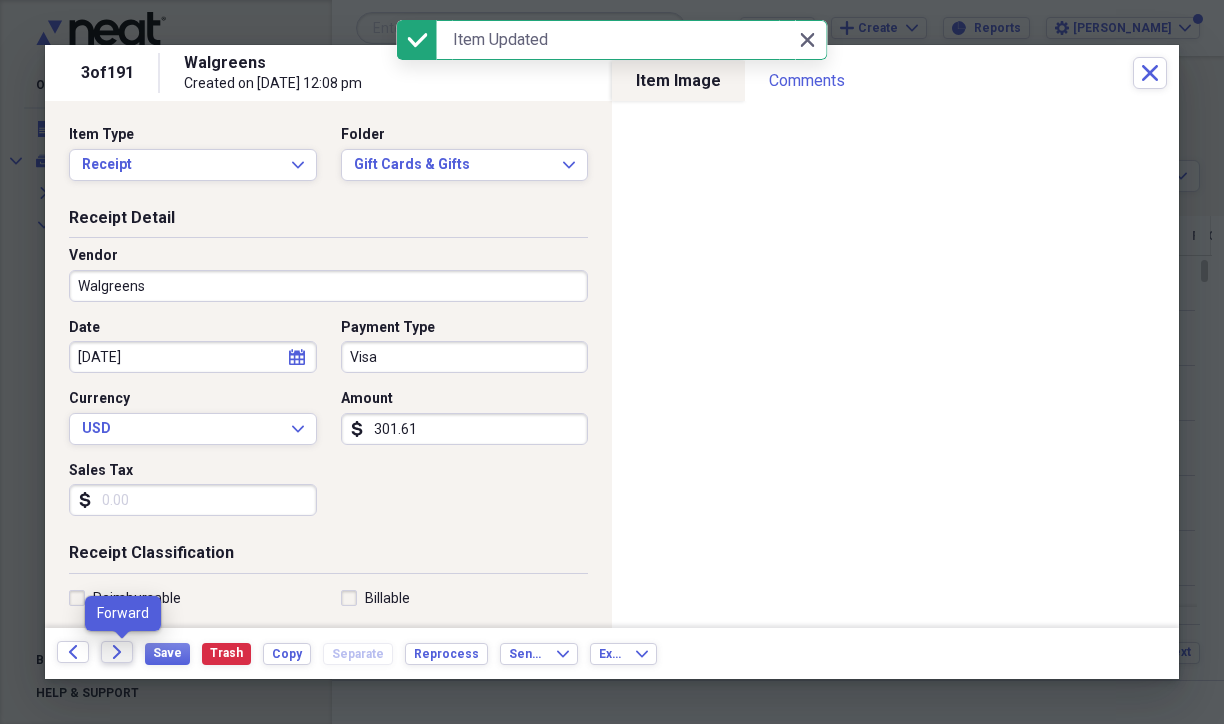 click 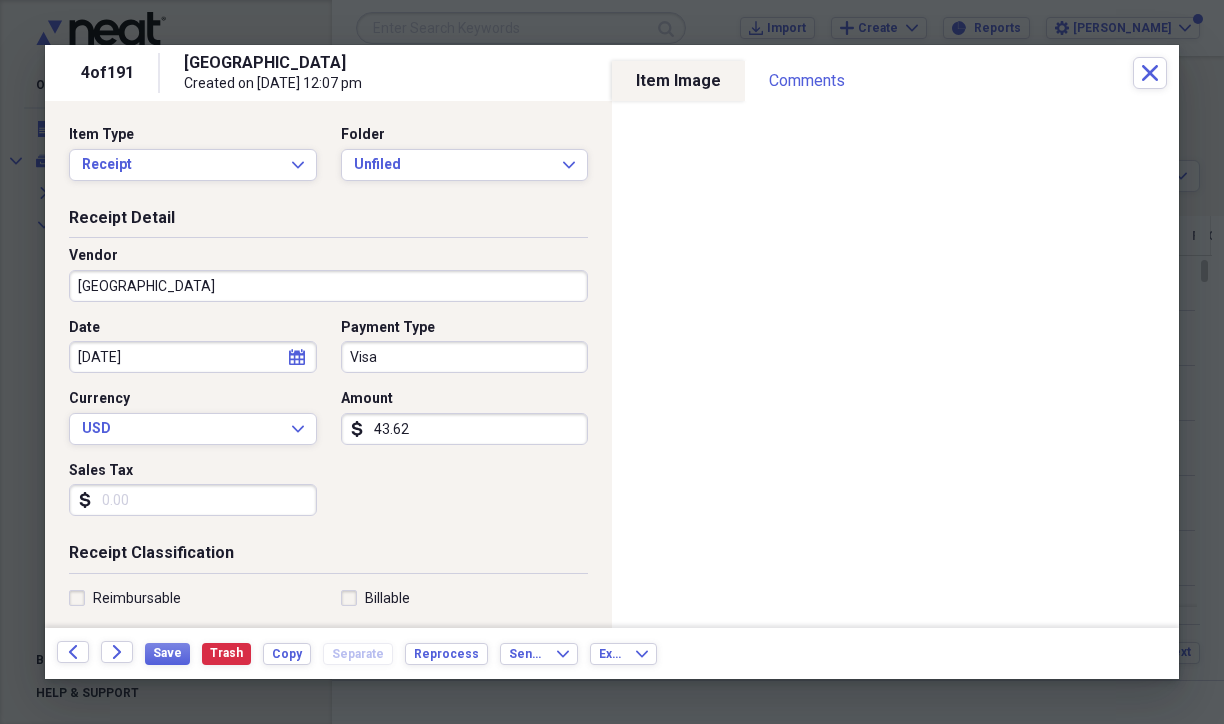 click on "[GEOGRAPHIC_DATA]" at bounding box center [328, 286] 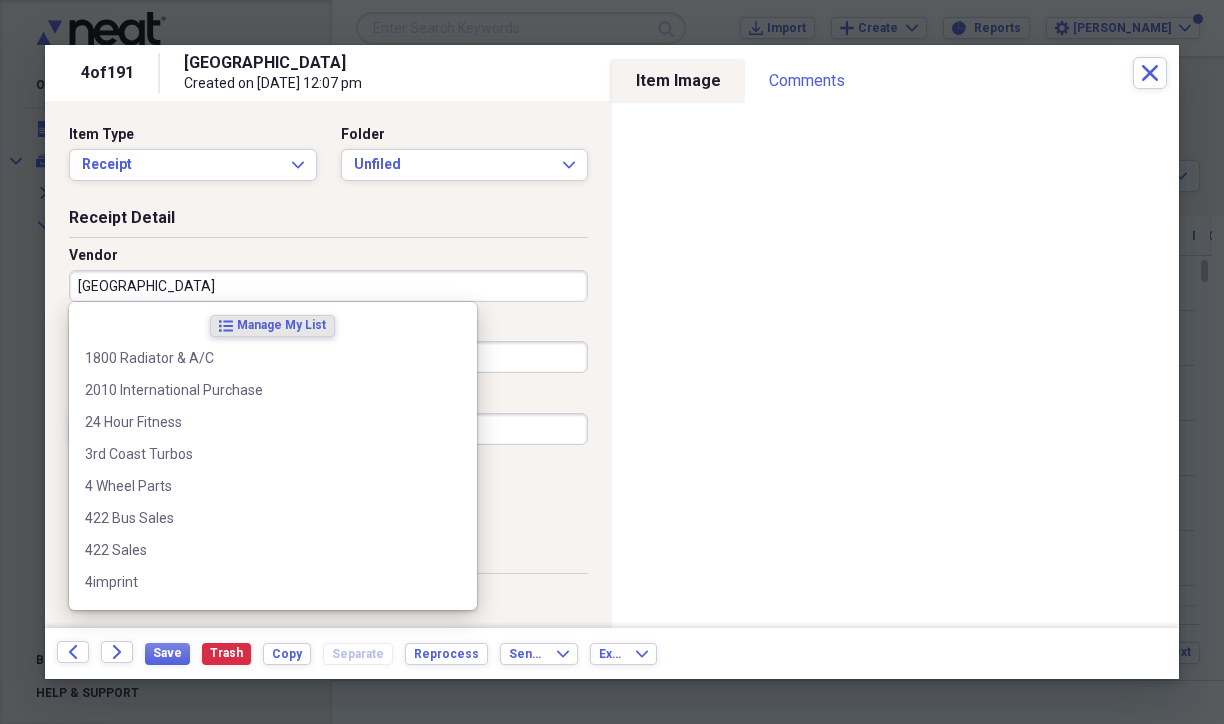 click on "[GEOGRAPHIC_DATA]" at bounding box center (328, 286) 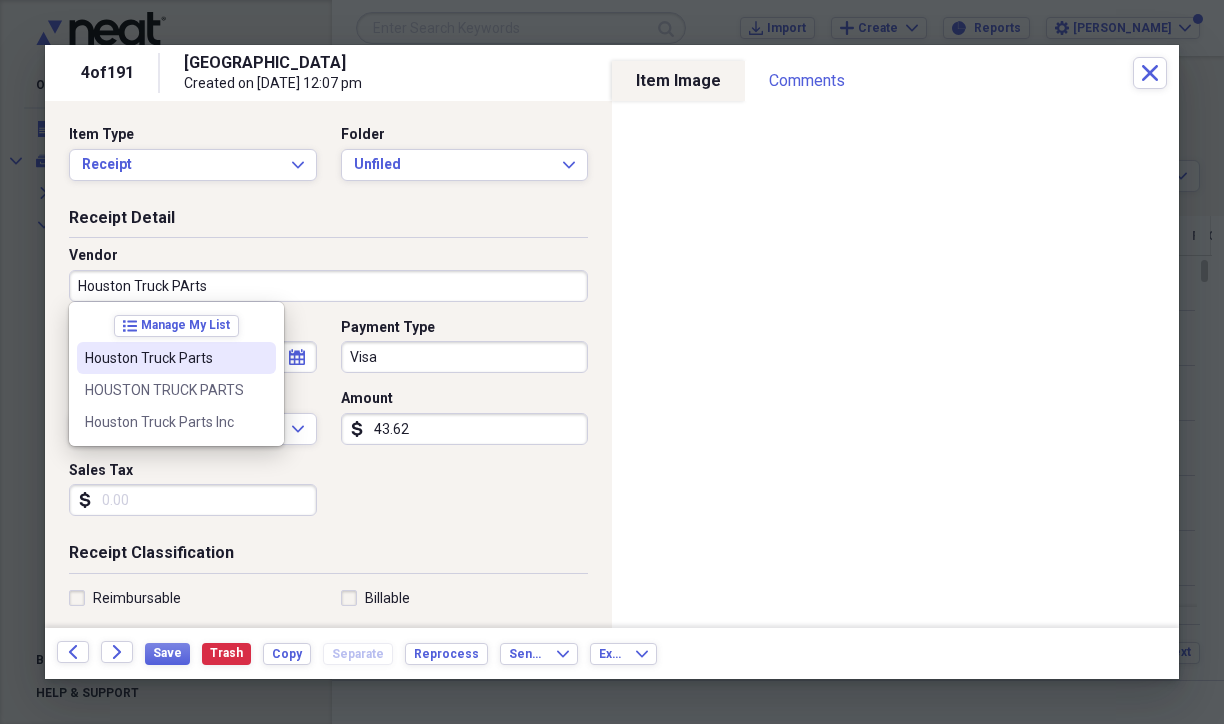 click on "Houston Truck Parts" at bounding box center [176, 358] 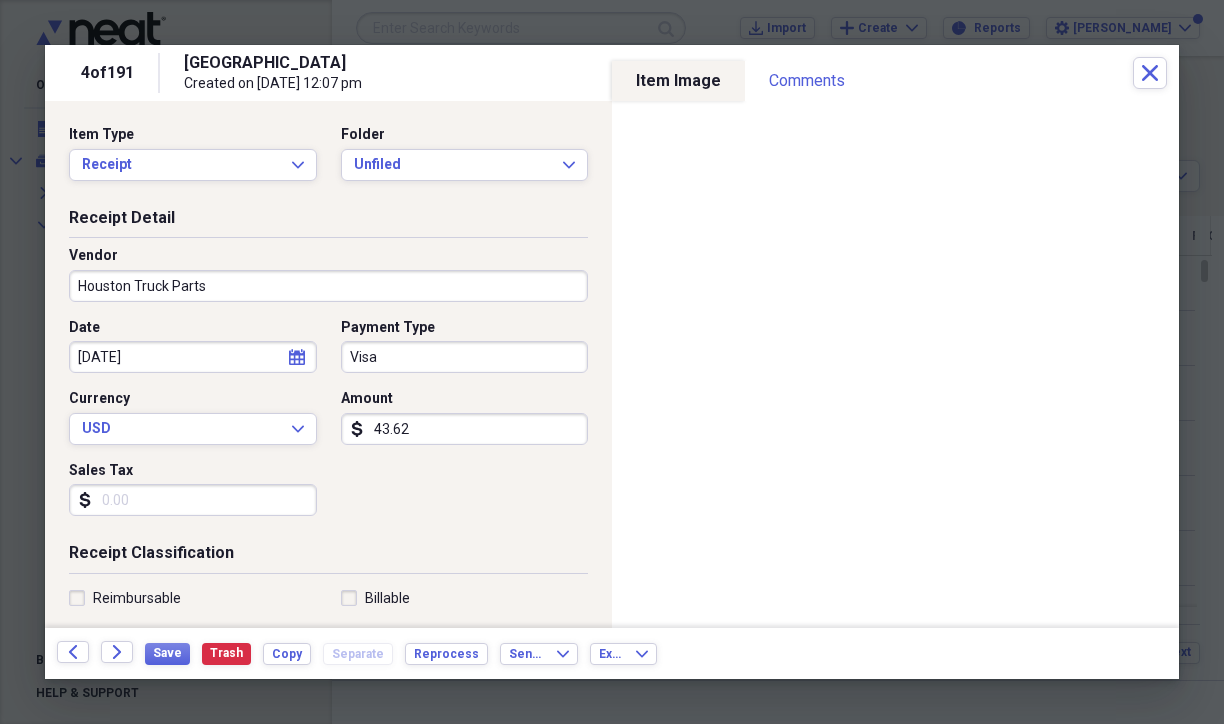 type on "General Retail" 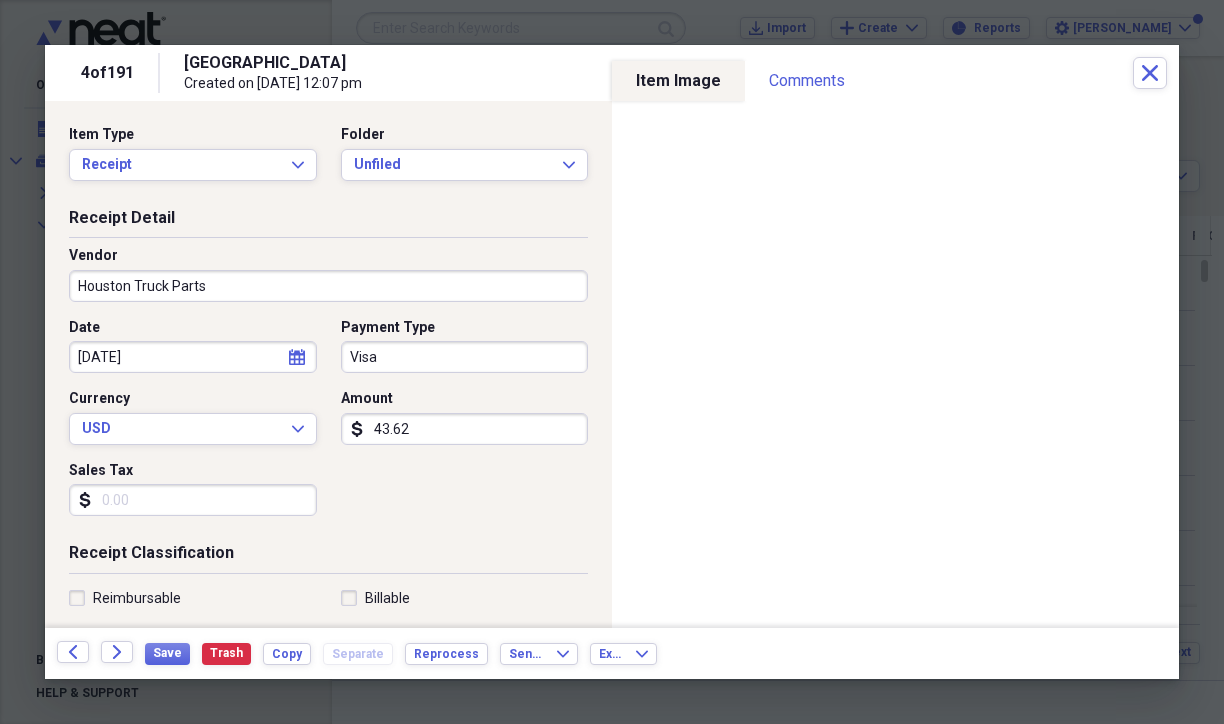 click on "Date [DATE] calendar Calendar Payment Type Visa Currency USD Expand Amount dollar-sign 43.62 Sales Tax dollar-sign" at bounding box center (328, 425) 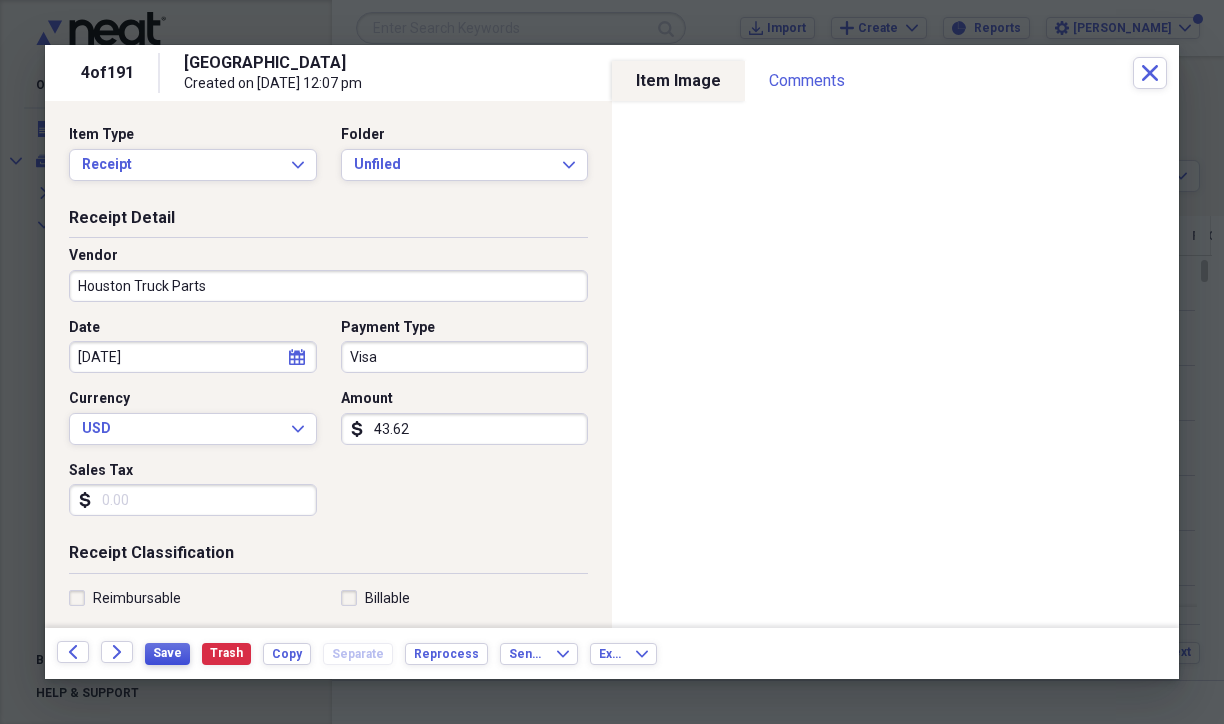 click on "Save" at bounding box center [167, 653] 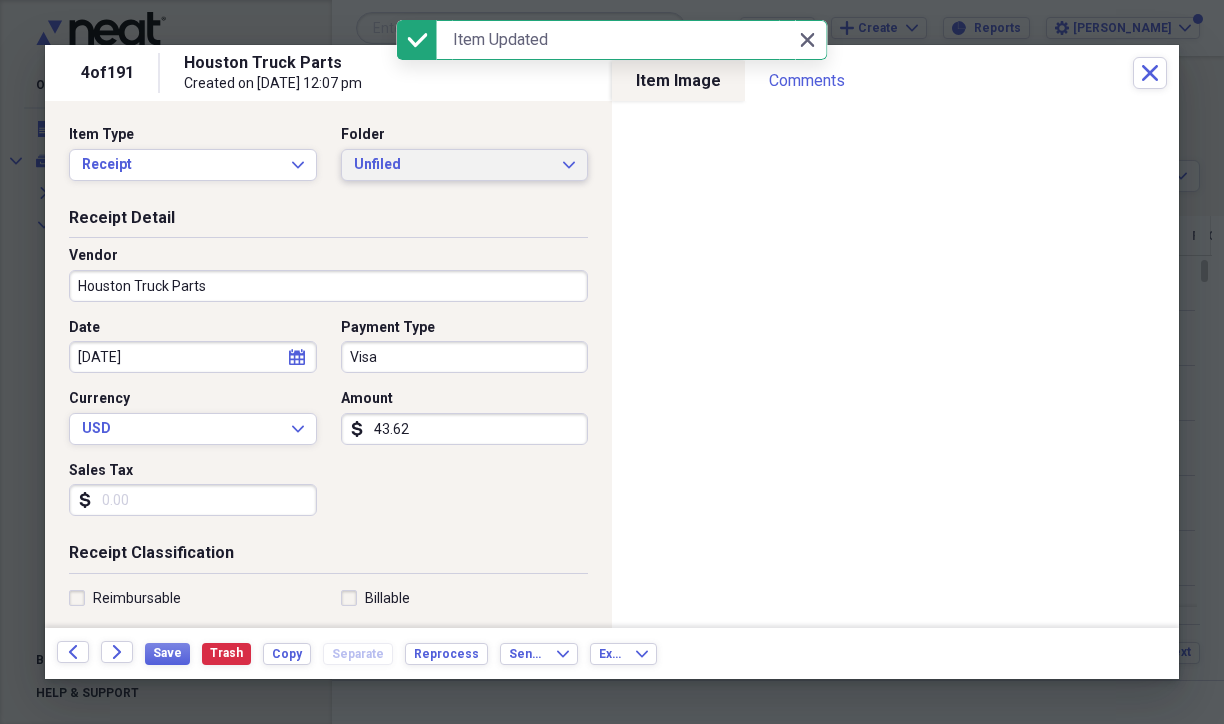 click on "Unfiled" at bounding box center (453, 165) 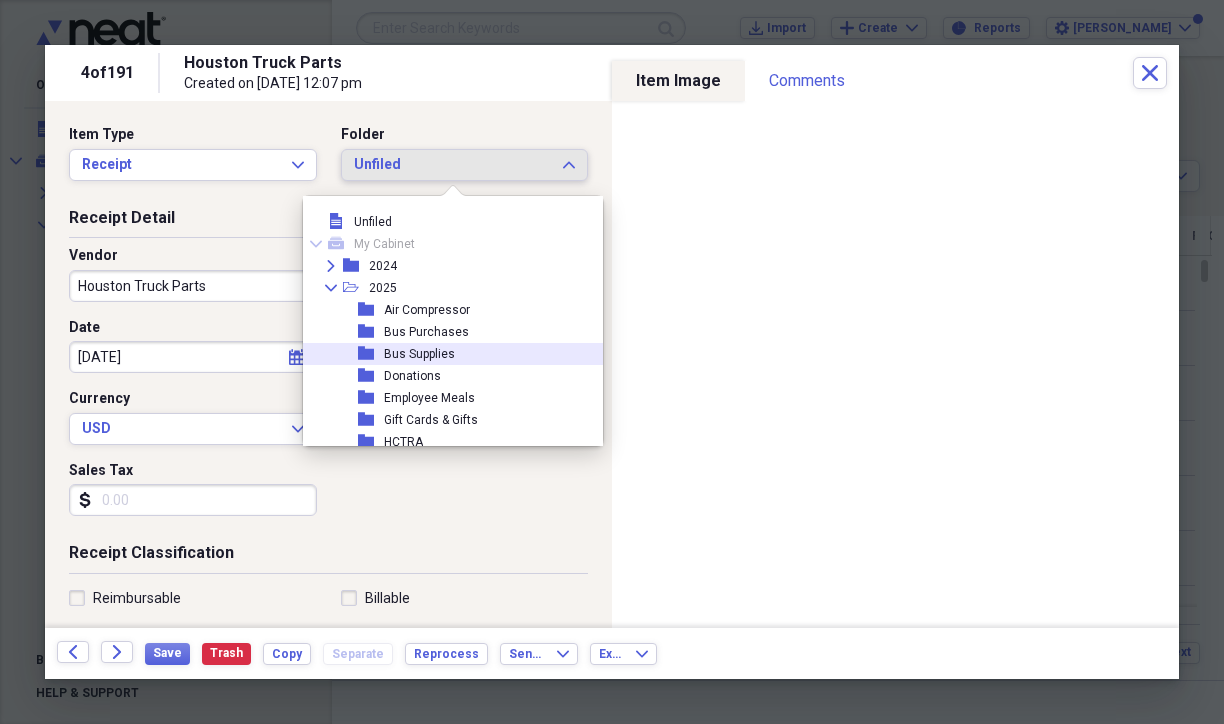 click on "Bus Supplies" at bounding box center (419, 354) 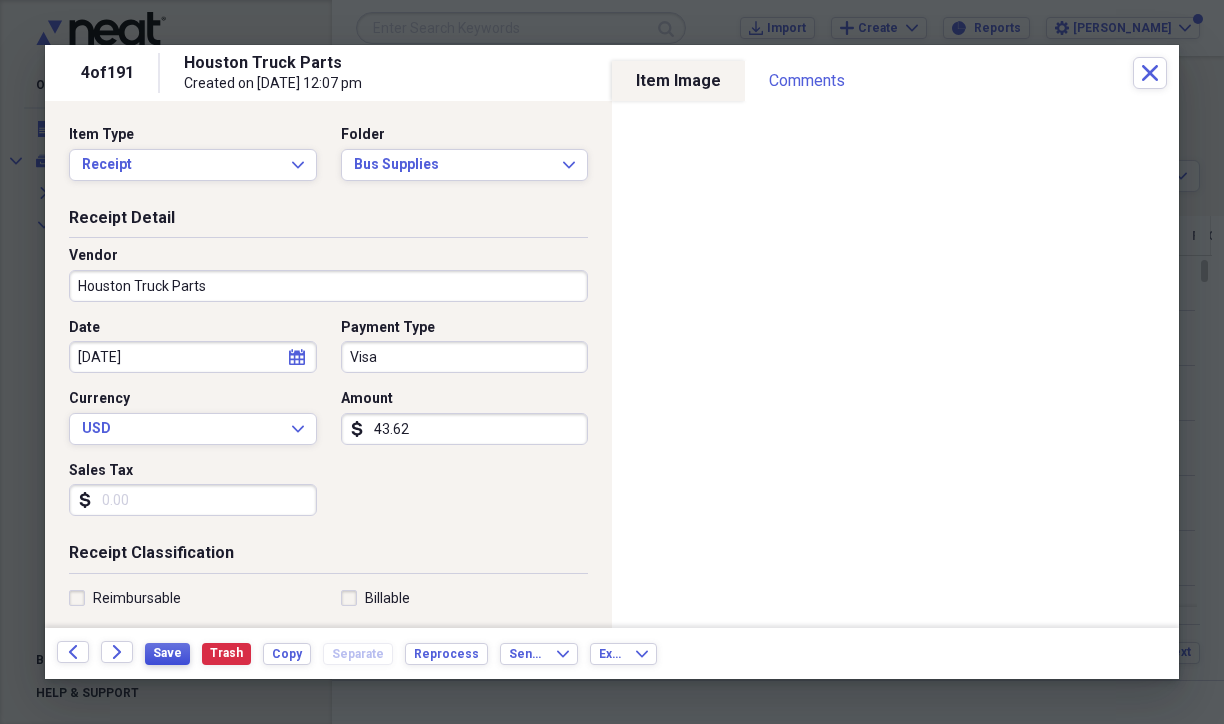 click on "Save" at bounding box center [167, 653] 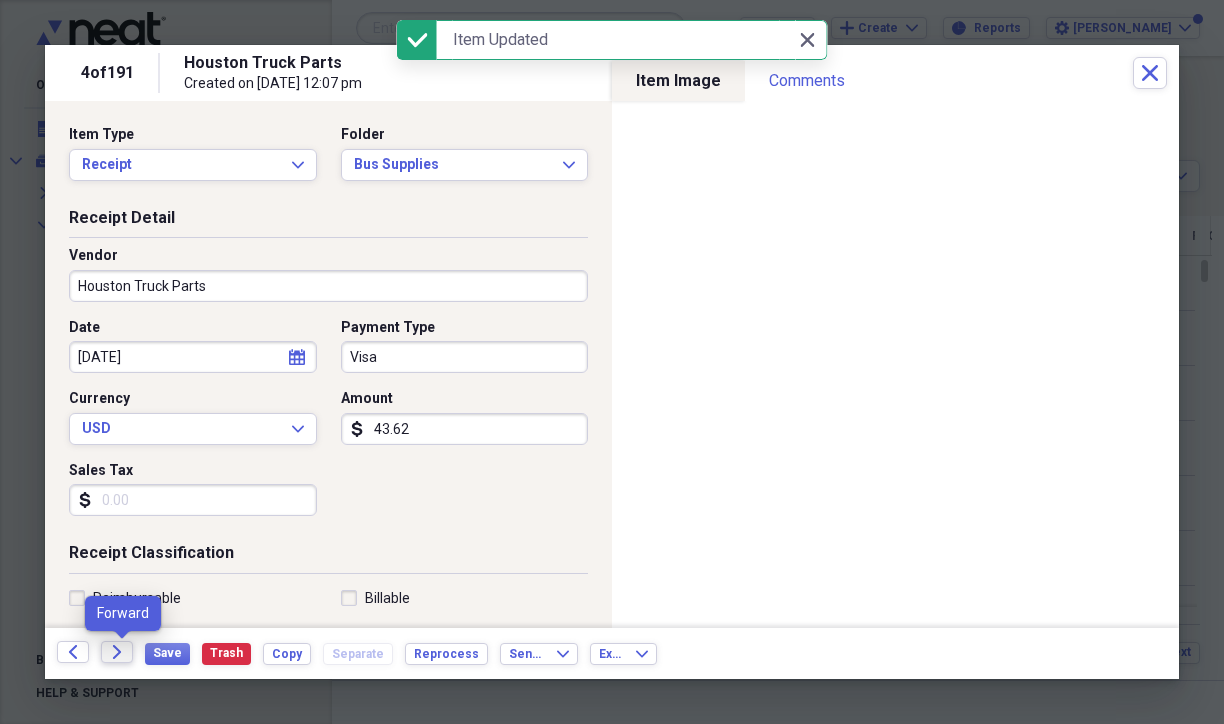 click on "Forward" 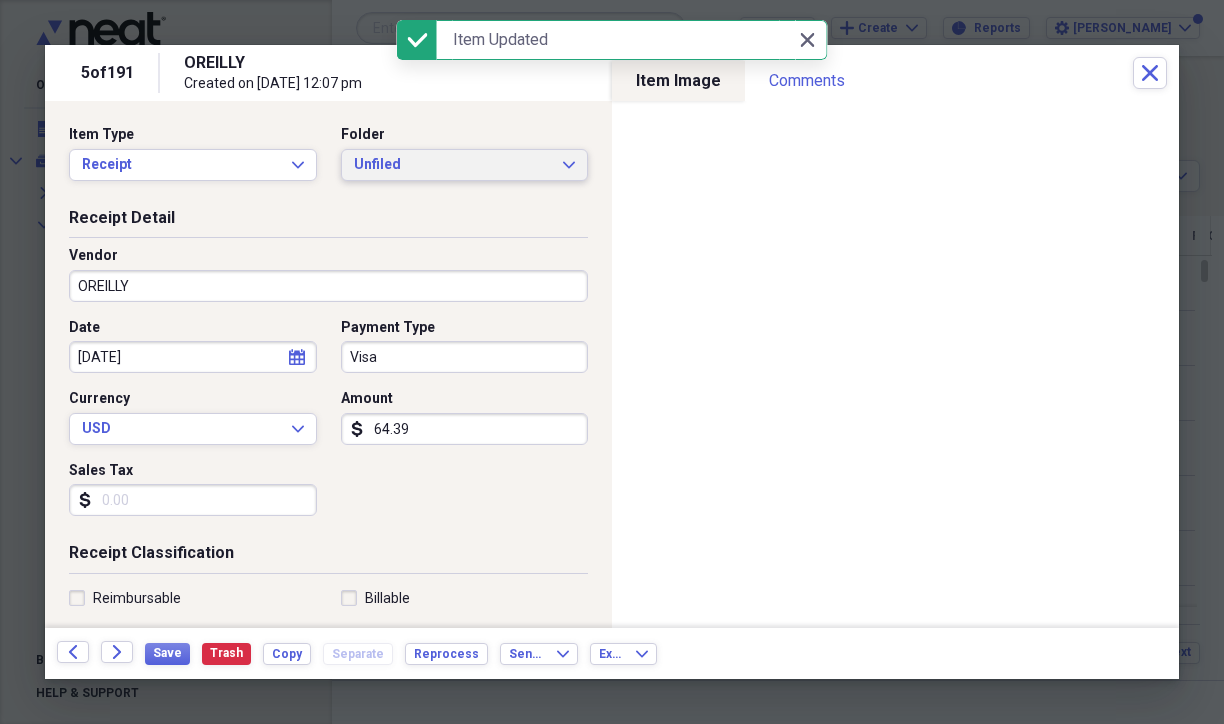 click on "Unfiled" at bounding box center (453, 165) 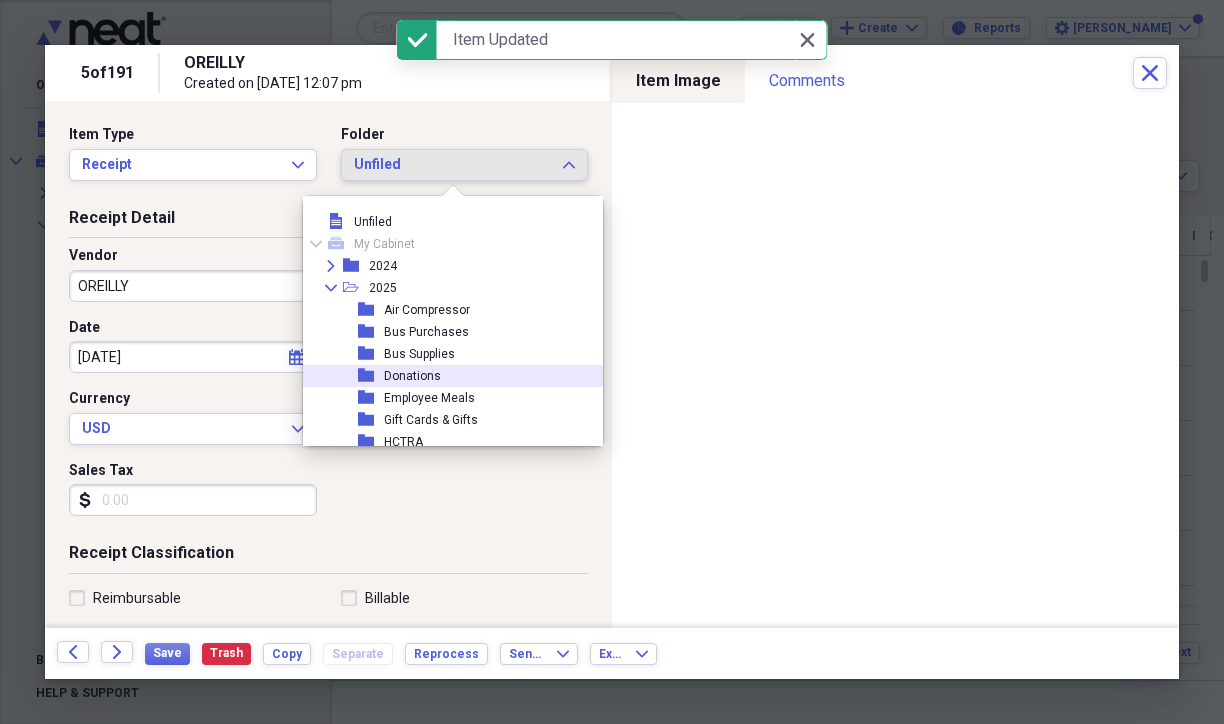 click on "Bus Supplies" at bounding box center [419, 354] 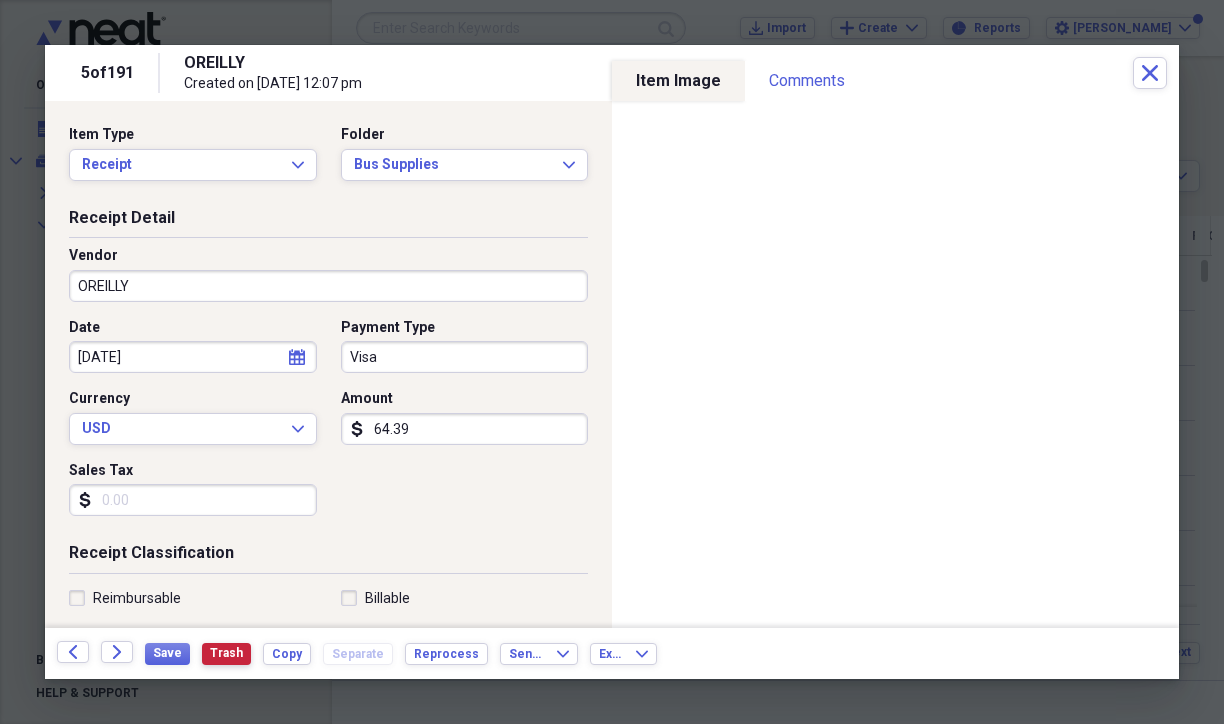 click on "Trash" at bounding box center [226, 653] 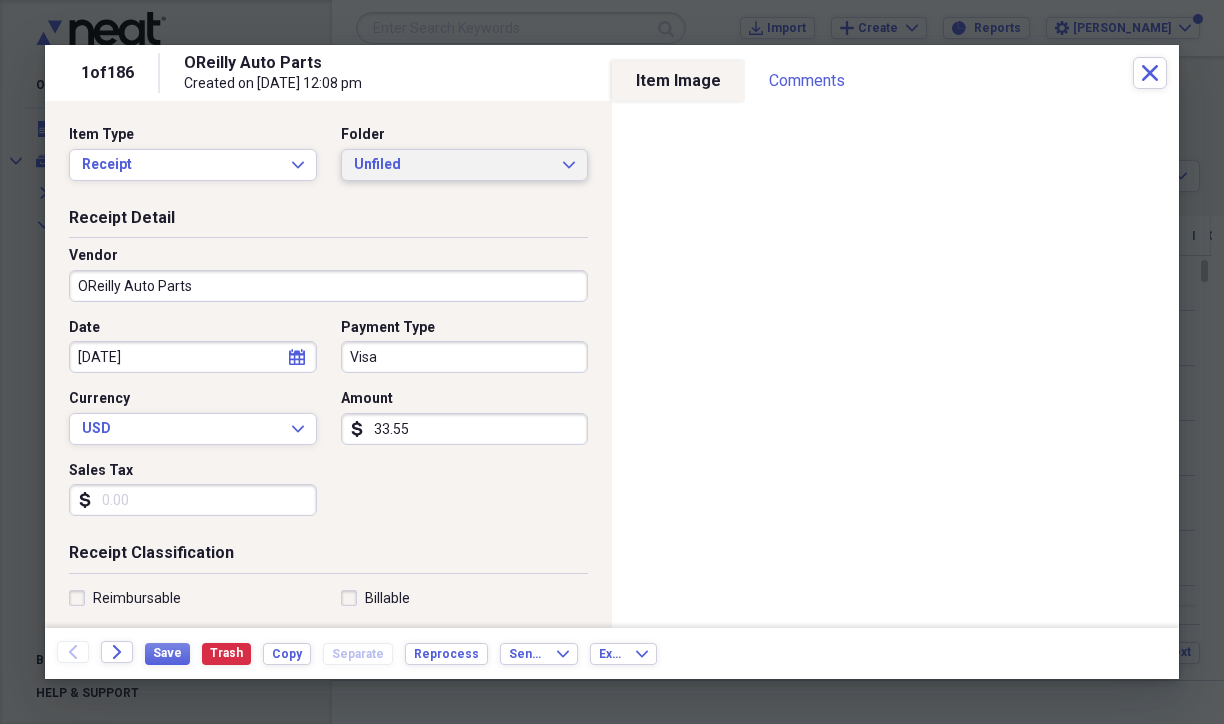 click on "Unfiled" at bounding box center [453, 165] 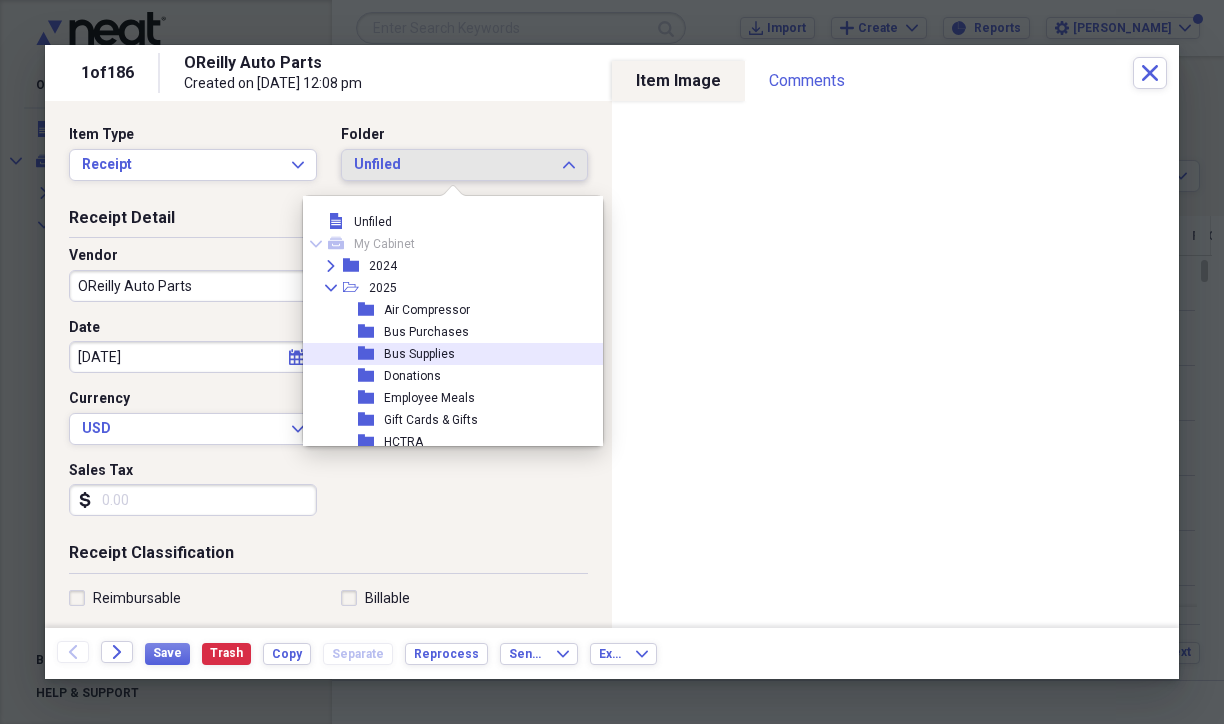click on "Bus Supplies" at bounding box center [419, 354] 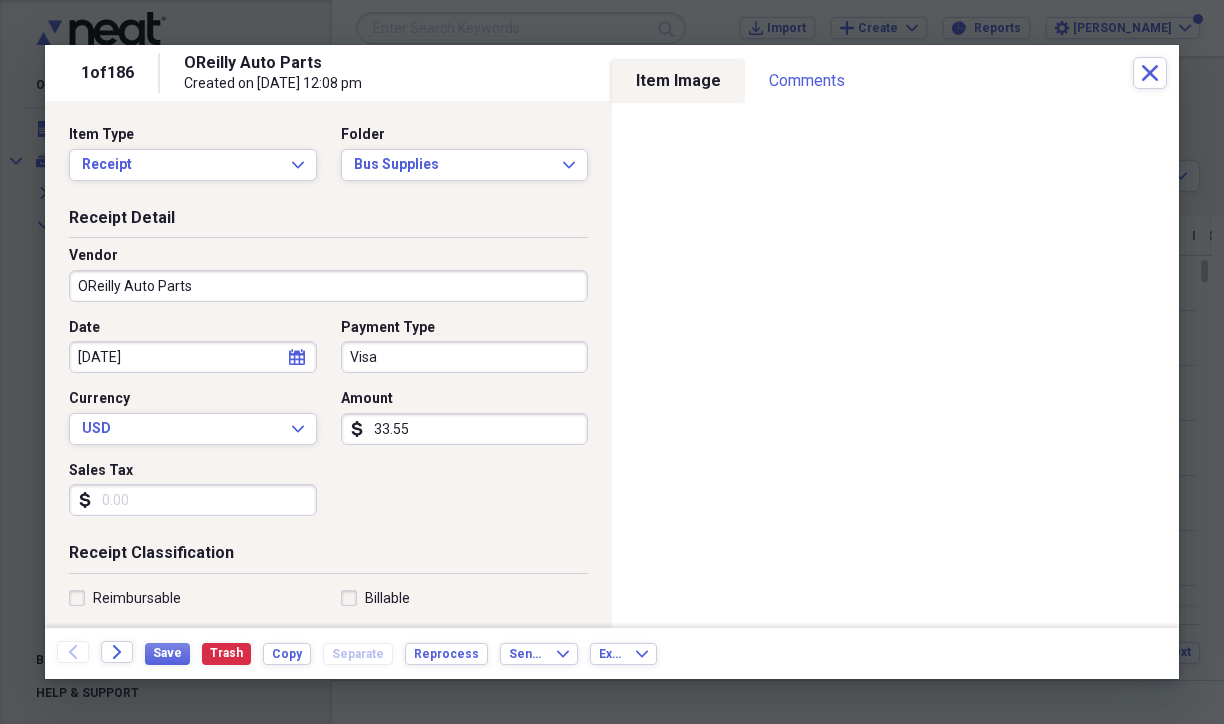 click on "33.55" at bounding box center [465, 429] 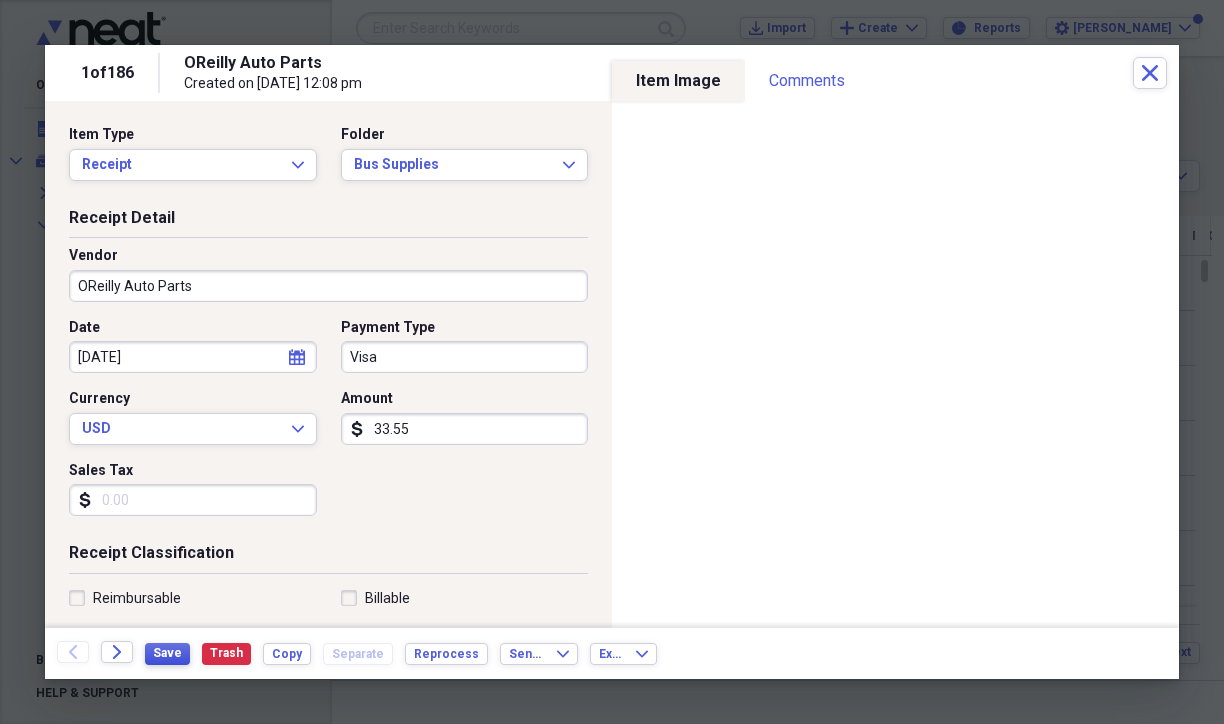 click on "Save" at bounding box center (167, 653) 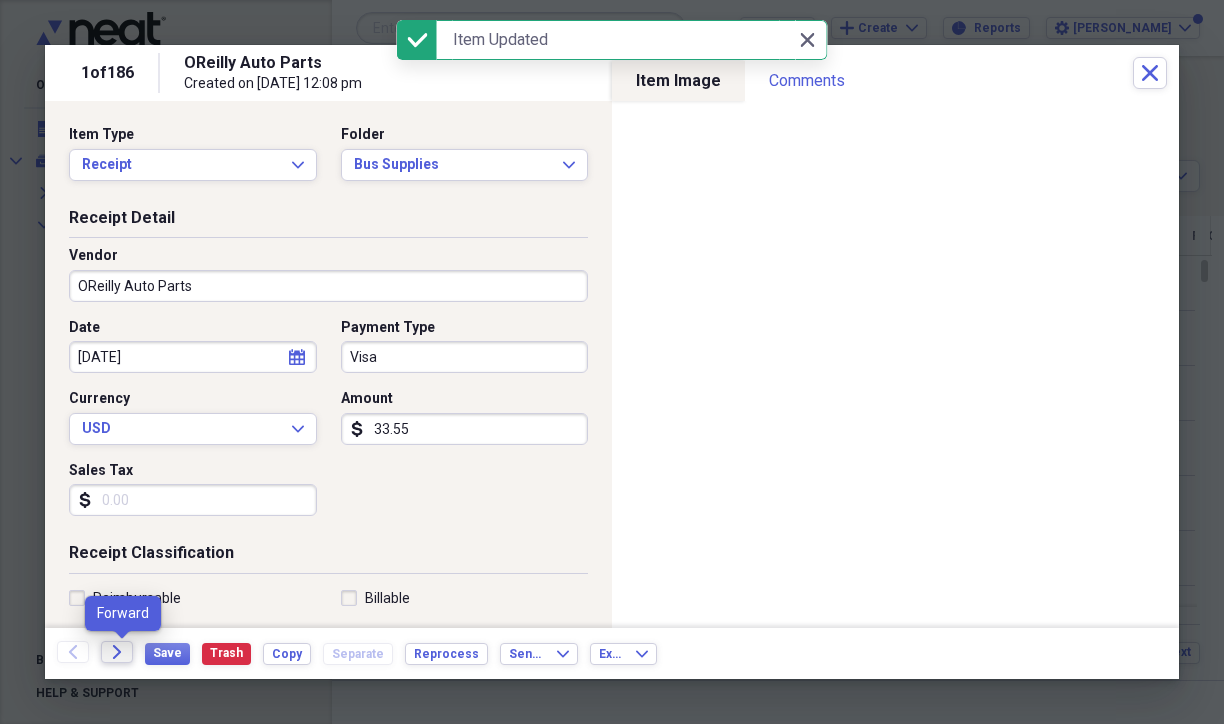 click on "Forward" at bounding box center [117, 652] 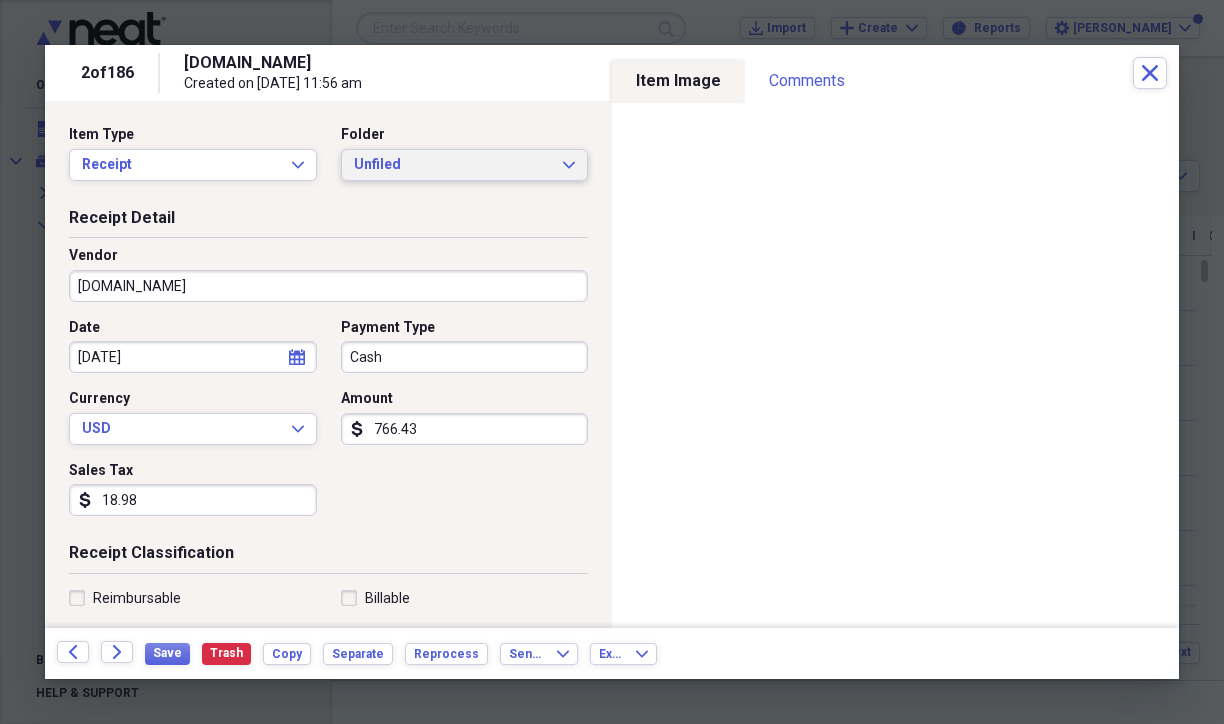 click on "Unfiled" at bounding box center (453, 165) 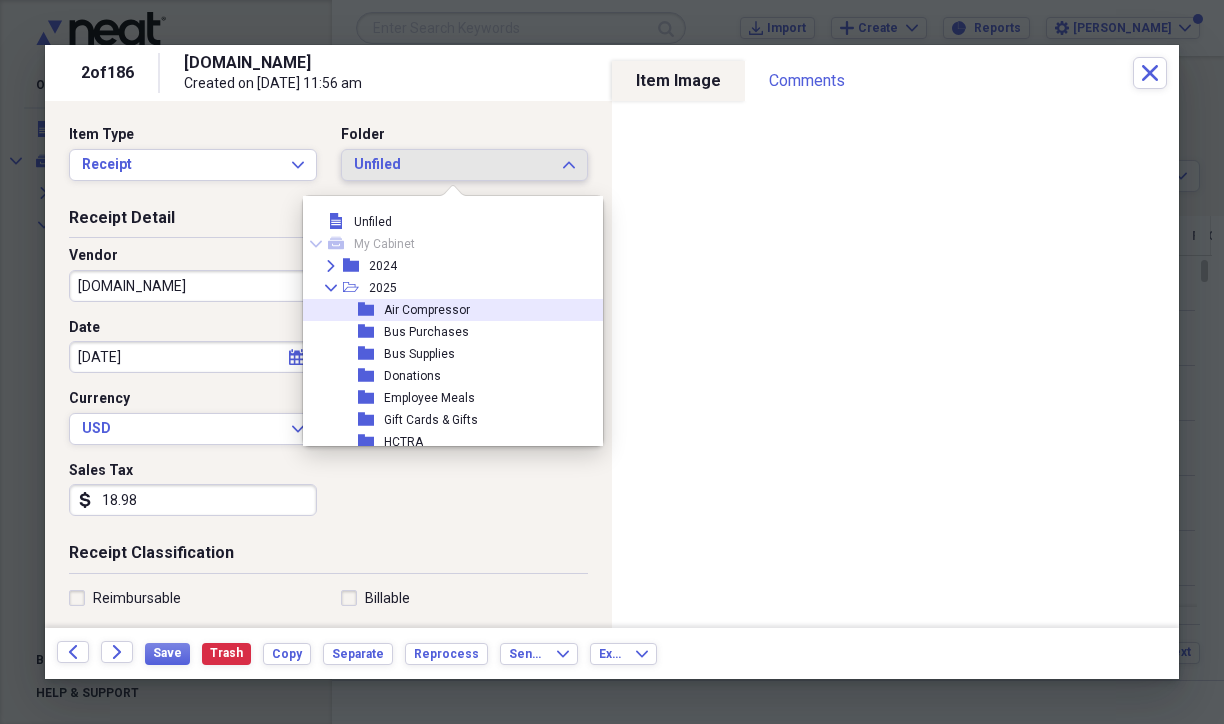 click on "Air Compressor" at bounding box center (427, 310) 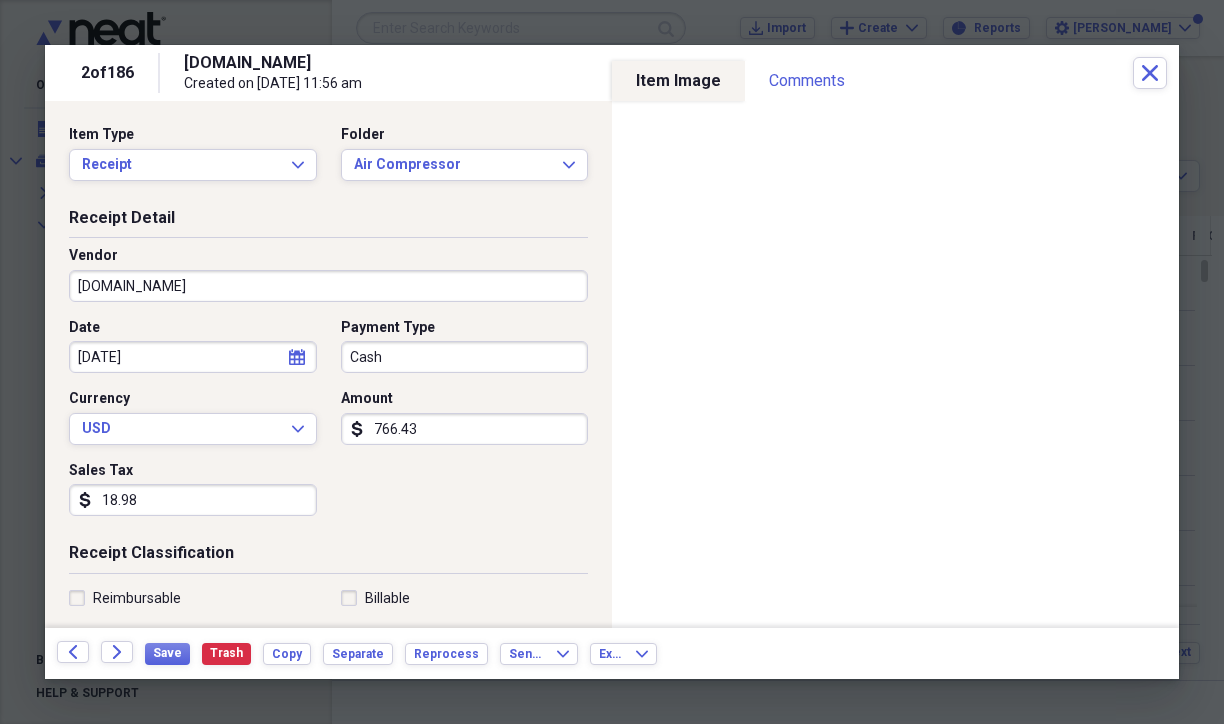 click on "[DOMAIN_NAME]" at bounding box center [328, 286] 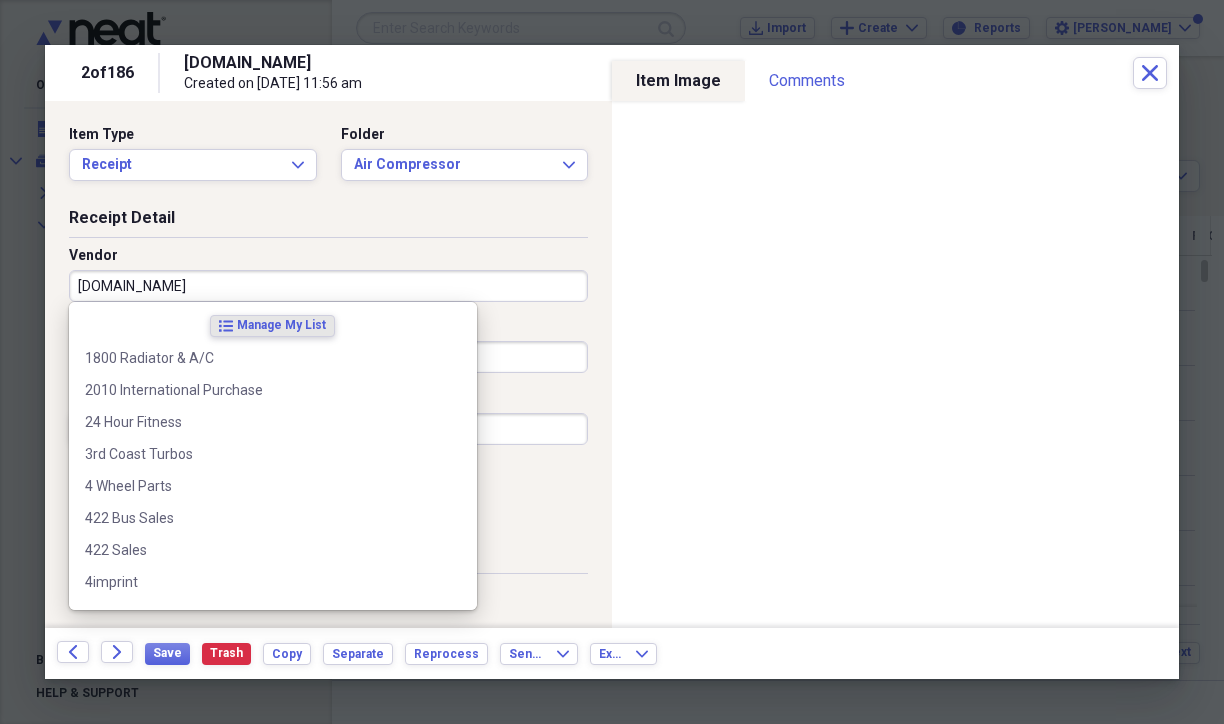 click on "[DOMAIN_NAME]" at bounding box center (328, 286) 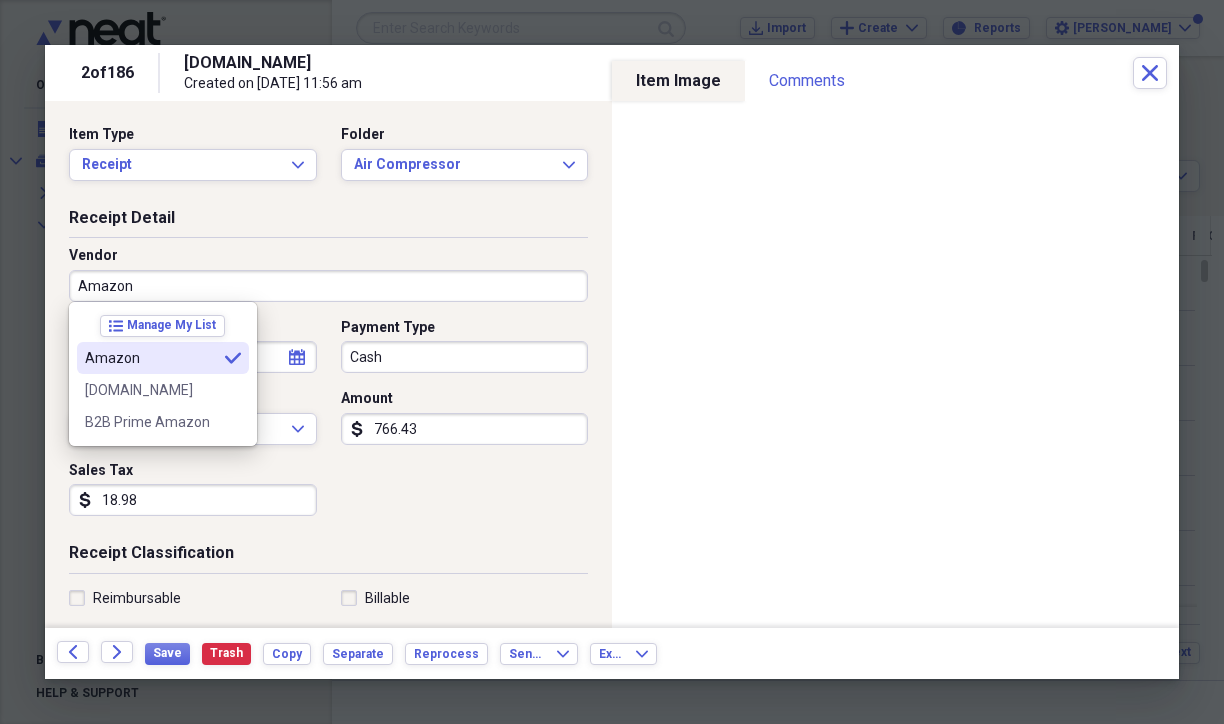 type on "Amazon" 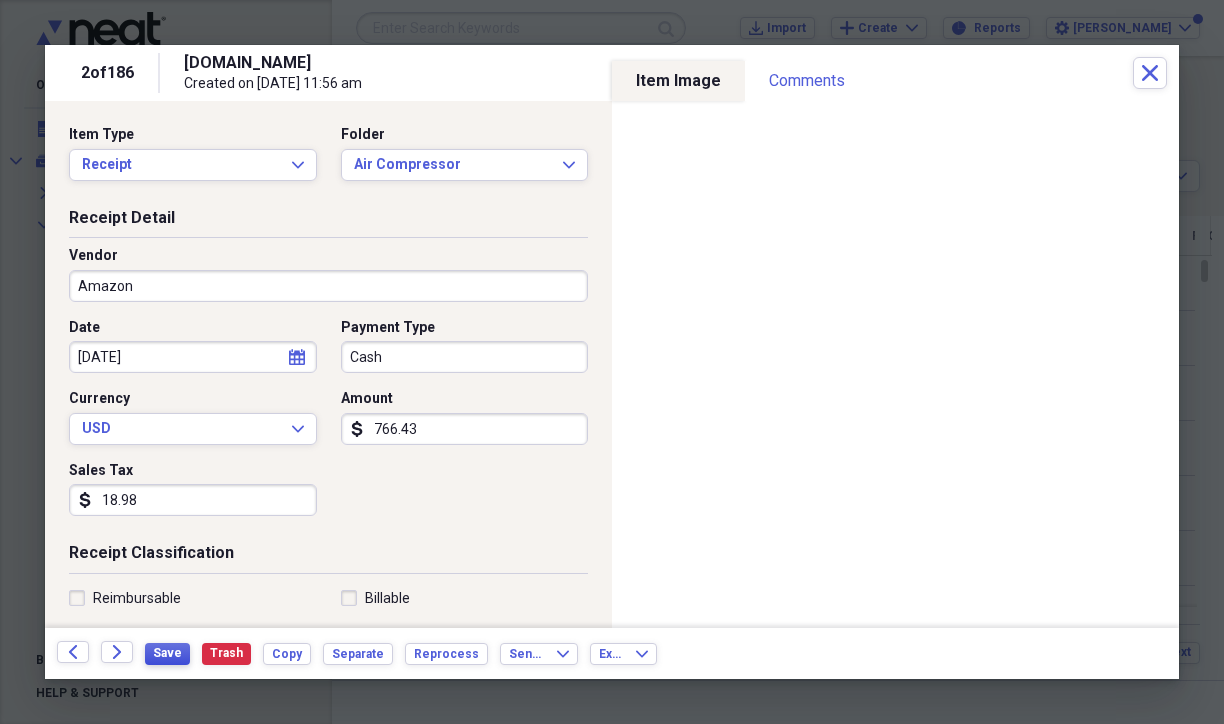 click on "Save" at bounding box center [167, 653] 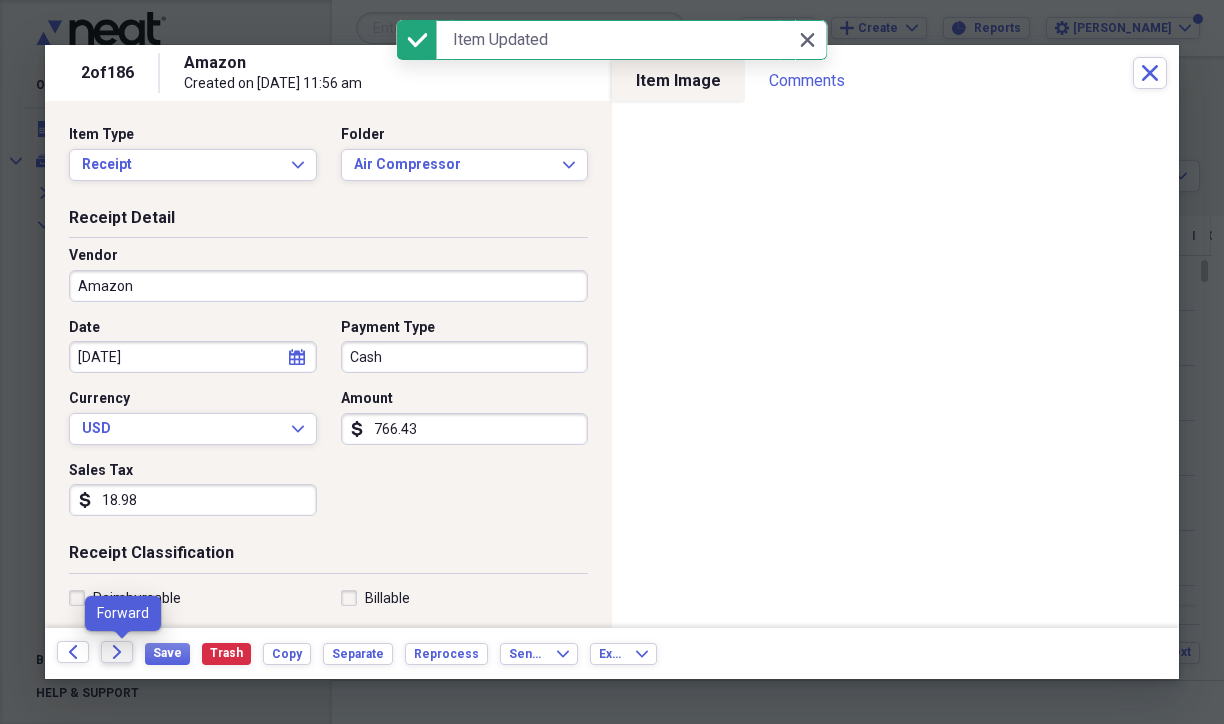 click on "Forward" 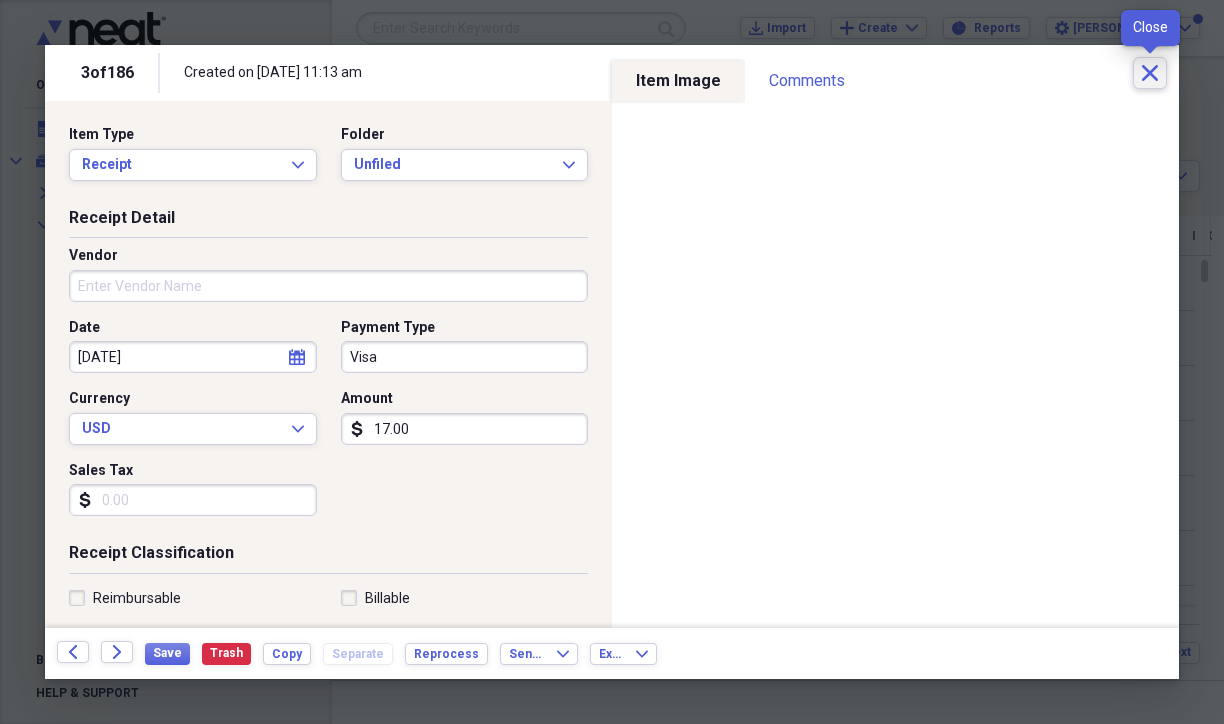 click 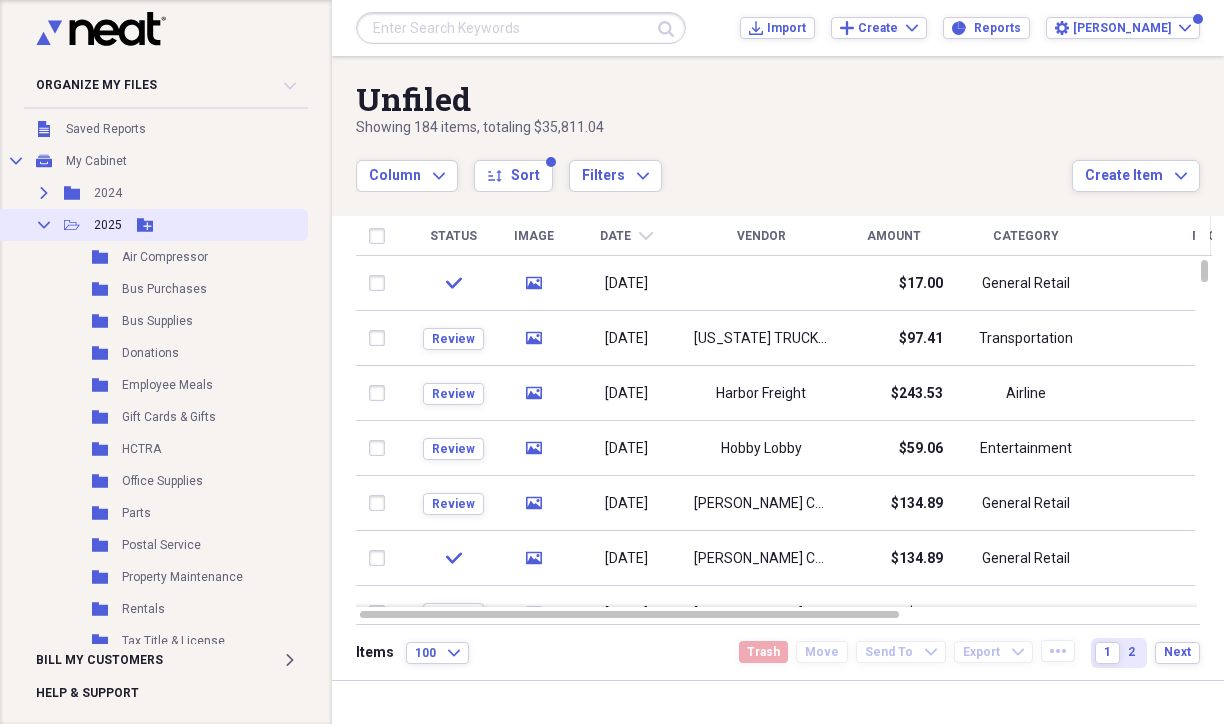 click on "Add Folder" 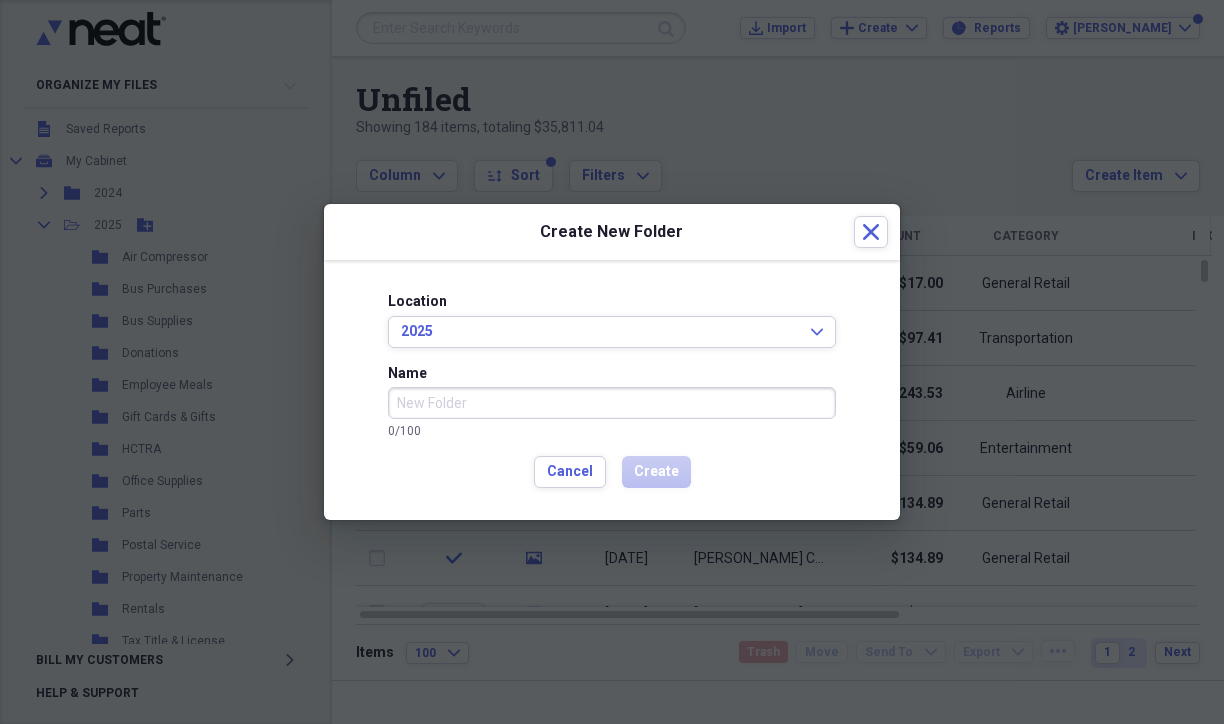 click on "Name" at bounding box center (612, 403) 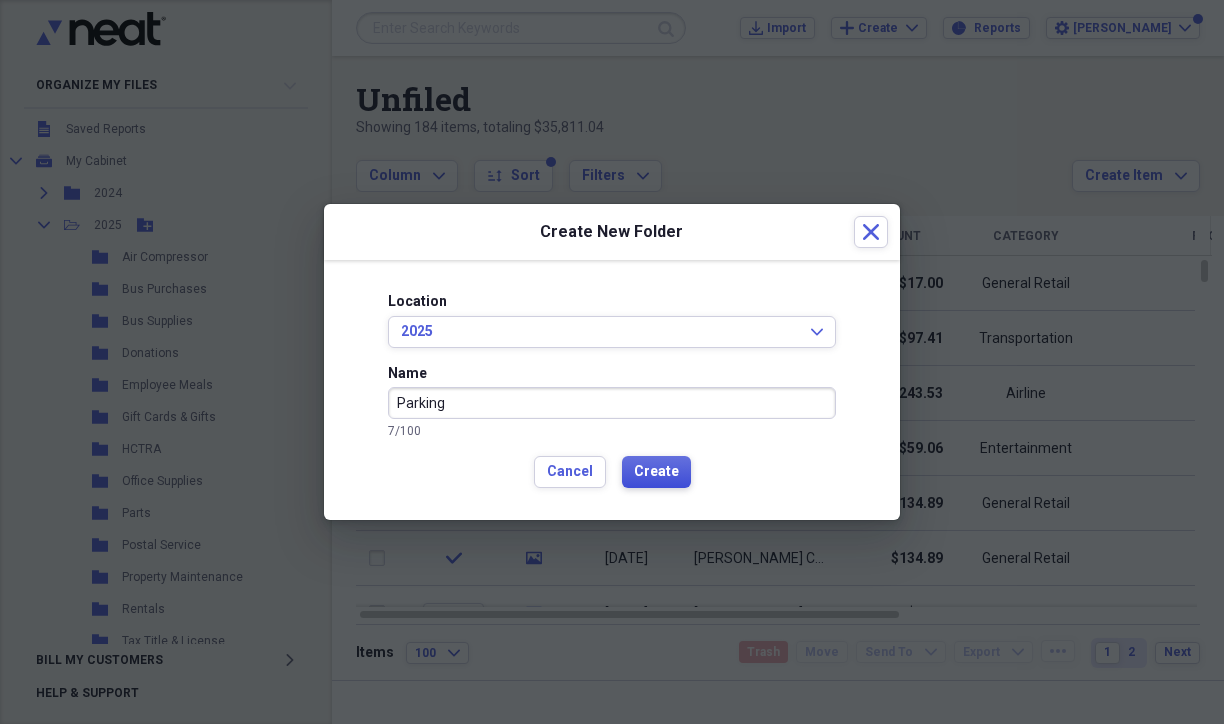 type on "Parking" 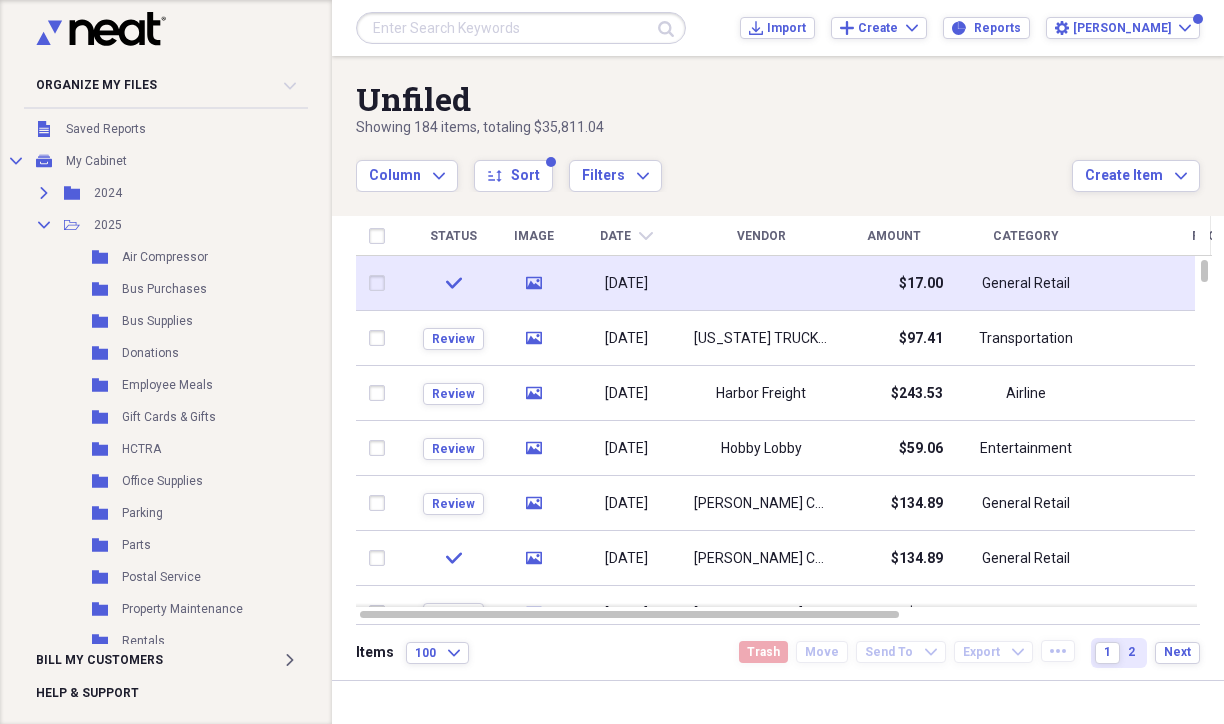 click on "[DATE]" at bounding box center [626, 283] 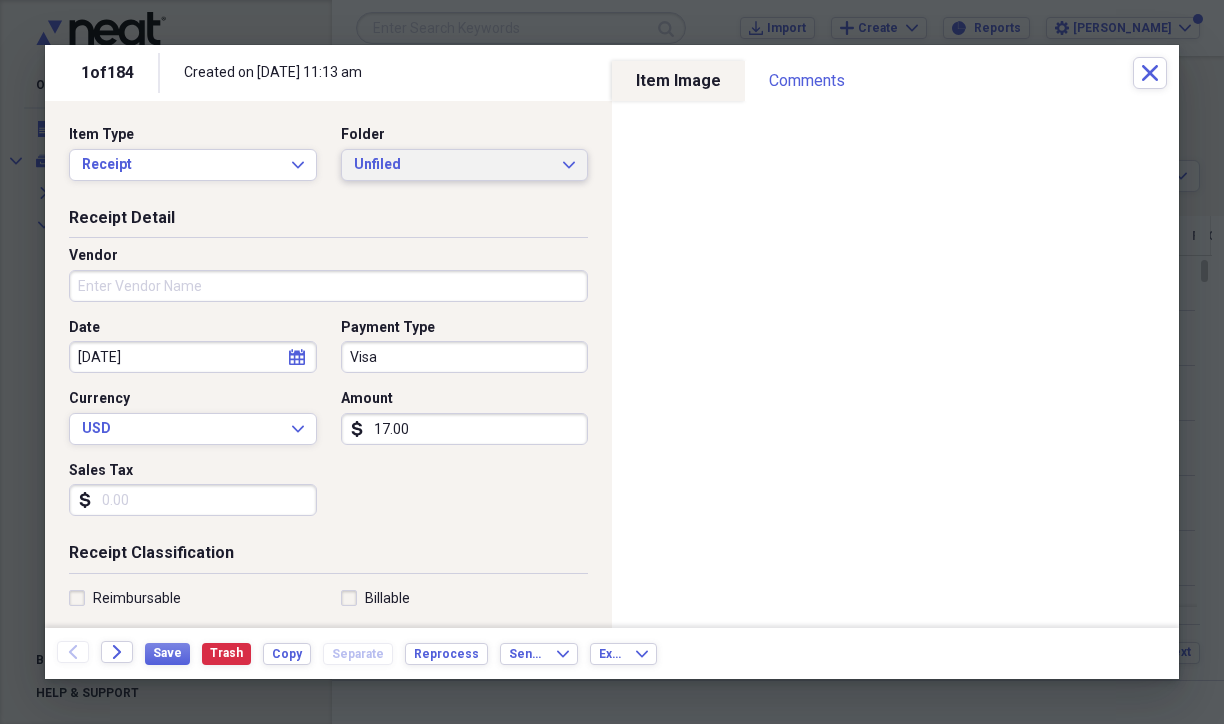 click on "Unfiled" at bounding box center [453, 165] 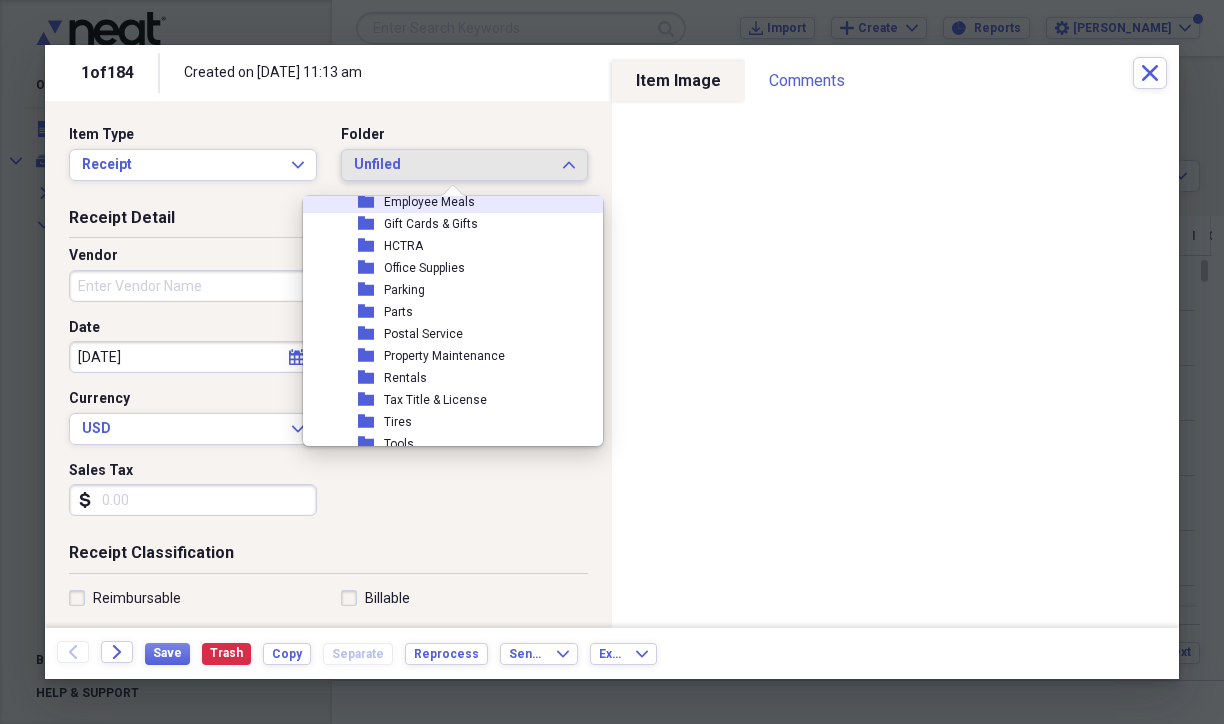 scroll, scrollTop: 200, scrollLeft: 0, axis: vertical 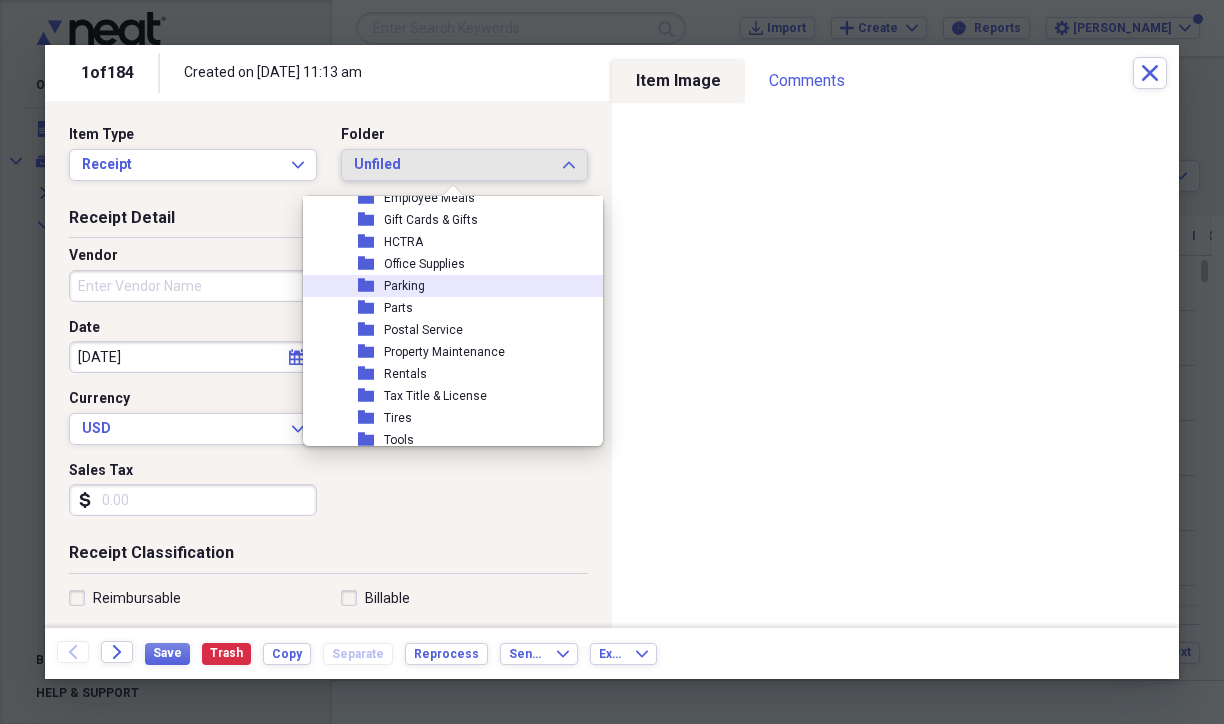 click on "folder Parking" at bounding box center (459, 286) 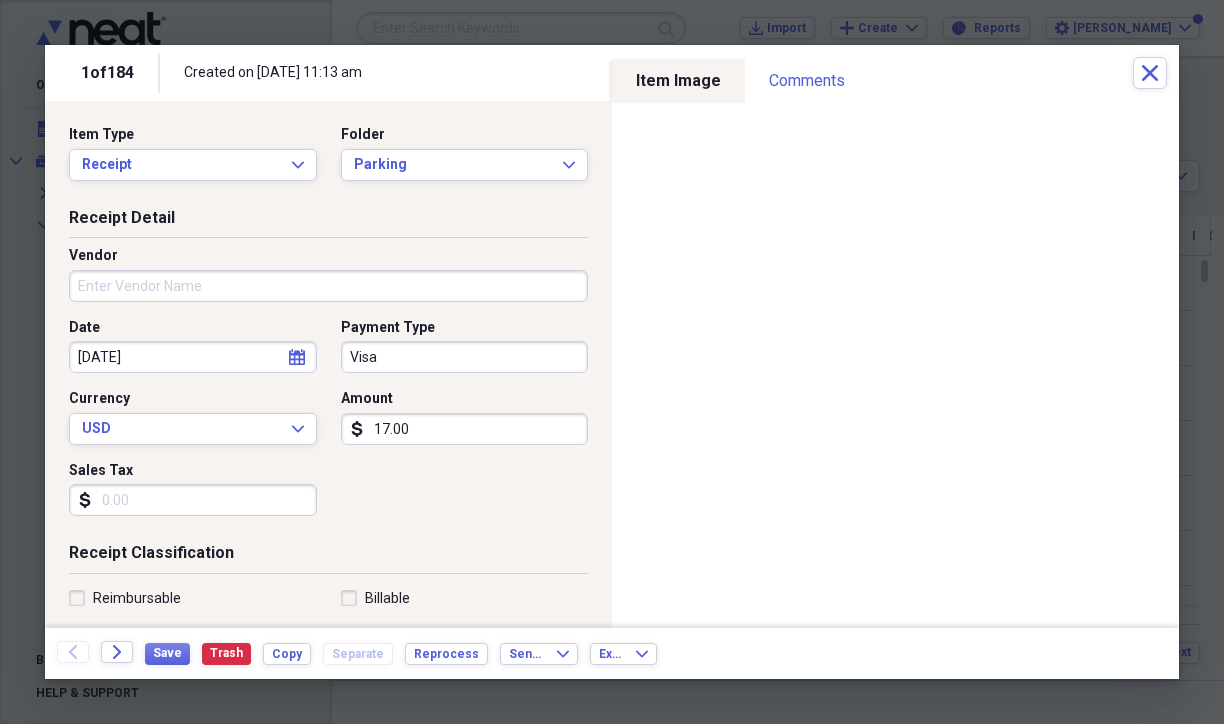 click on "Vendor" at bounding box center [328, 286] 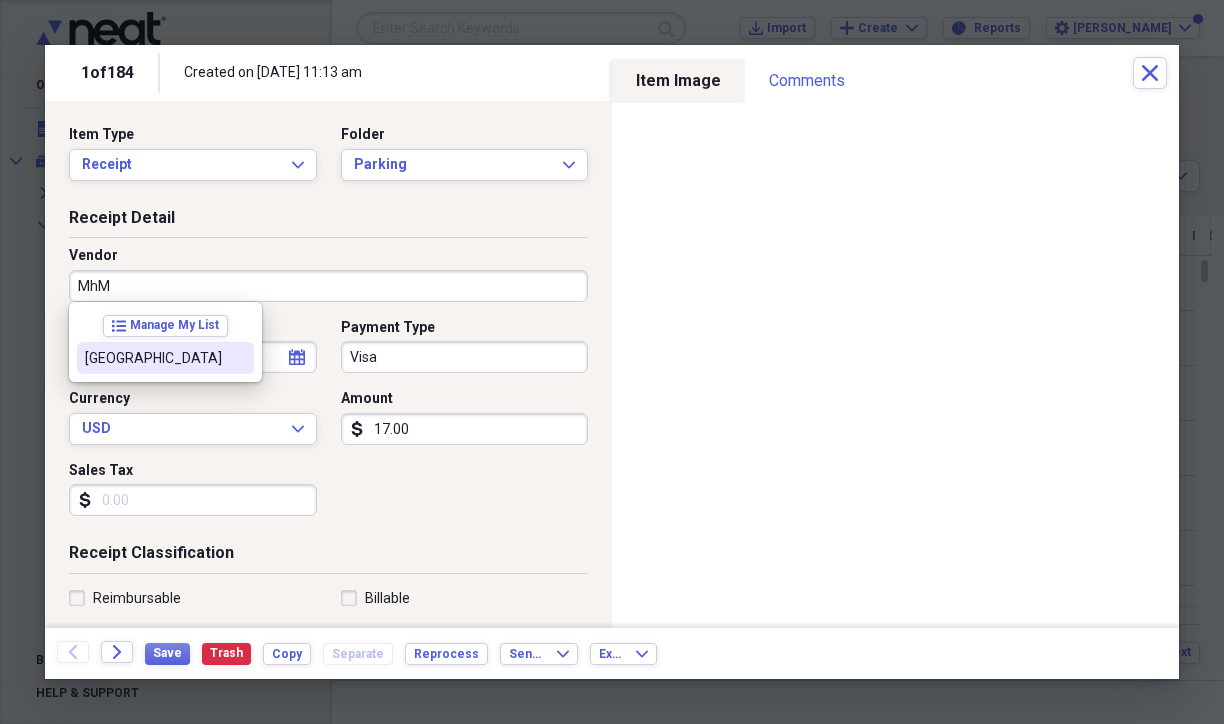 click on "[GEOGRAPHIC_DATA]" at bounding box center [153, 358] 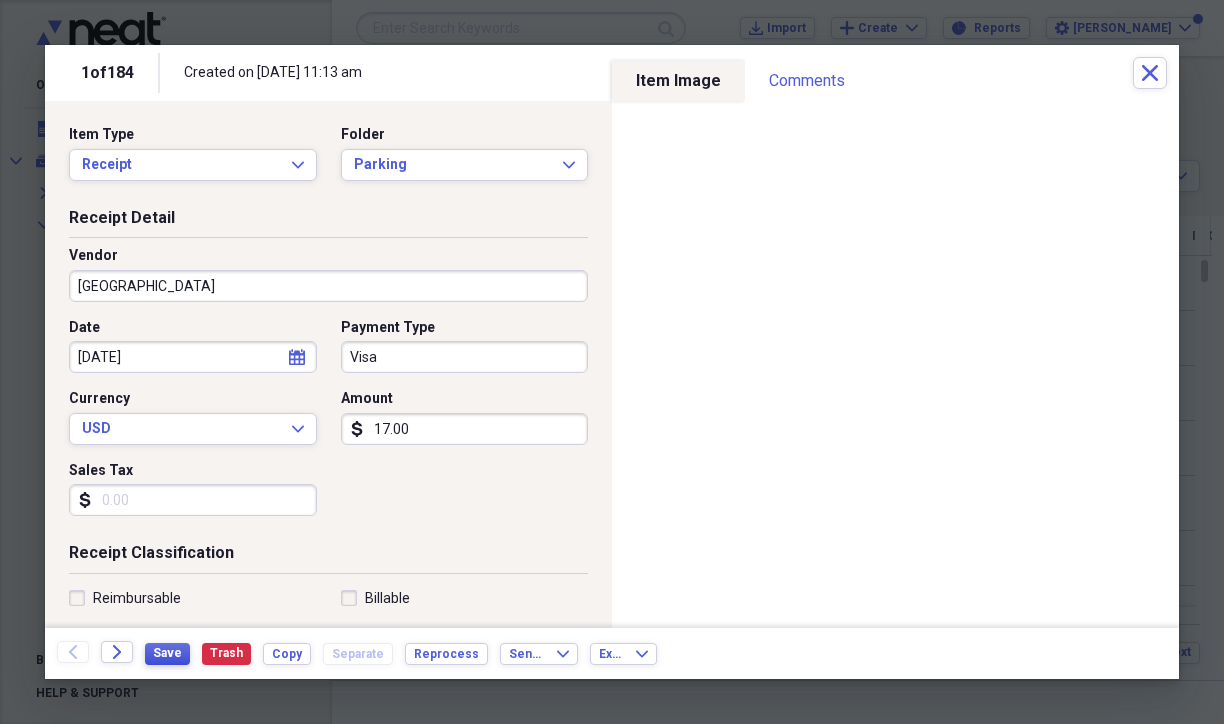 click on "Save" at bounding box center [167, 653] 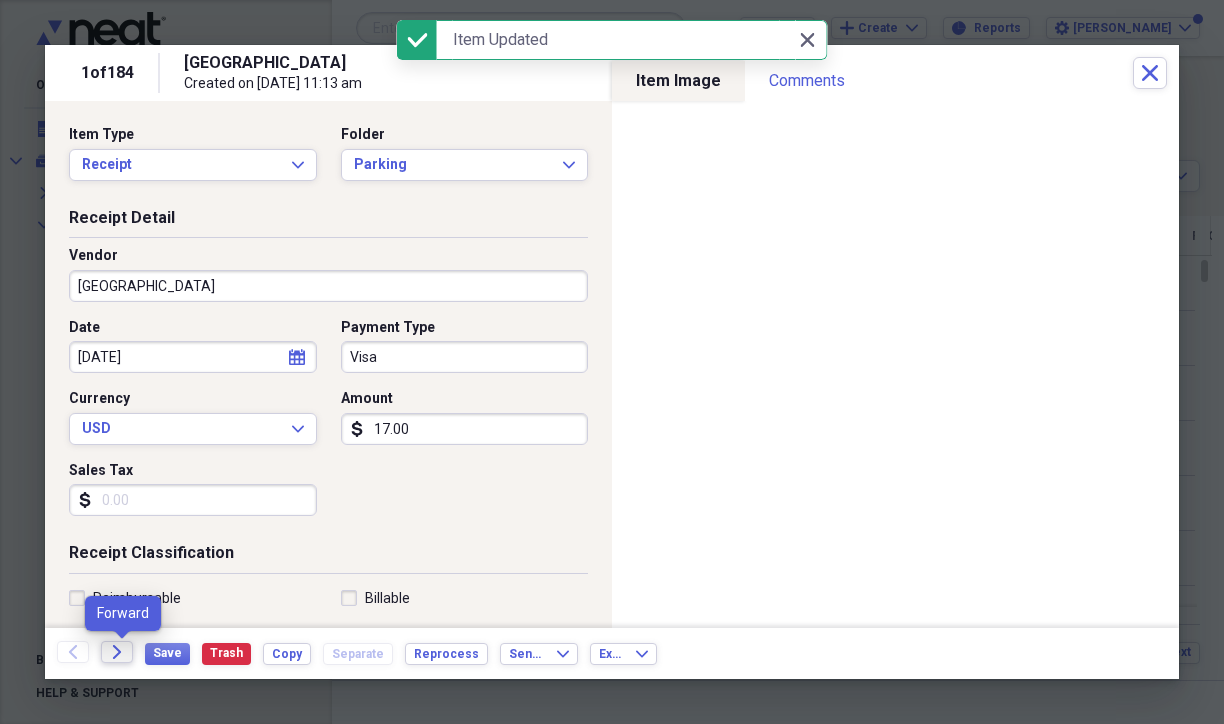 click on "Forward" 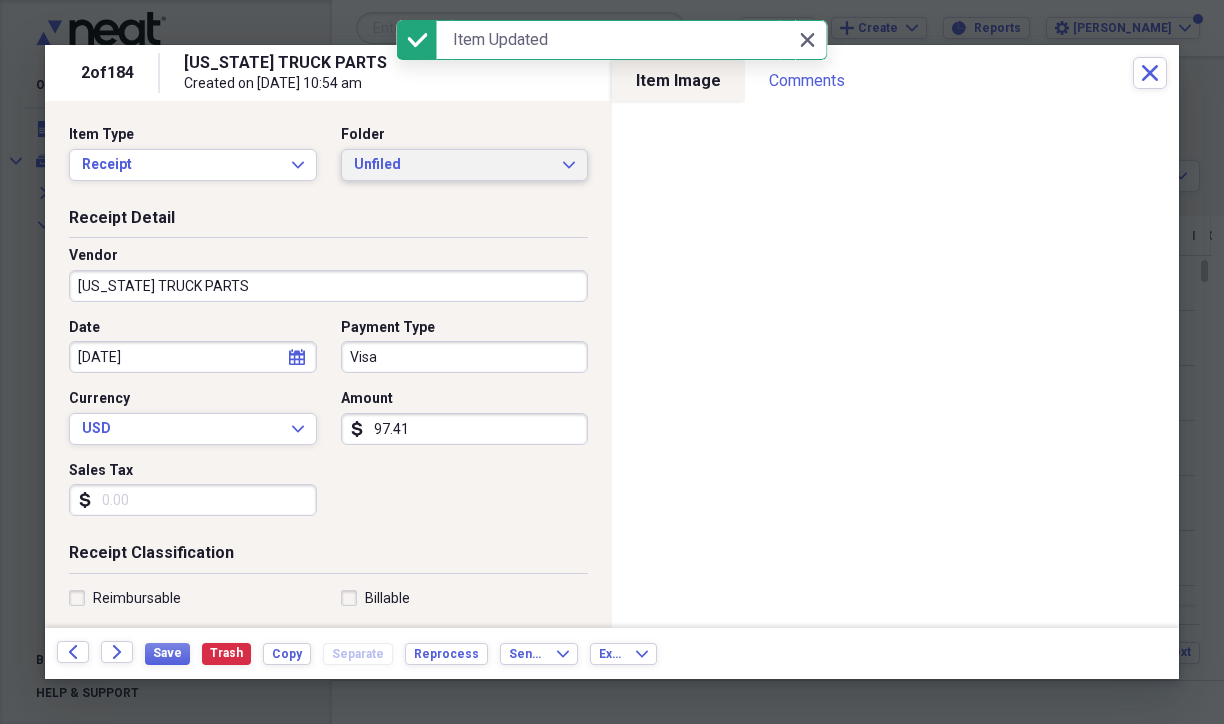 click on "Unfiled" at bounding box center (453, 165) 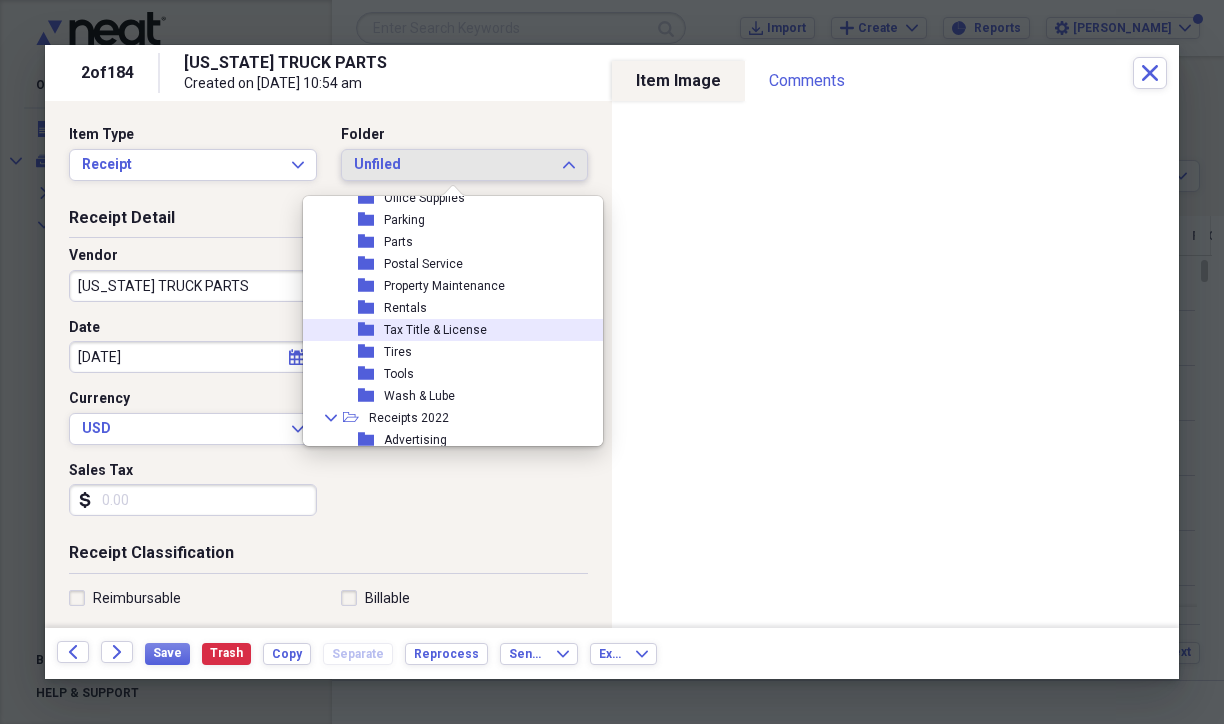 scroll, scrollTop: 300, scrollLeft: 0, axis: vertical 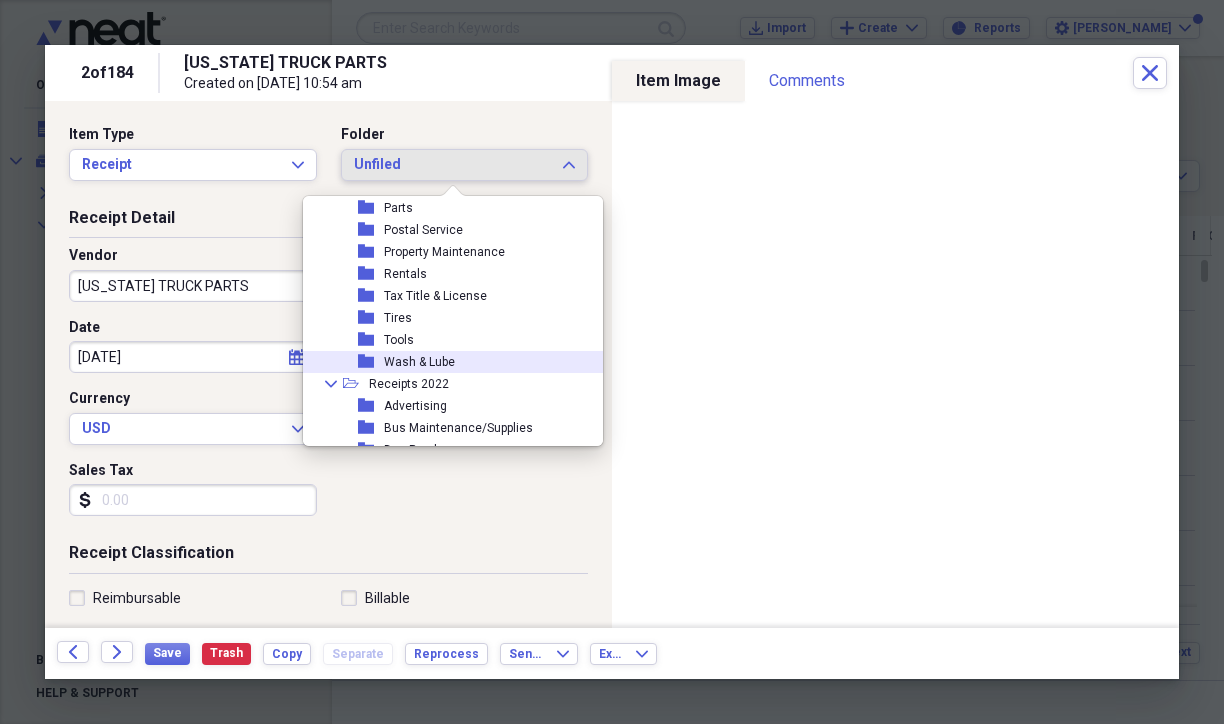 click on "Wash & Lube" at bounding box center (419, 362) 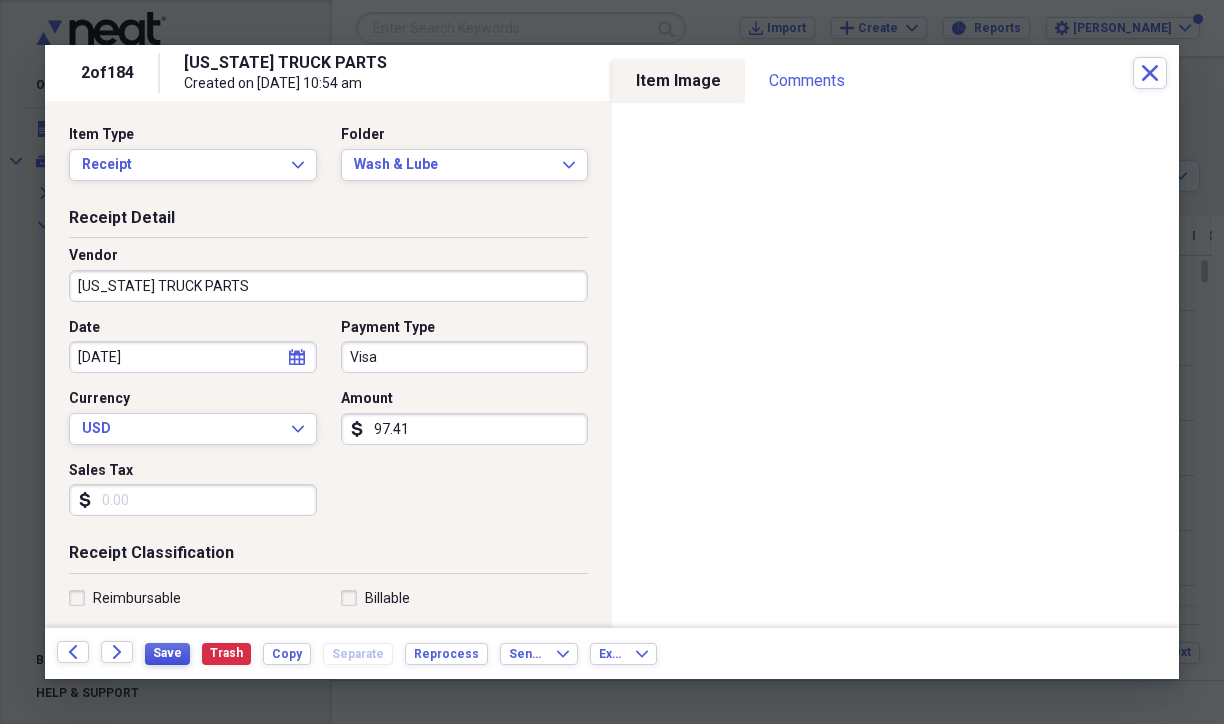 click on "Save" at bounding box center (167, 653) 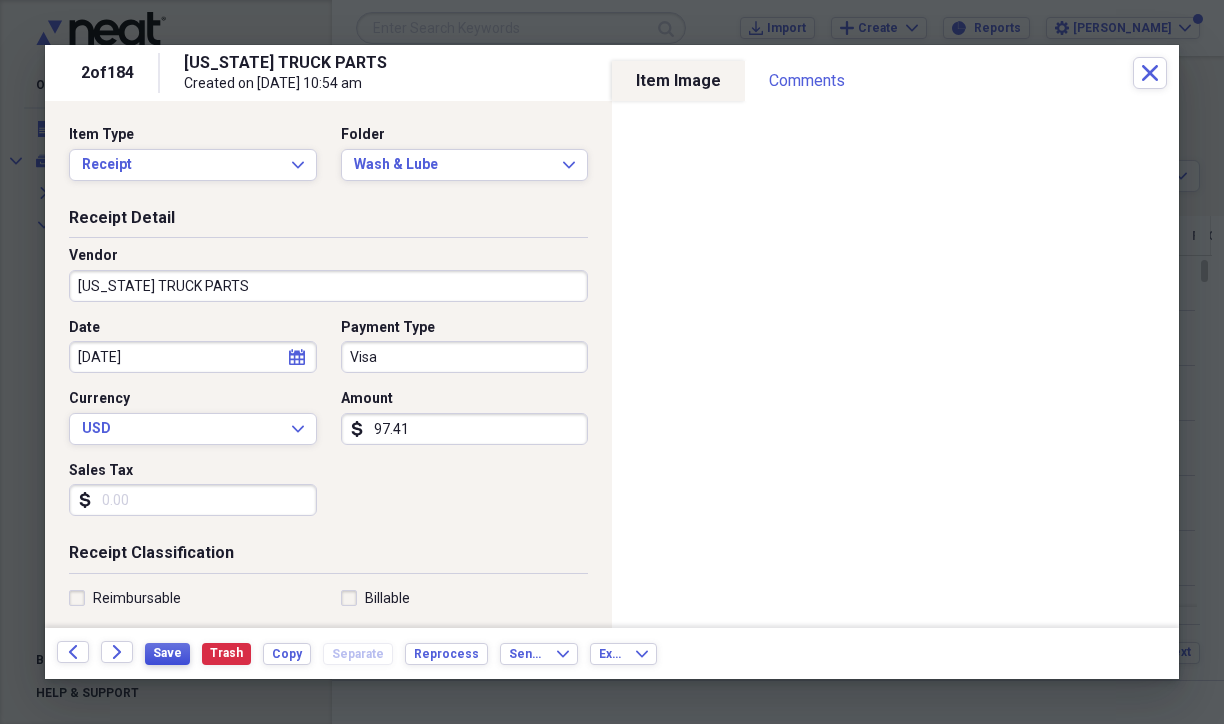 click on "Save" at bounding box center (167, 653) 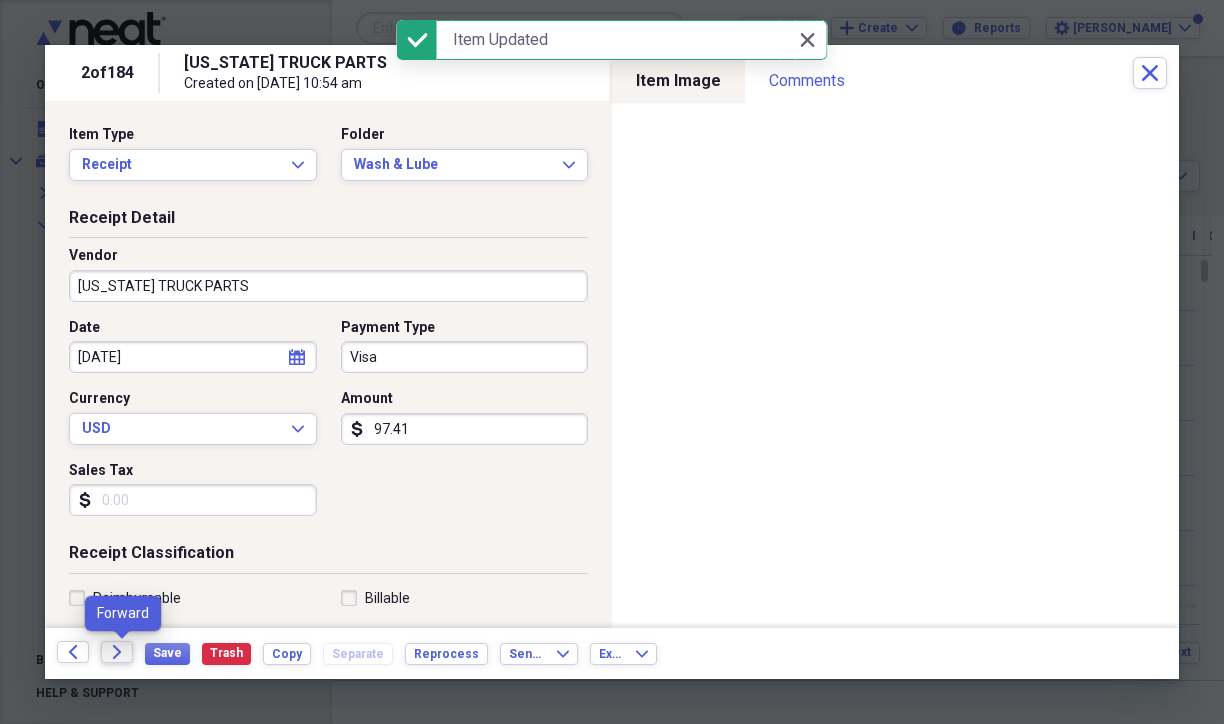 click on "Forward" 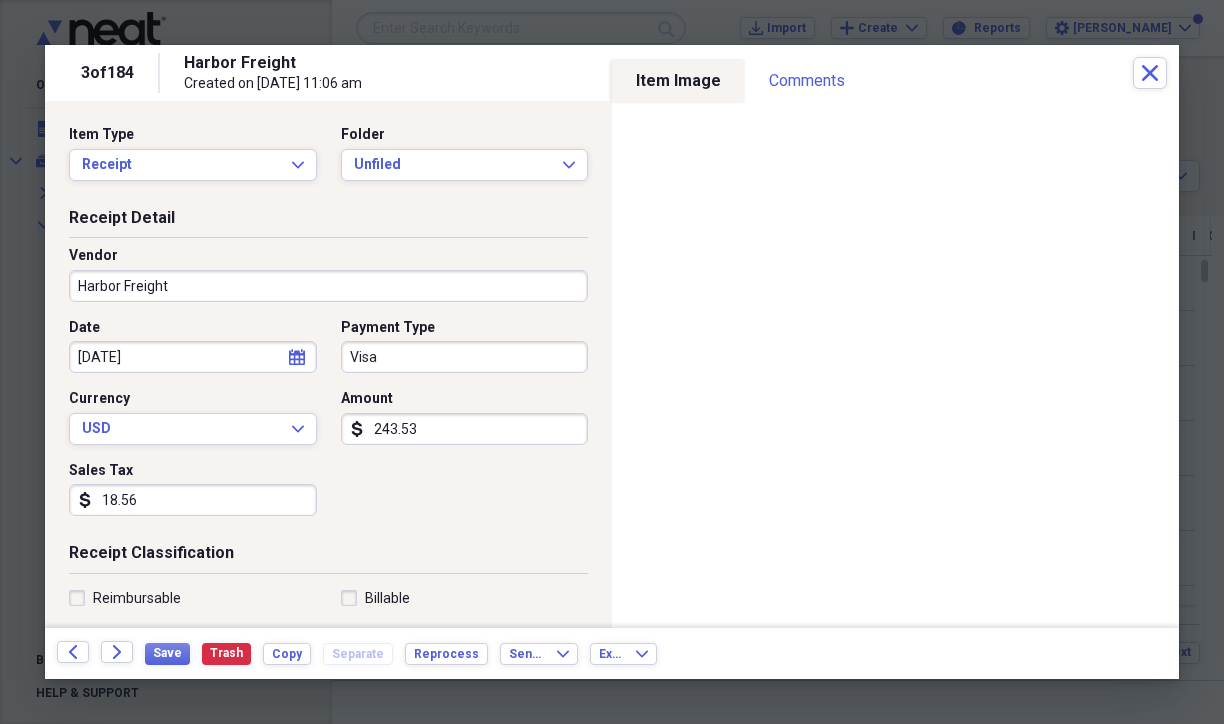 click on "Receipt Detail" at bounding box center (328, 222) 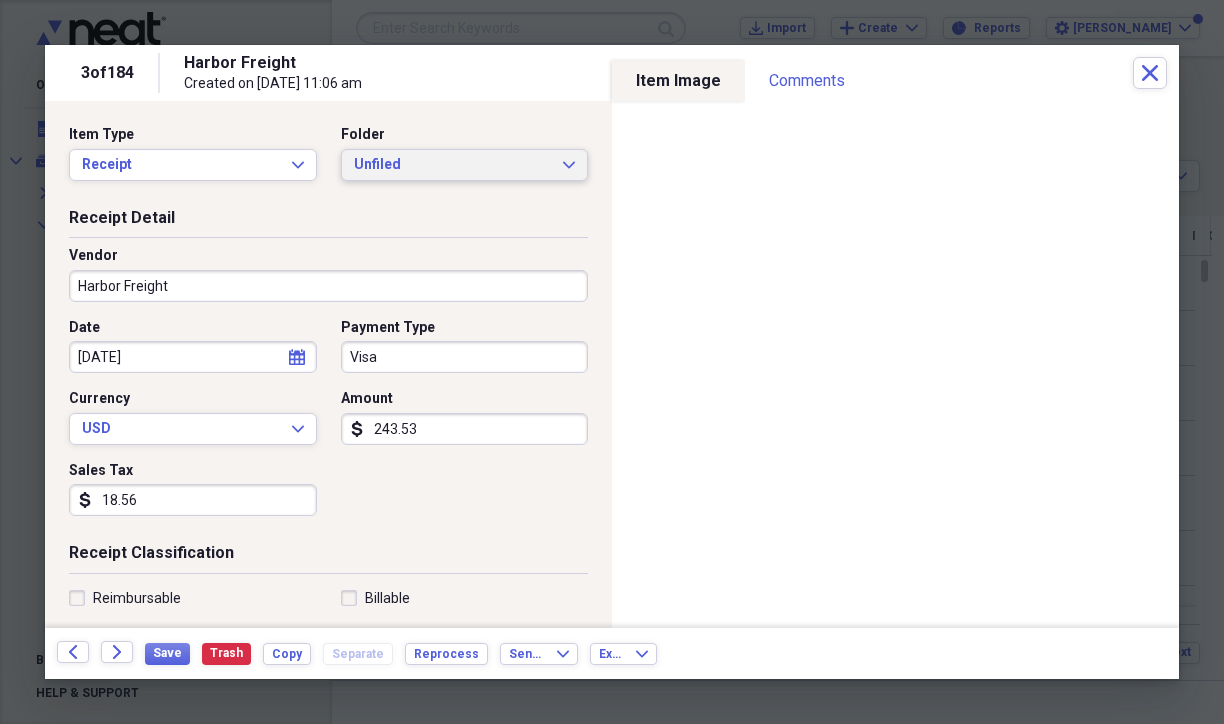 click on "Unfiled" at bounding box center (453, 165) 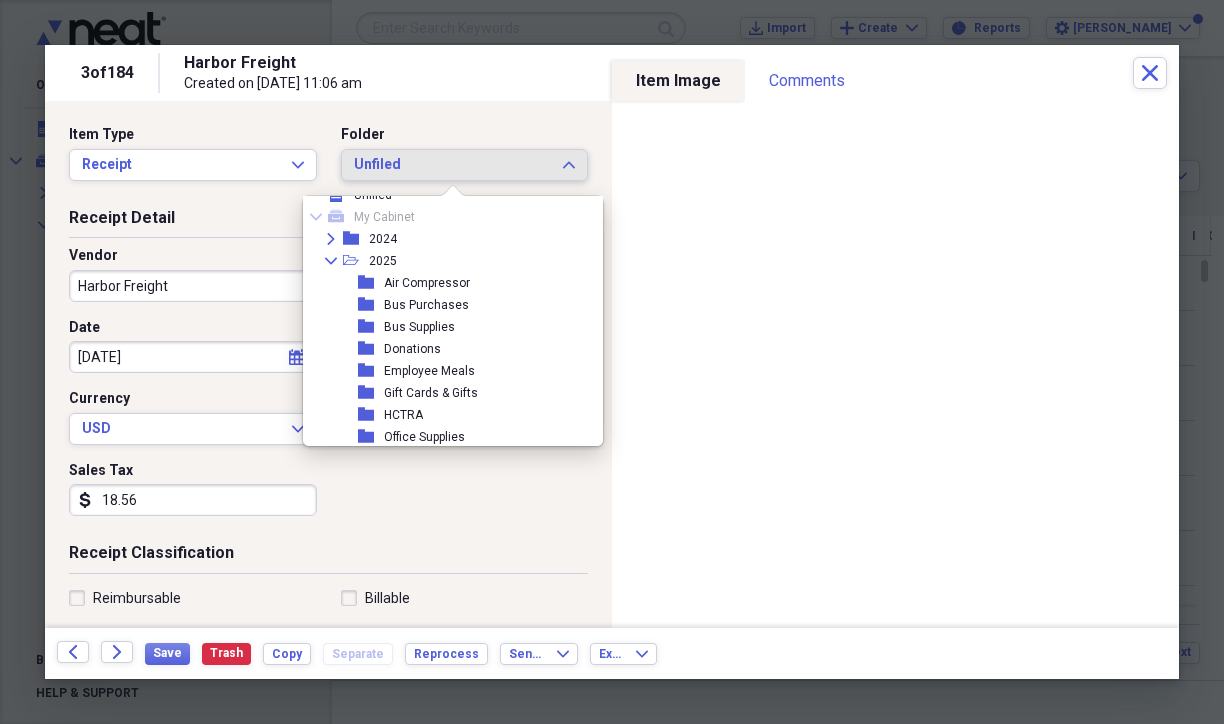 scroll, scrollTop: 0, scrollLeft: 0, axis: both 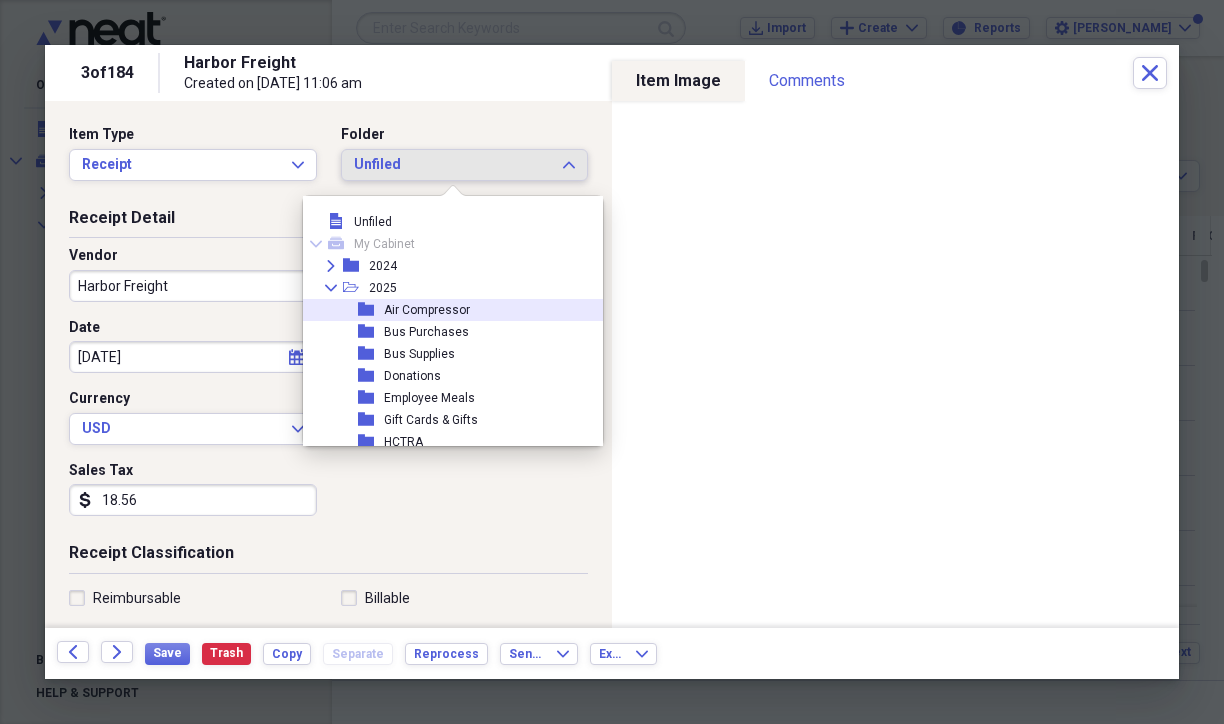 click on "Air Compressor" at bounding box center [427, 310] 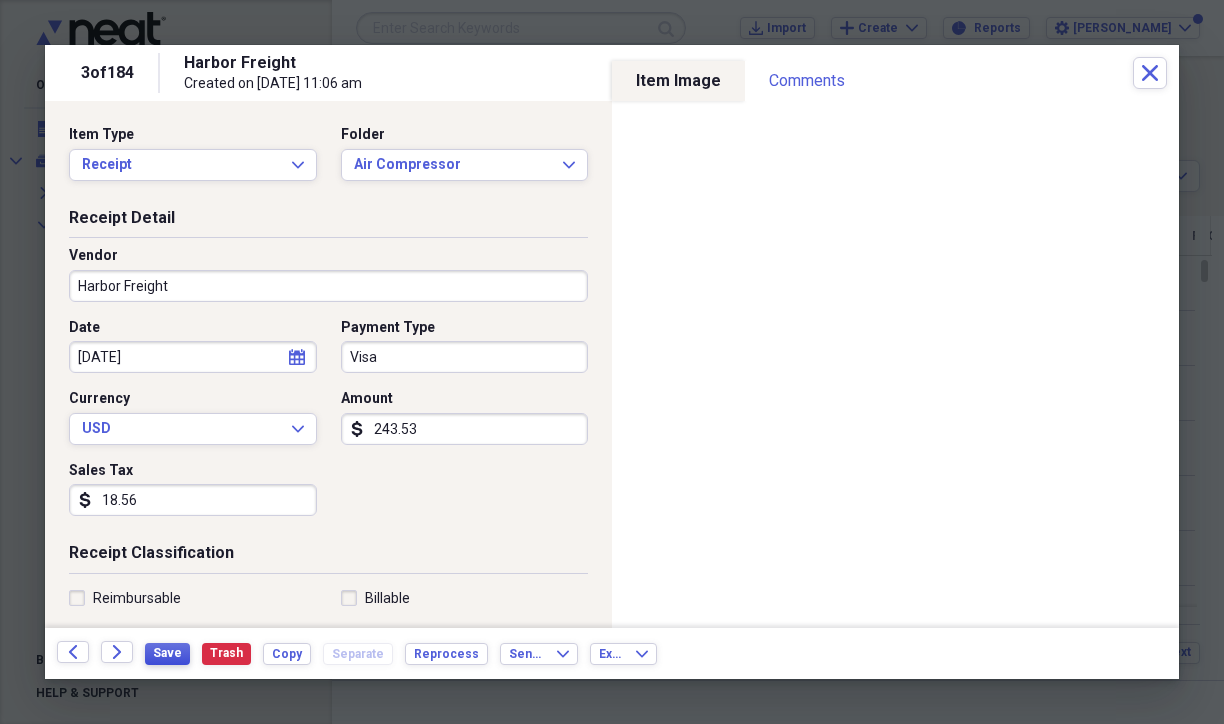 click on "Save" at bounding box center [167, 653] 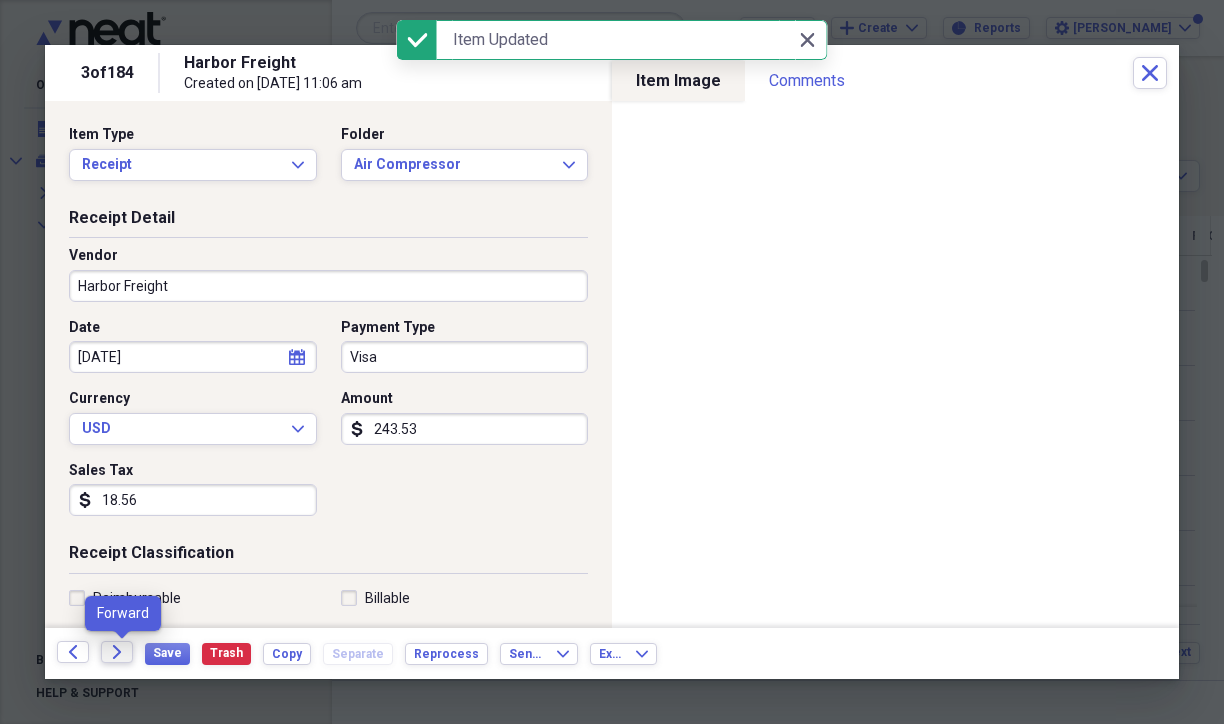 click on "Forward" 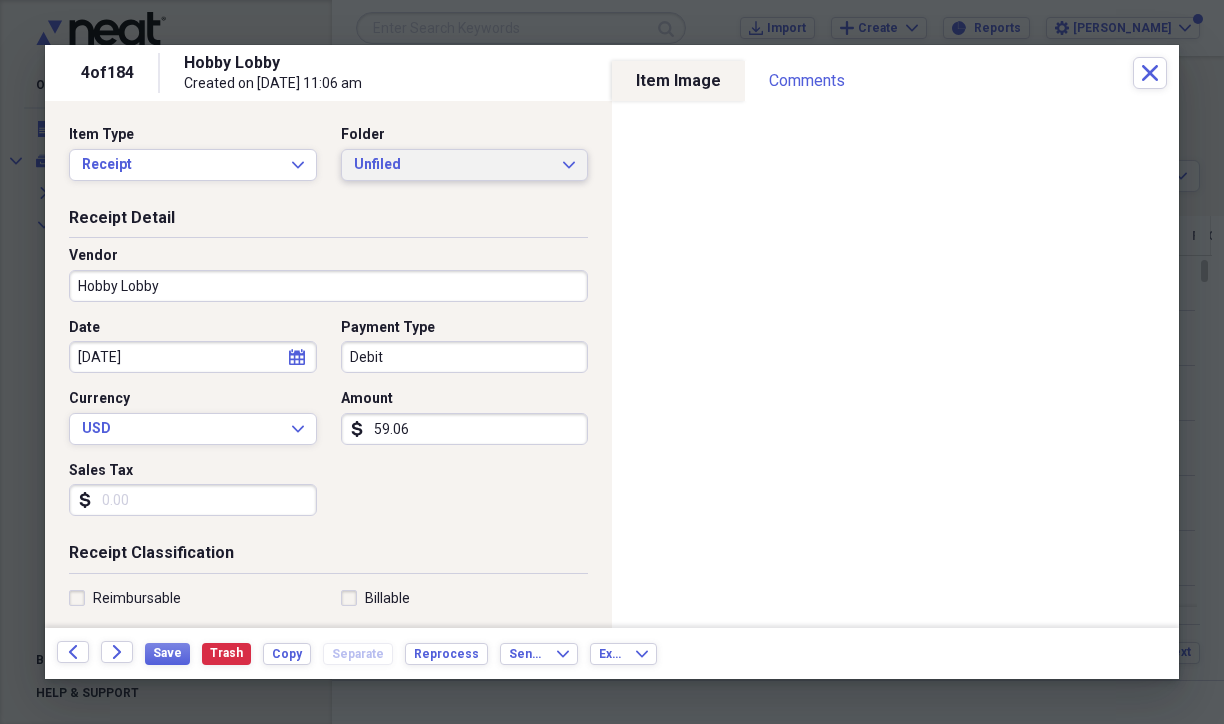 click on "Unfiled" at bounding box center [453, 165] 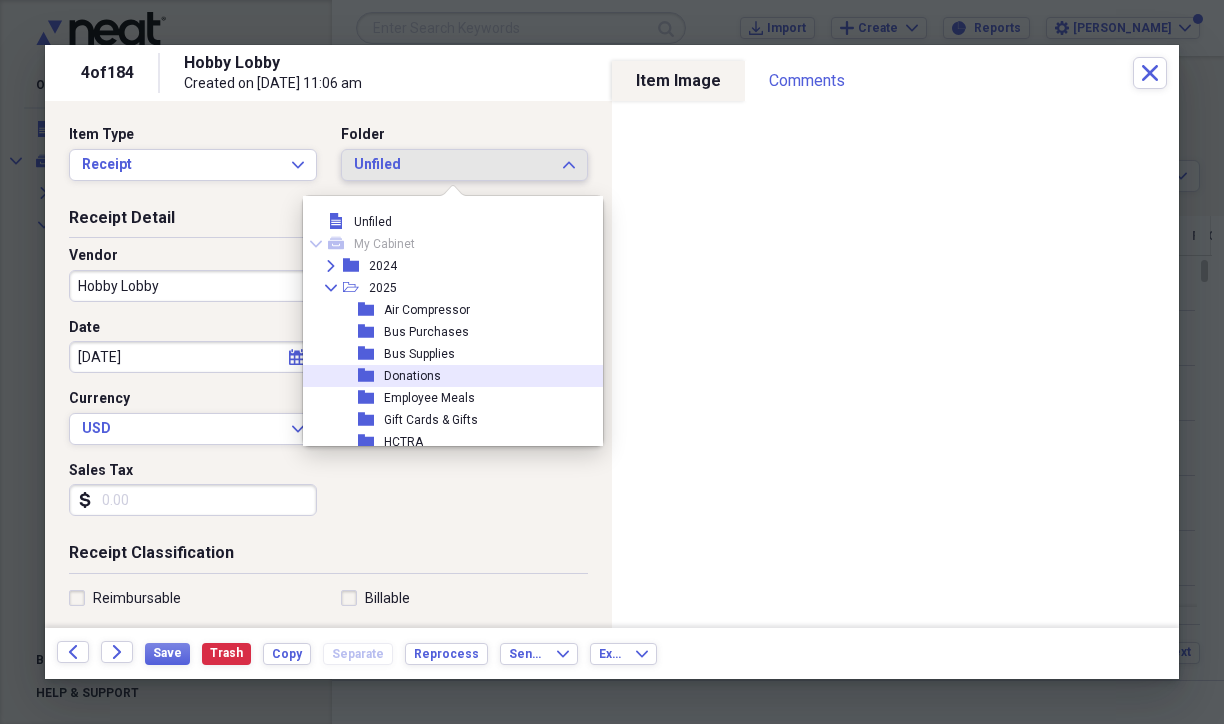 scroll, scrollTop: 100, scrollLeft: 0, axis: vertical 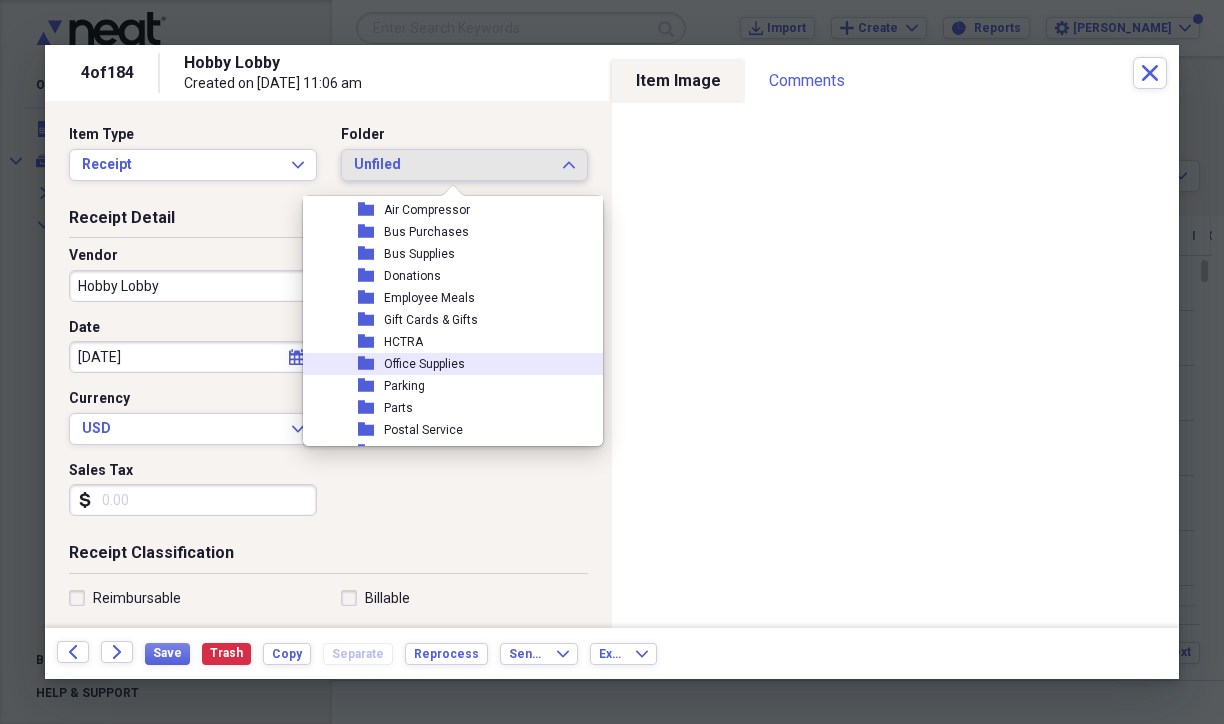 click on "Office Supplies" at bounding box center [424, 364] 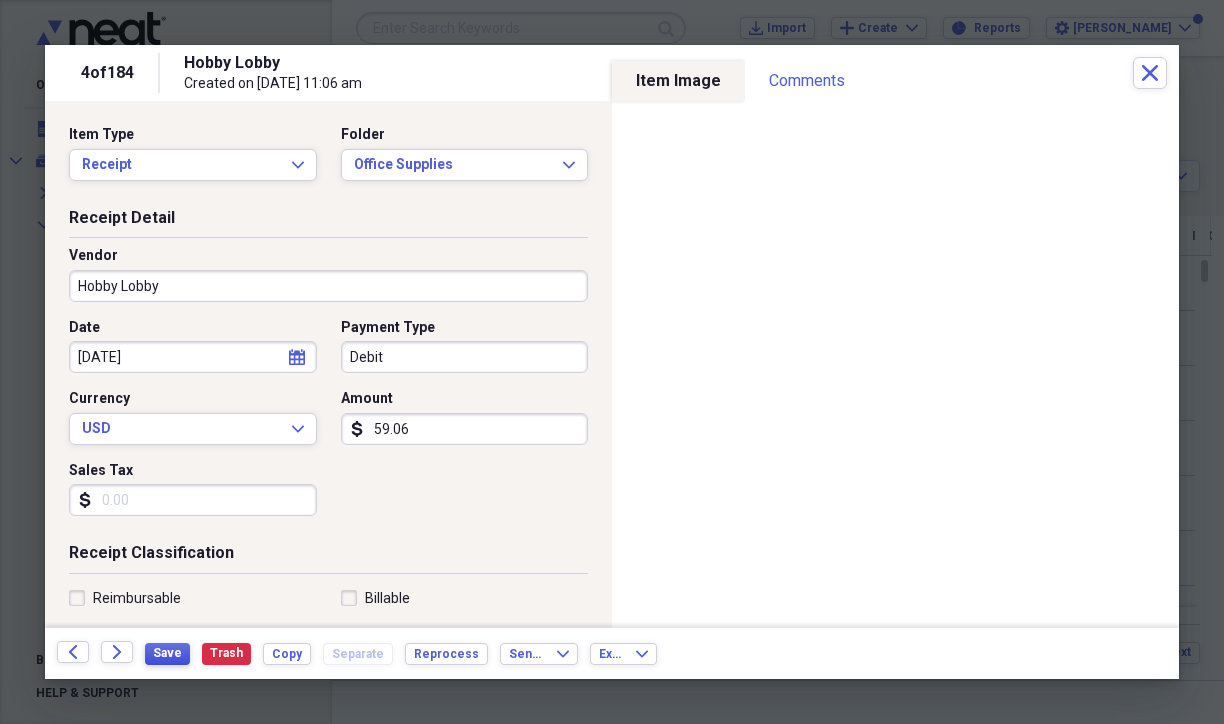 click on "Save" at bounding box center [167, 653] 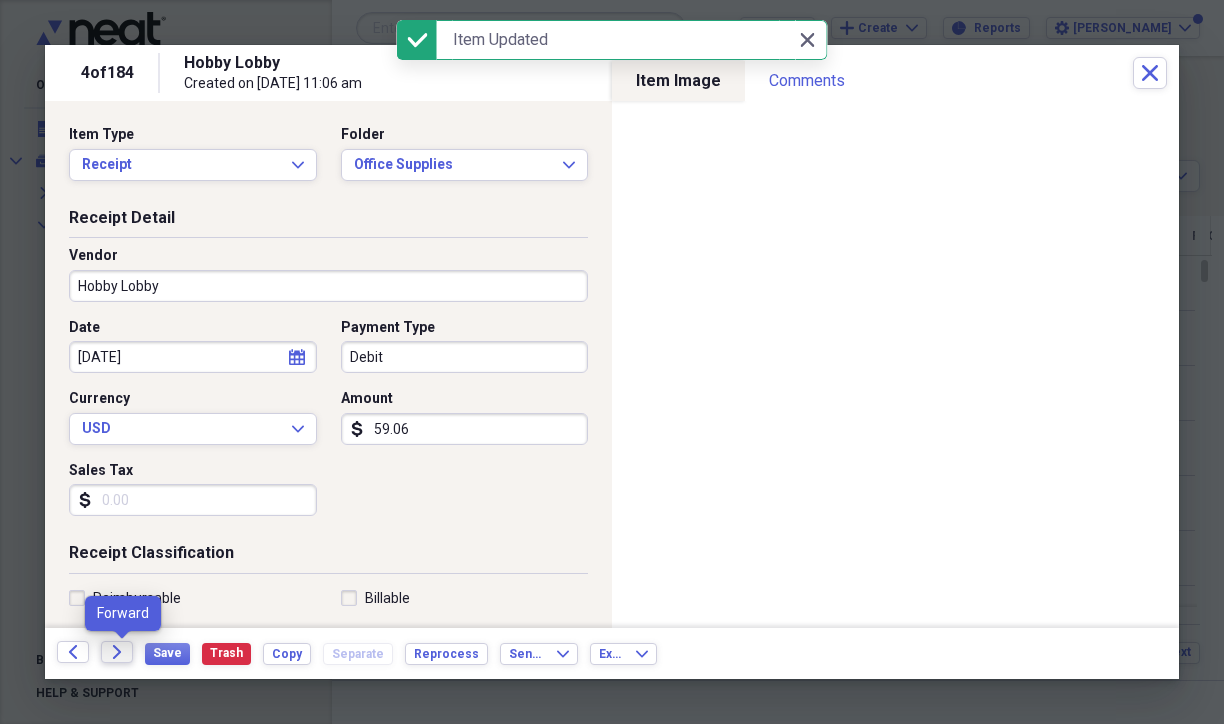 click 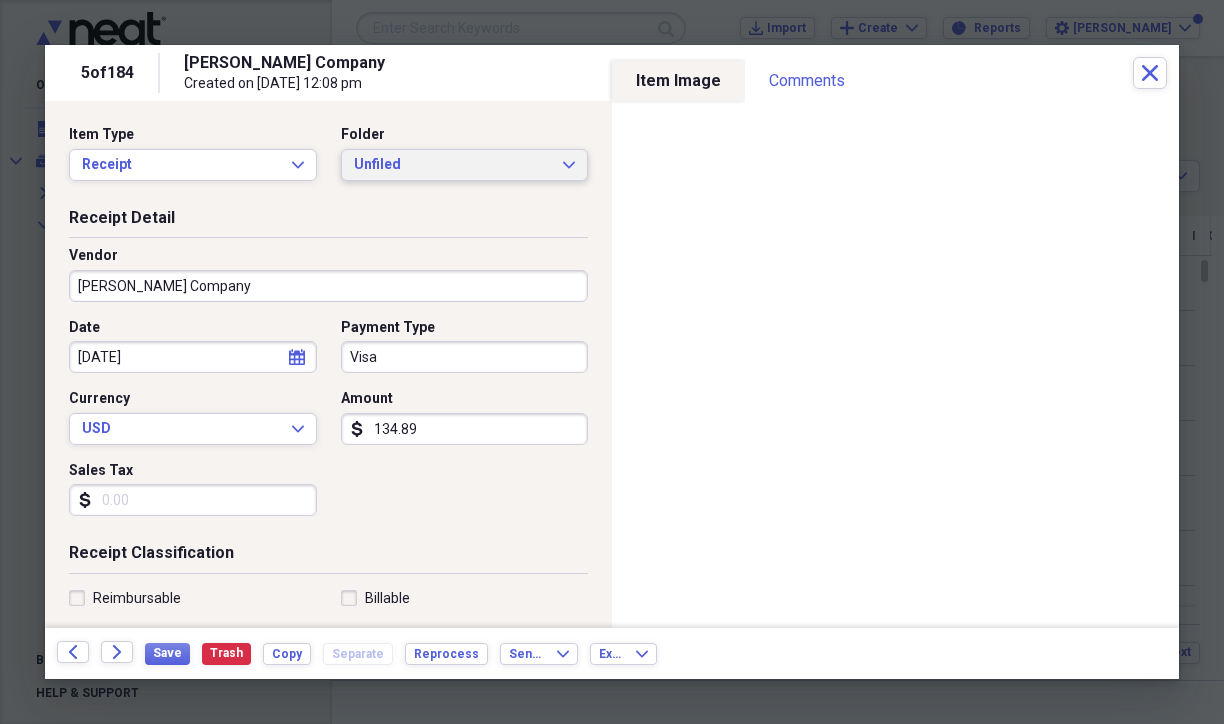 click on "Unfiled" at bounding box center [453, 165] 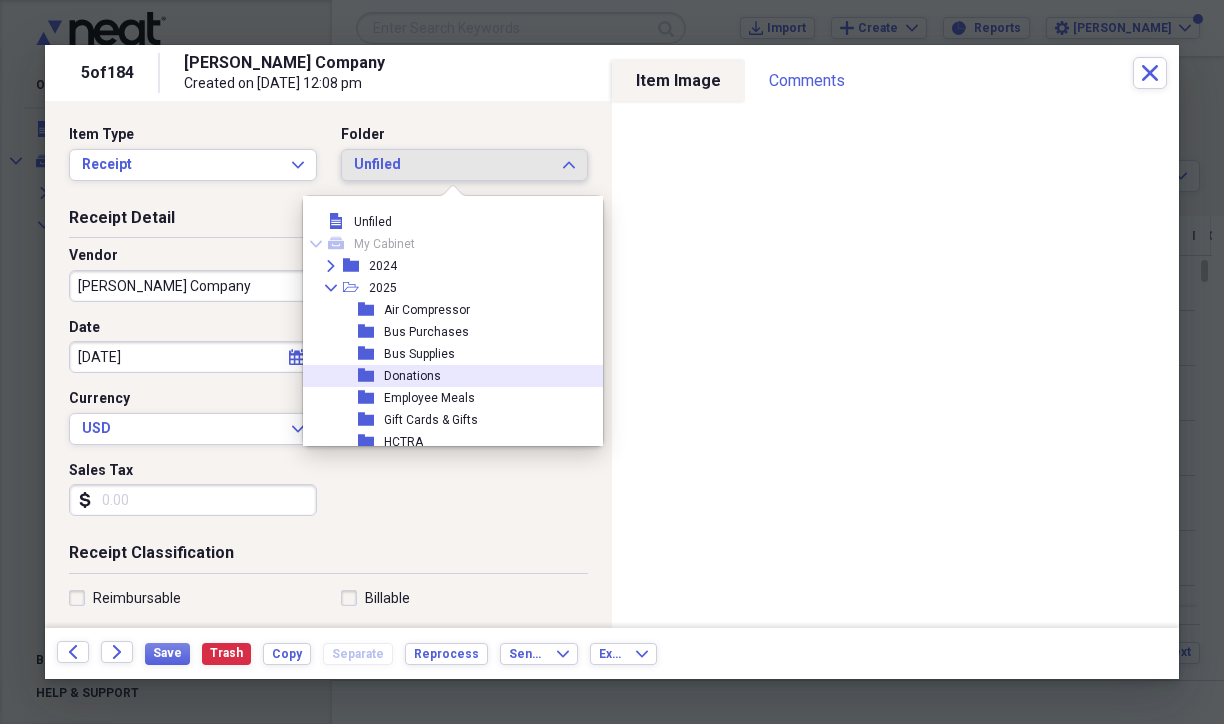 click on "Donations" at bounding box center [412, 376] 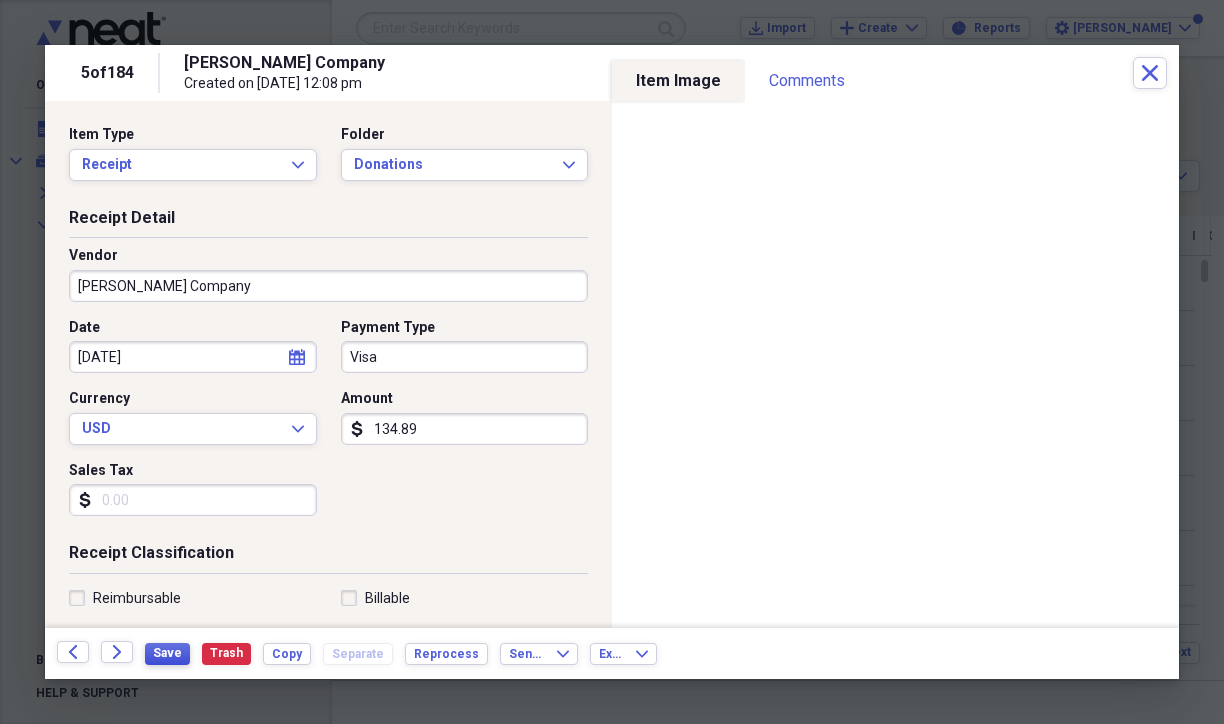 click on "Save" at bounding box center (167, 653) 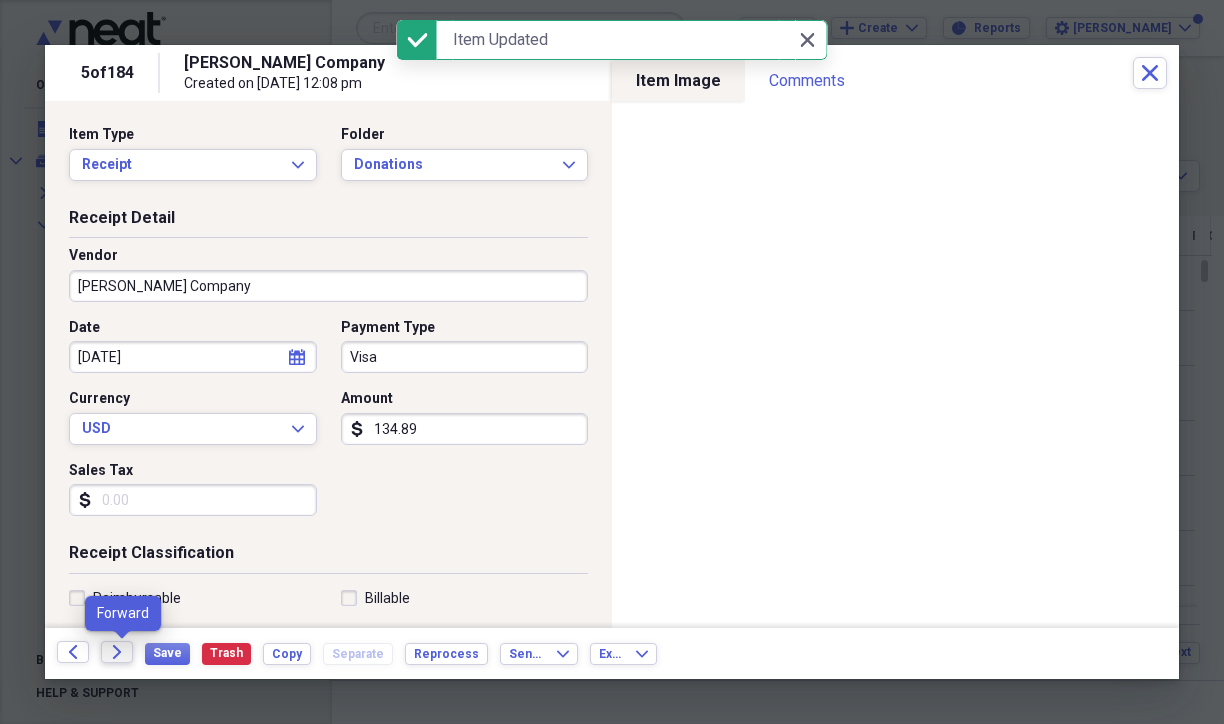 click on "Forward" at bounding box center (117, 652) 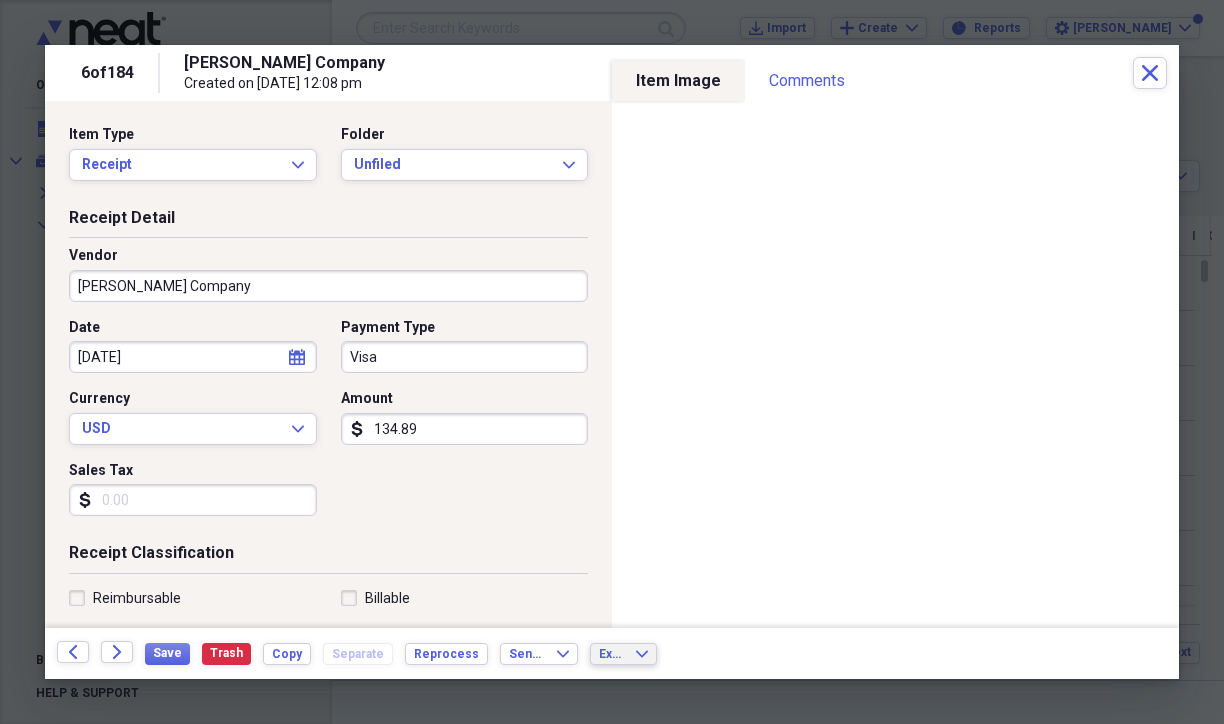 click on "Export Expand" at bounding box center [623, 654] 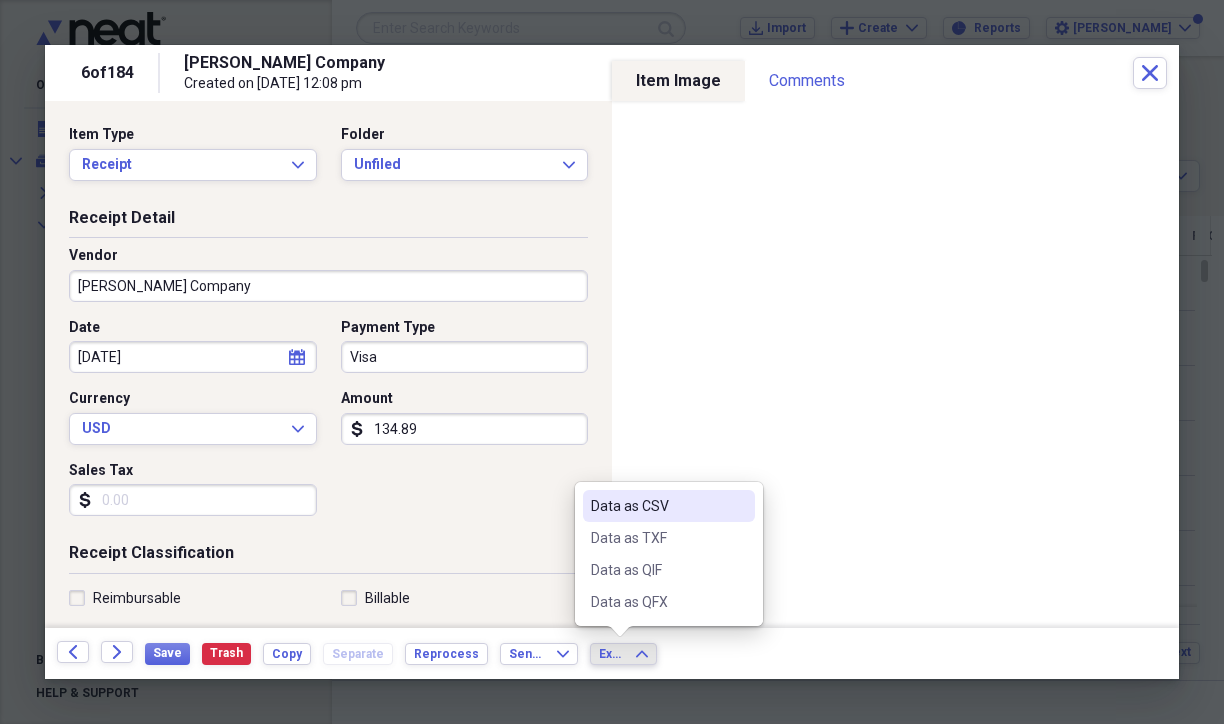 click on "Export Expand" at bounding box center [623, 654] 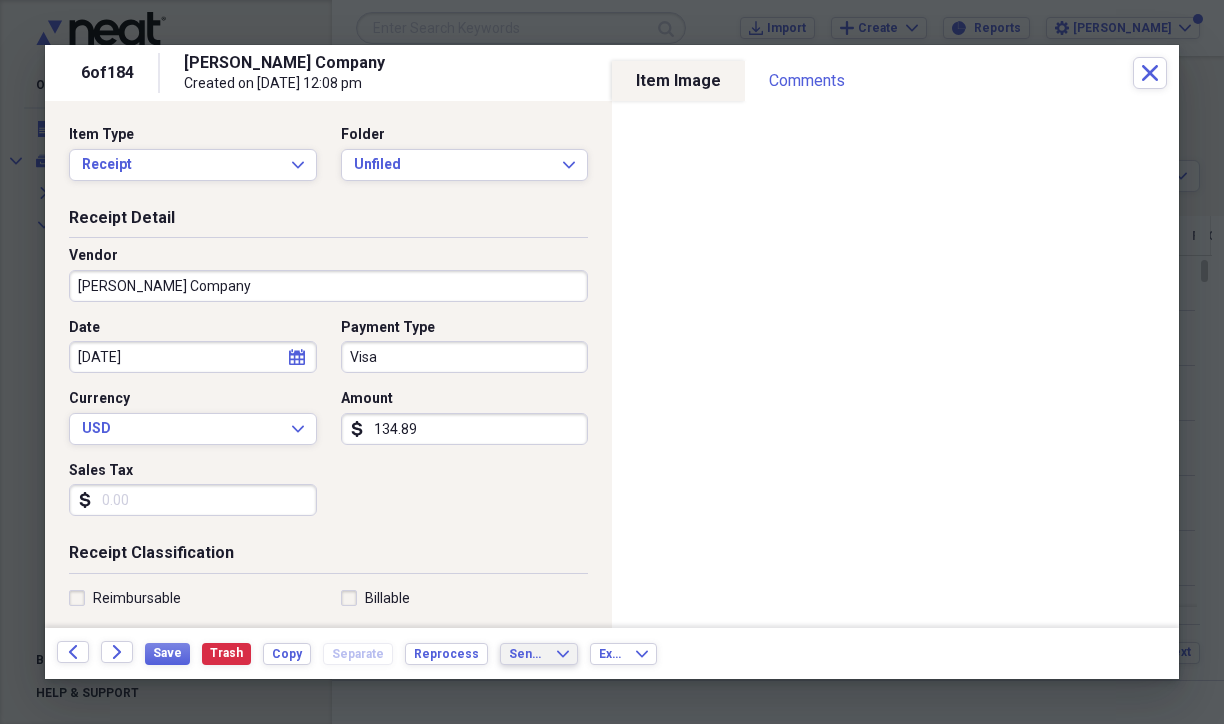 click on "Expand" 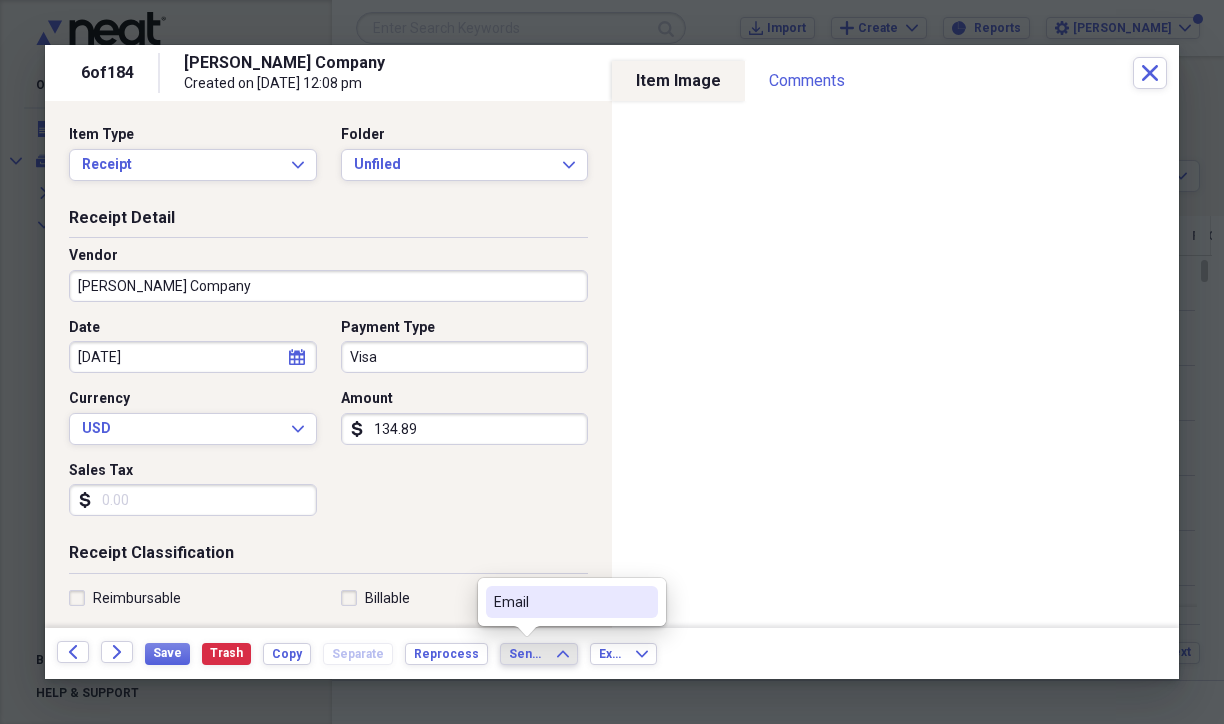 click on "Expand" 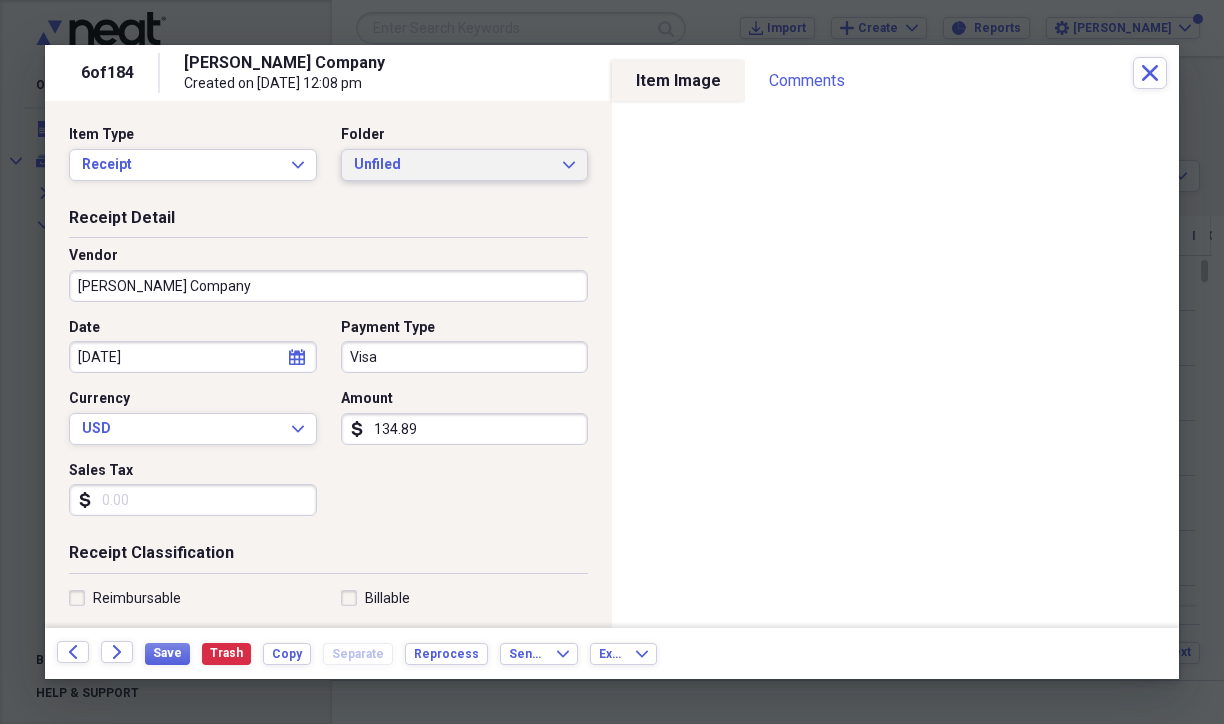 click on "Unfiled" at bounding box center [453, 165] 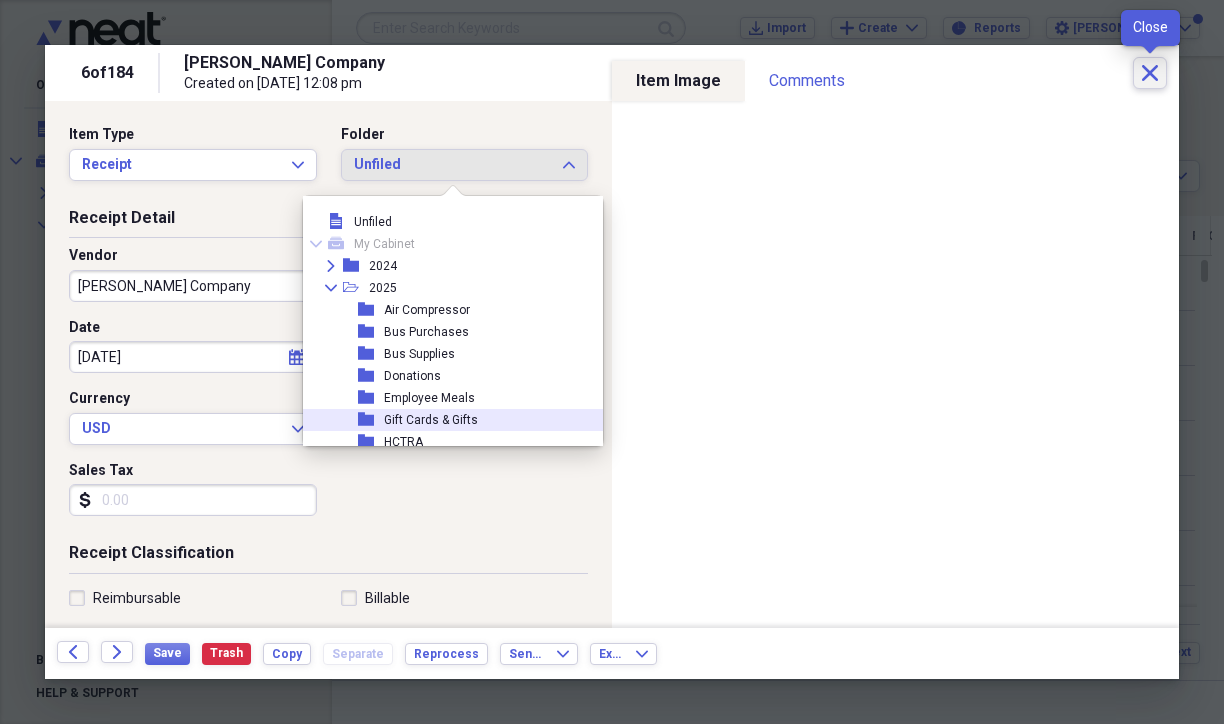 click 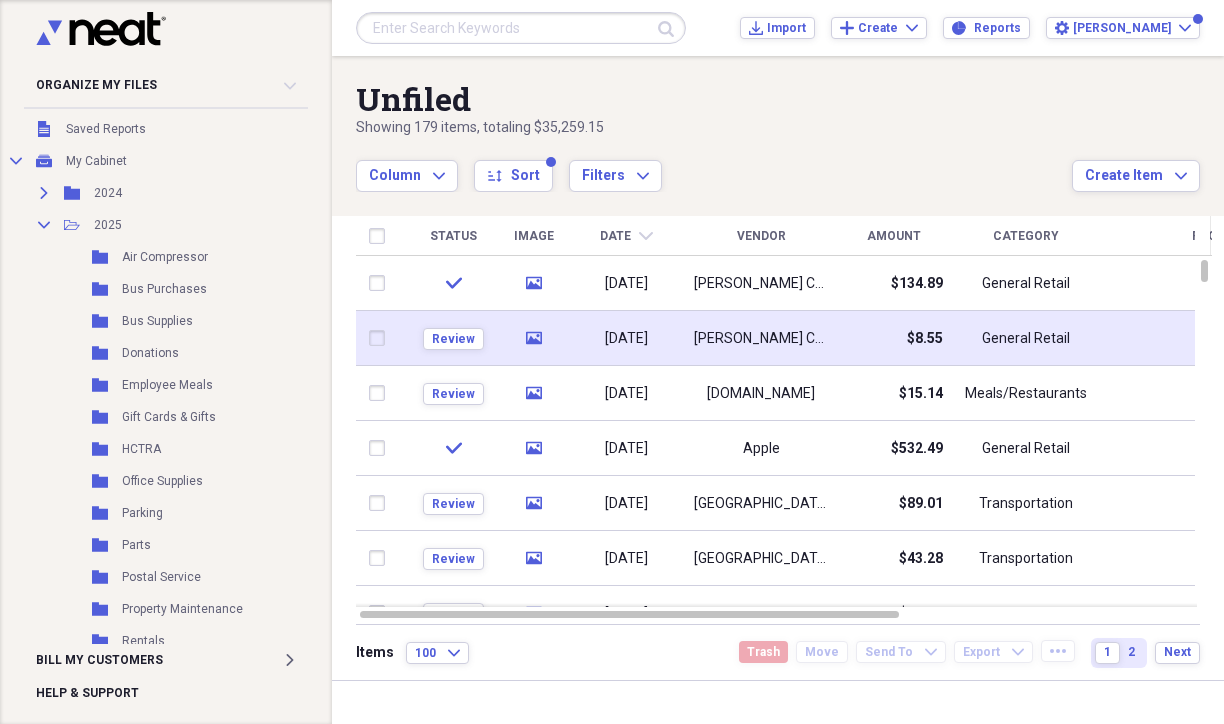 click on "[DATE]" at bounding box center (626, 339) 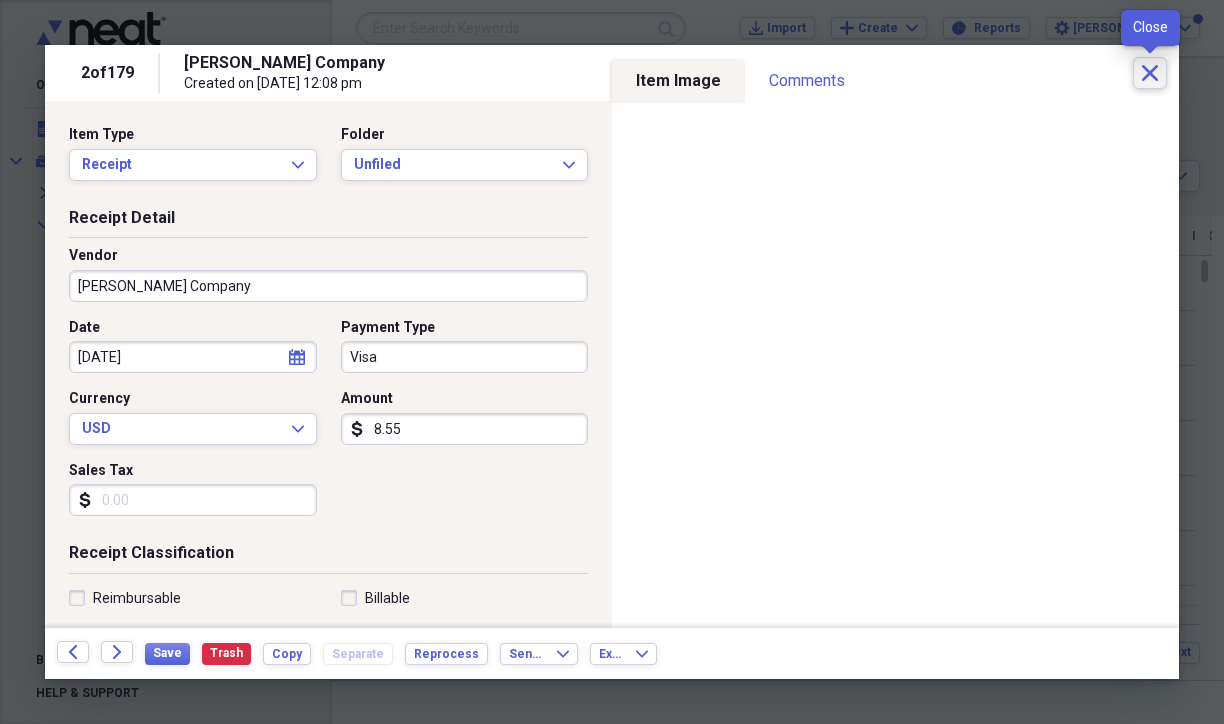 click on "Close" 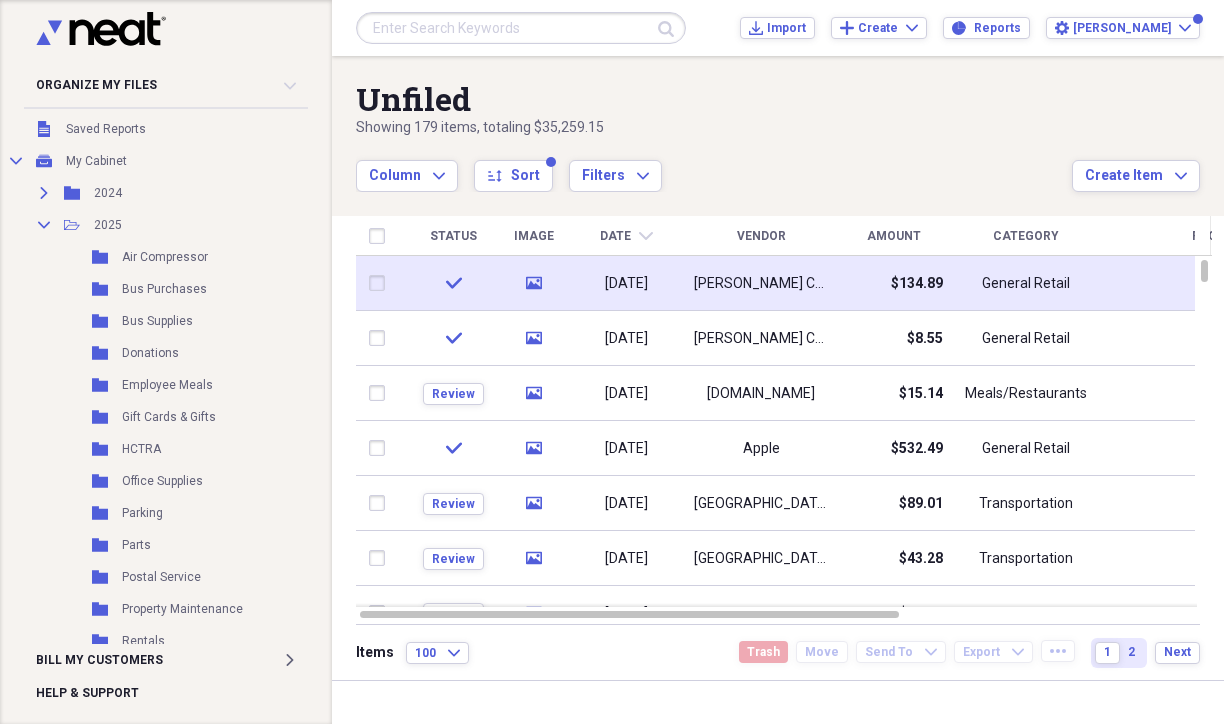 click on "$134.89" at bounding box center (893, 283) 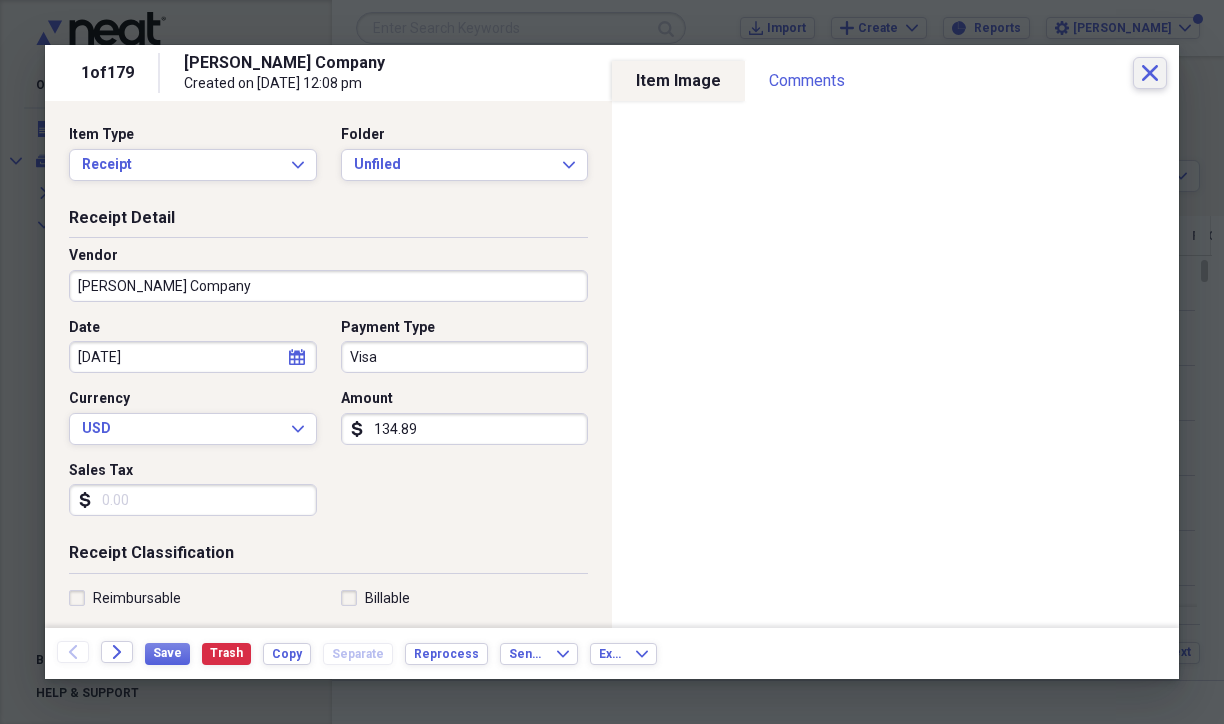 click on "Close" 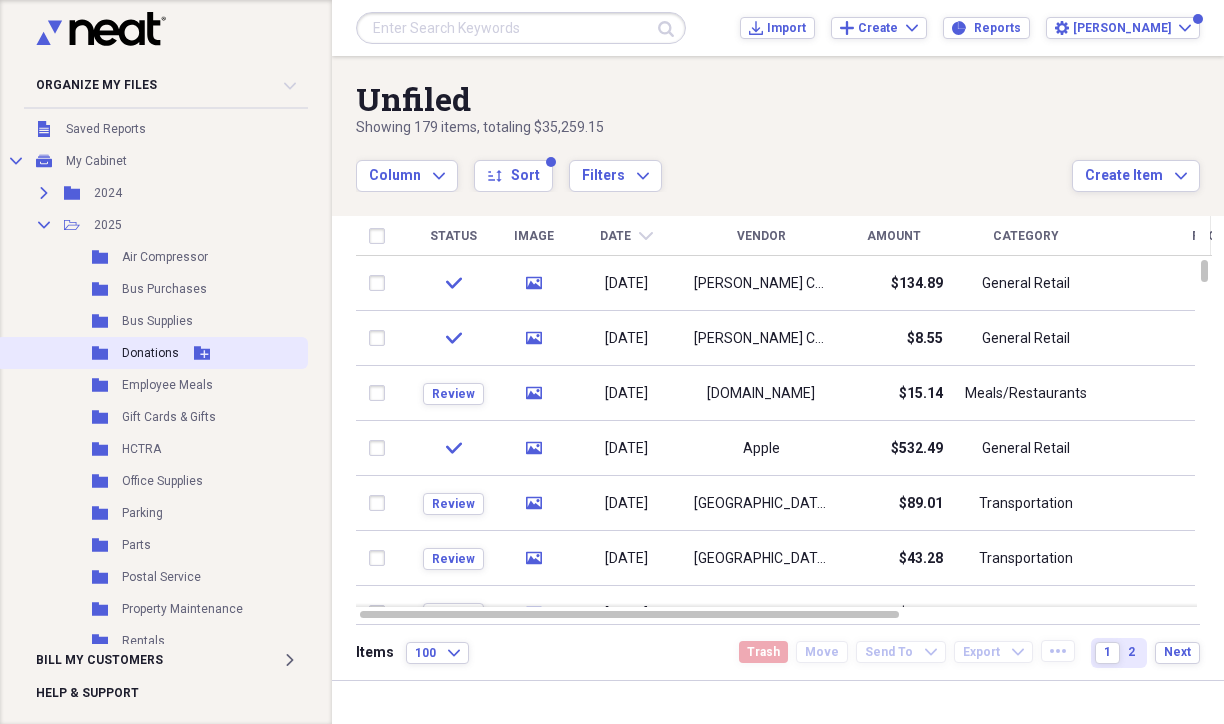 click on "Donations" at bounding box center [150, 353] 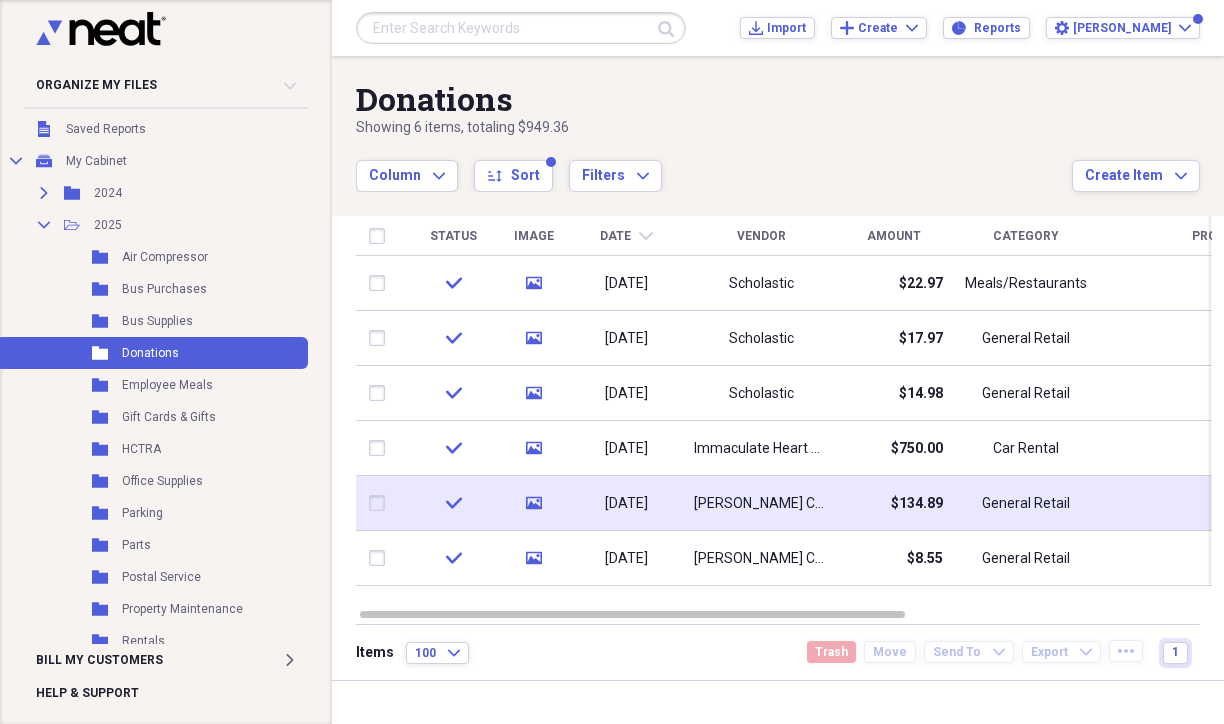 click on "[PERSON_NAME] Company" at bounding box center (761, 504) 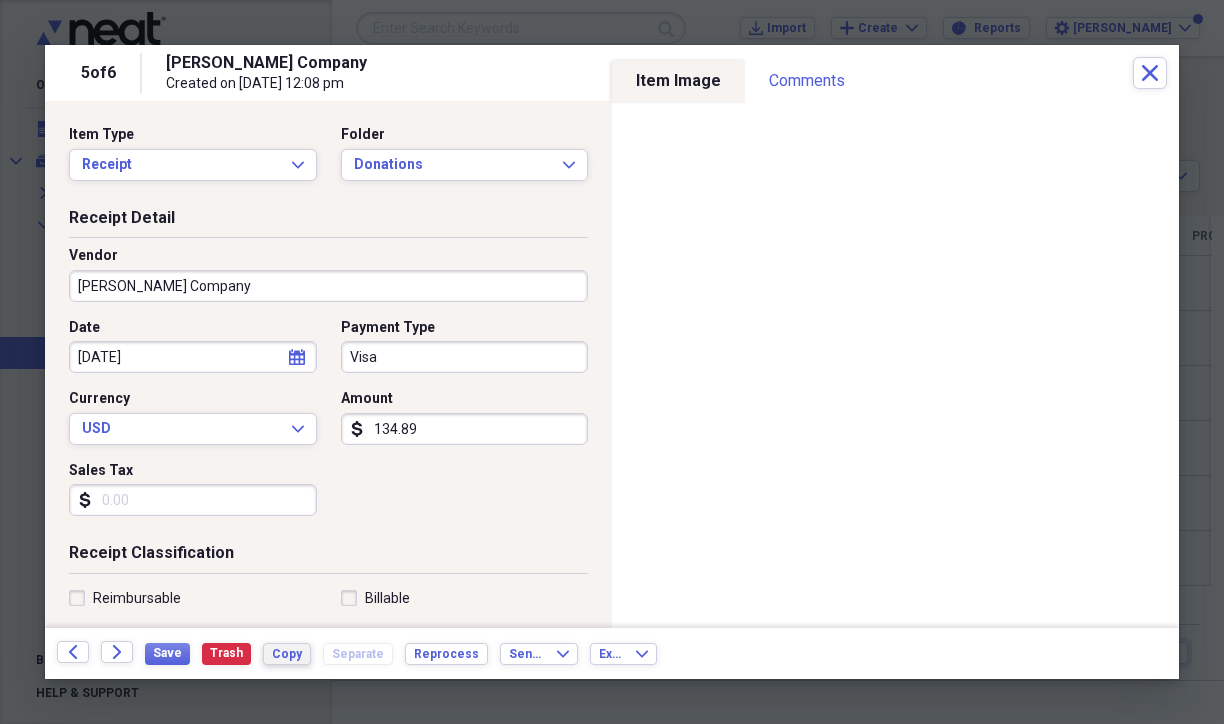 click on "Copy" at bounding box center (287, 654) 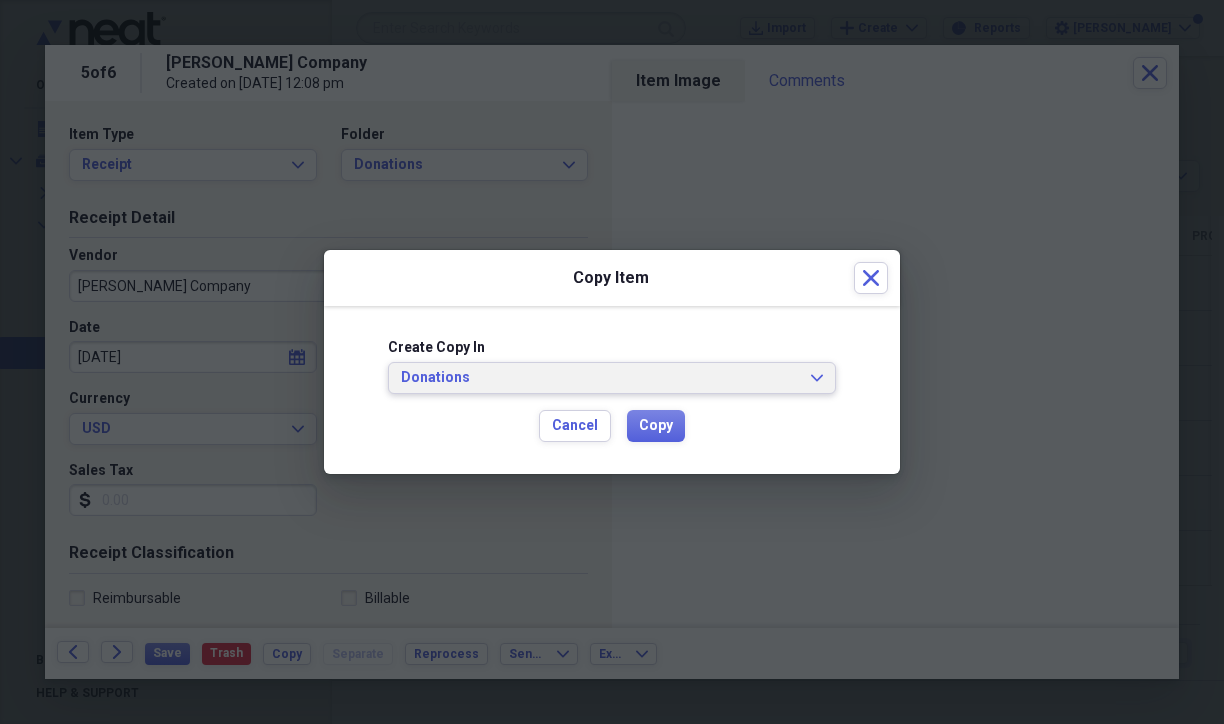click on "Donations" at bounding box center [600, 378] 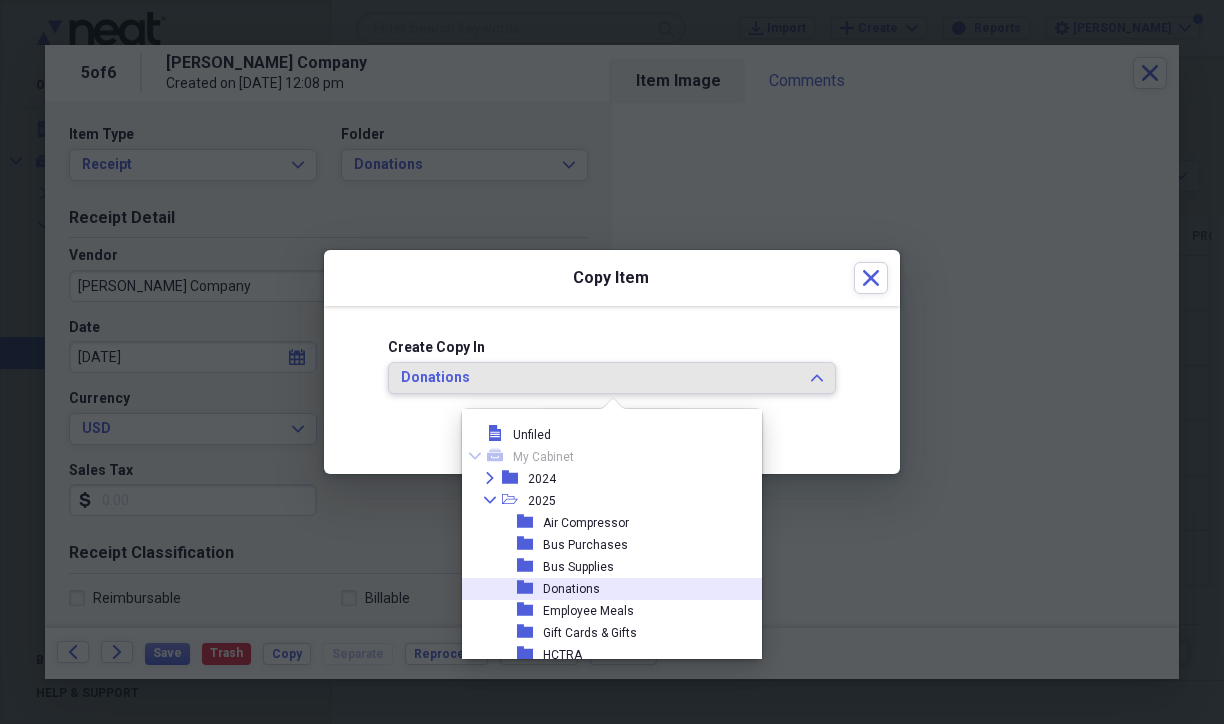 scroll, scrollTop: 62, scrollLeft: 0, axis: vertical 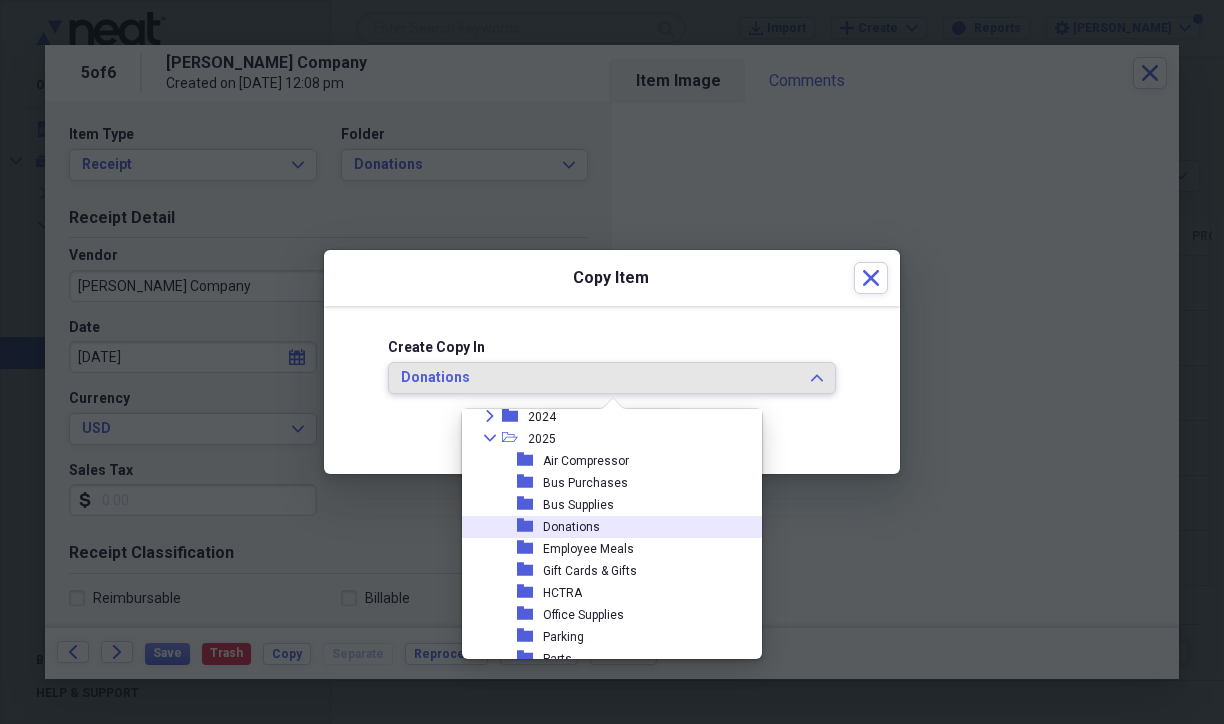 click on "Donations" at bounding box center (600, 378) 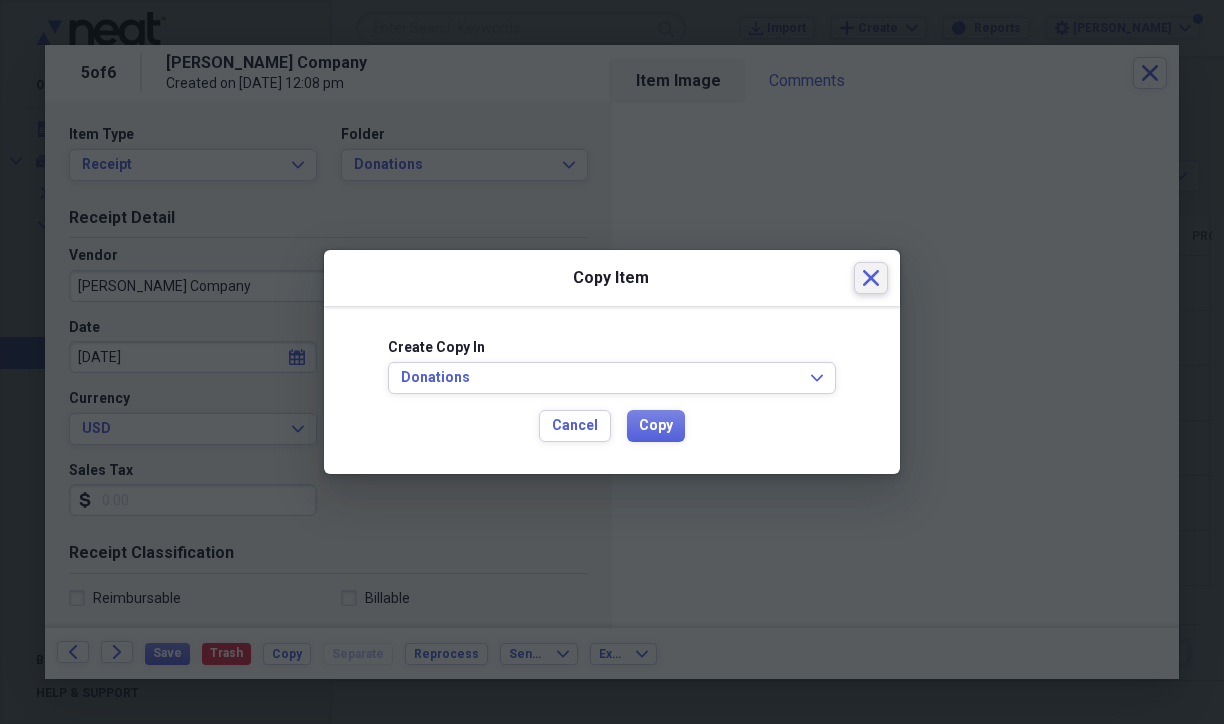 click on "Close" at bounding box center [871, 278] 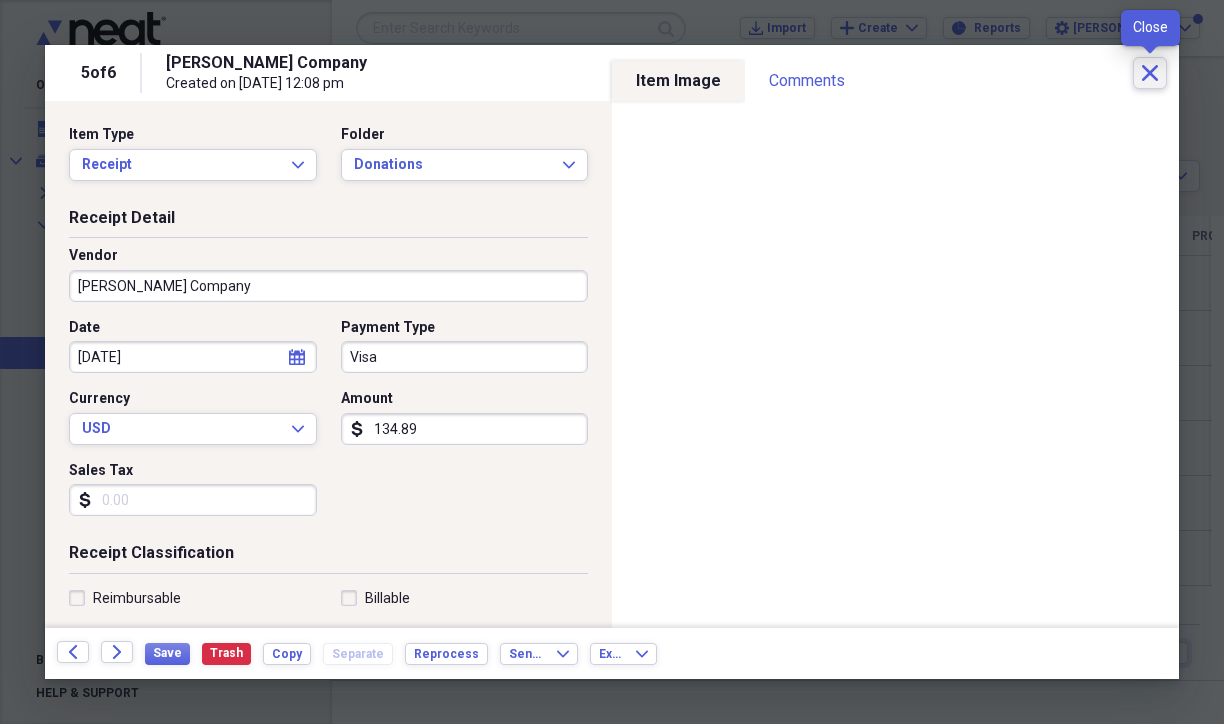 click on "Close" 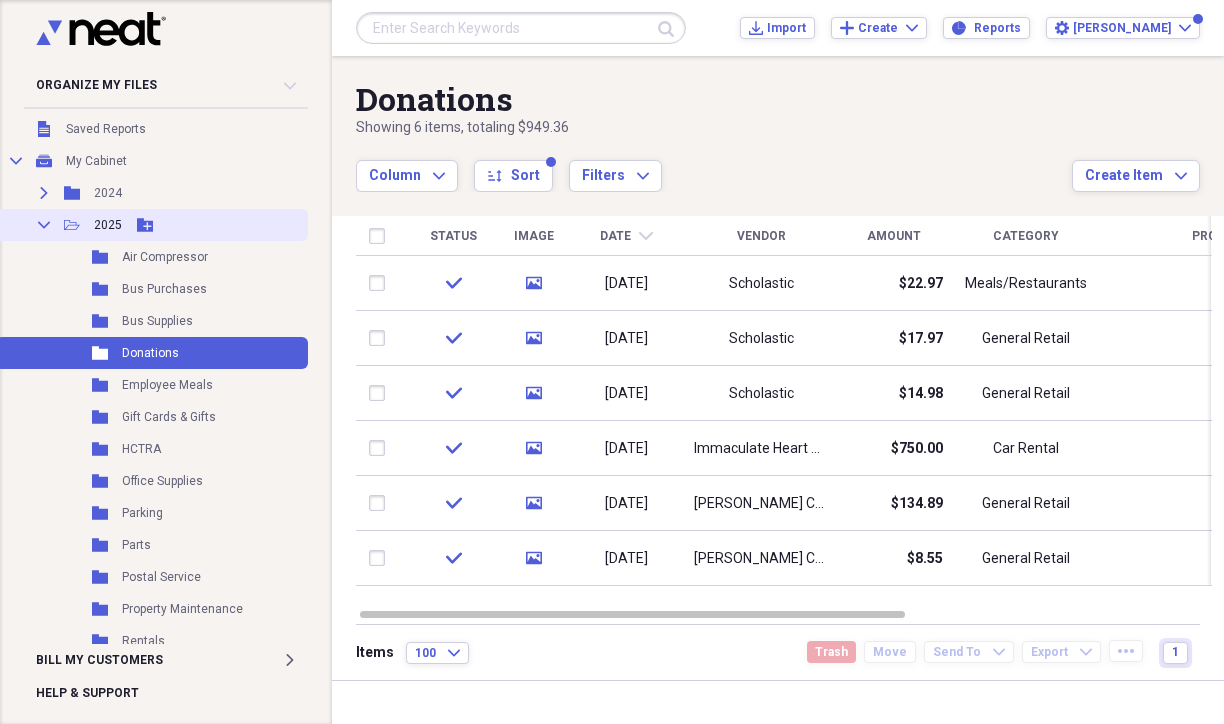 scroll, scrollTop: 0, scrollLeft: 0, axis: both 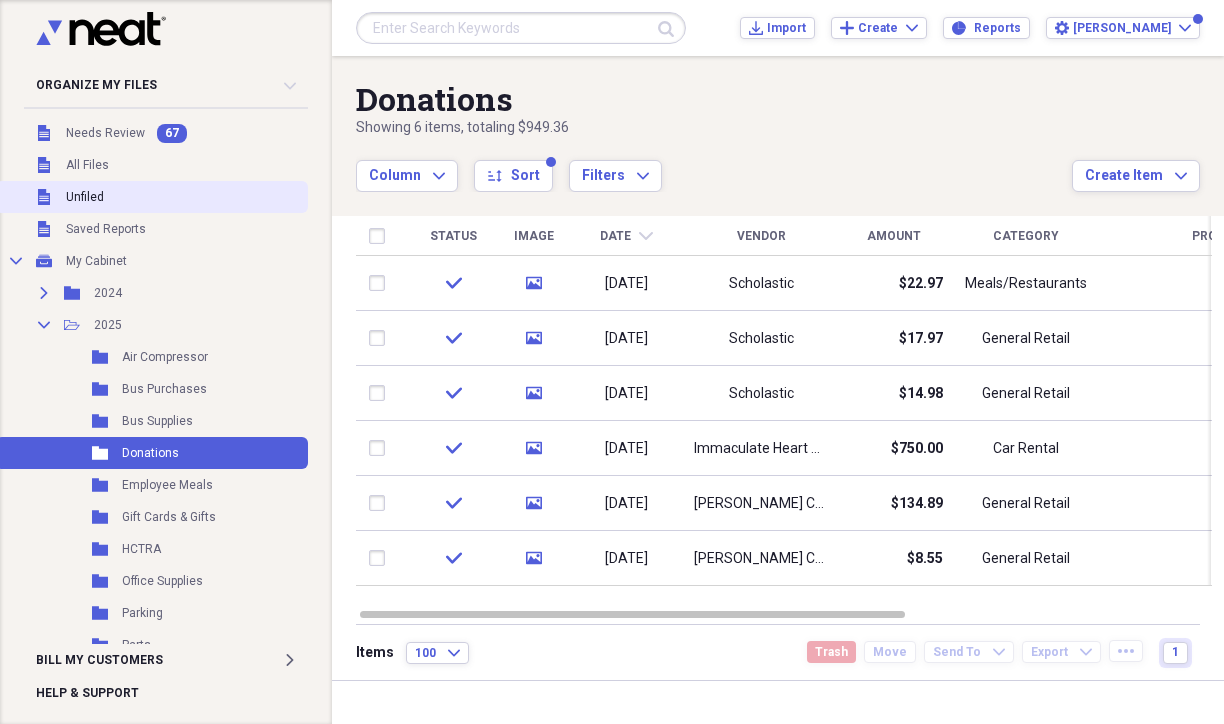 click on "Unfiled" at bounding box center [85, 197] 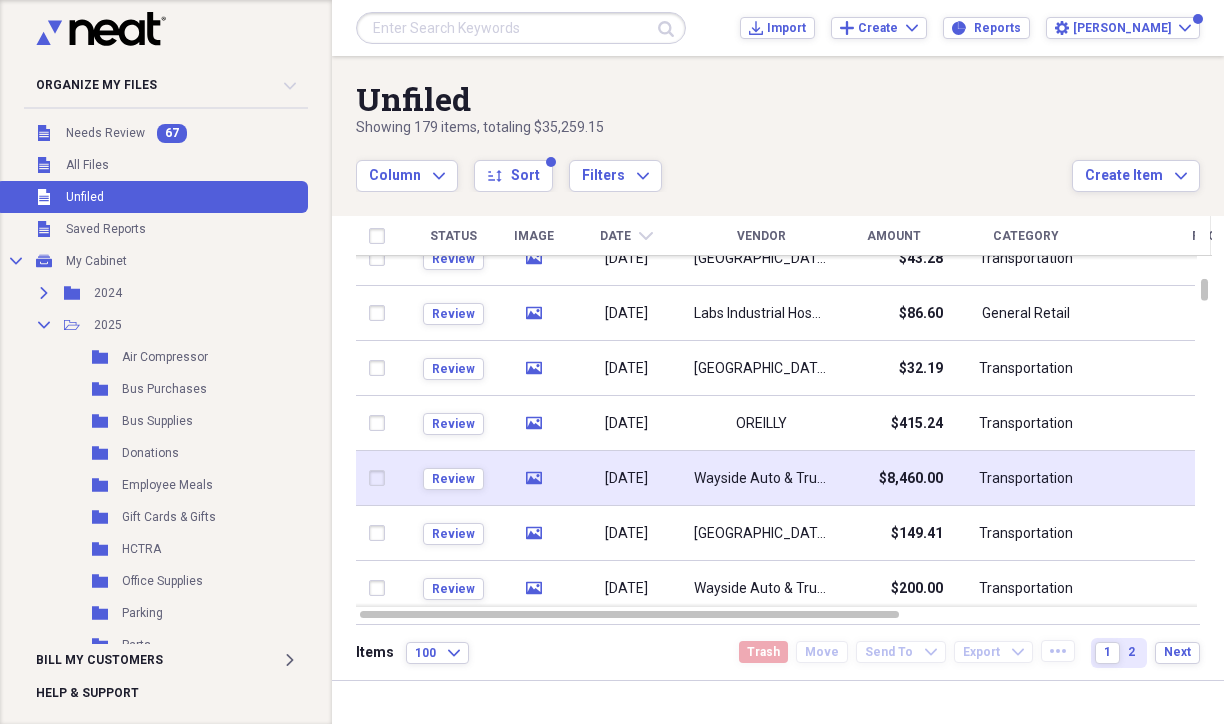 click on "Wayside Auto & Truck Parts" at bounding box center [761, 479] 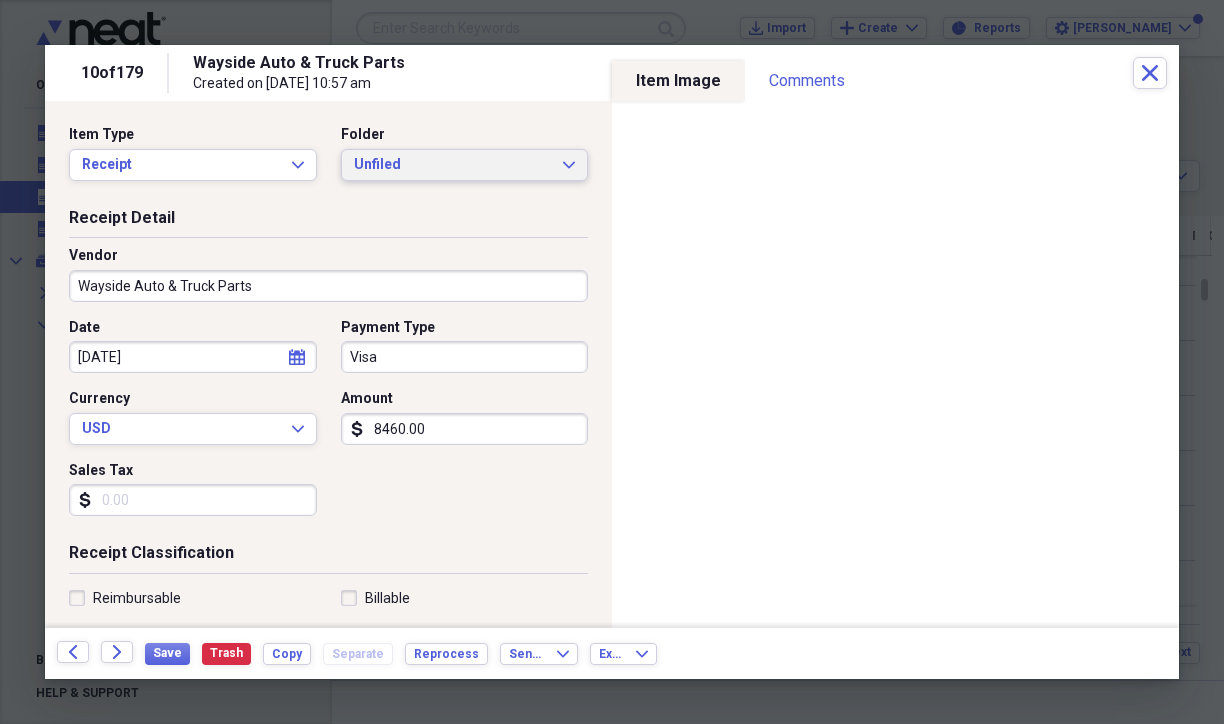 click on "Unfiled" at bounding box center [453, 165] 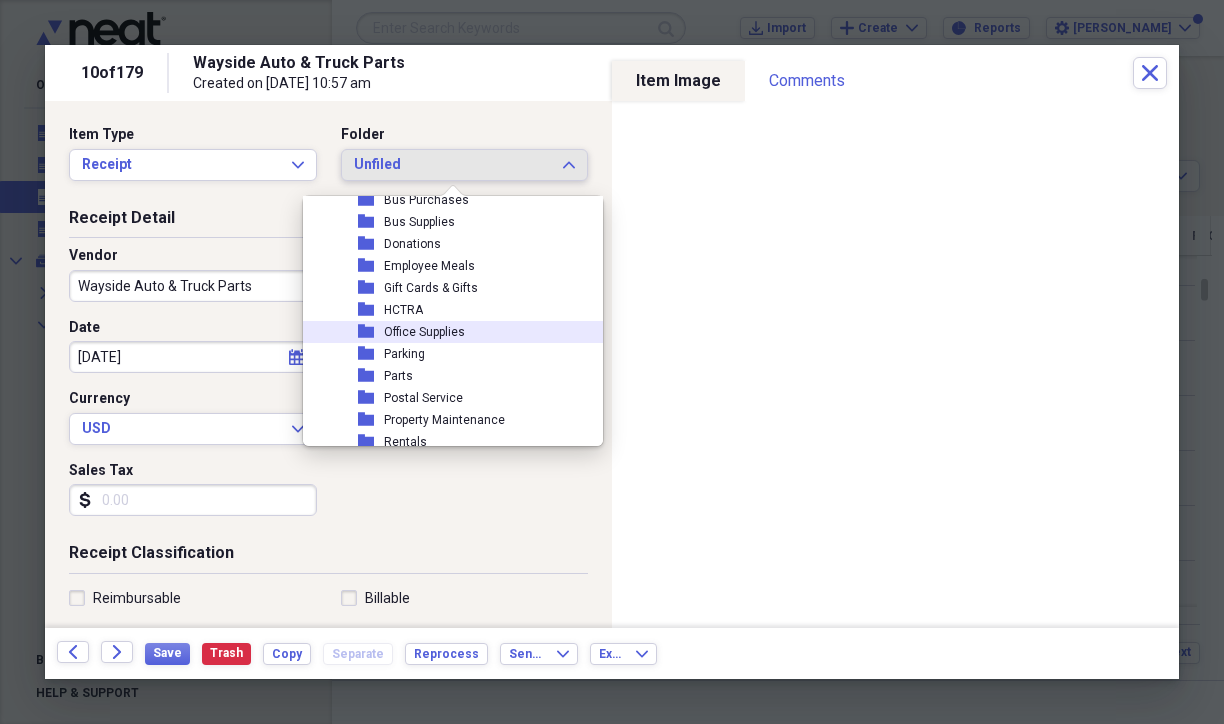 scroll, scrollTop: 200, scrollLeft: 0, axis: vertical 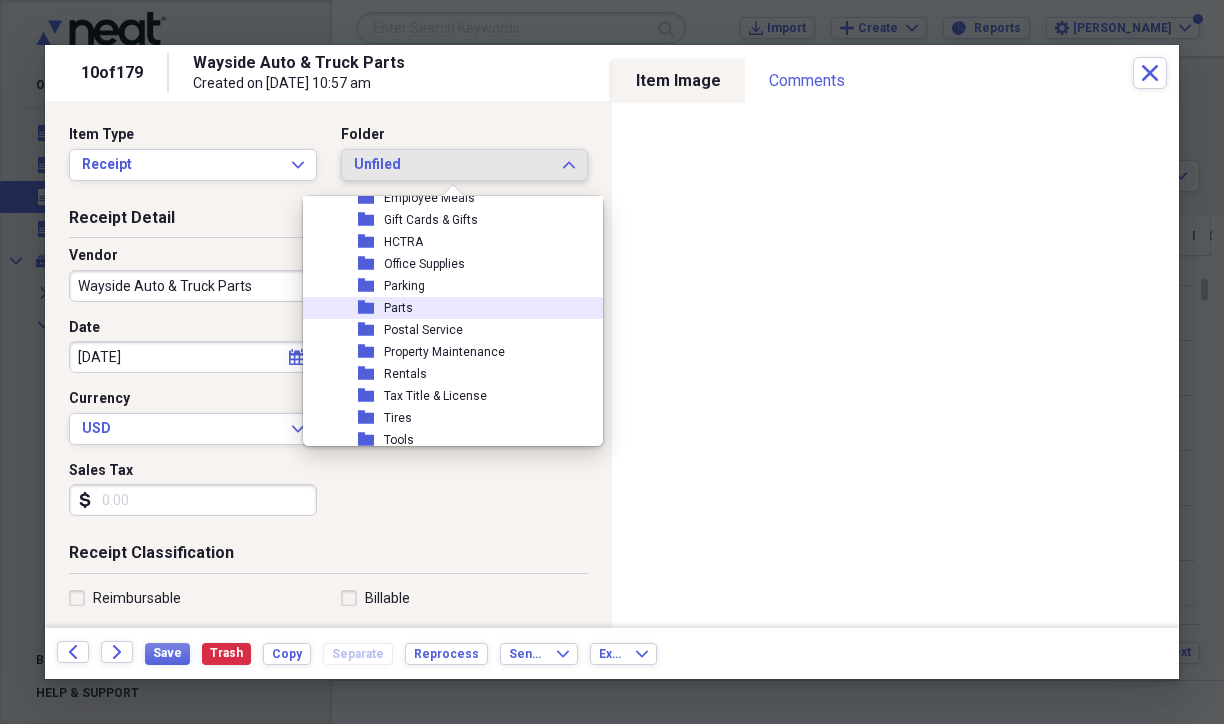 click on "folder Parts" at bounding box center [459, 308] 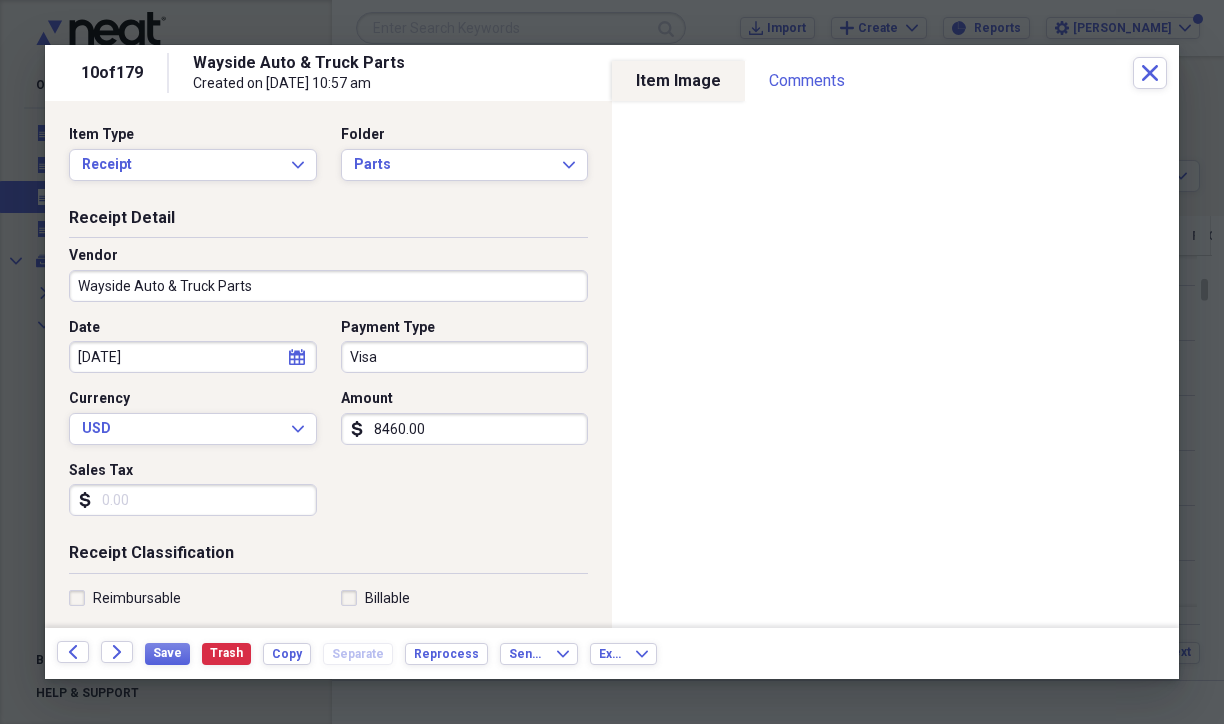 click on "8460.00" at bounding box center [465, 429] 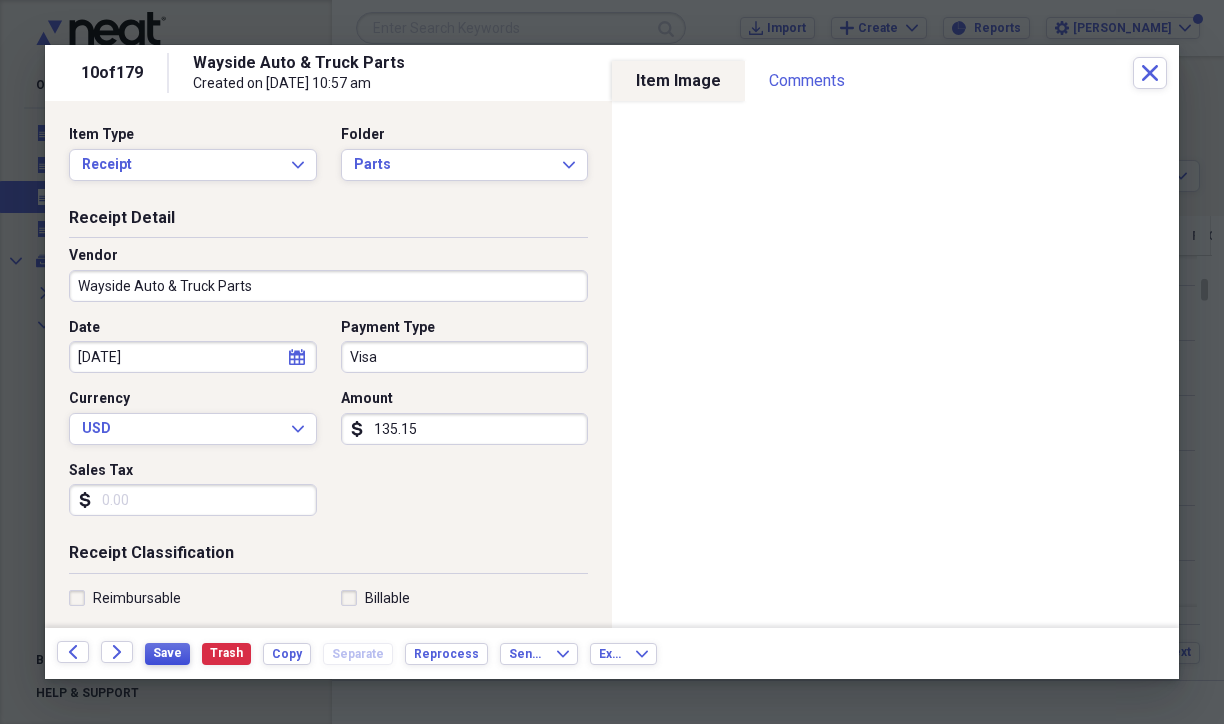 type on "135.15" 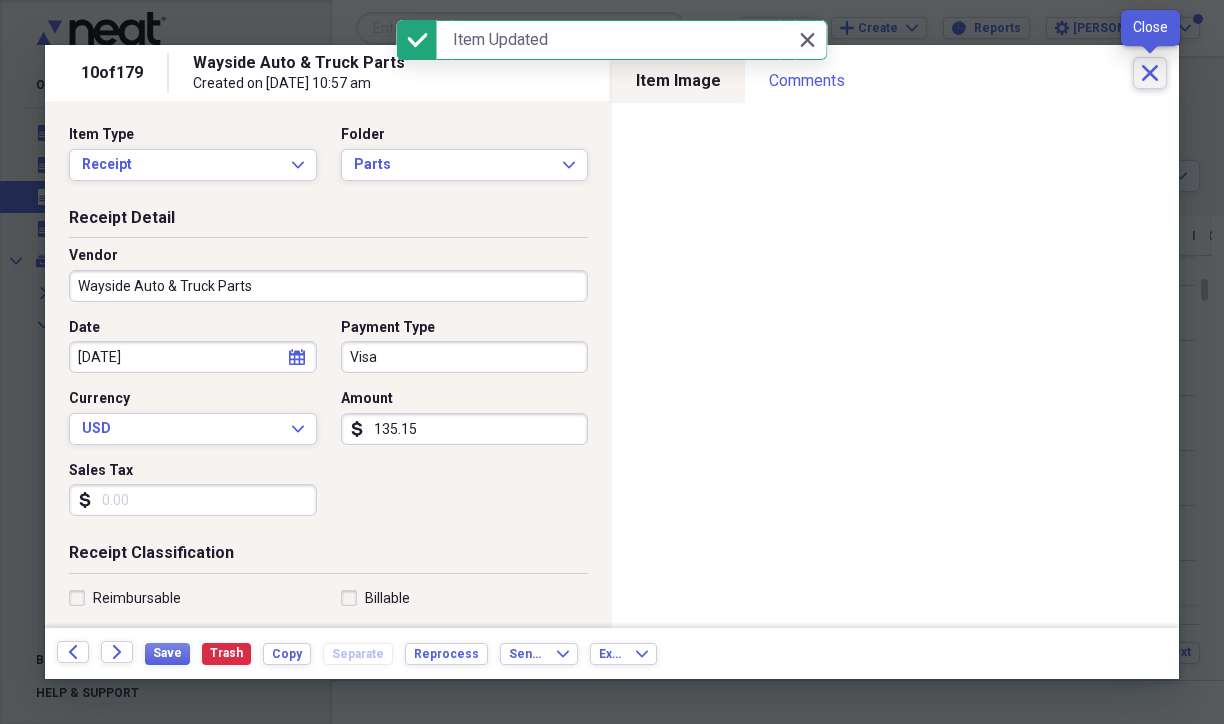click on "Close" at bounding box center [1150, 73] 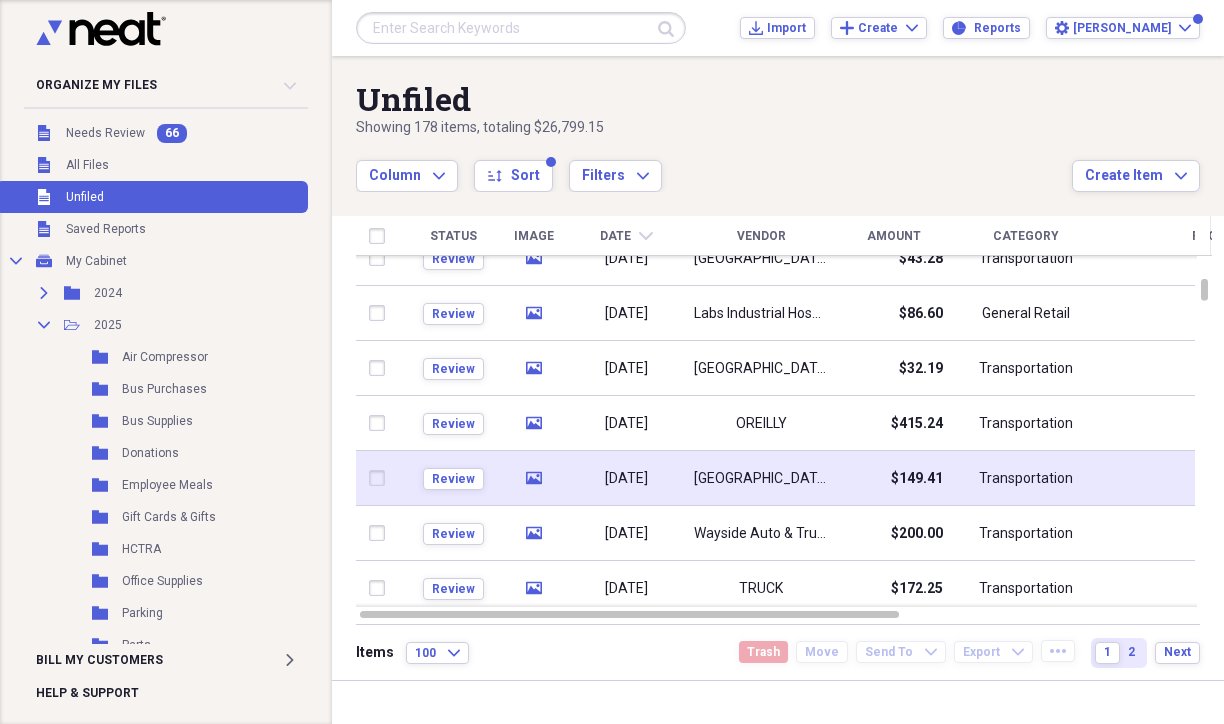 click on "[DATE]" at bounding box center (626, 478) 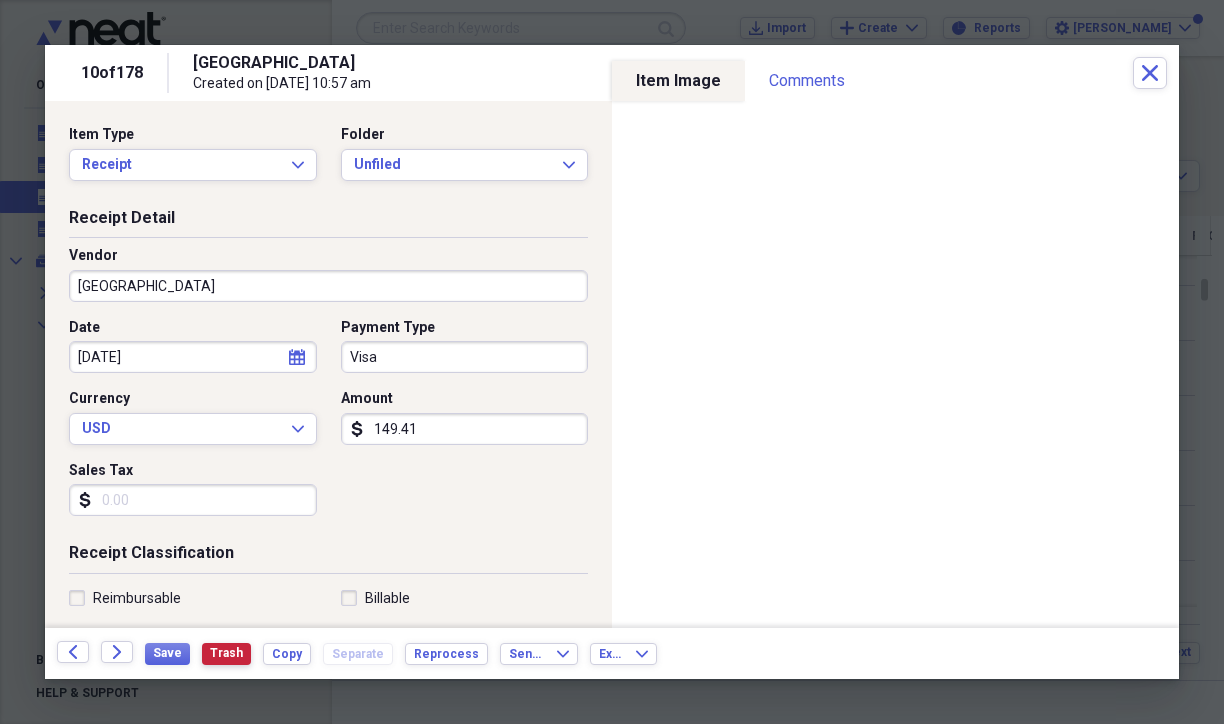 click on "Trash" at bounding box center [226, 654] 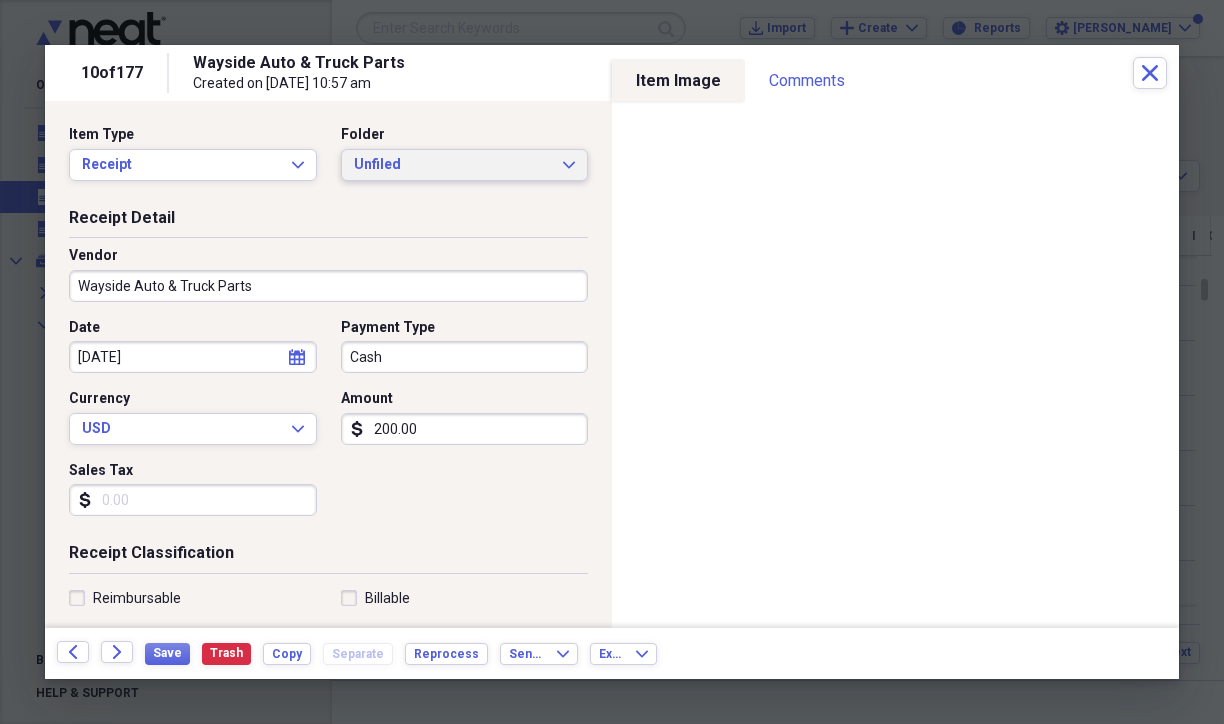 click on "Unfiled" at bounding box center [453, 165] 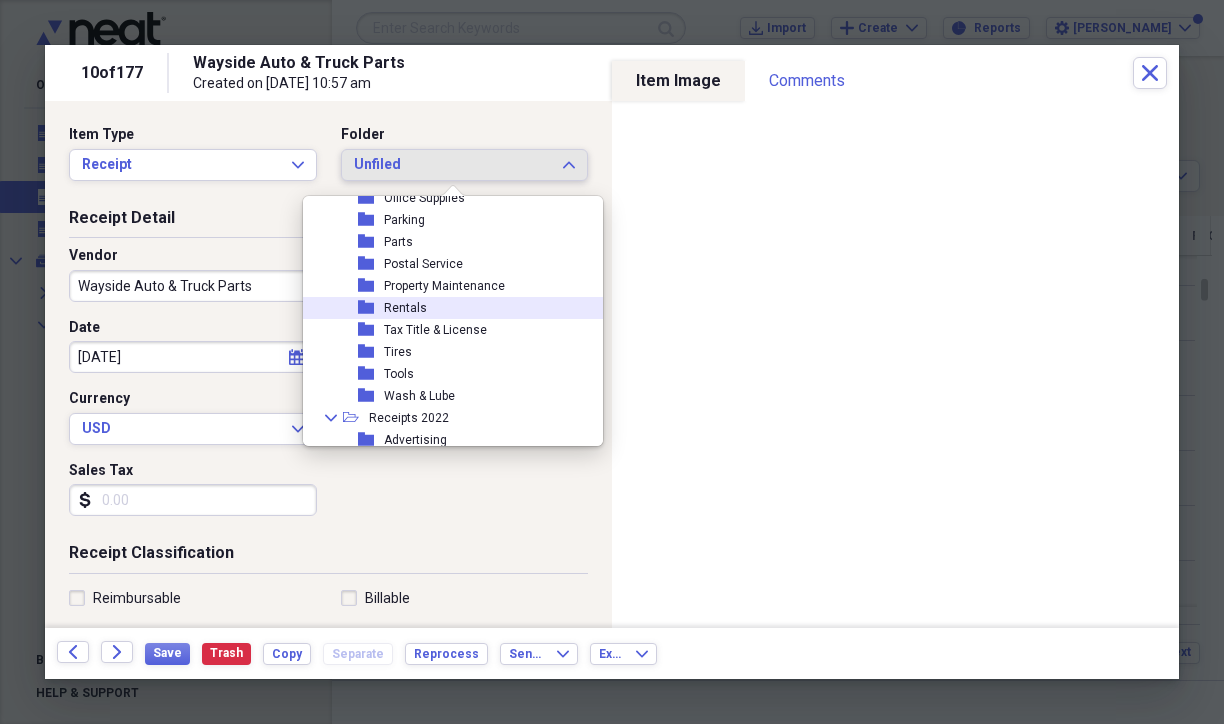 scroll, scrollTop: 300, scrollLeft: 0, axis: vertical 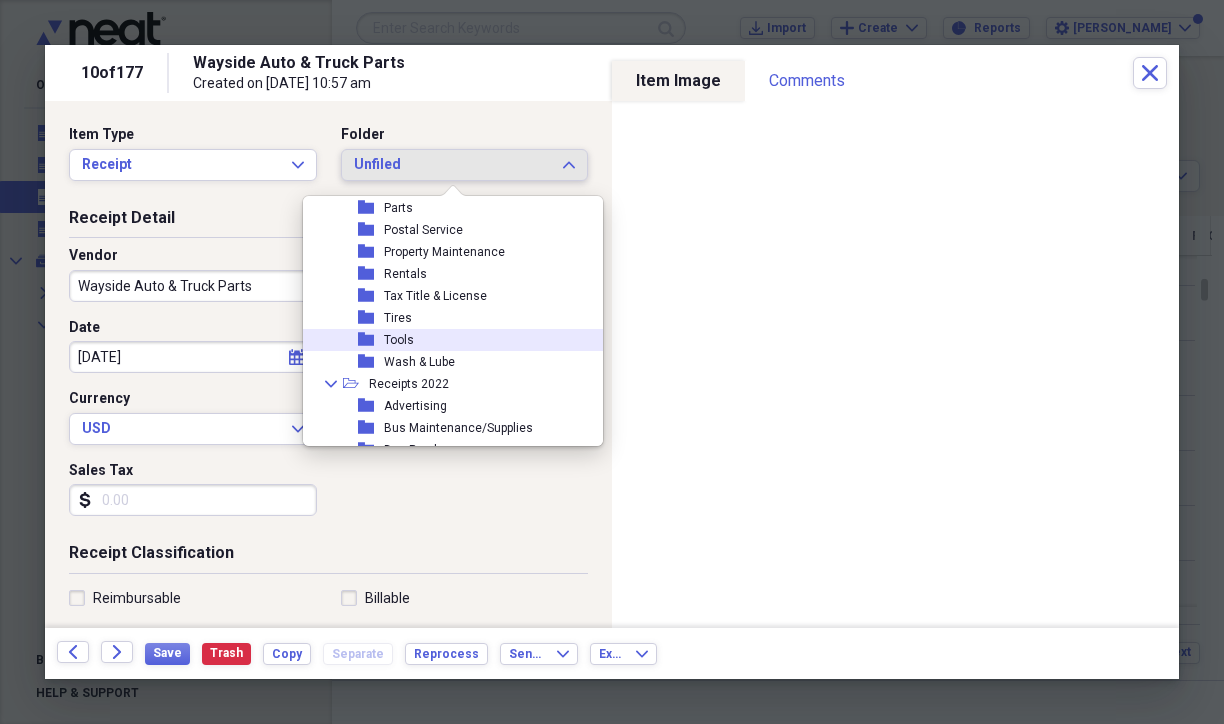 click on "Tools" at bounding box center (399, 340) 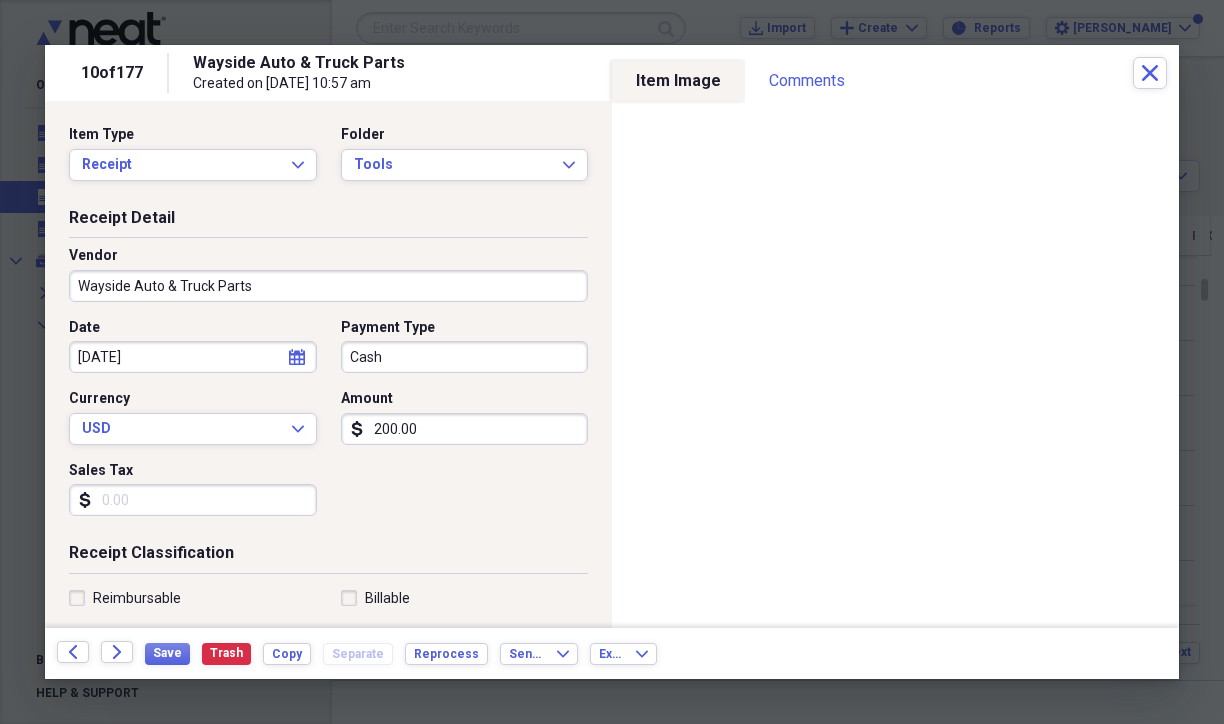 click on "200.00" at bounding box center [465, 429] 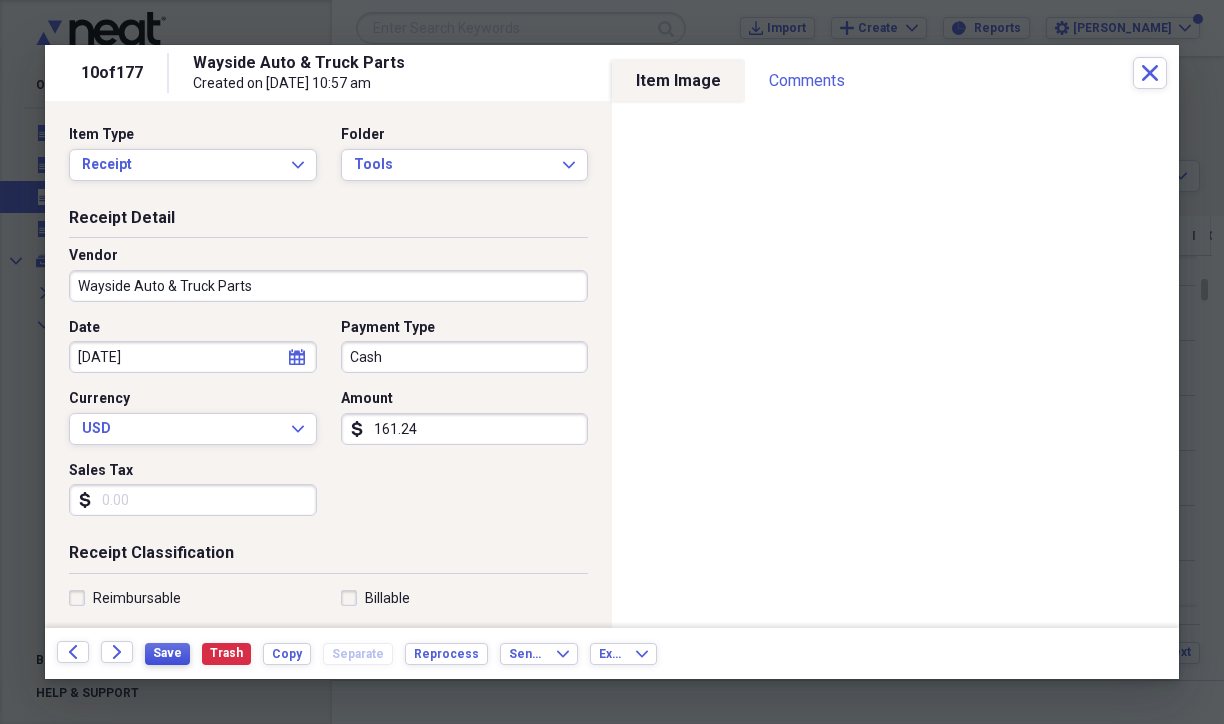 type on "161.24" 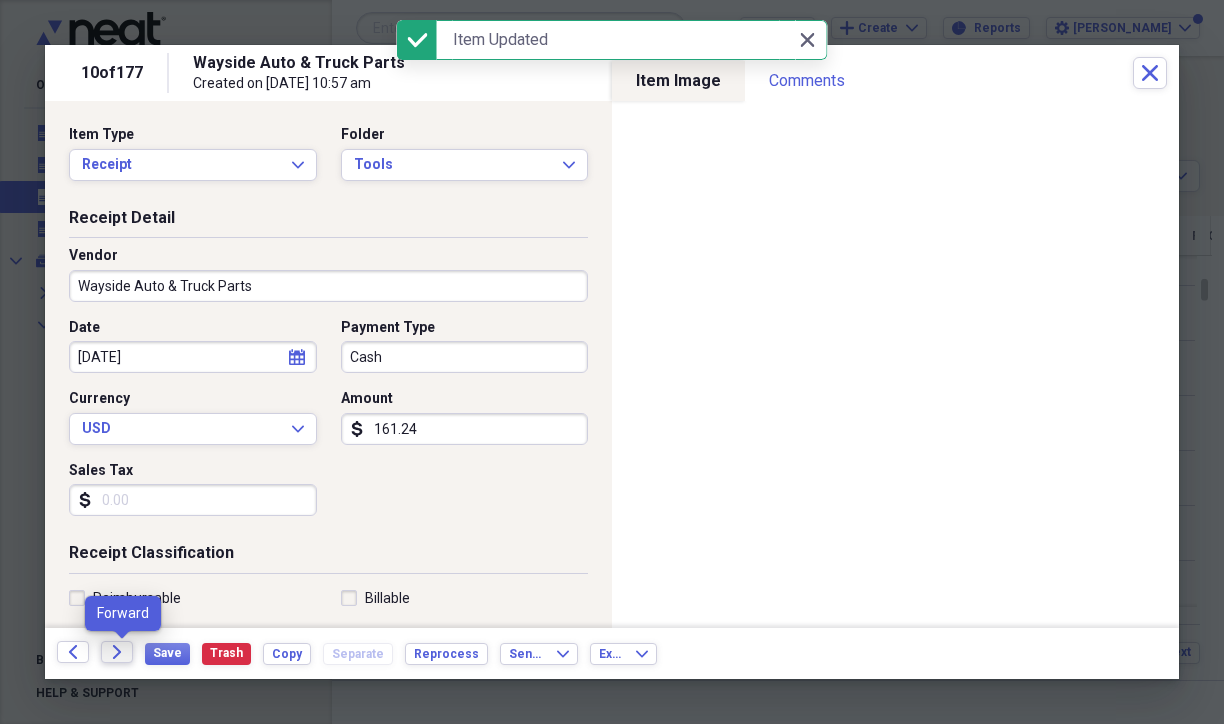 click on "Forward" 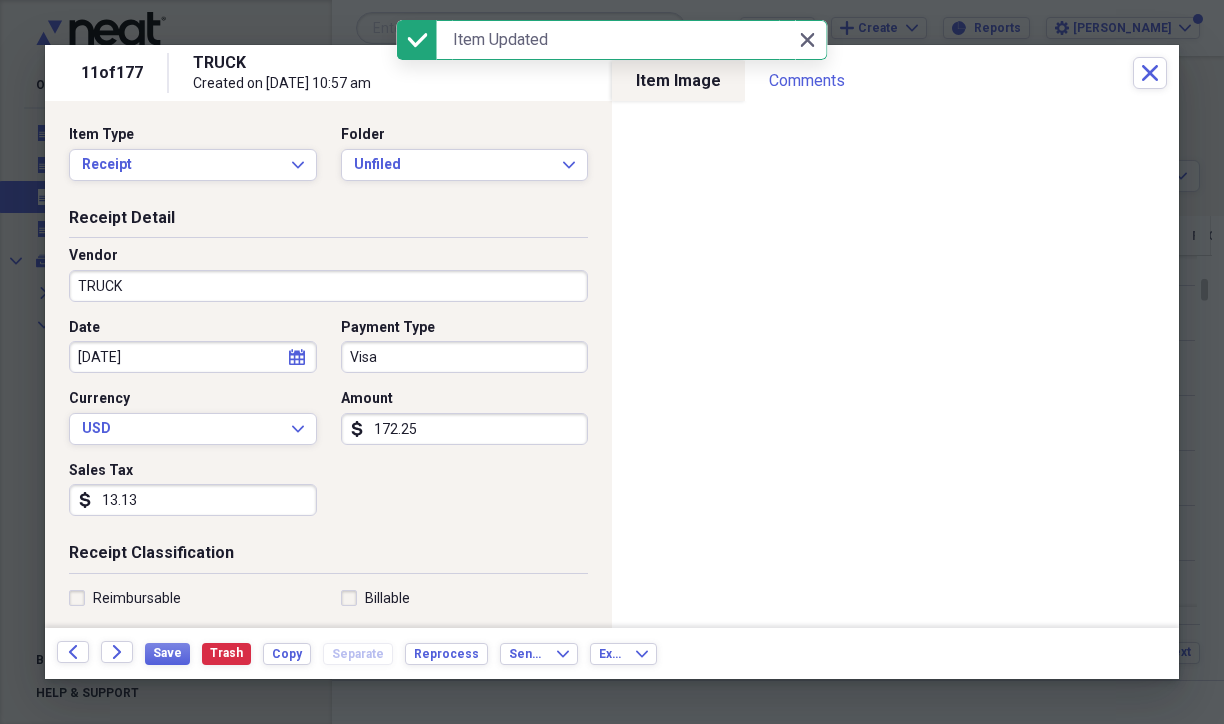 click on "TRUCK" at bounding box center (328, 286) 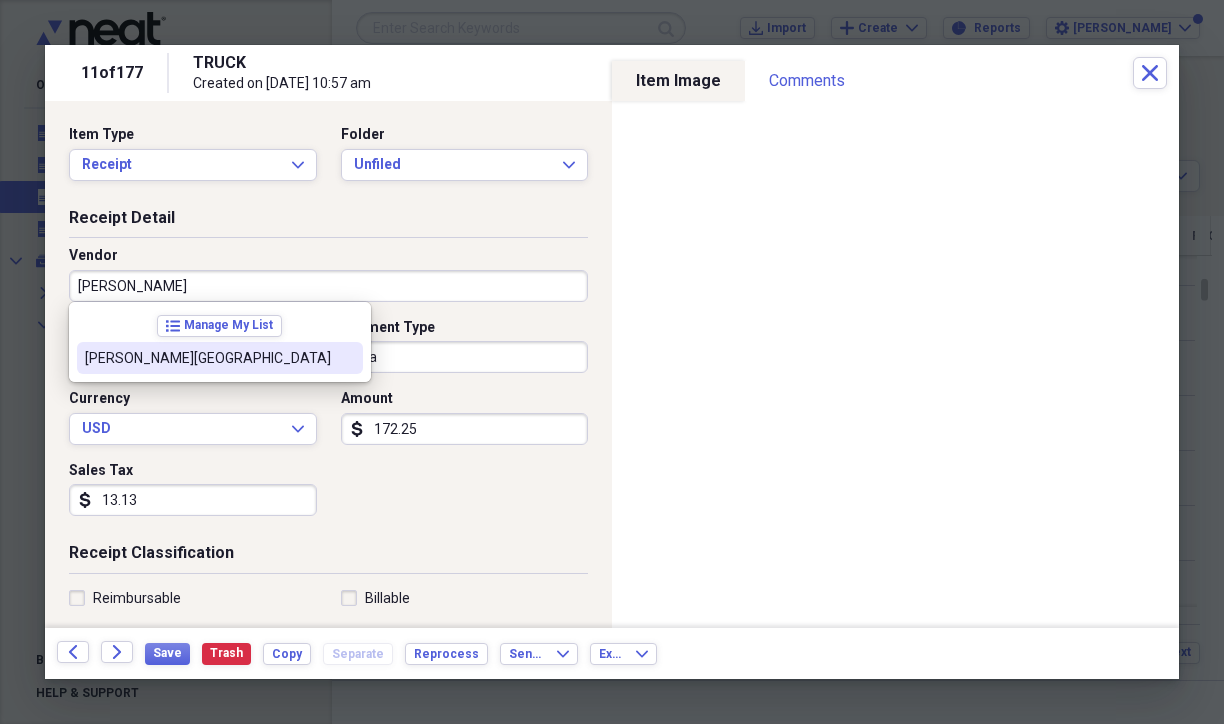 click on "[PERSON_NAME][GEOGRAPHIC_DATA]" at bounding box center (208, 358) 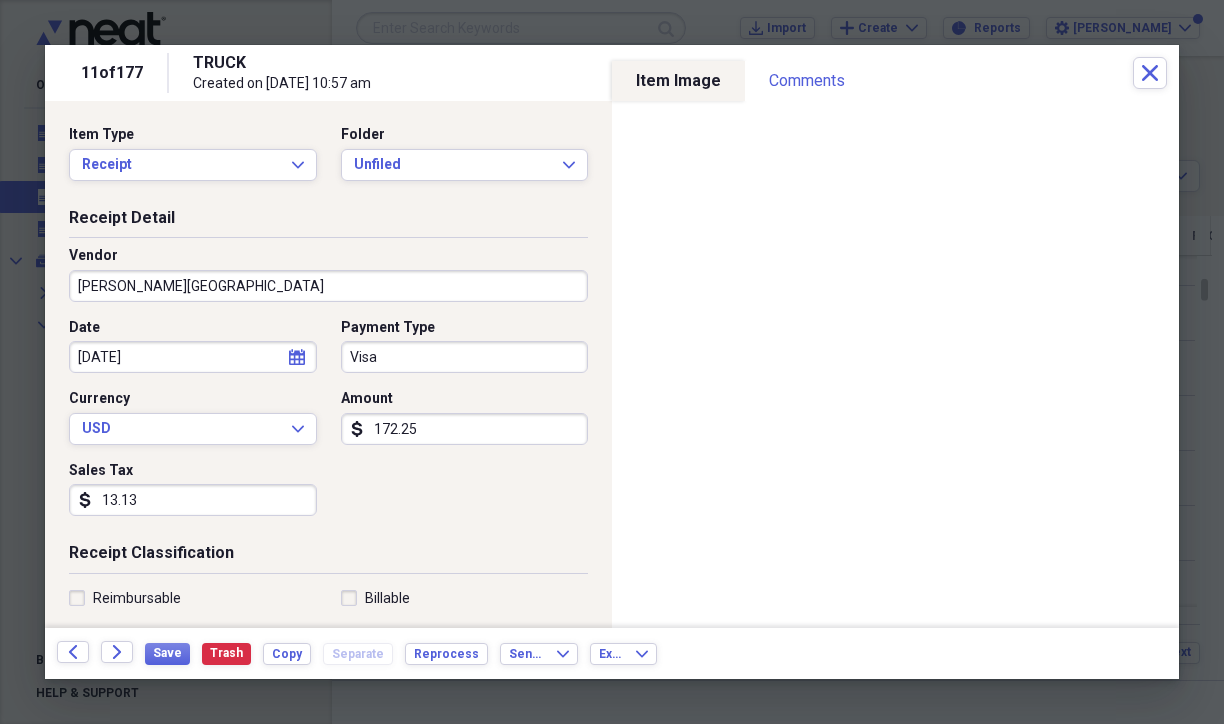 type on "General Retail" 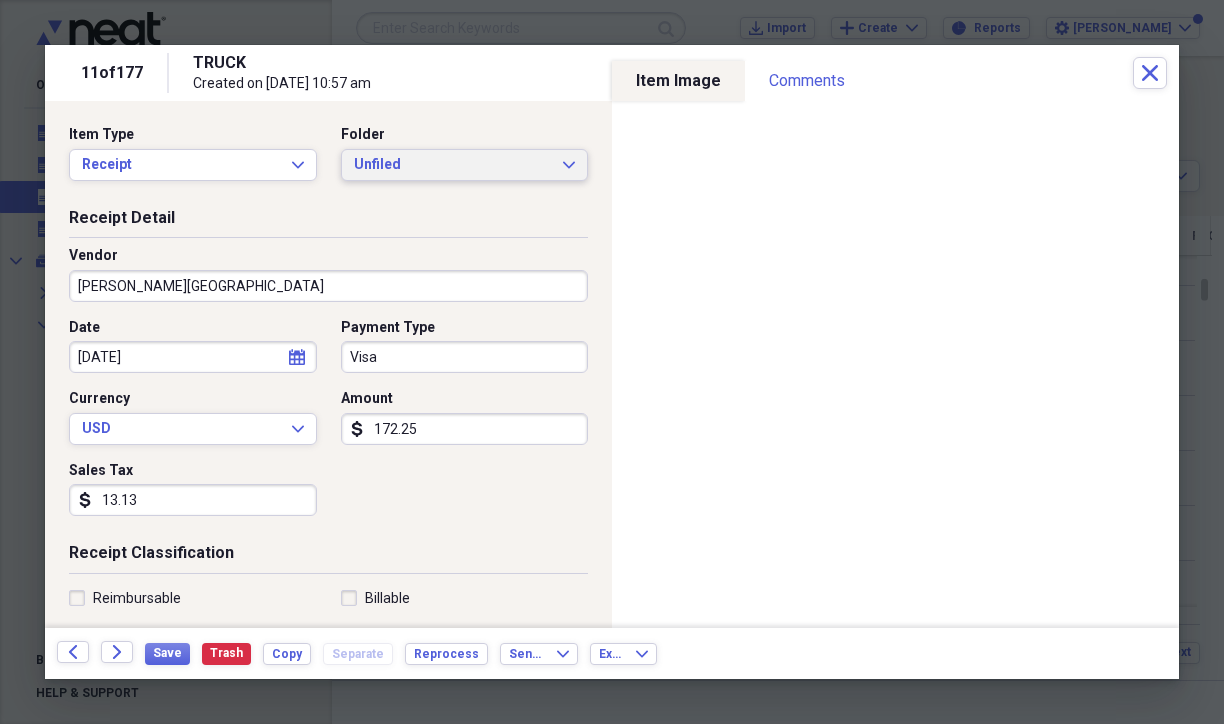 click on "Unfiled Expand" at bounding box center (465, 165) 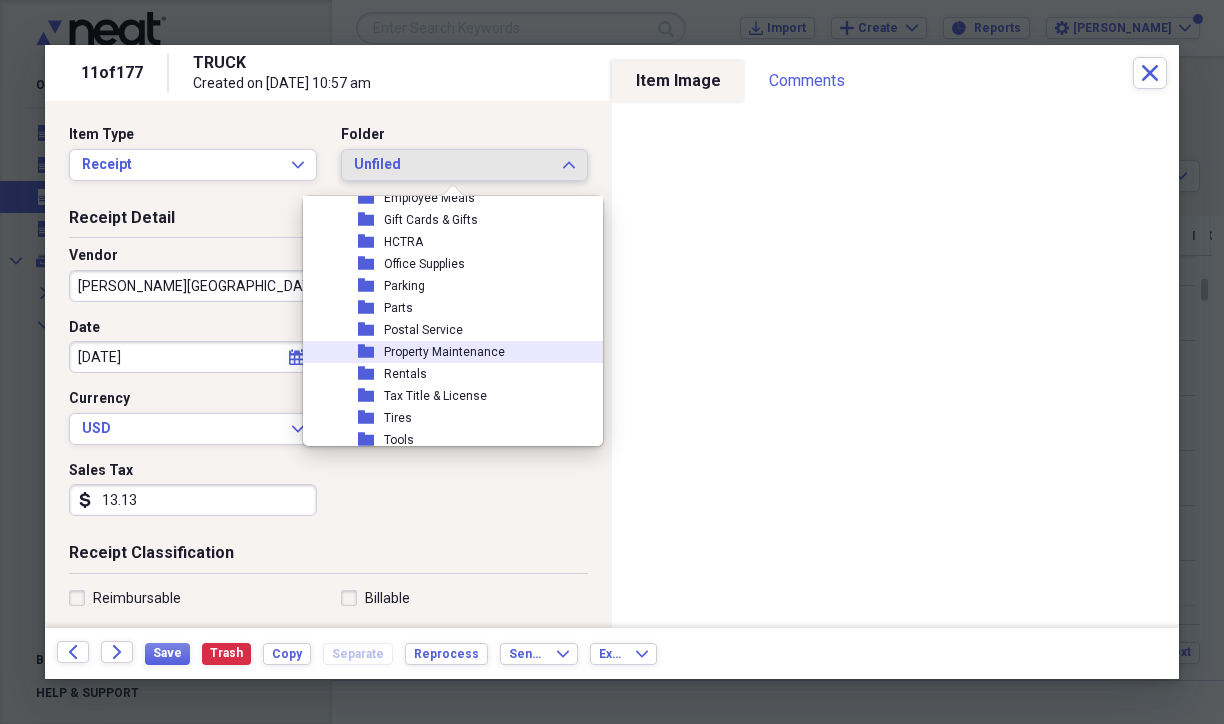 scroll, scrollTop: 300, scrollLeft: 0, axis: vertical 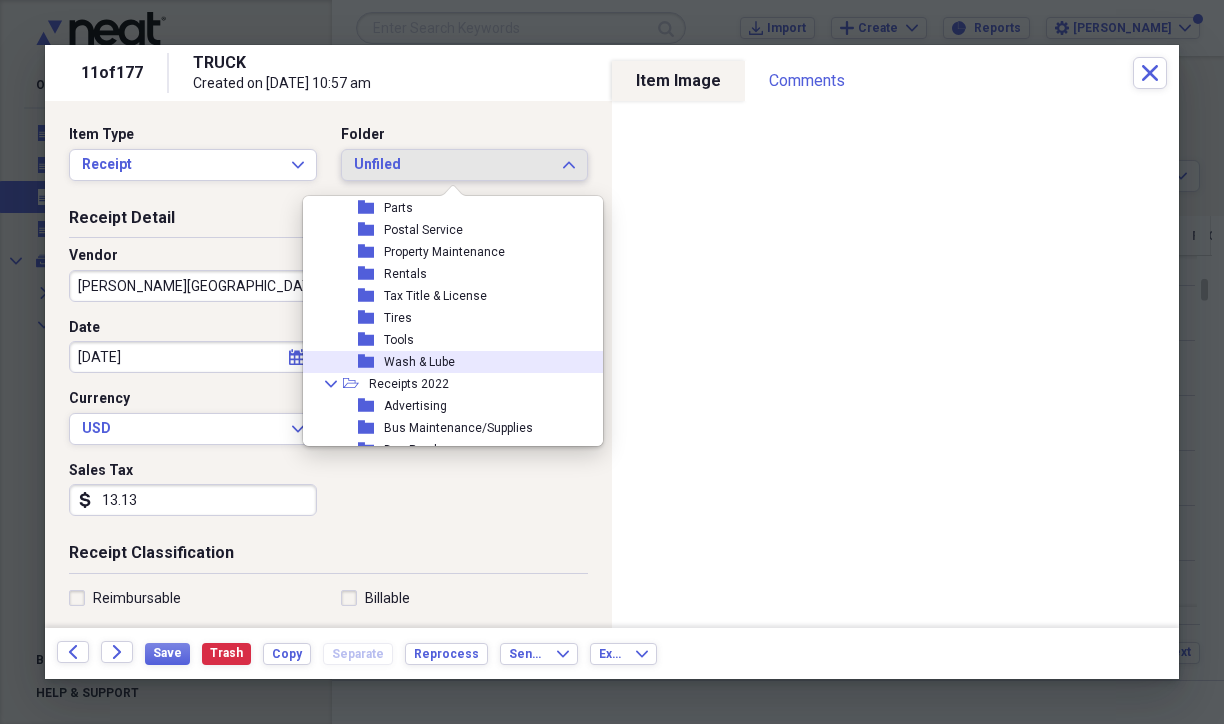 click on "Wash & Lube" at bounding box center (419, 362) 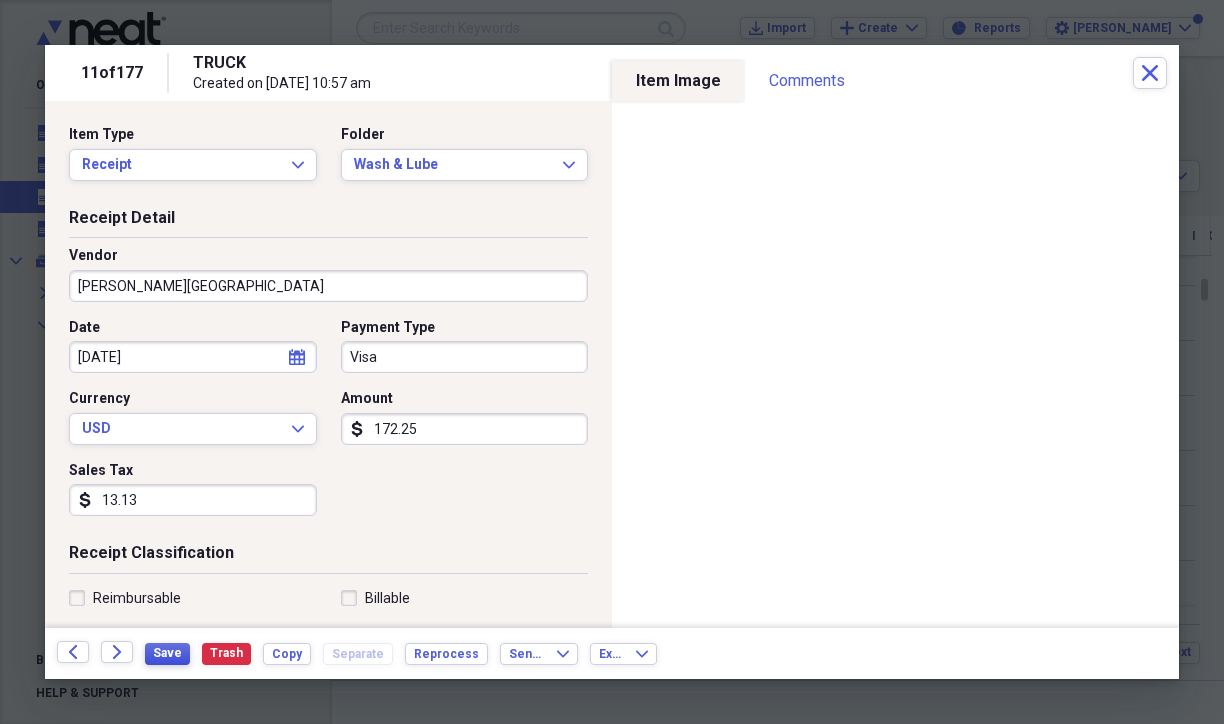 click on "Save" at bounding box center (167, 653) 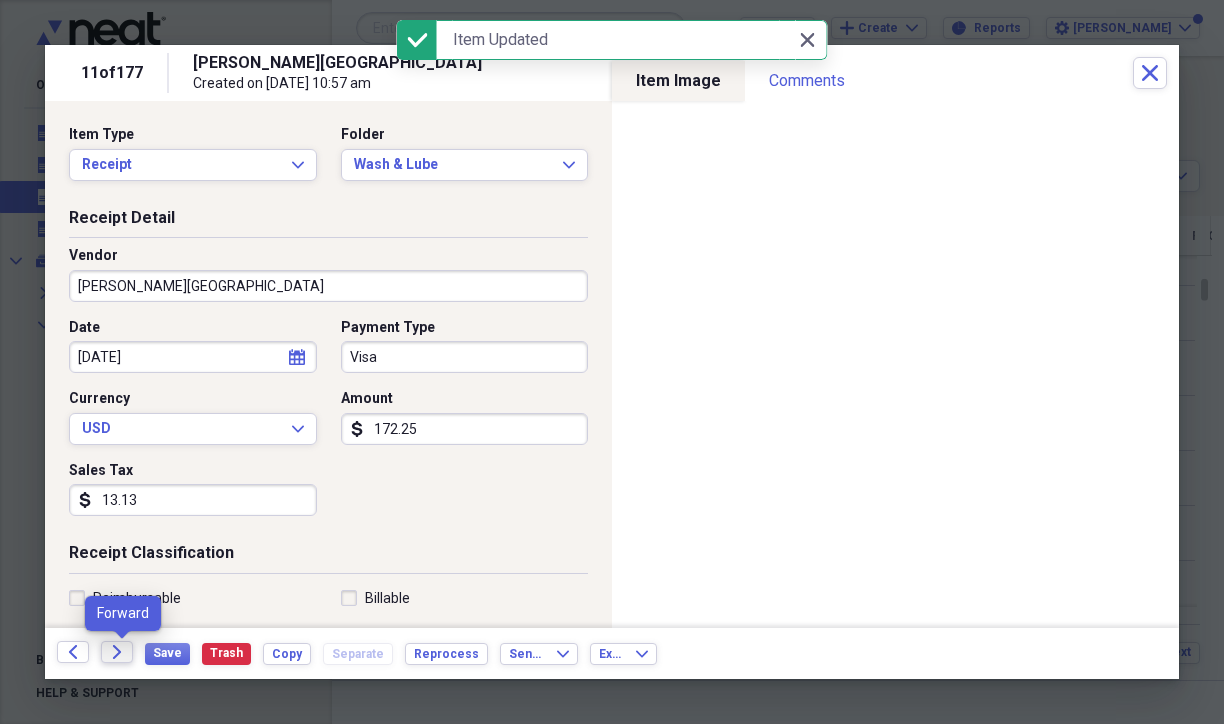click on "Forward" at bounding box center [117, 652] 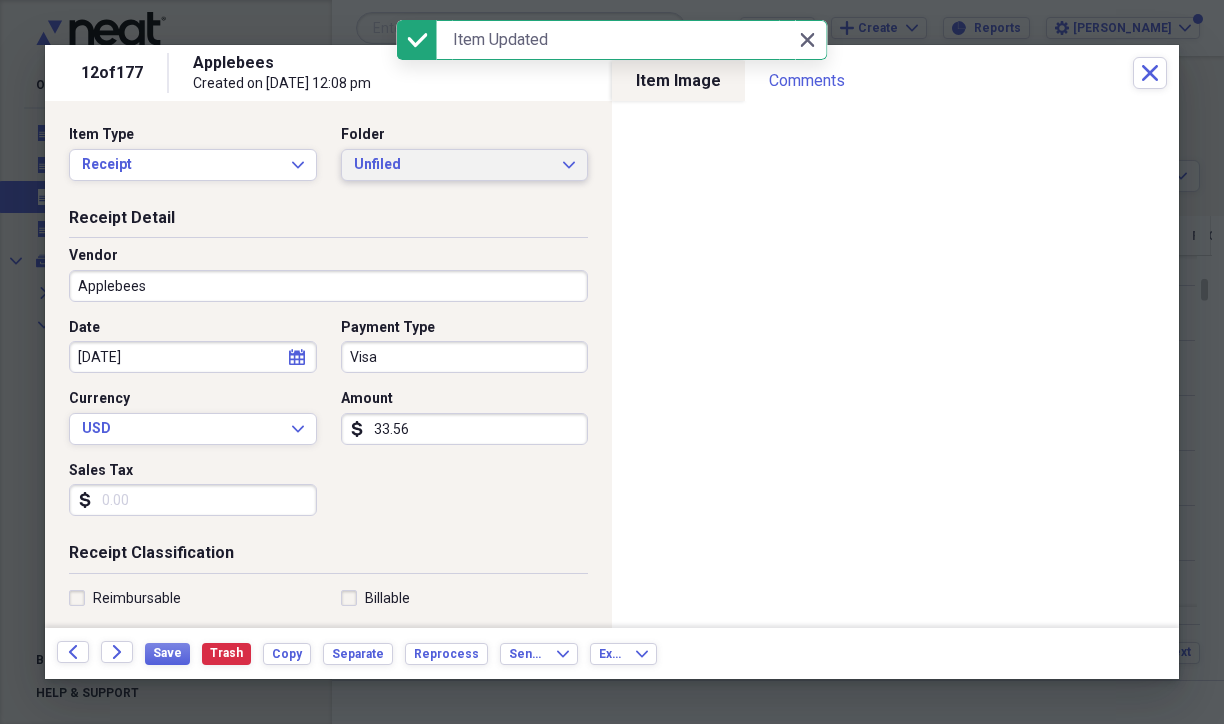click on "Unfiled" at bounding box center (453, 165) 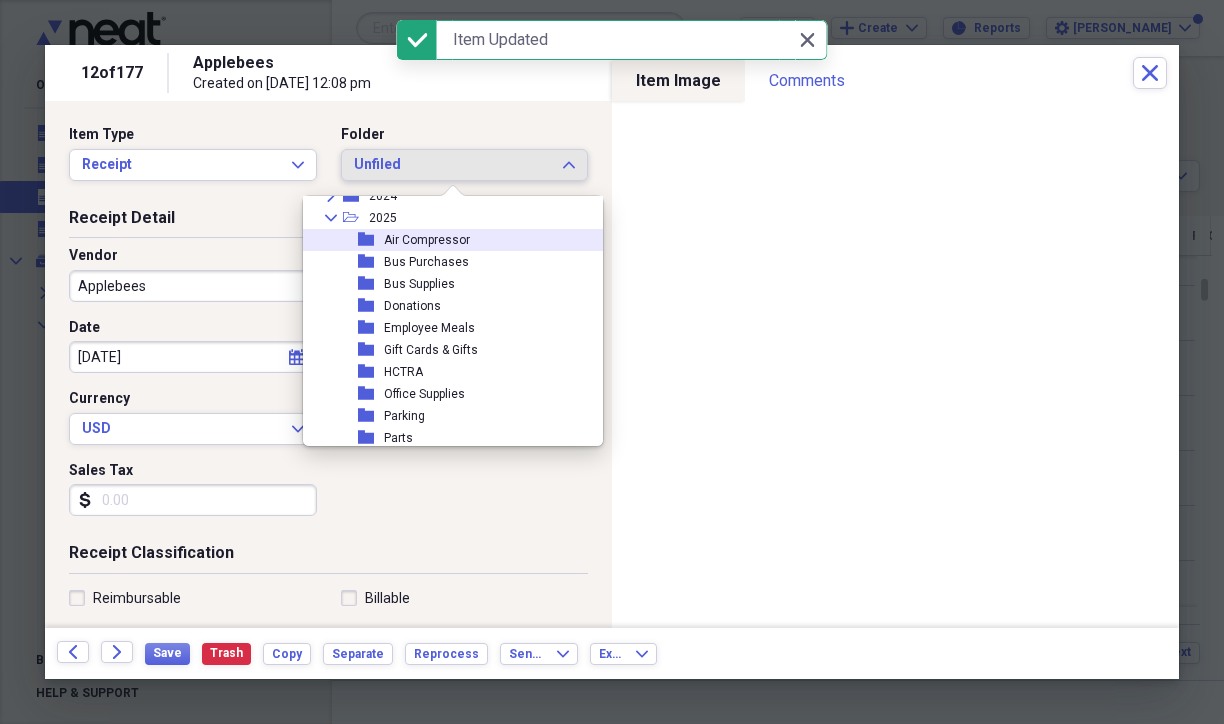 scroll, scrollTop: 100, scrollLeft: 0, axis: vertical 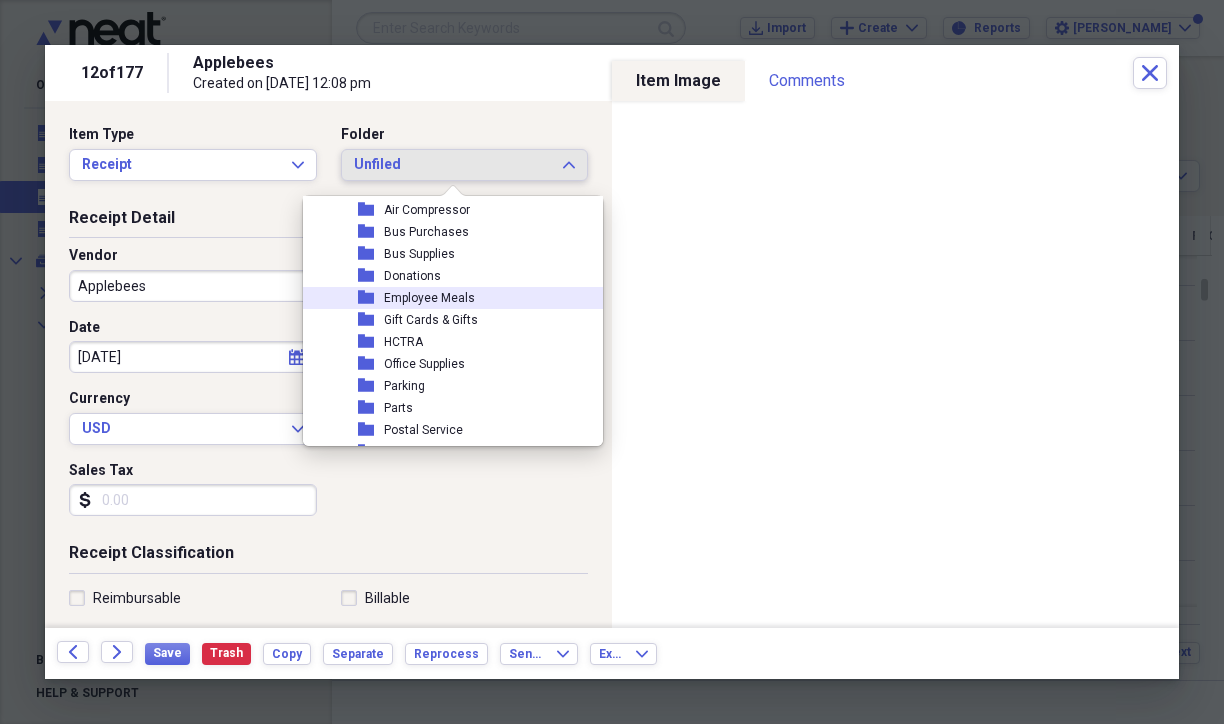 click on "Employee Meals" at bounding box center (429, 298) 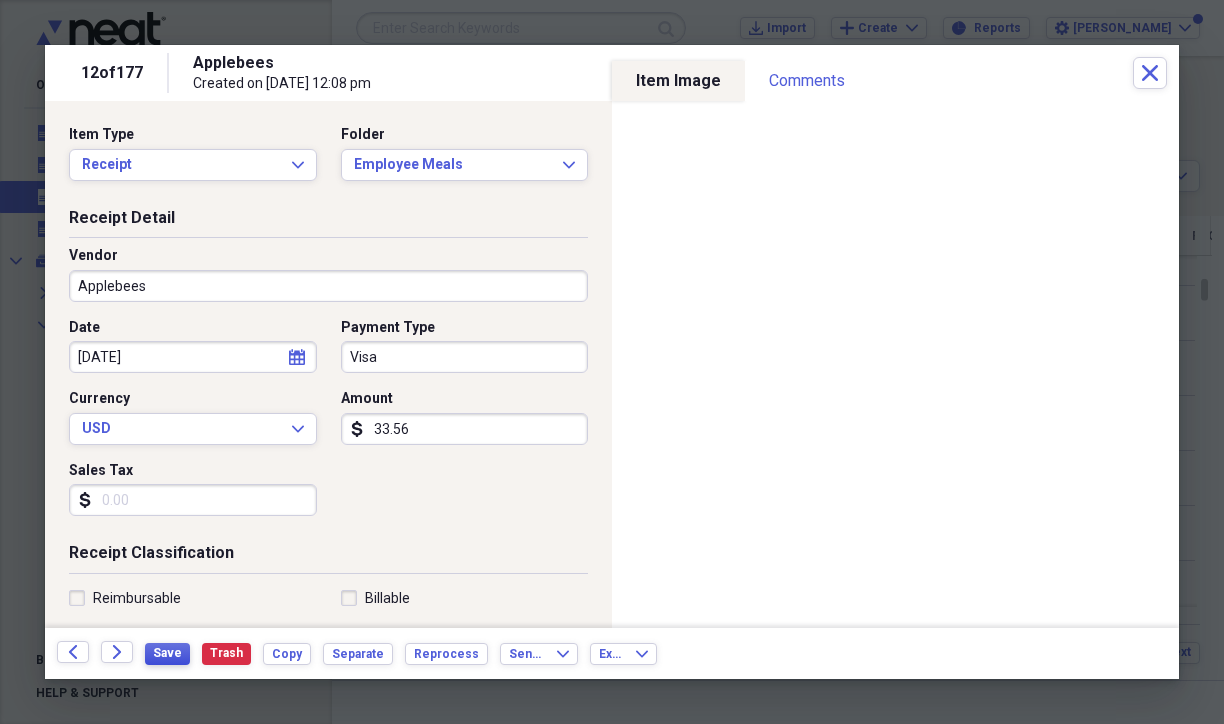 click on "Save" at bounding box center [167, 653] 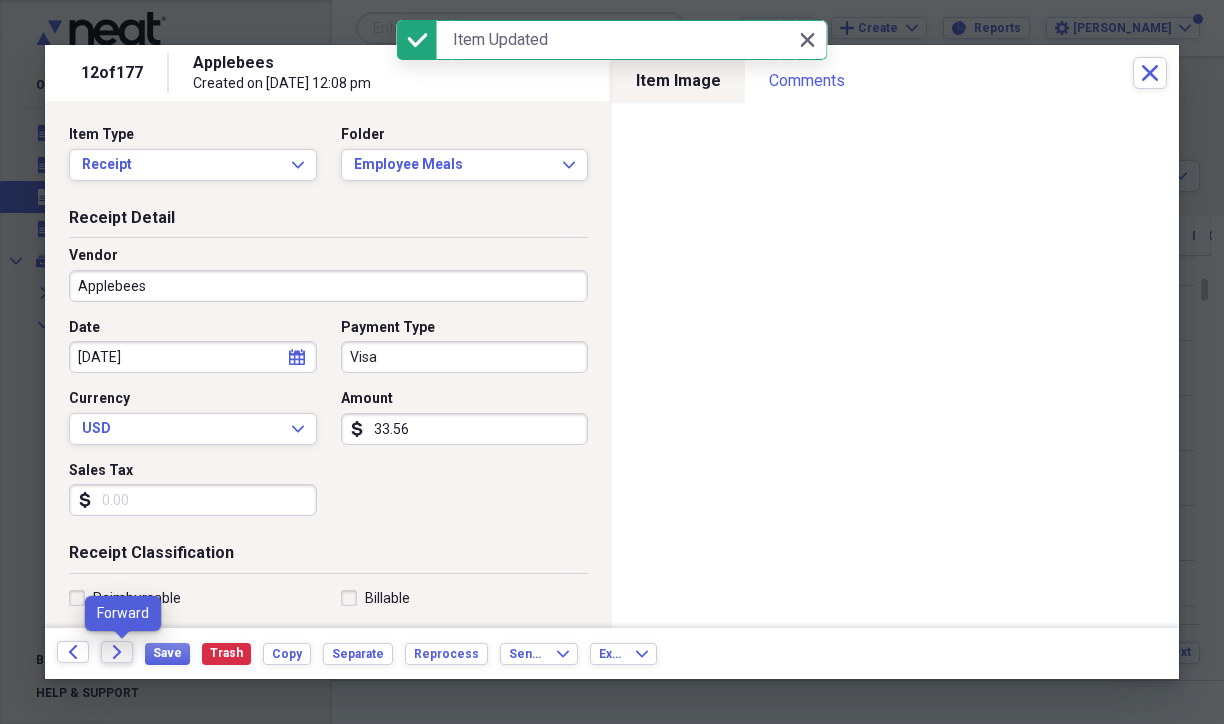 click on "Forward" 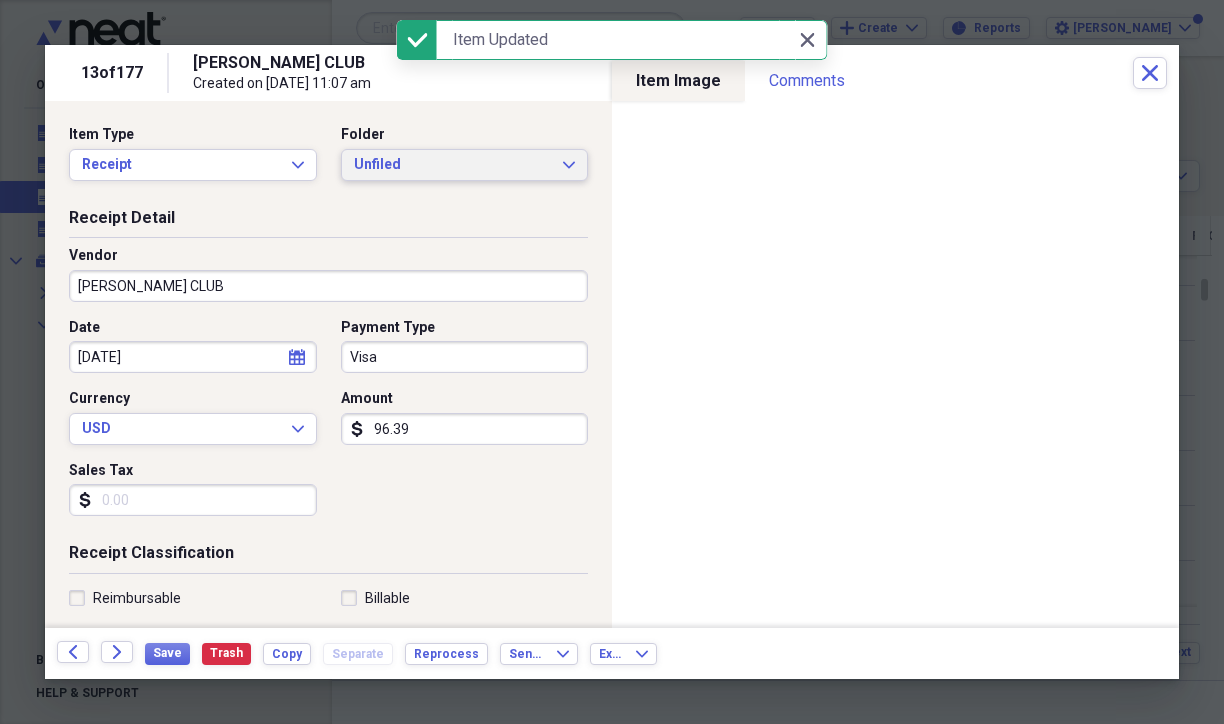 click on "Unfiled" at bounding box center (453, 165) 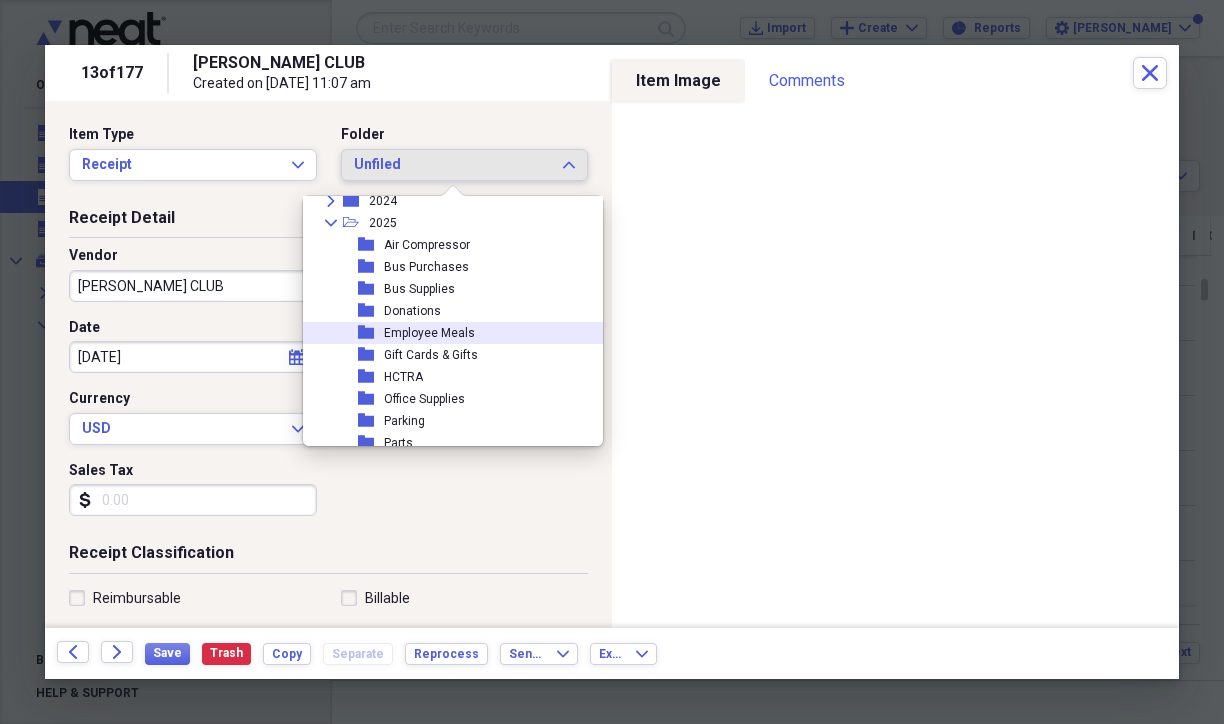 scroll, scrollTop: 100, scrollLeft: 0, axis: vertical 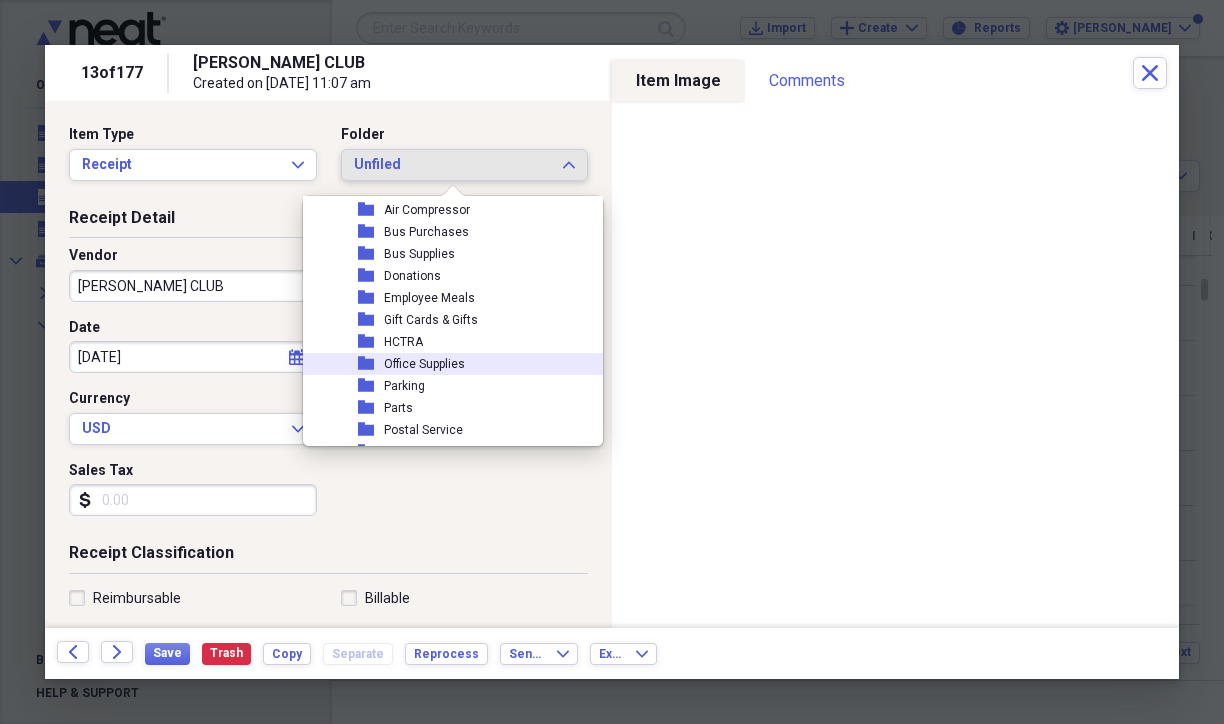 click on "Office Supplies" at bounding box center [424, 364] 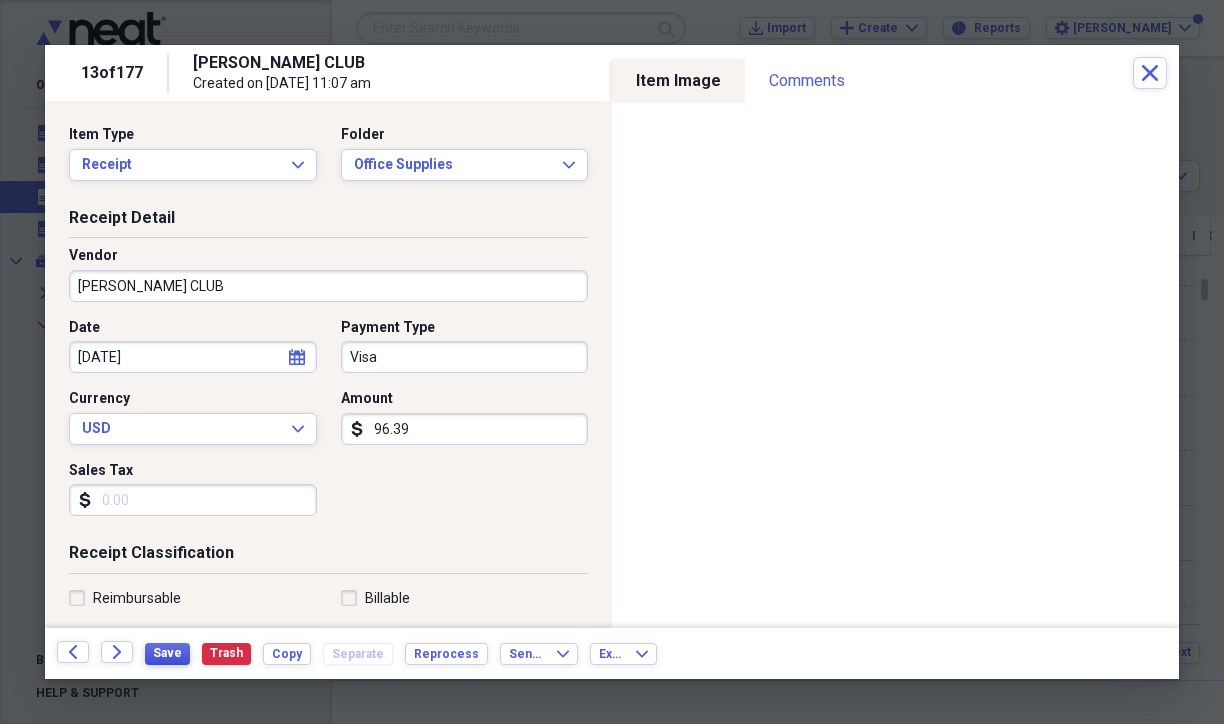 click on "Save" at bounding box center (167, 653) 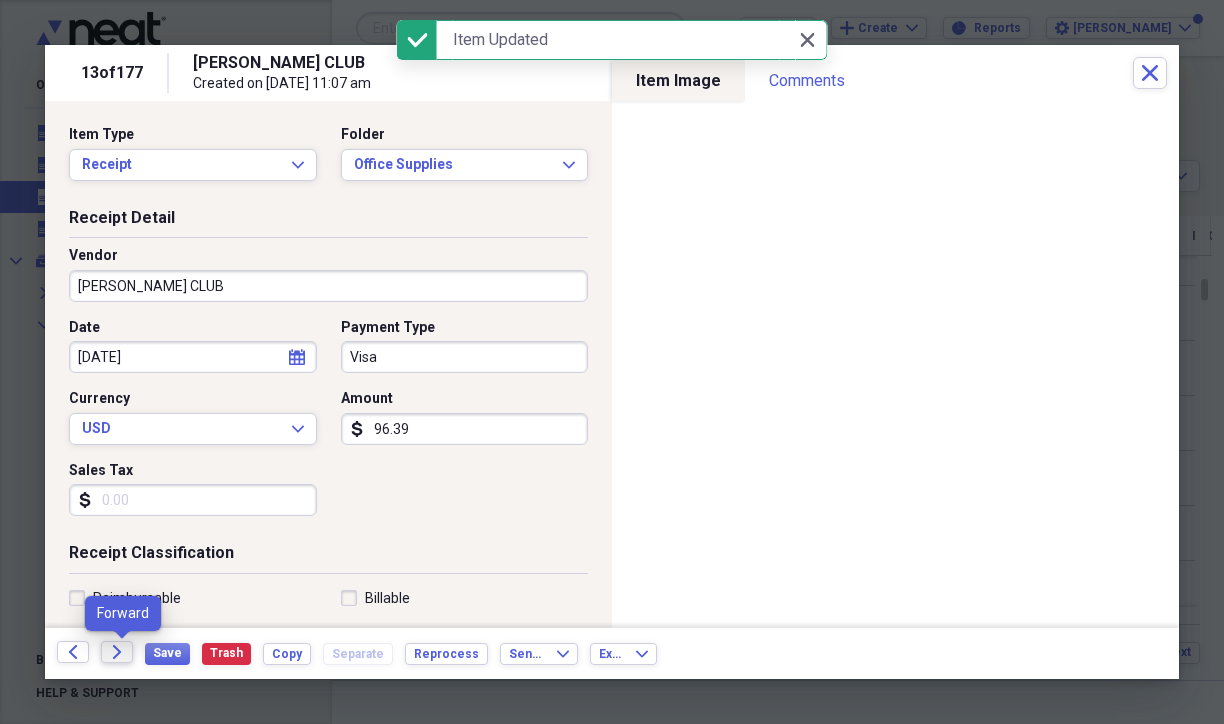click on "Forward" 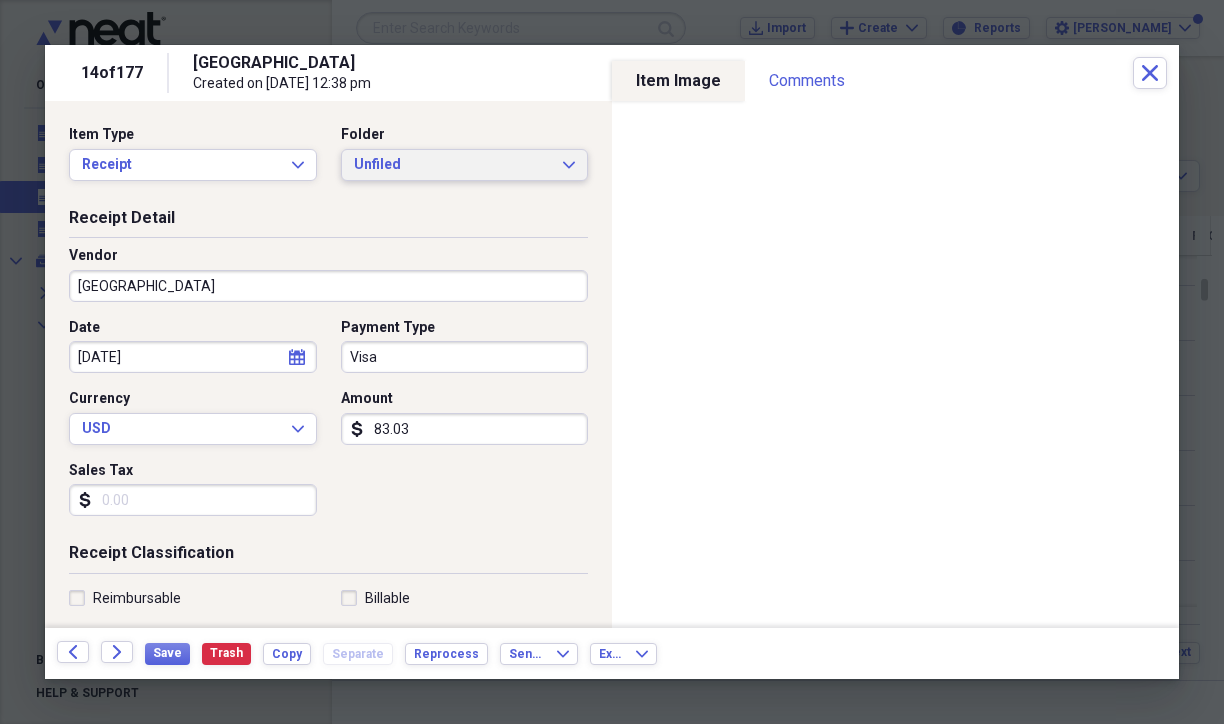click on "Unfiled" at bounding box center [453, 165] 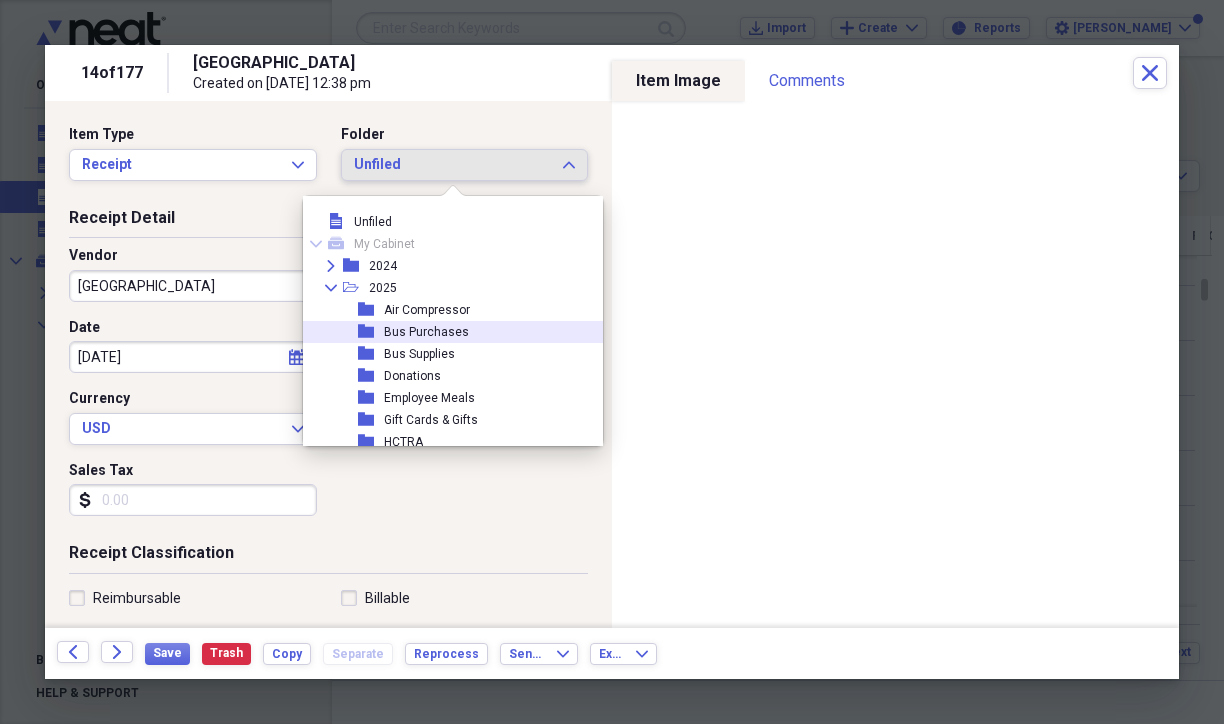 scroll, scrollTop: 100, scrollLeft: 0, axis: vertical 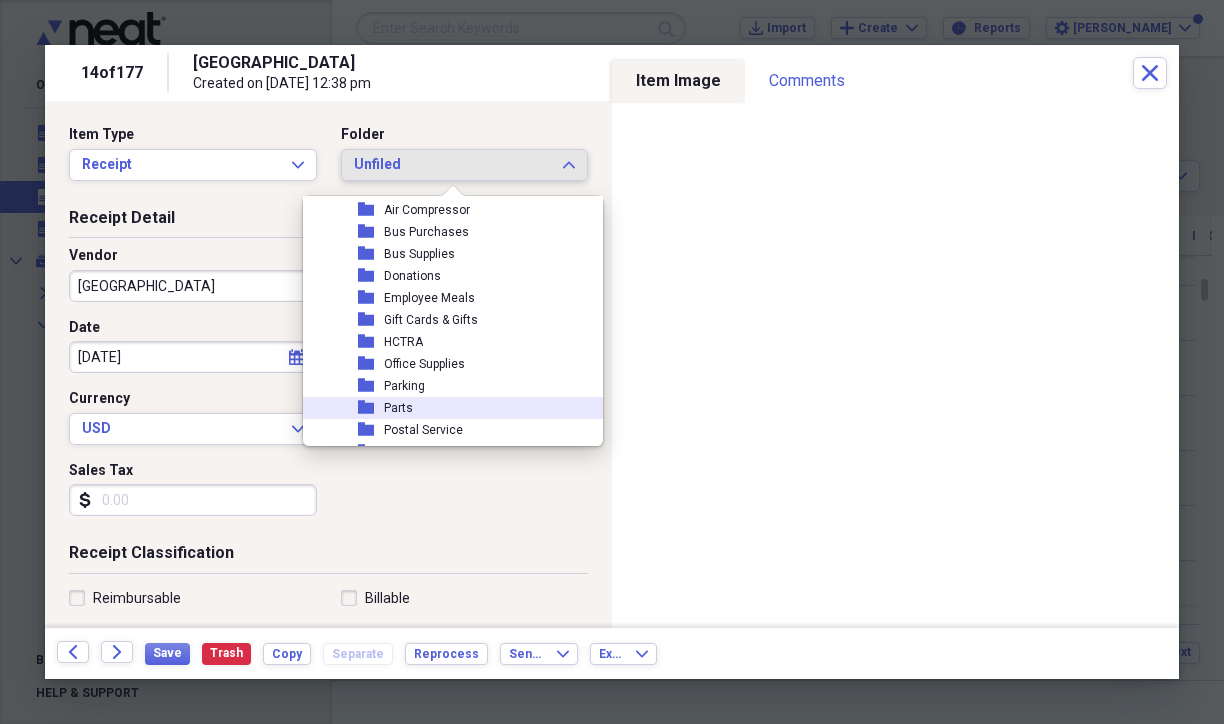 click on "folder Parts" at bounding box center [459, 408] 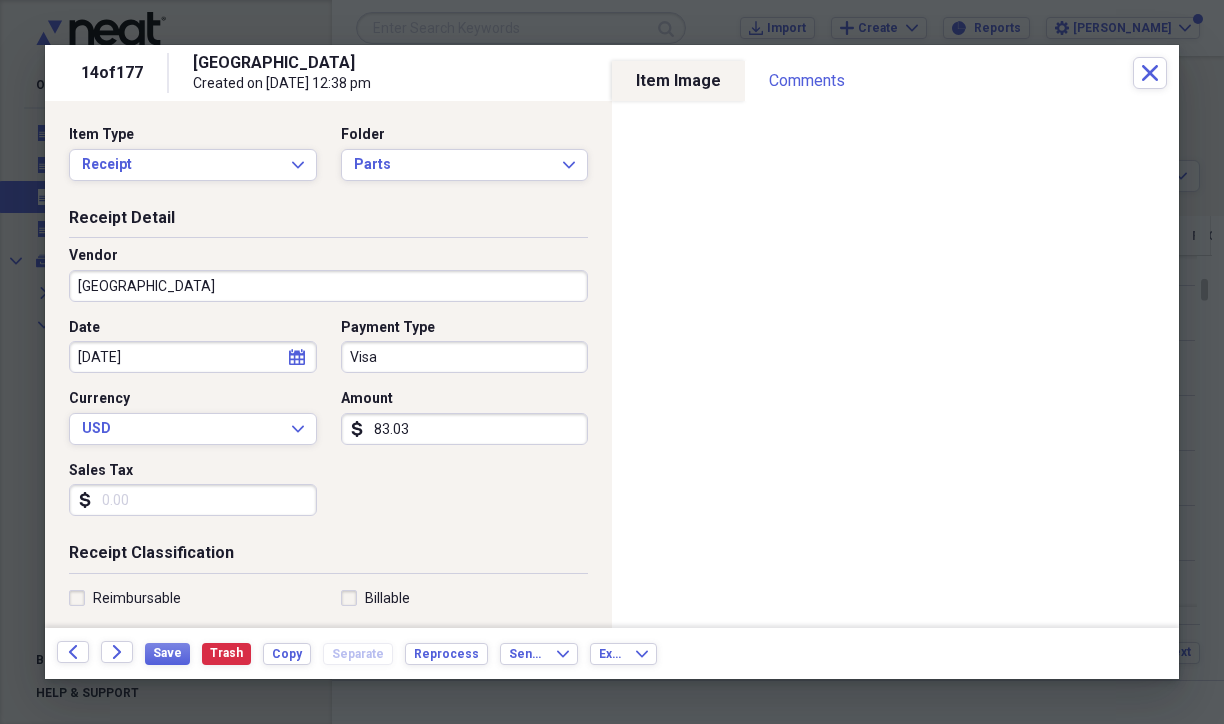 click on "[GEOGRAPHIC_DATA]" at bounding box center [328, 286] 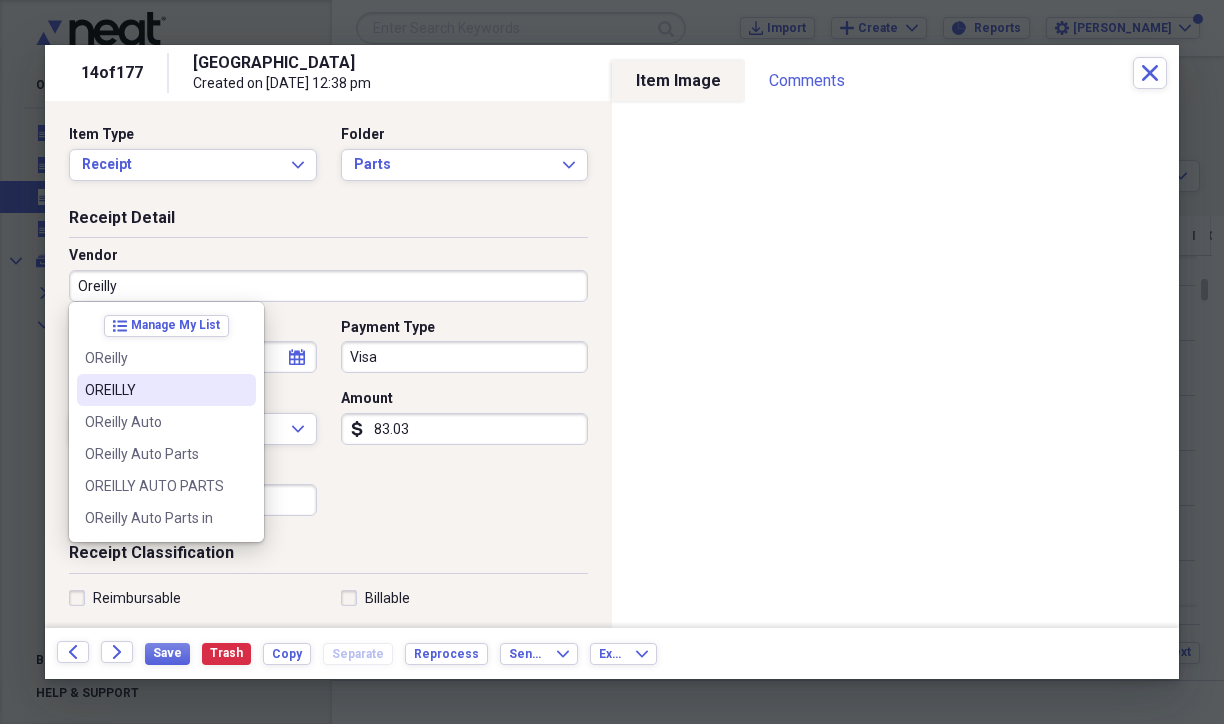 click on "OREILLY" at bounding box center (154, 390) 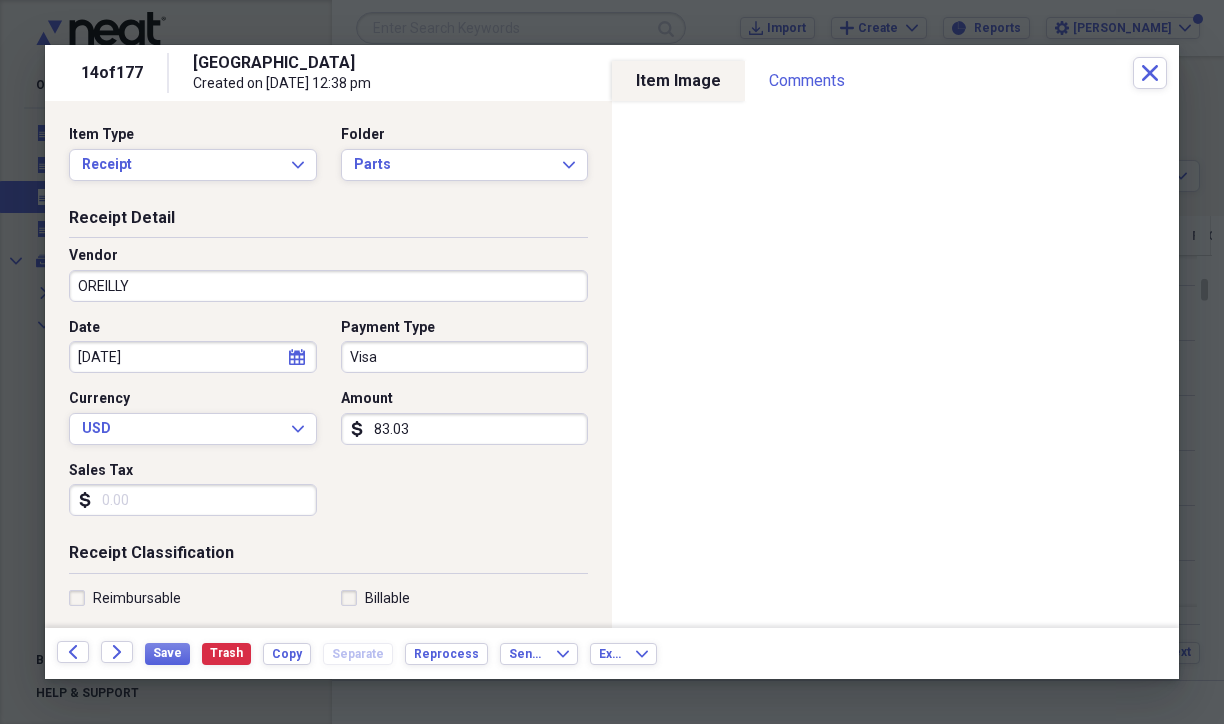 click on "83.03" at bounding box center (465, 429) 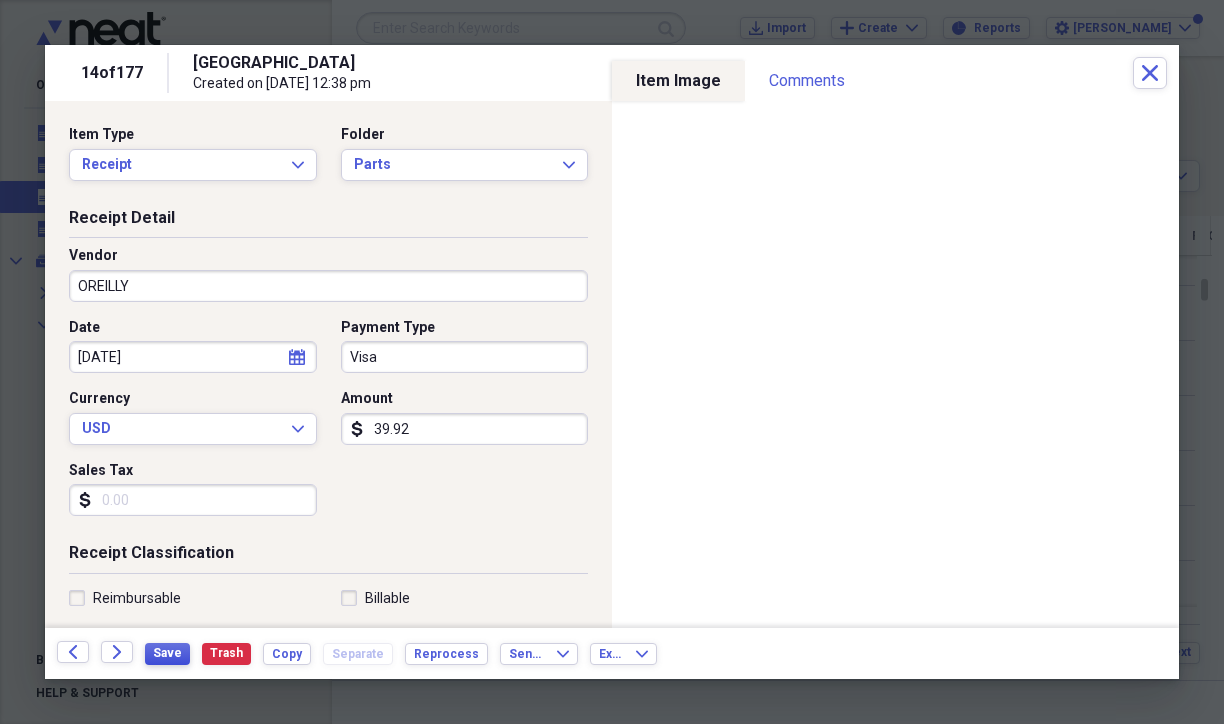 type on "39.92" 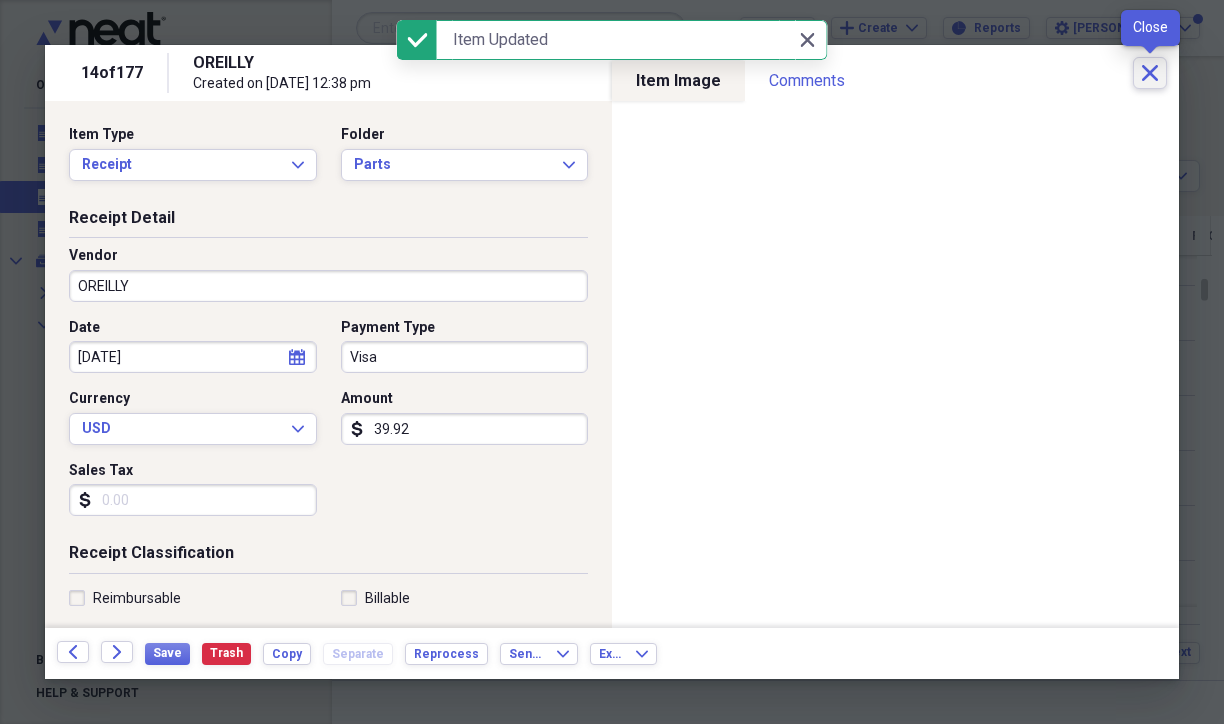 click on "Close" 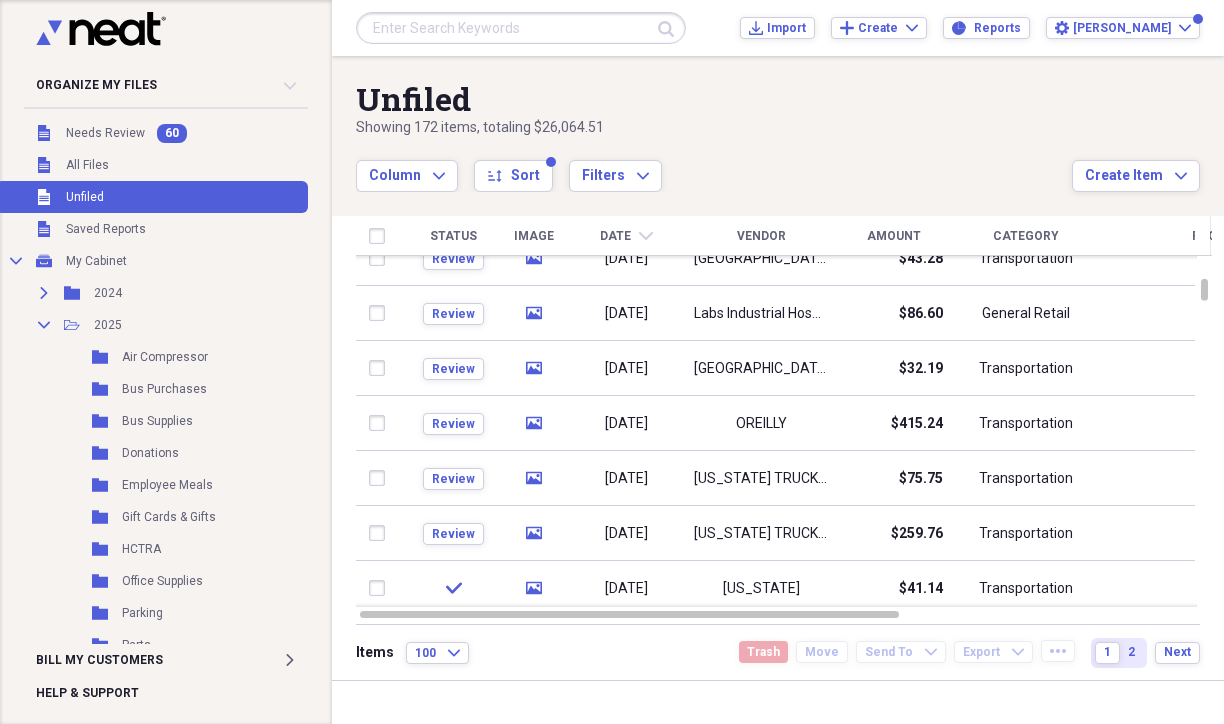 click on "Column Expand sort Sort Filters  Expand" at bounding box center (714, 165) 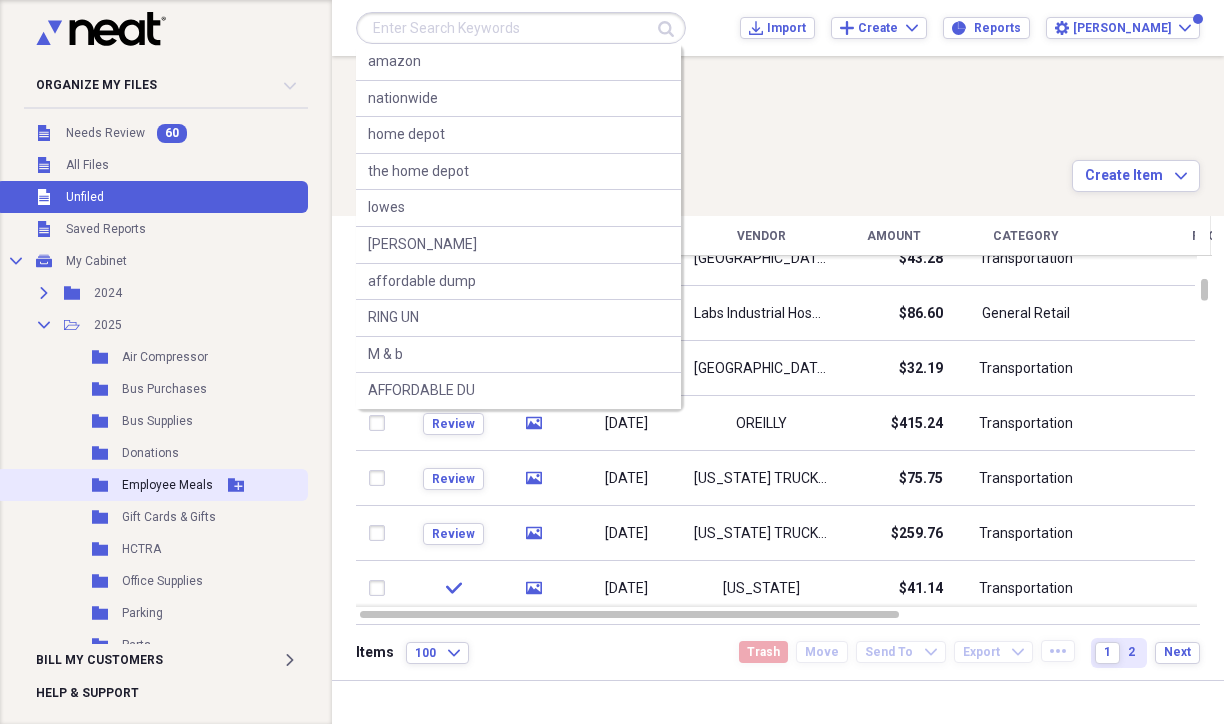 click on "Employee Meals" at bounding box center [167, 485] 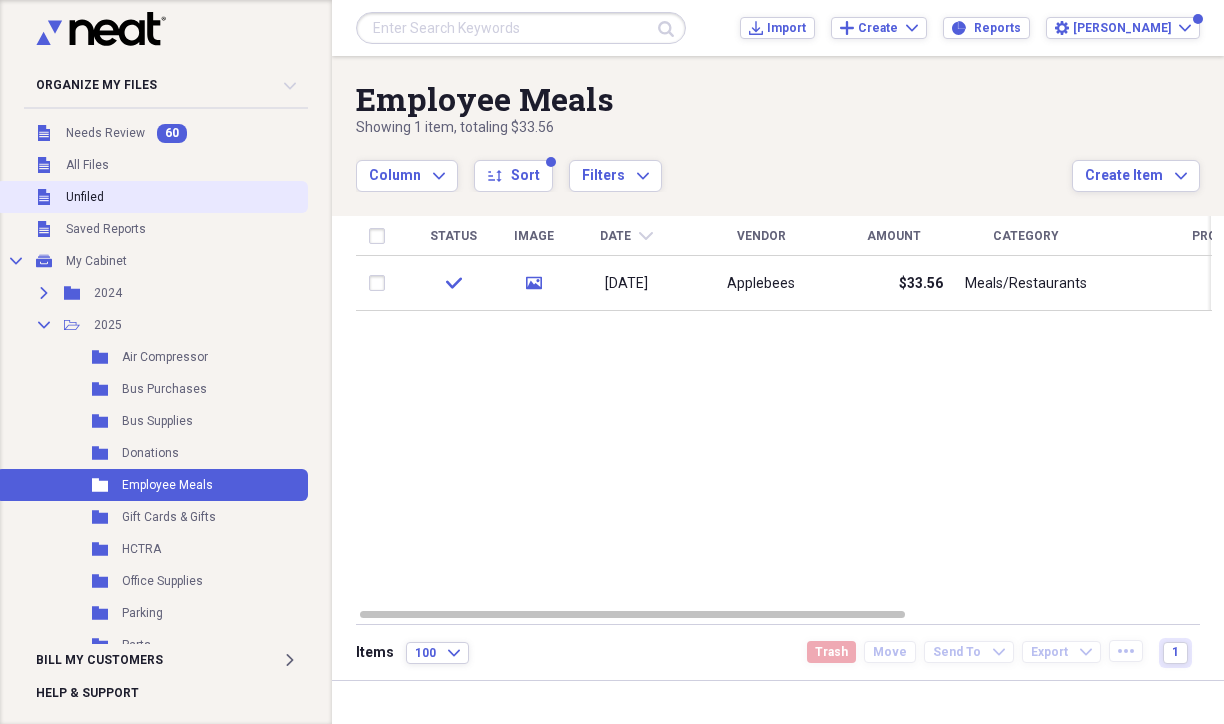 click on "Unfiled" at bounding box center (85, 197) 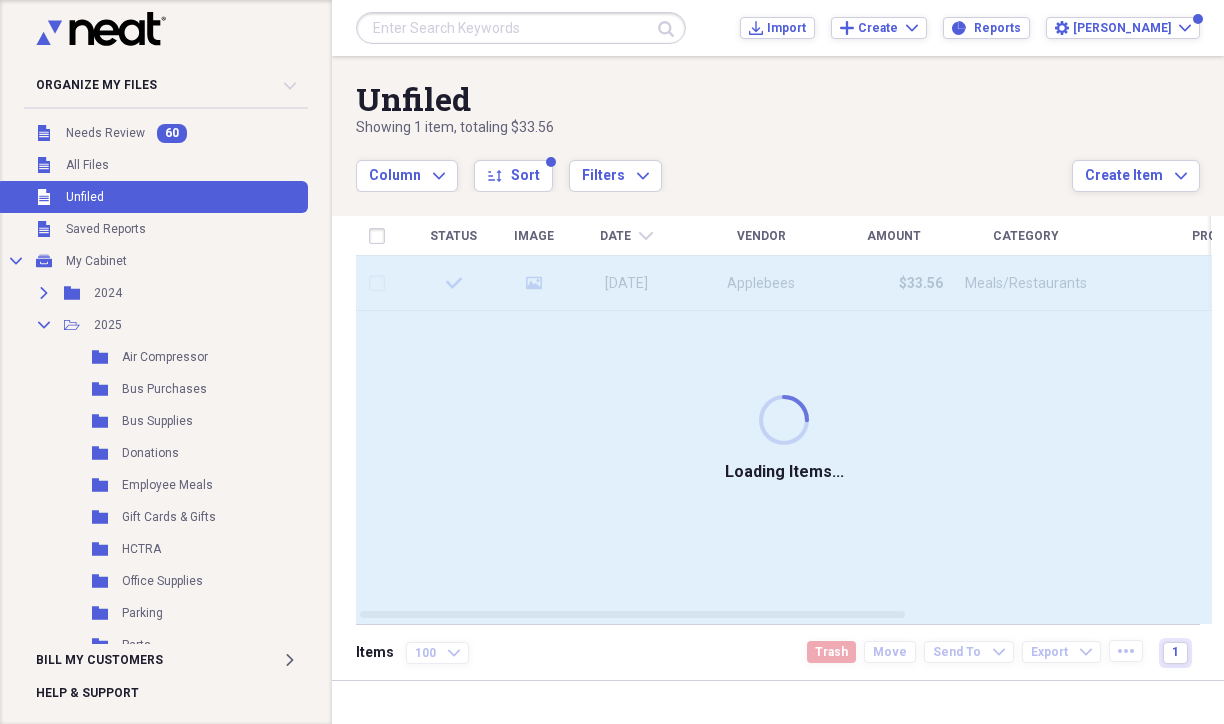 click at bounding box center (521, 28) 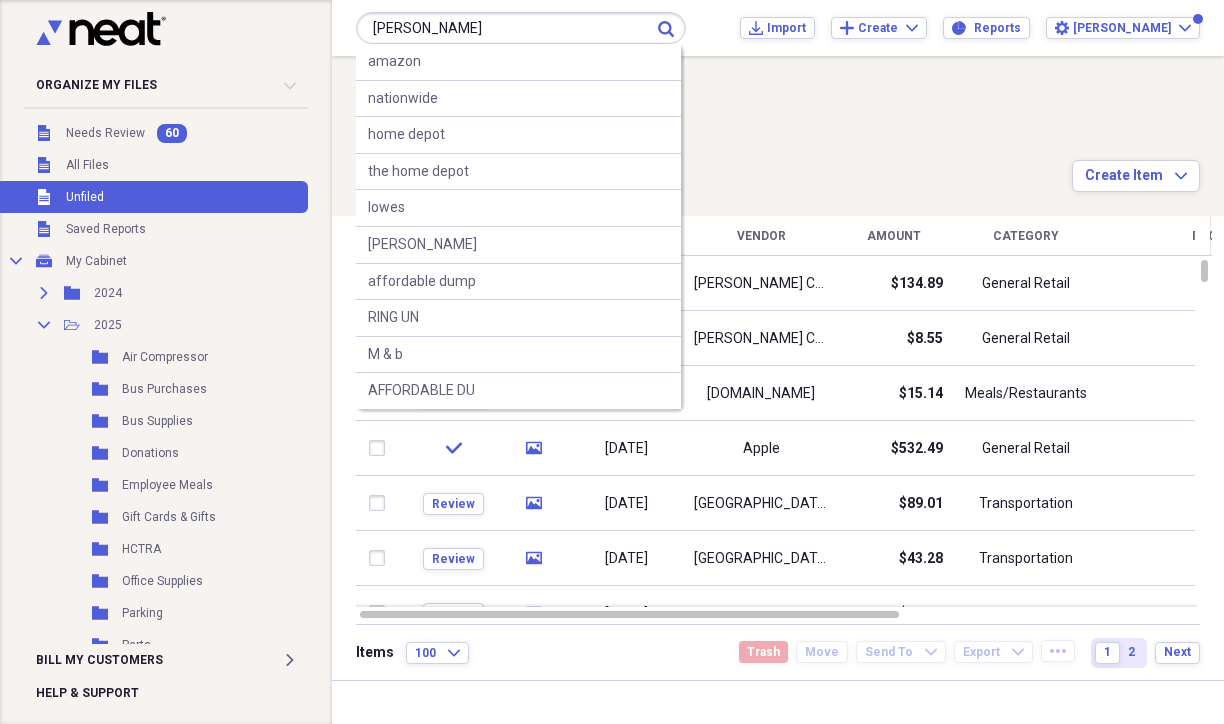 type on "[PERSON_NAME]" 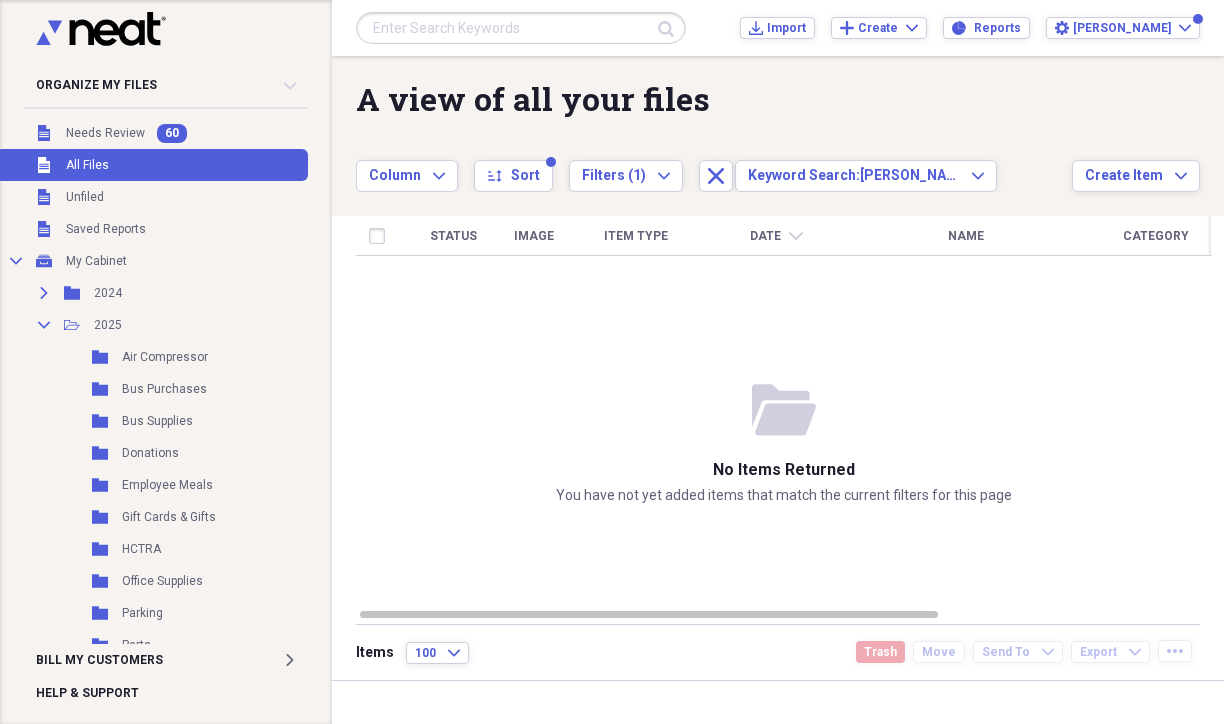 click on "Unfiled All Files" at bounding box center [152, 165] 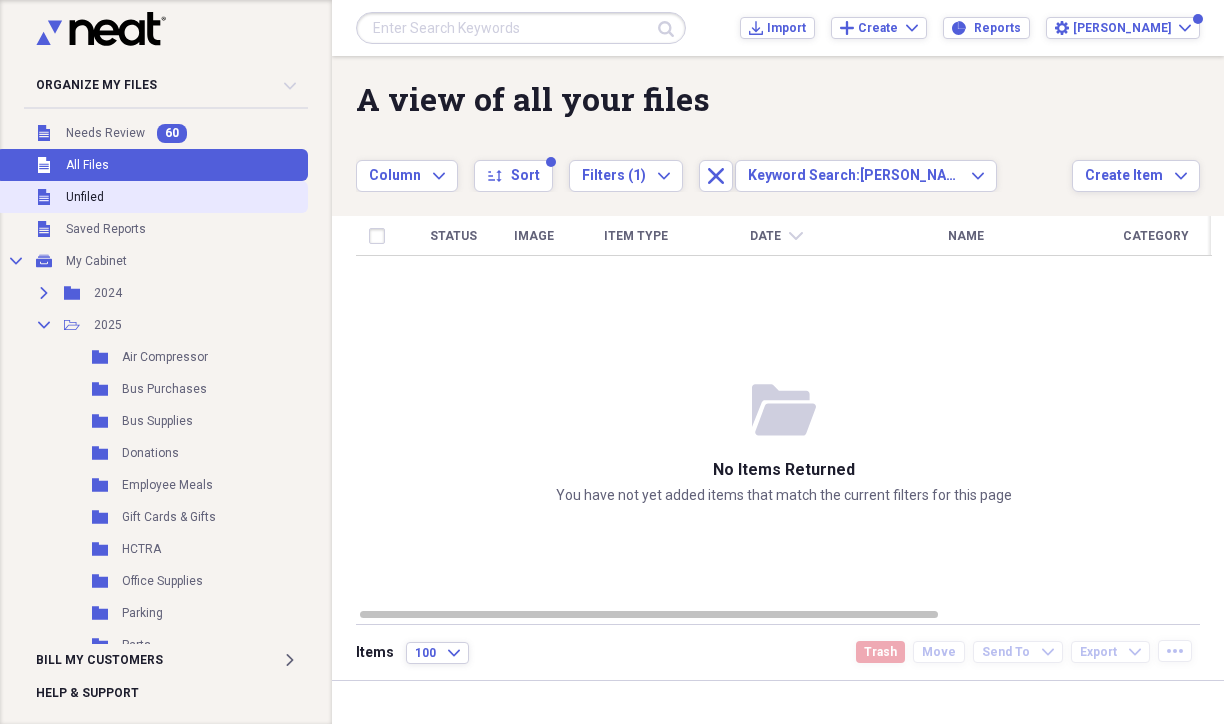click on "Unfiled" at bounding box center (85, 197) 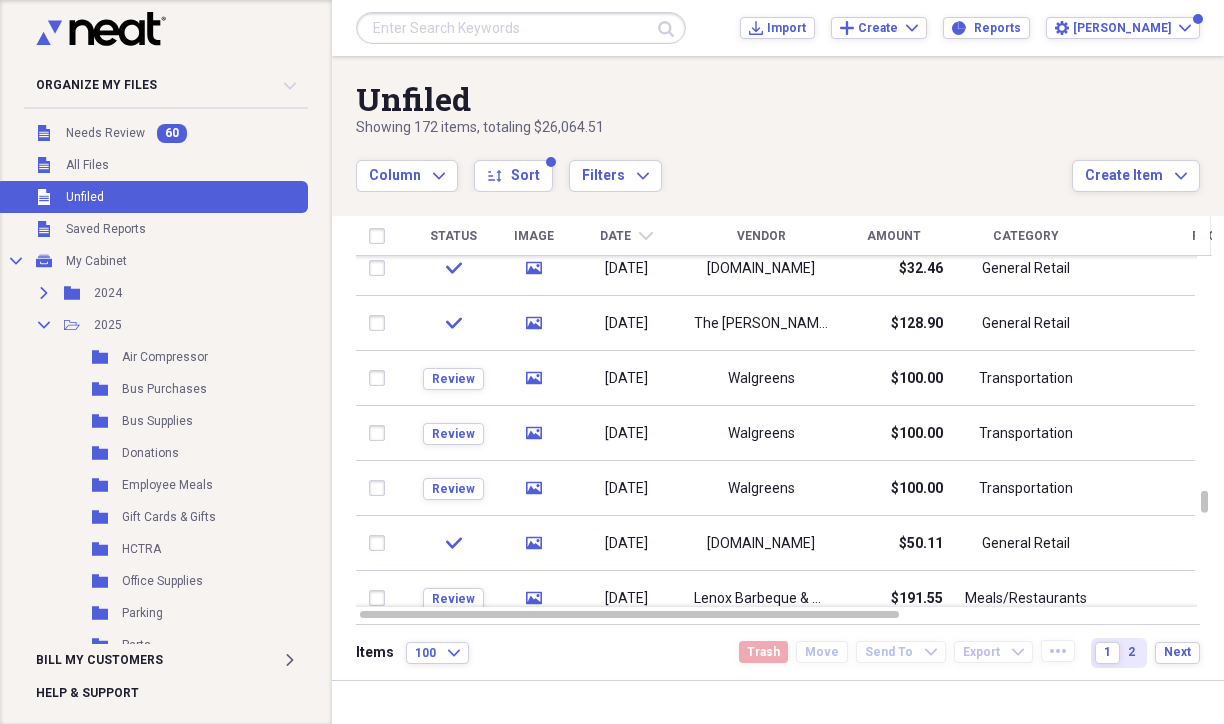 click on "2" at bounding box center (1131, 652) 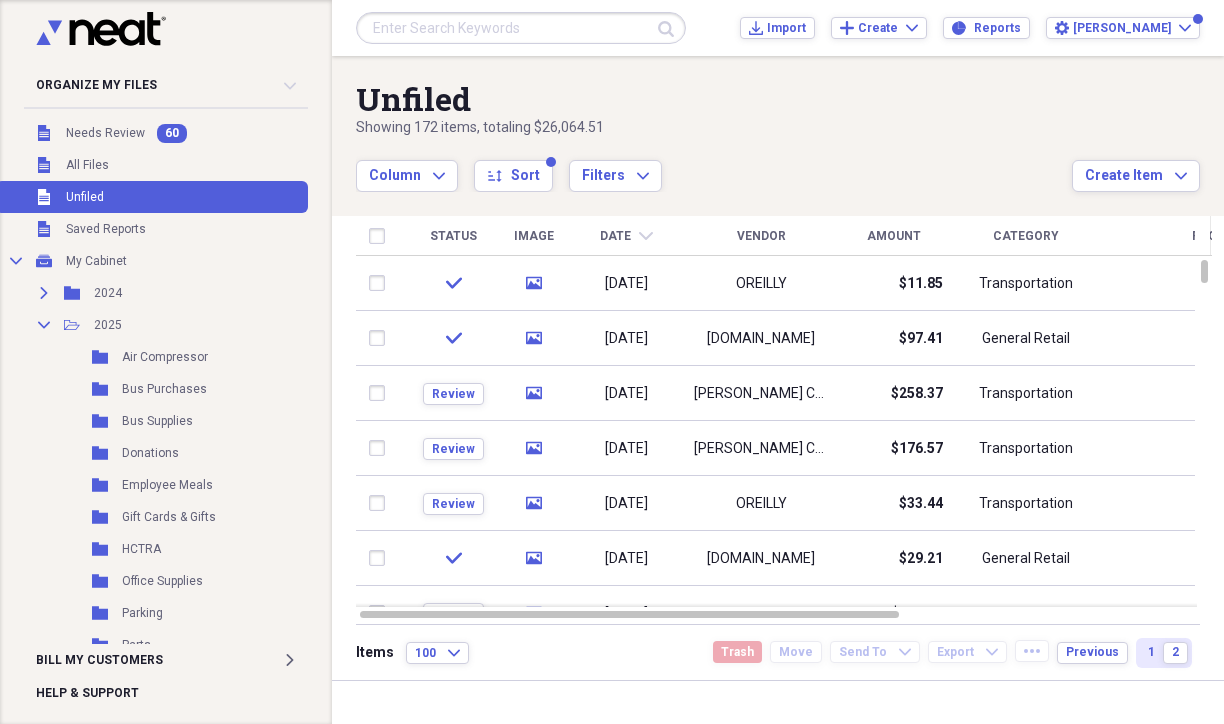 click on "Unfiled" at bounding box center [714, 99] 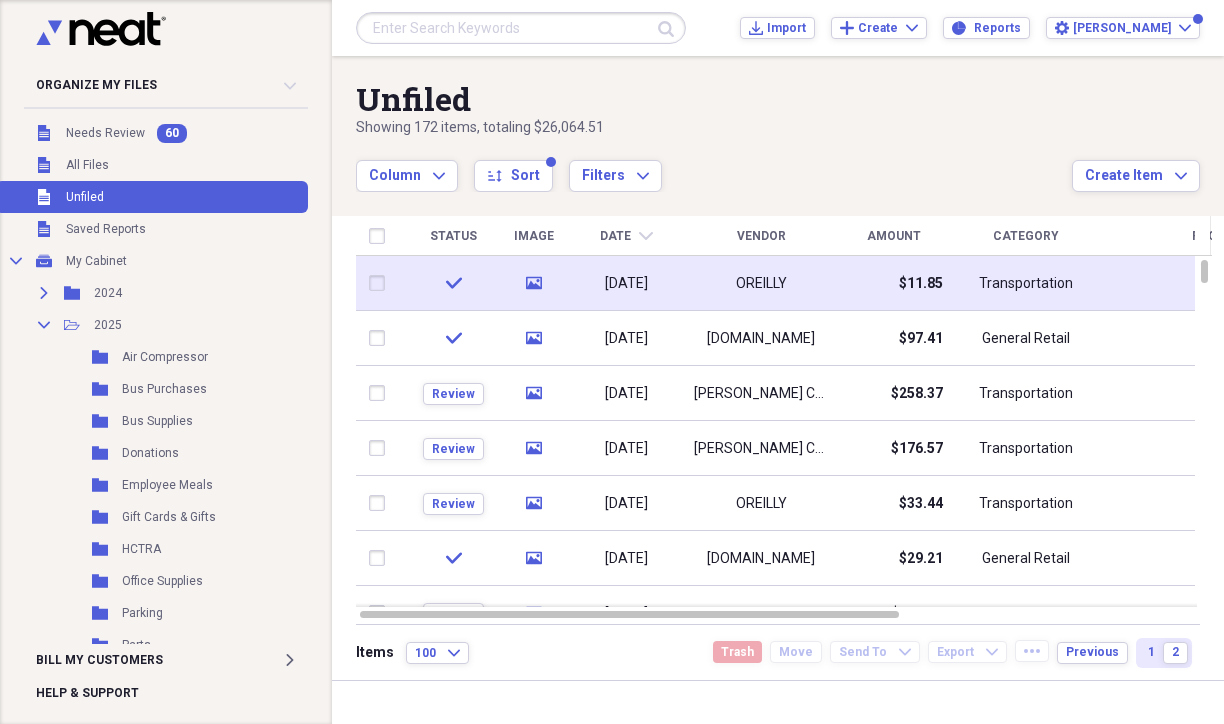 click on "[DATE]" at bounding box center [626, 283] 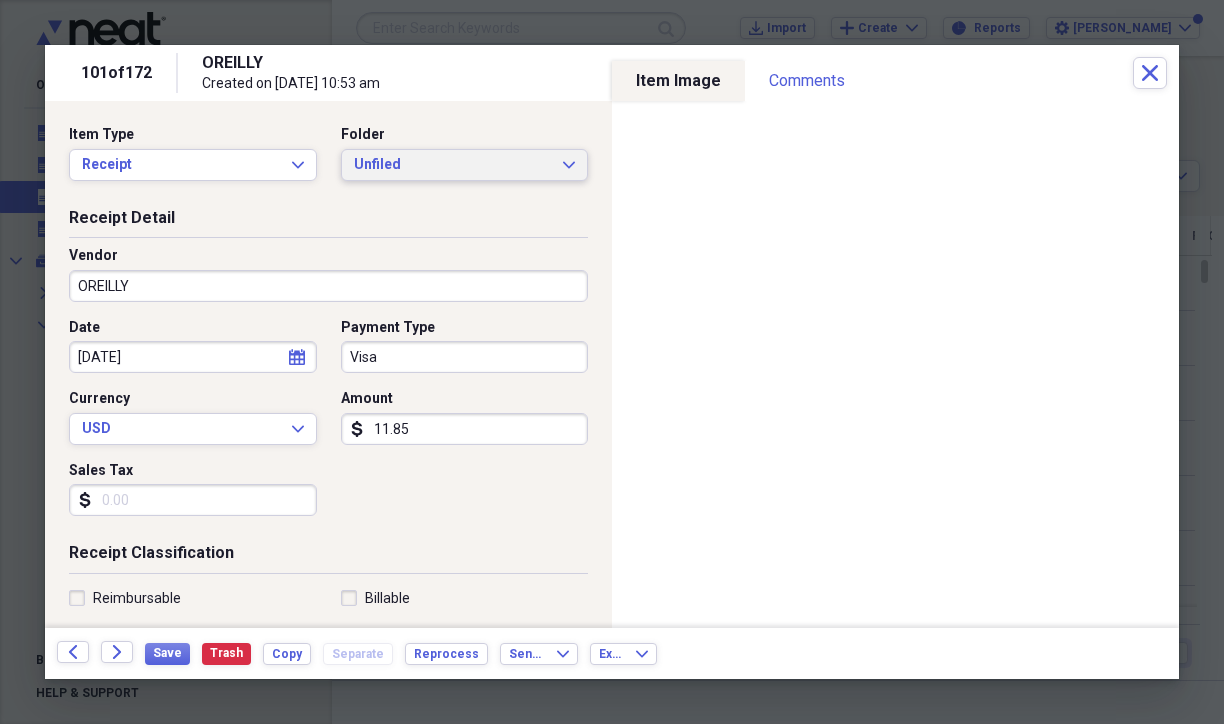 click on "Unfiled" at bounding box center (453, 165) 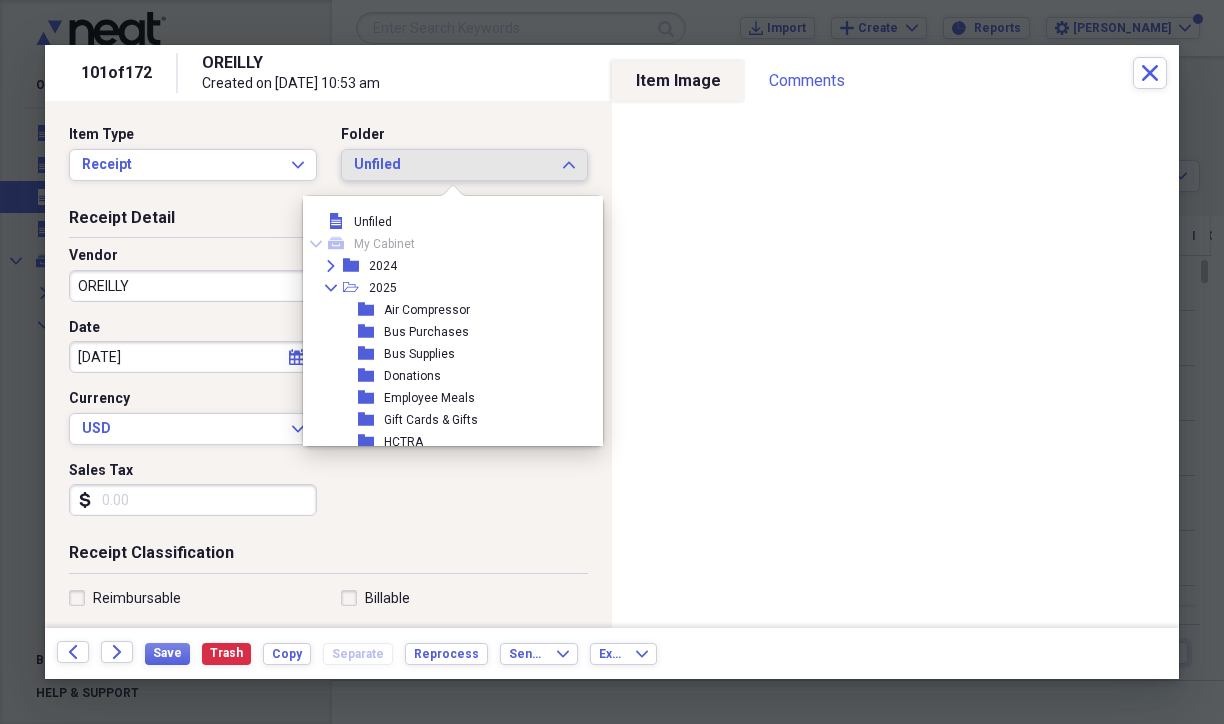 scroll, scrollTop: 200, scrollLeft: 0, axis: vertical 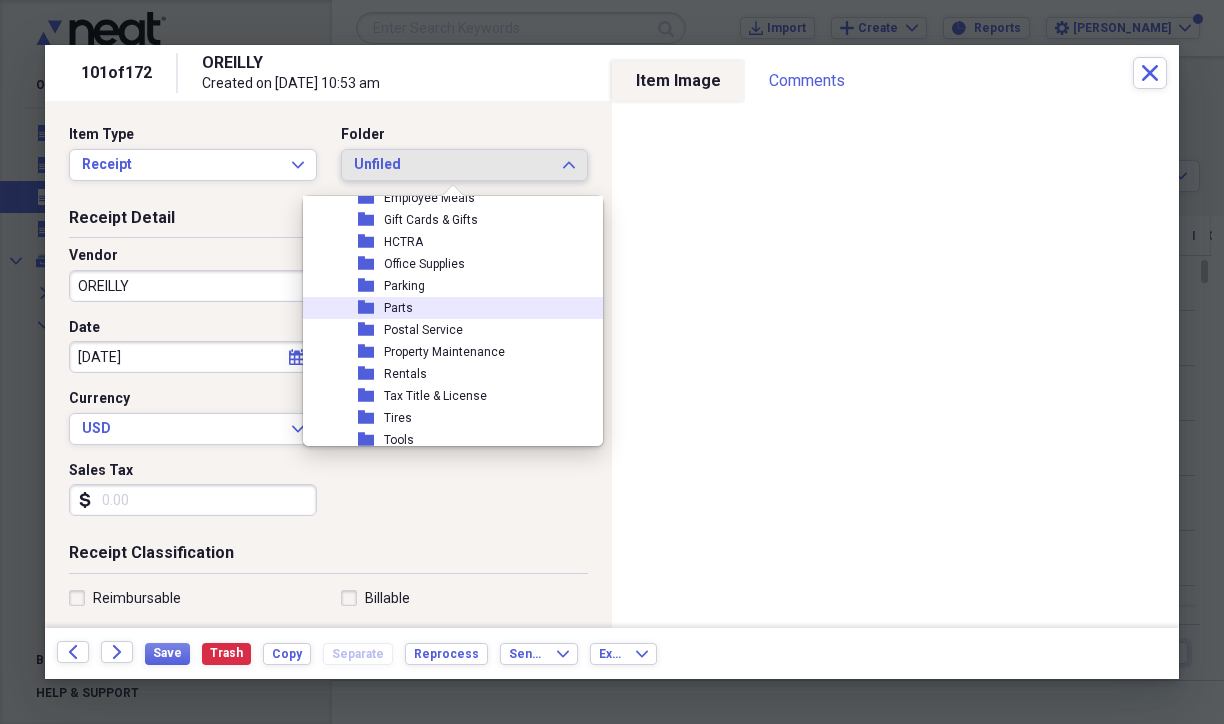 click on "folder Parts" at bounding box center [459, 308] 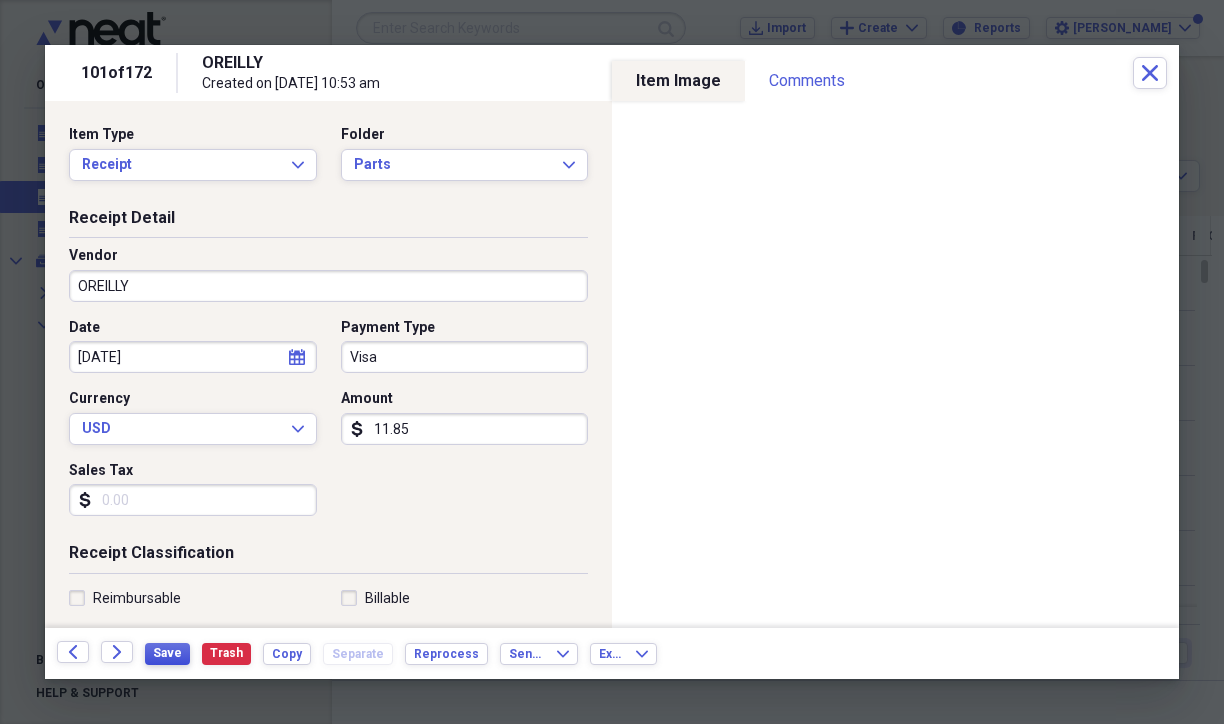 click on "Save" at bounding box center [167, 653] 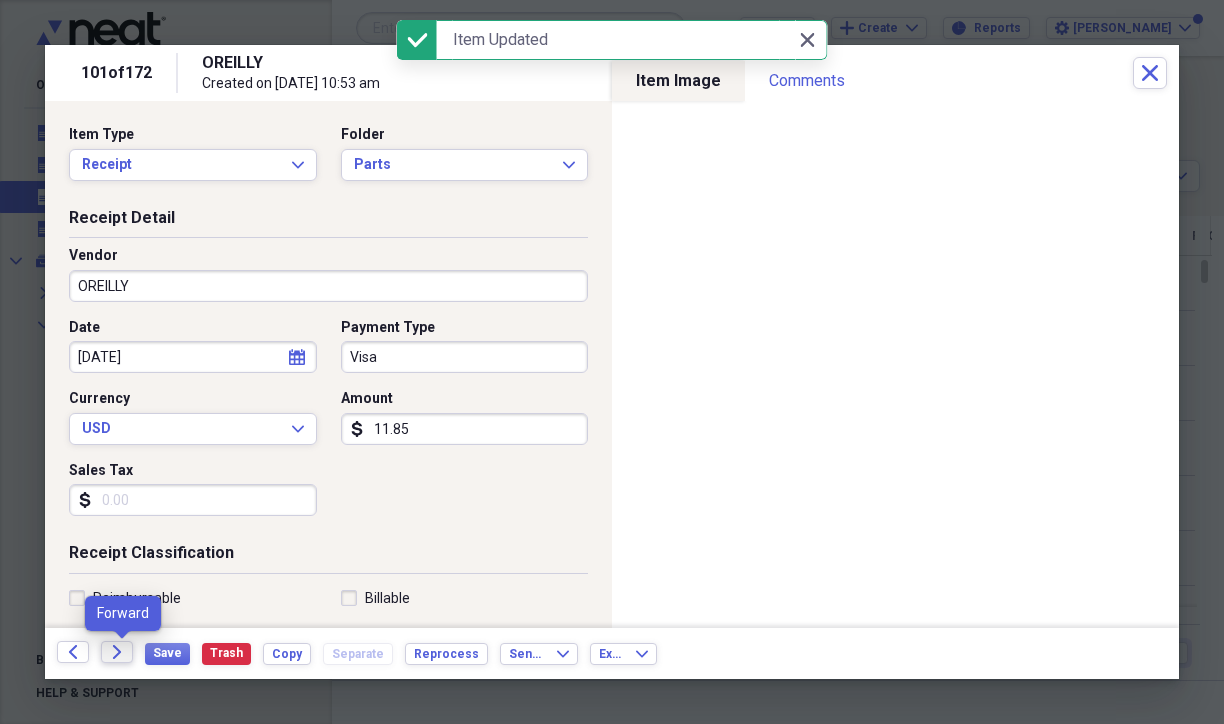 click on "Forward" at bounding box center [117, 652] 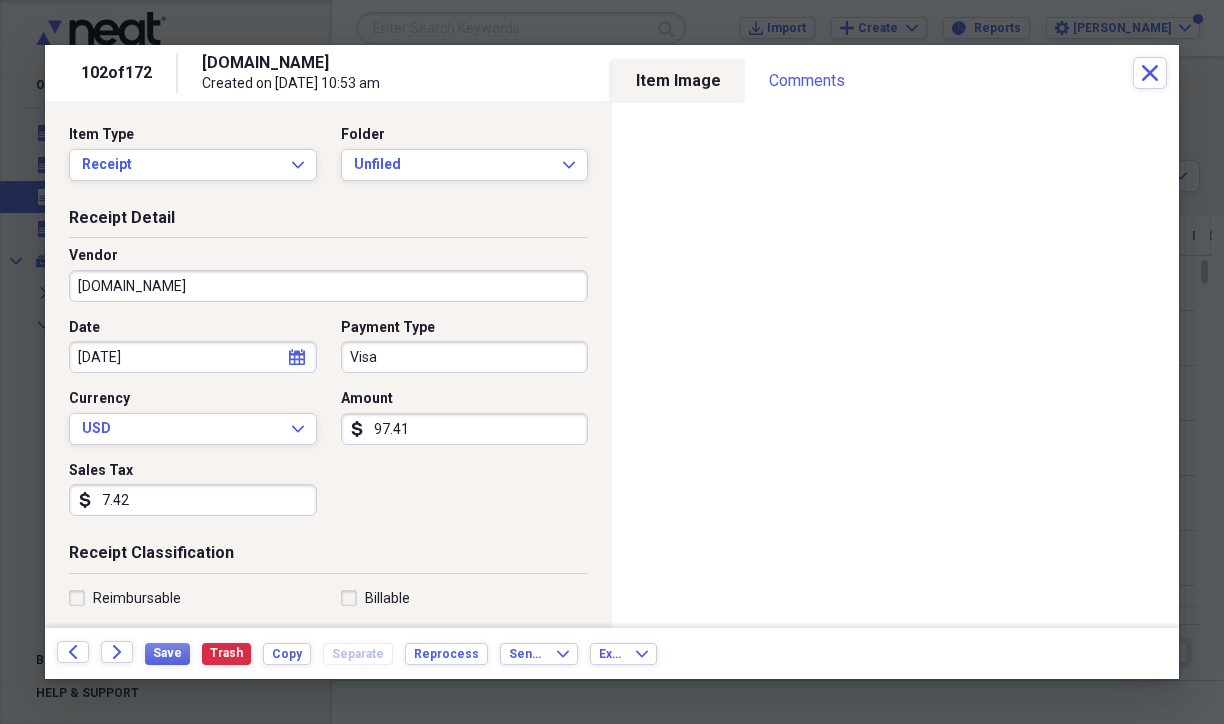 click on "Receipt Detail" at bounding box center [328, 222] 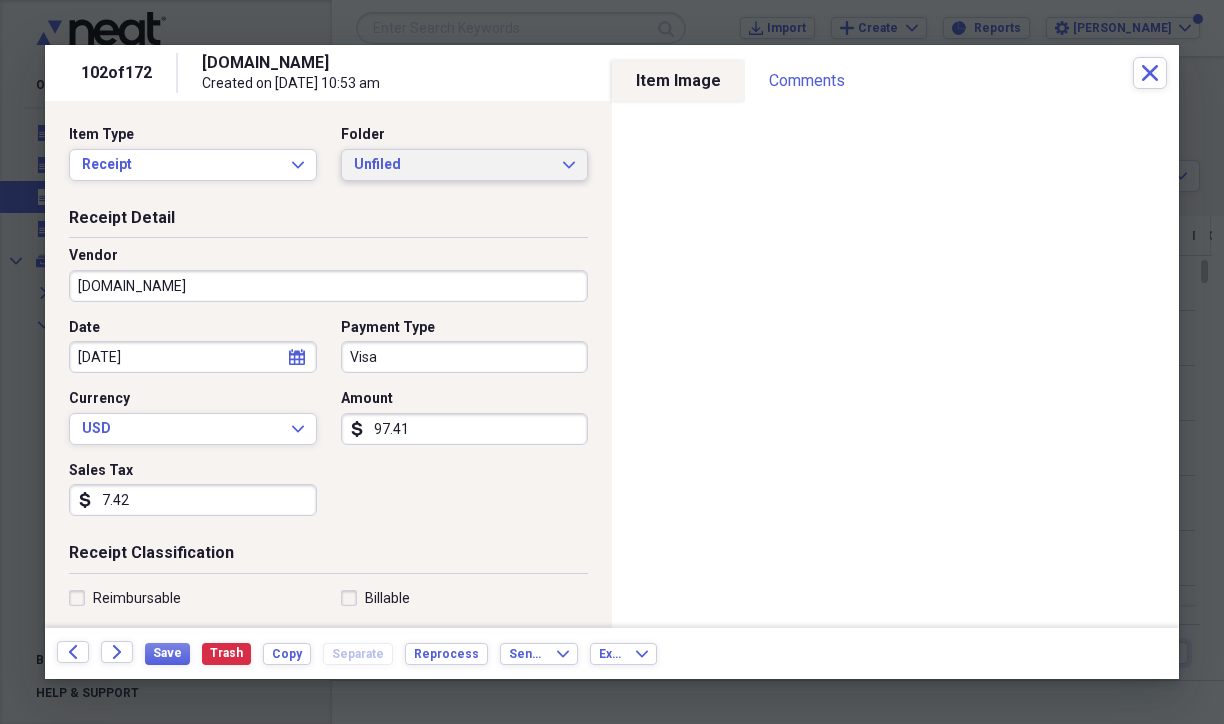 click on "Unfiled" at bounding box center [453, 165] 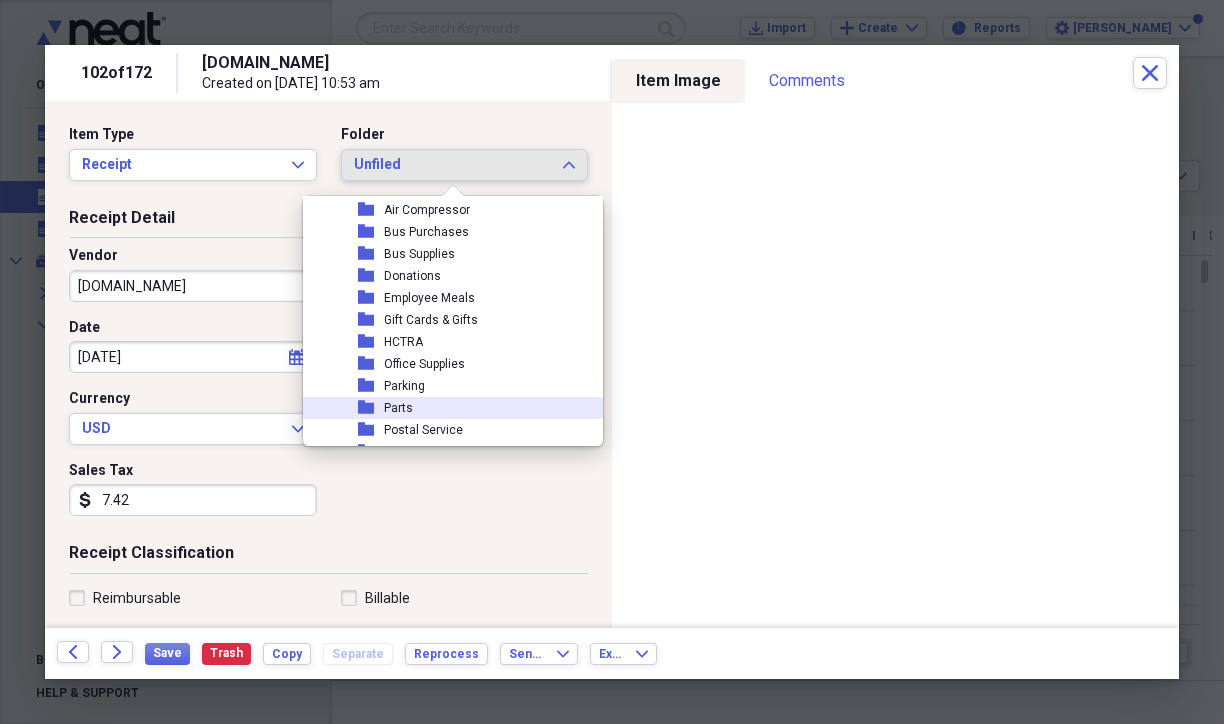 scroll, scrollTop: 200, scrollLeft: 0, axis: vertical 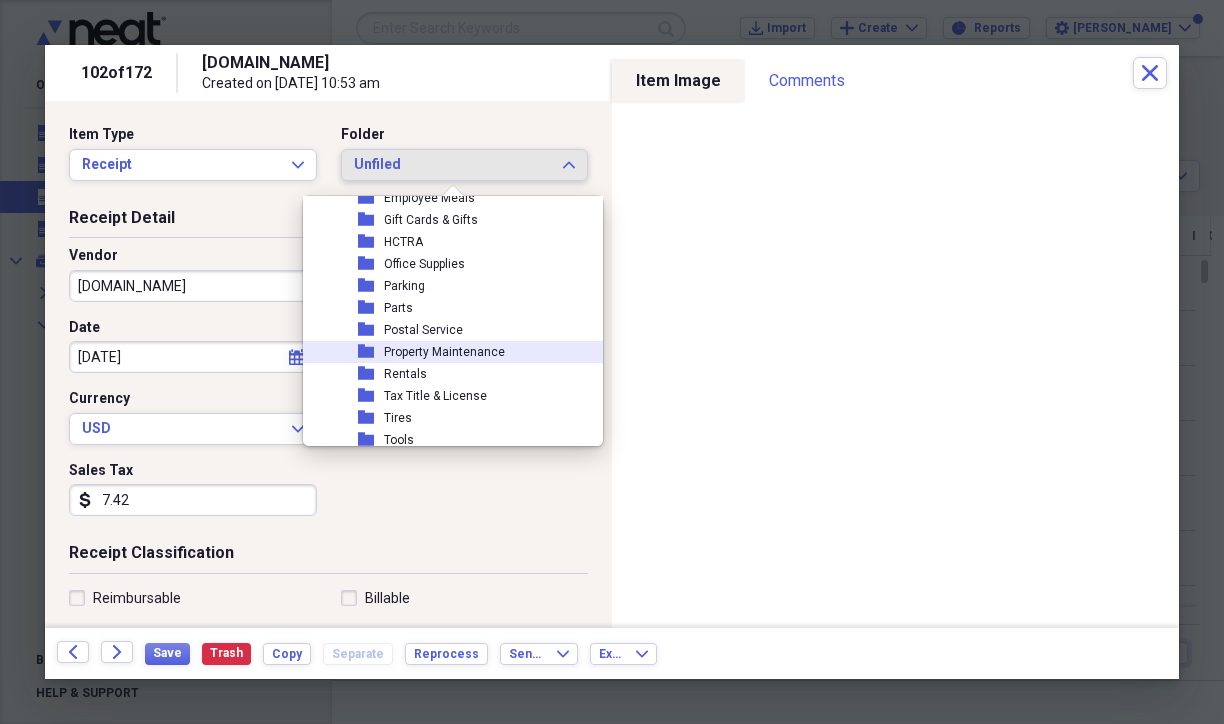 click on "Property Maintenance" at bounding box center [444, 352] 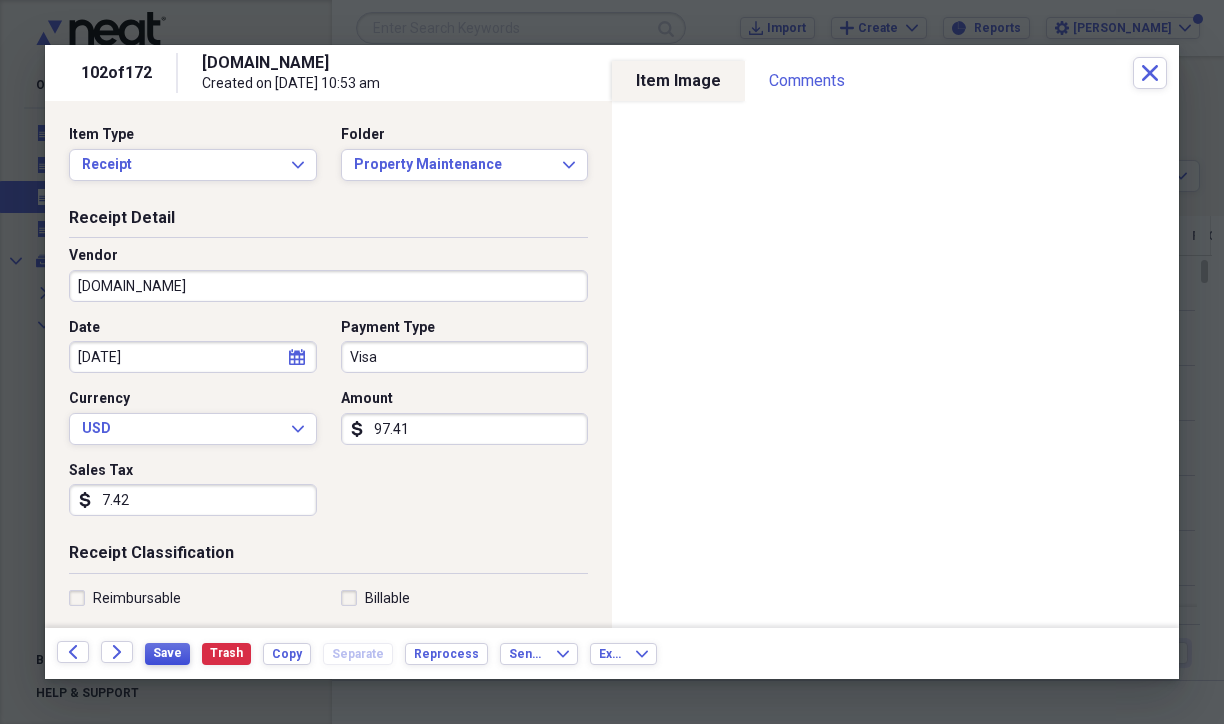 click on "Save" at bounding box center (167, 653) 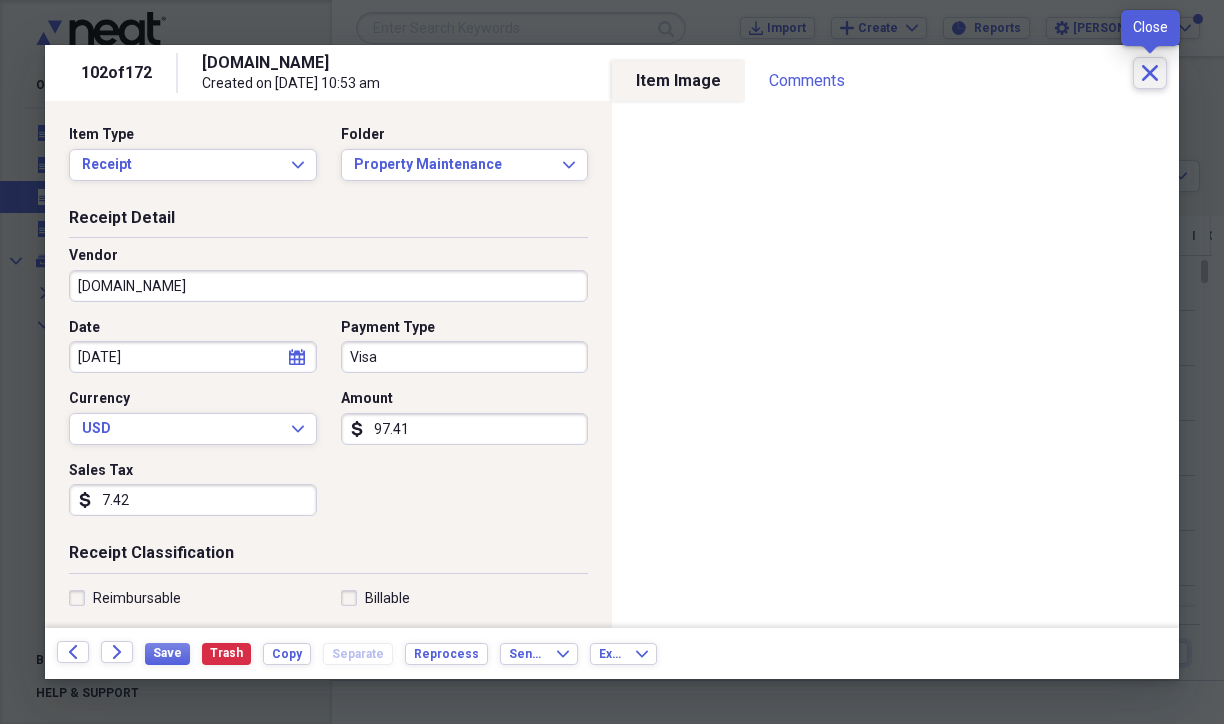 click on "Close" 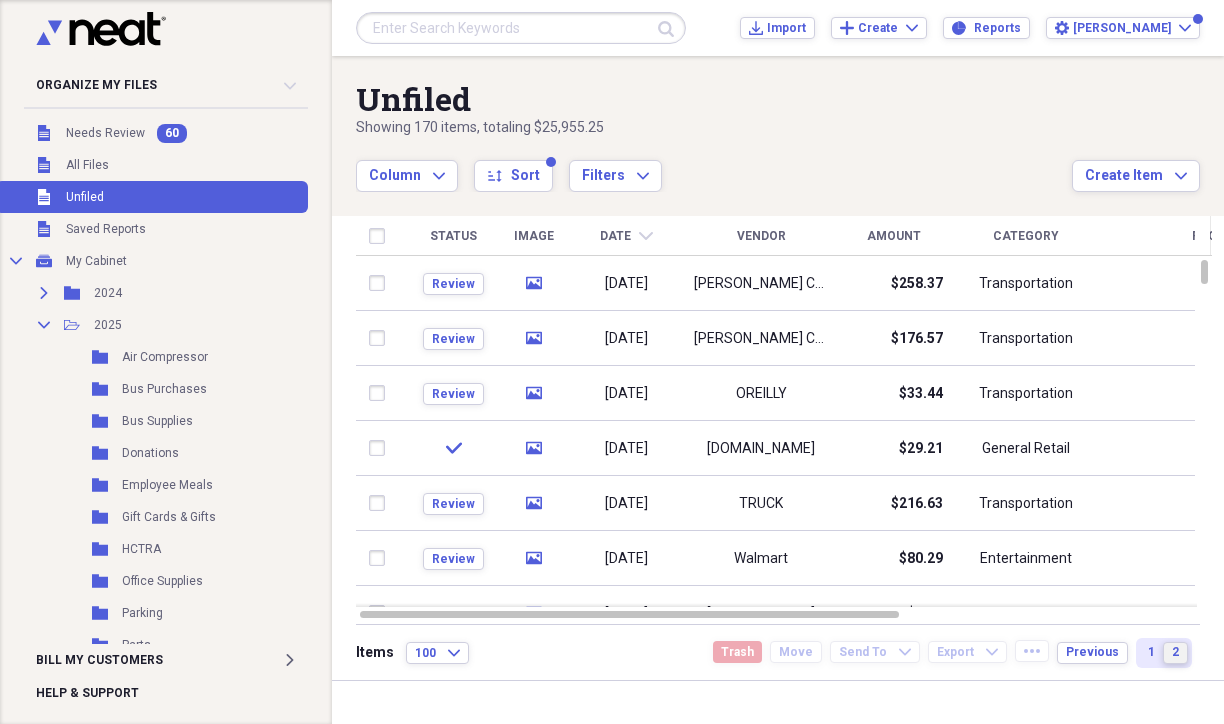 click on "2" at bounding box center (1175, 652) 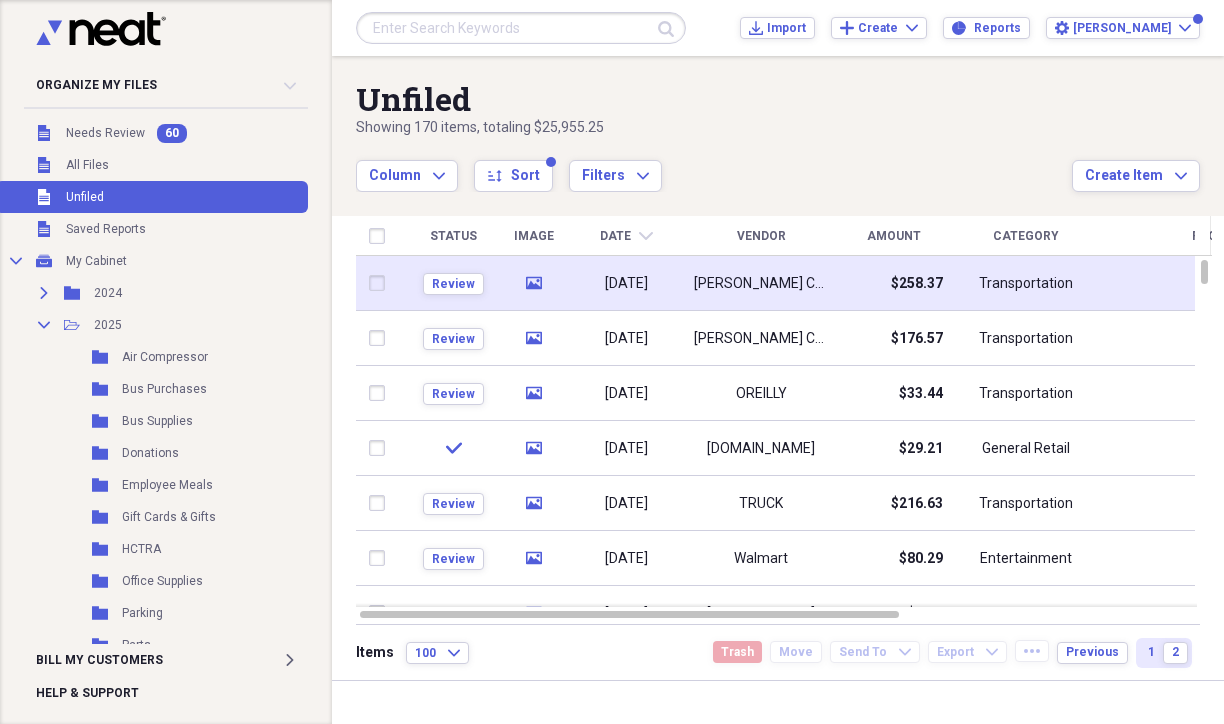 click on "[DATE]" at bounding box center [626, 283] 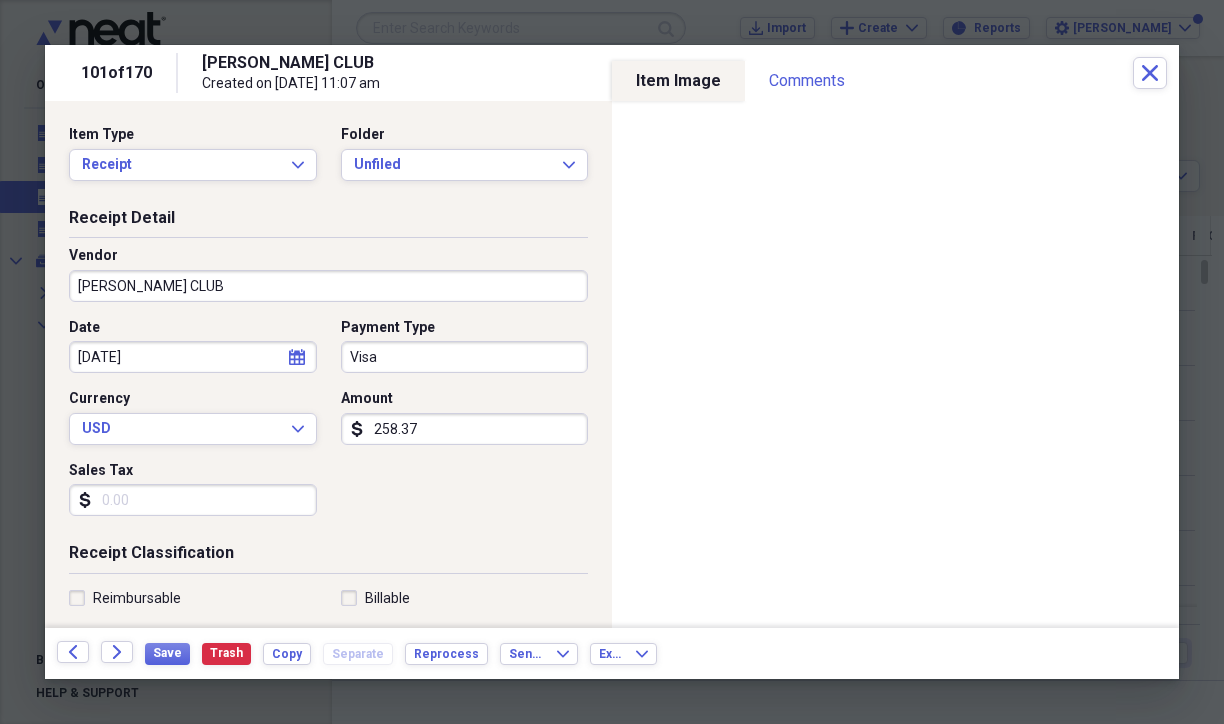 click on "Date [DATE] calendar Calendar Payment Type Visa Currency USD Expand Amount dollar-sign 258.37 Sales Tax dollar-sign" at bounding box center [328, 425] 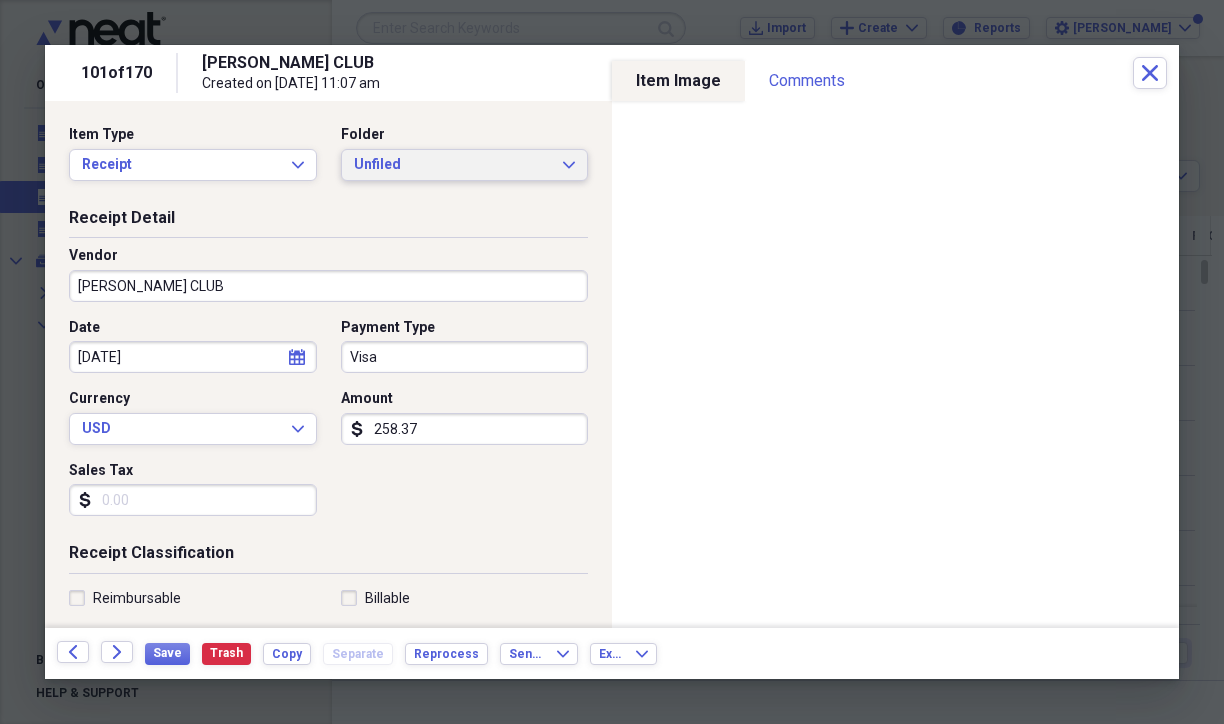 click on "Unfiled" at bounding box center [453, 165] 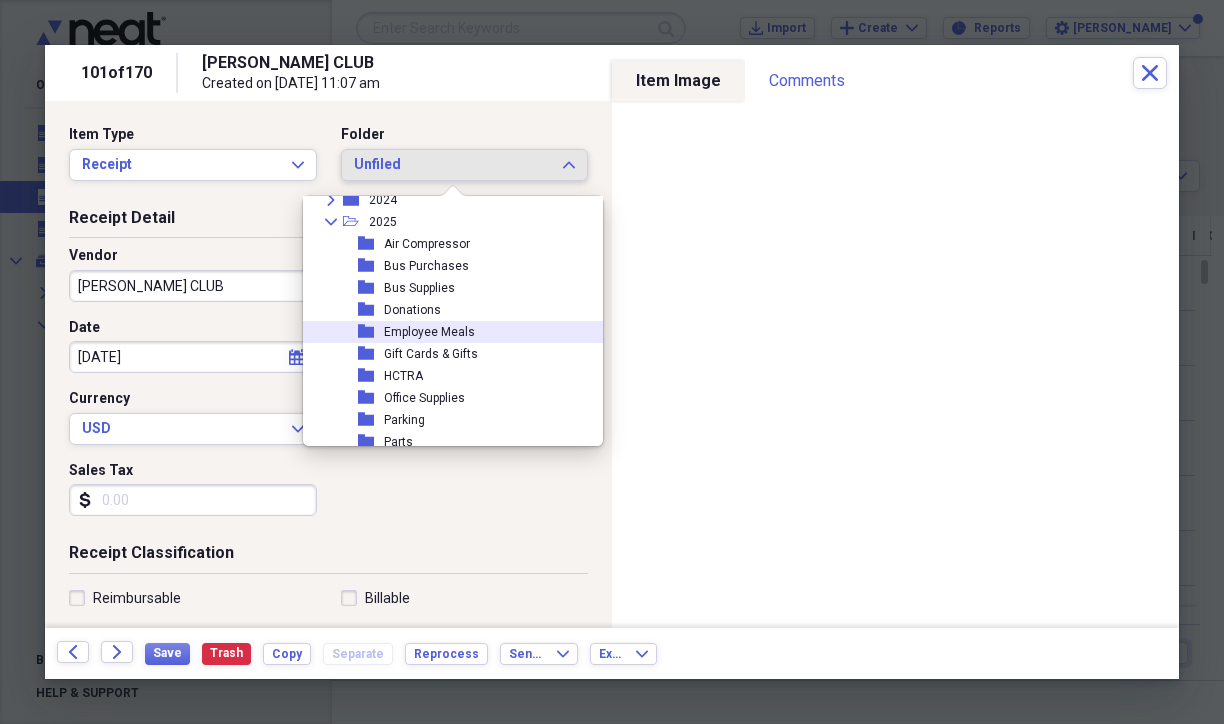 scroll, scrollTop: 100, scrollLeft: 0, axis: vertical 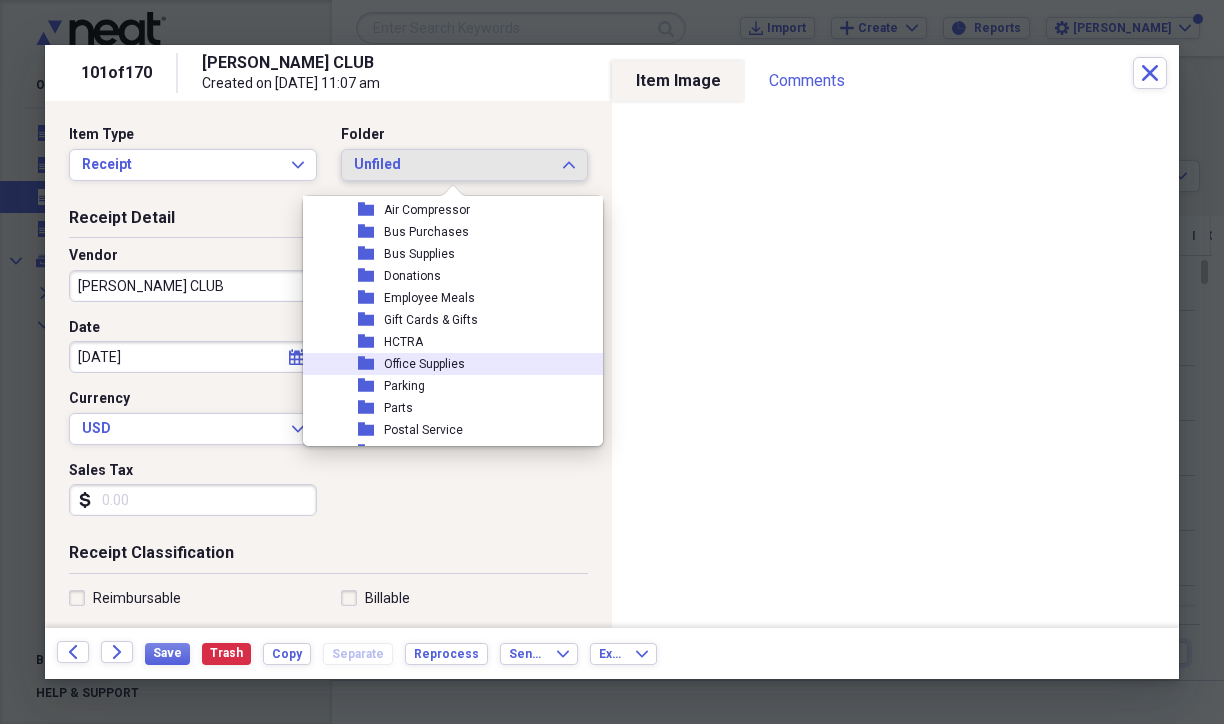 click on "Office Supplies" at bounding box center (424, 364) 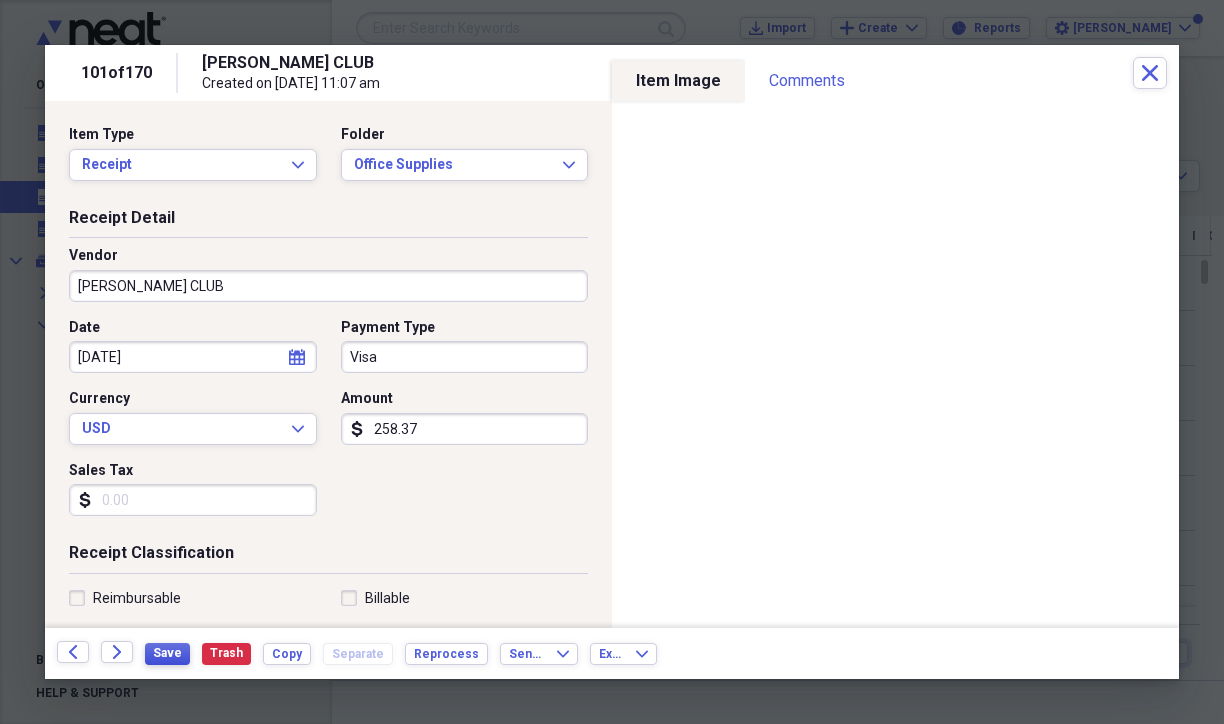 click on "Save" at bounding box center [167, 653] 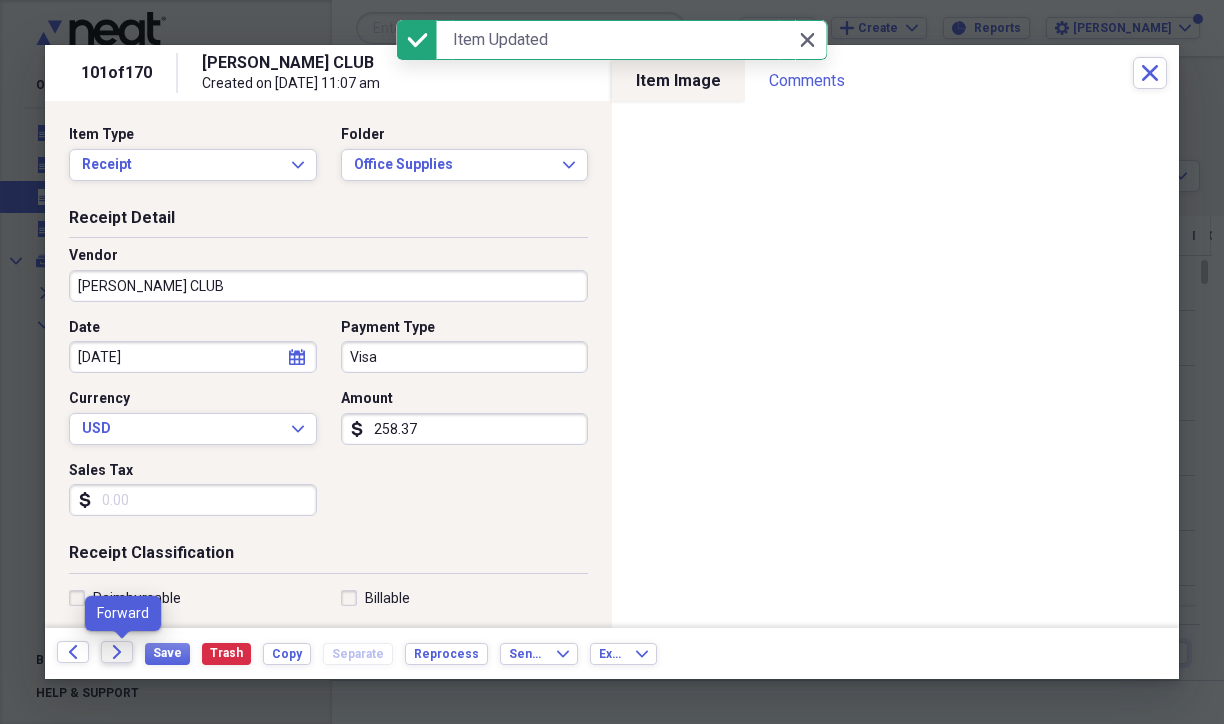 click on "Forward" at bounding box center (117, 652) 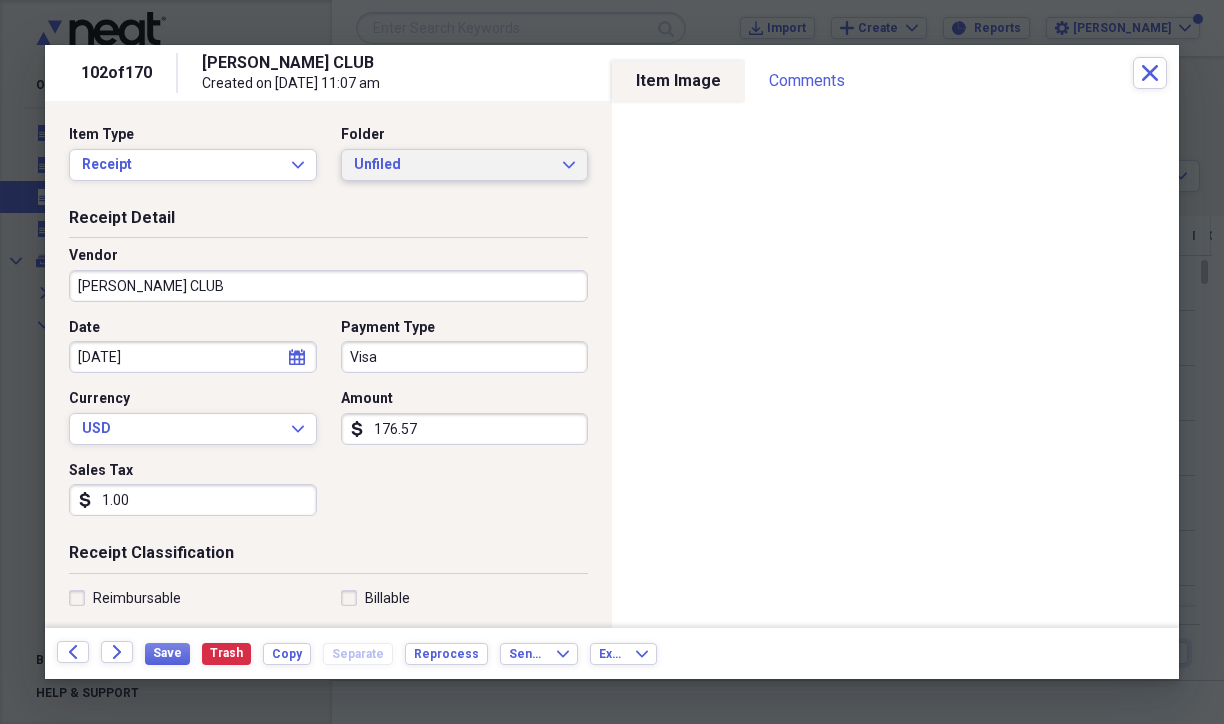 click on "Unfiled" at bounding box center (453, 165) 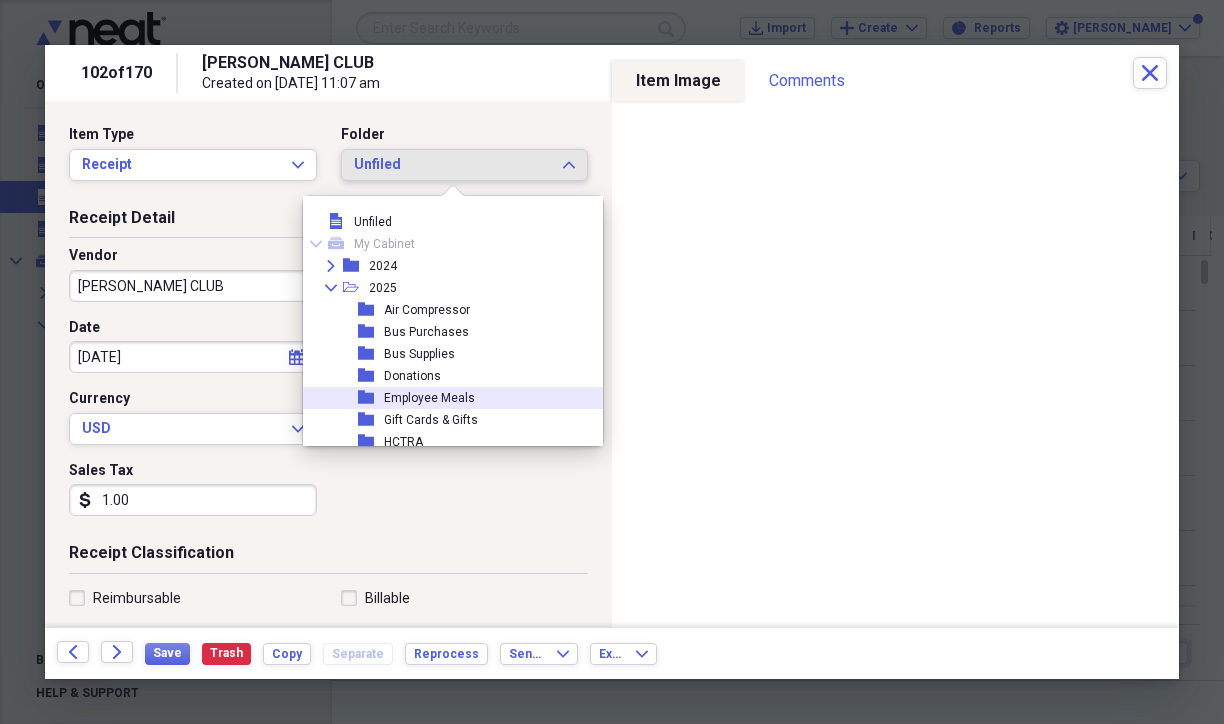 click on "Employee Meals" at bounding box center [429, 398] 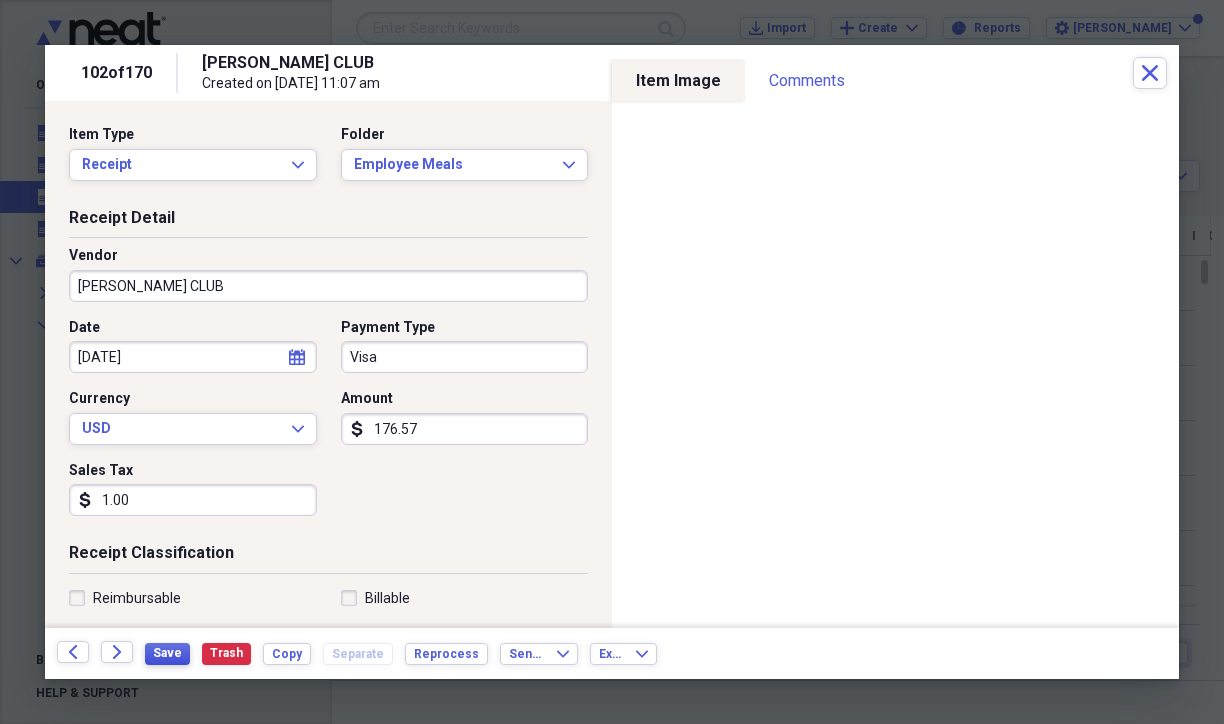 click on "Save" at bounding box center [167, 653] 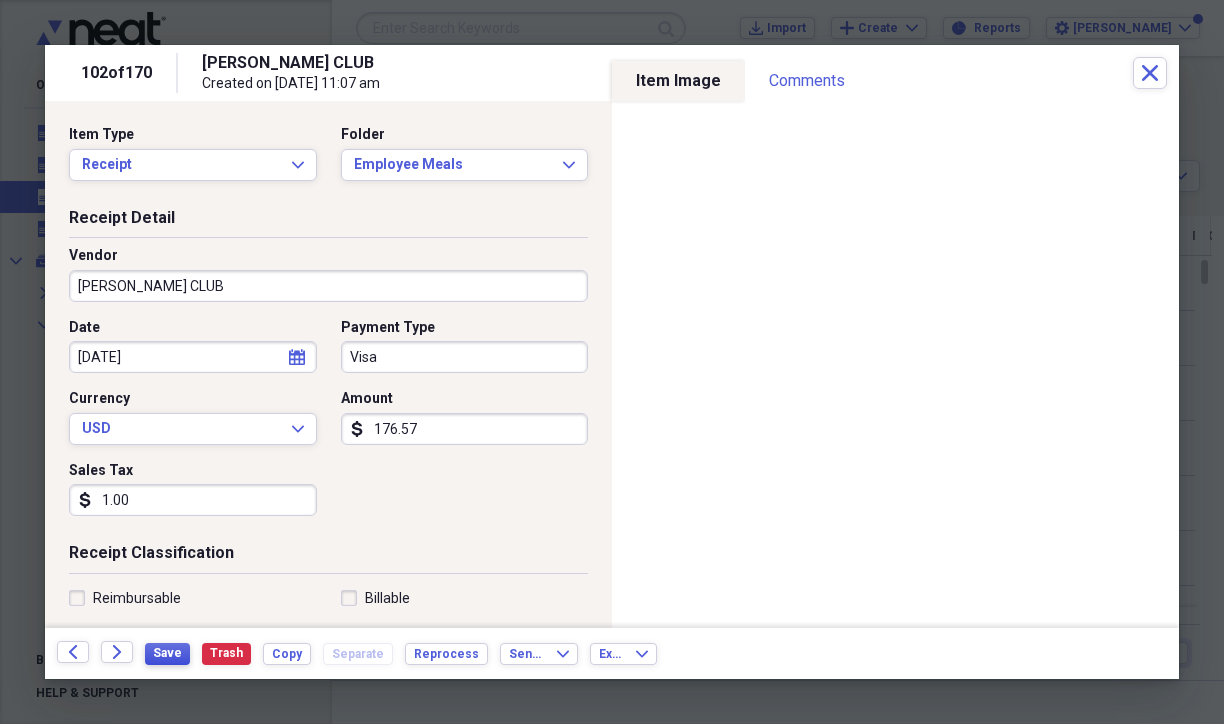 click on "Save" at bounding box center [167, 653] 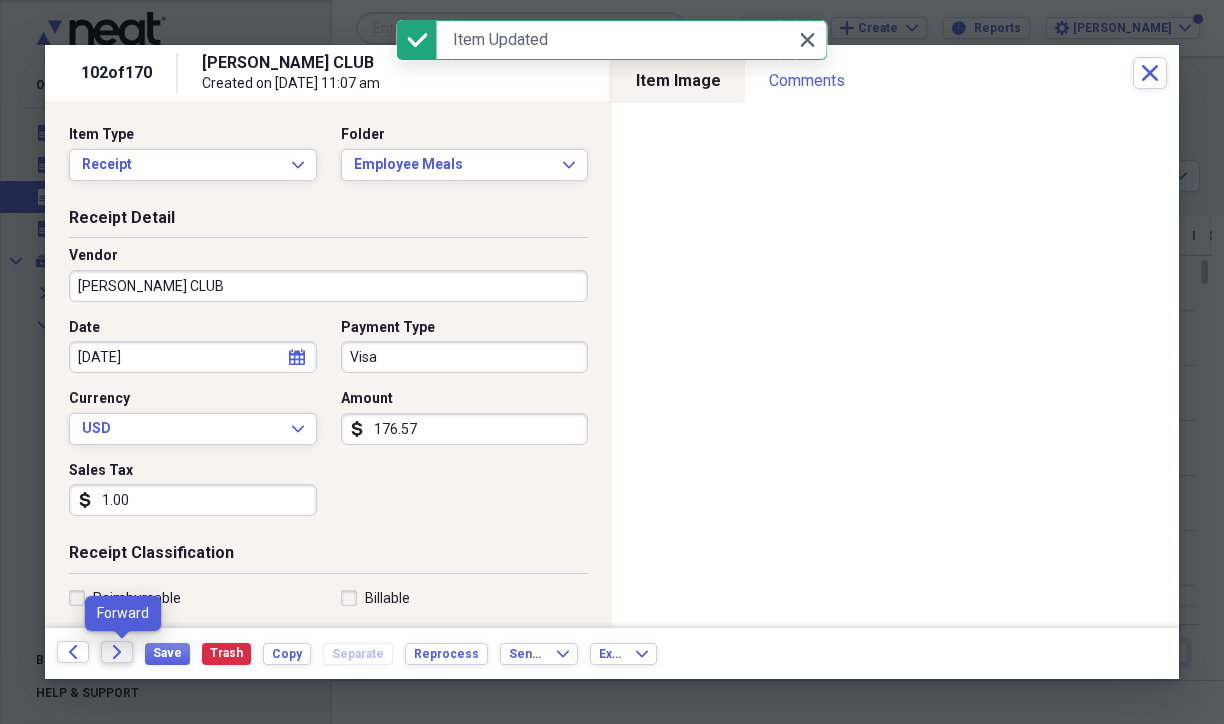 click on "Forward" at bounding box center (117, 652) 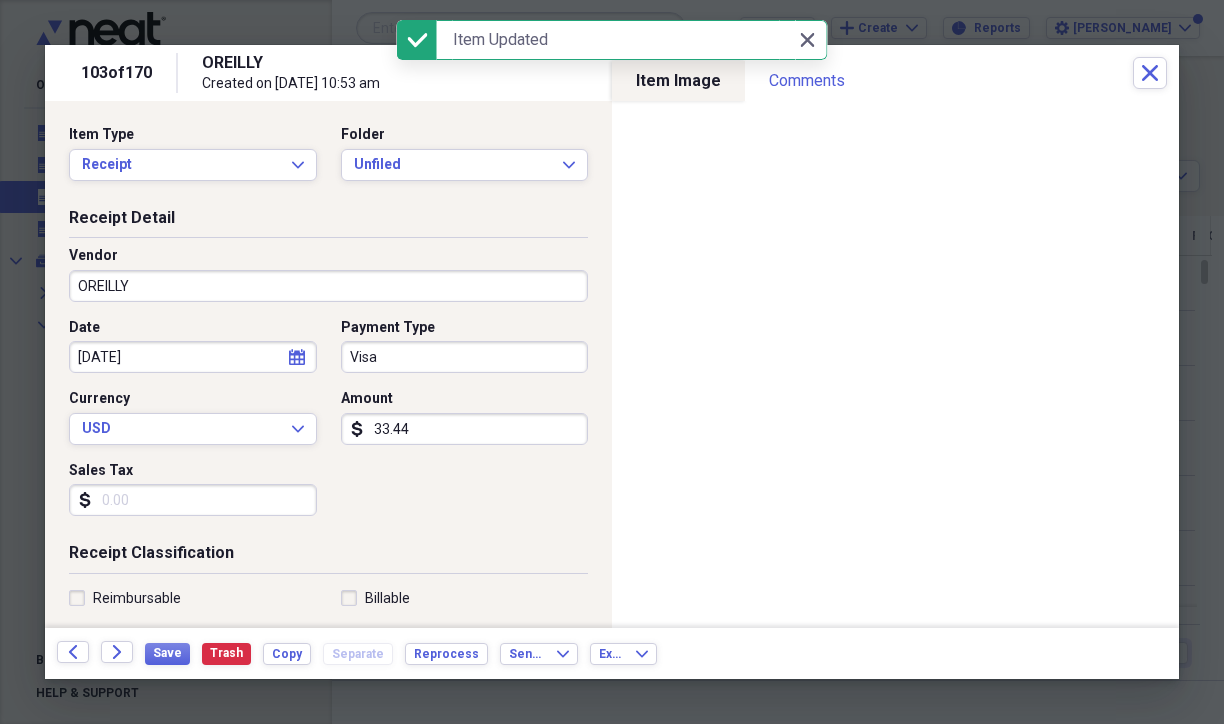 click on "Date [DATE] calendar Calendar Payment Type Visa Currency USD Expand Amount dollar-sign 33.44 Sales Tax dollar-sign" at bounding box center [328, 425] 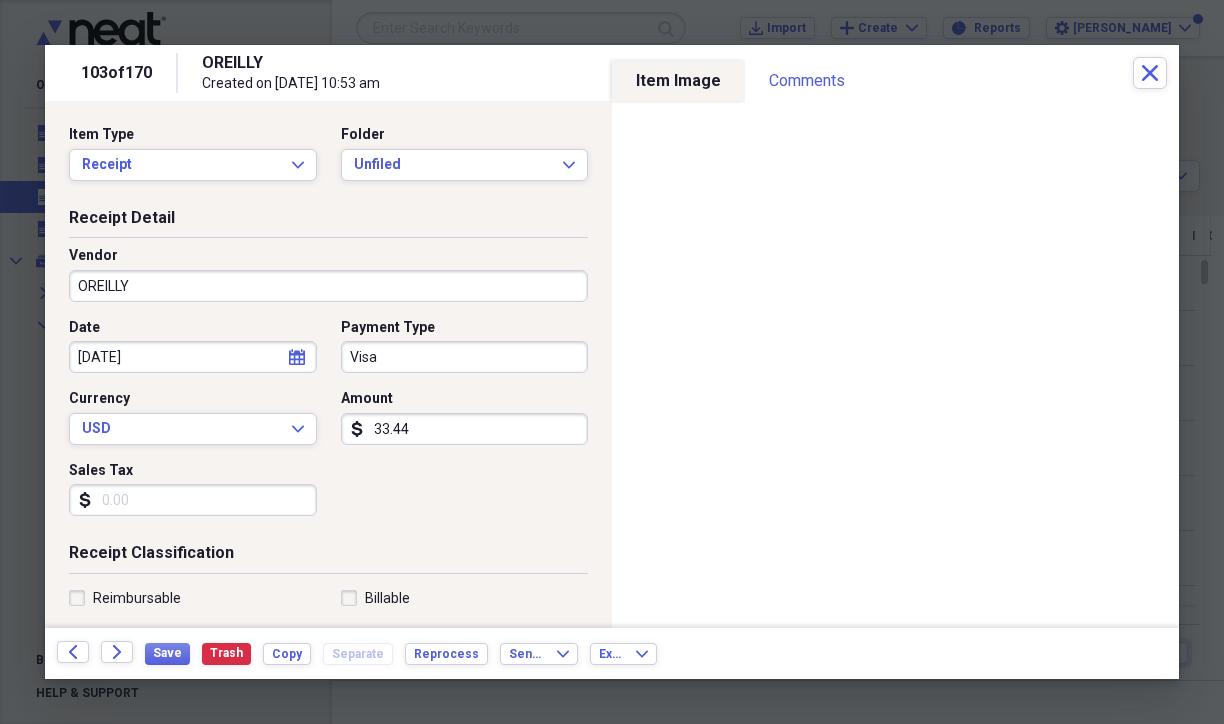 click on "Receipt Detail Vendor OREILLY Date [DATE] calendar Calendar Payment Type Visa Currency USD Expand Amount dollar-sign 33.44 Sales Tax dollar-sign" at bounding box center (328, 375) 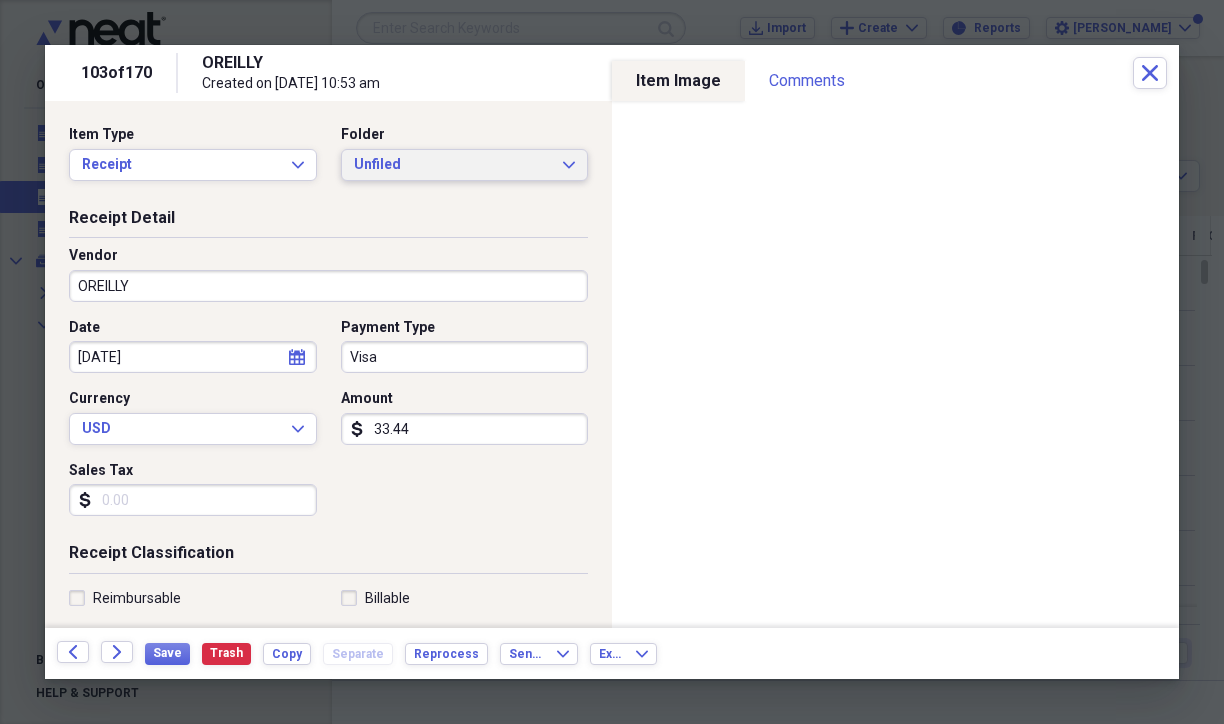 click on "Unfiled" at bounding box center (453, 165) 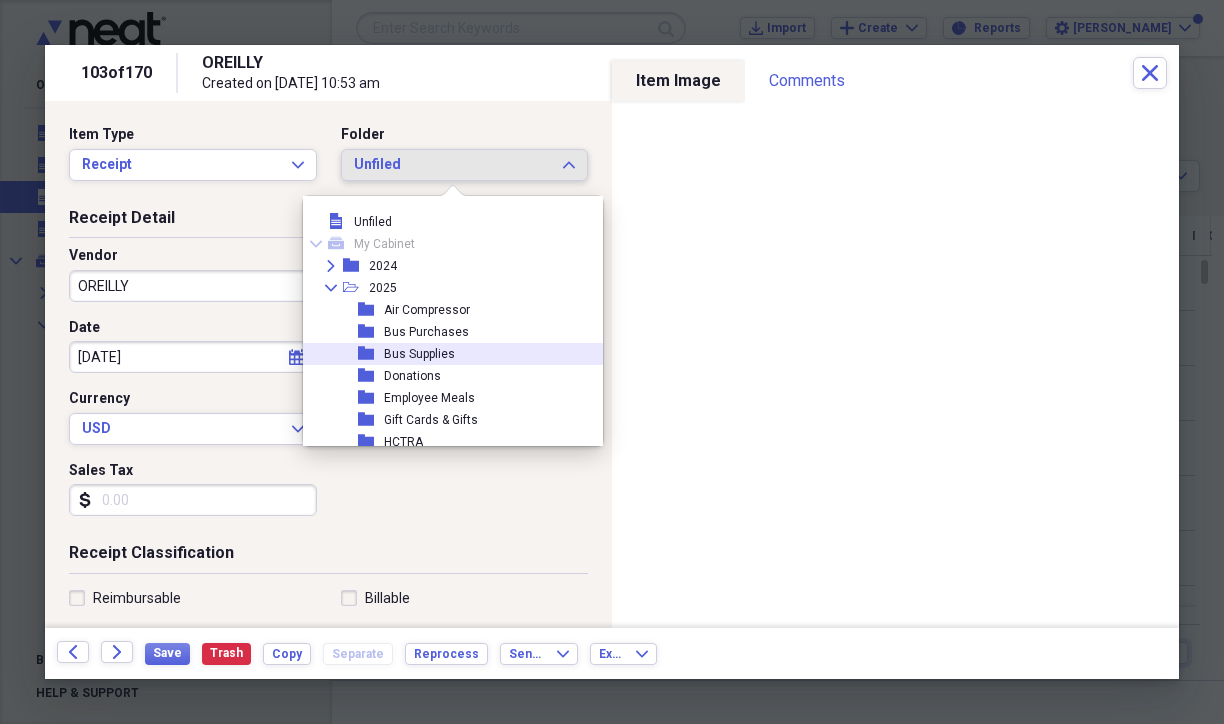 click on "Bus Supplies" at bounding box center (419, 354) 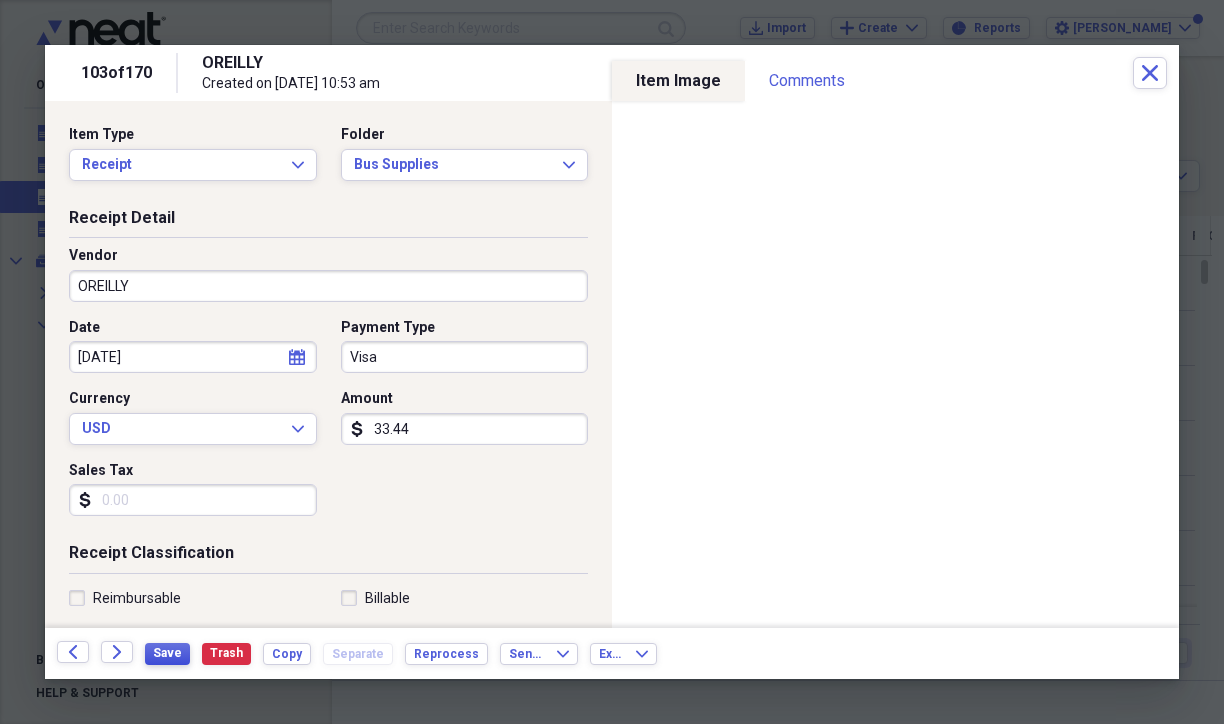 click on "Save" at bounding box center [167, 653] 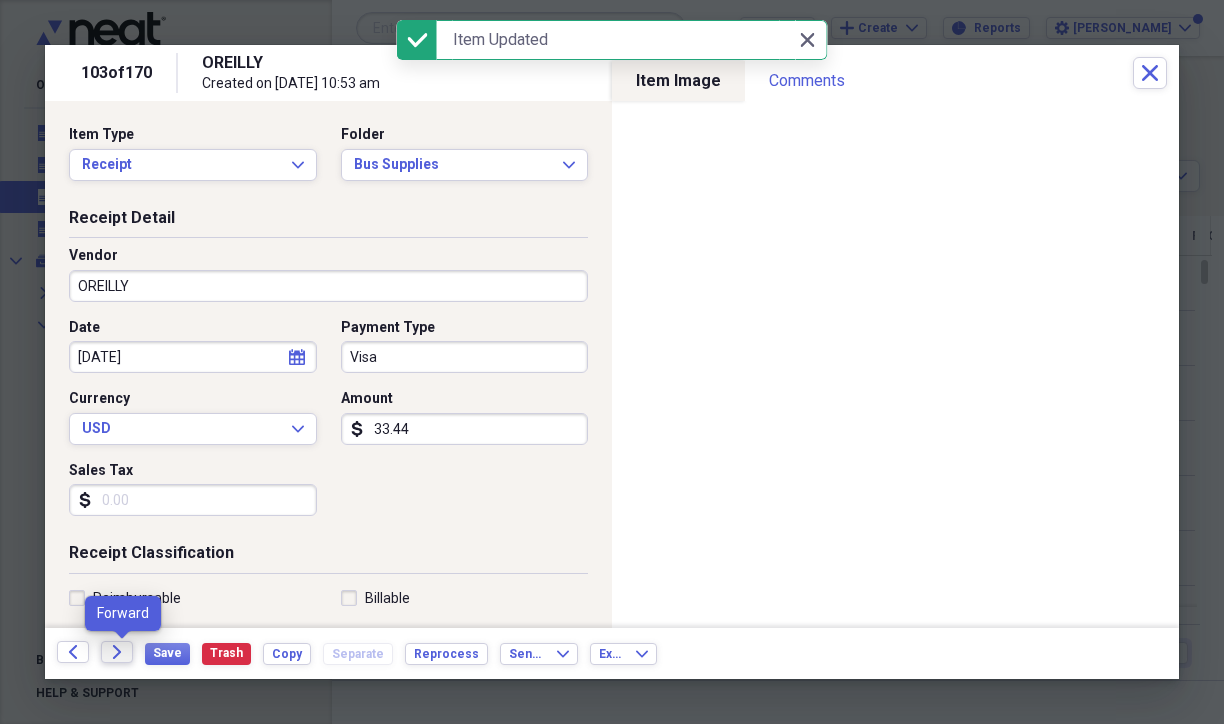 click on "Forward" 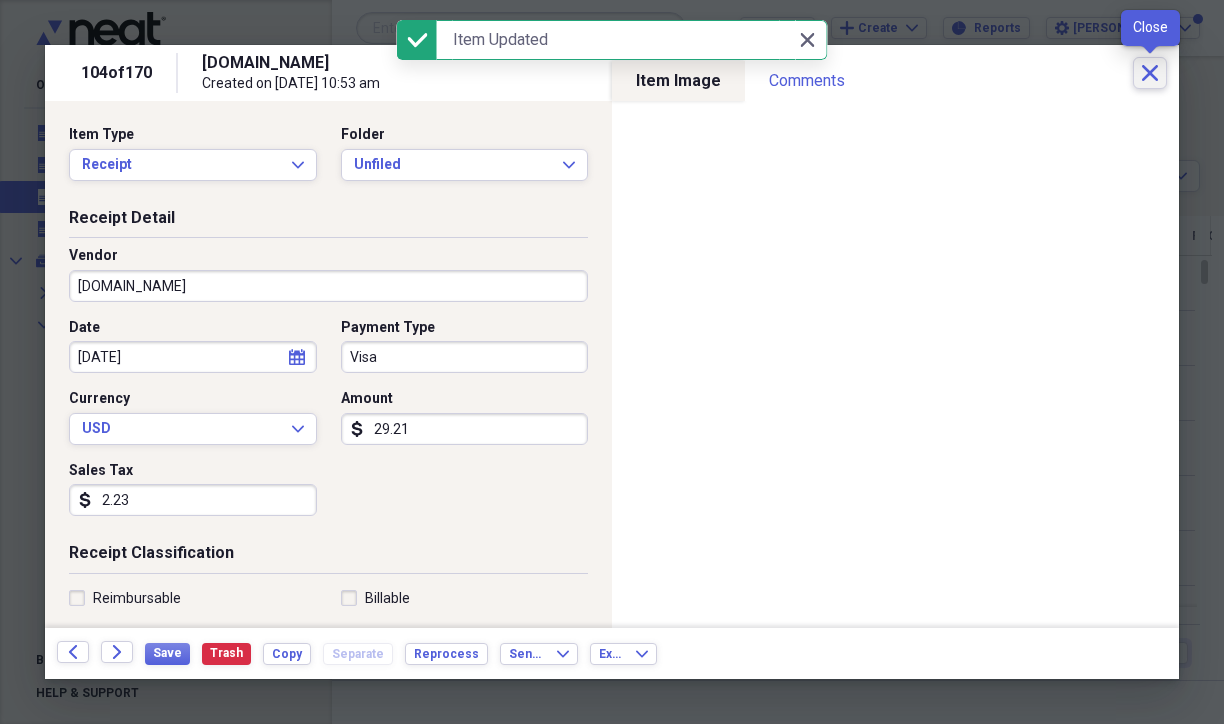 click on "Close" at bounding box center (1150, 73) 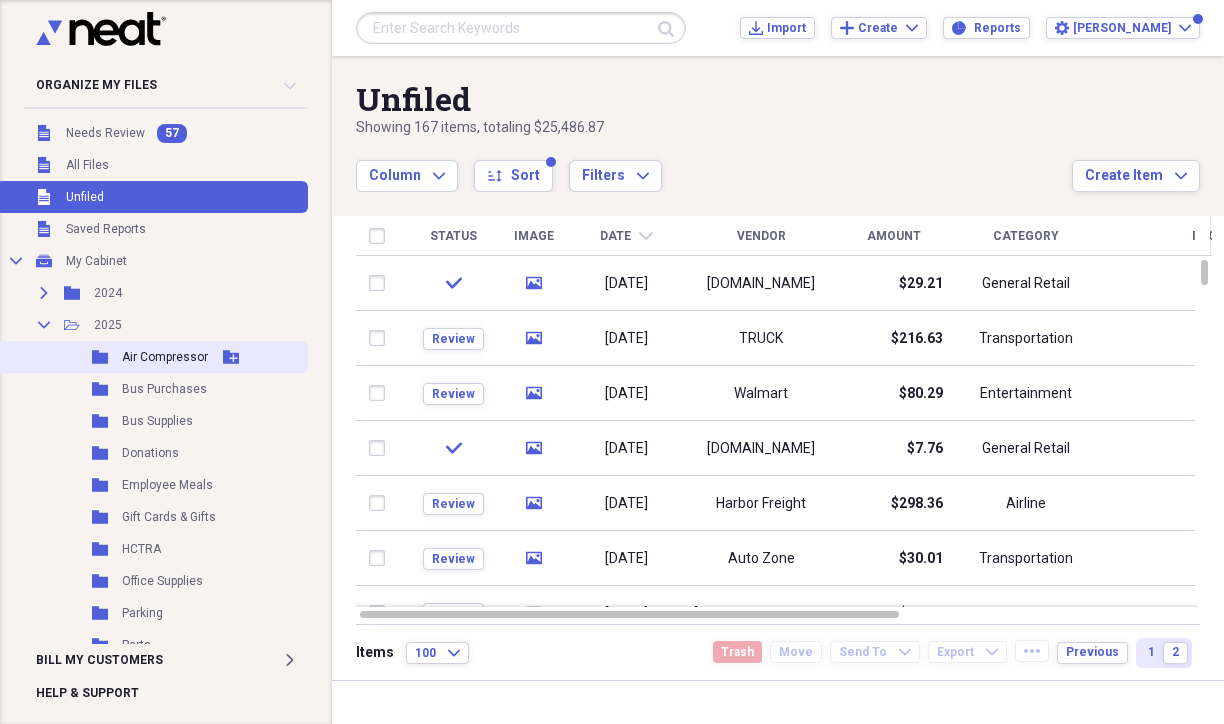 click on "Air Compressor" at bounding box center (165, 357) 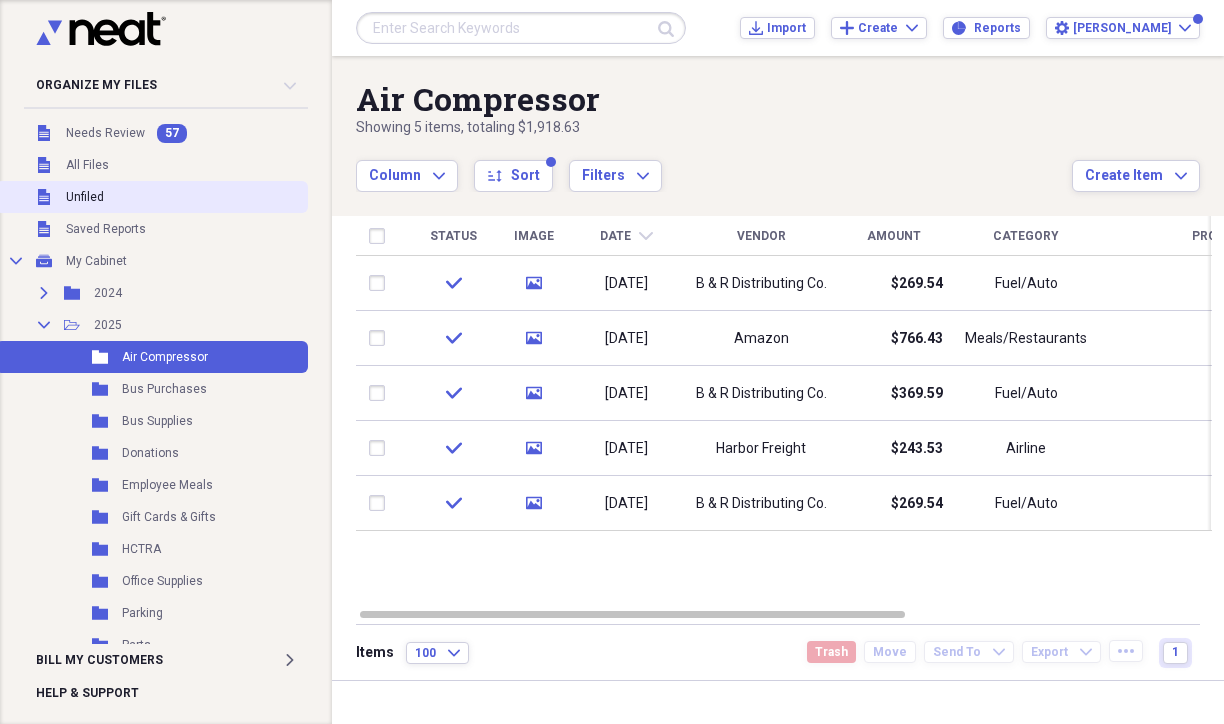 click on "Unfiled" at bounding box center [85, 197] 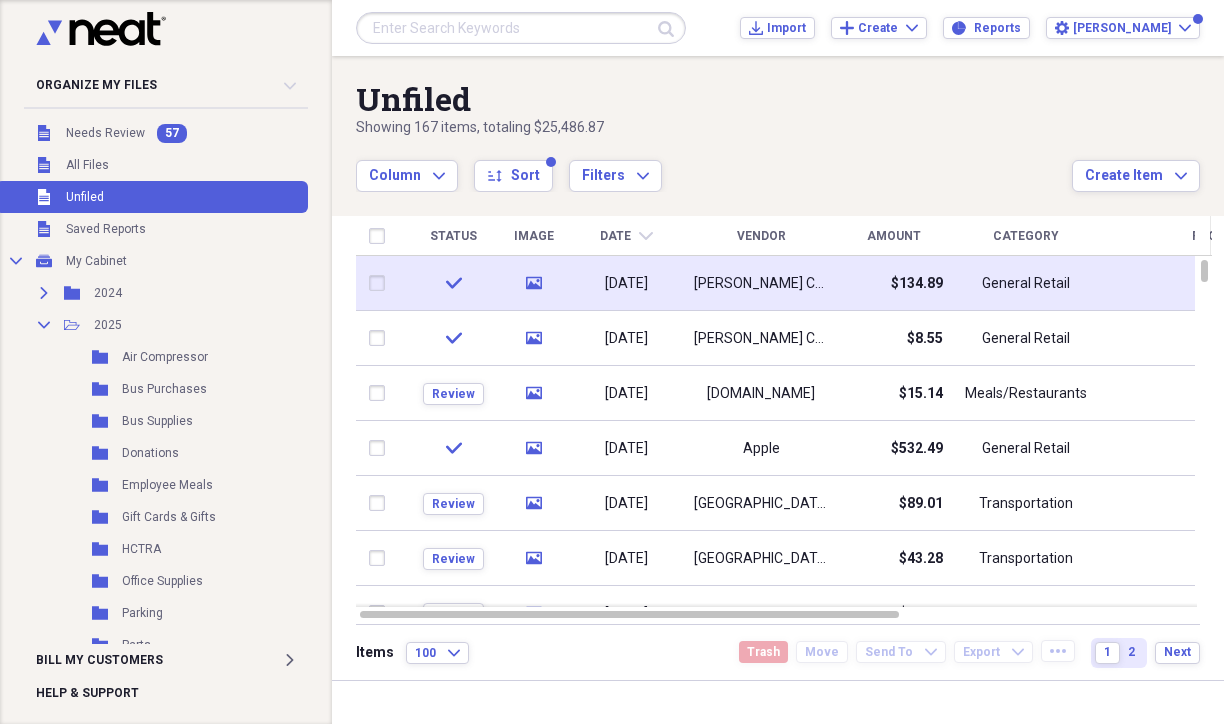 click on "[DATE]" at bounding box center [626, 283] 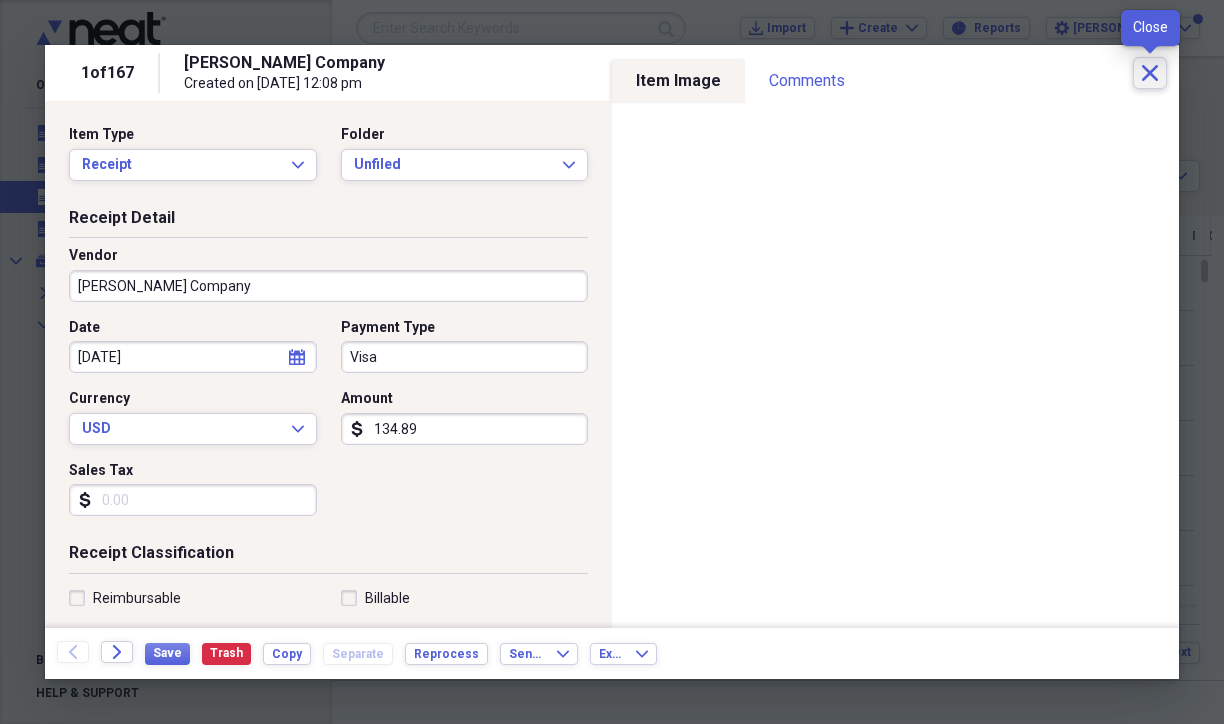 click on "Close" at bounding box center (1150, 73) 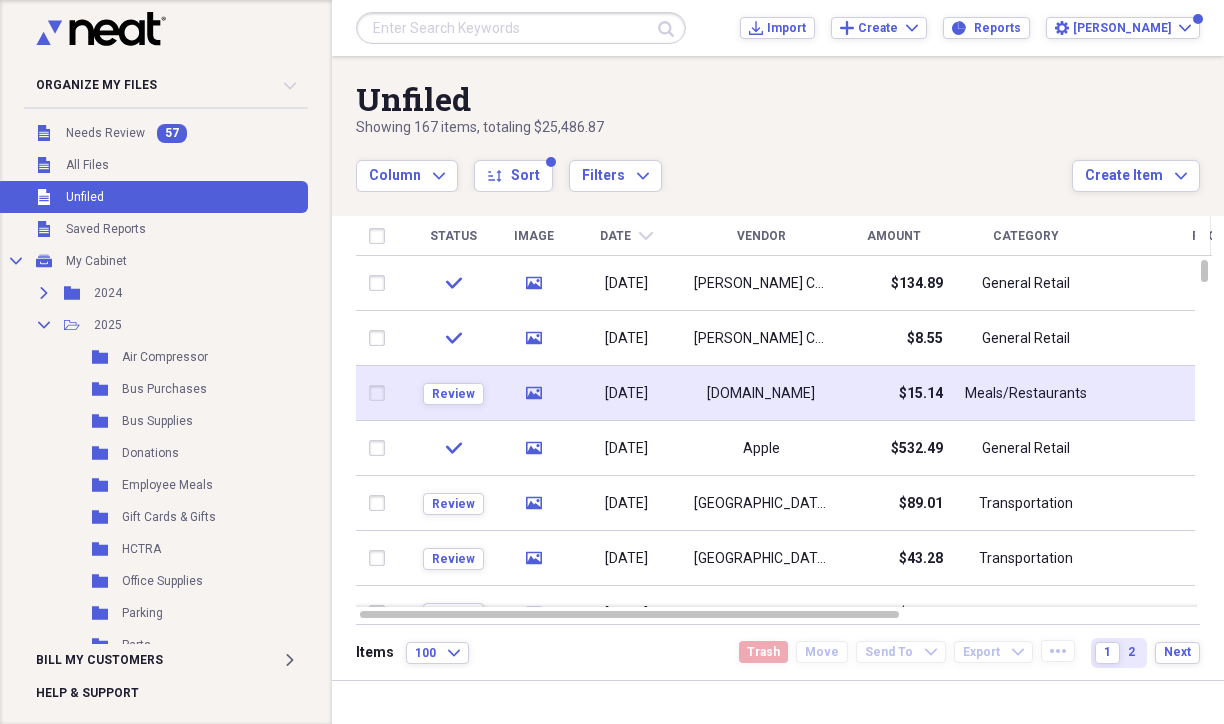 click on "[DATE]" at bounding box center [626, 393] 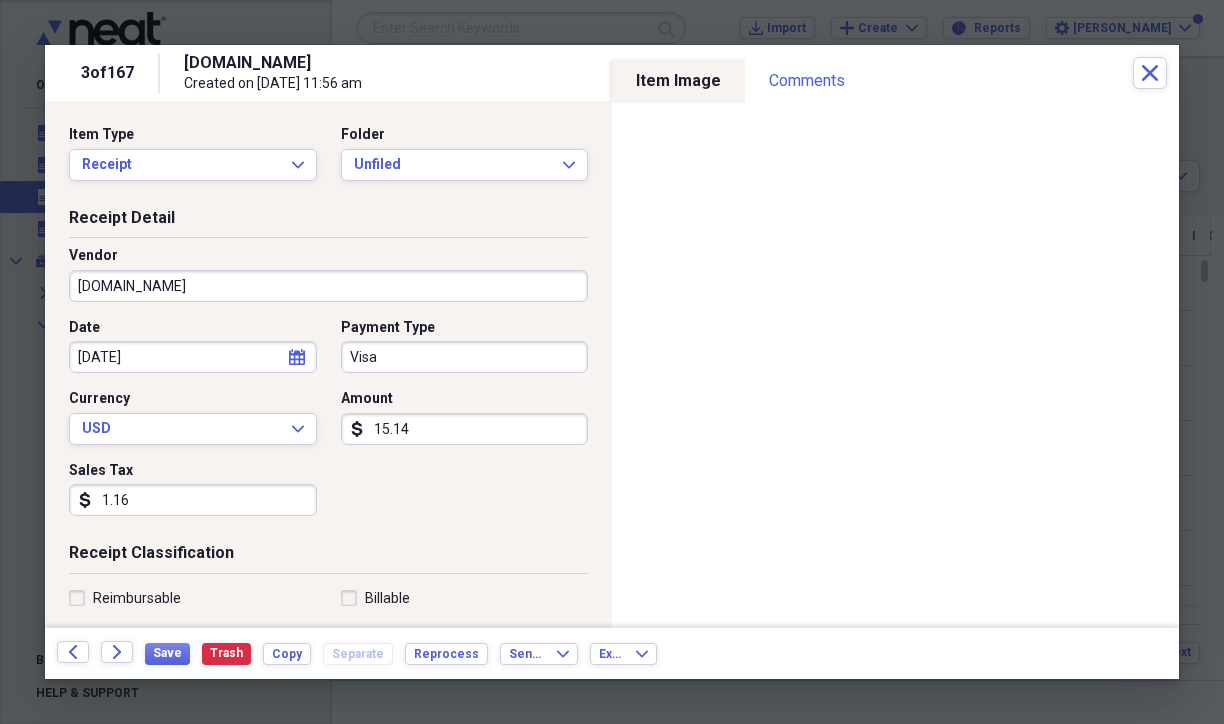 click on "Receipt Detail" at bounding box center [328, 222] 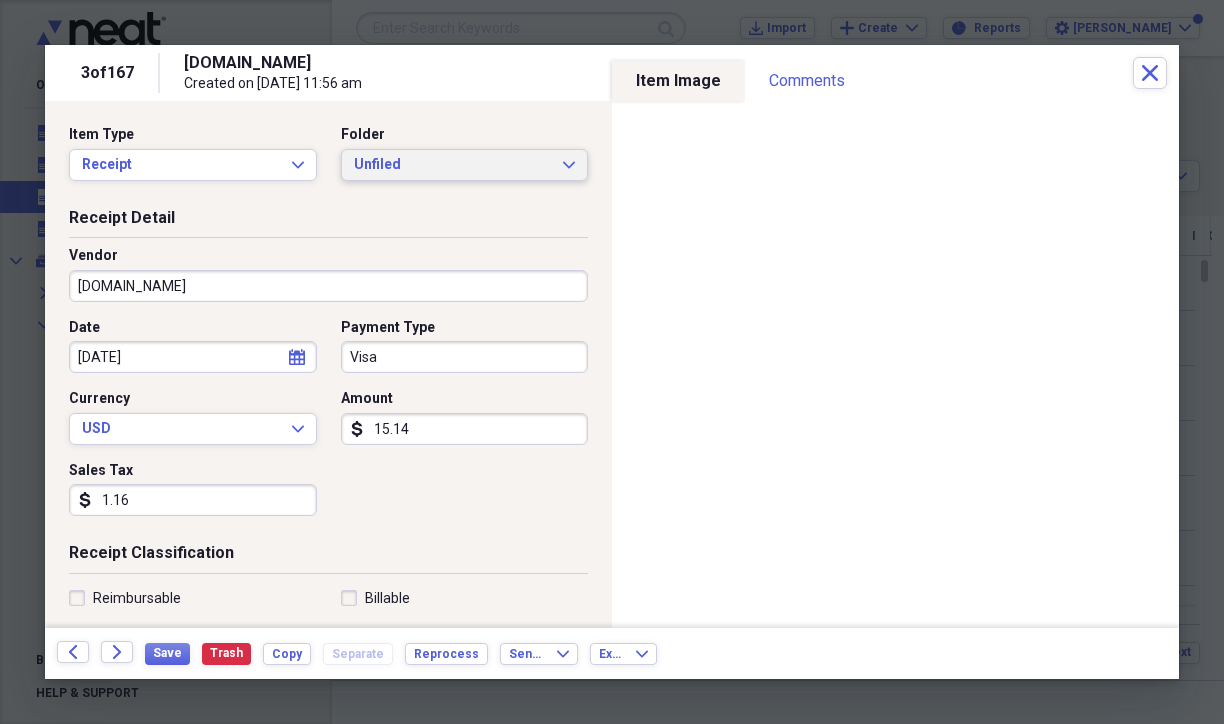 click on "Unfiled" at bounding box center (453, 165) 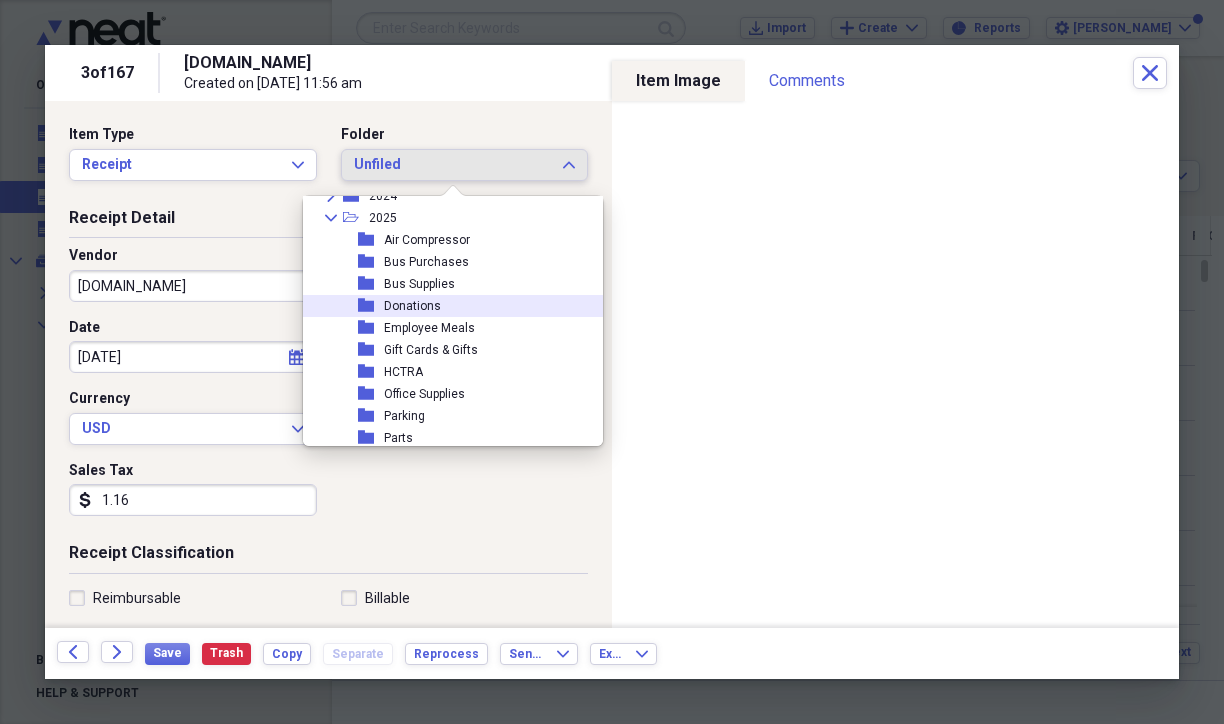 scroll, scrollTop: 100, scrollLeft: 0, axis: vertical 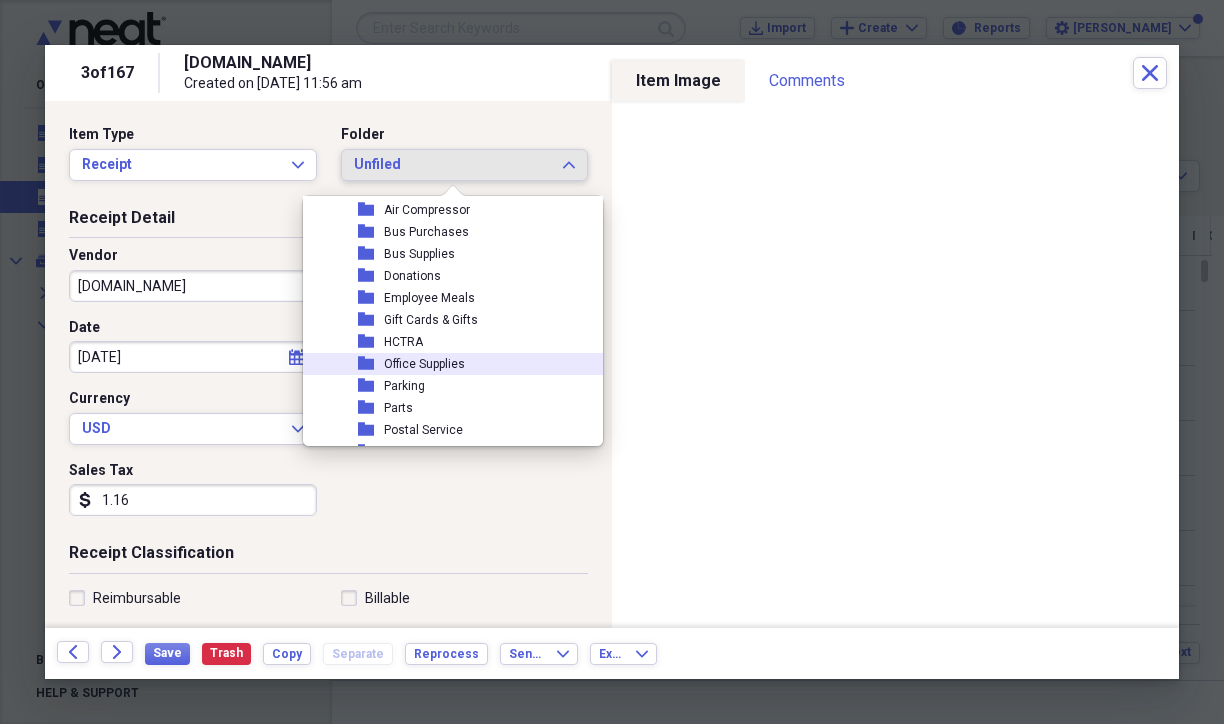 click on "Office Supplies" at bounding box center (424, 364) 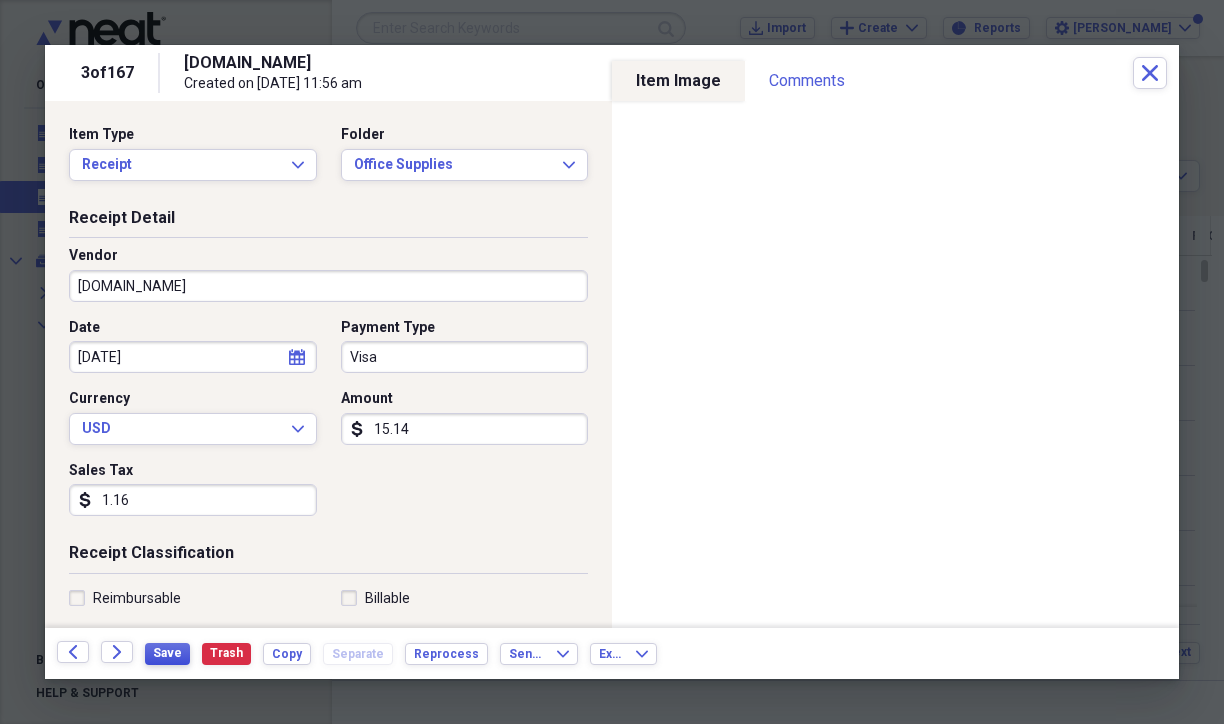 click on "Save" at bounding box center (167, 653) 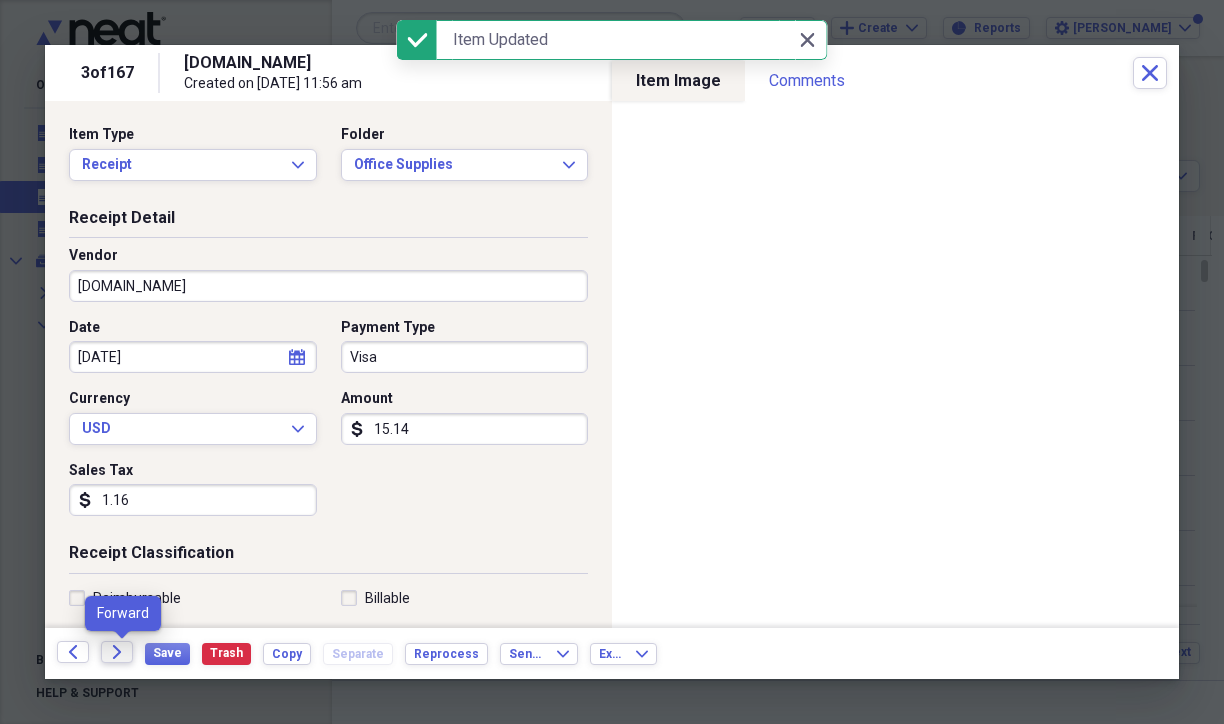 click on "Forward" 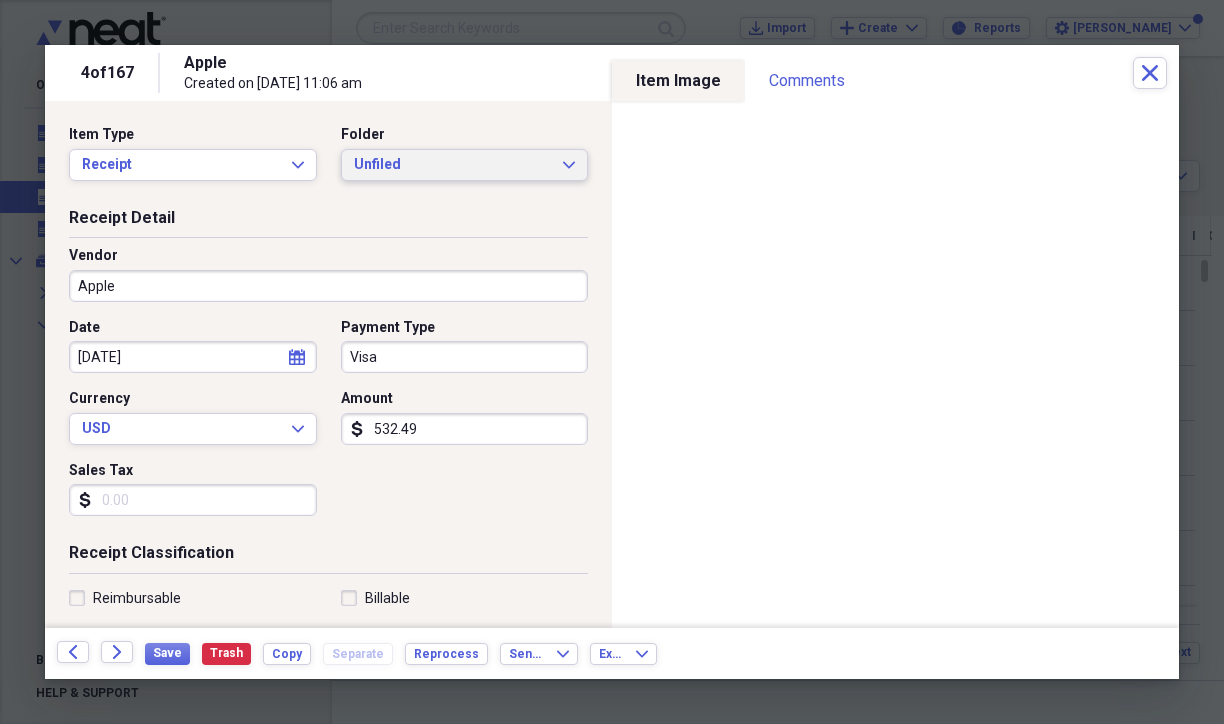 click on "Unfiled" at bounding box center [453, 165] 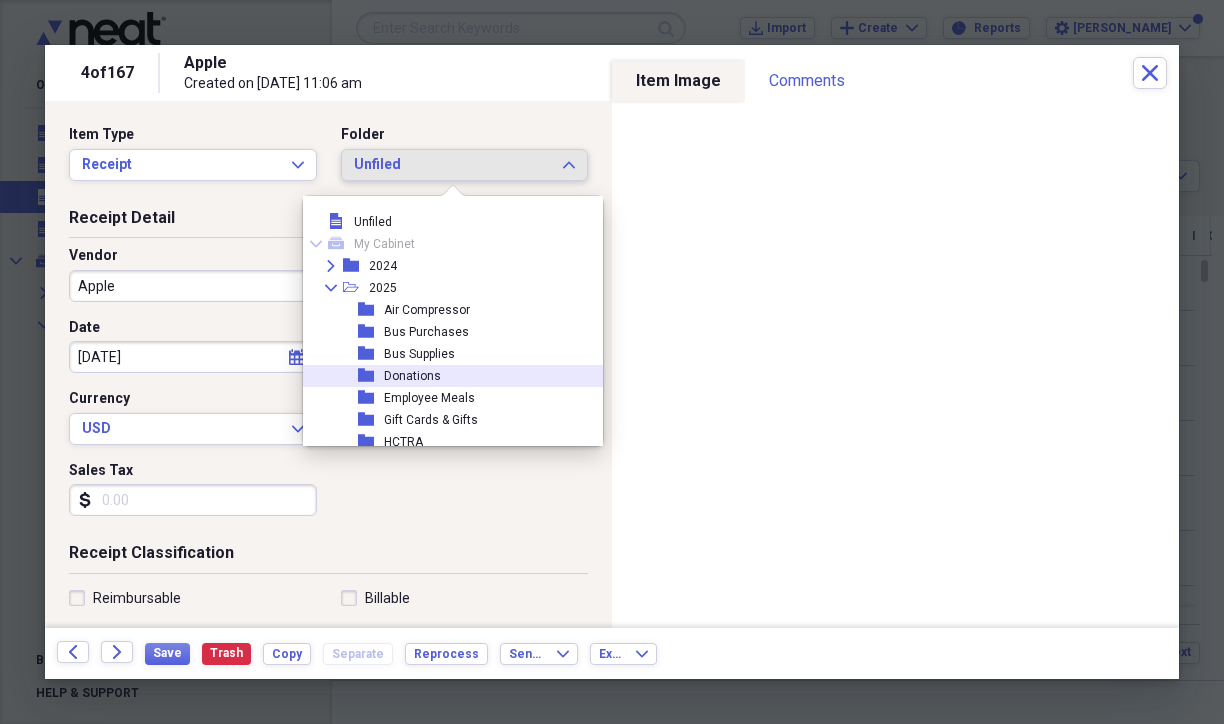 click on "Donations" at bounding box center (412, 376) 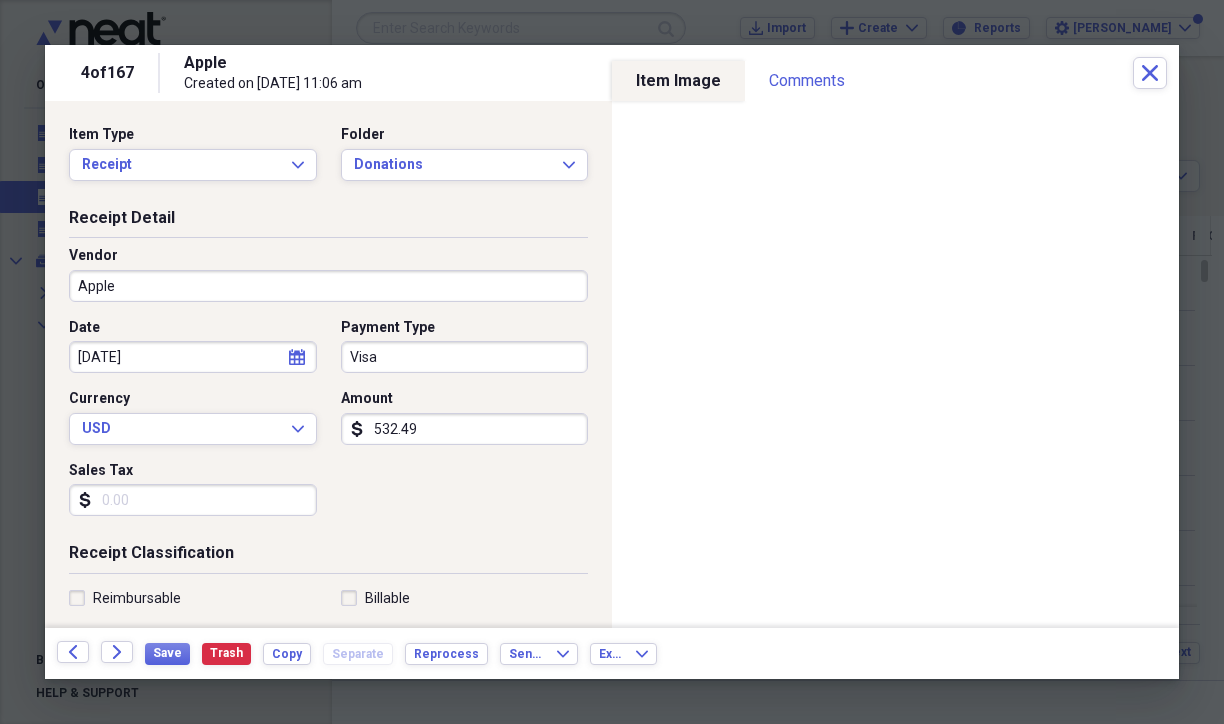 click on "Apple" at bounding box center (328, 286) 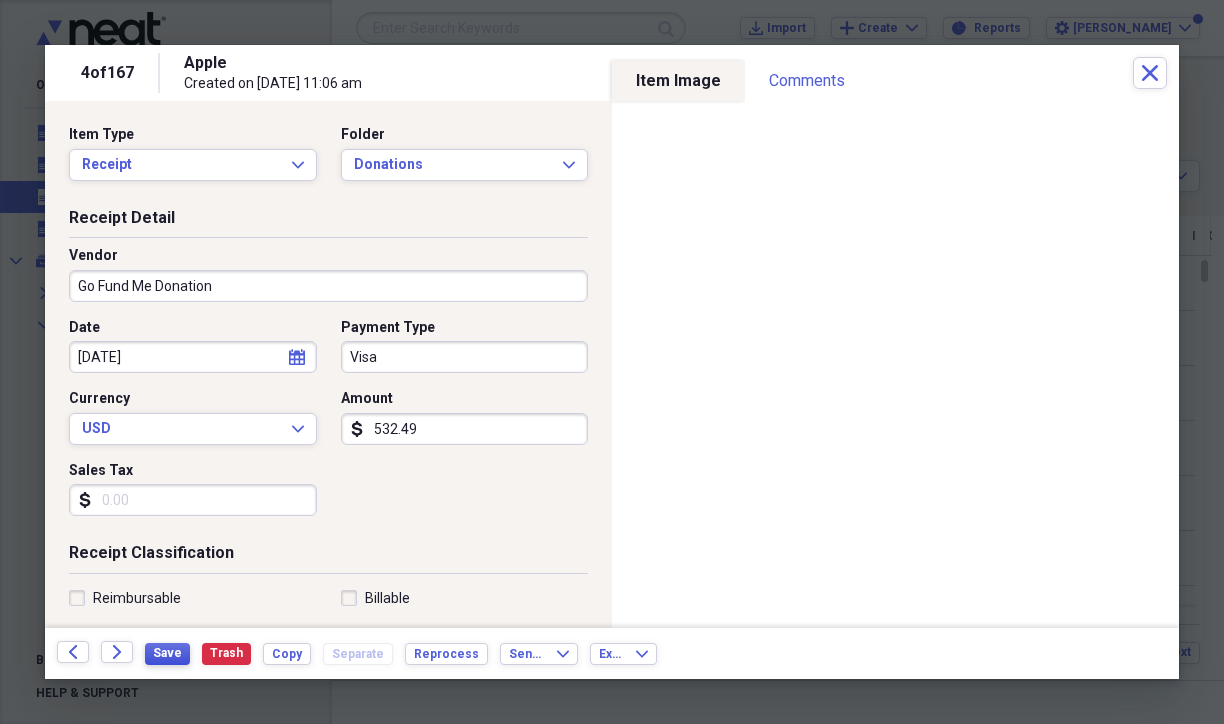 type on "Go Fund Me Donation" 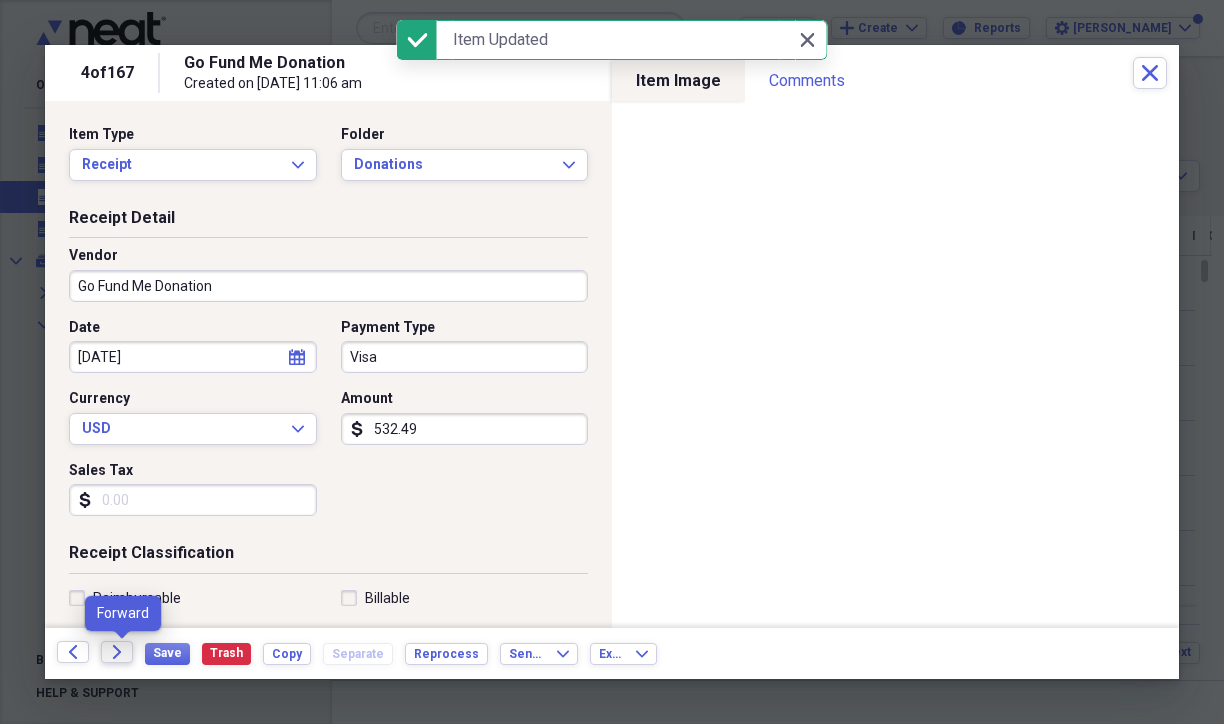 click on "Forward" at bounding box center (117, 652) 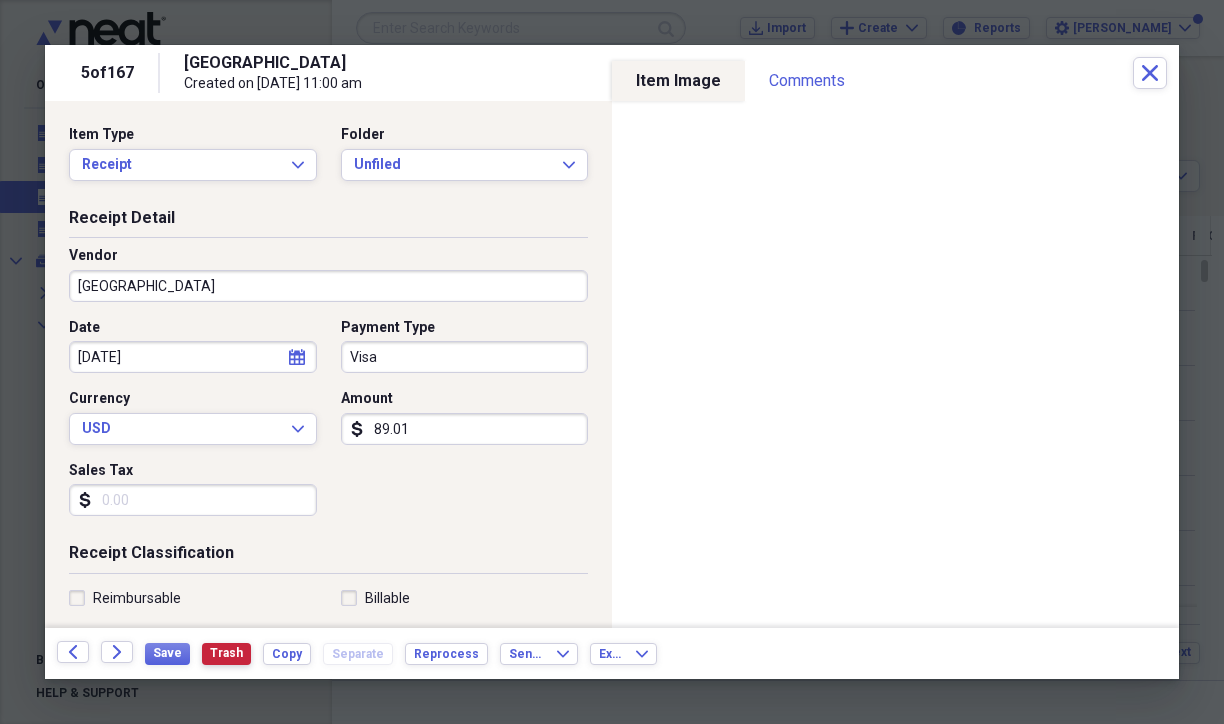 click on "Trash" at bounding box center (226, 653) 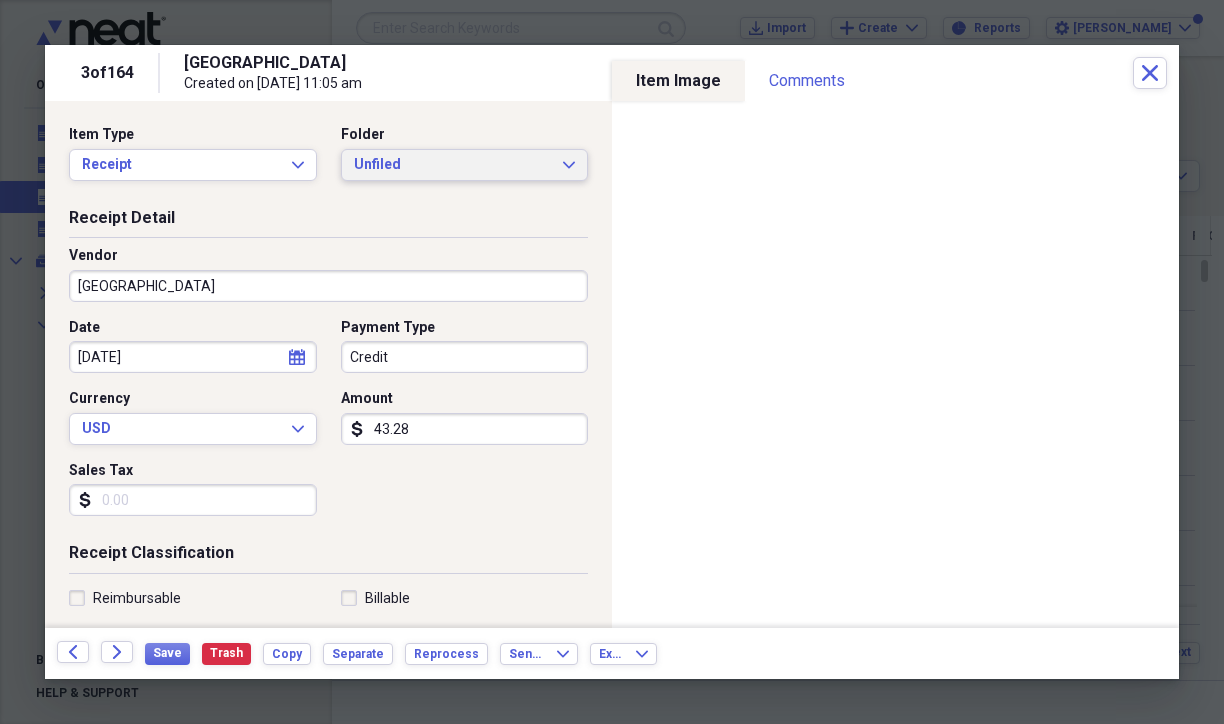 click on "Unfiled" at bounding box center (453, 165) 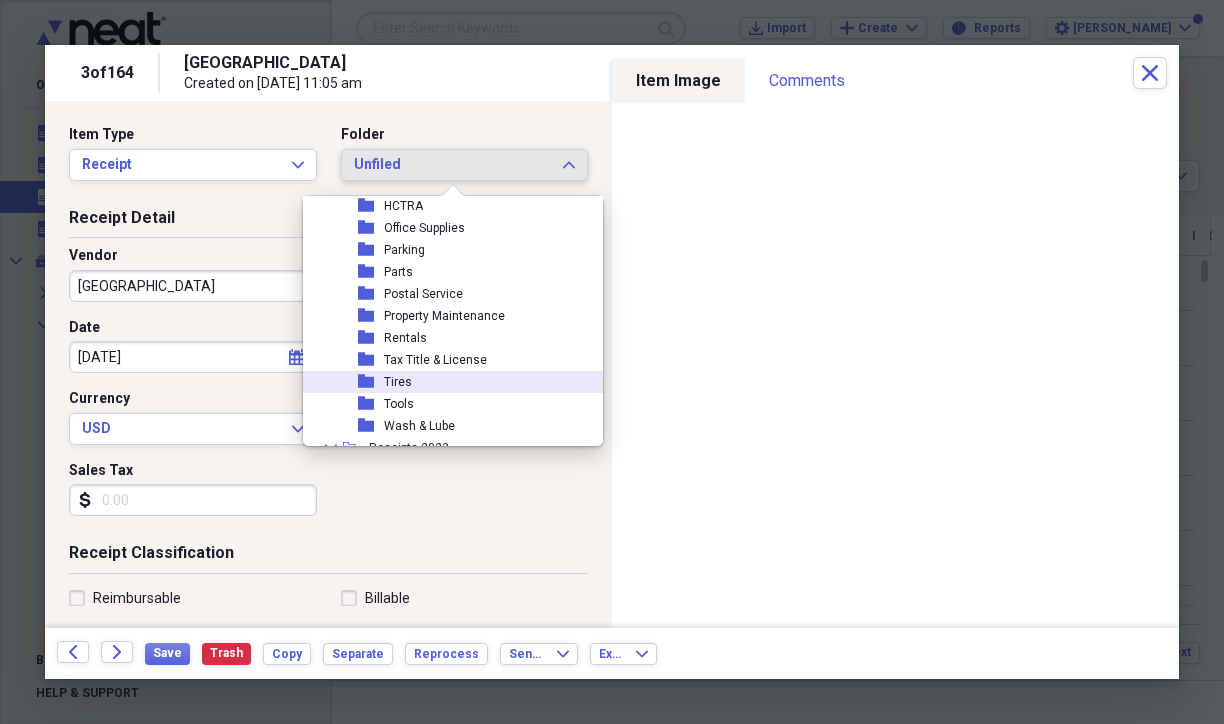 scroll, scrollTop: 300, scrollLeft: 0, axis: vertical 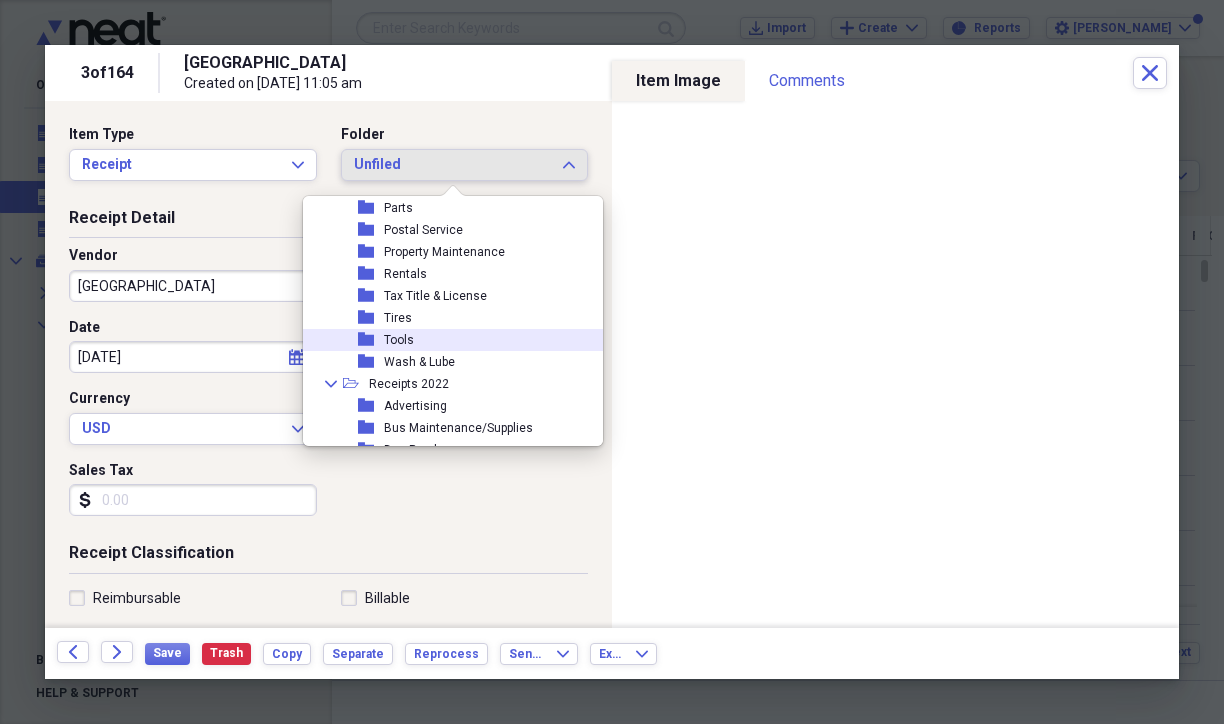 click on "folder Tools" at bounding box center (459, 340) 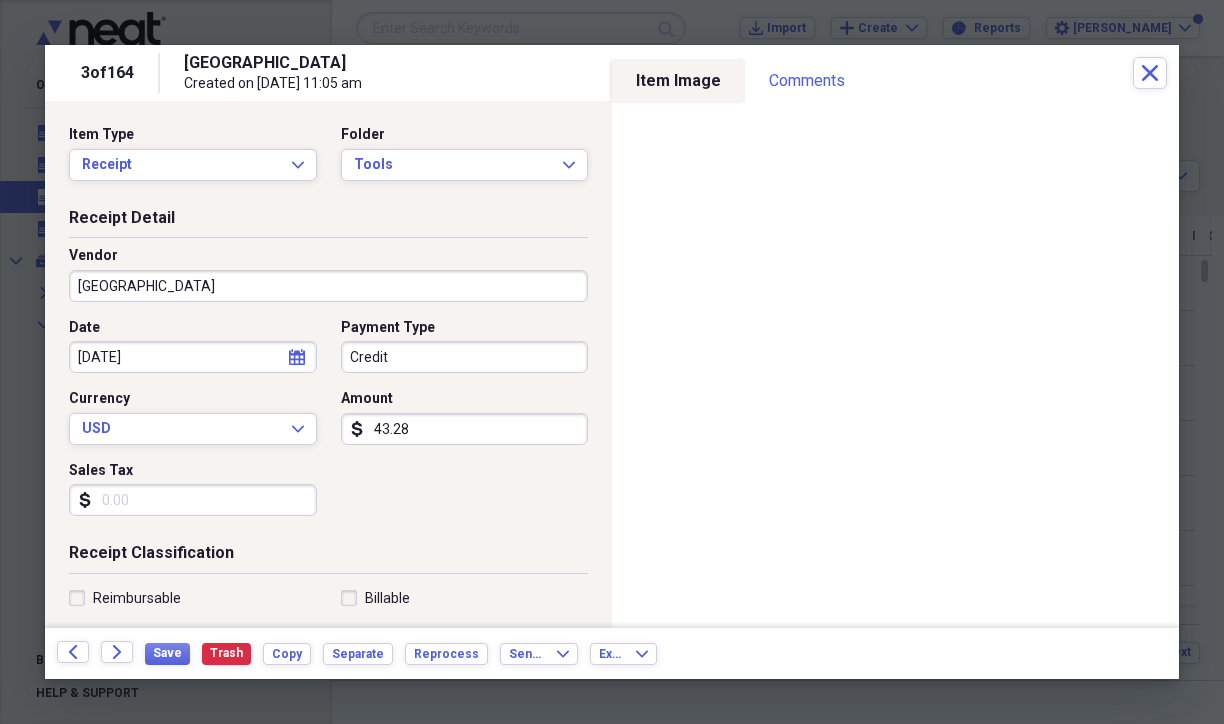click on "[GEOGRAPHIC_DATA]" at bounding box center (328, 286) 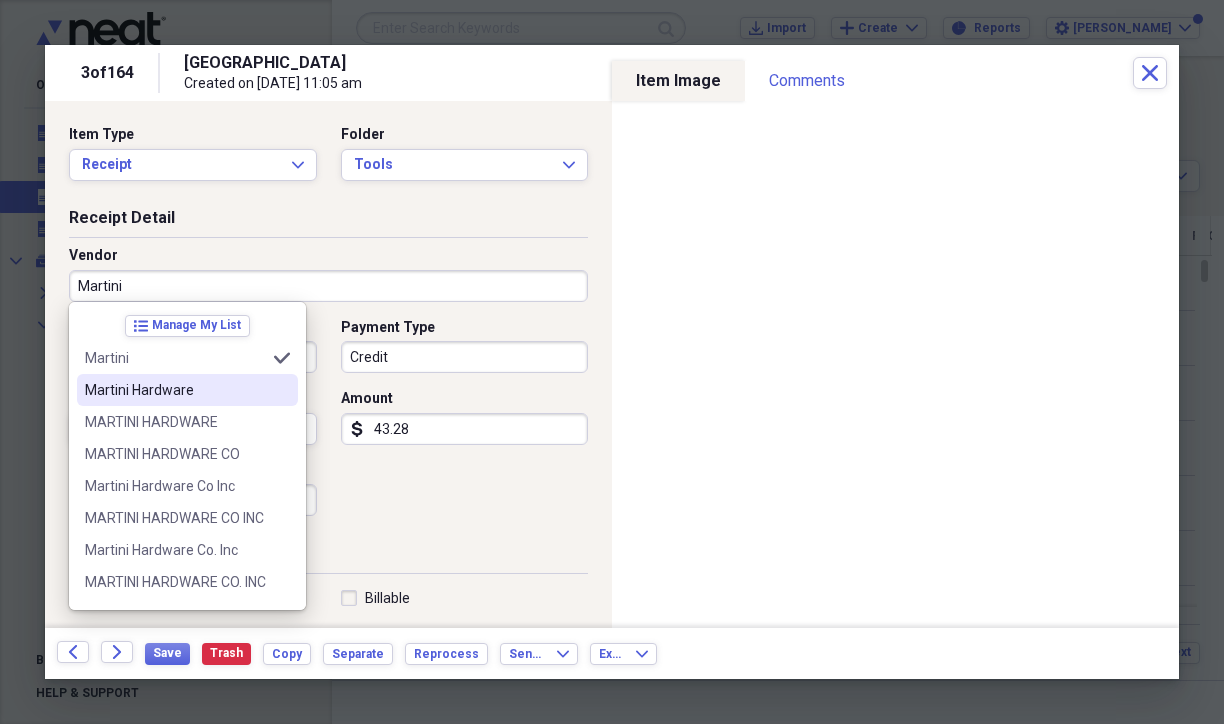 click on "Martini Hardware" at bounding box center [187, 390] 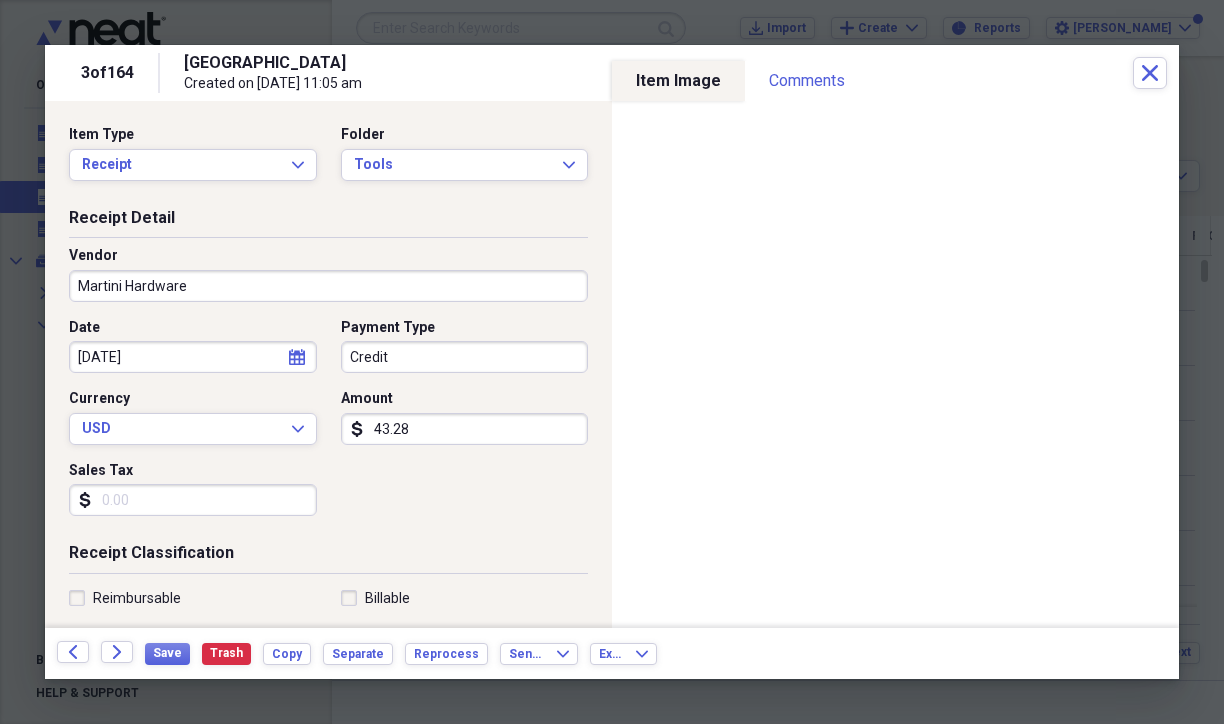 click on "Receipt Detail Vendor Martini Hardware Date [DATE] calendar Calendar Payment Type Credit Currency USD Expand Amount dollar-sign 43.28 Sales Tax dollar-sign" at bounding box center (328, 375) 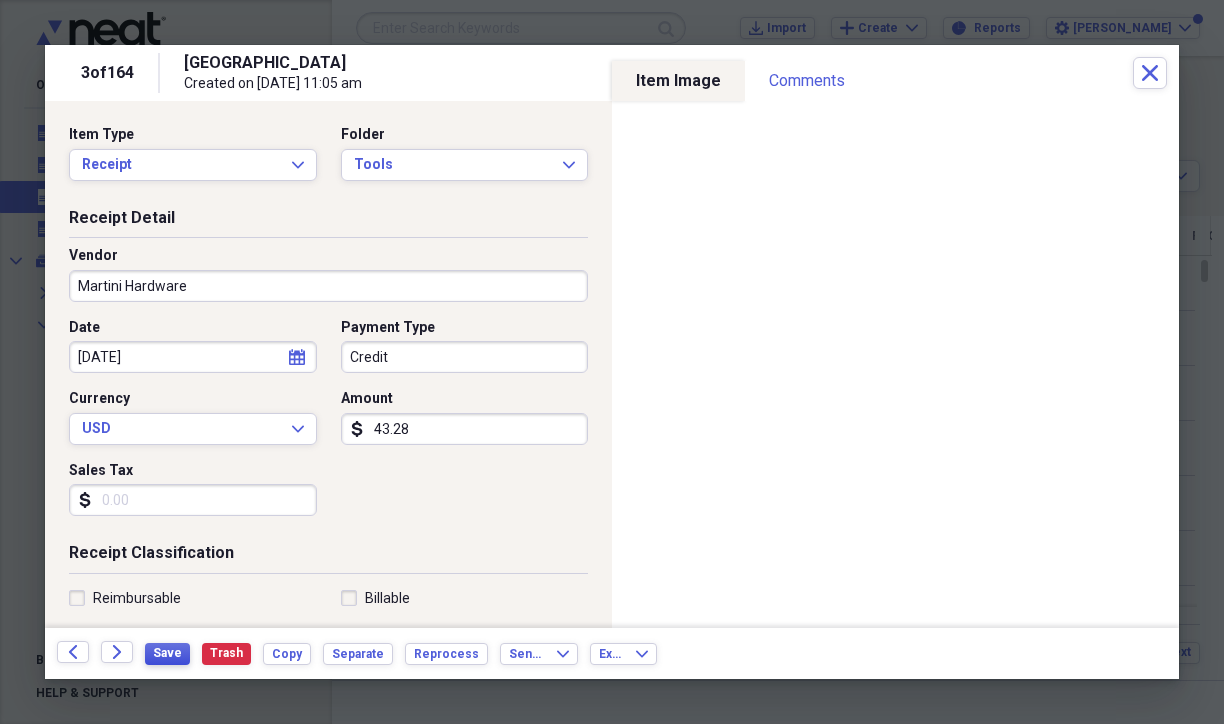 click on "Save" at bounding box center [167, 653] 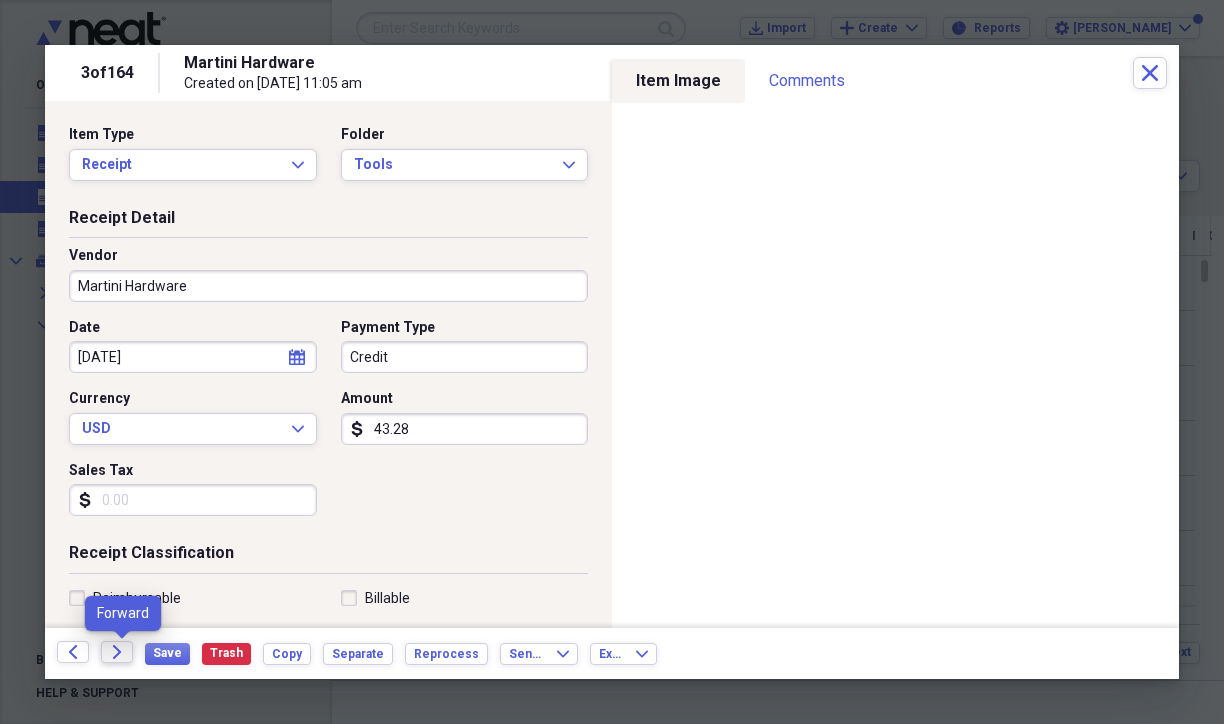 click on "Forward" at bounding box center (117, 652) 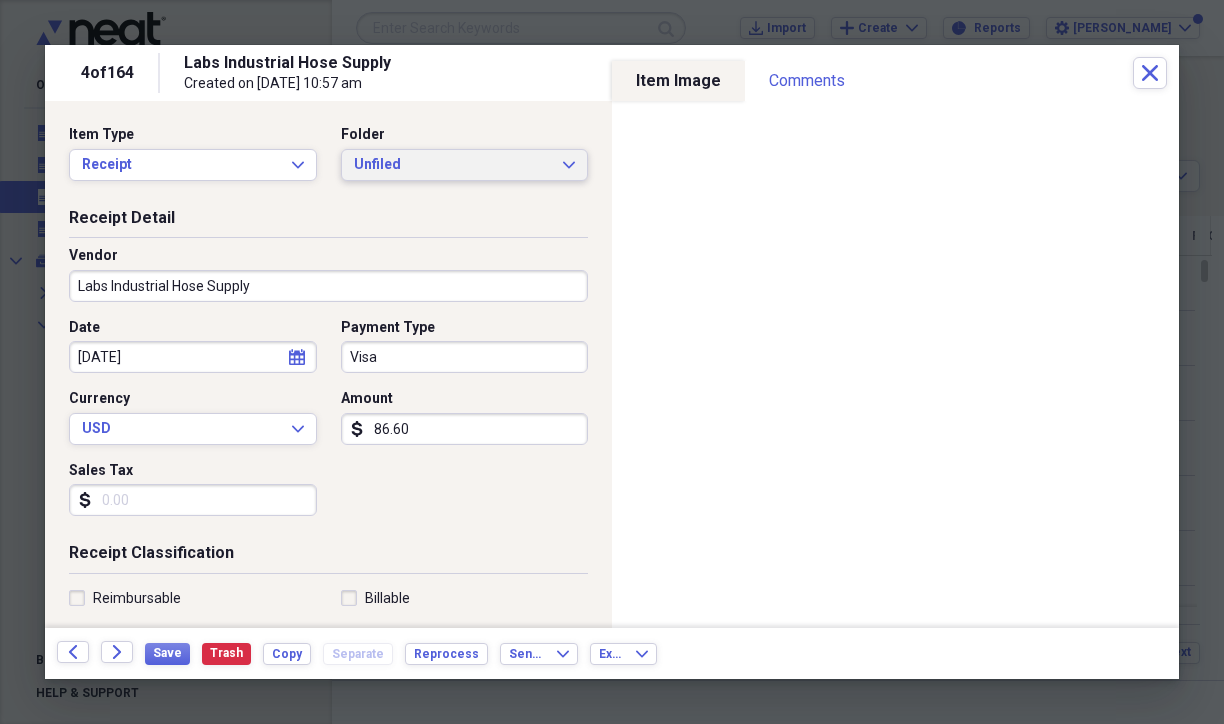 click on "Unfiled" at bounding box center [453, 165] 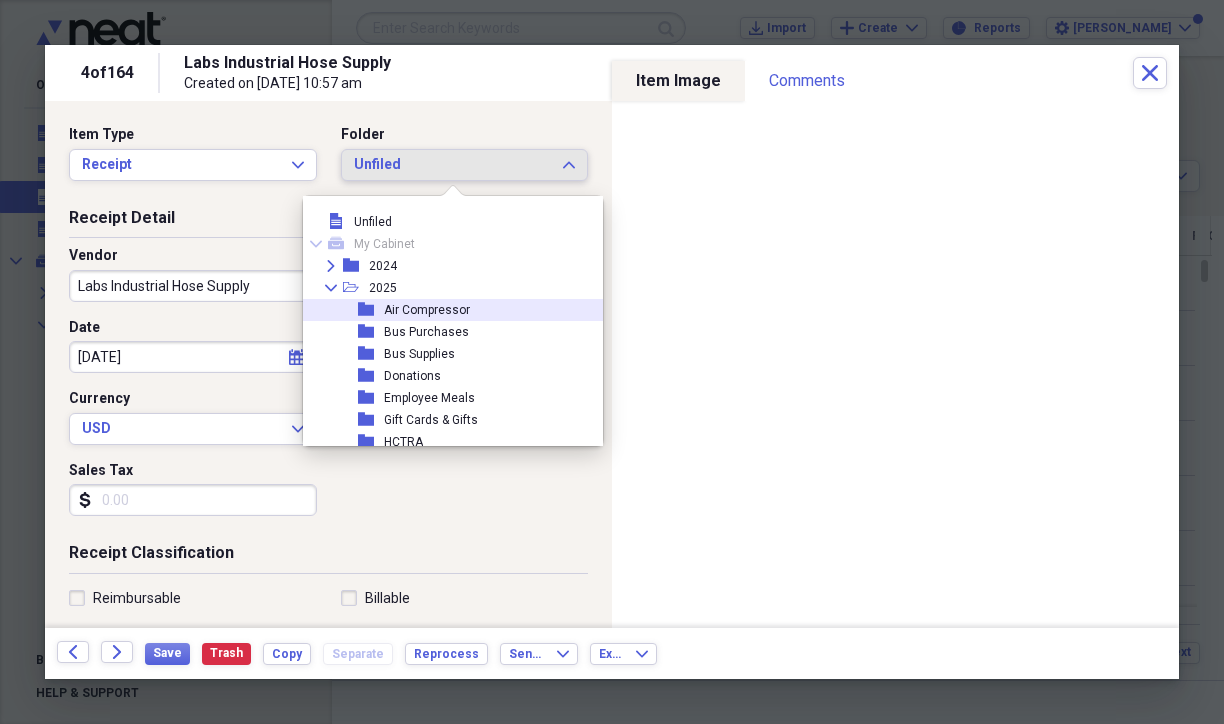 click on "Air Compressor" at bounding box center [427, 310] 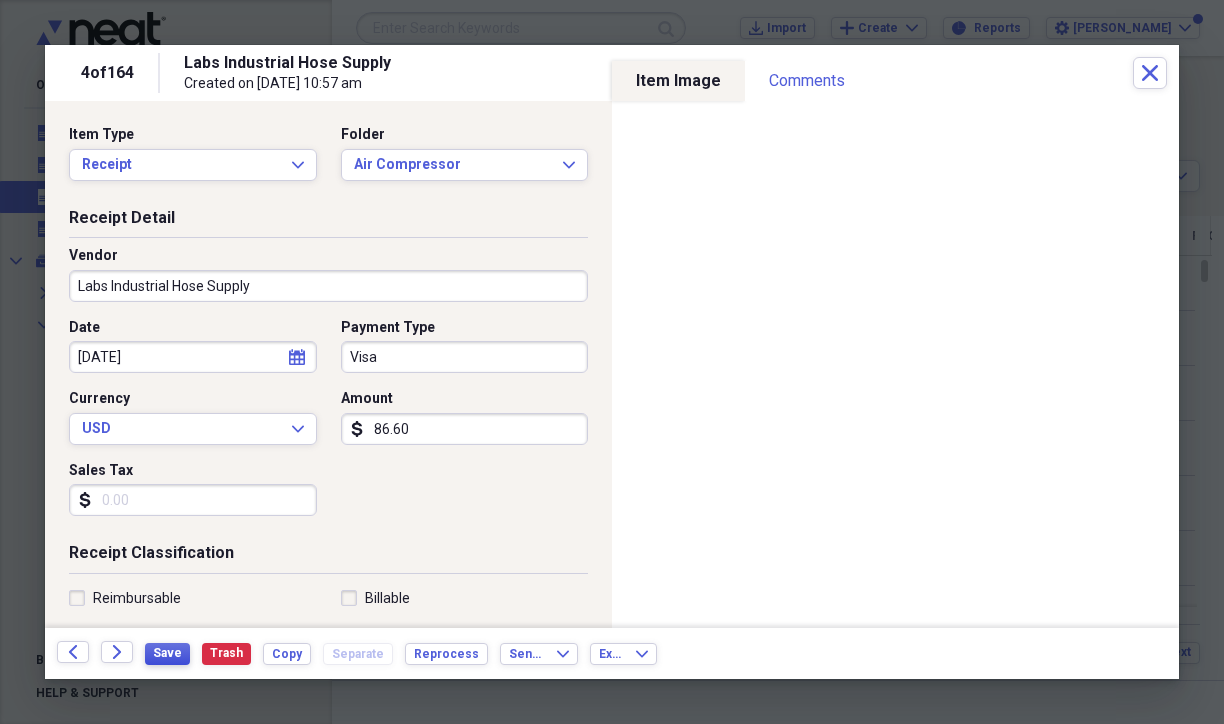 click on "Save" at bounding box center (167, 653) 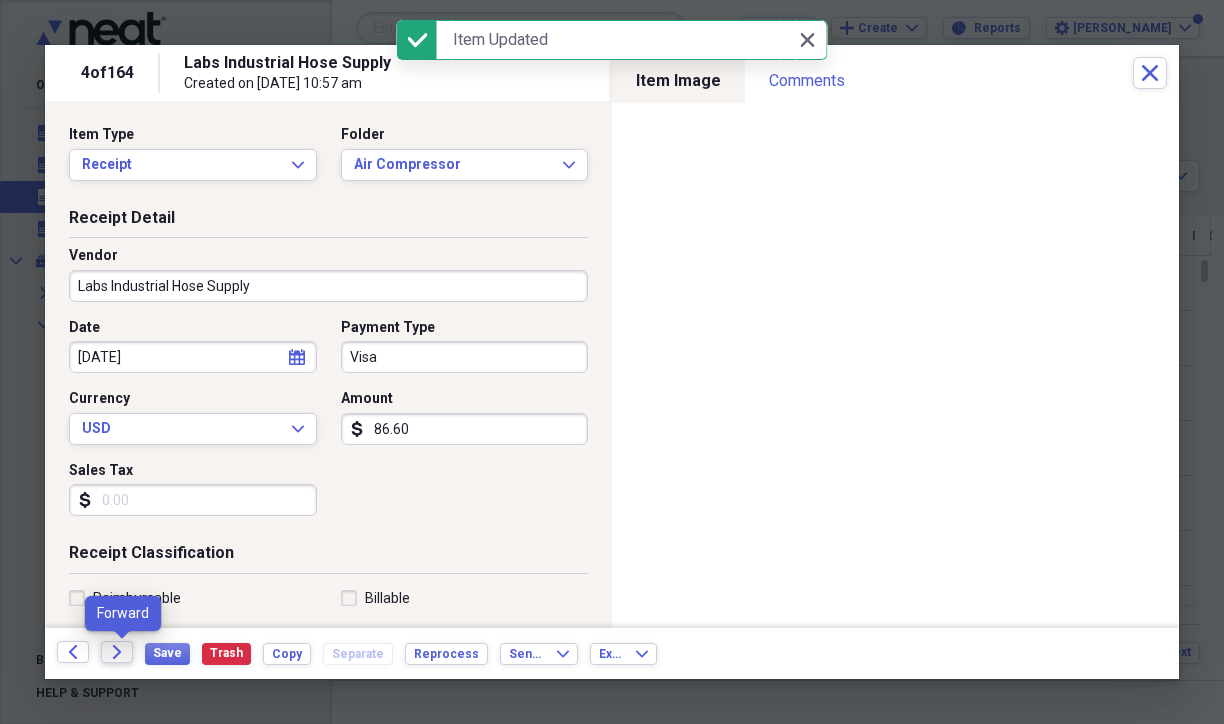 click on "Forward" 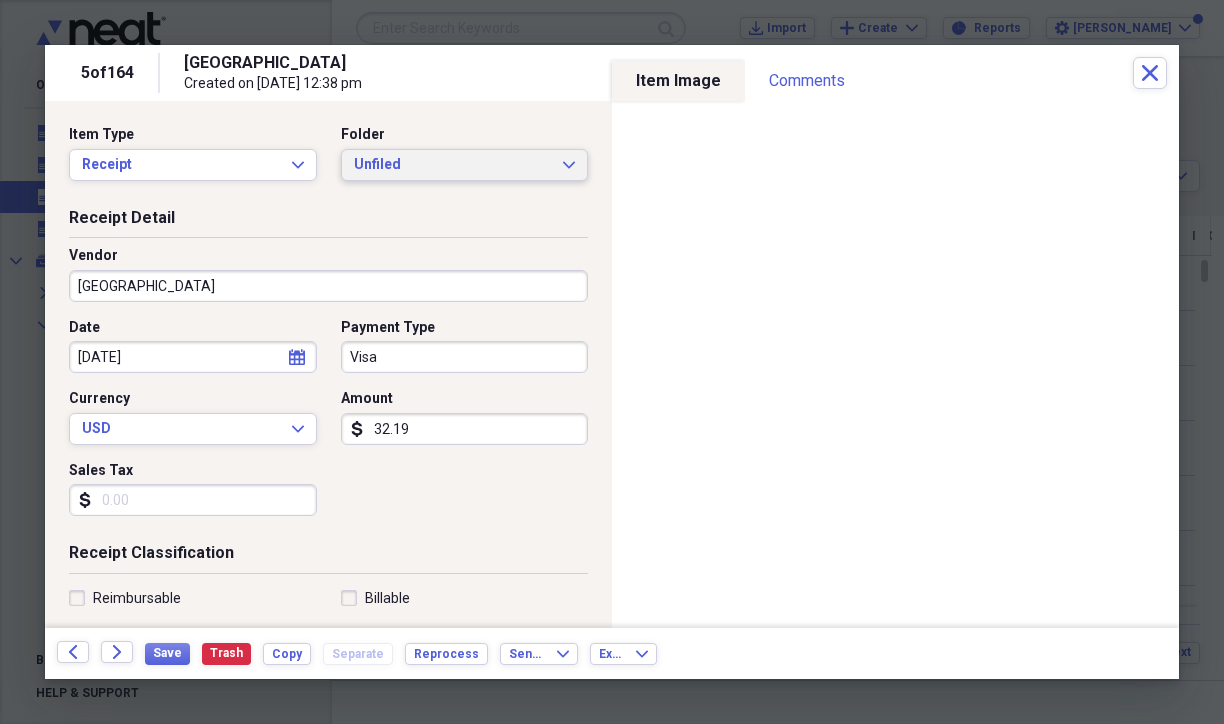 click on "Unfiled" at bounding box center [453, 165] 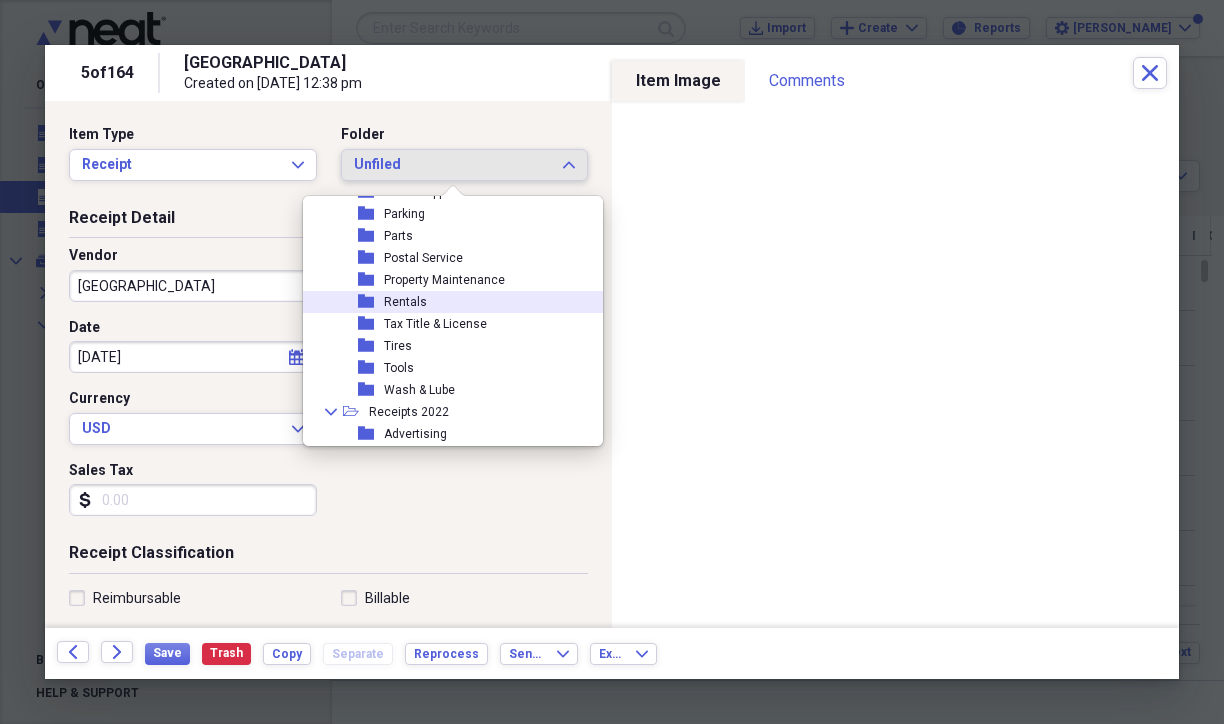 scroll, scrollTop: 300, scrollLeft: 0, axis: vertical 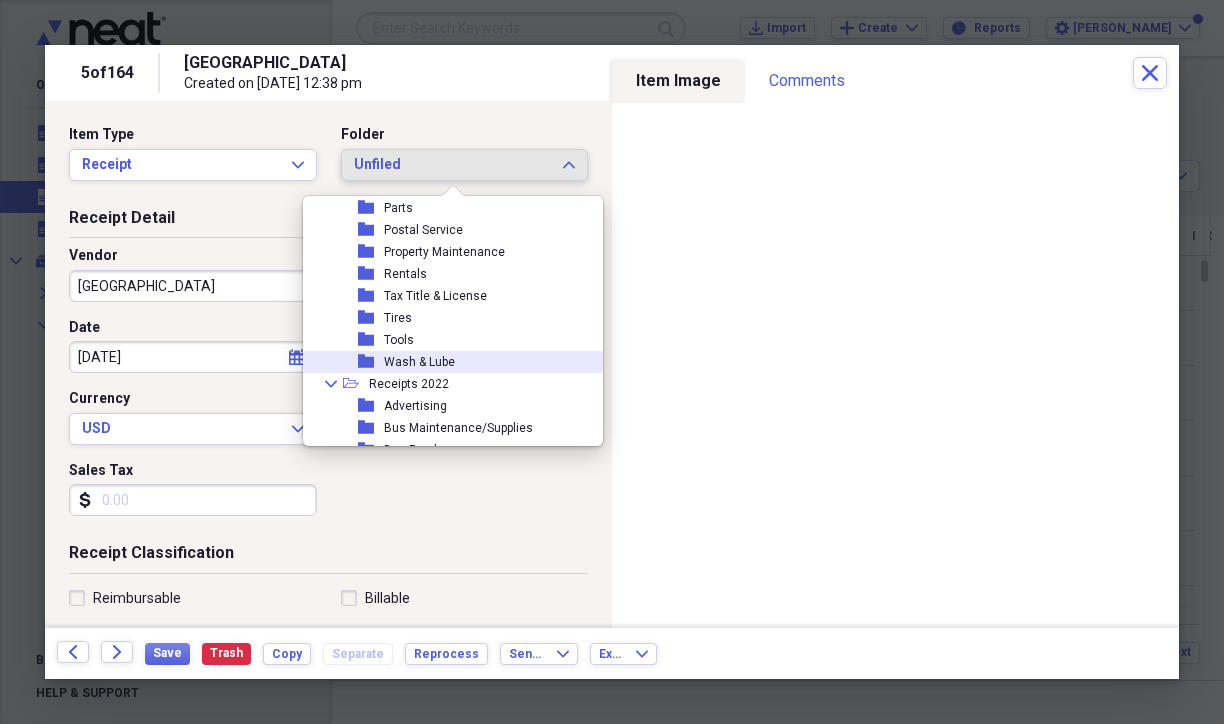 click on "Wash & Lube" at bounding box center (419, 362) 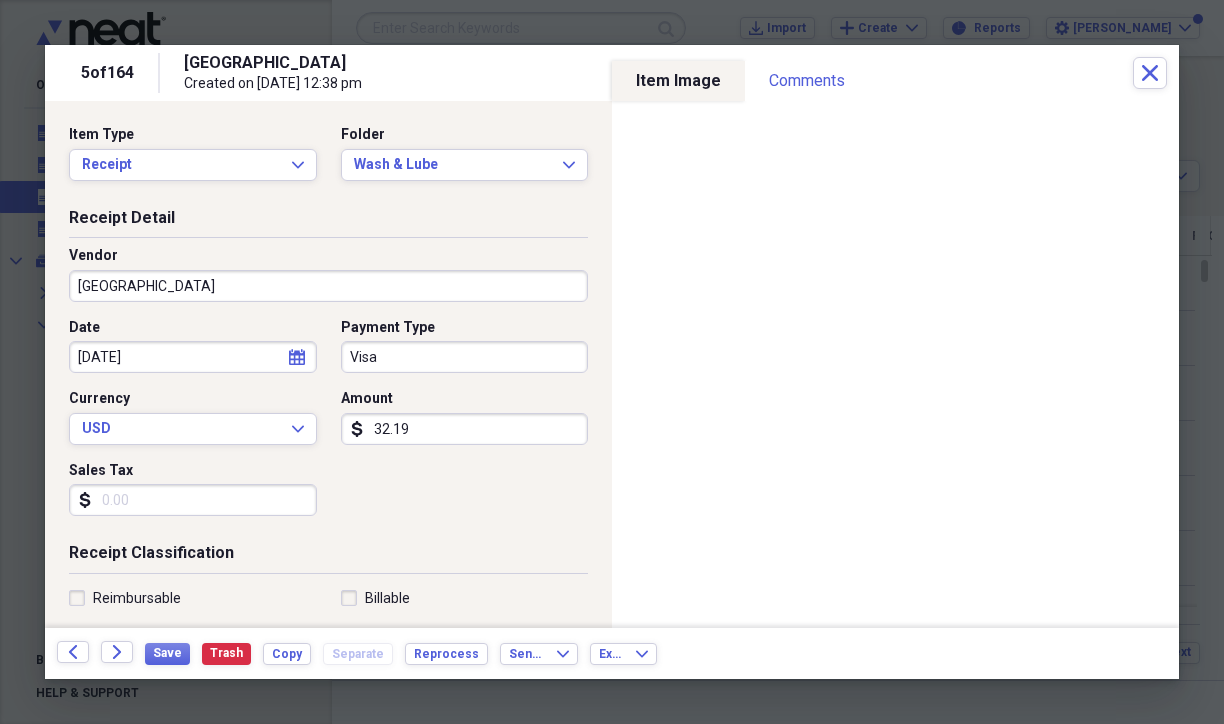 click on "[GEOGRAPHIC_DATA]" at bounding box center [328, 286] 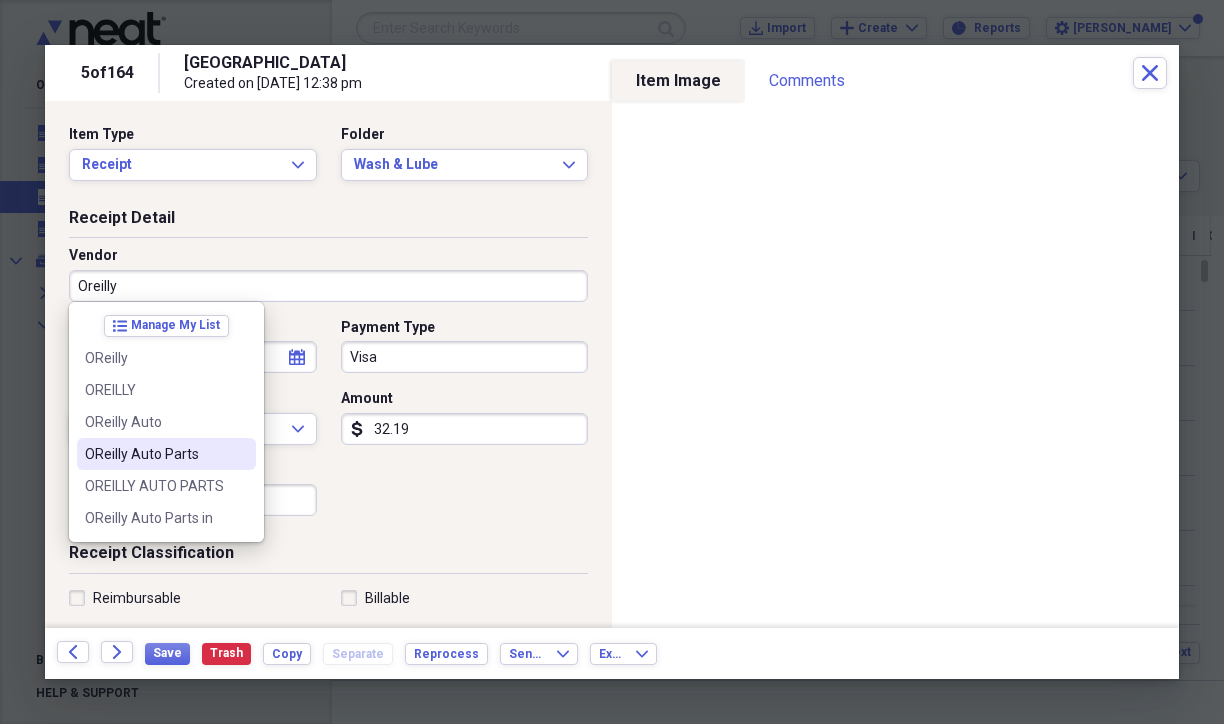 click on "OReilly Auto Parts" at bounding box center (154, 454) 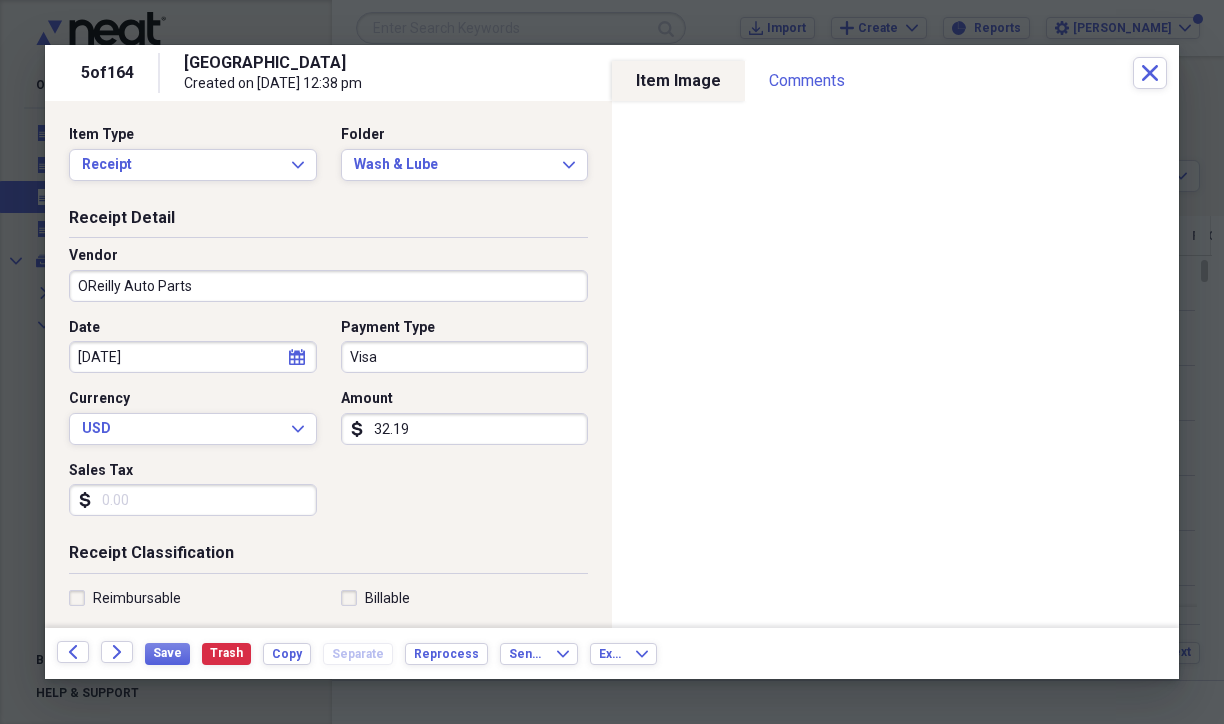 type on "Fuel/Auto" 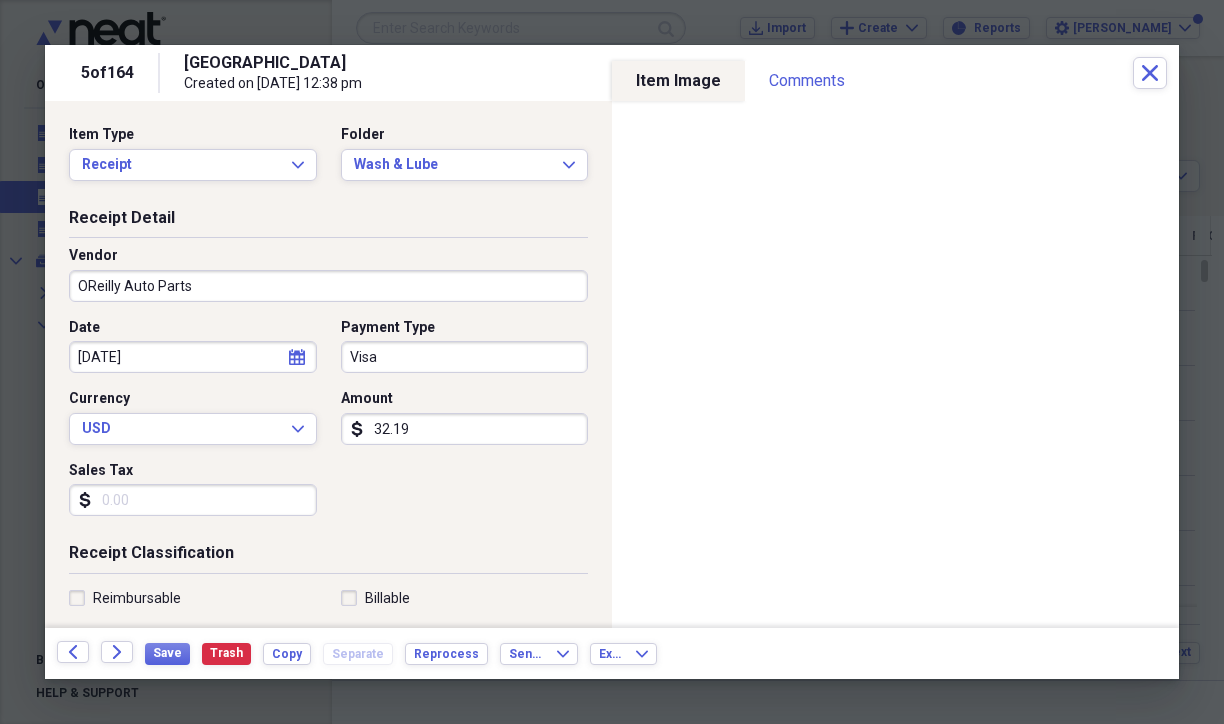 click on "Date [DATE] calendar Calendar Payment Type Visa Currency USD Expand Amount dollar-sign 32.19 Sales Tax dollar-sign" at bounding box center [328, 425] 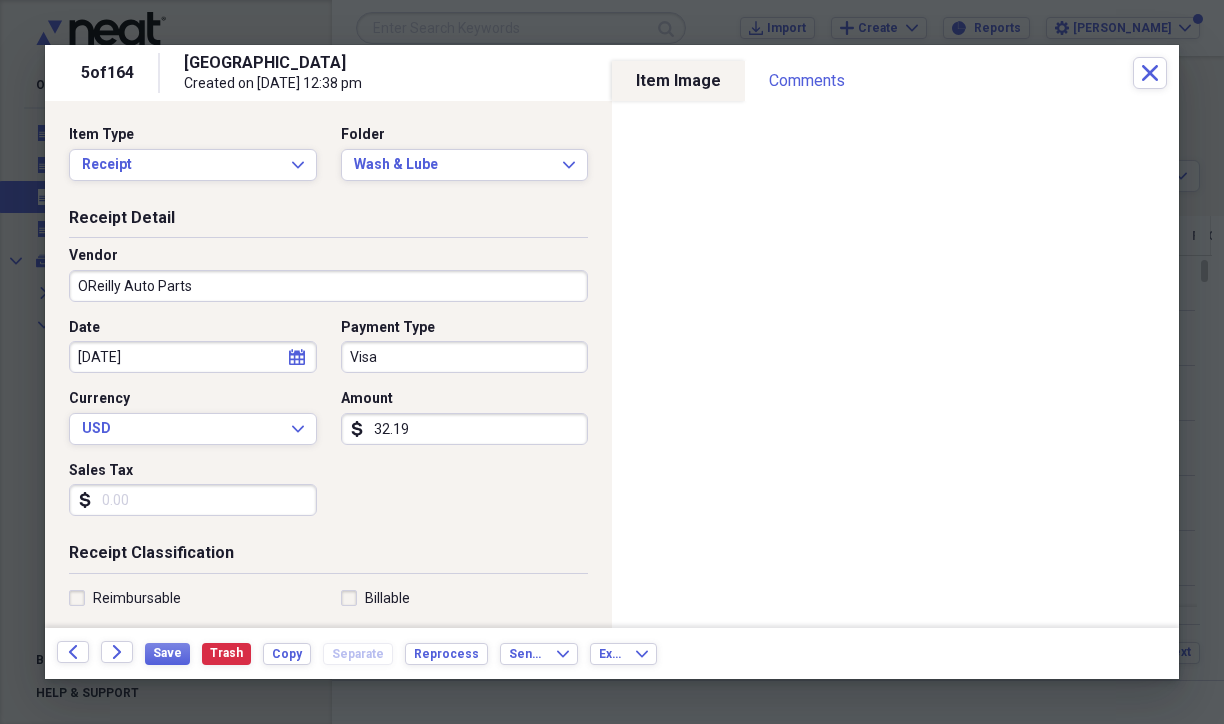 click on "32.19" at bounding box center (465, 429) 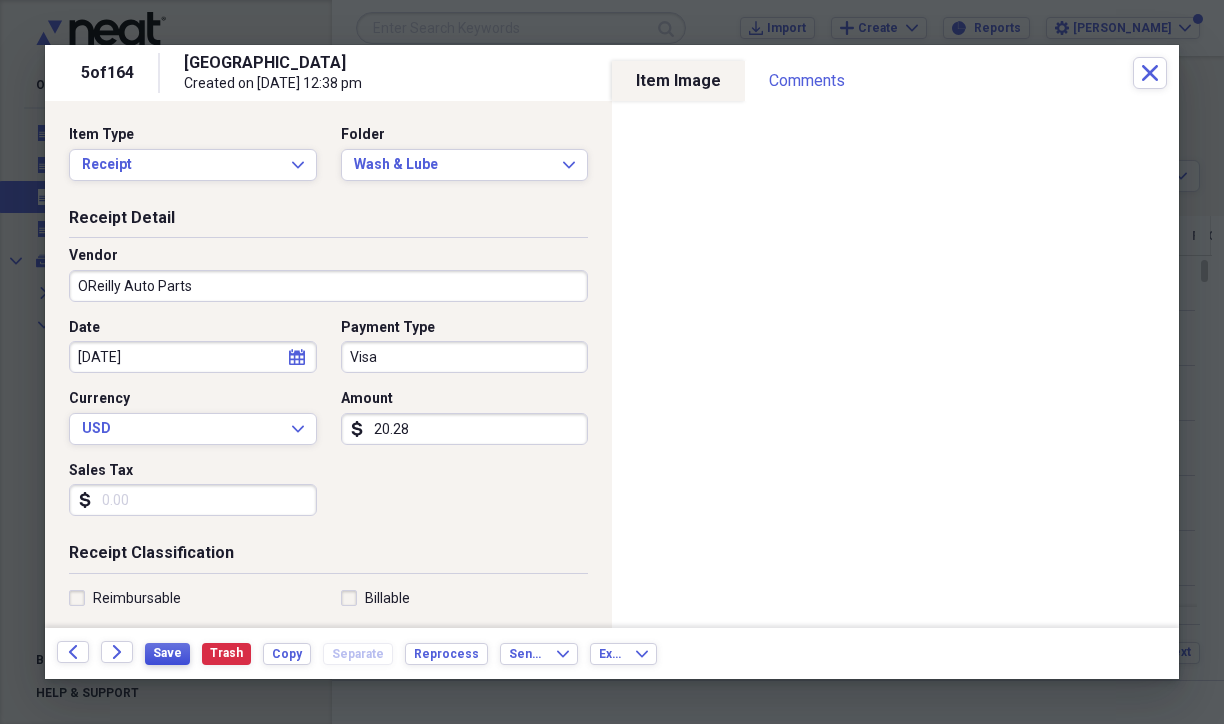type on "20.28" 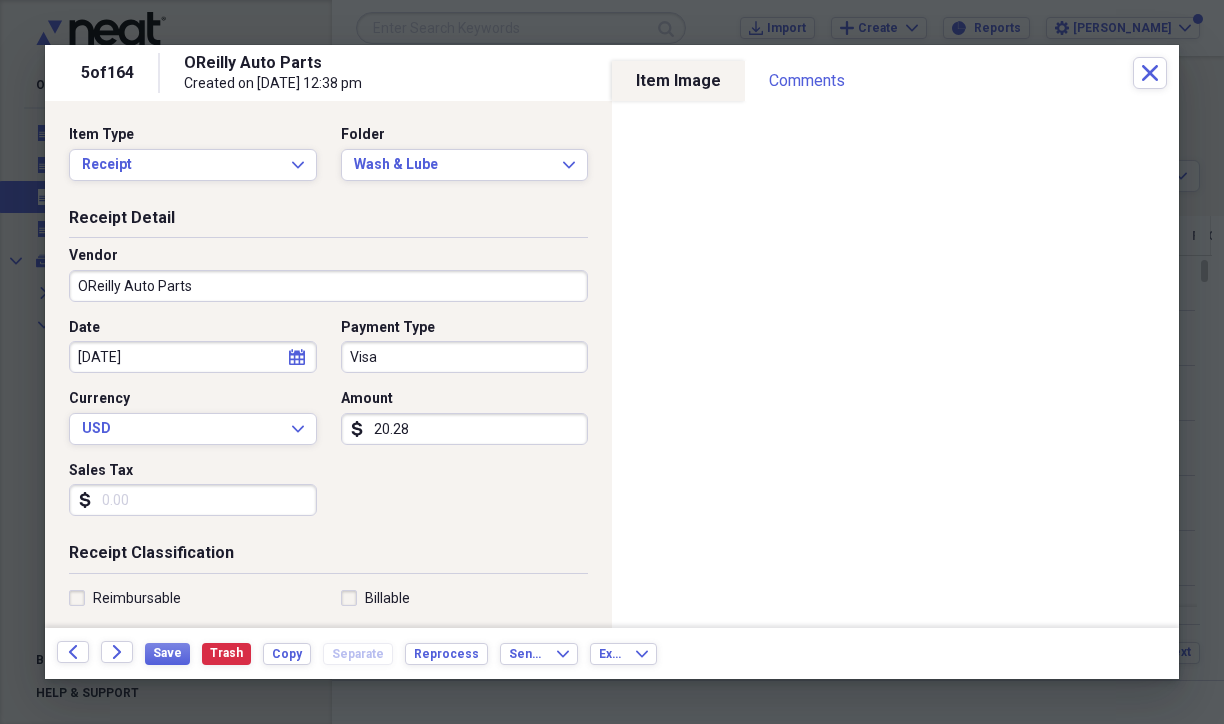 click on "Receipt Classification" at bounding box center [328, 557] 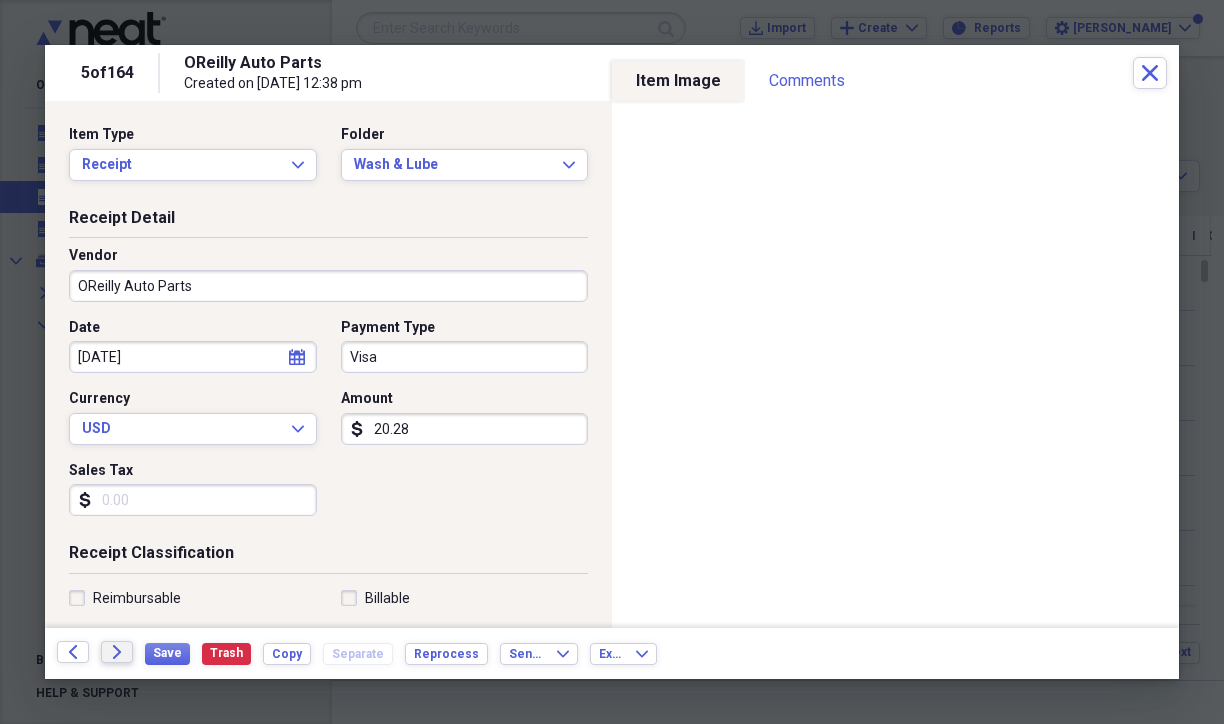 click on "Forward" 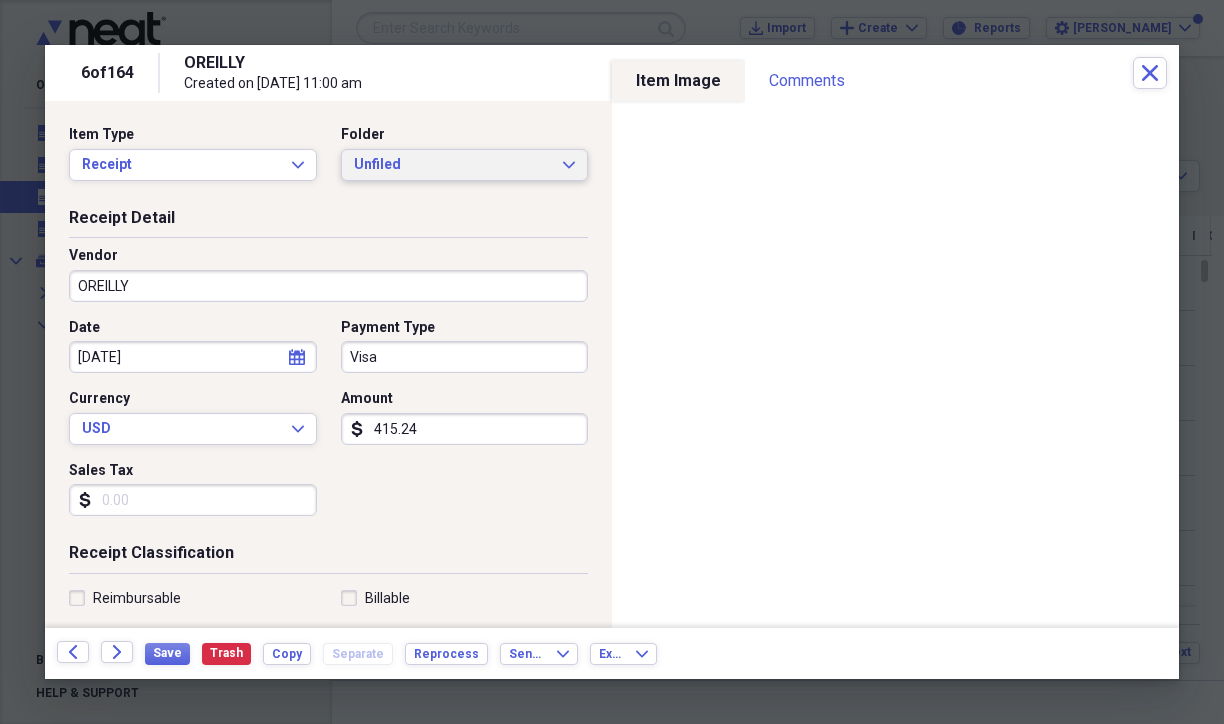 click on "Unfiled" at bounding box center [453, 165] 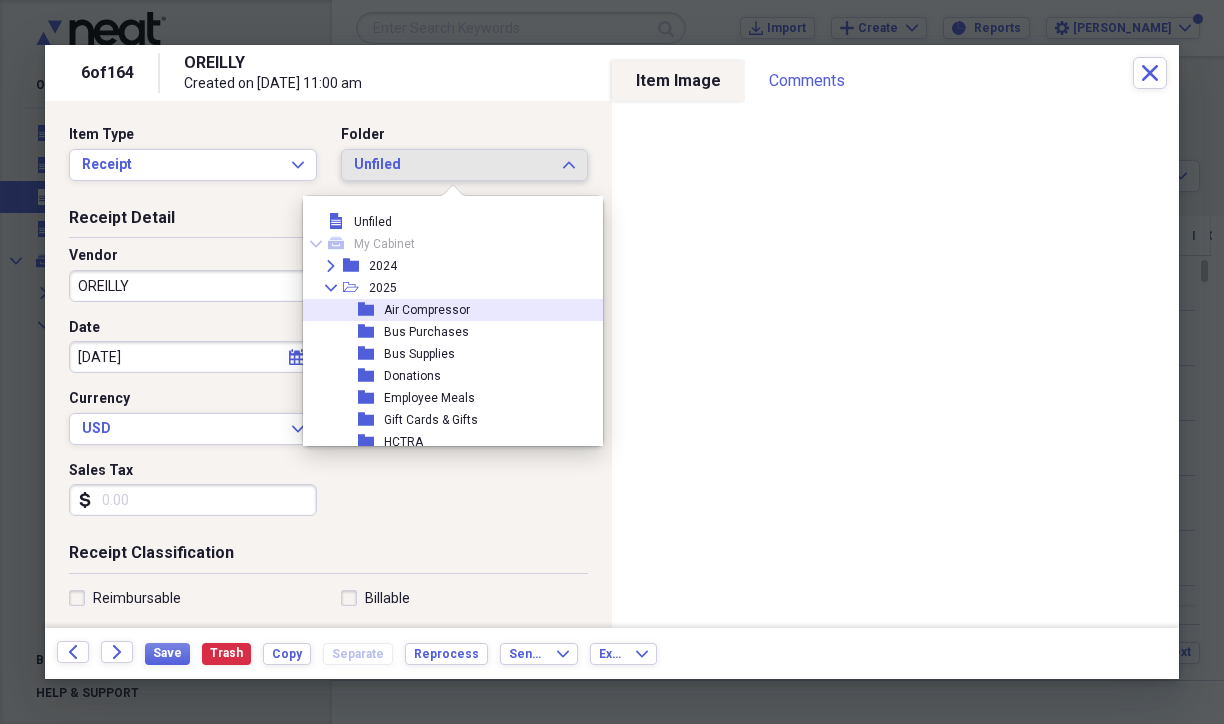 click on "folder Air Compressor" at bounding box center [459, 310] 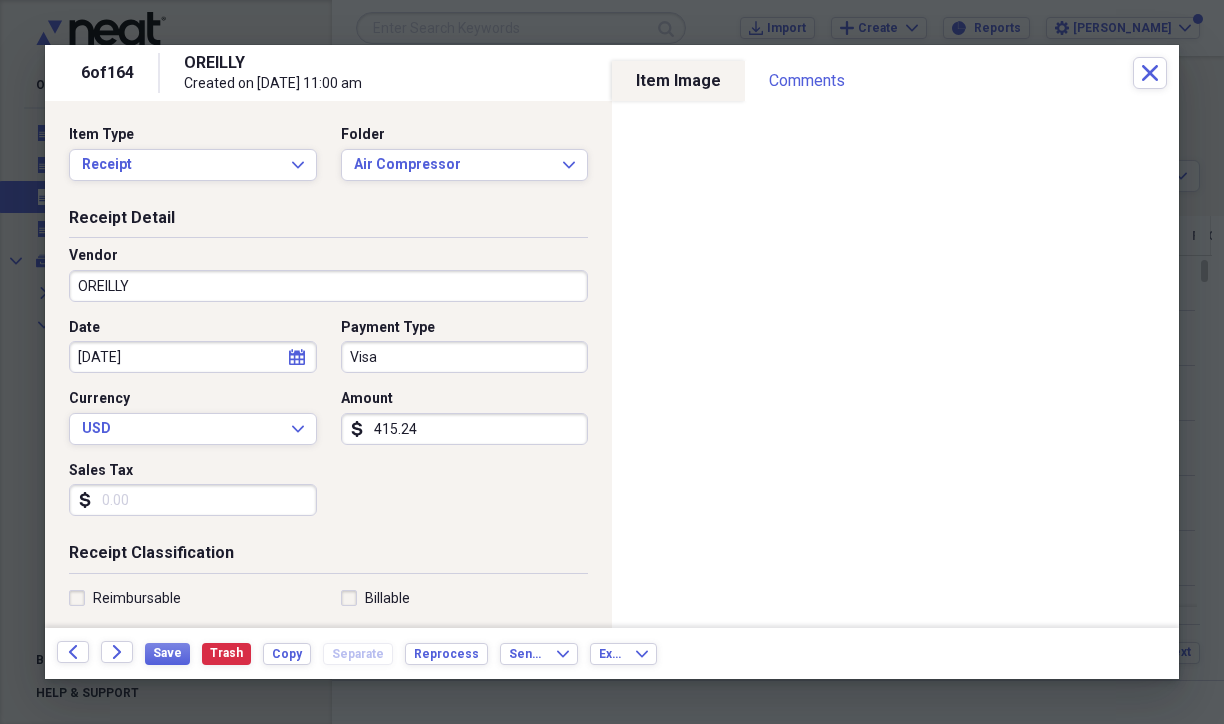 click on "415.24" at bounding box center [465, 429] 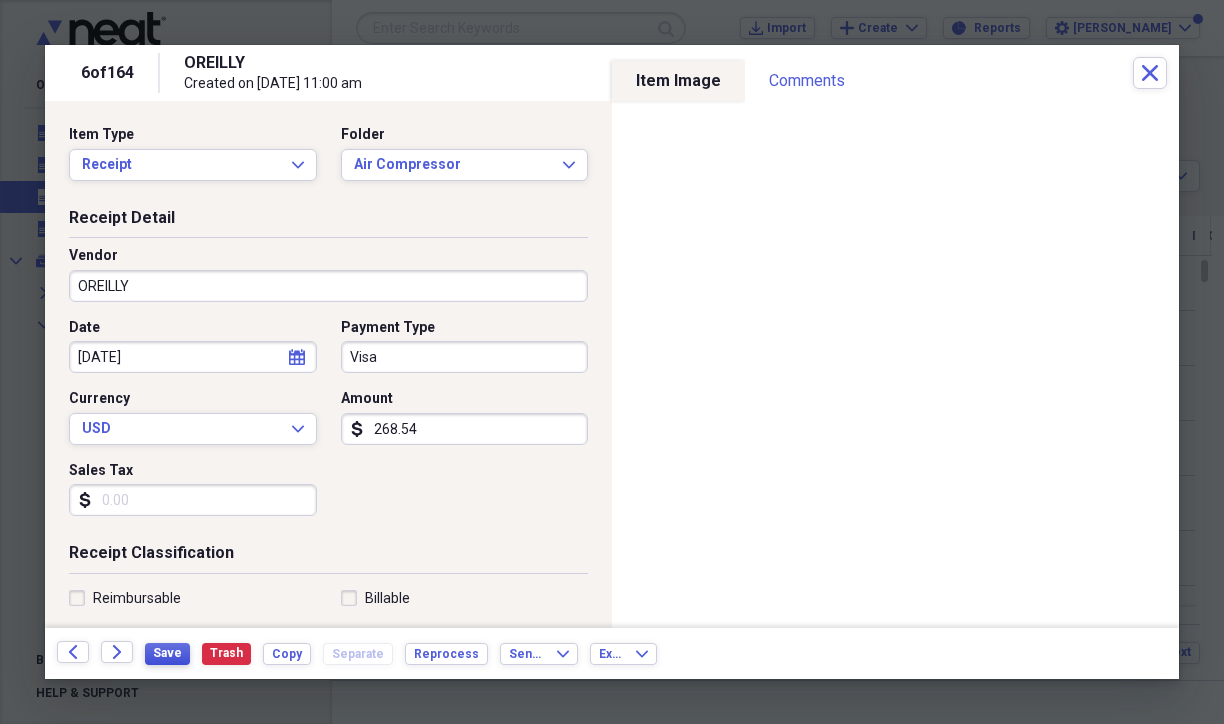 type on "268.54" 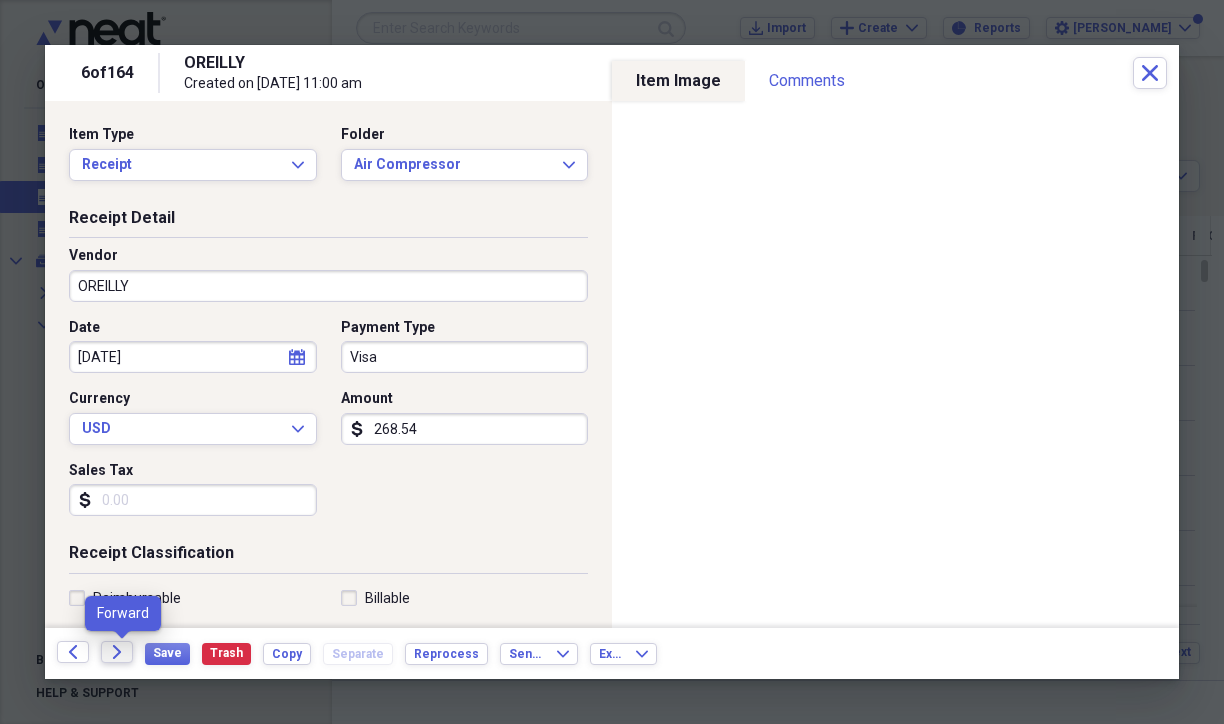 click on "Forward" 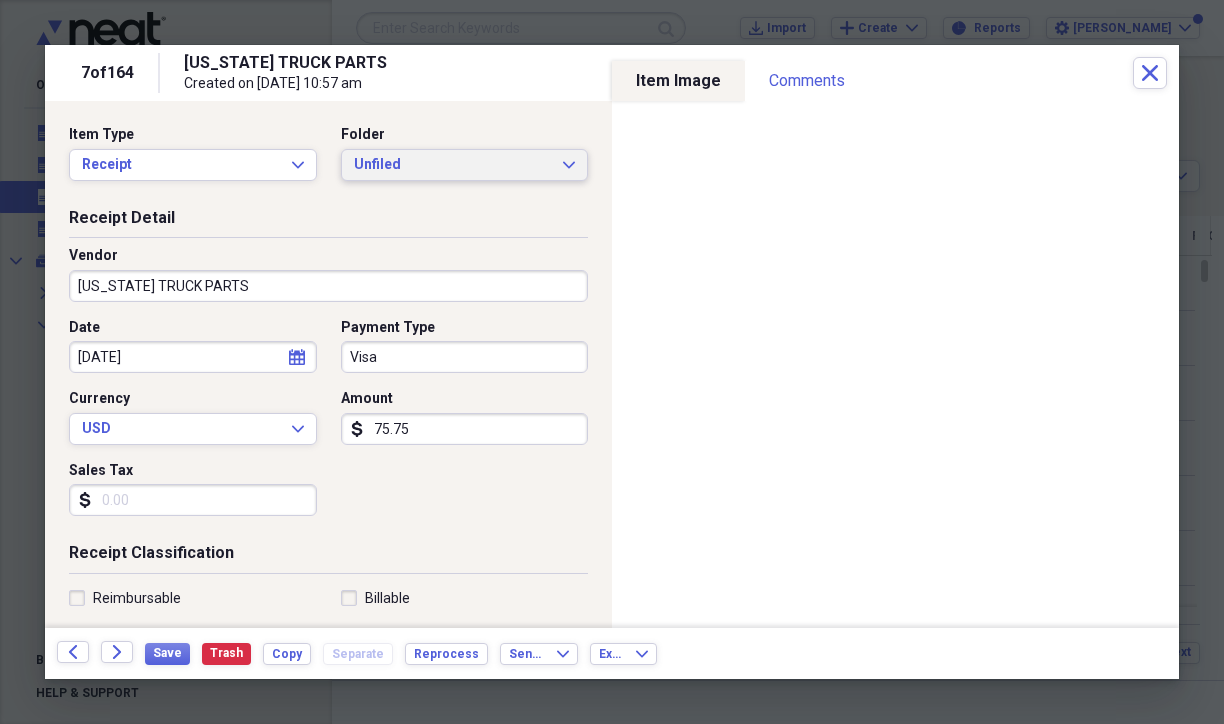 click on "Unfiled" at bounding box center [453, 165] 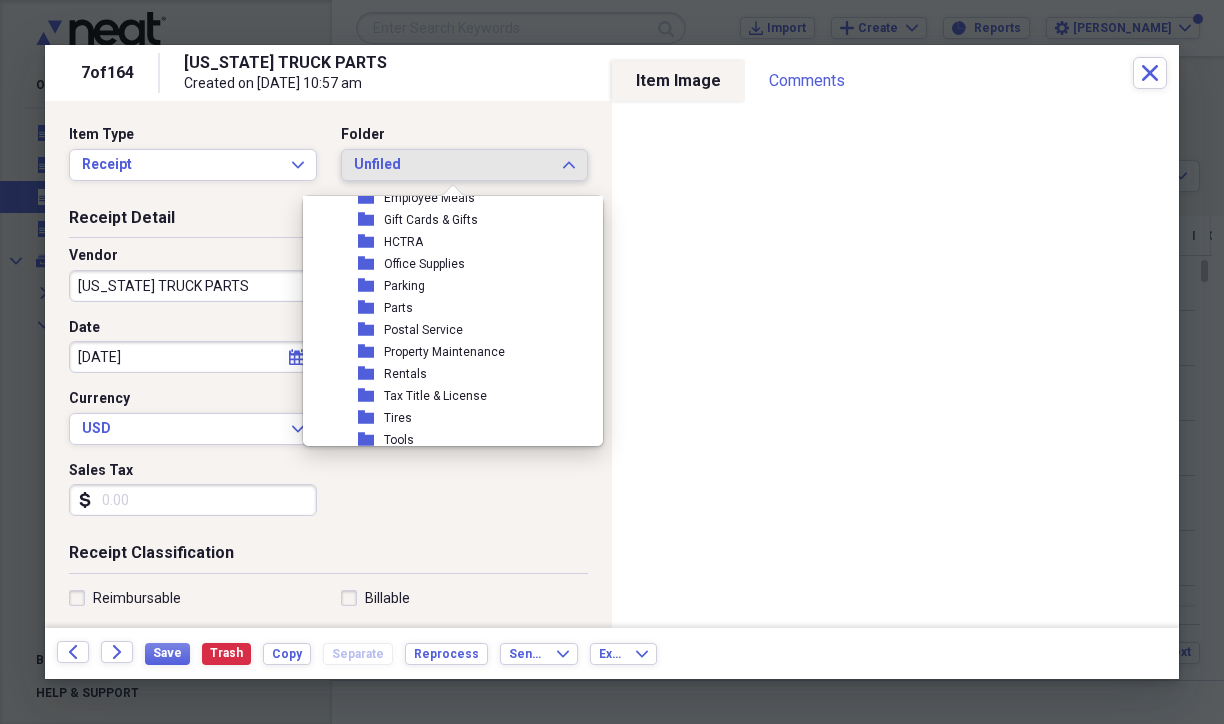 scroll, scrollTop: 300, scrollLeft: 0, axis: vertical 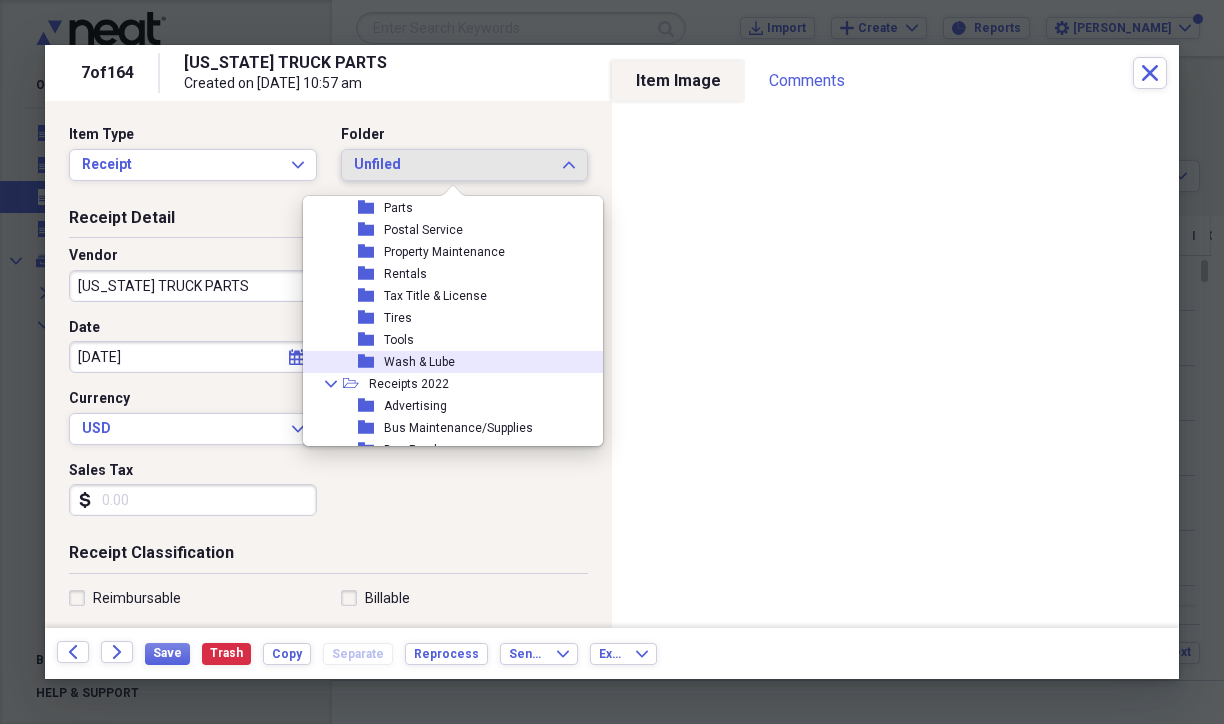 click on "Wash & Lube" at bounding box center (419, 362) 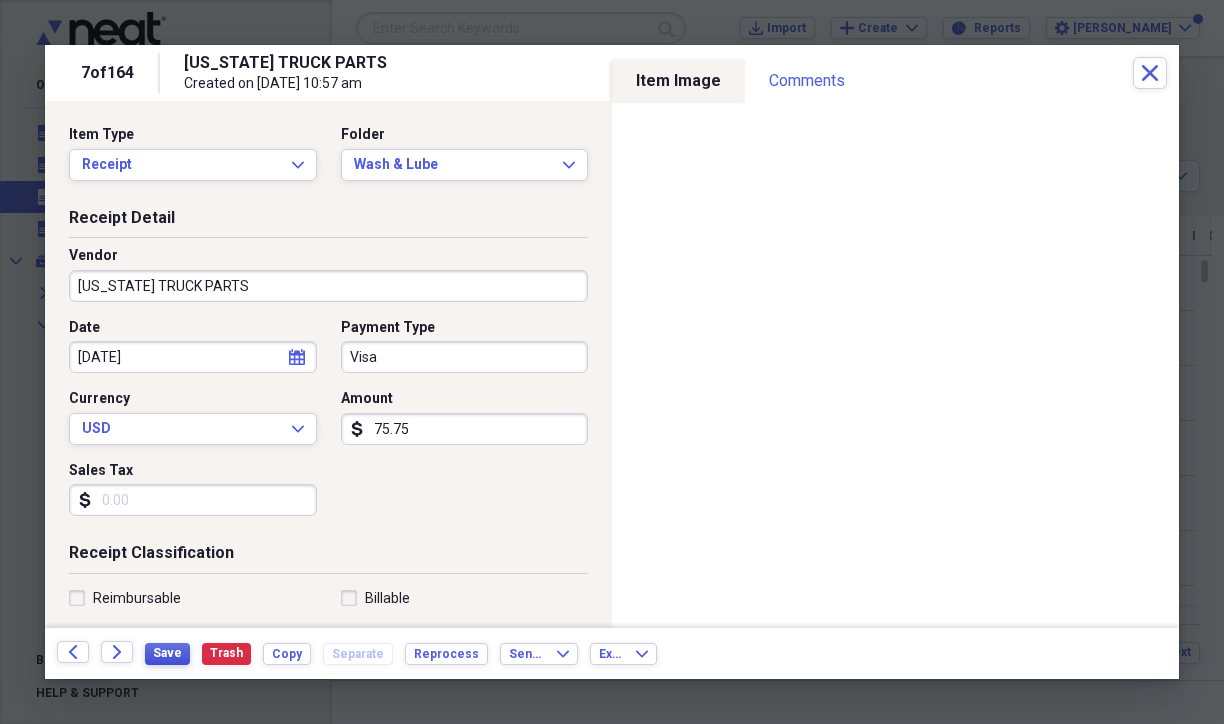 click on "Save" at bounding box center [167, 653] 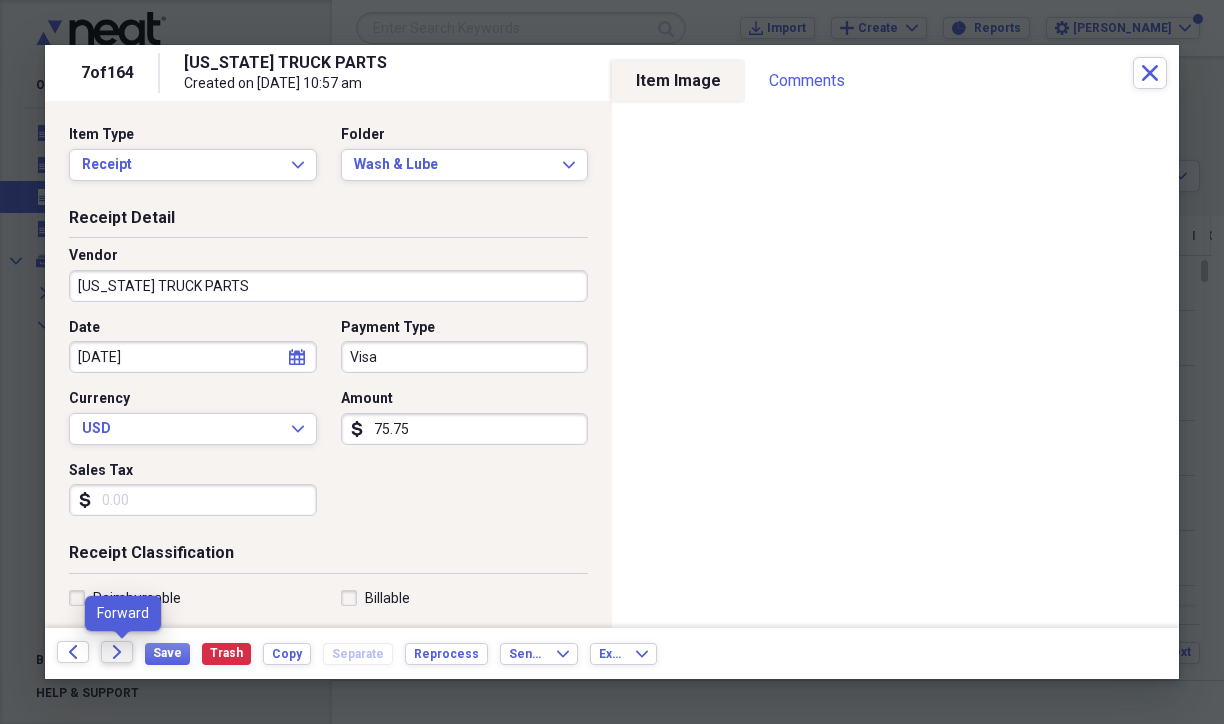 click on "Forward" 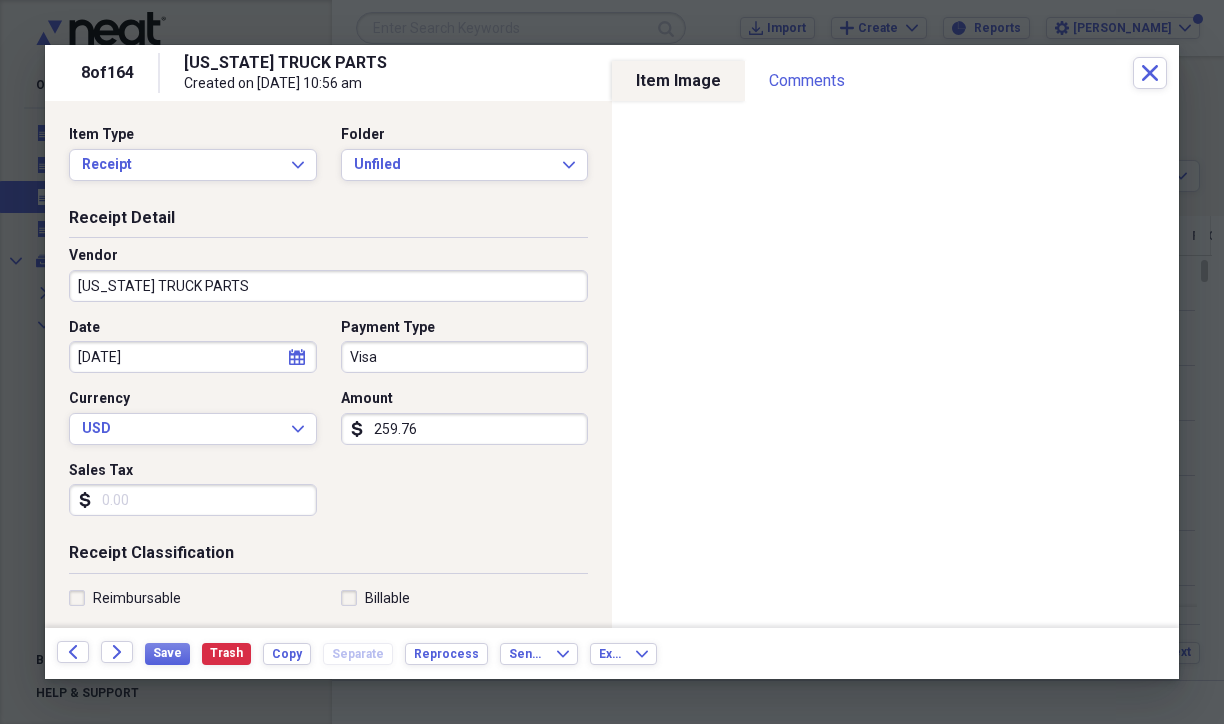 click on "Date [DATE] calendar Calendar Payment Type Visa Currency USD Expand Amount dollar-sign 259.76 Sales Tax dollar-sign" at bounding box center (328, 425) 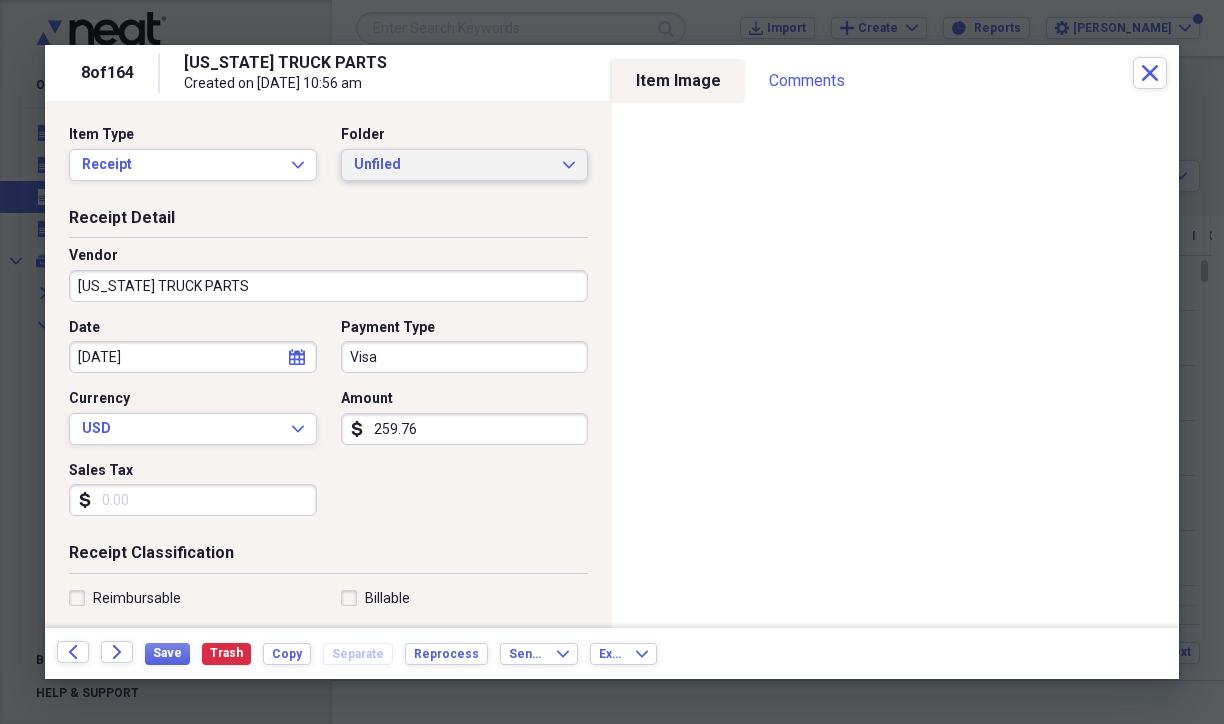 click on "Unfiled" at bounding box center (453, 165) 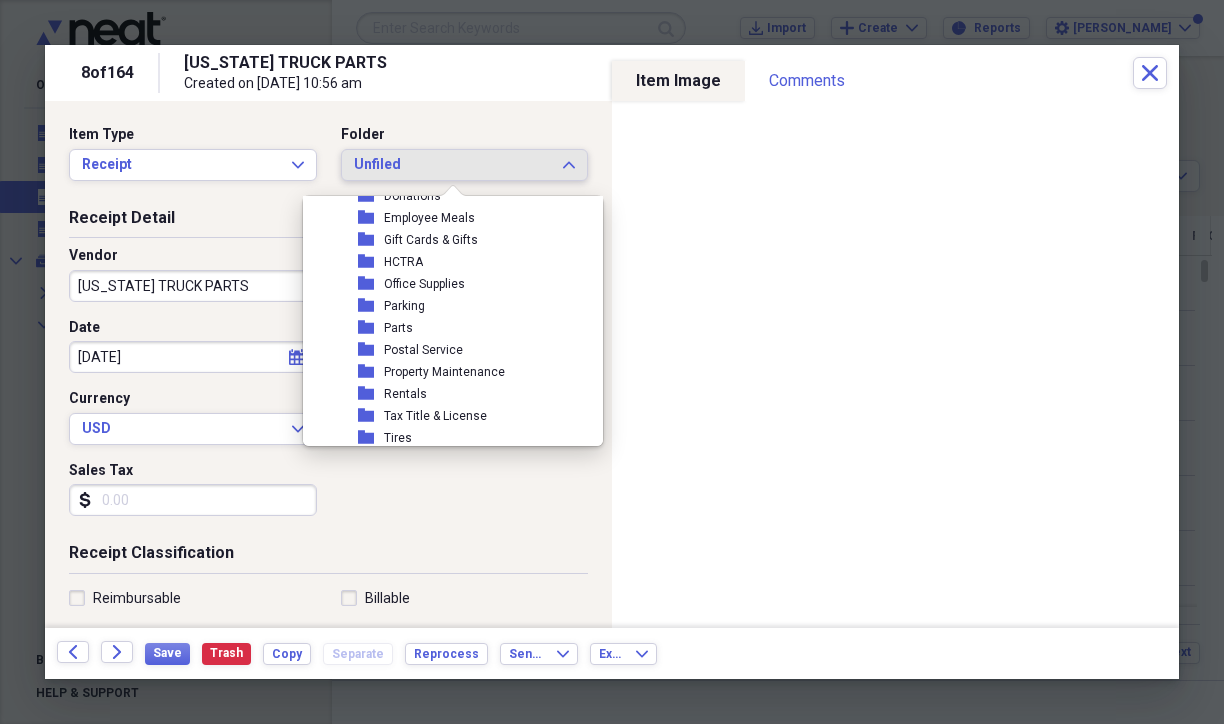 scroll, scrollTop: 200, scrollLeft: 0, axis: vertical 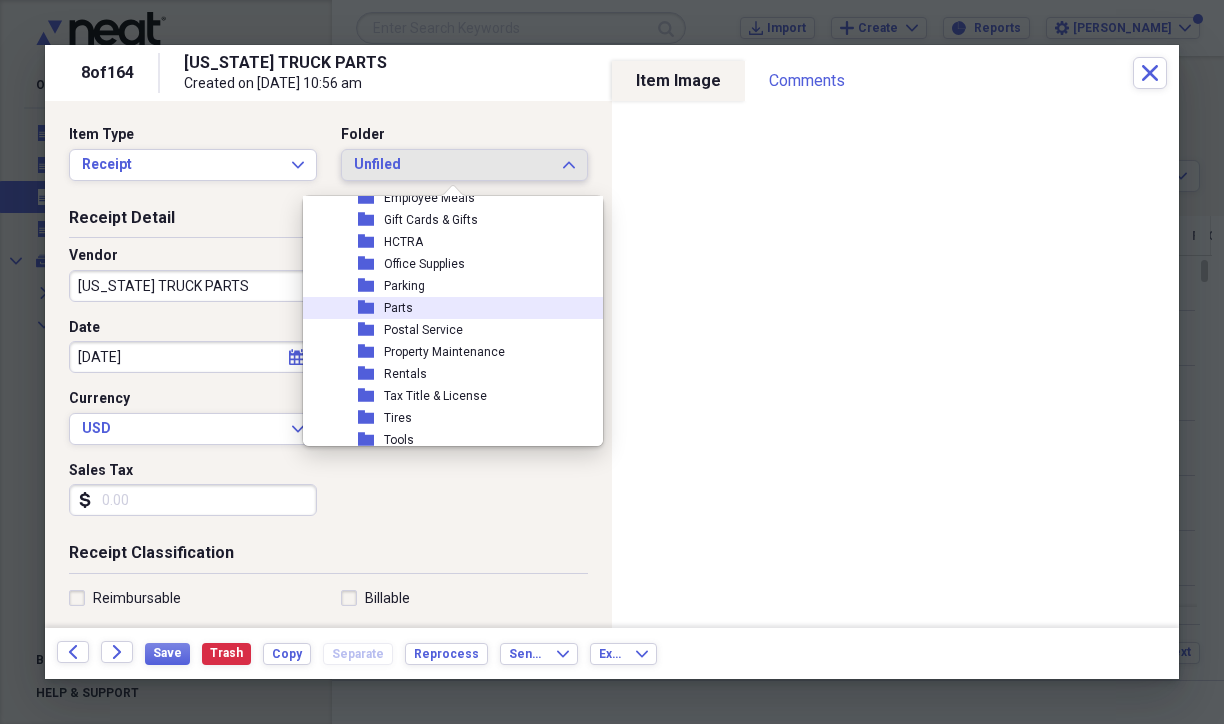 click on "Parts" at bounding box center [398, 308] 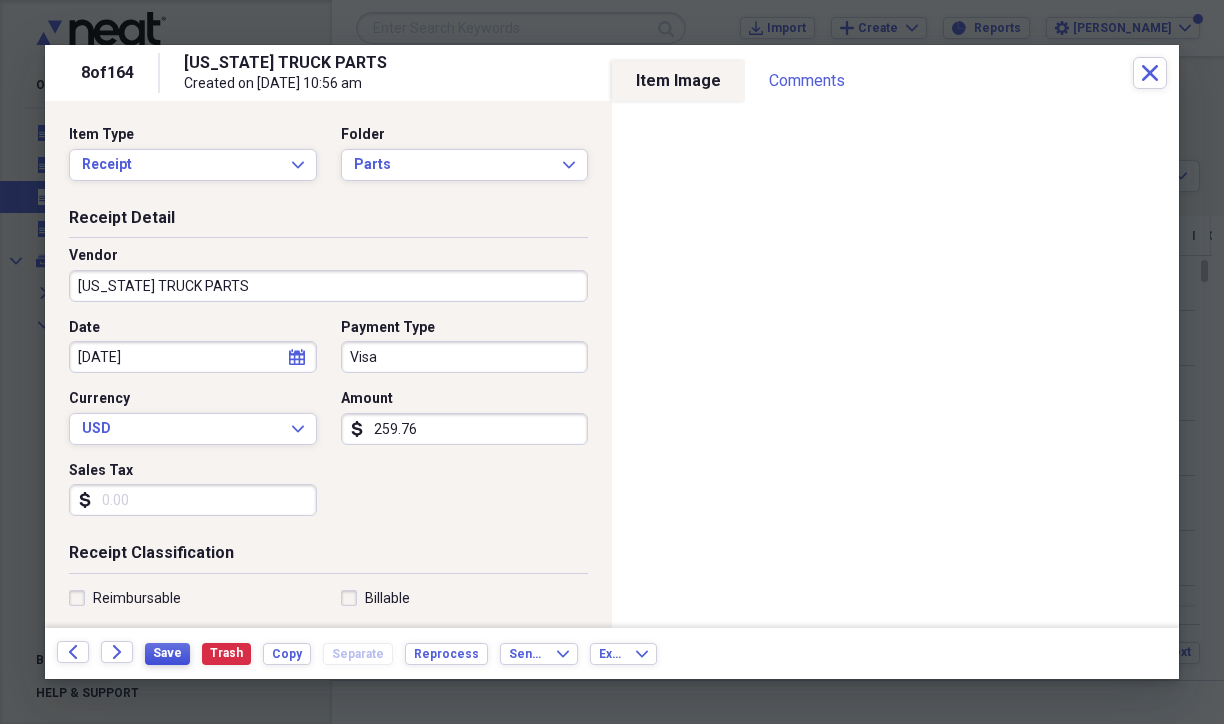 click on "Save" at bounding box center [167, 653] 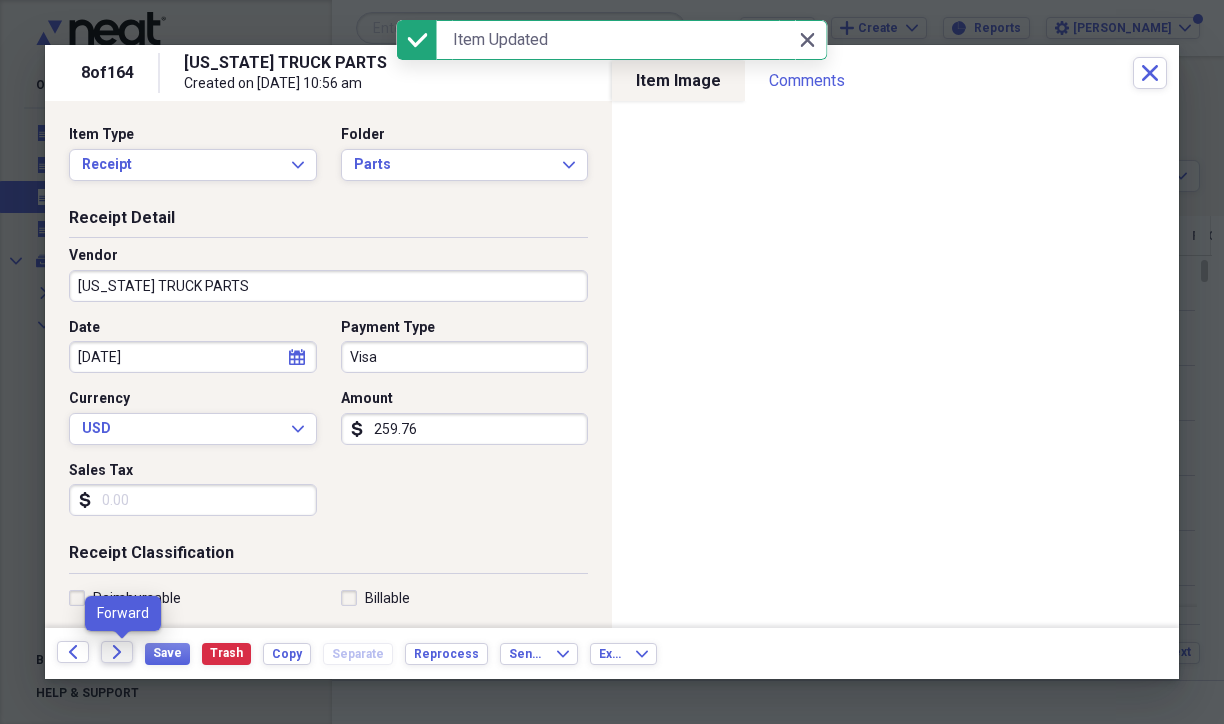 click on "Forward" 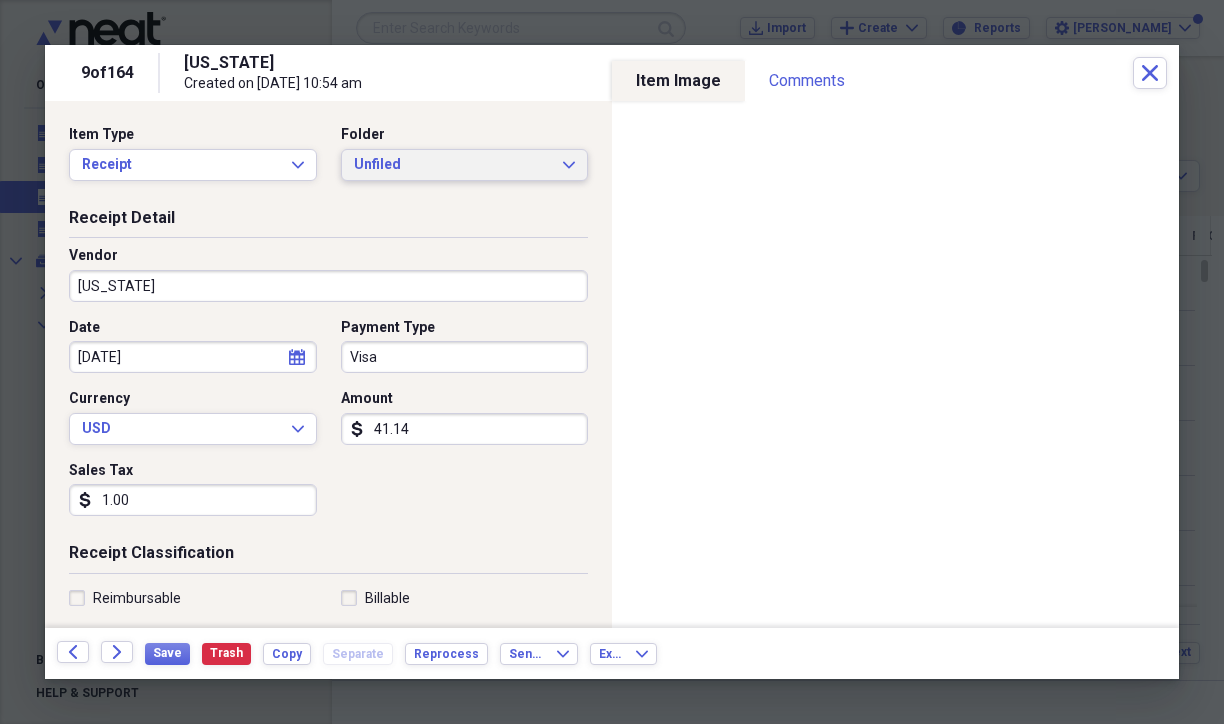 click on "Unfiled" at bounding box center [453, 165] 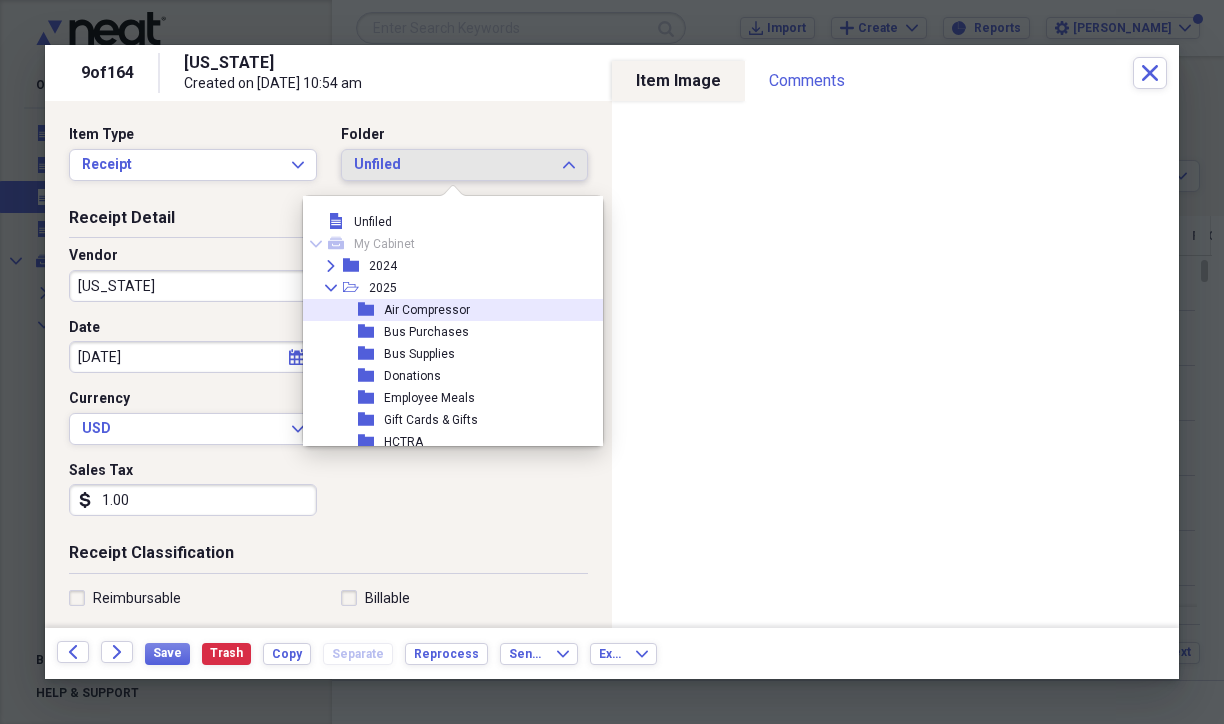 click on "Air Compressor" at bounding box center [427, 310] 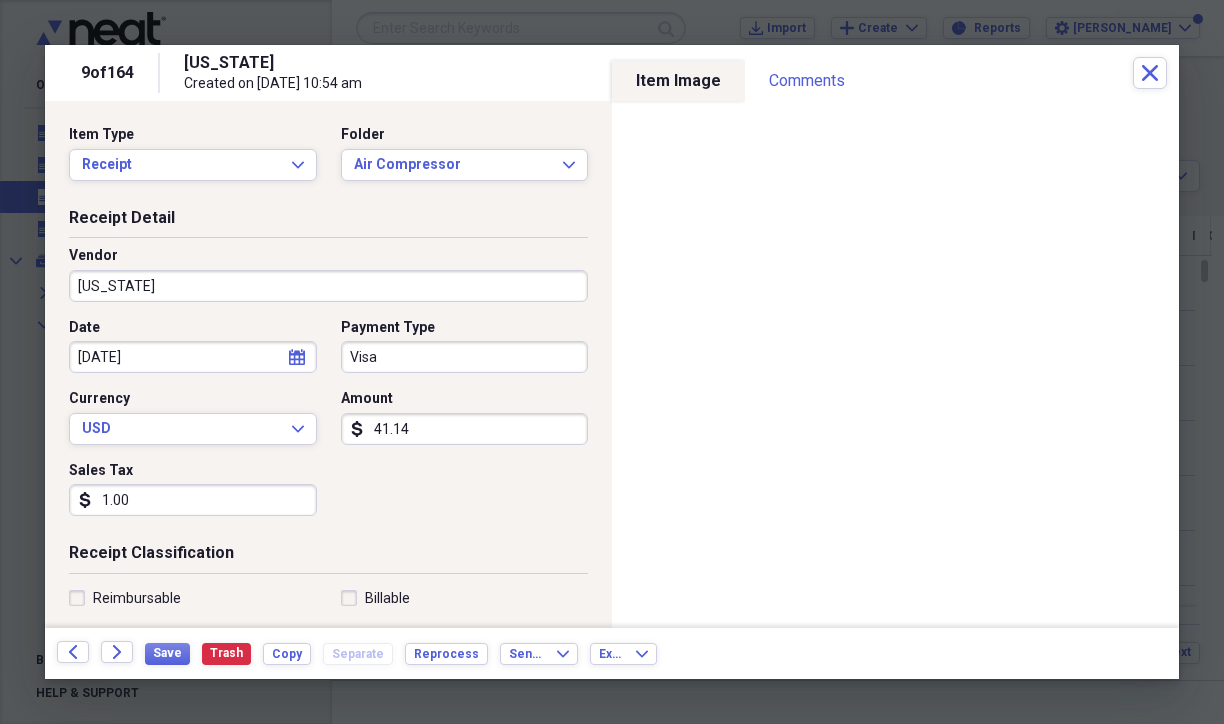 click on "[US_STATE]" at bounding box center [328, 286] 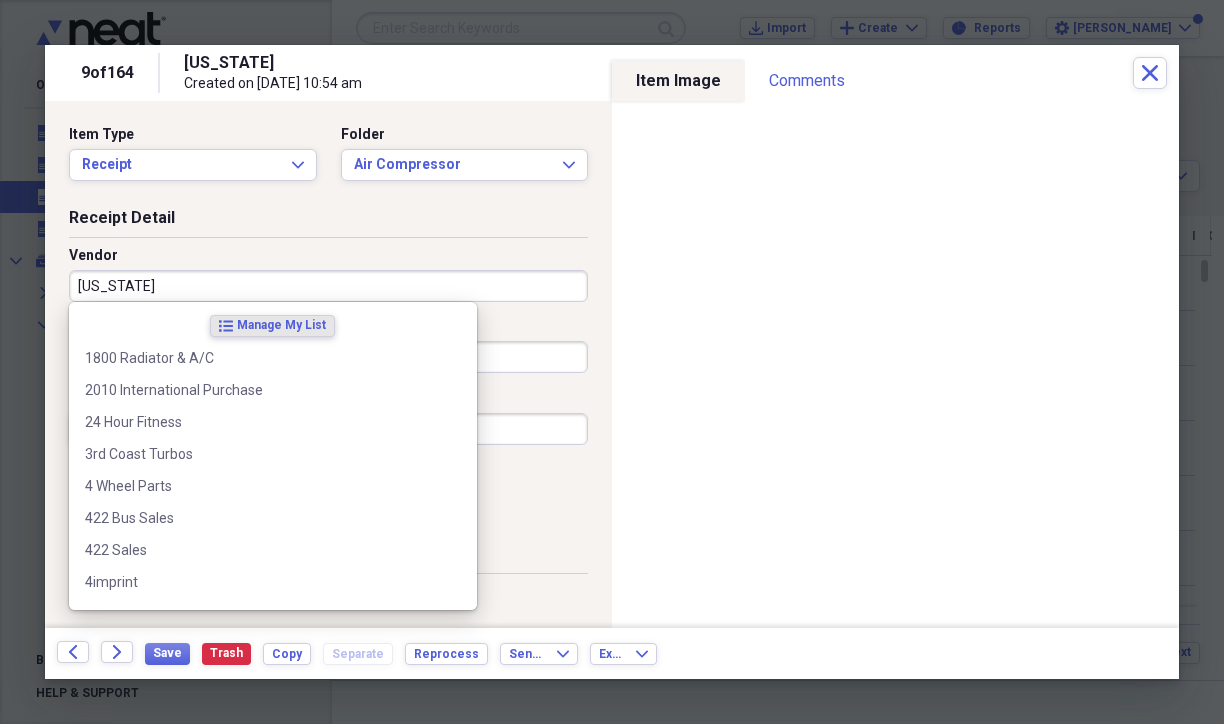 click on "[US_STATE]" at bounding box center (328, 286) 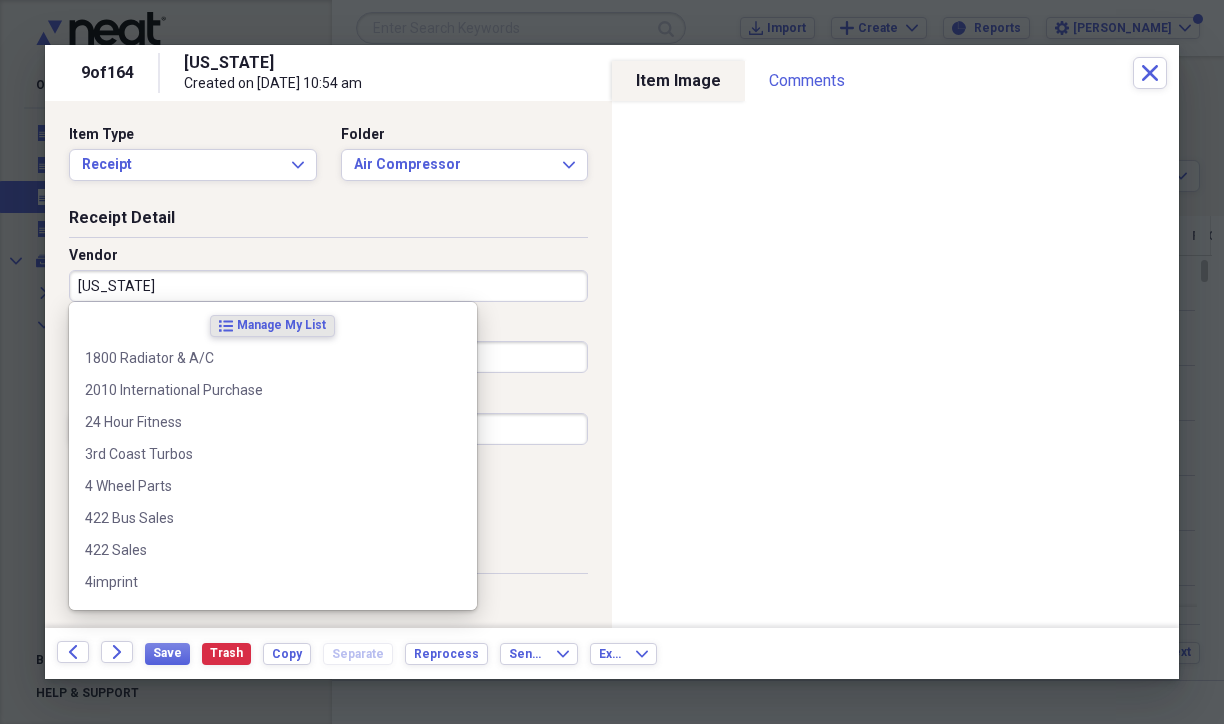 click on "[US_STATE]" at bounding box center (328, 286) 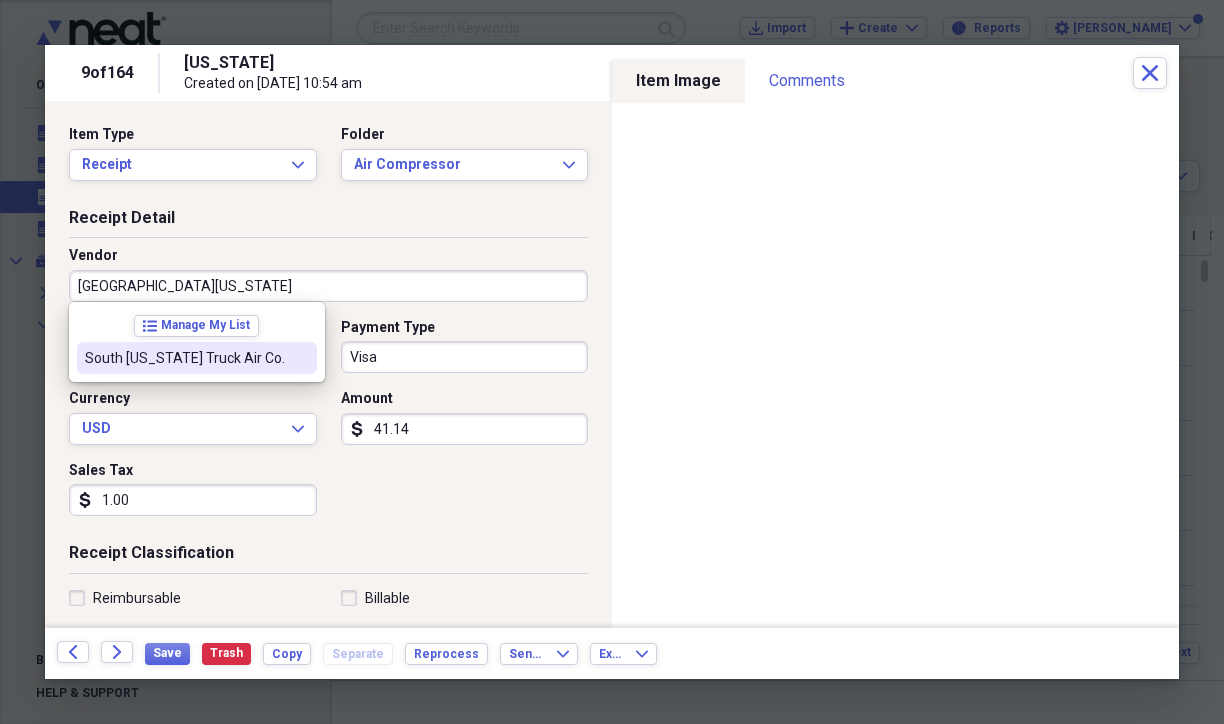 click on "South [US_STATE] Truck Air Co." at bounding box center [185, 358] 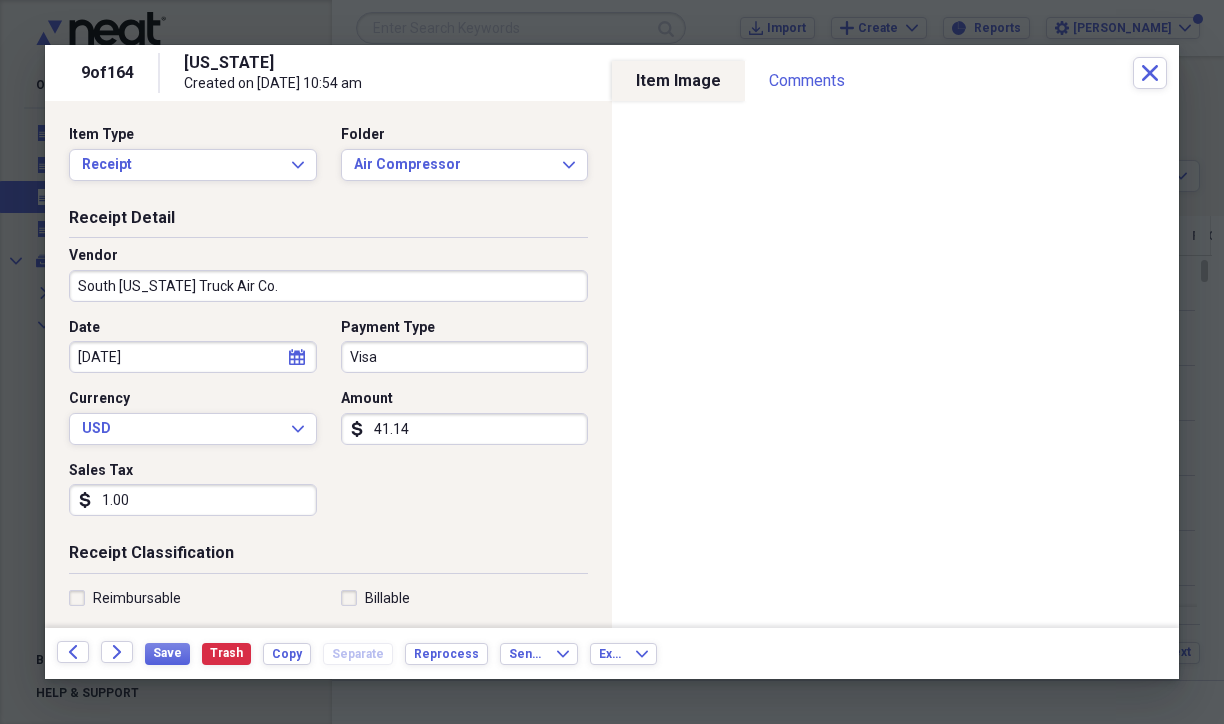 type on "General Retail" 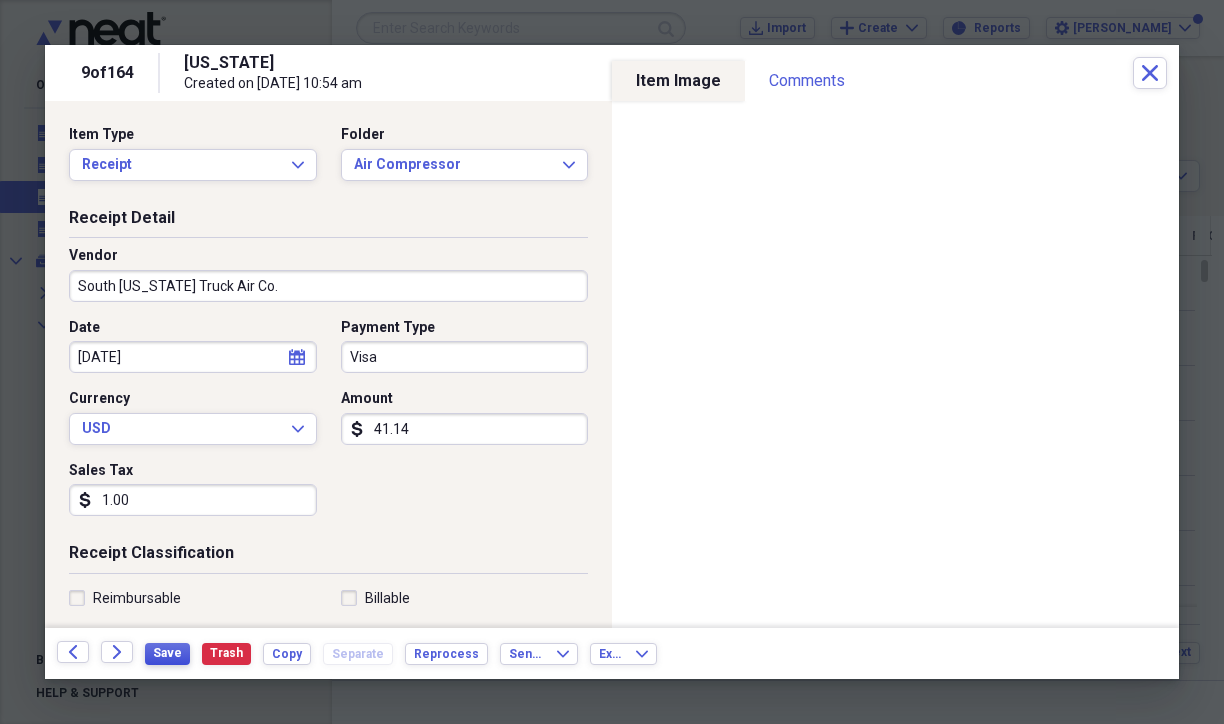 click on "Save" at bounding box center [167, 653] 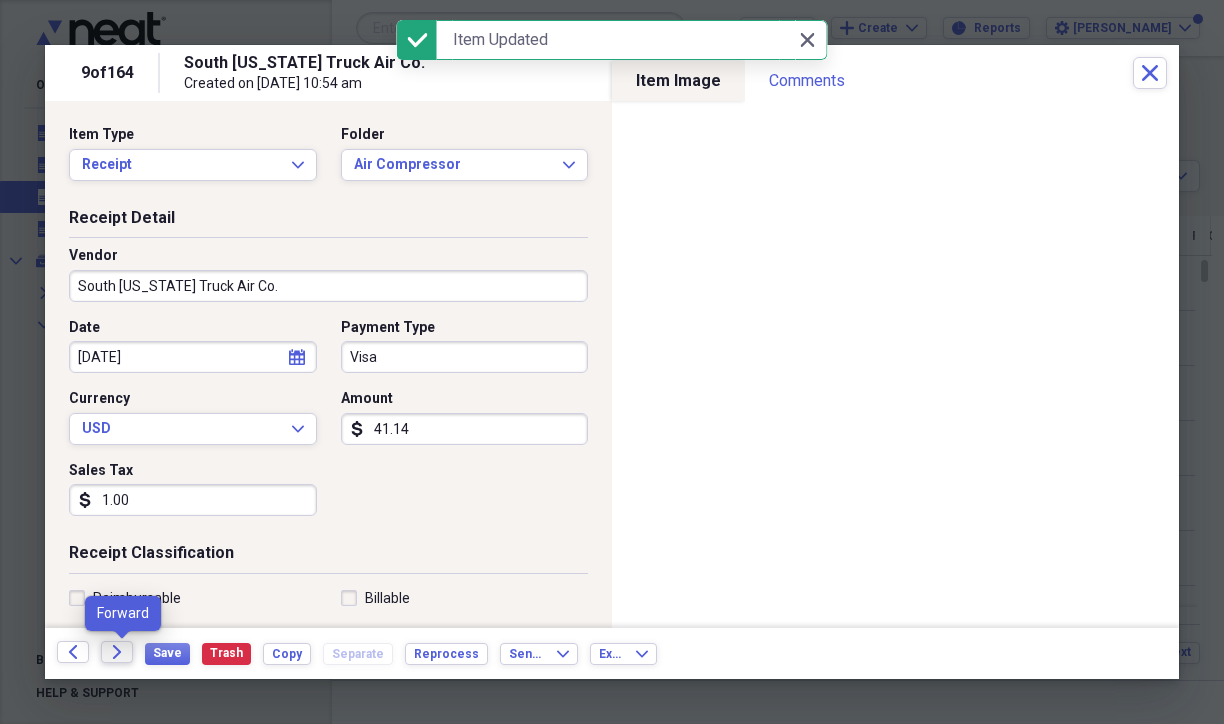 click on "Forward" 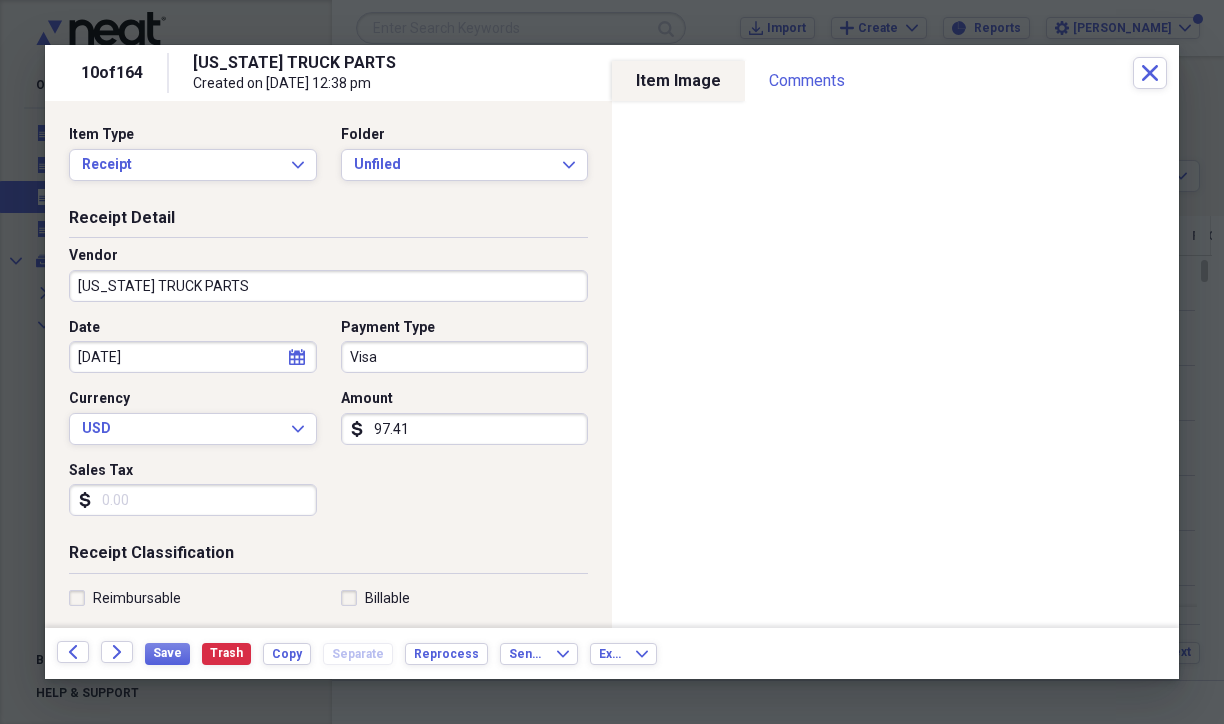 click on "Date [DATE] calendar Calendar Payment Type Visa Currency USD Expand Amount dollar-sign 97.41 Sales Tax dollar-sign" at bounding box center (328, 425) 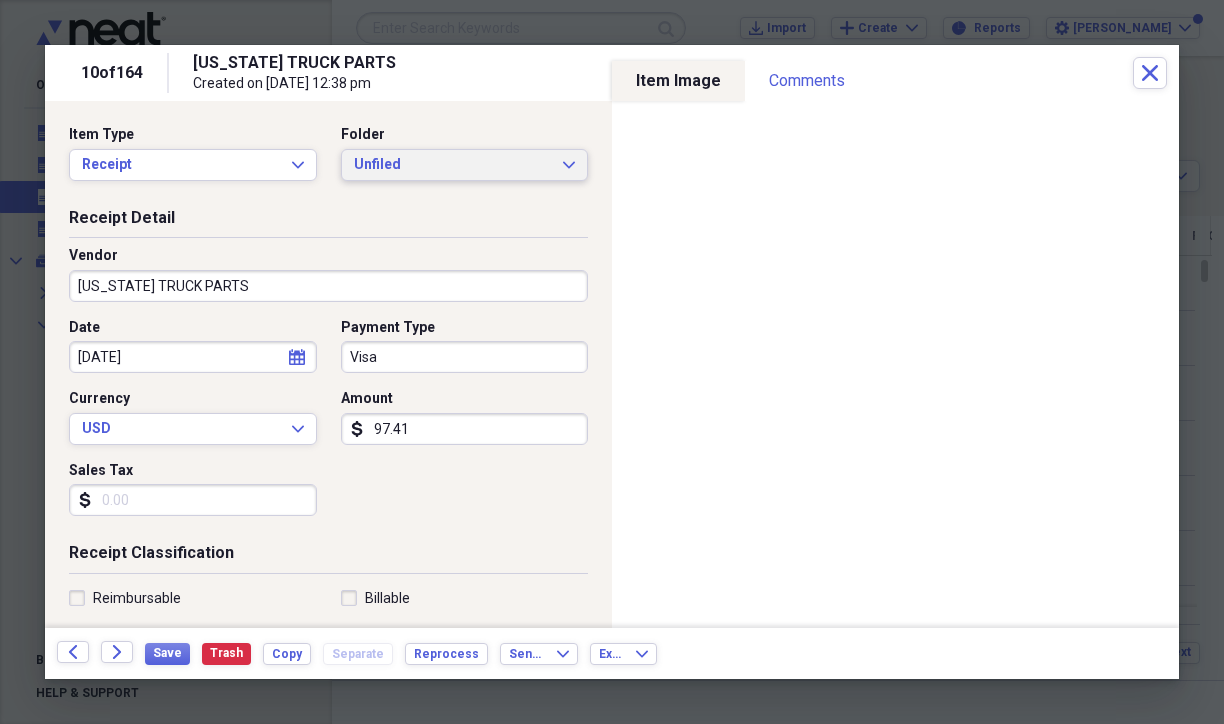 click on "Unfiled" at bounding box center (453, 165) 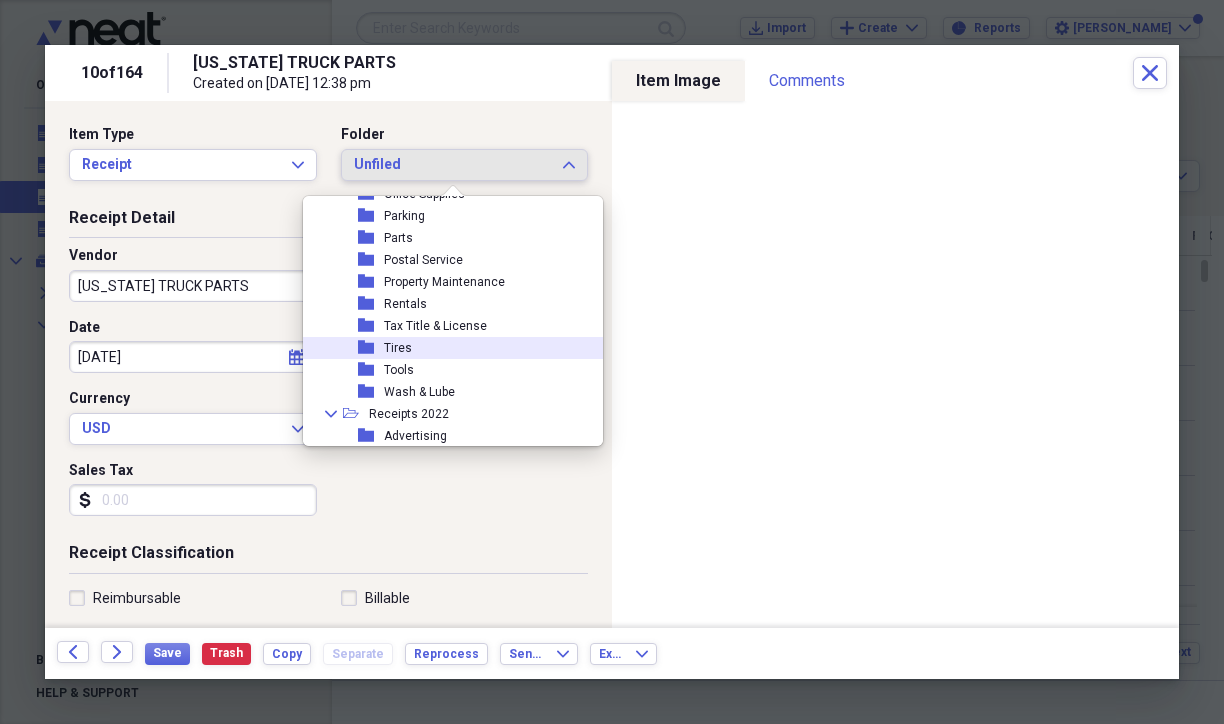 scroll, scrollTop: 300, scrollLeft: 0, axis: vertical 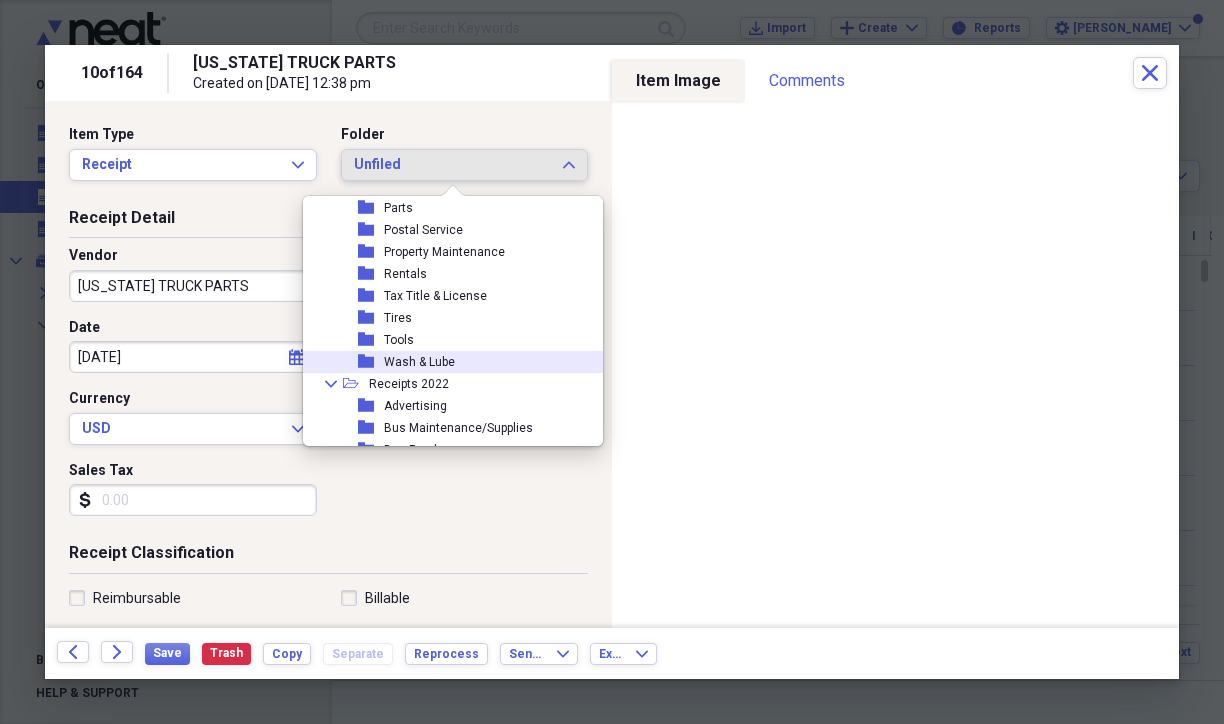 click on "Wash & Lube" at bounding box center (419, 362) 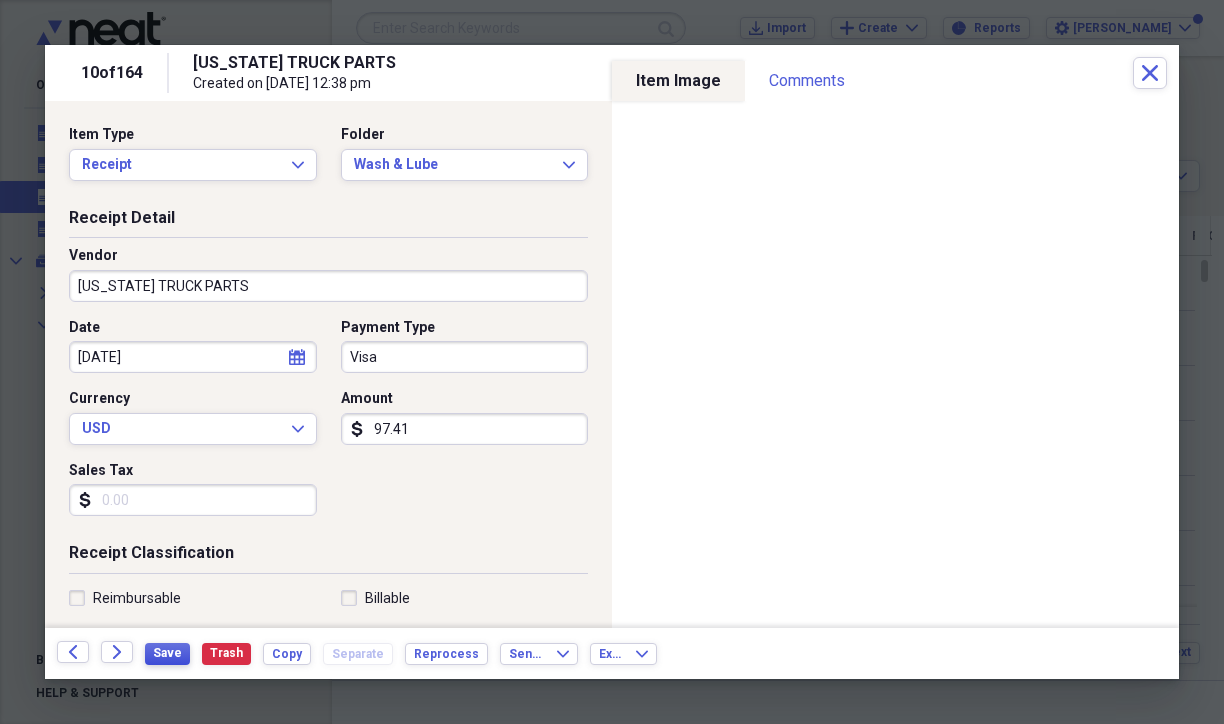 click on "Save" at bounding box center [167, 653] 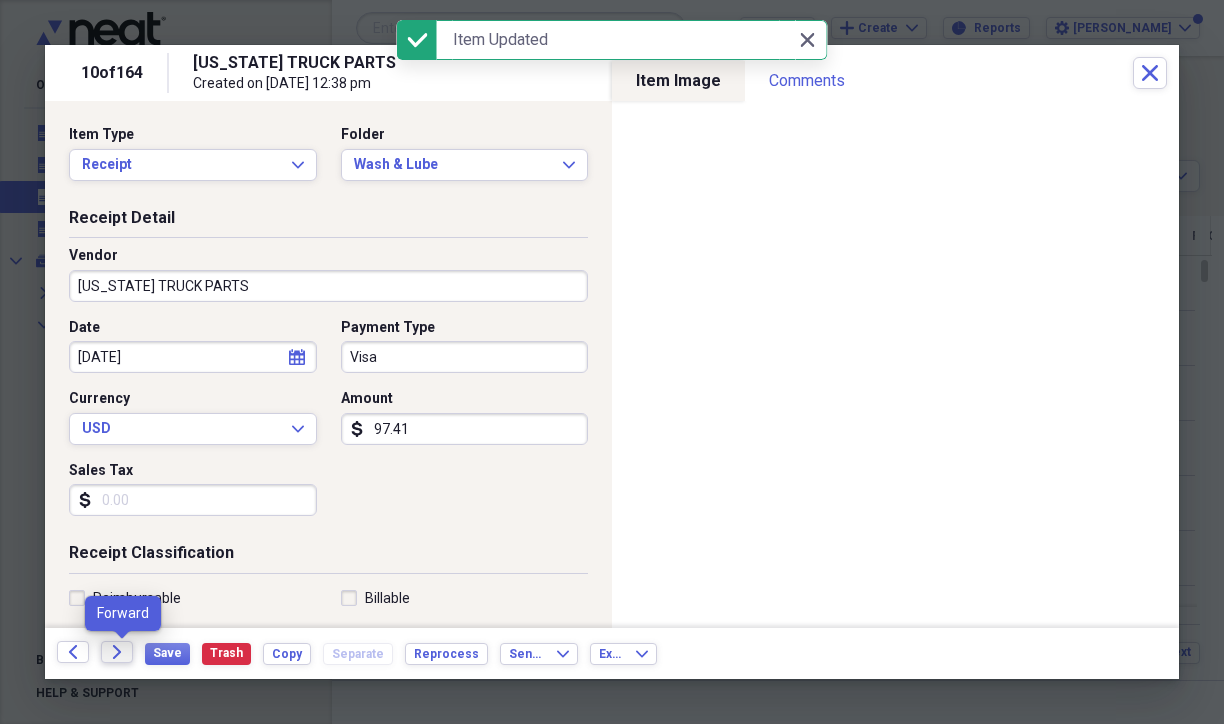 click on "Forward" 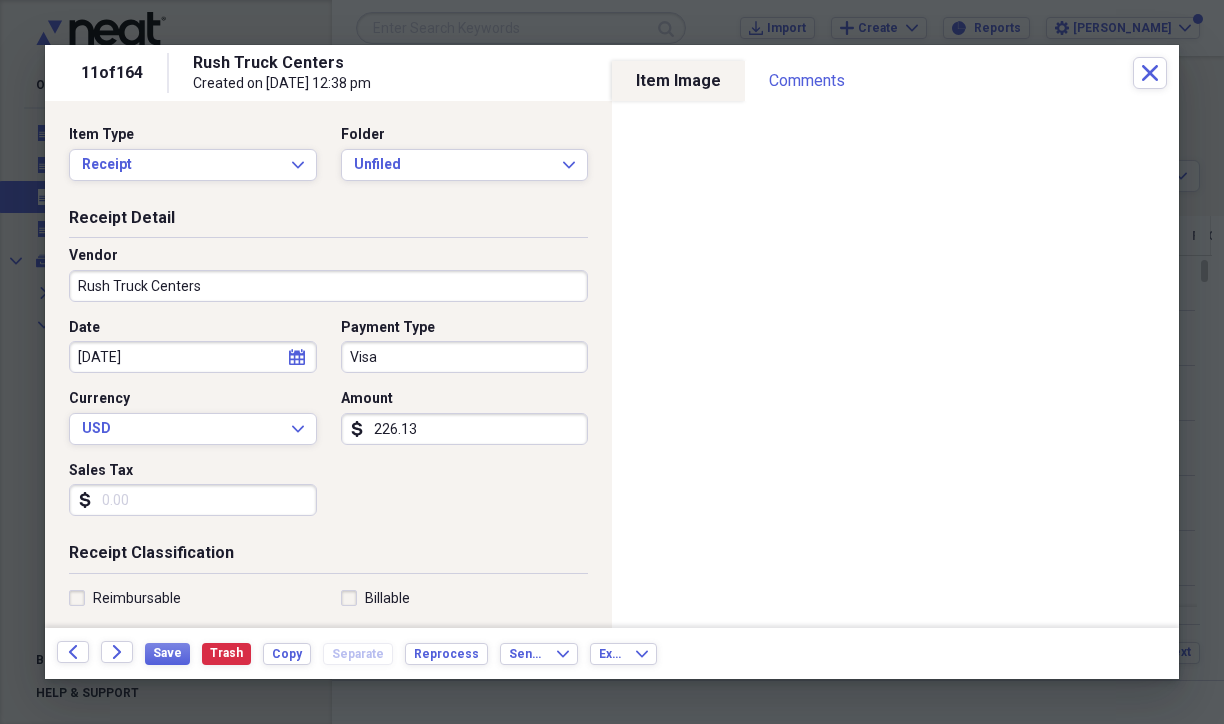 click on "Date [DATE] calendar Calendar Payment Type Visa Currency USD Expand Amount dollar-sign 226.13 Sales Tax dollar-sign" at bounding box center [328, 425] 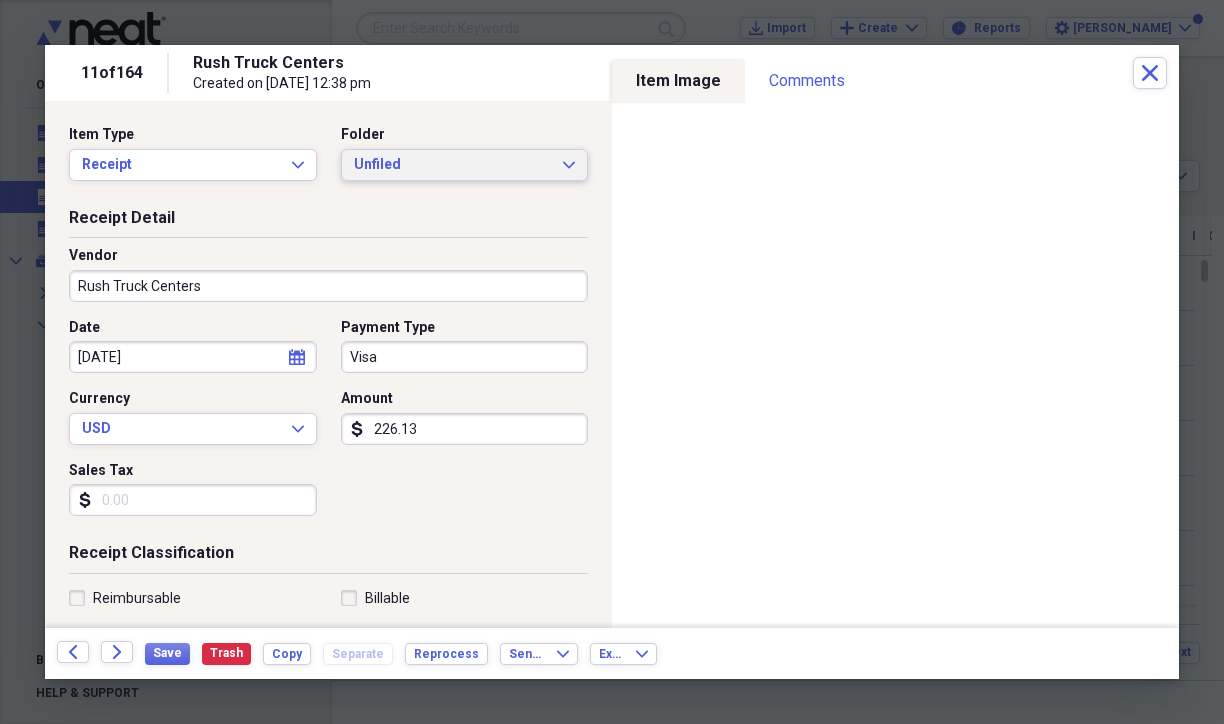 click on "Unfiled" at bounding box center (453, 165) 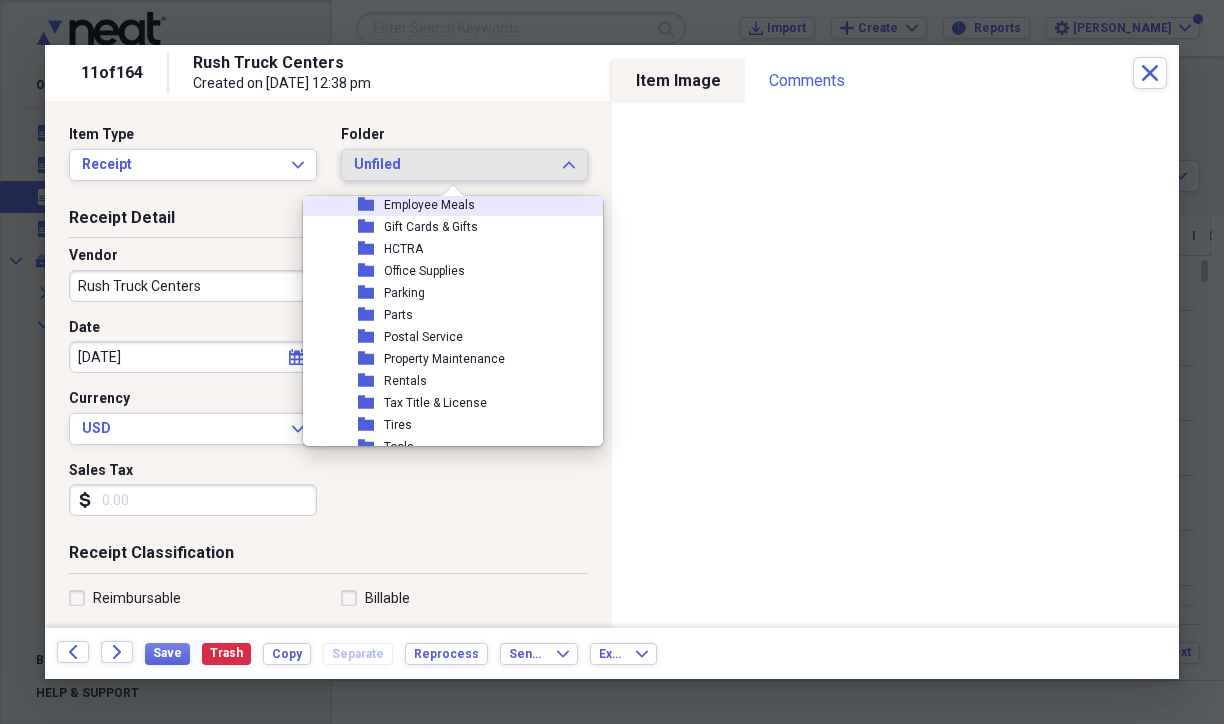 scroll, scrollTop: 300, scrollLeft: 0, axis: vertical 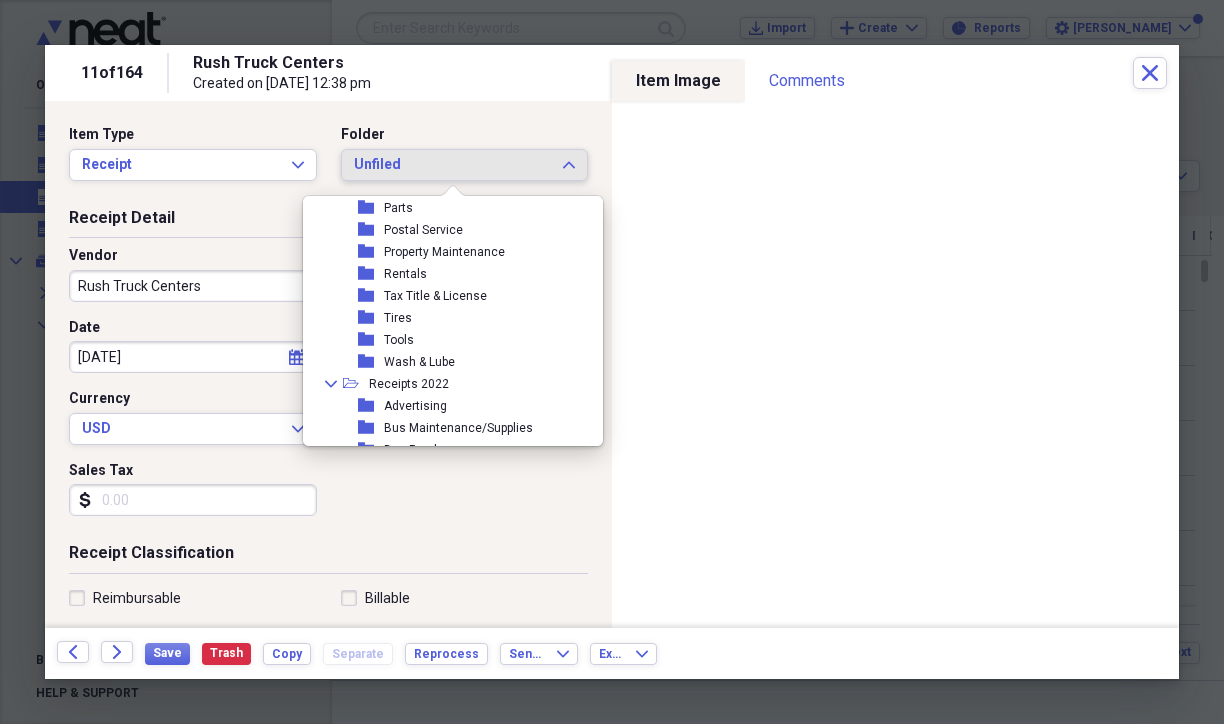 click on "Wash & Lube" at bounding box center [419, 362] 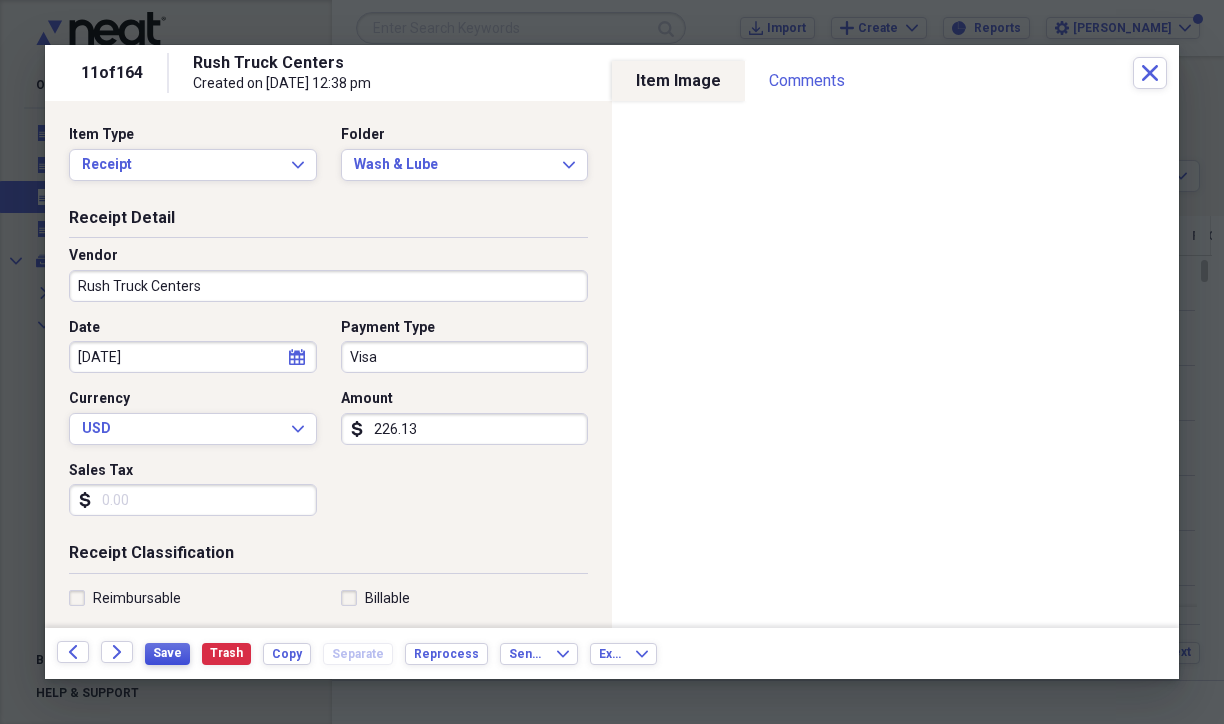 click on "Save" at bounding box center (167, 653) 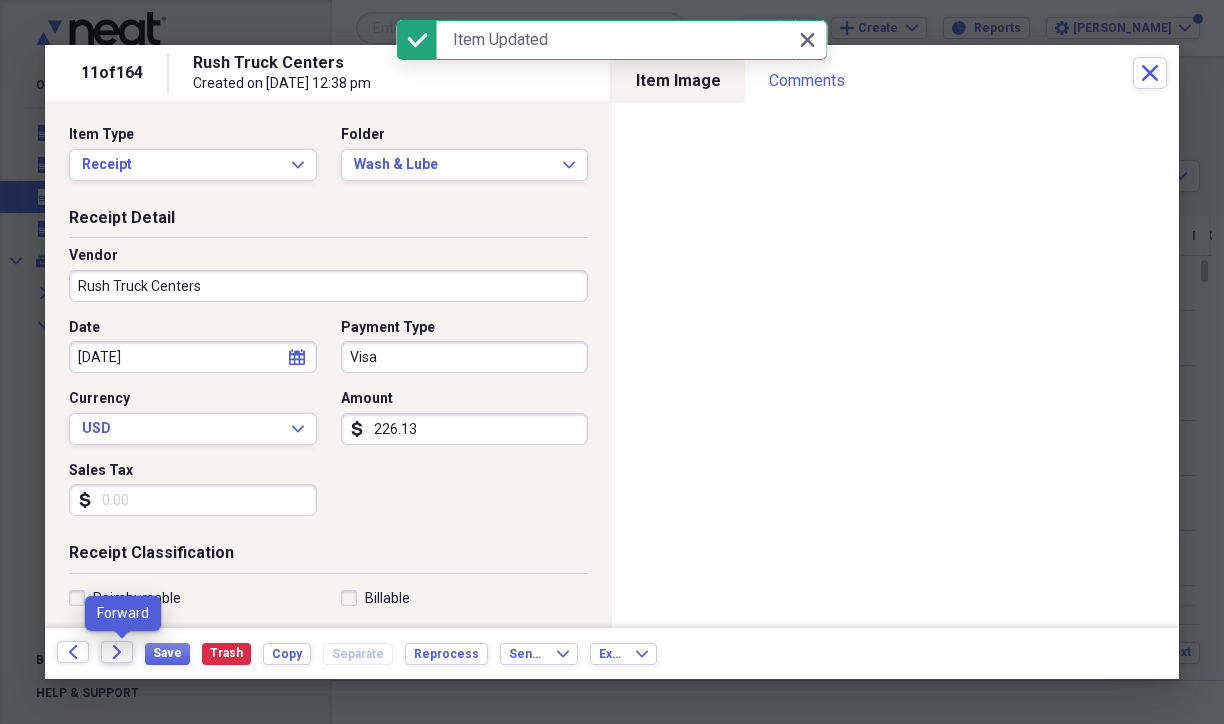 click on "Forward" 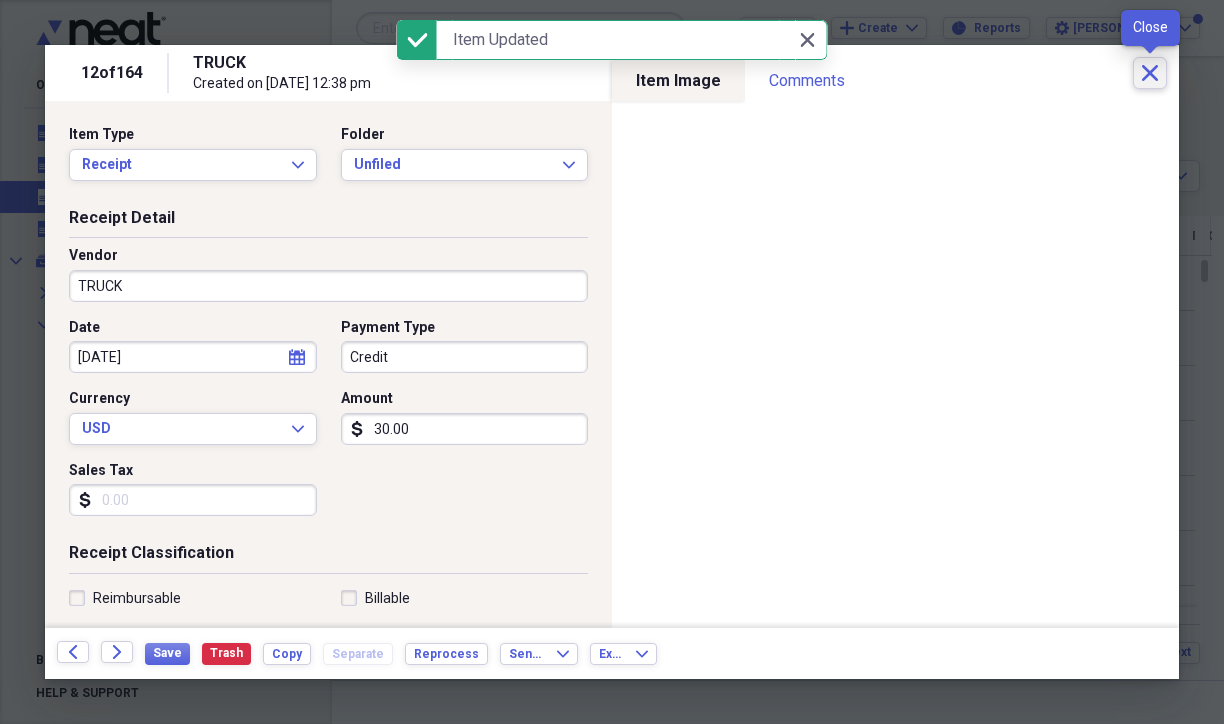 click on "Close" 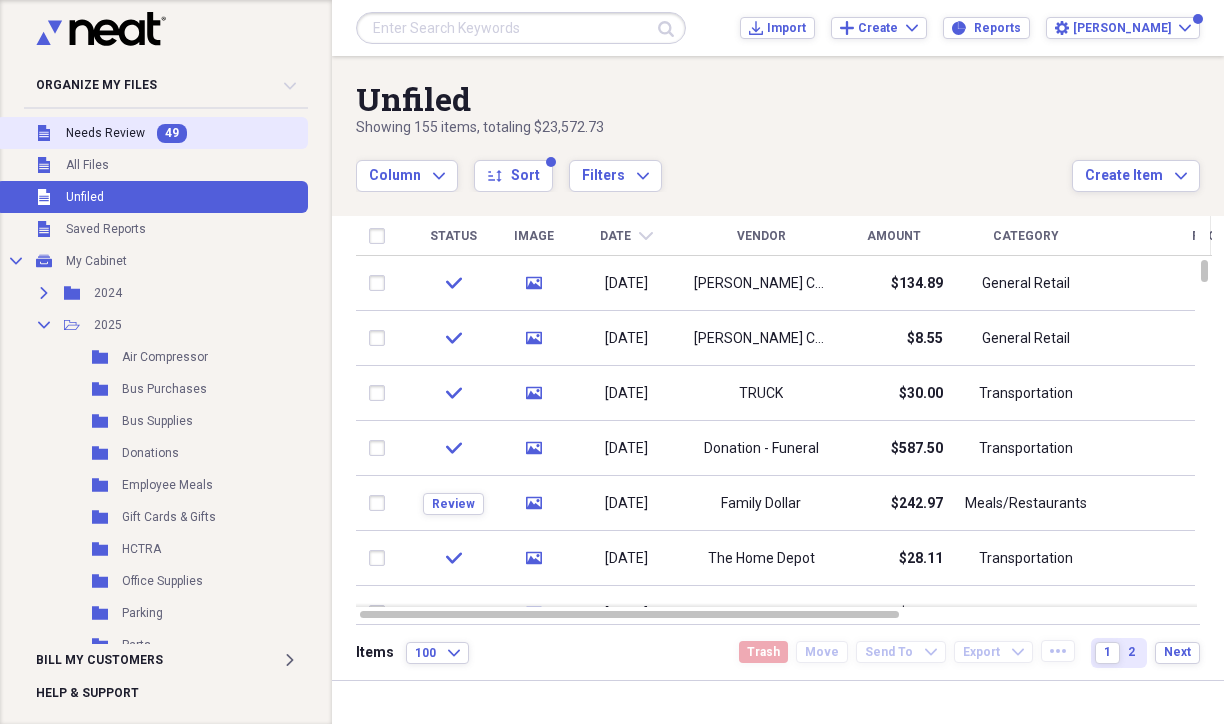 click on "Unfiled Needs Review 49" at bounding box center [152, 133] 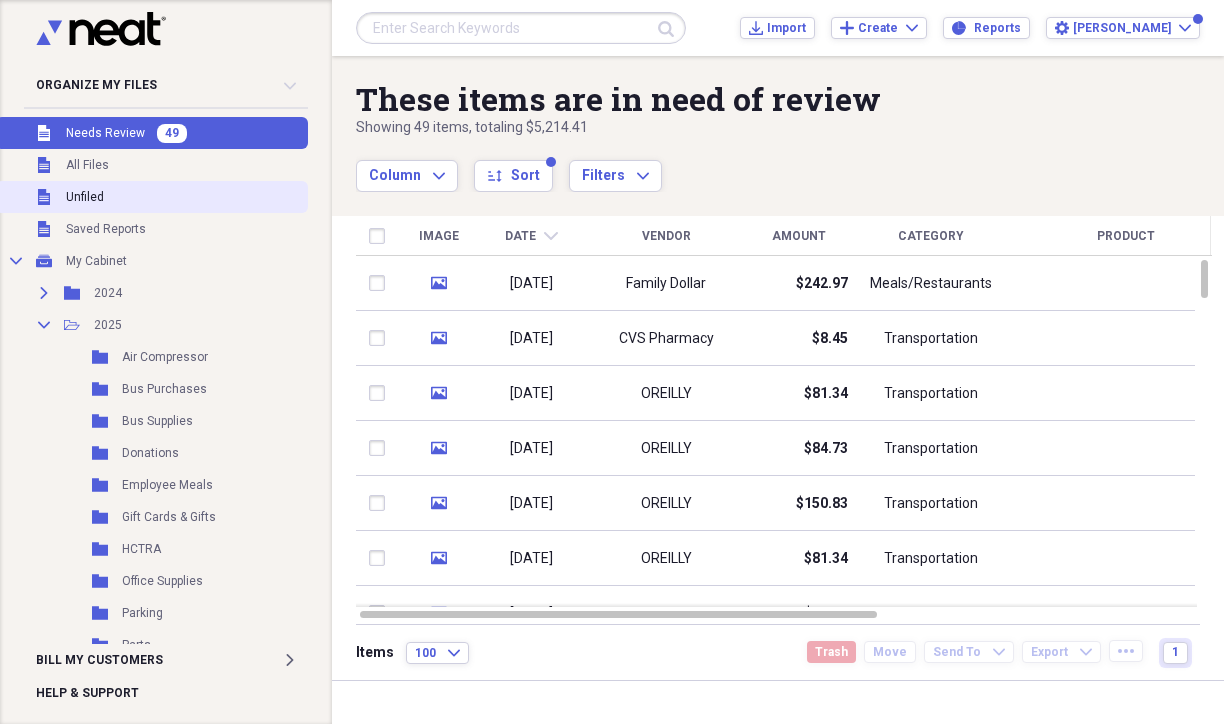 click on "Unfiled Unfiled" at bounding box center (152, 197) 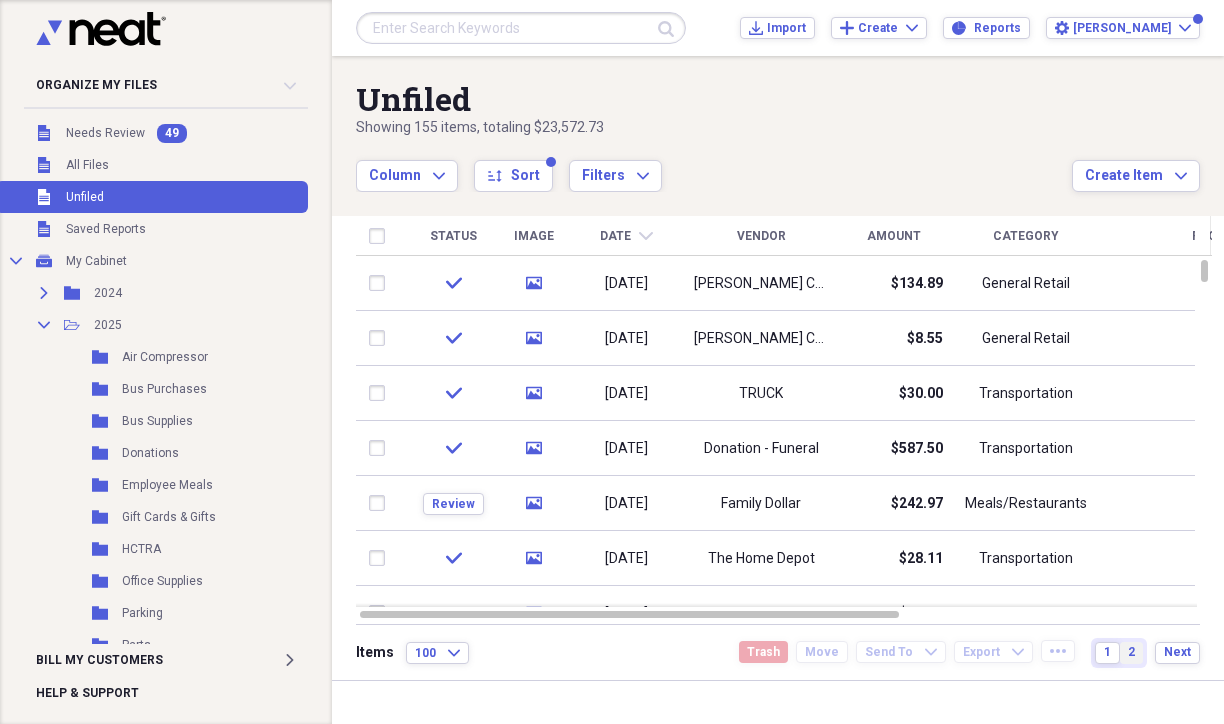 click on "2" at bounding box center [1131, 653] 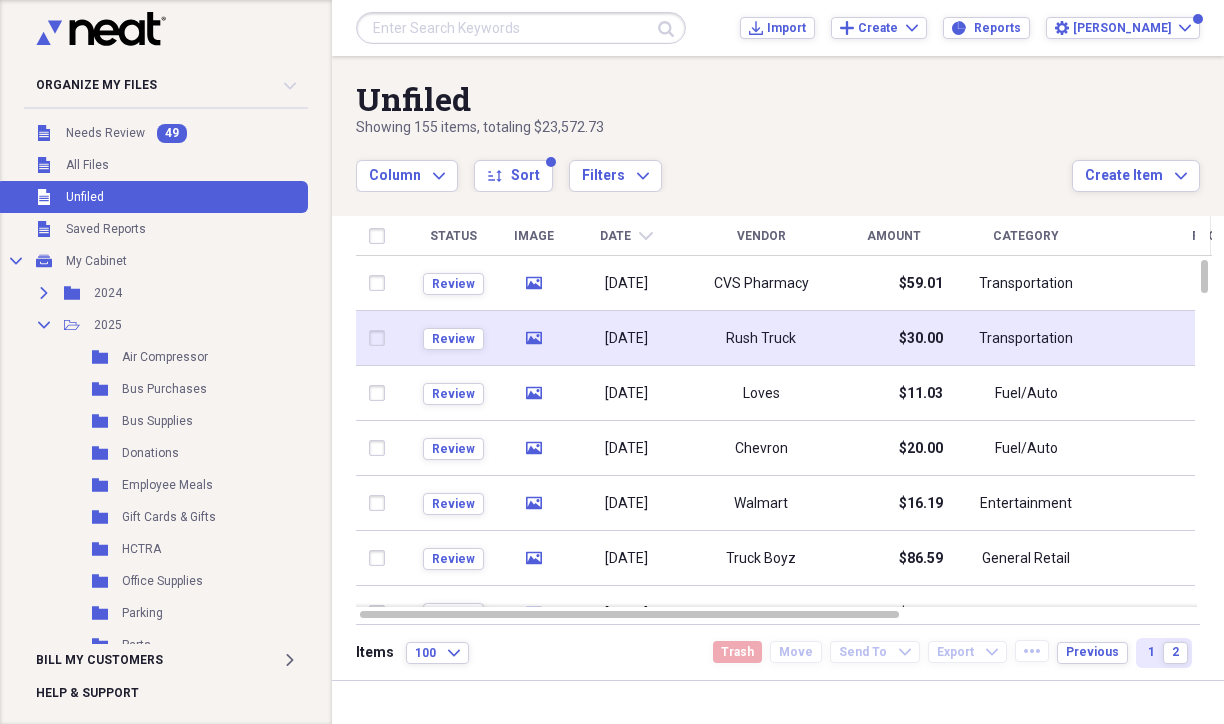 click on "Rush Truck" at bounding box center (761, 338) 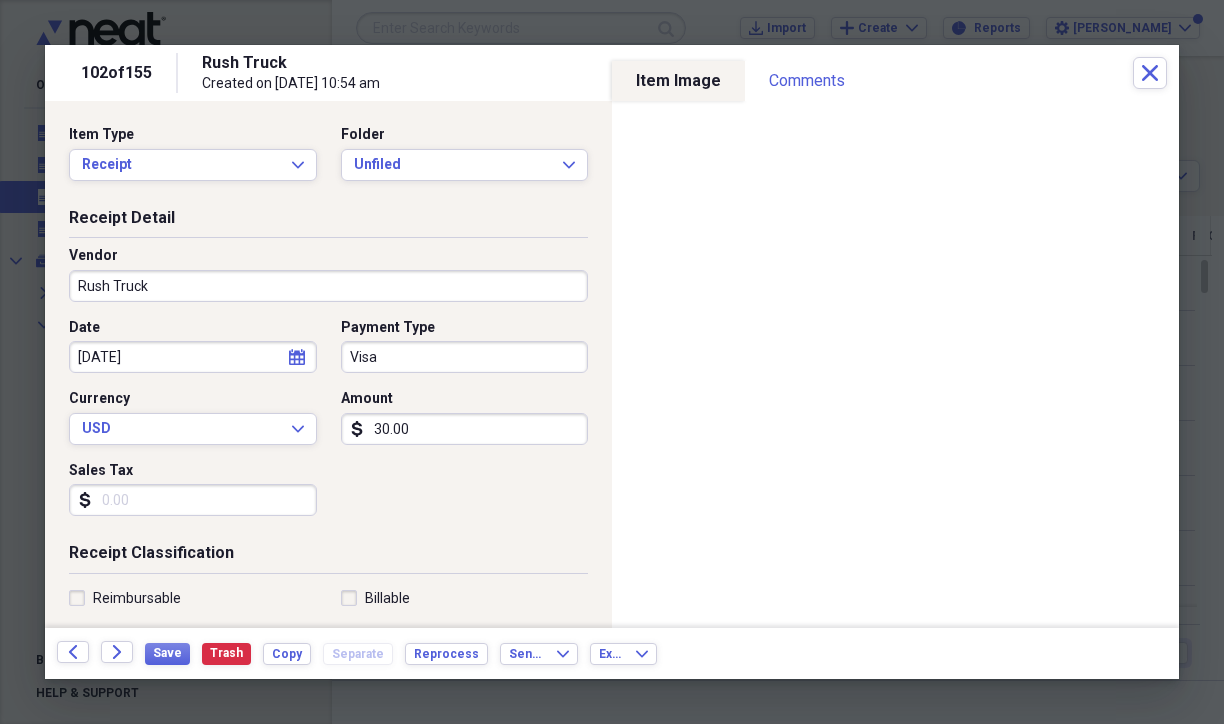 click on "Date [DATE] calendar Calendar Payment Type Visa Currency USD Expand Amount dollar-sign 30.00 Sales Tax dollar-sign" at bounding box center (328, 425) 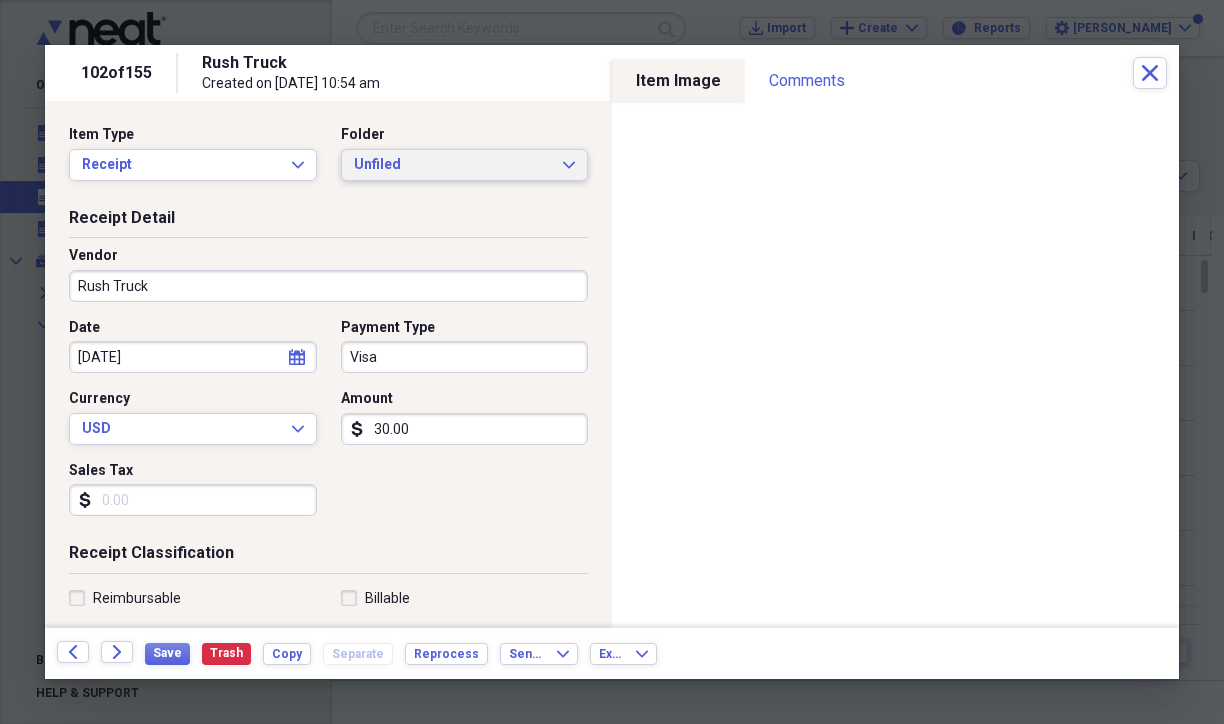 click on "Unfiled" at bounding box center (453, 165) 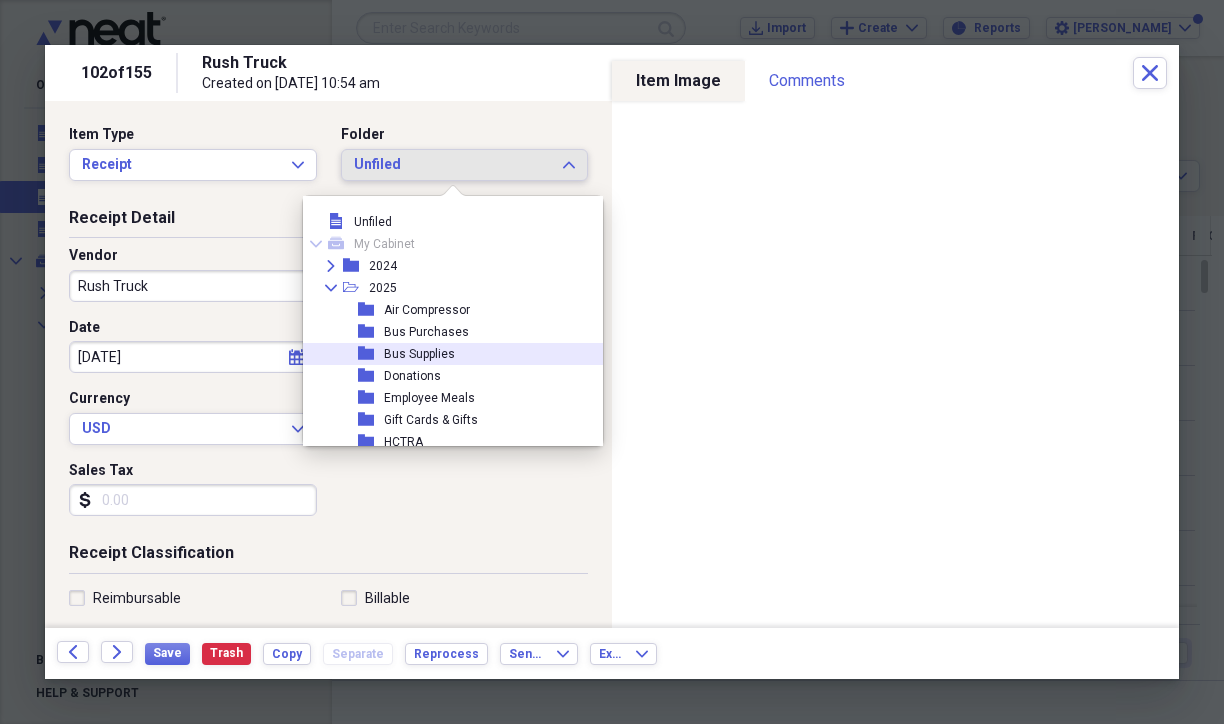 click on "Bus Supplies" at bounding box center (419, 354) 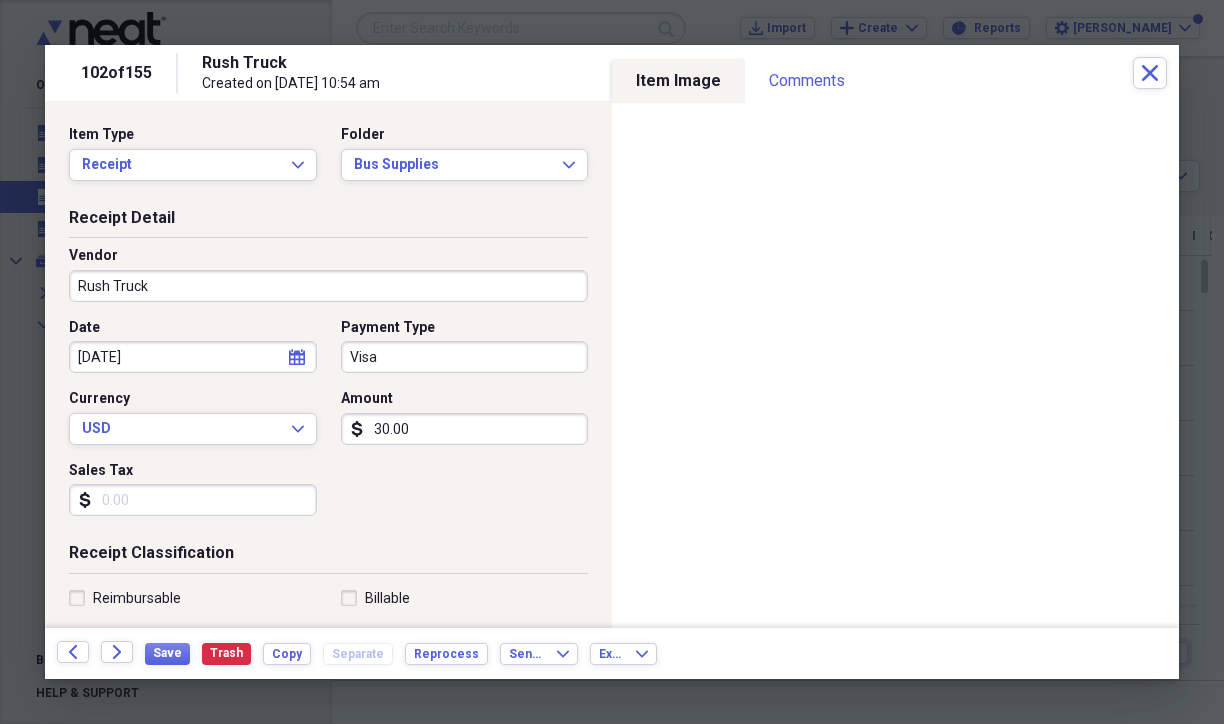 click on "30.00" at bounding box center (465, 429) 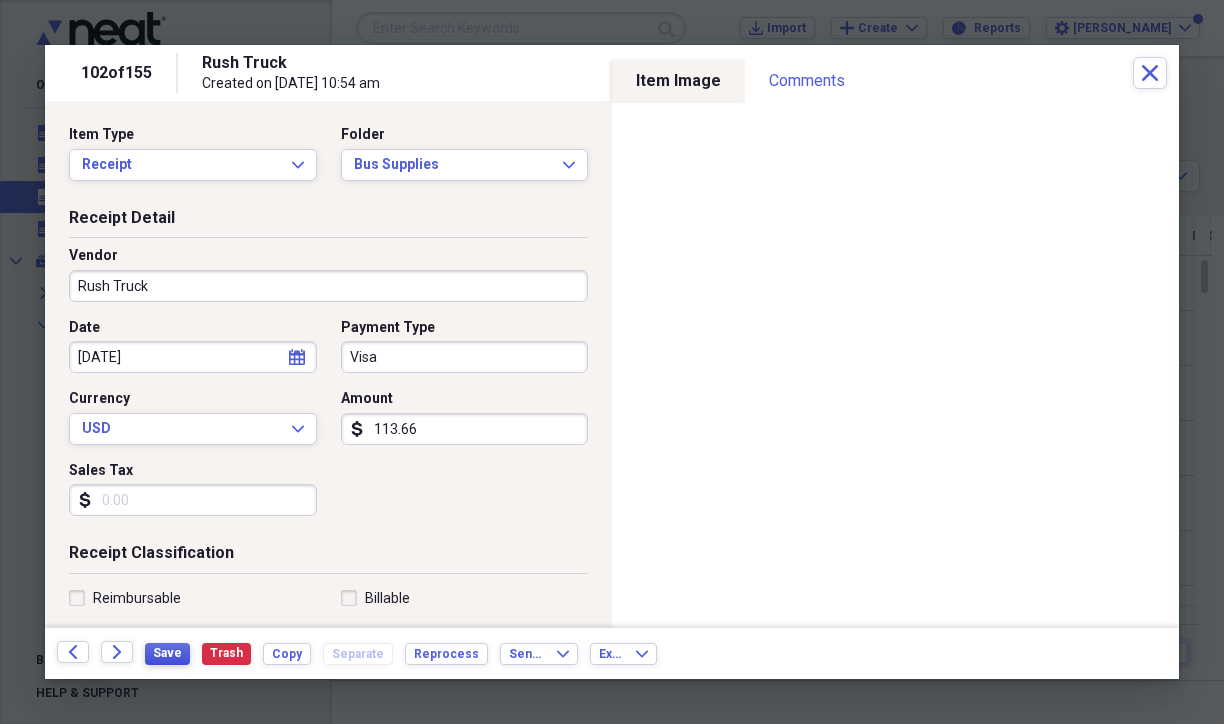 type on "113.66" 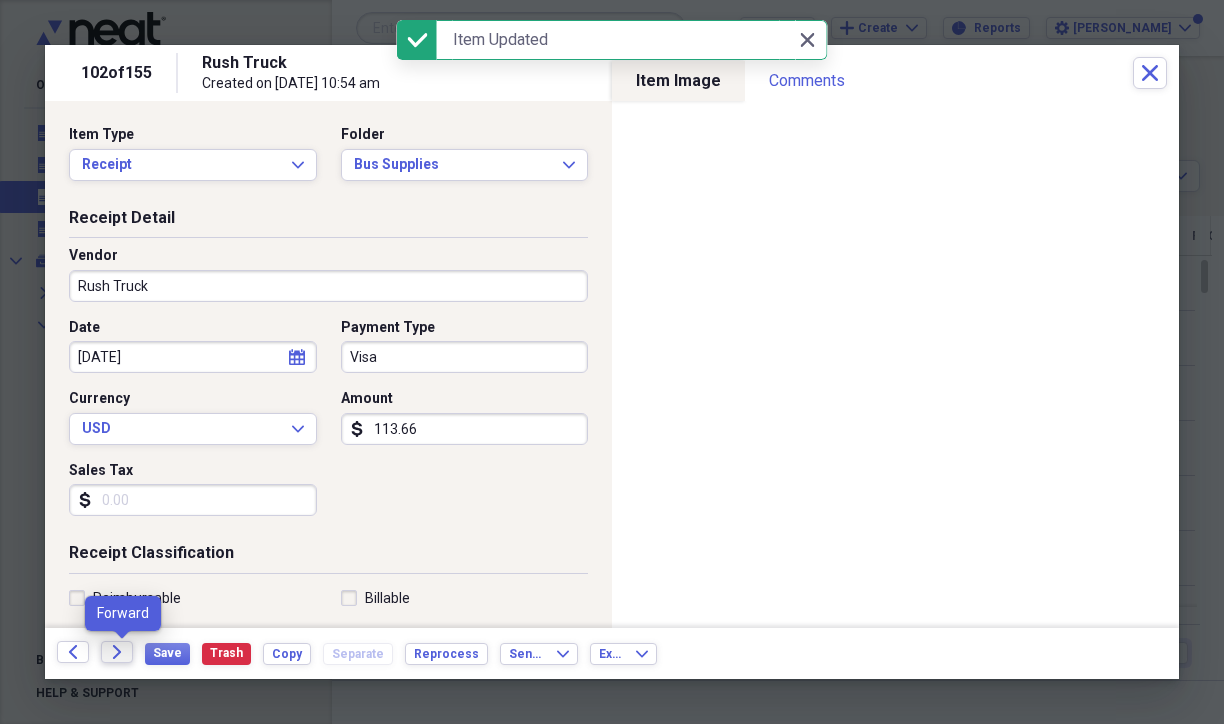 click 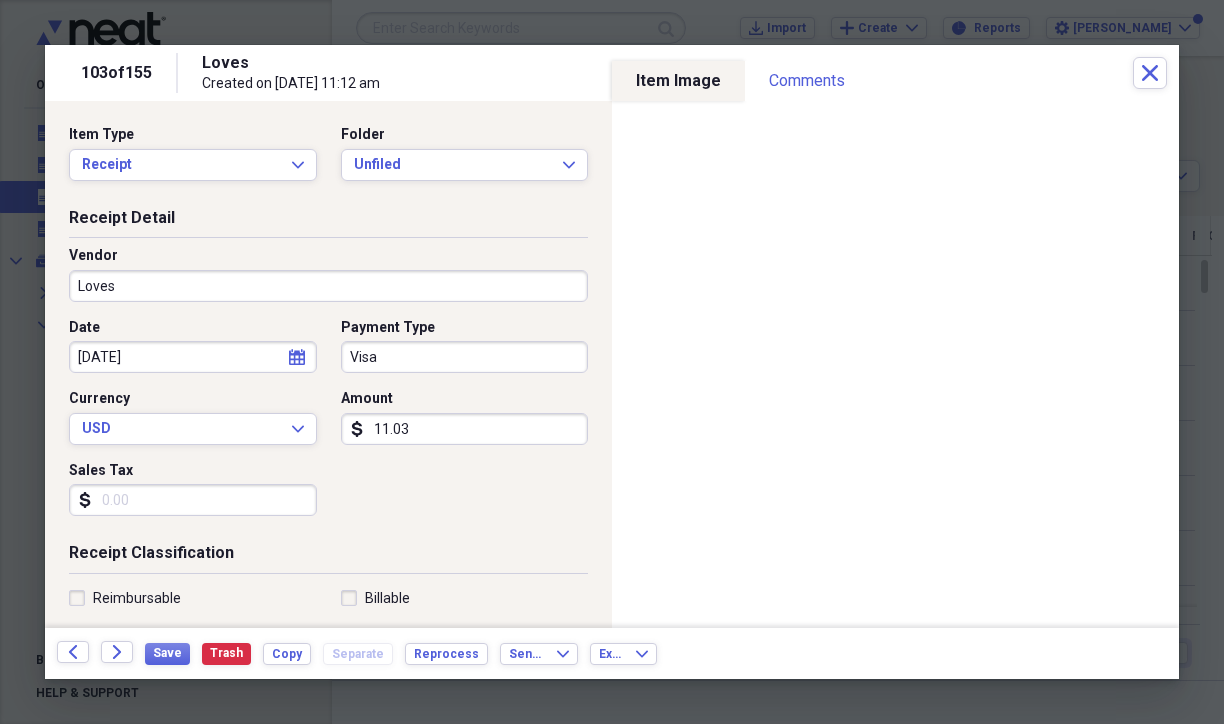 click on "Receipt Detail" at bounding box center (328, 222) 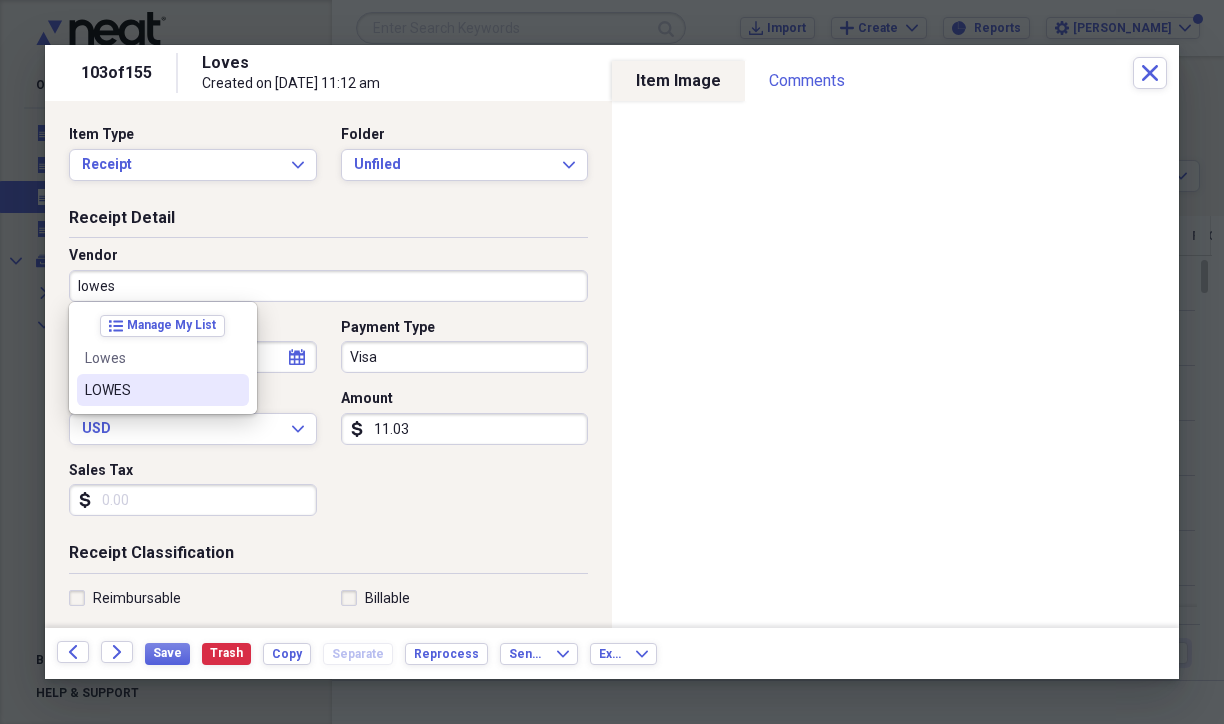 click on "LOWES" at bounding box center [163, 390] 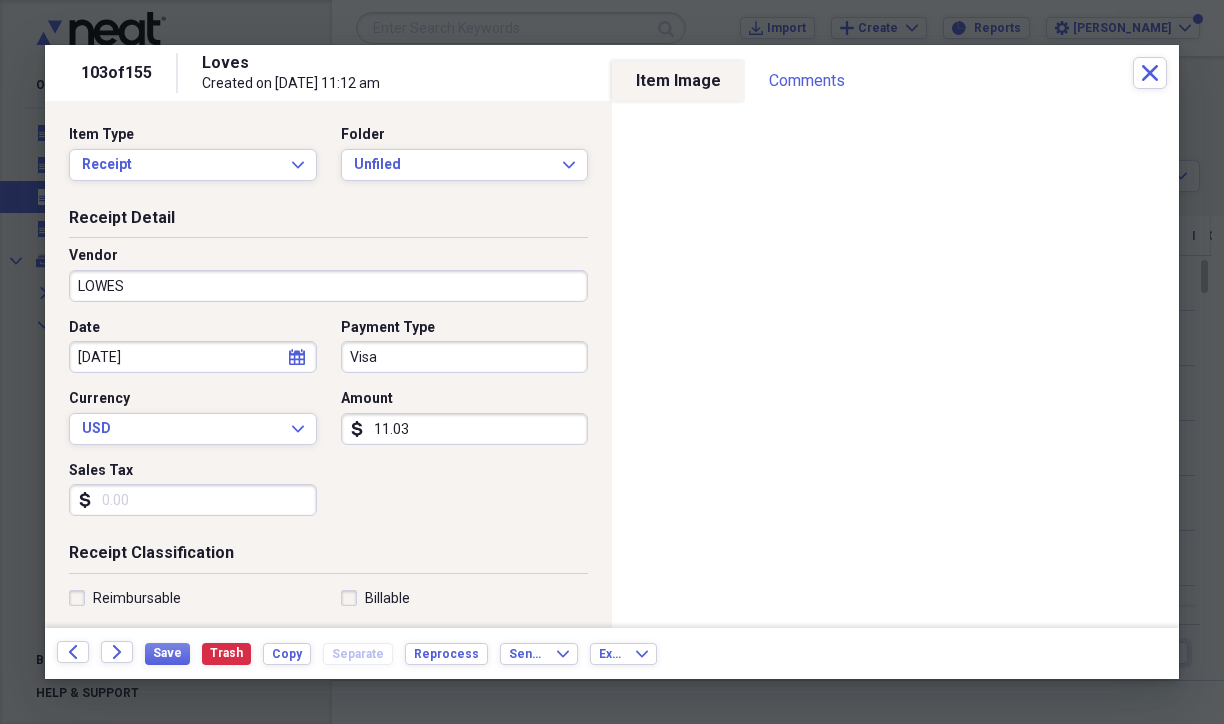 type on "General Retail" 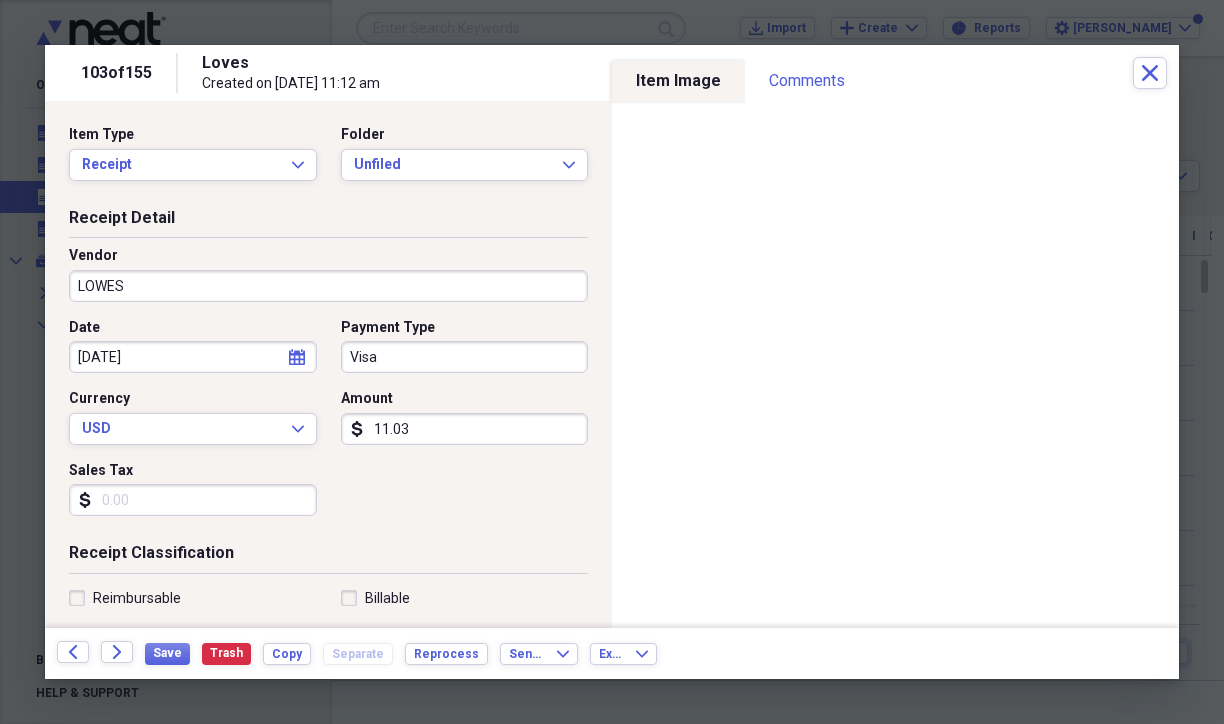 click on "Date [DATE] calendar Calendar Payment Type Visa Currency USD Expand Amount dollar-sign 11.03 Sales Tax dollar-sign" at bounding box center (328, 425) 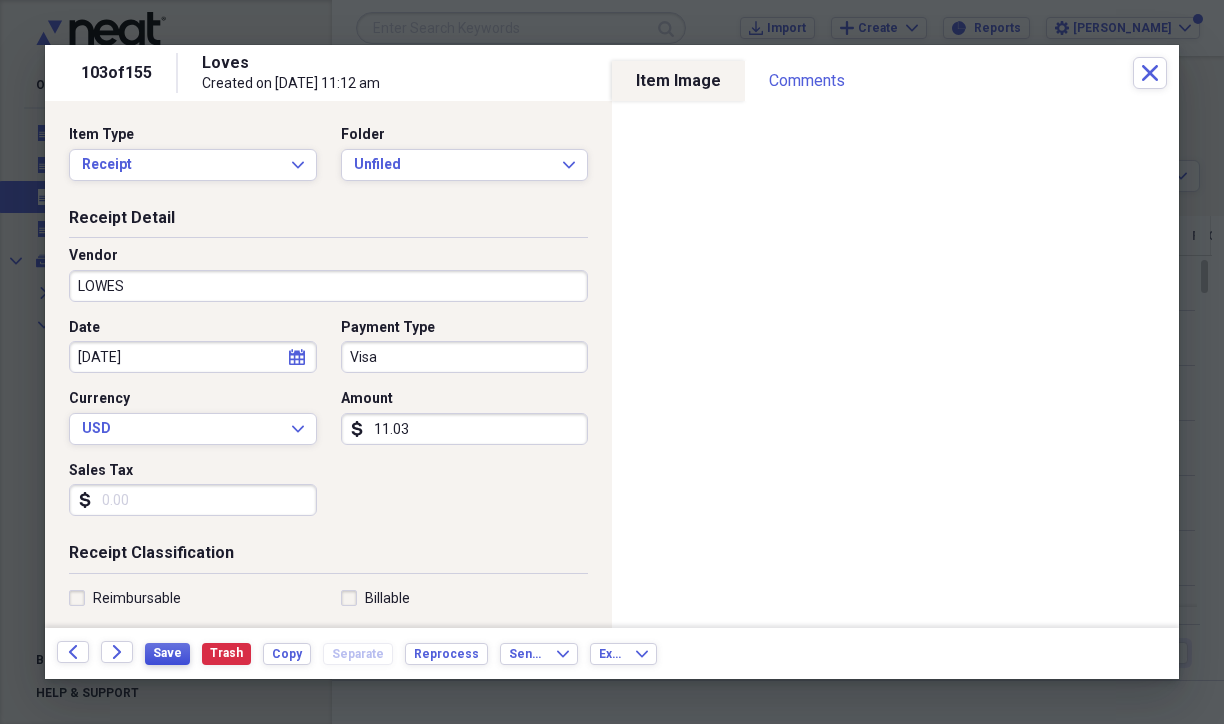 click on "Save" at bounding box center [167, 653] 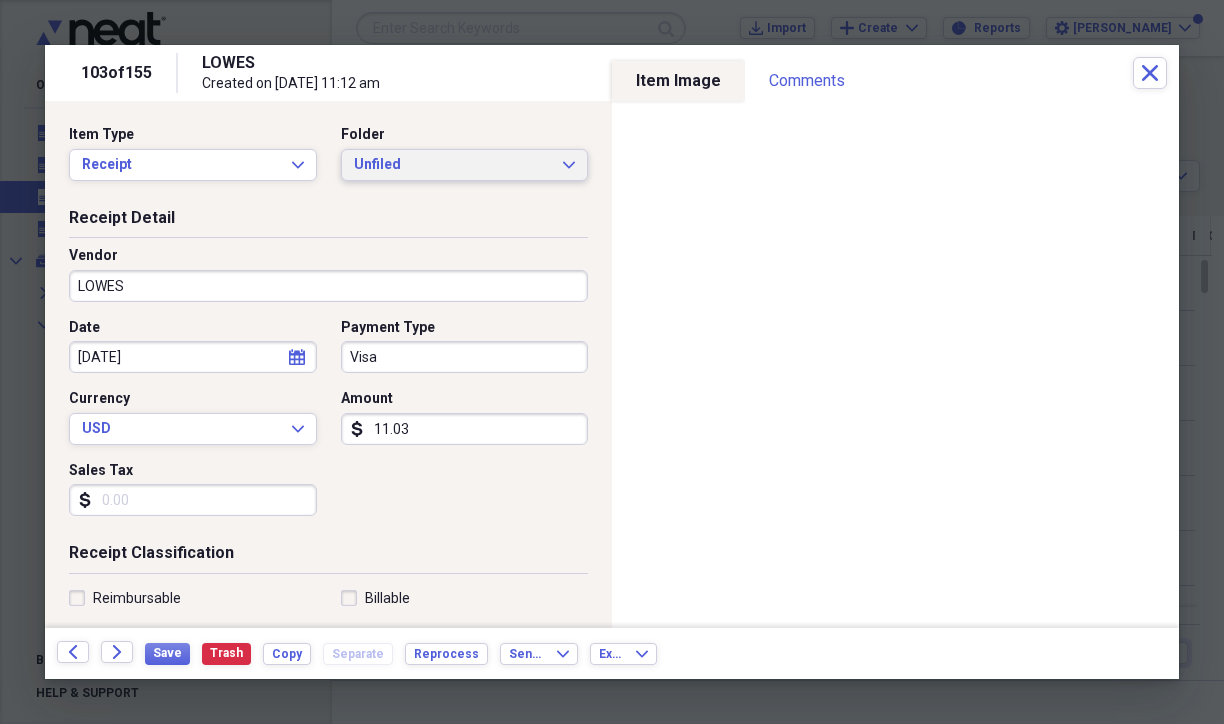 click on "Unfiled" at bounding box center [453, 165] 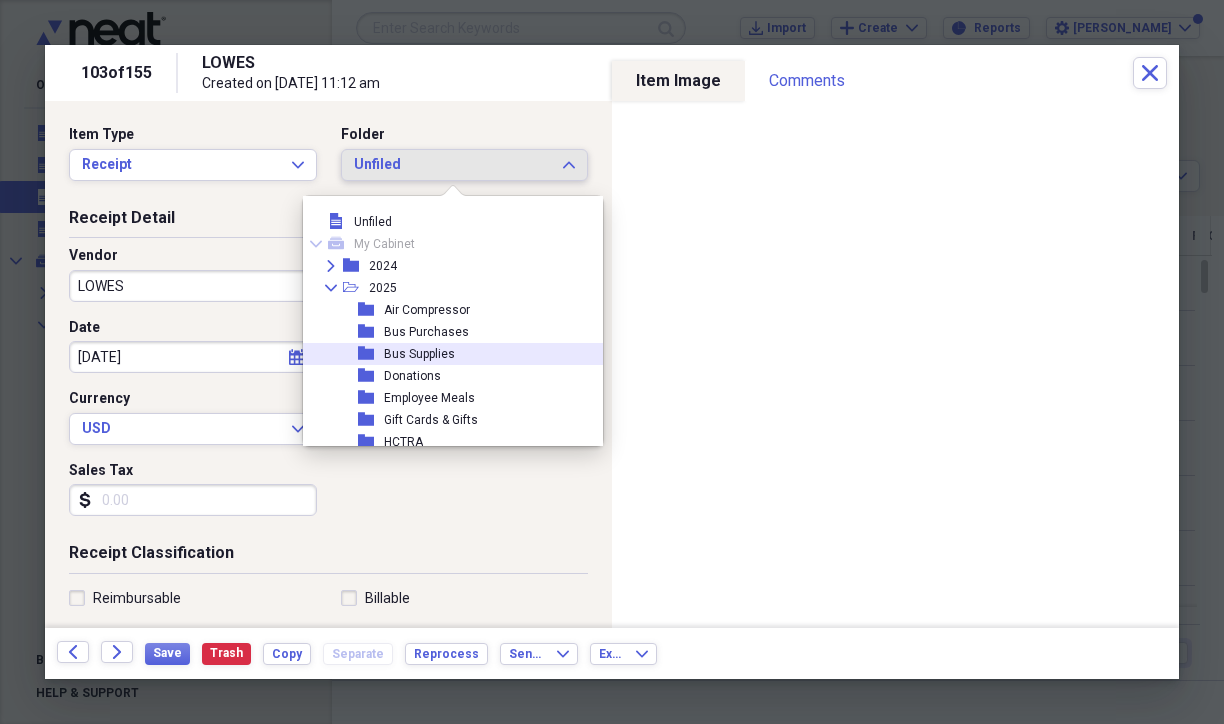 click on "Bus Supplies" at bounding box center [419, 354] 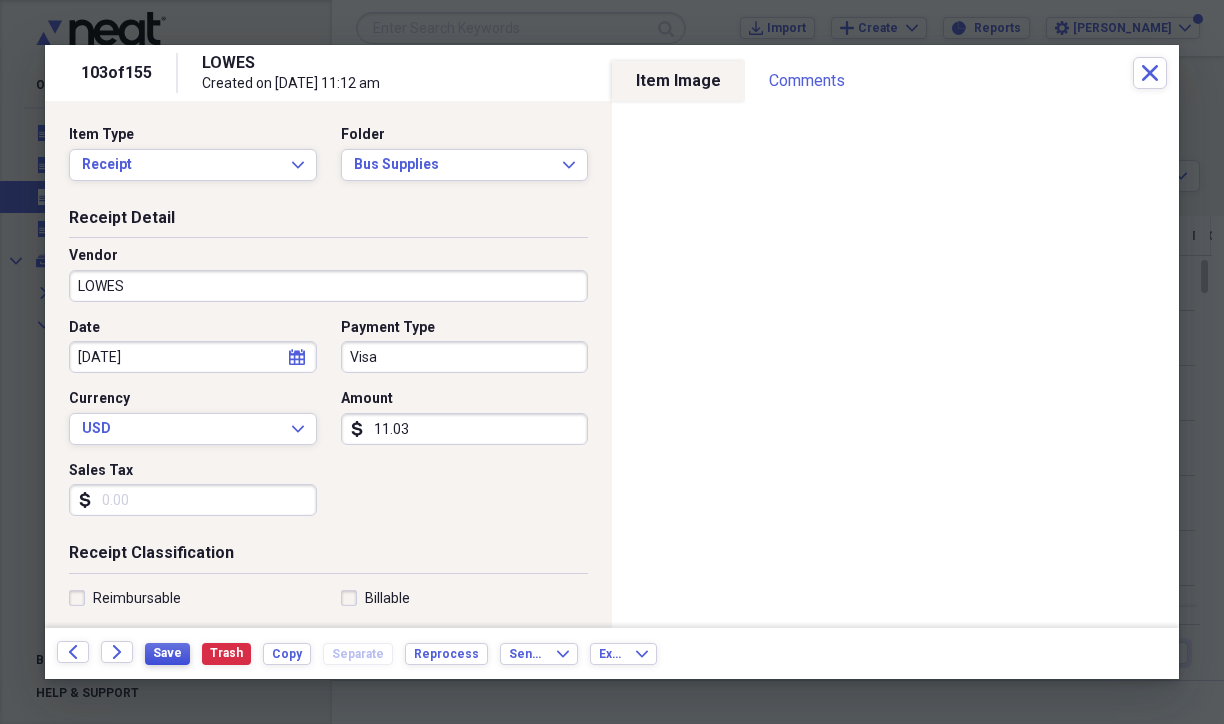 click on "Save" at bounding box center (167, 653) 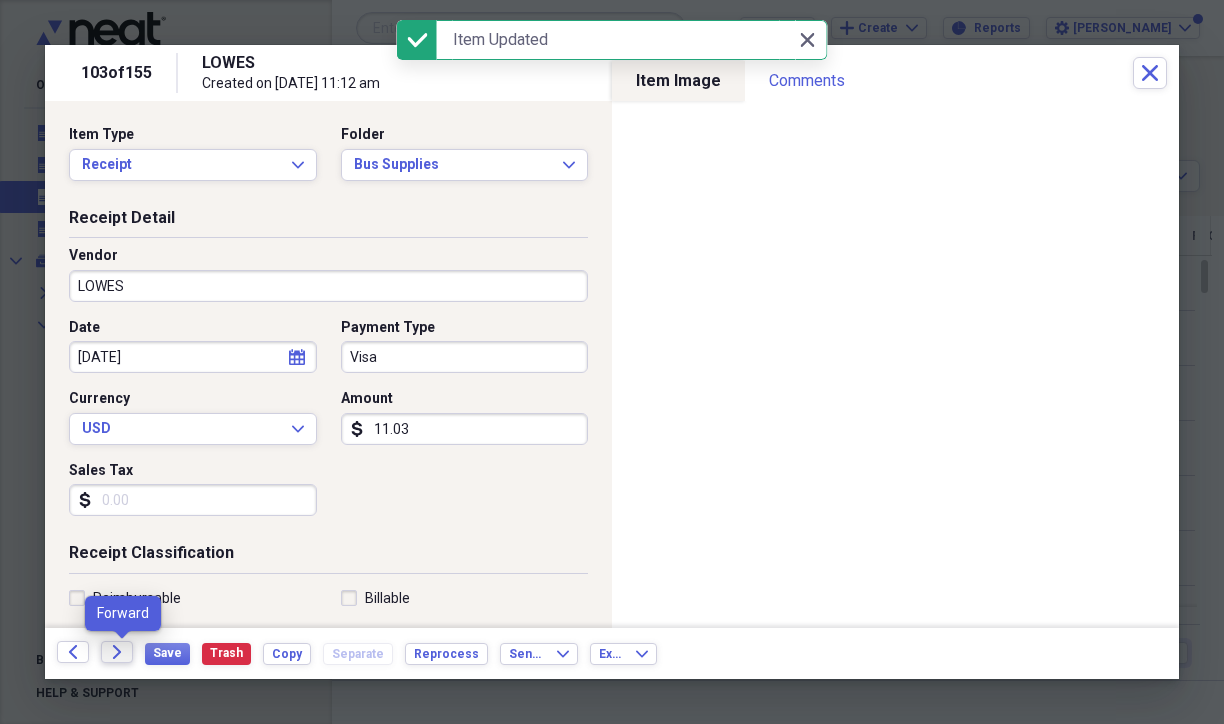 click on "Forward" 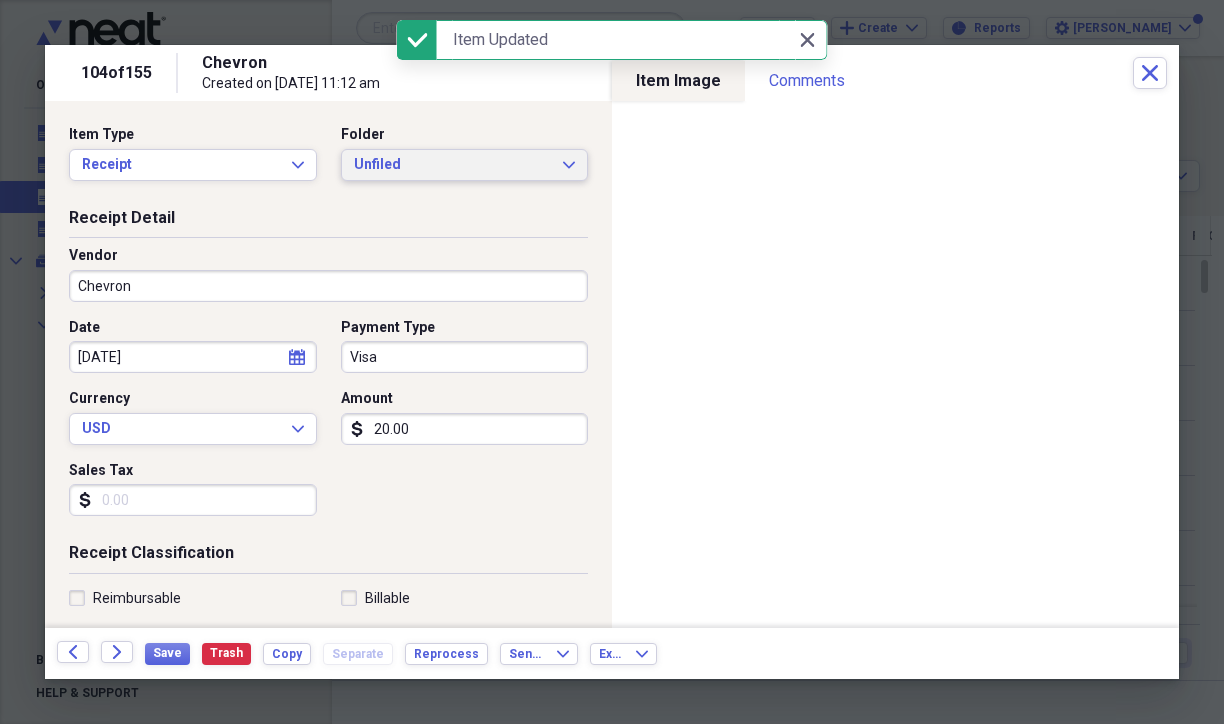 click on "Unfiled" at bounding box center [453, 165] 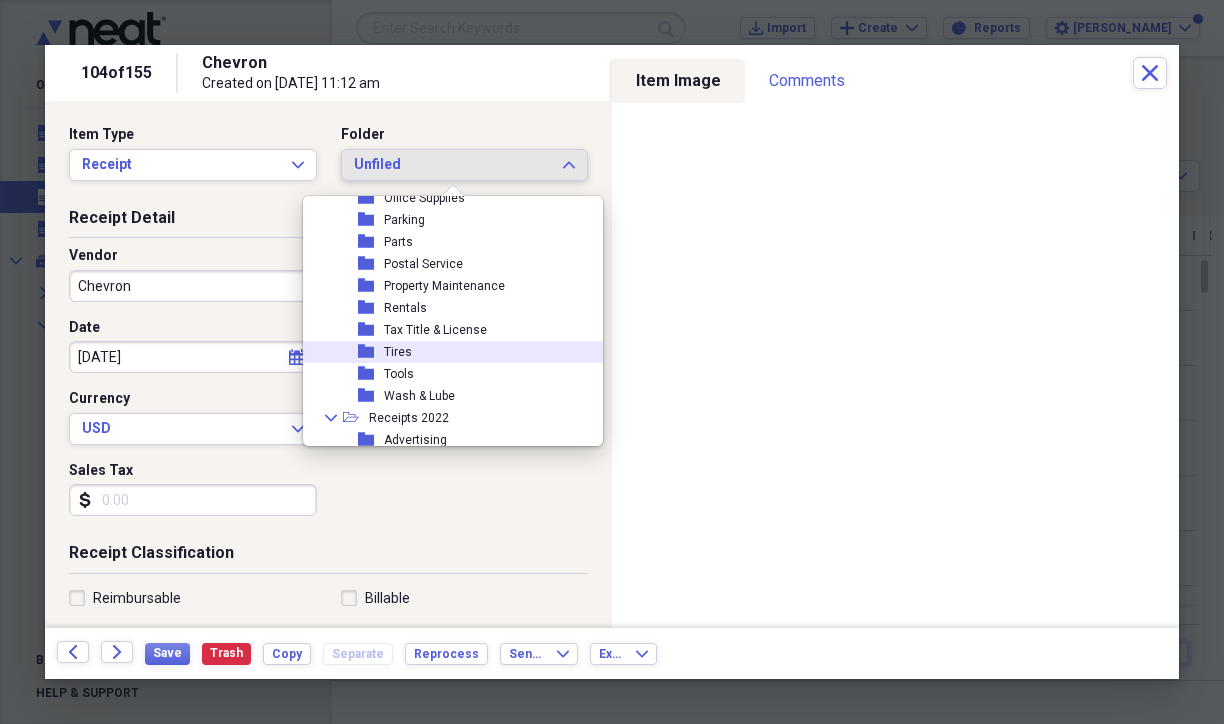 scroll, scrollTop: 300, scrollLeft: 0, axis: vertical 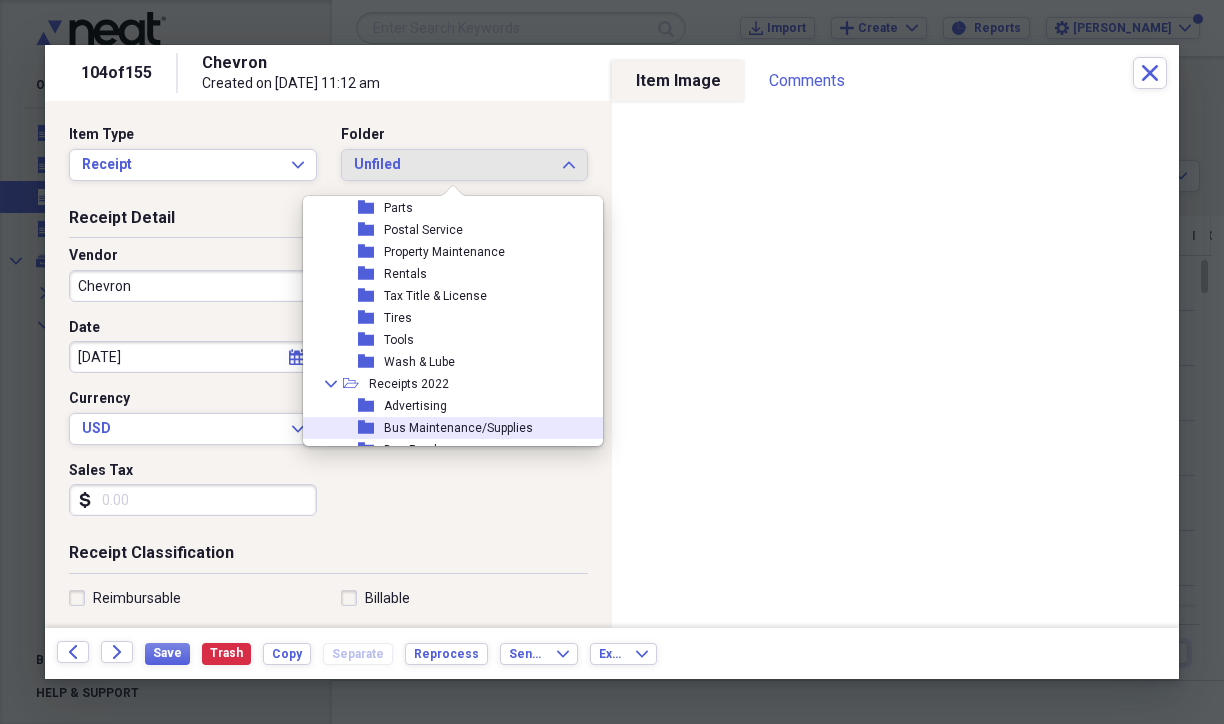 click on "Date [DATE] calendar Calendar Payment Type Visa Currency USD Expand Amount dollar-sign 20.00 Sales Tax dollar-sign" at bounding box center [328, 425] 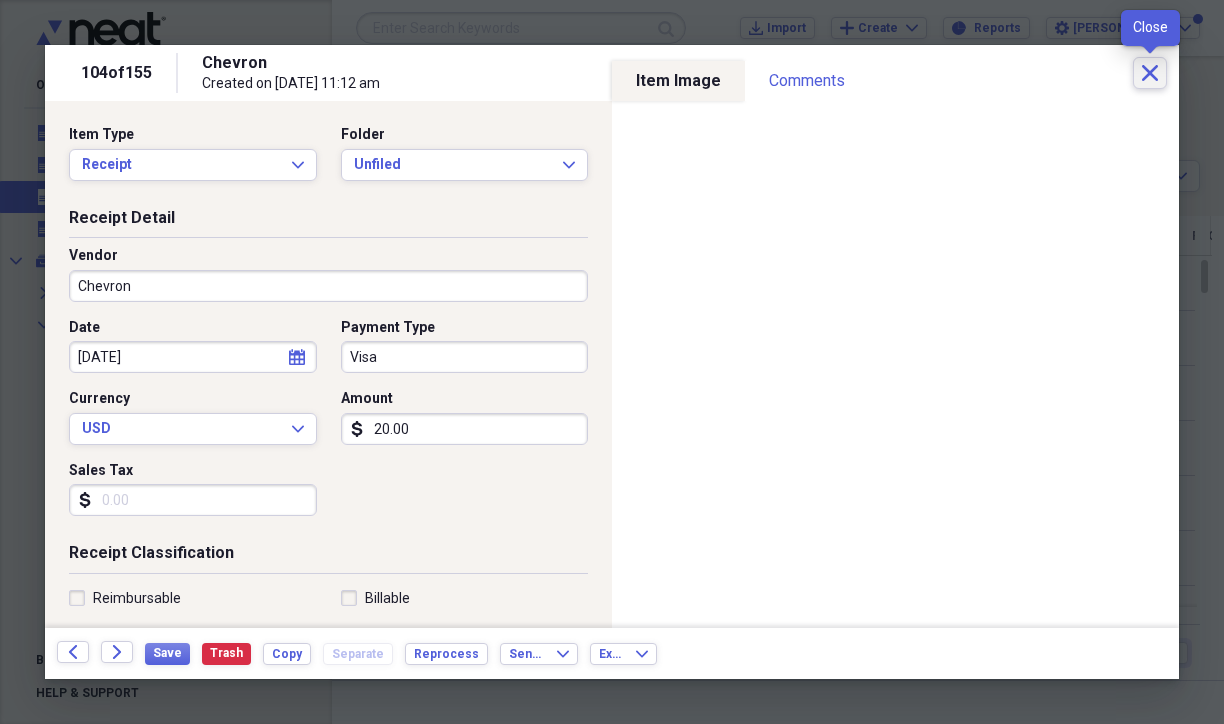 click on "Close" at bounding box center [1150, 73] 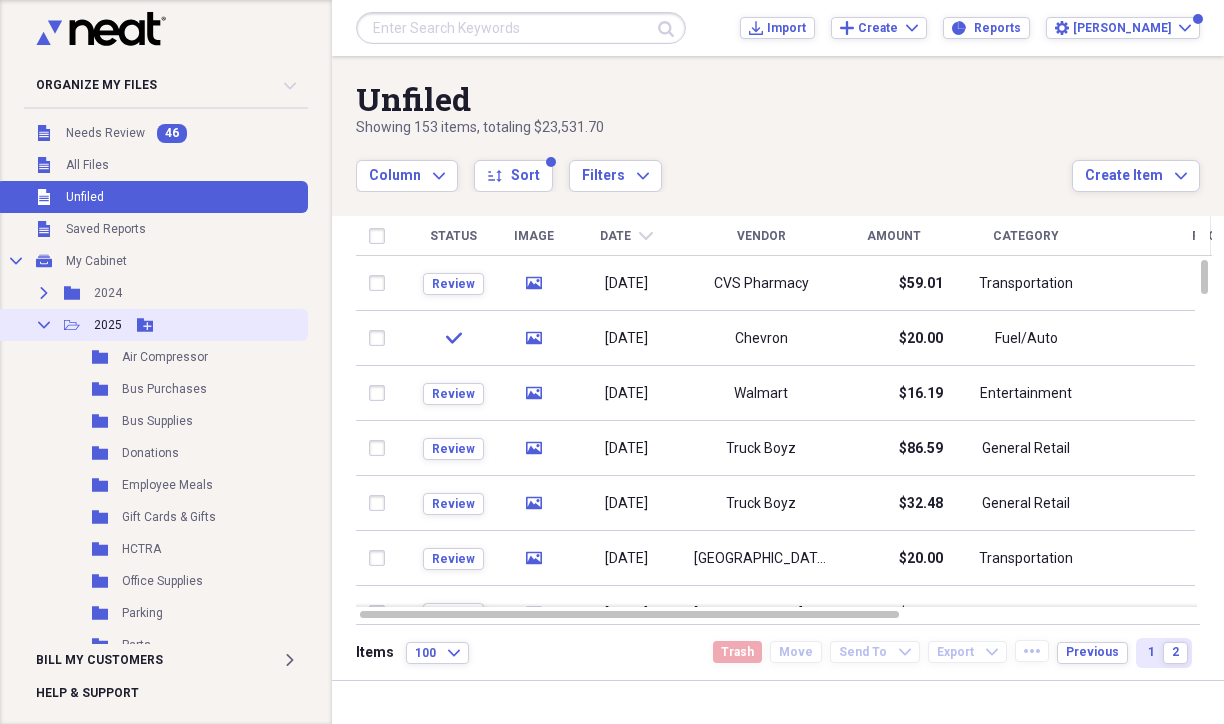 click 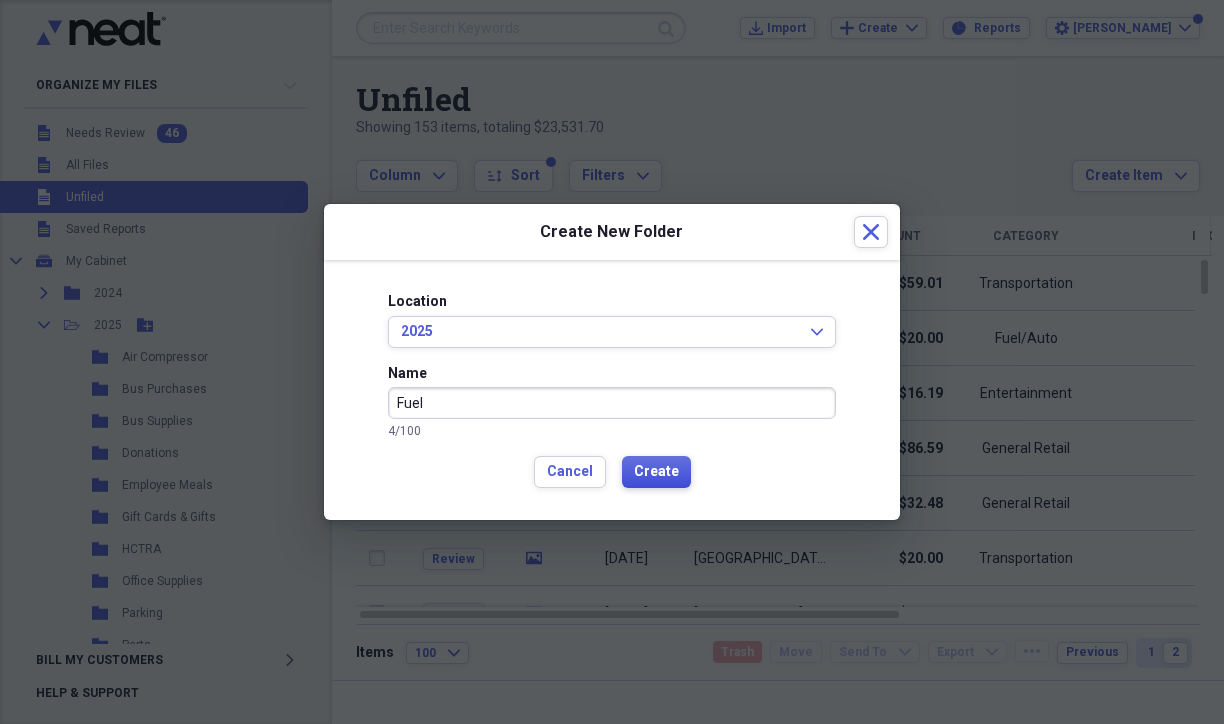 type on "Fuel" 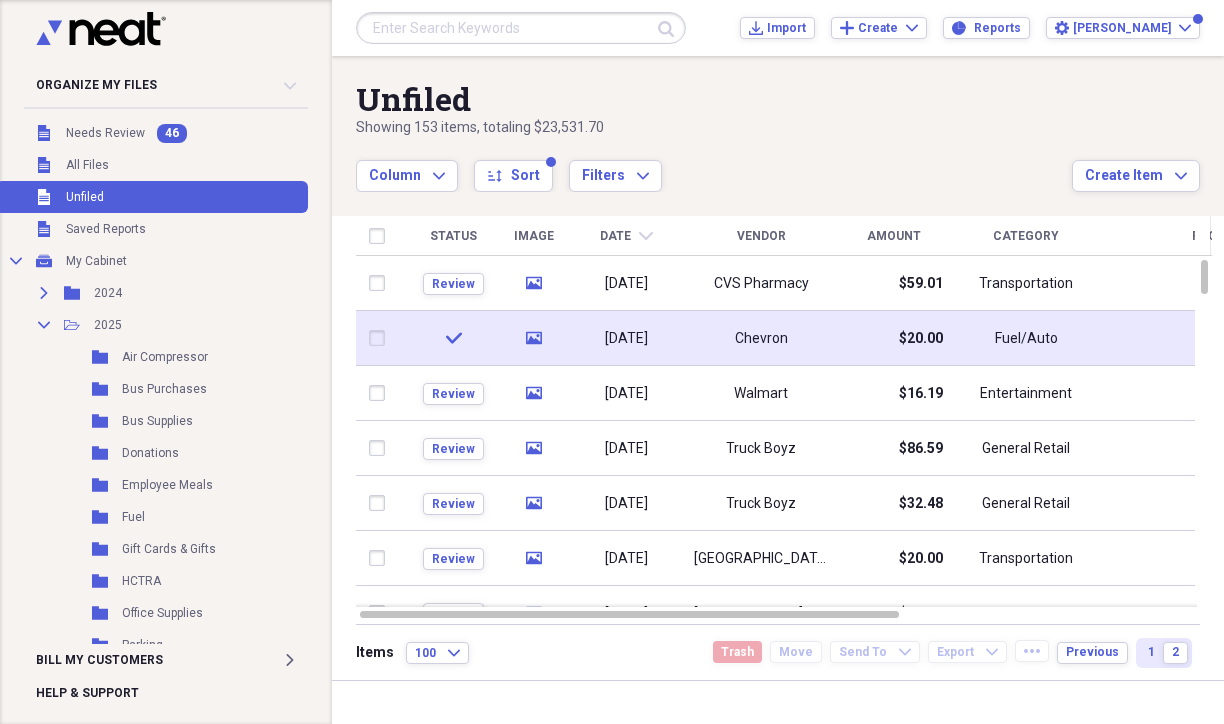 click on "Chevron" at bounding box center (761, 338) 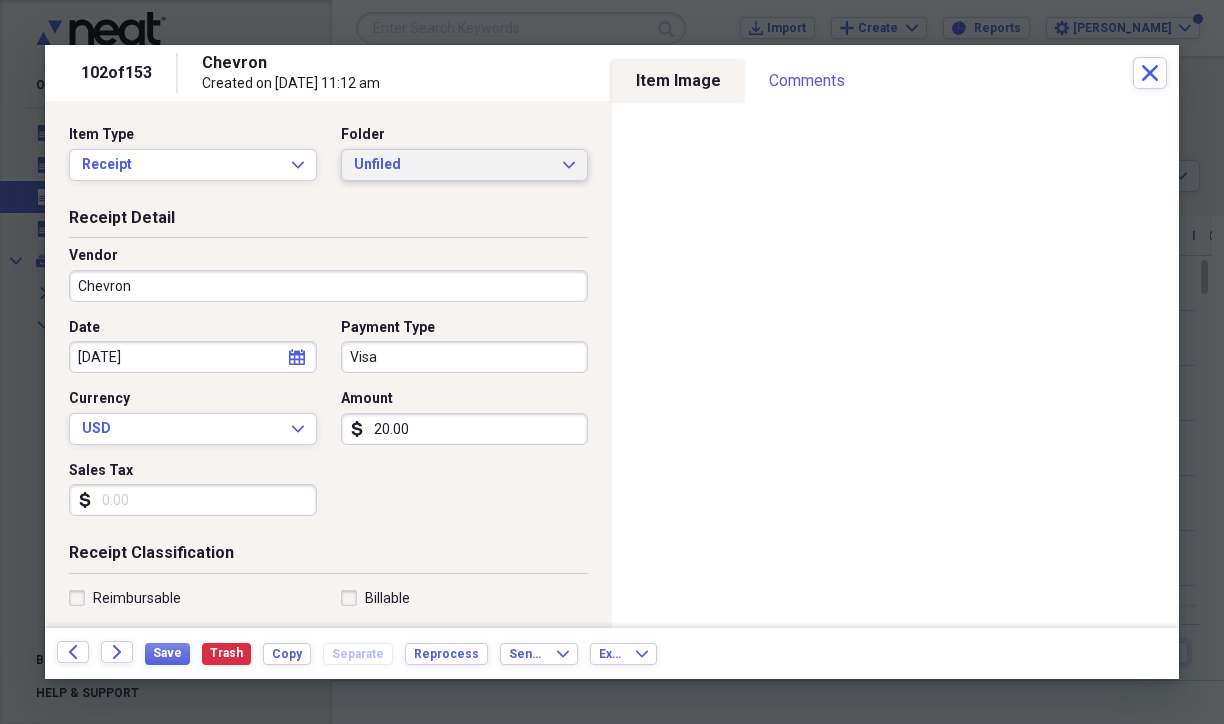 click on "Unfiled" at bounding box center (453, 165) 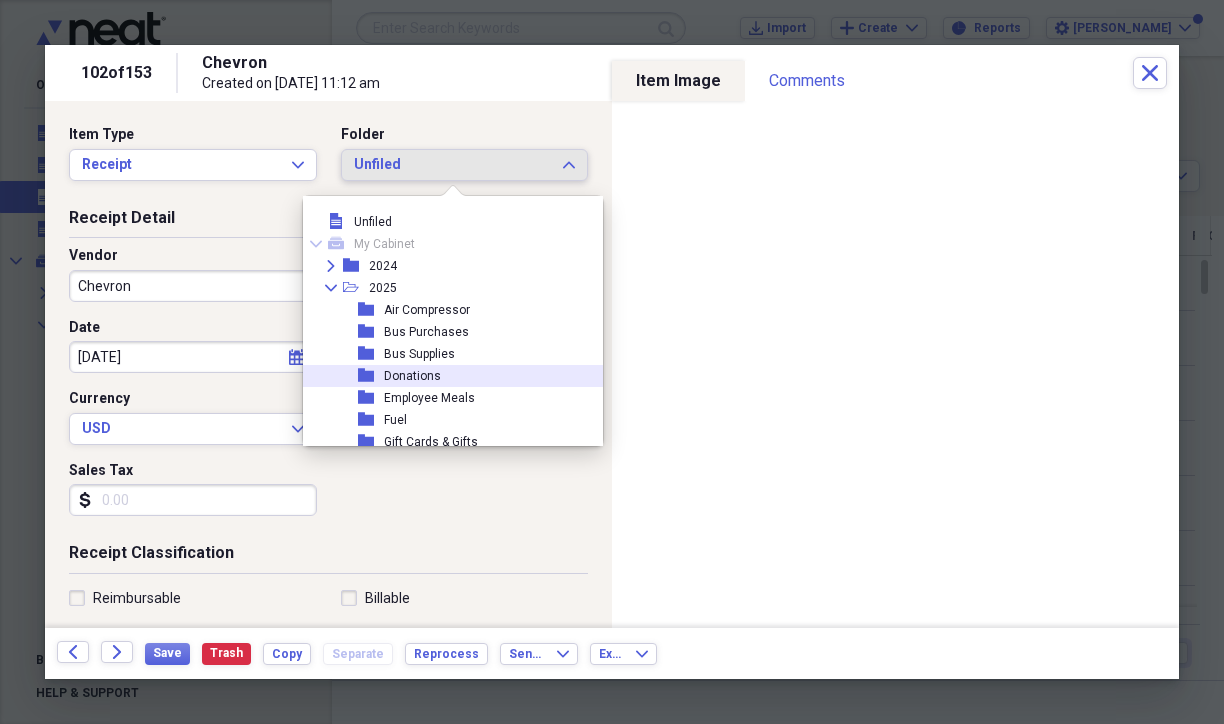 scroll, scrollTop: 100, scrollLeft: 0, axis: vertical 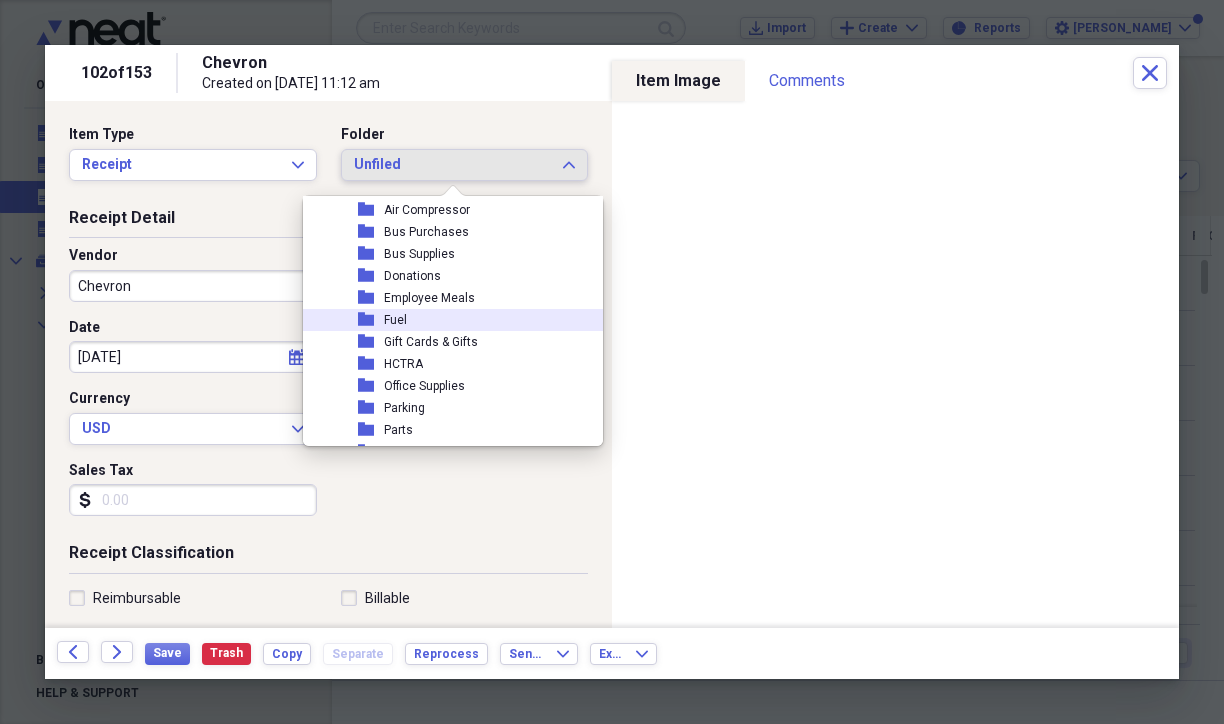 click on "folder" at bounding box center [371, 320] 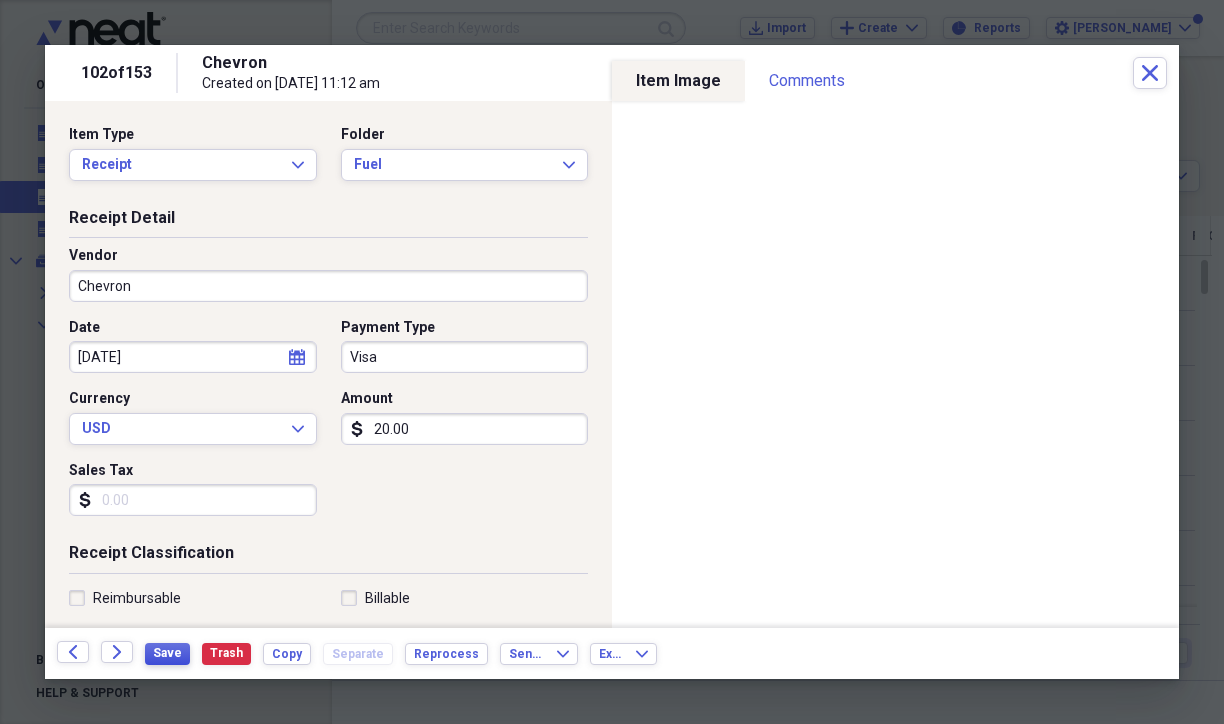 click on "Save" at bounding box center [167, 653] 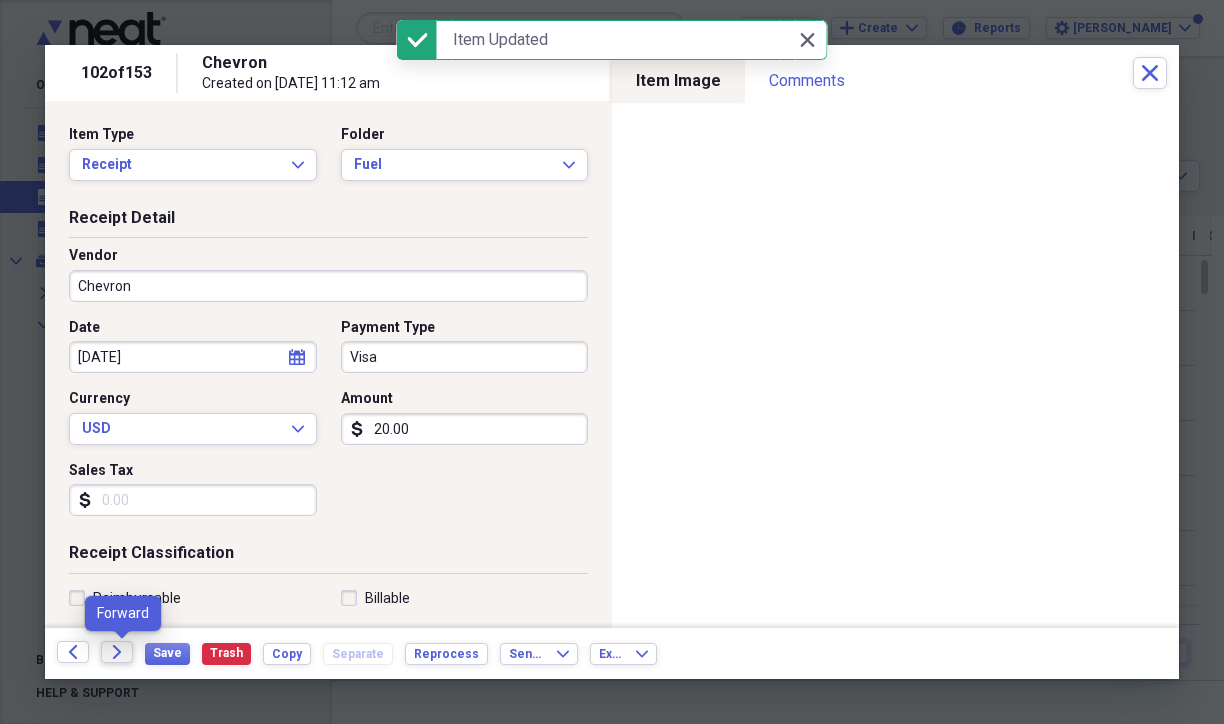 click on "Forward" at bounding box center (117, 652) 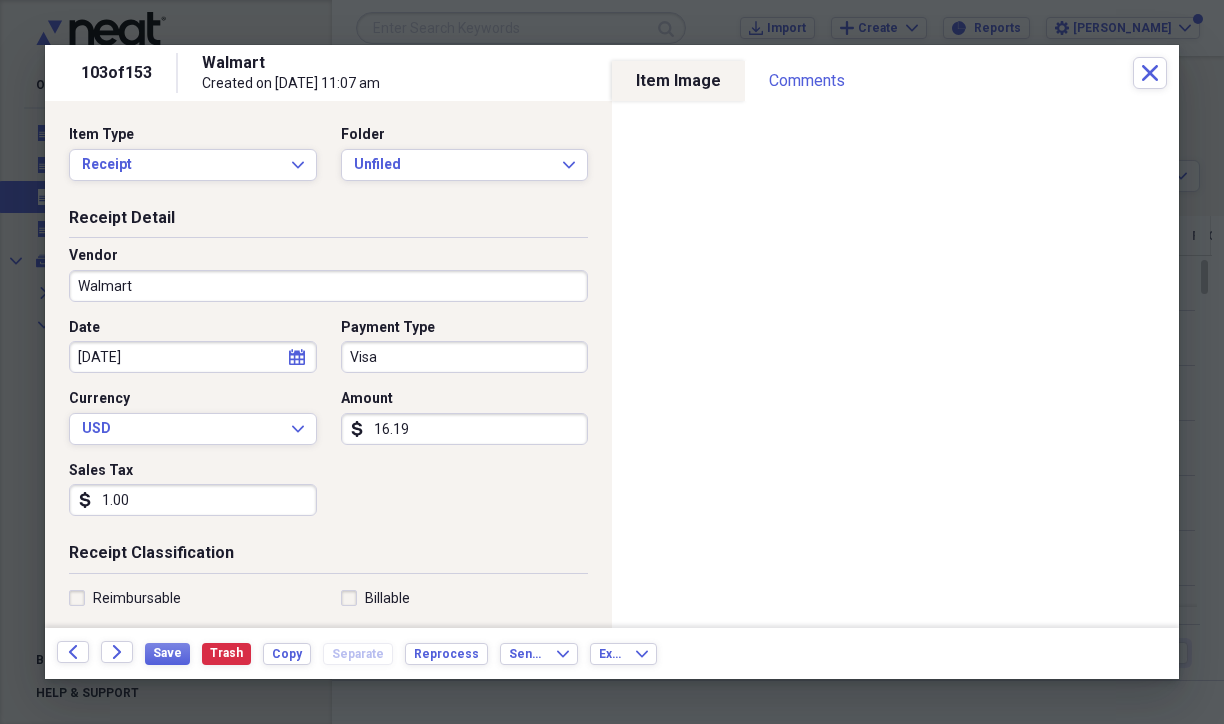 drag, startPoint x: 554, startPoint y: 576, endPoint x: 532, endPoint y: 564, distance: 25.059929 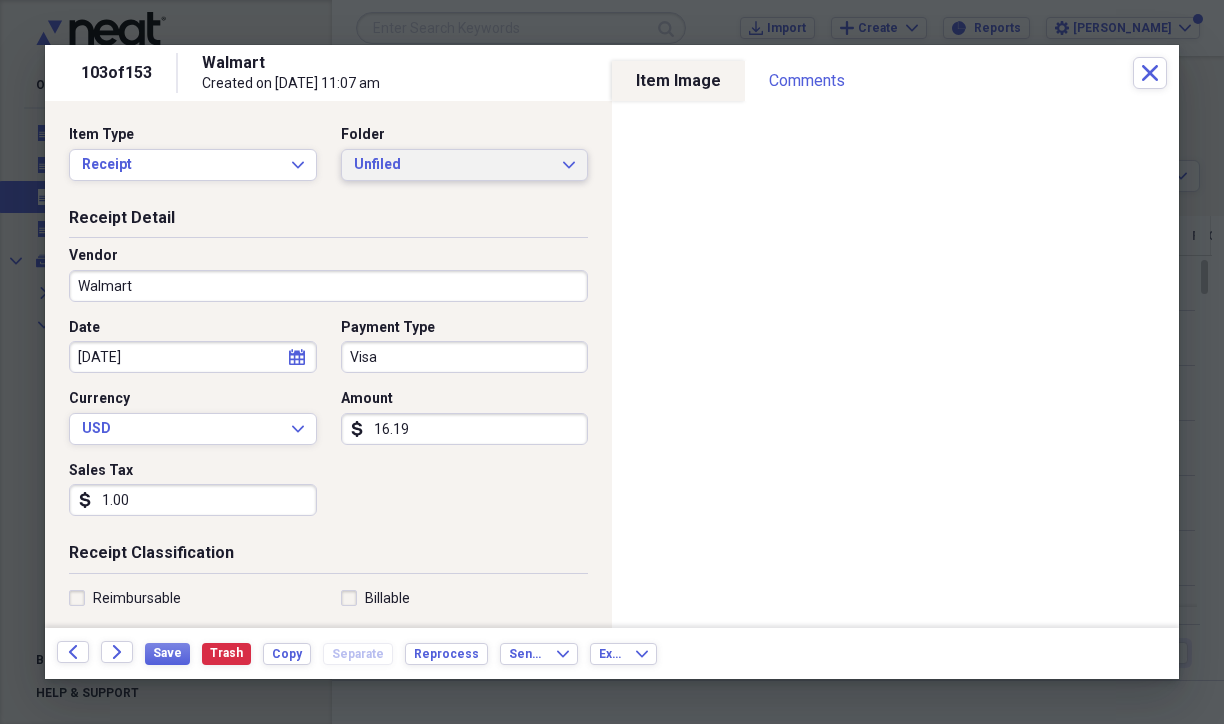 click on "Unfiled" at bounding box center [453, 165] 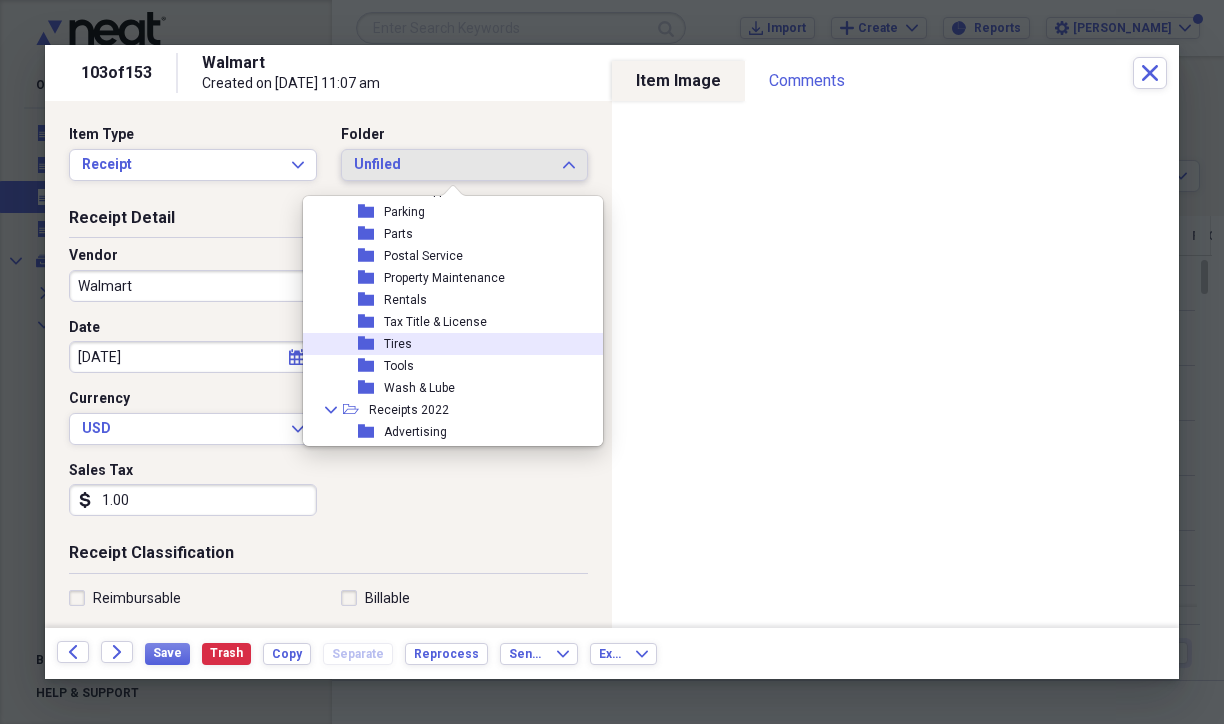 scroll, scrollTop: 300, scrollLeft: 0, axis: vertical 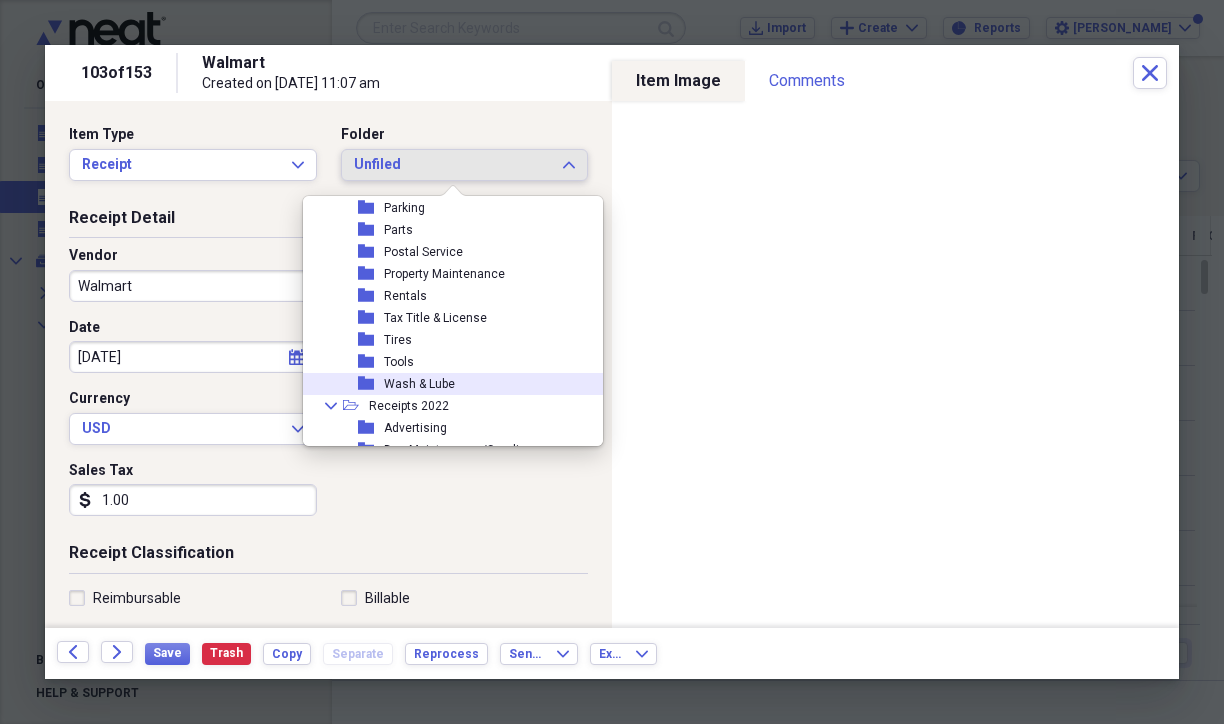 click on "Wash & Lube" at bounding box center (419, 384) 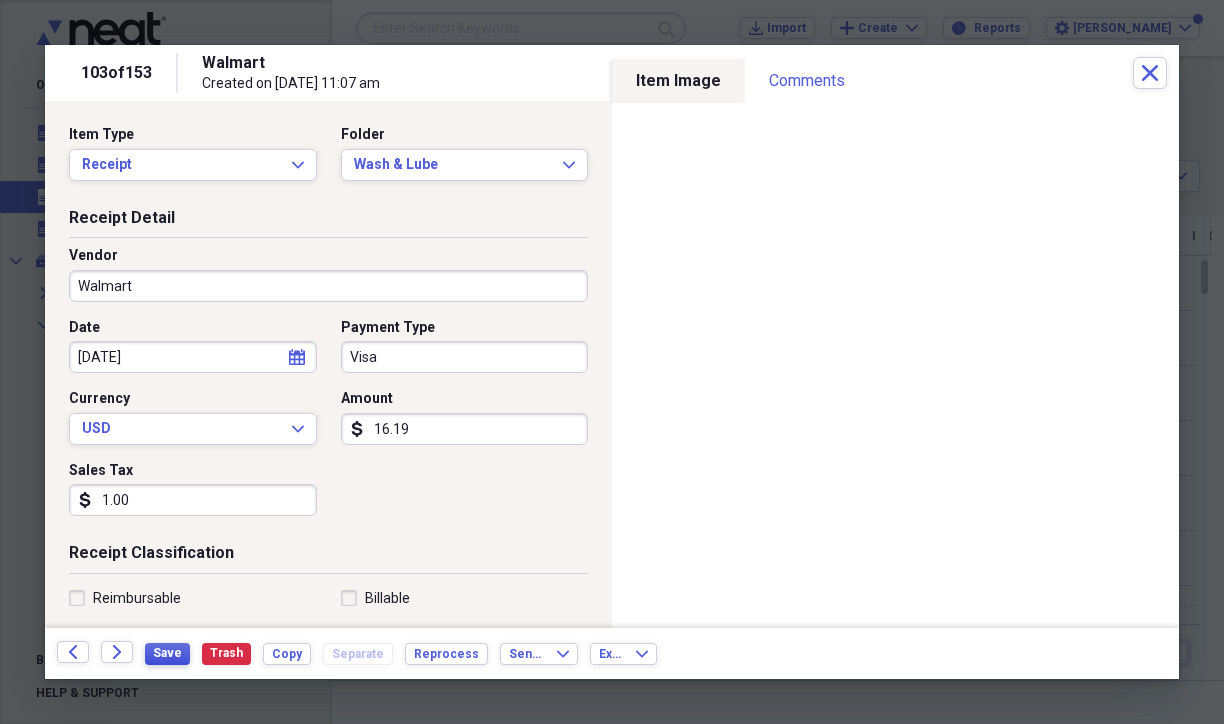 click on "Save" at bounding box center [167, 653] 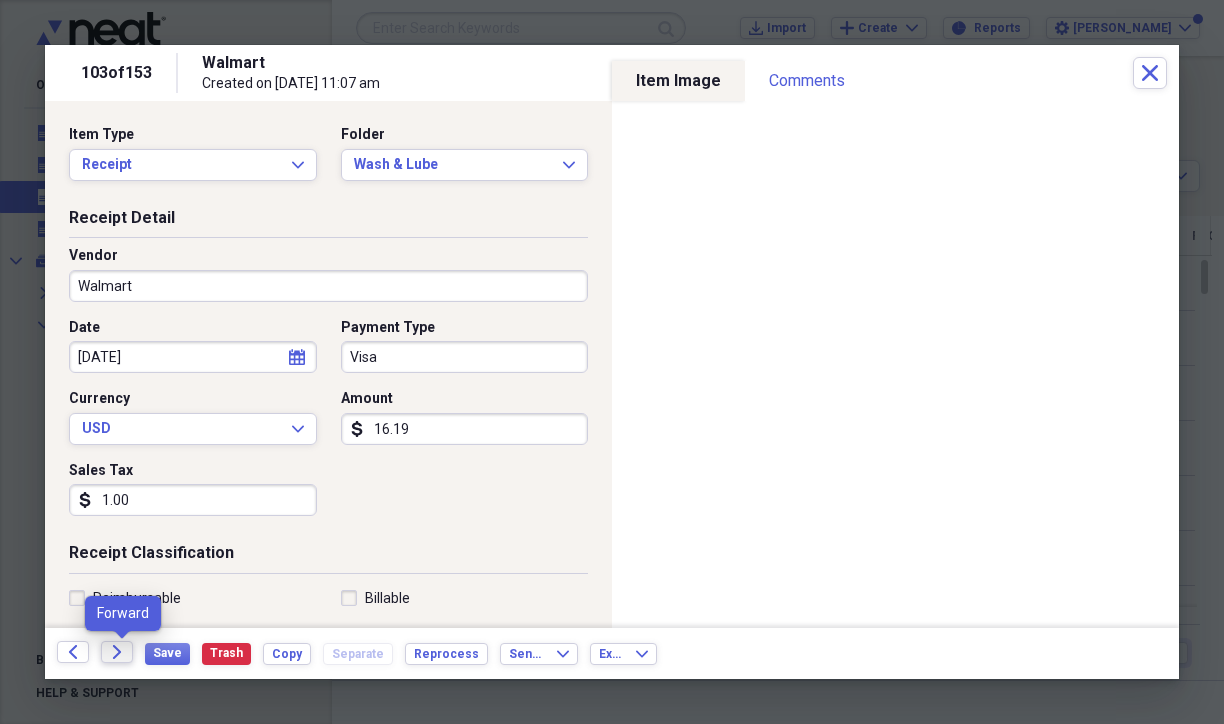 click on "Forward" 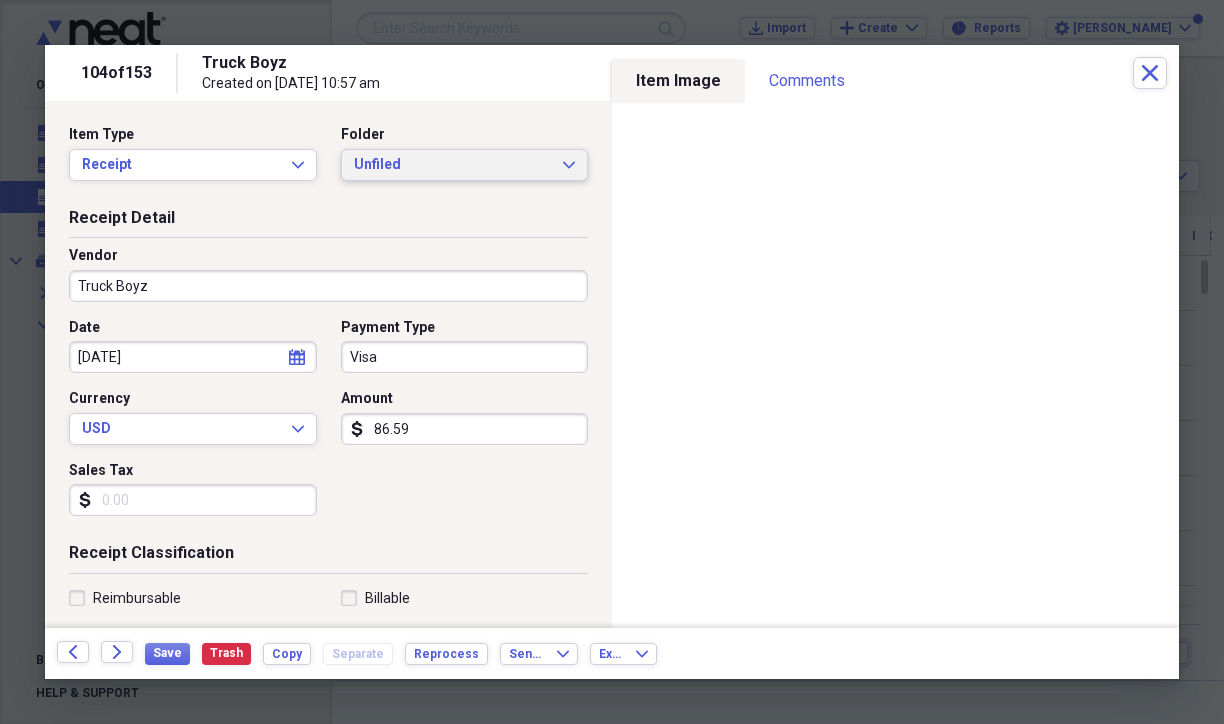 click on "Unfiled" at bounding box center [453, 165] 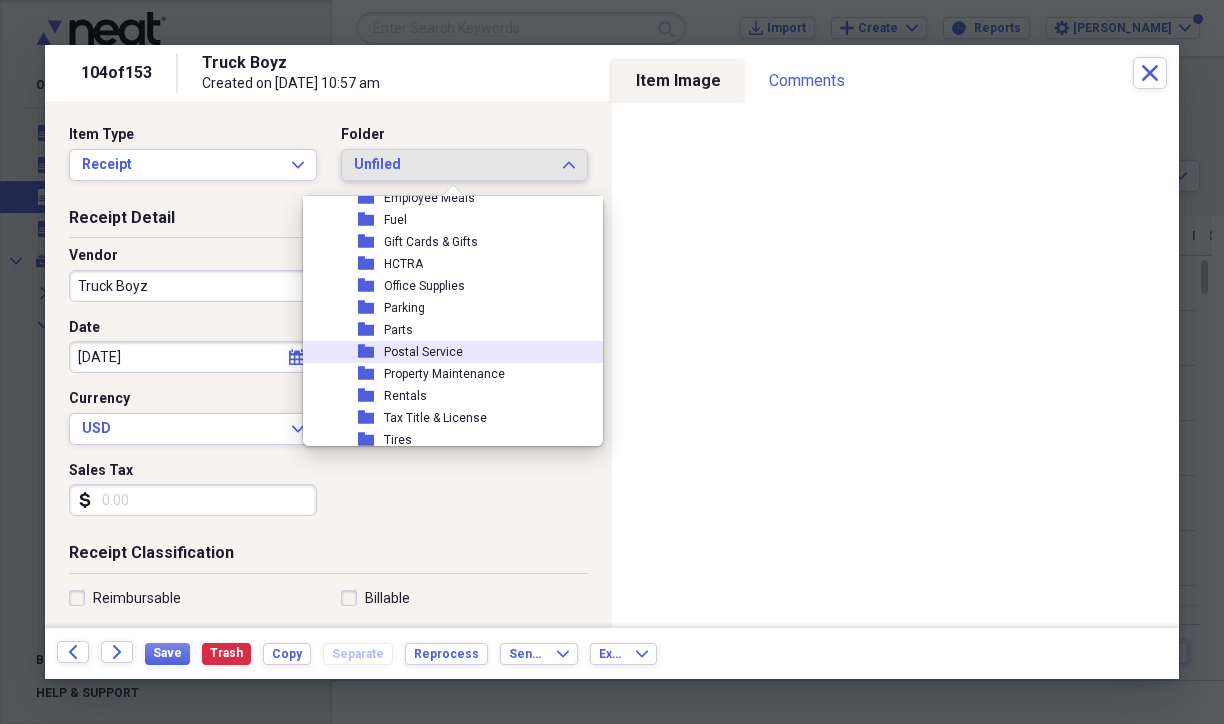 scroll, scrollTop: 0, scrollLeft: 0, axis: both 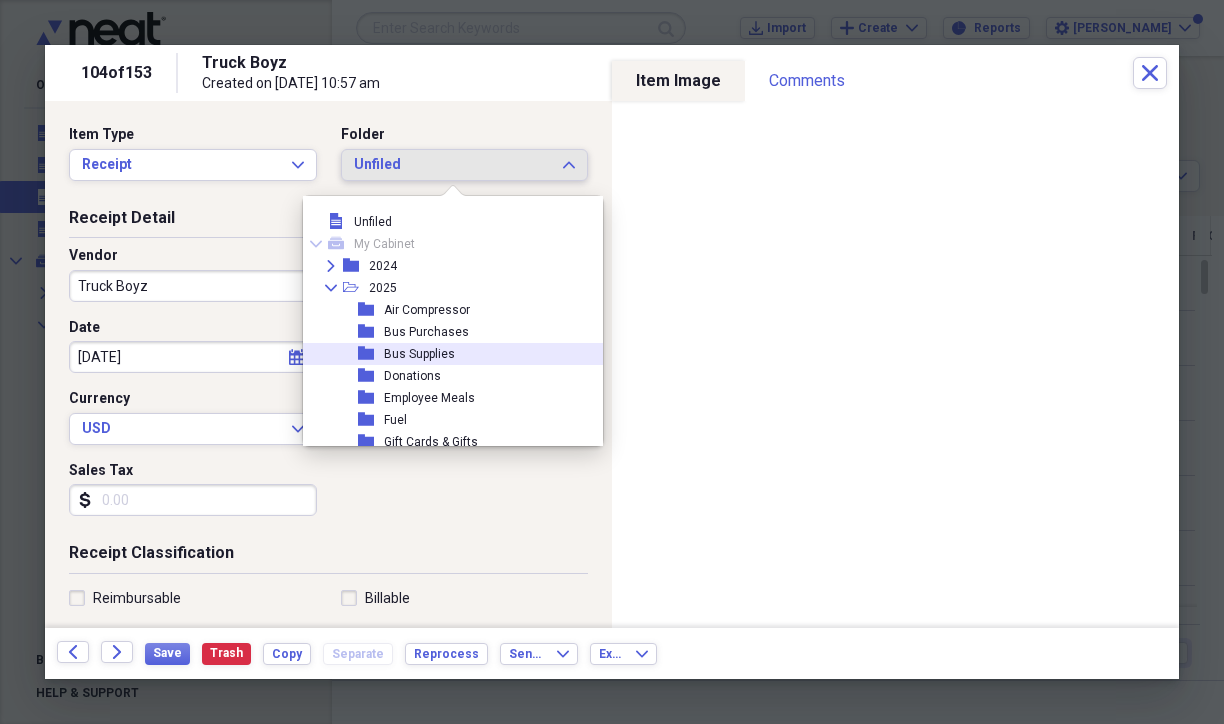 click on "Bus Supplies" at bounding box center (419, 354) 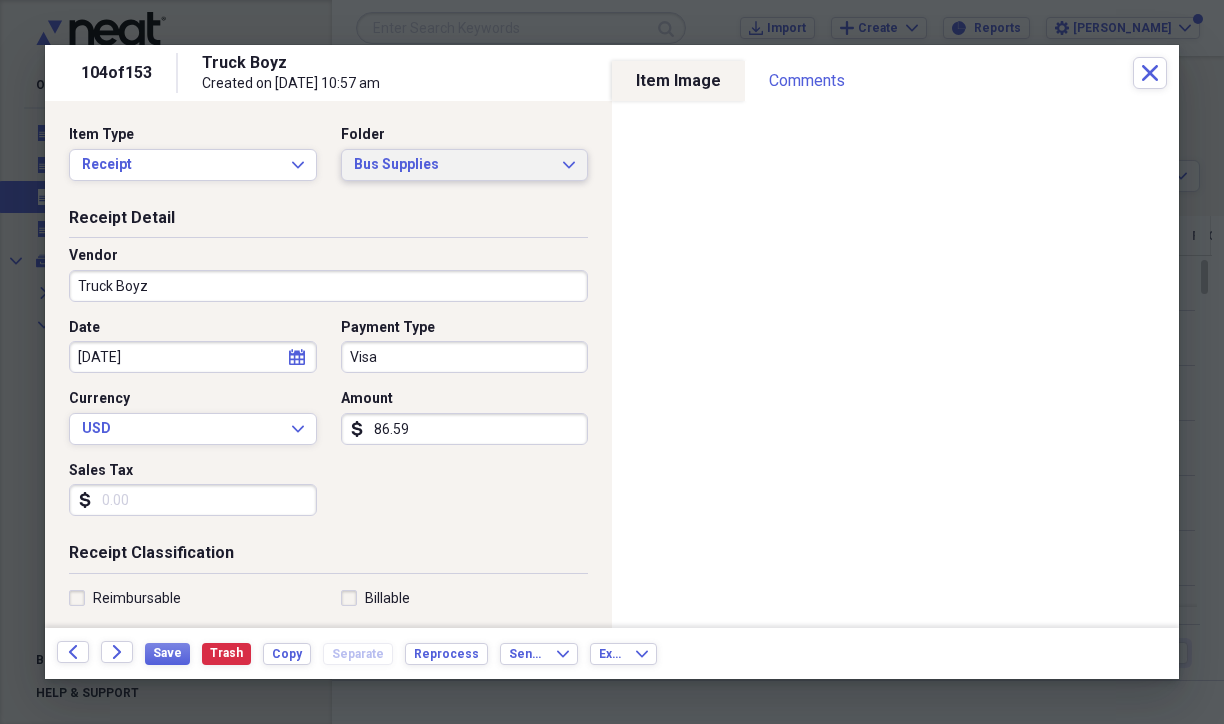 click on "Bus Supplies" at bounding box center [453, 165] 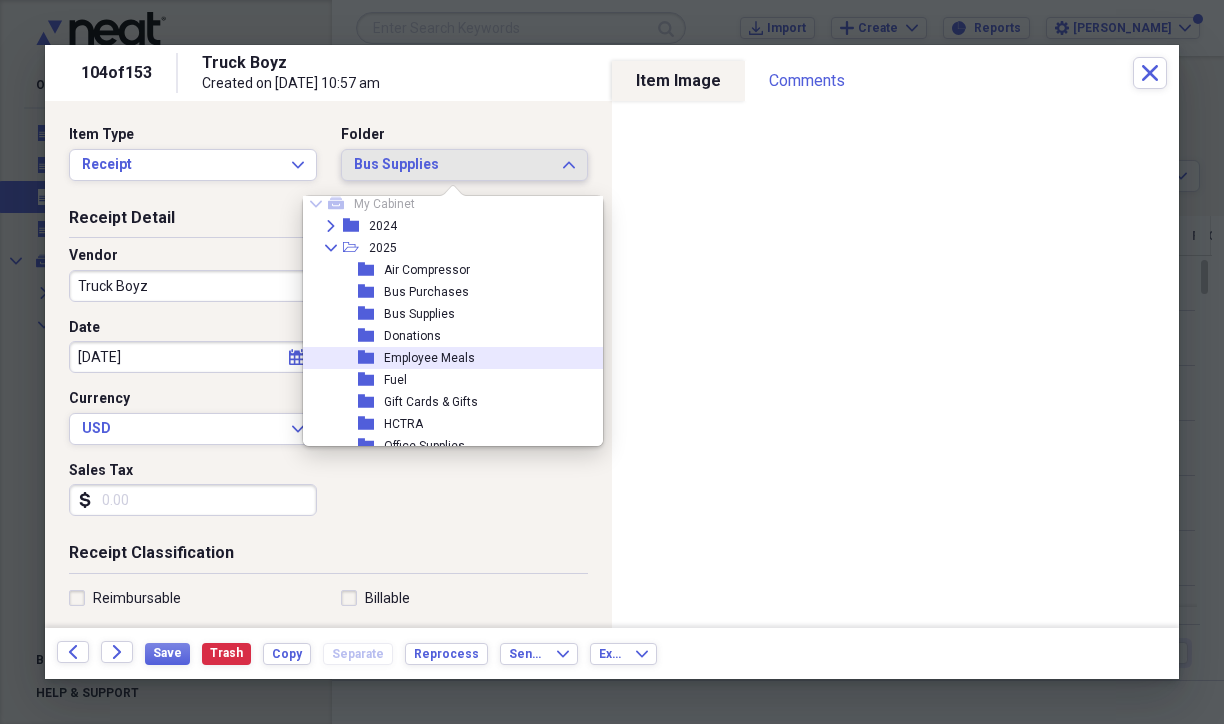 scroll, scrollTop: 140, scrollLeft: 0, axis: vertical 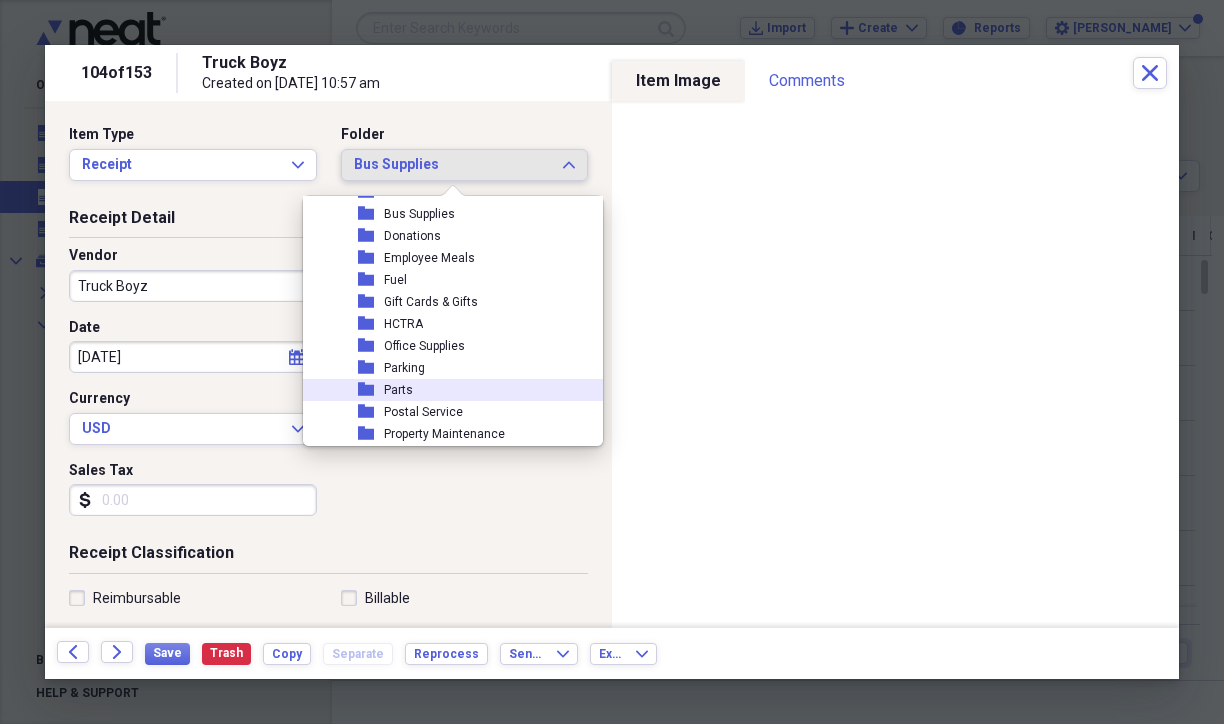 click on "folder Parts" at bounding box center [459, 390] 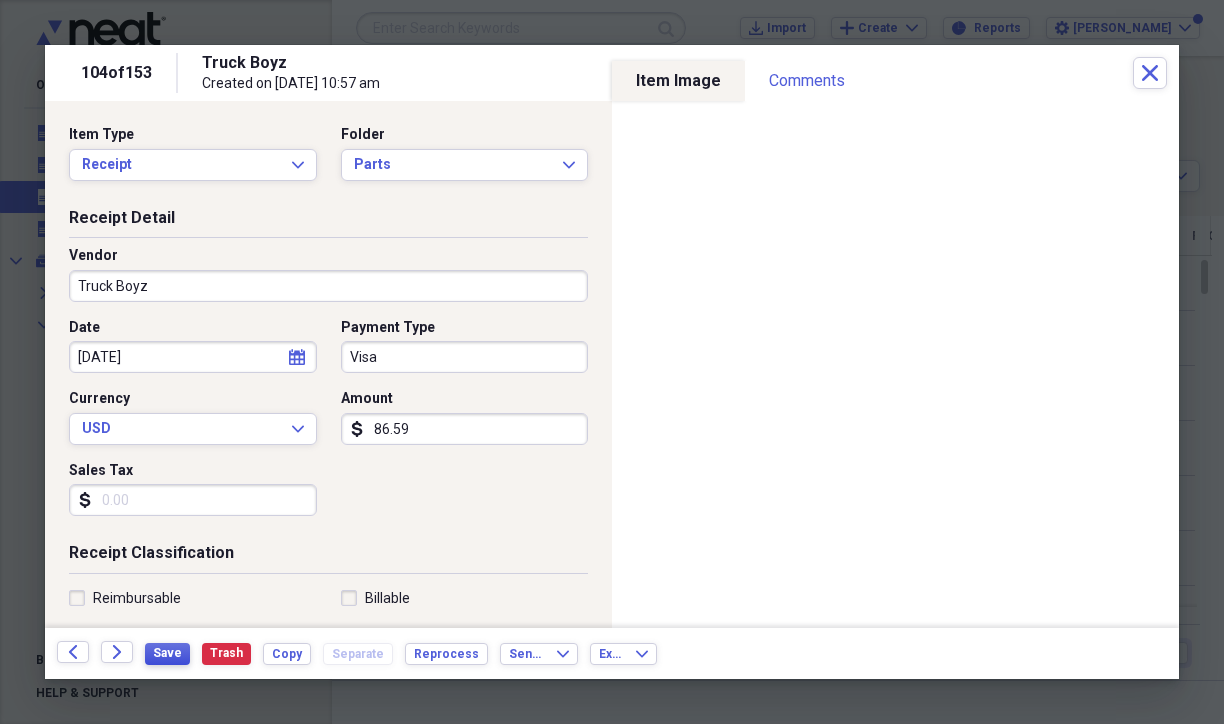 click on "Save" at bounding box center [167, 653] 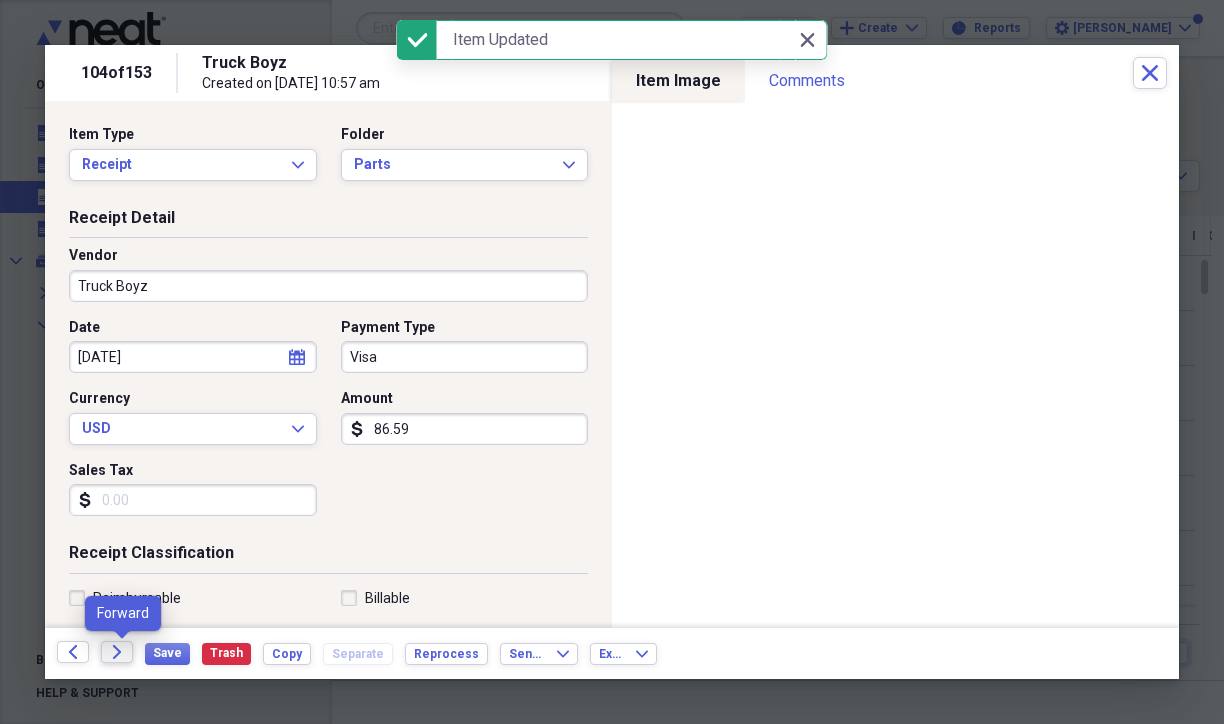 click on "Forward" 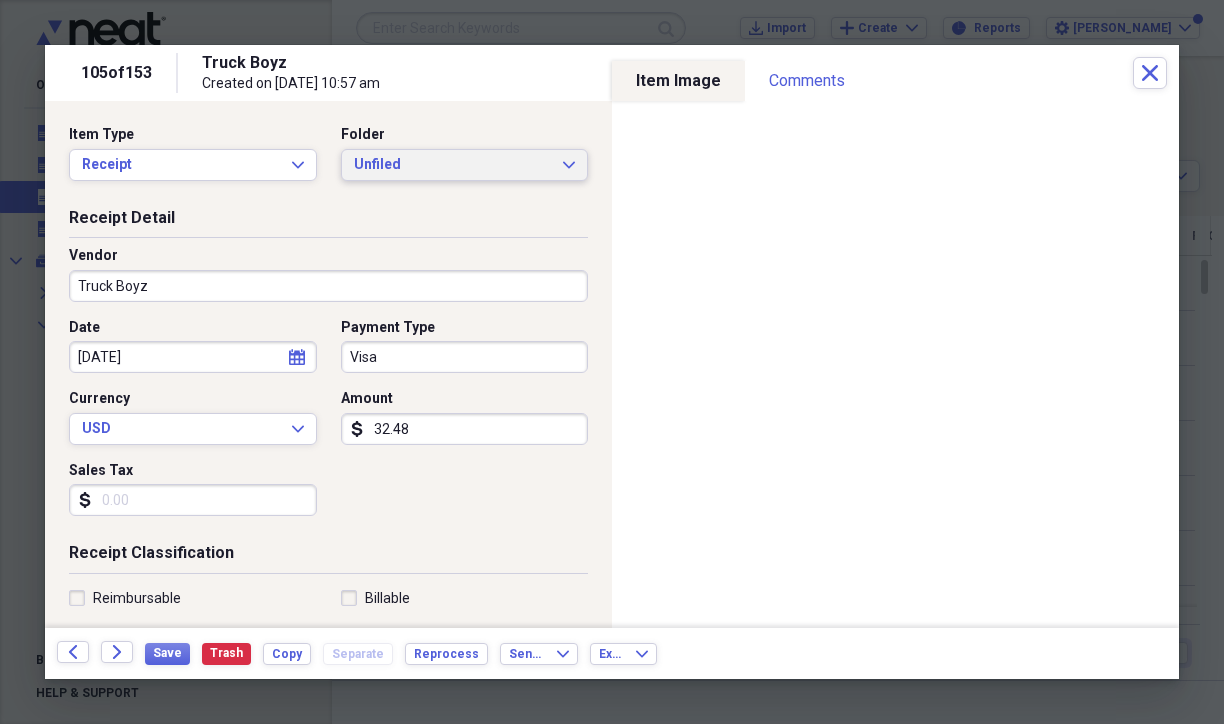 click on "Unfiled" at bounding box center [453, 165] 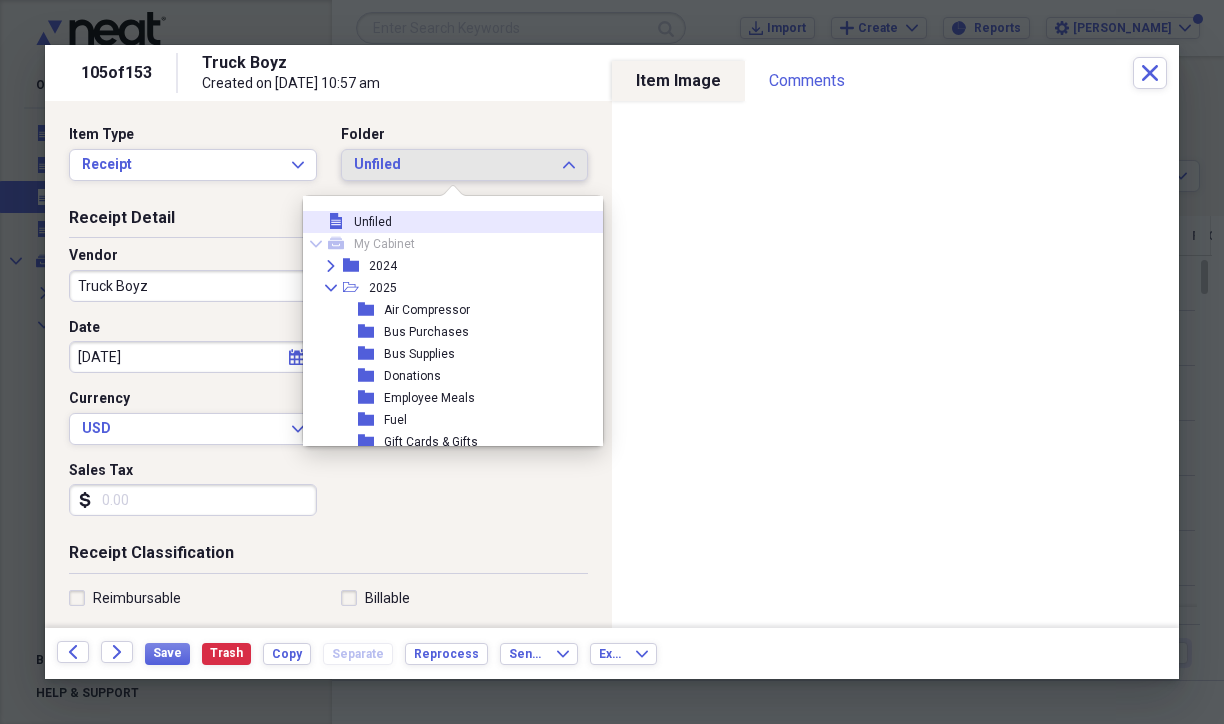 click on "Unfiled Expand" at bounding box center (465, 165) 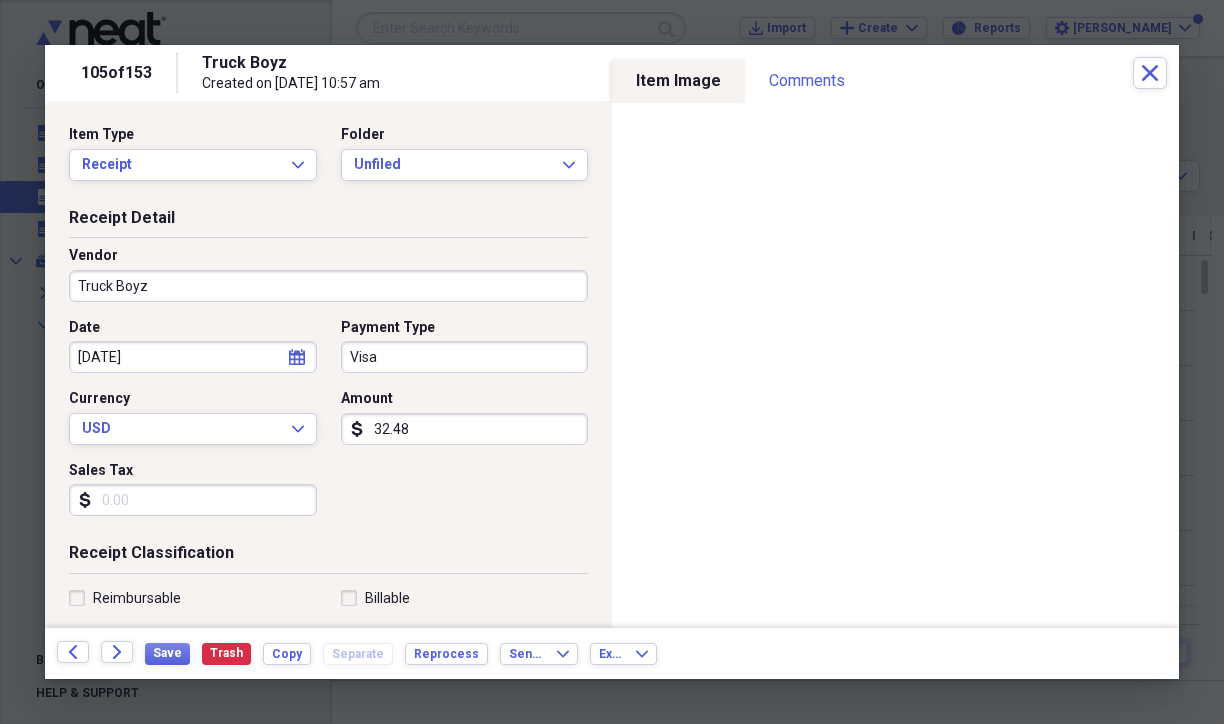 scroll, scrollTop: 0, scrollLeft: 0, axis: both 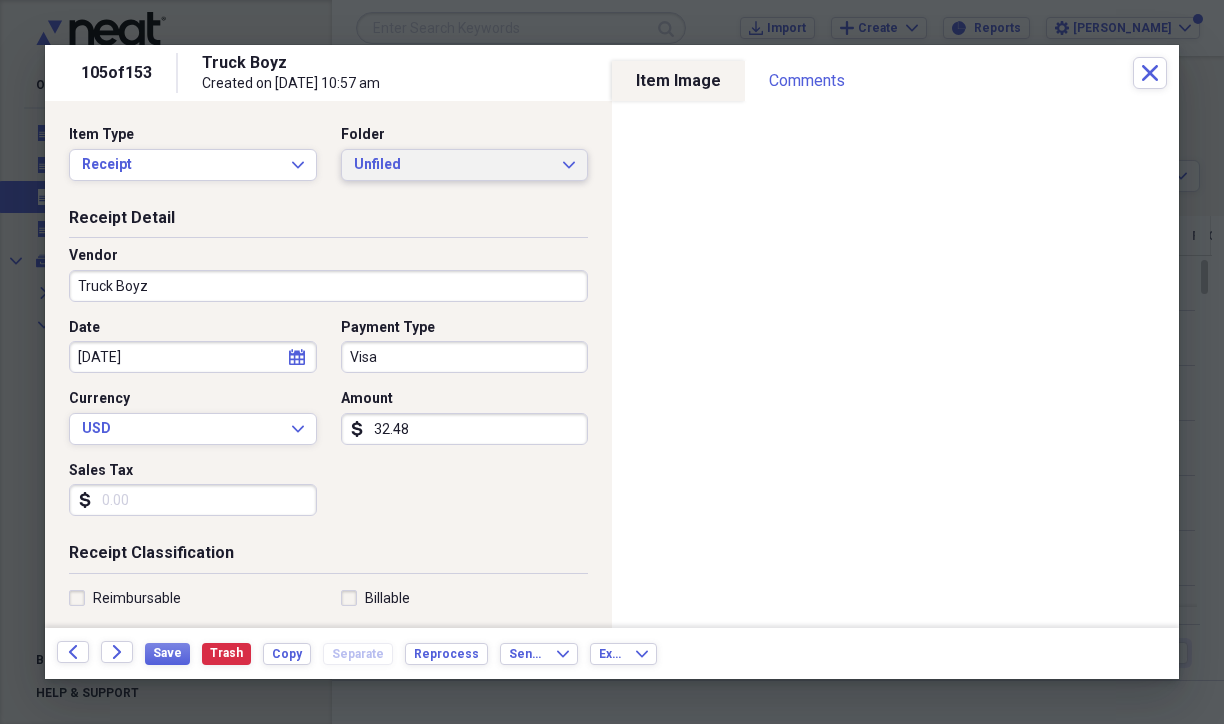 click on "Unfiled" at bounding box center (453, 165) 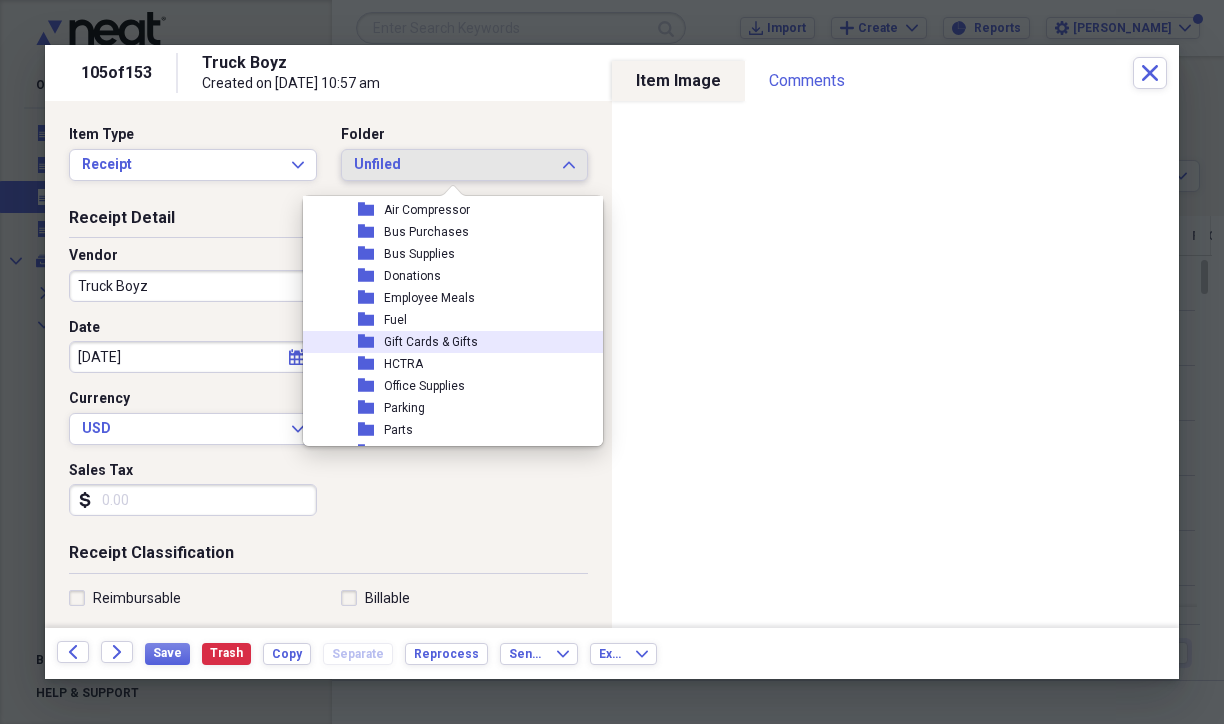 scroll, scrollTop: 200, scrollLeft: 0, axis: vertical 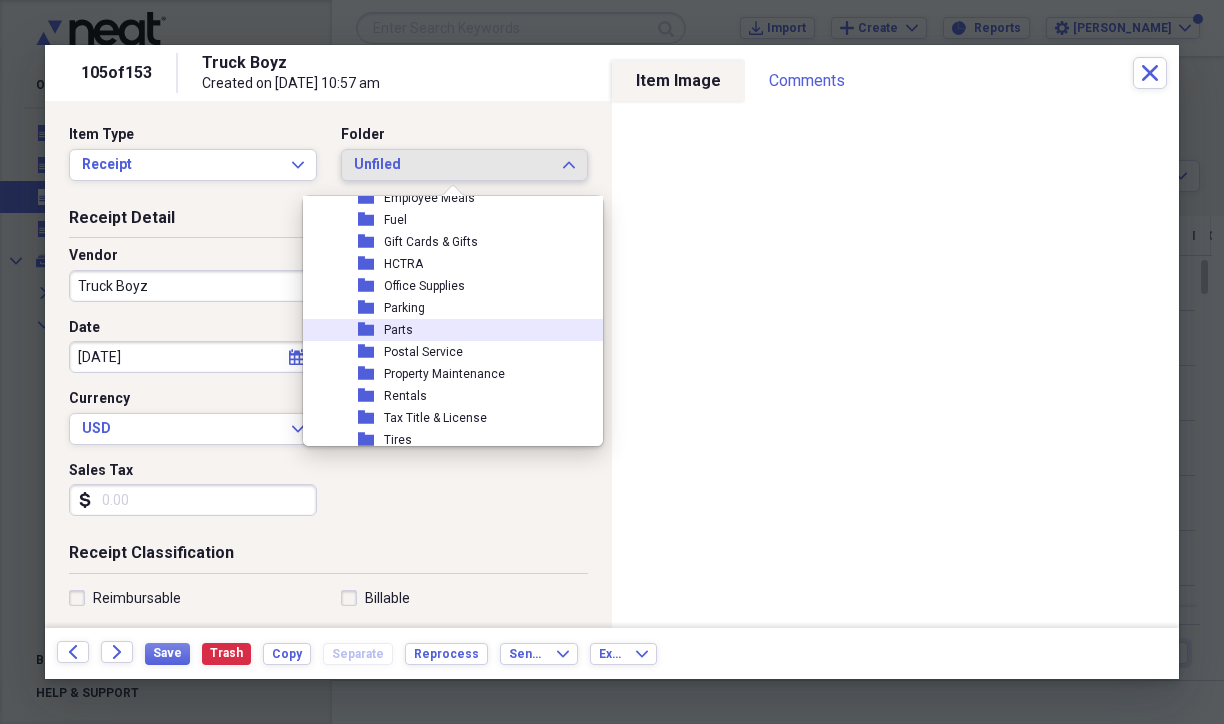 click on "folder Parts" at bounding box center (459, 330) 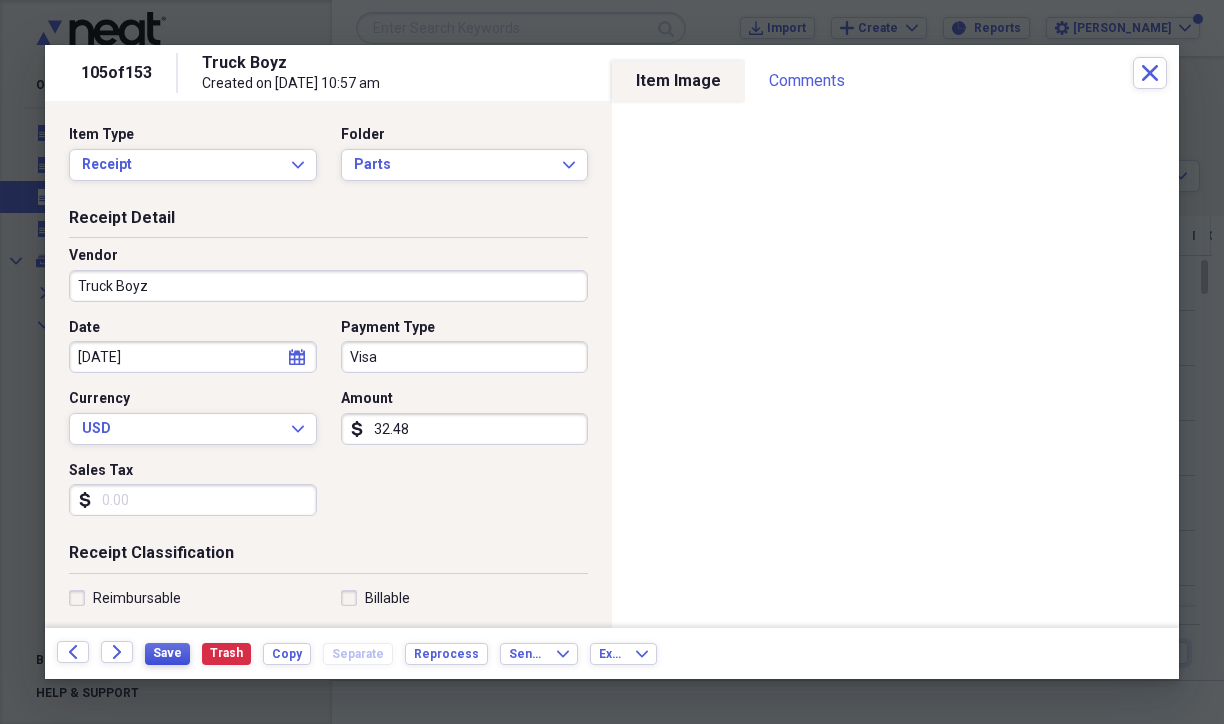 click on "Save" at bounding box center [167, 653] 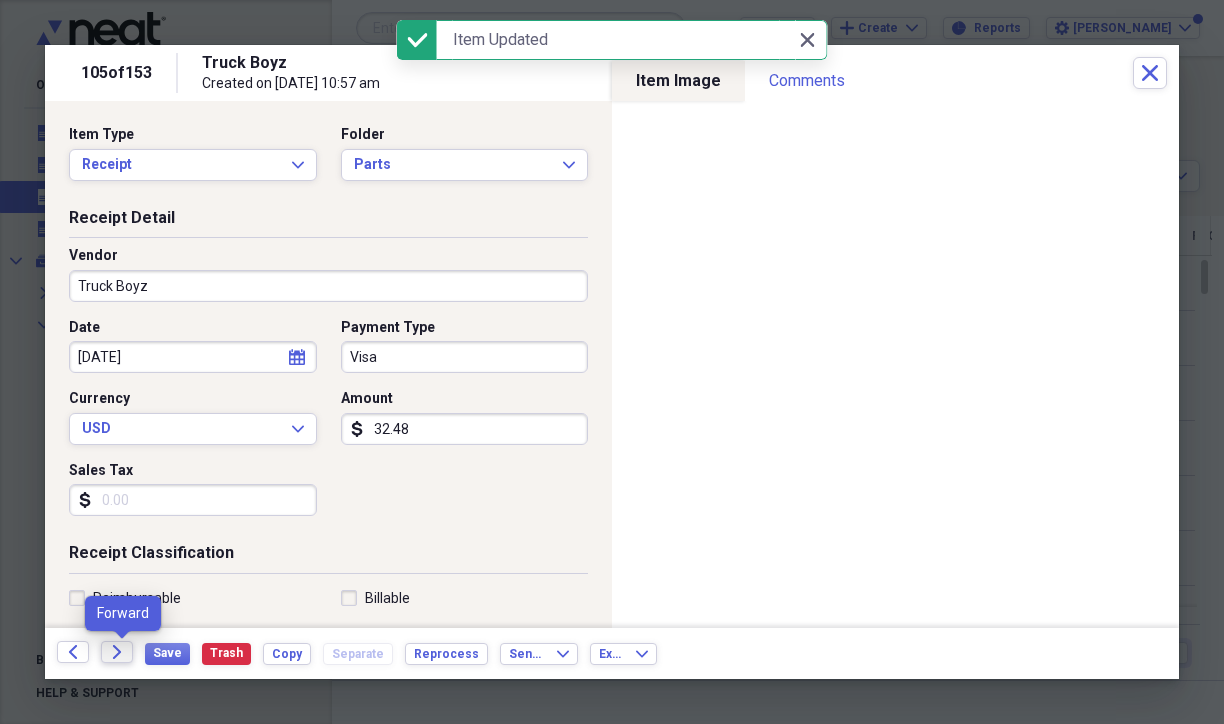 click on "Forward" at bounding box center [117, 652] 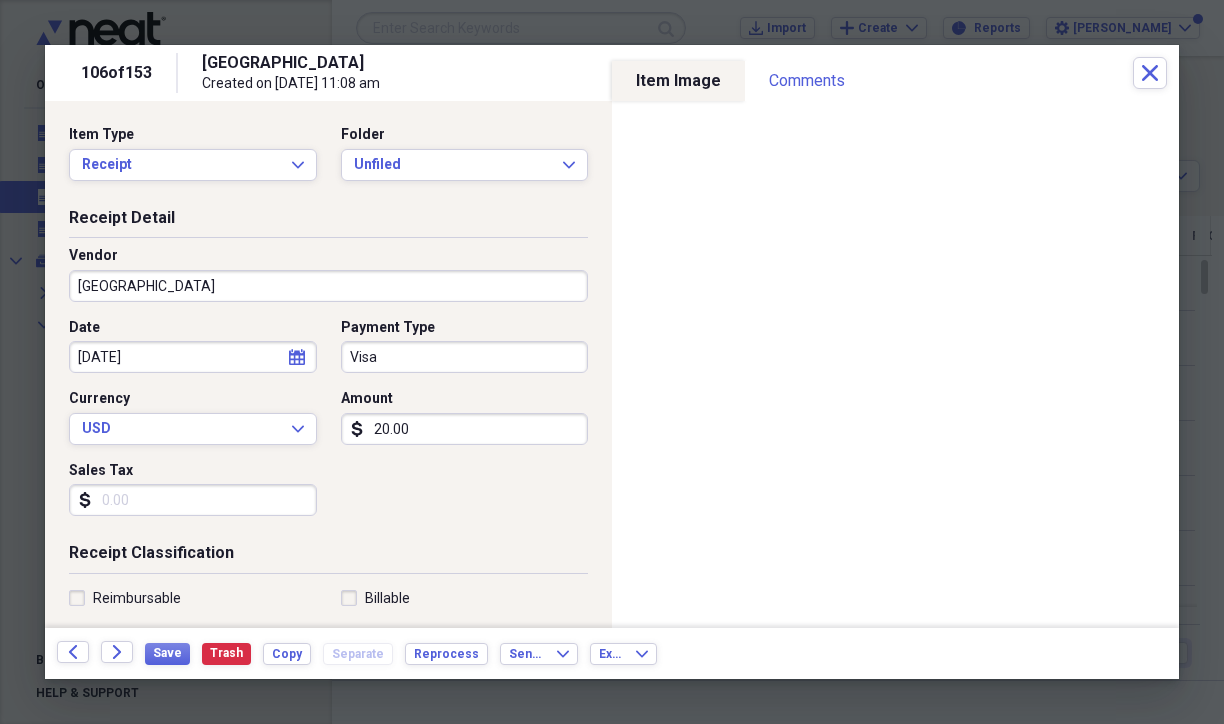 click on "[GEOGRAPHIC_DATA]" at bounding box center (328, 286) 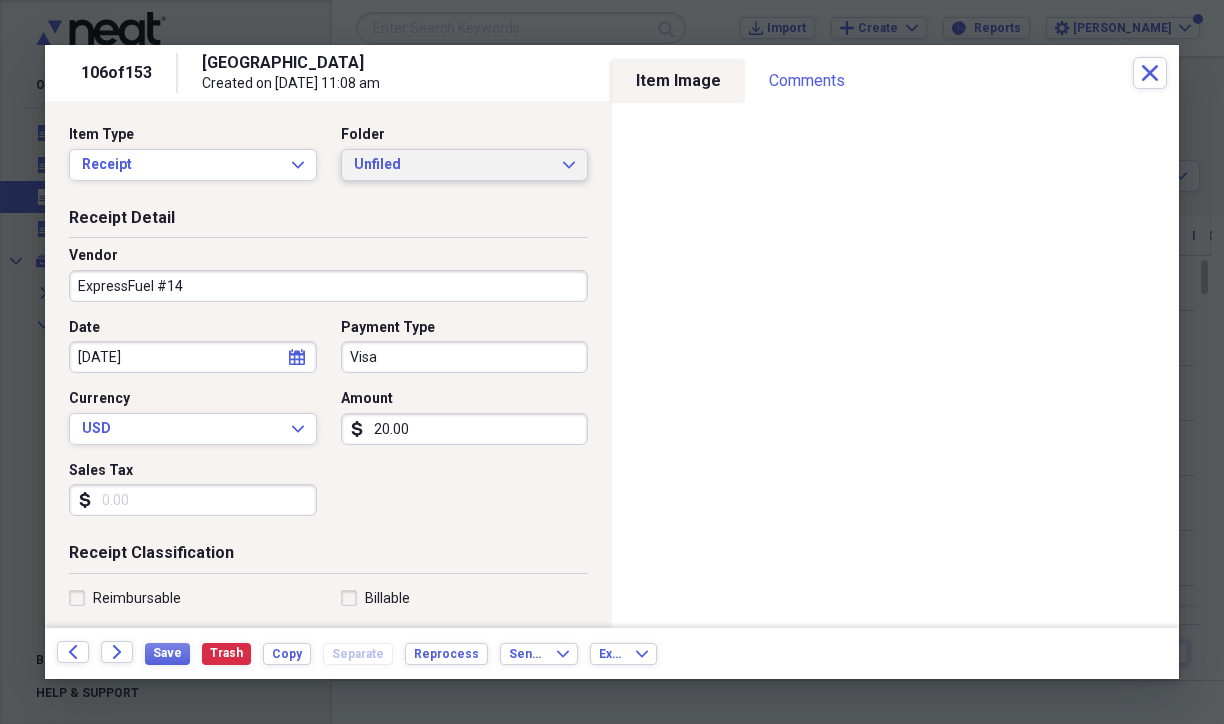 type on "ExpressFuel #14" 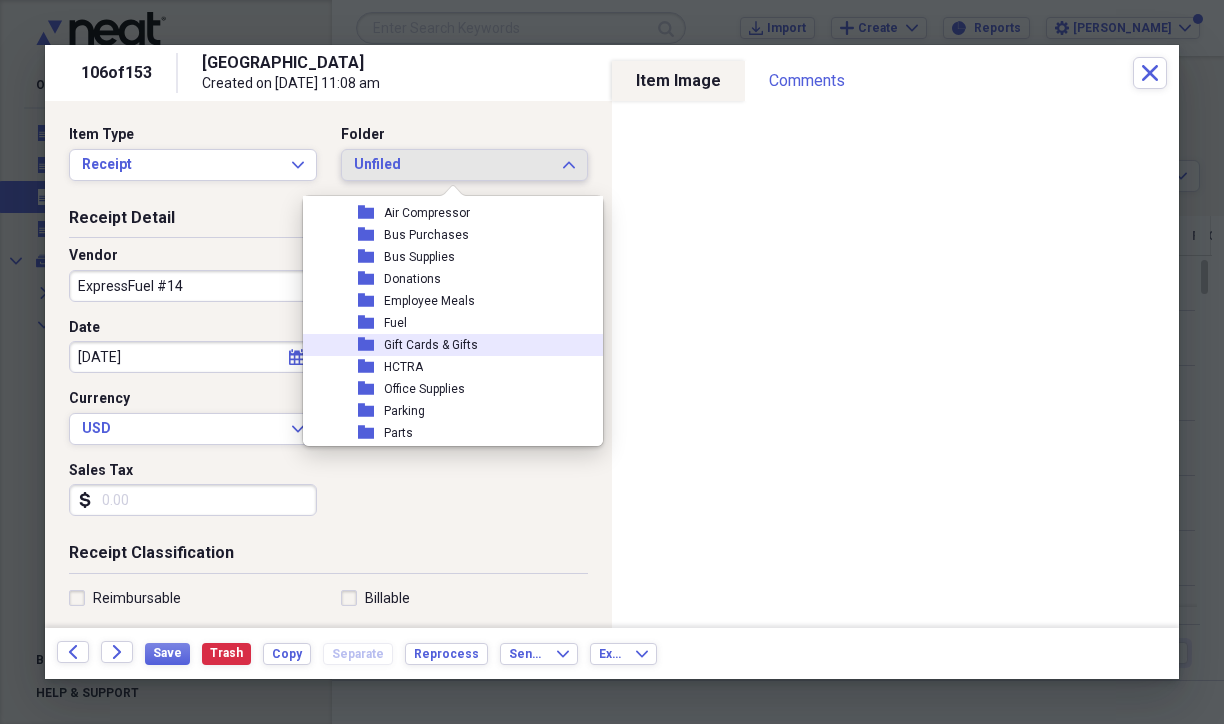 scroll, scrollTop: 100, scrollLeft: 0, axis: vertical 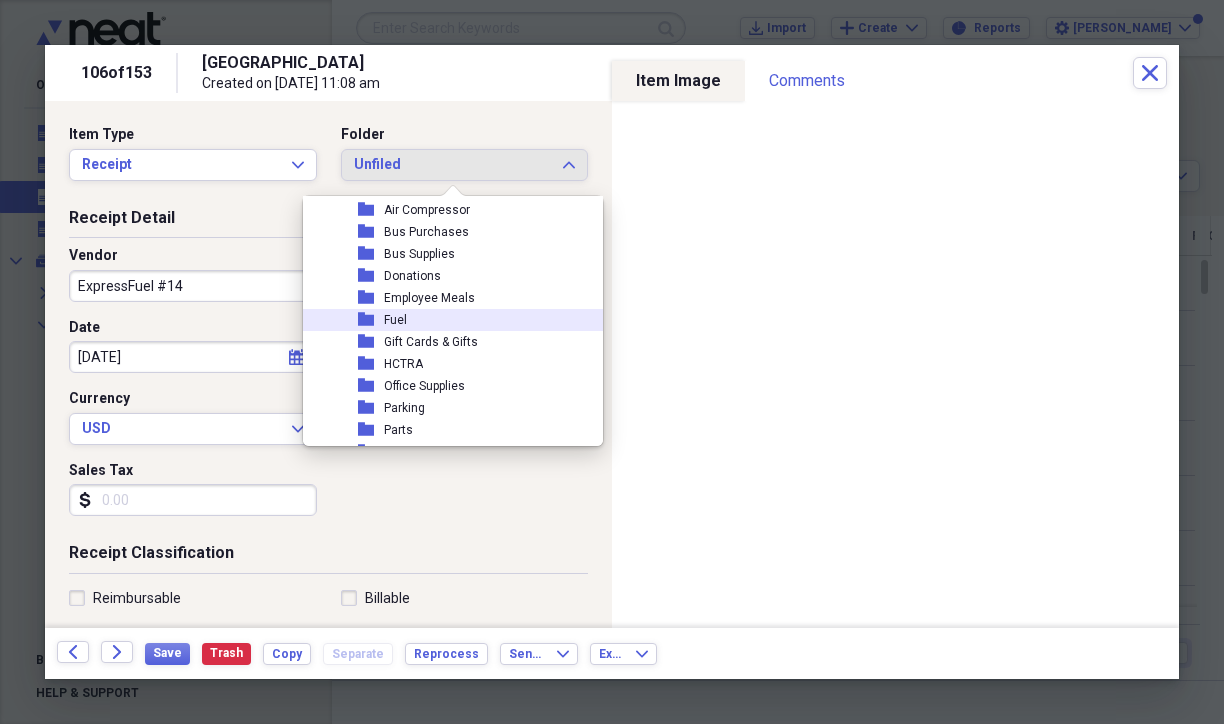 click on "folder Fuel" at bounding box center (459, 320) 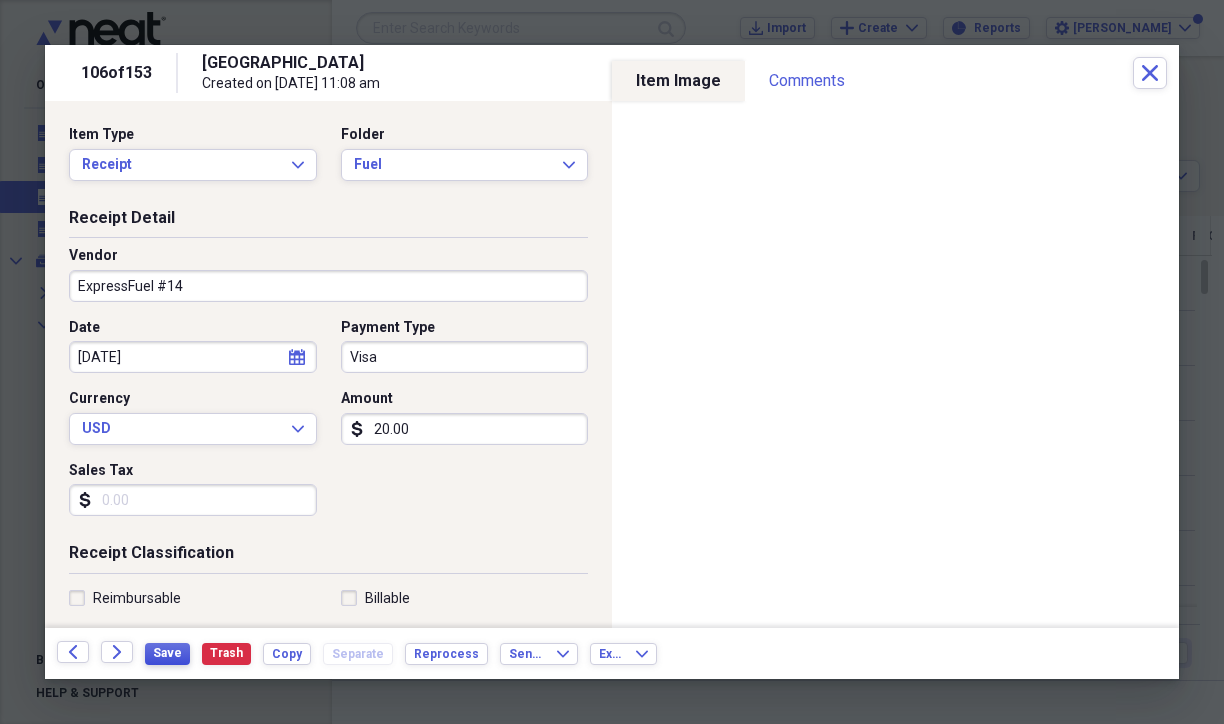 click on "Save" at bounding box center [167, 653] 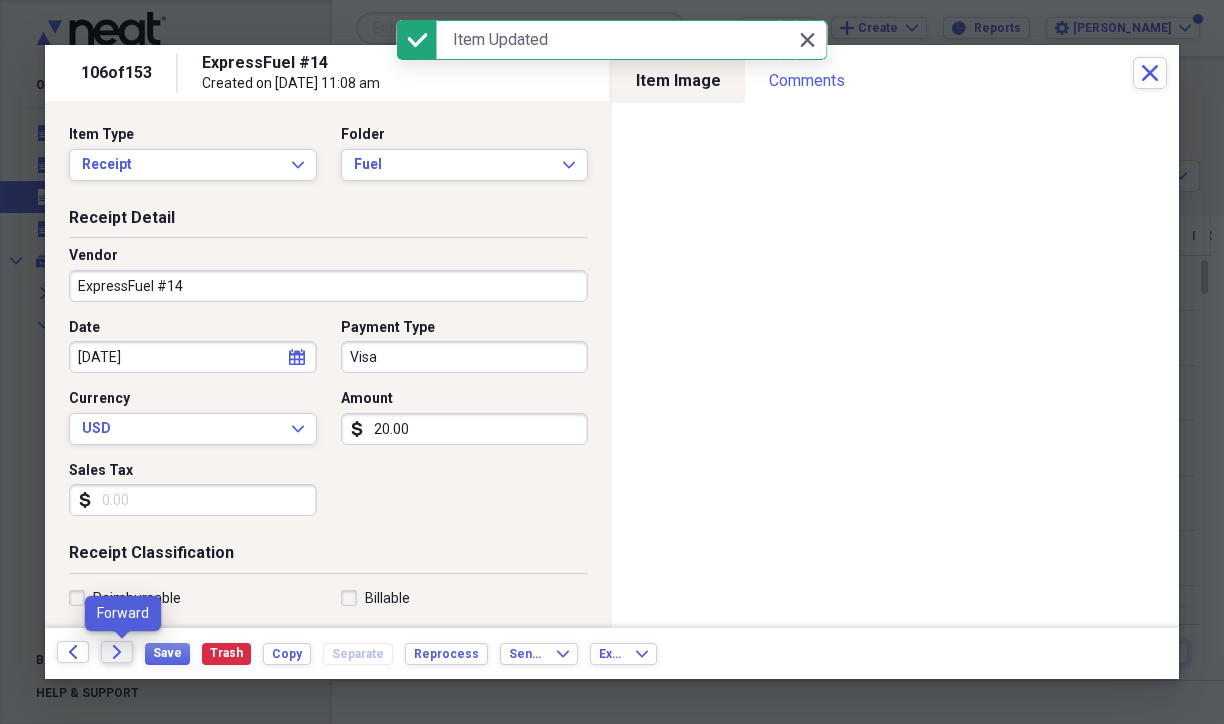 click 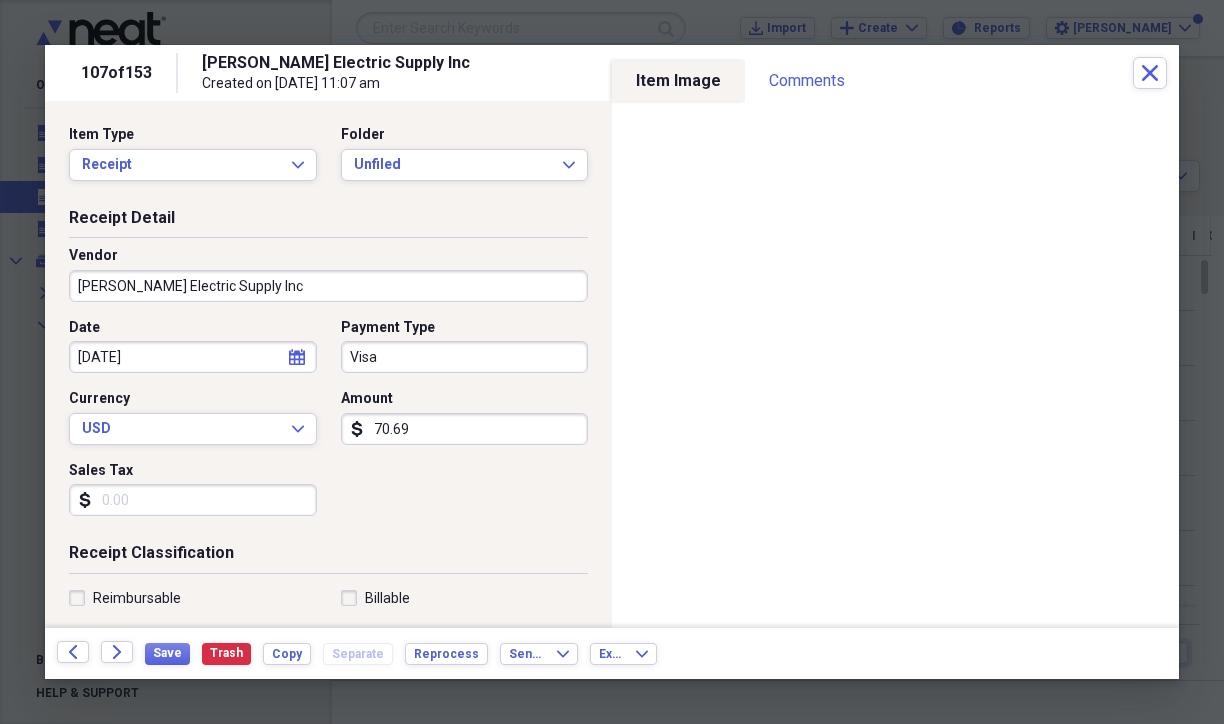 scroll, scrollTop: 460, scrollLeft: 0, axis: vertical 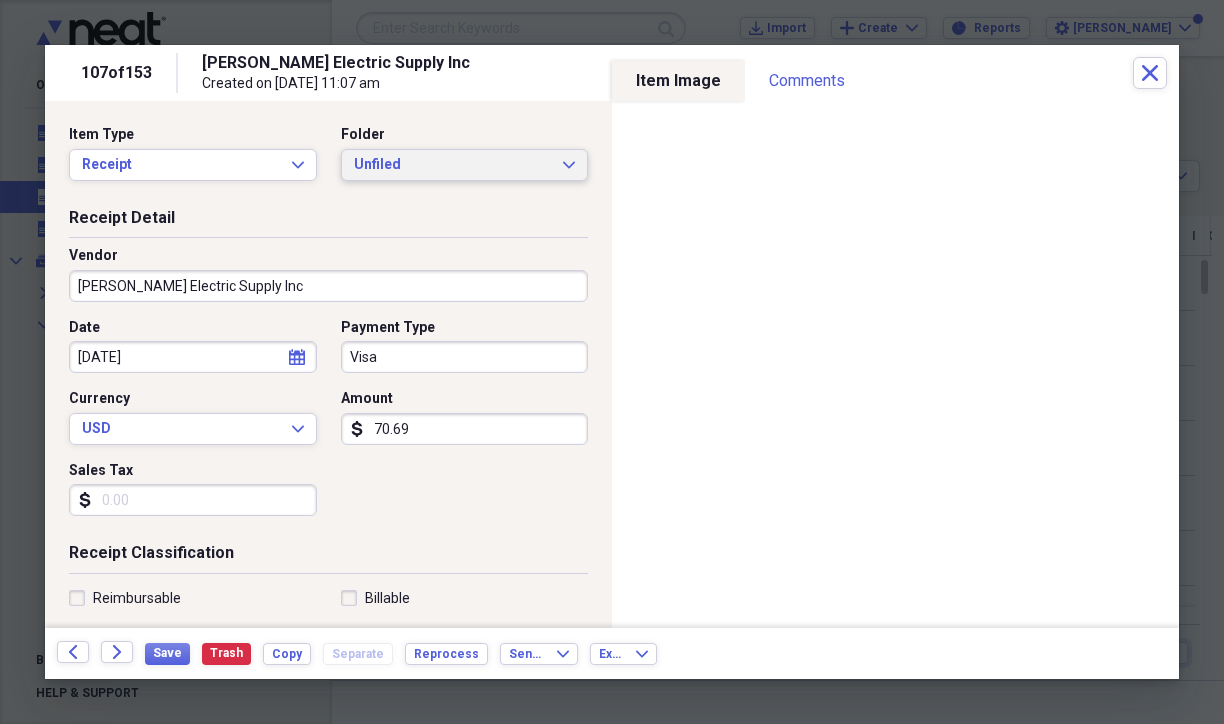 click on "Unfiled" at bounding box center [453, 165] 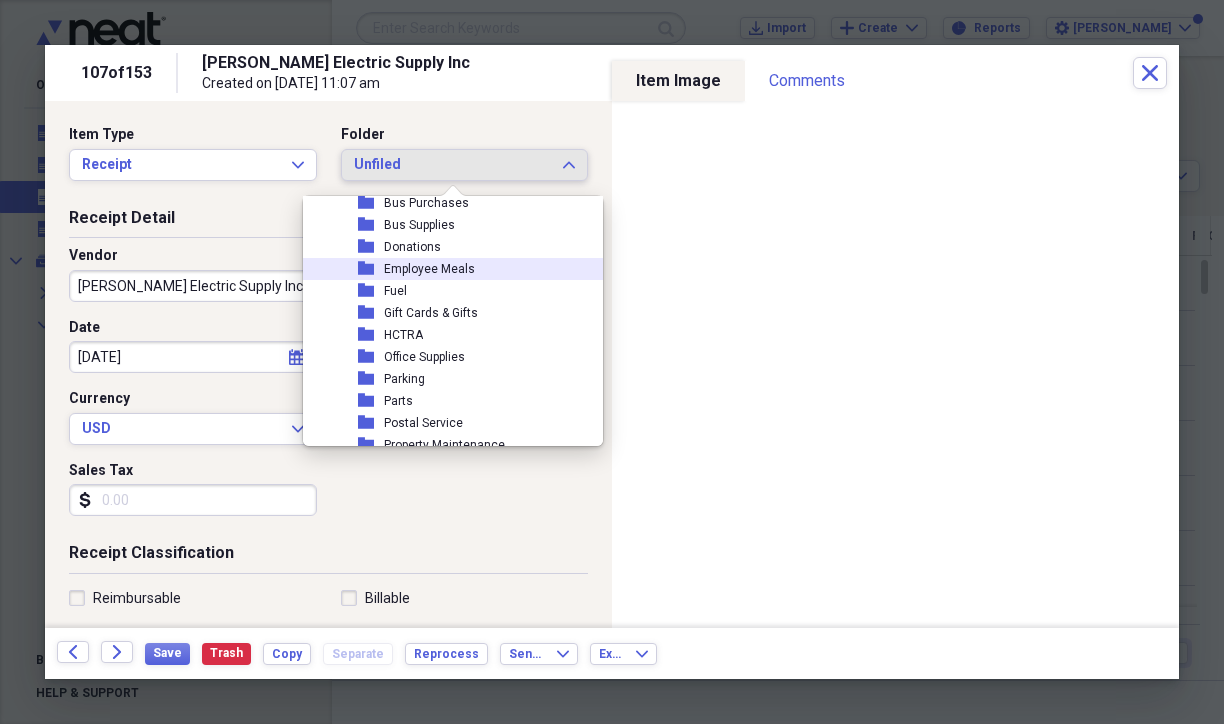 scroll, scrollTop: 200, scrollLeft: 0, axis: vertical 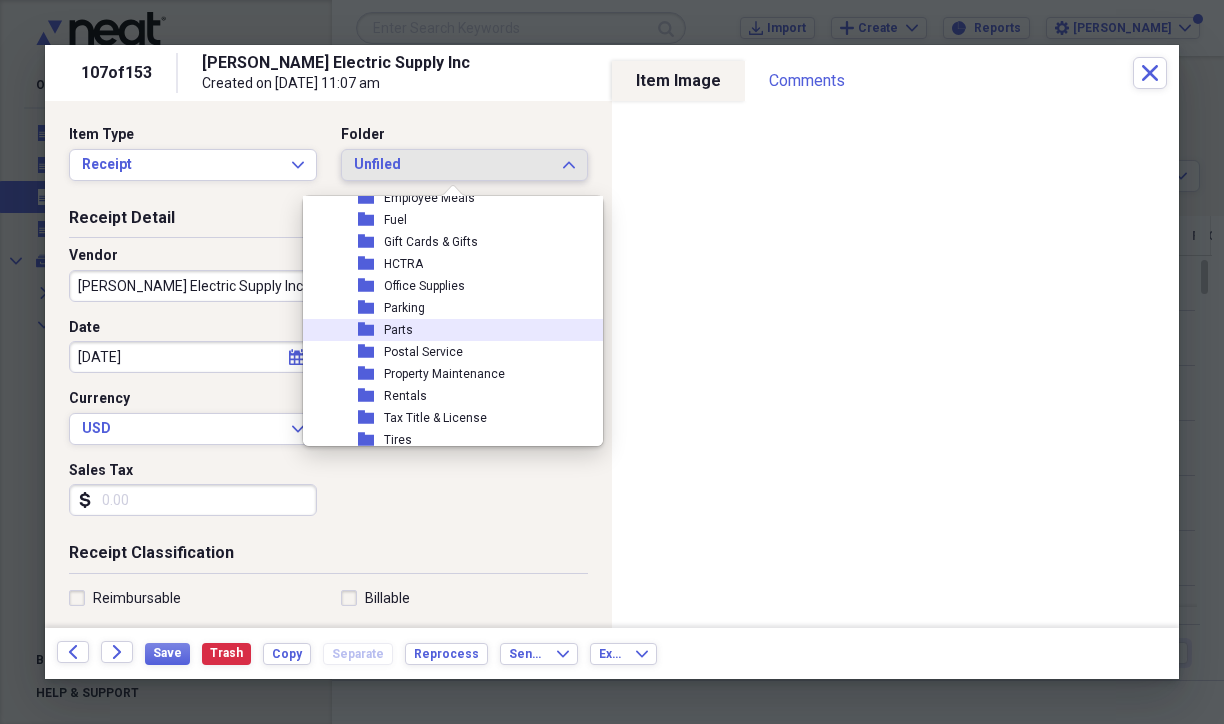 click on "folder Parts" at bounding box center (459, 330) 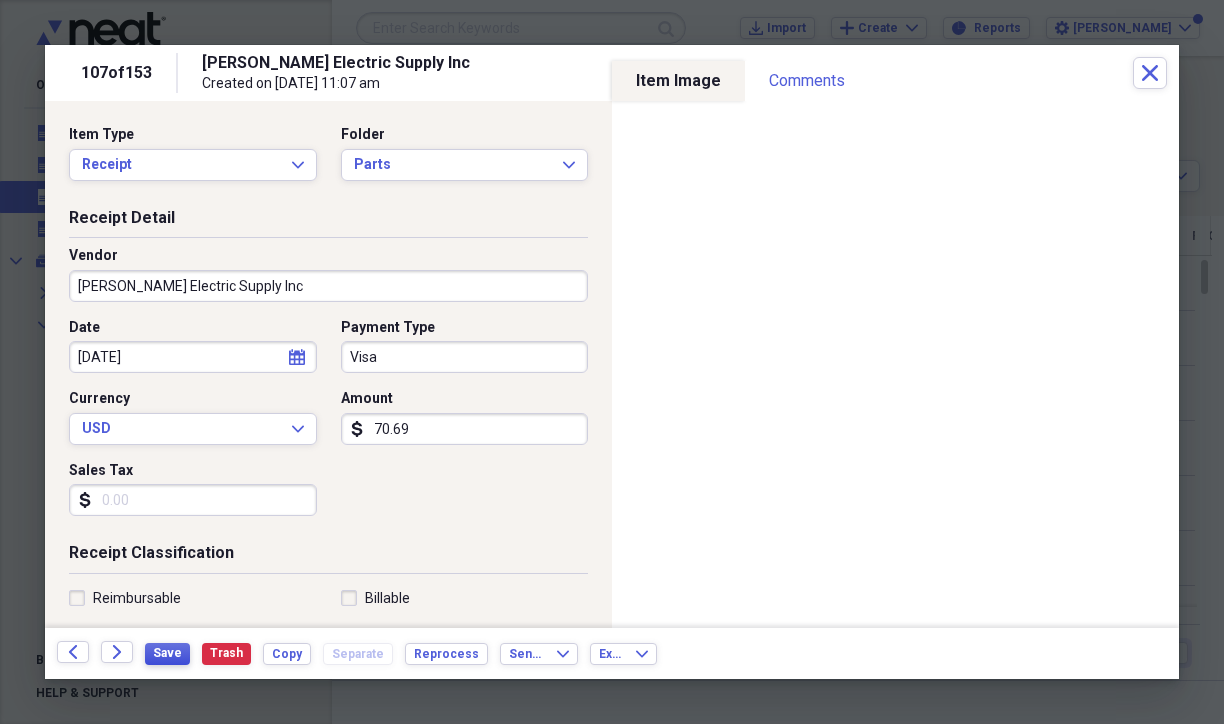 click on "Save" at bounding box center (167, 653) 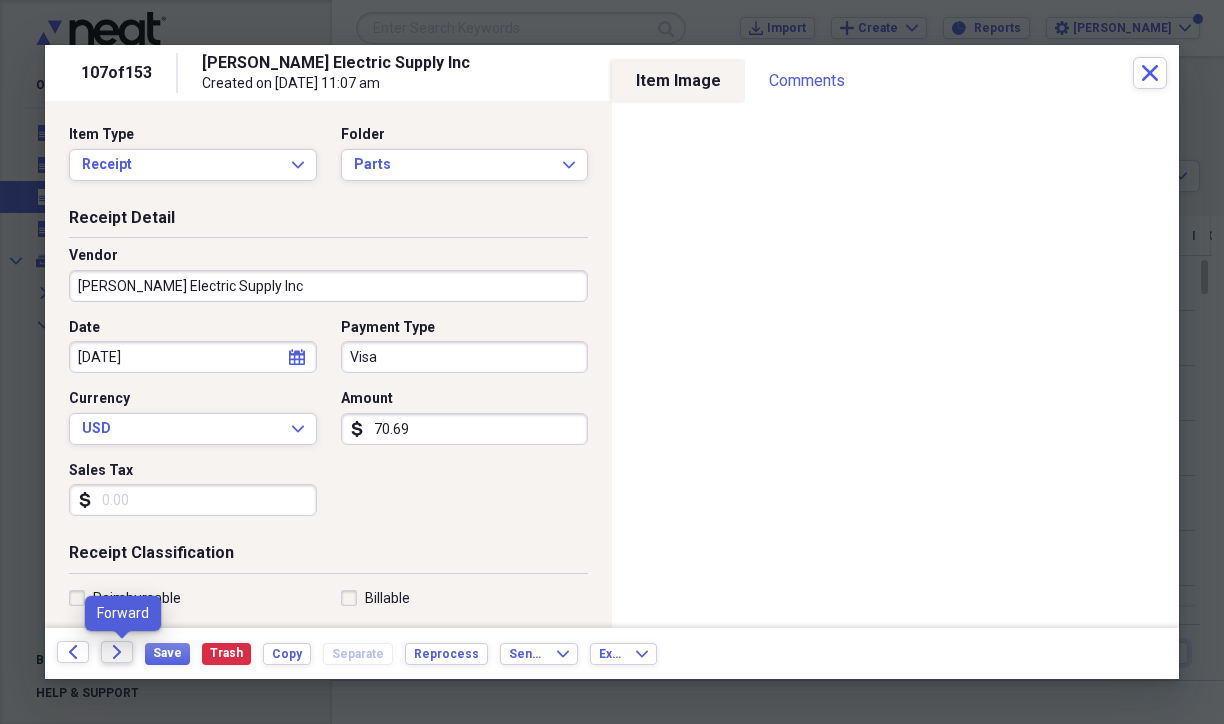 click on "Forward" at bounding box center (117, 652) 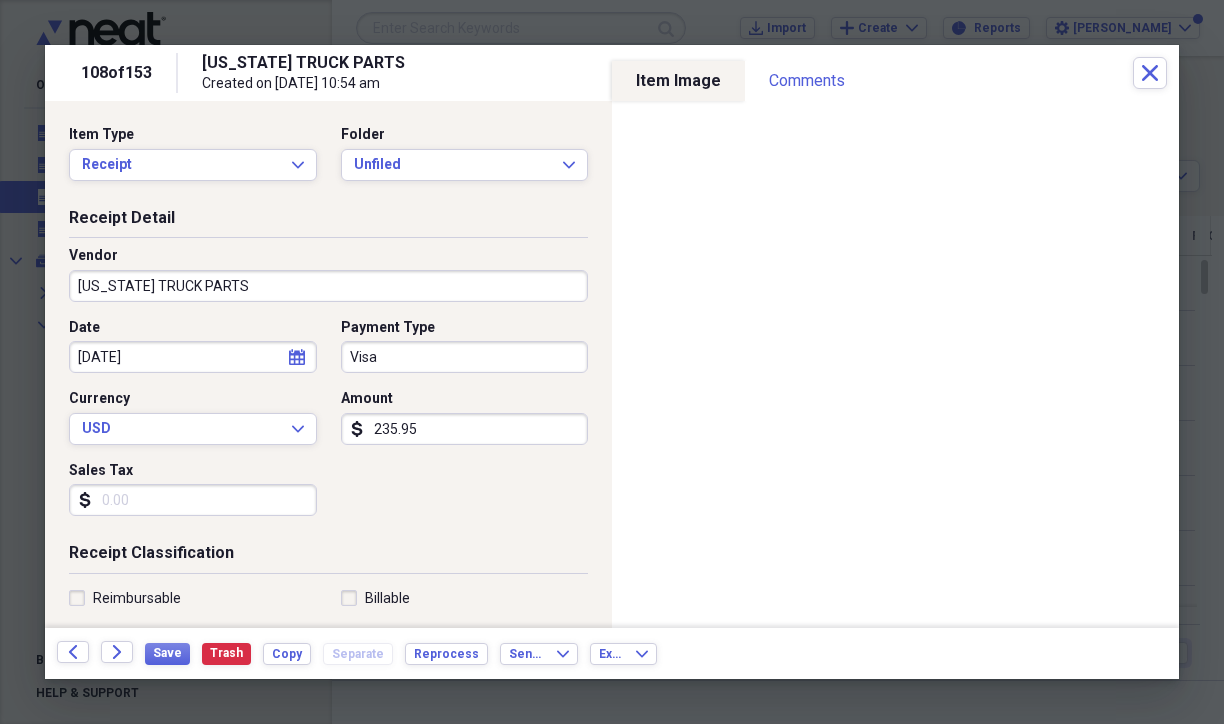 click on "Receipt Classification" at bounding box center [328, 557] 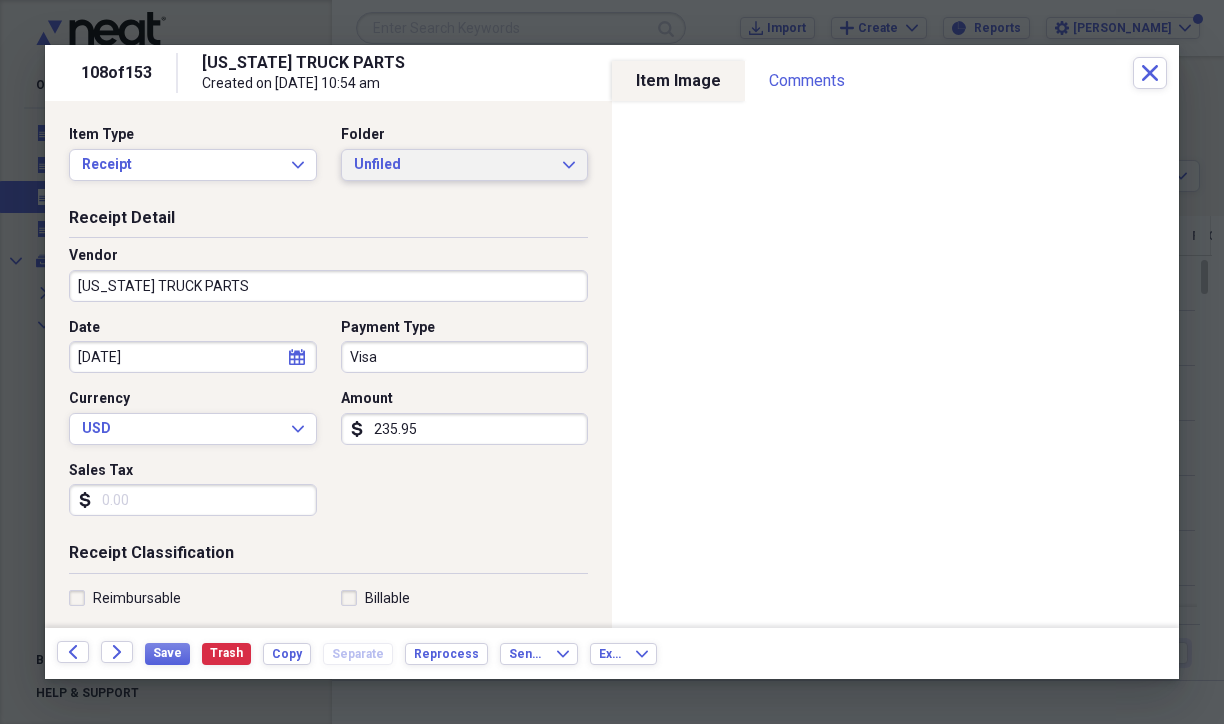 click on "Unfiled Expand" at bounding box center (465, 165) 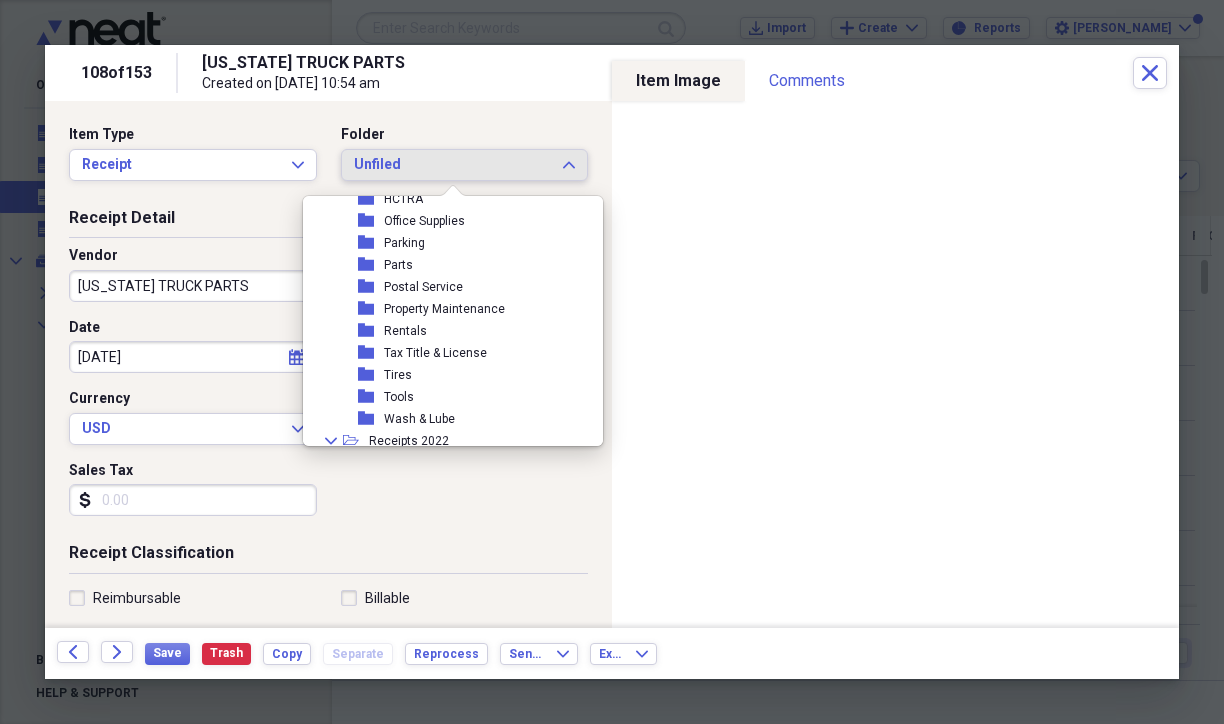 scroll, scrollTop: 300, scrollLeft: 0, axis: vertical 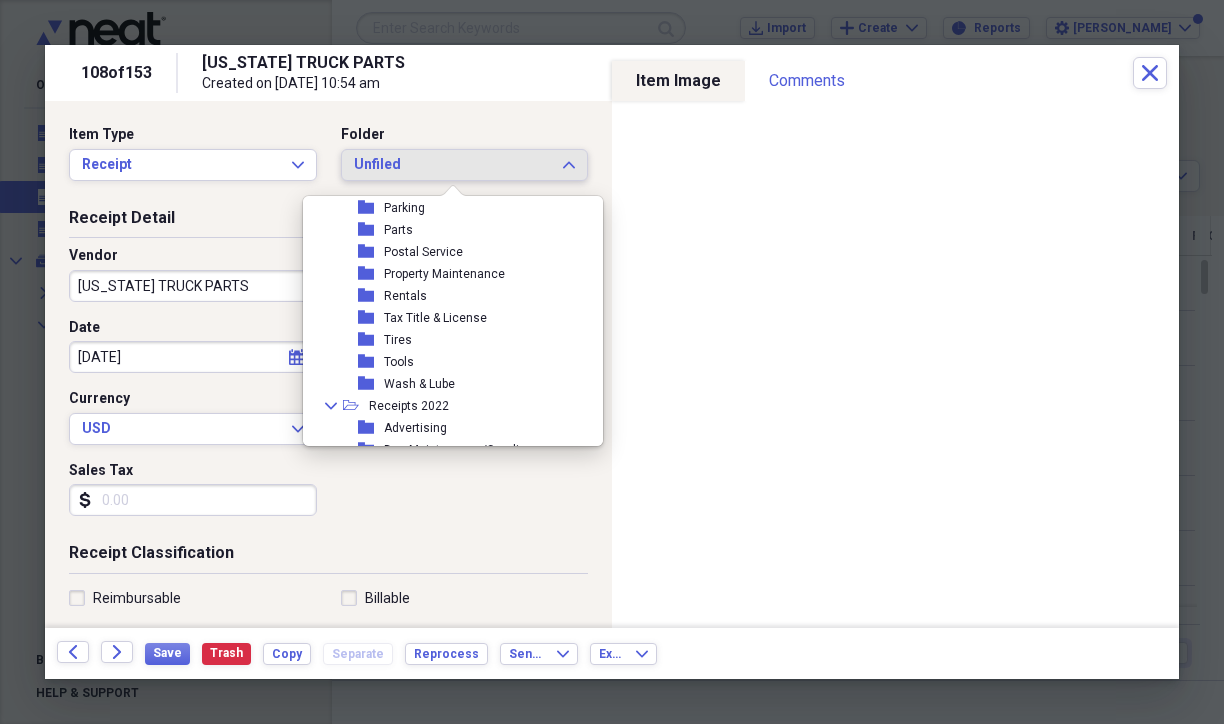 click on "Wash & Lube" at bounding box center (419, 384) 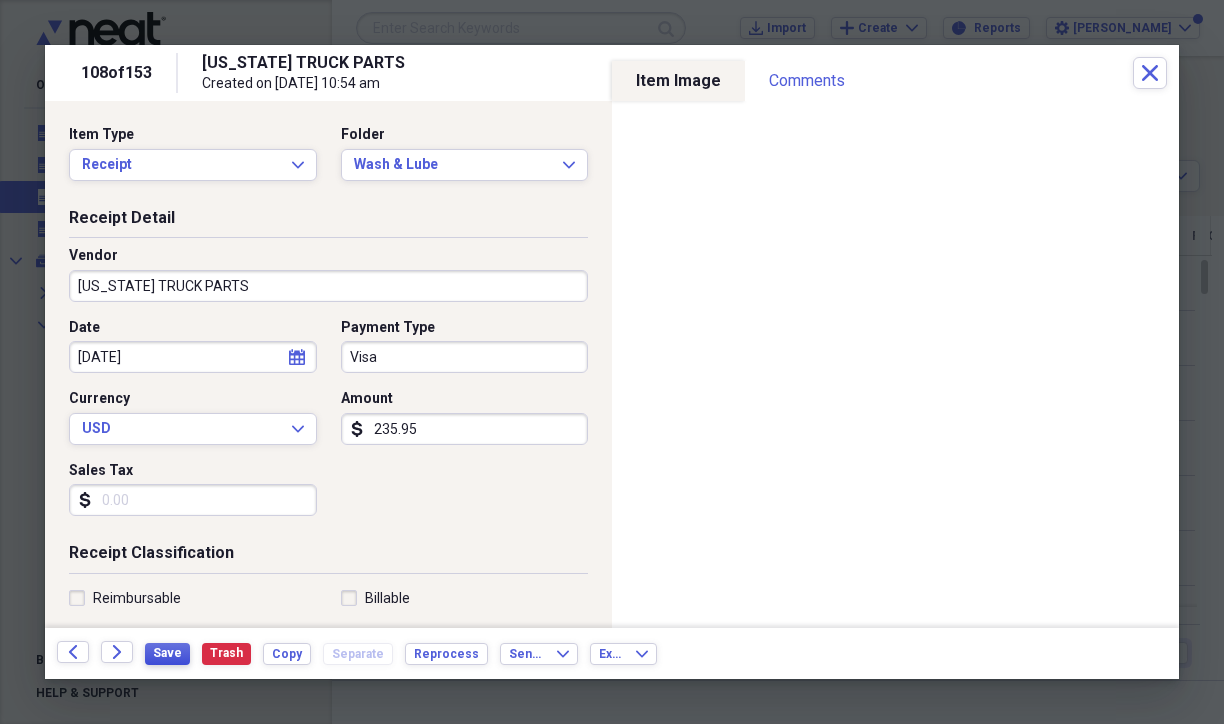 click on "Save" at bounding box center [167, 653] 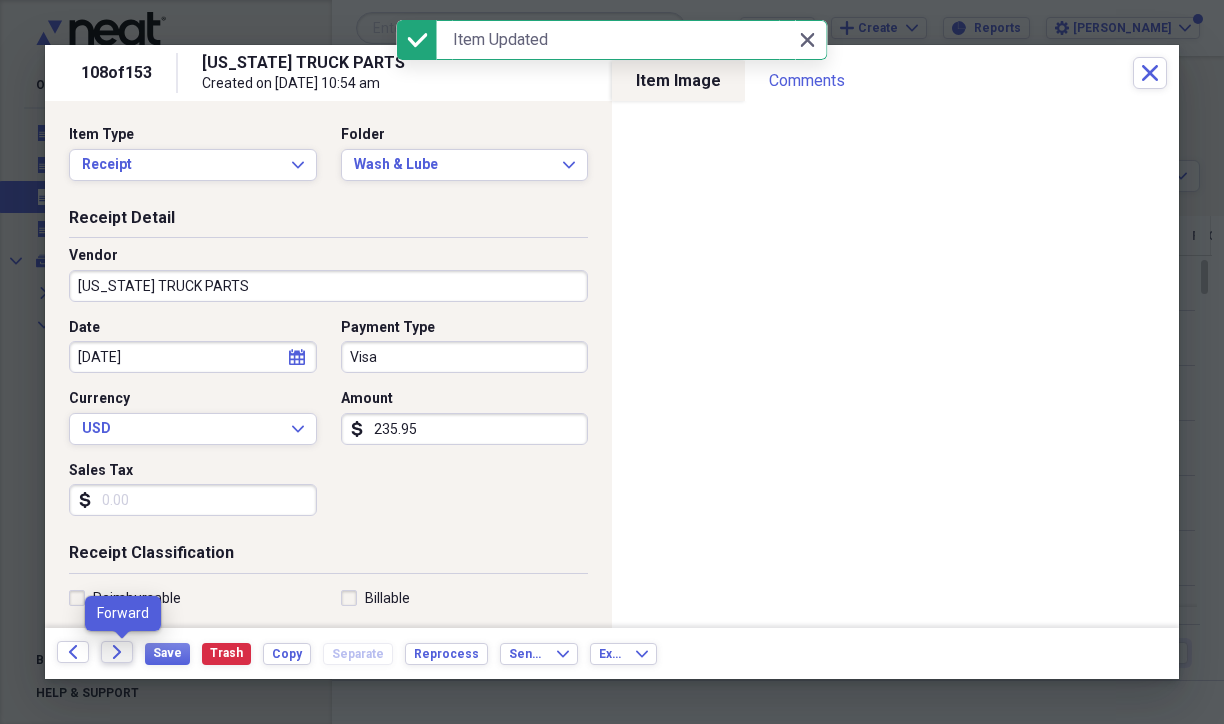 click on "Forward" 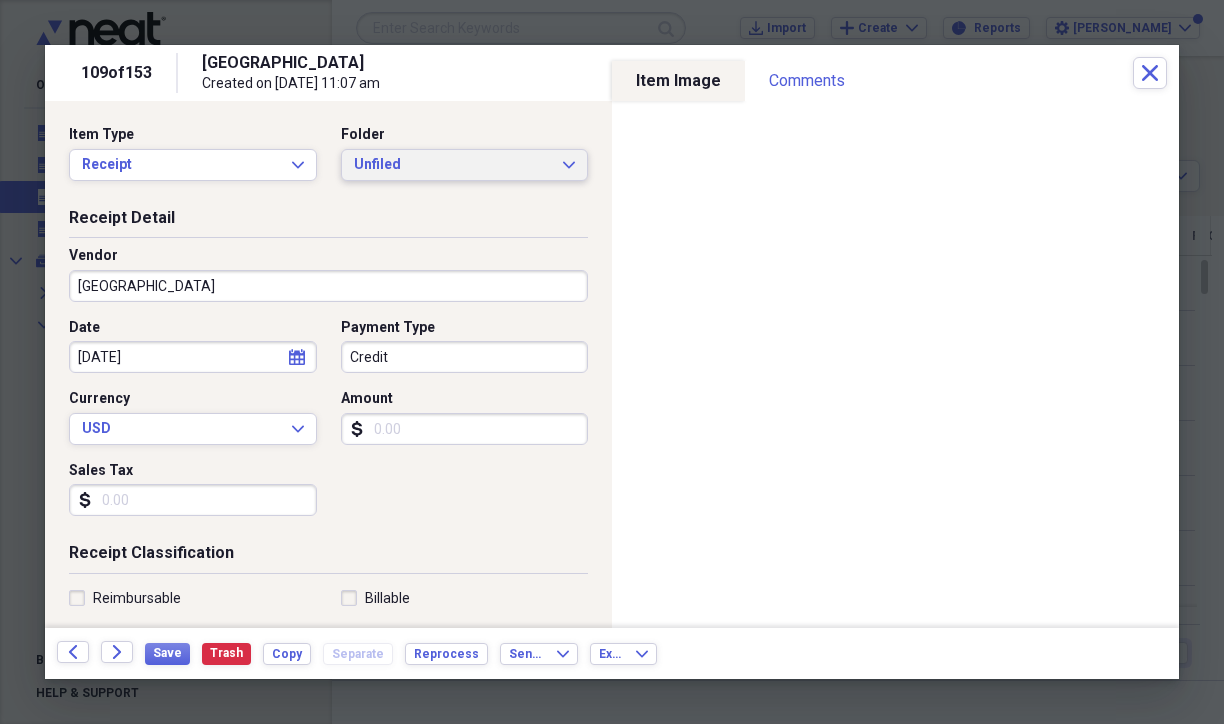 click on "Unfiled" at bounding box center [453, 165] 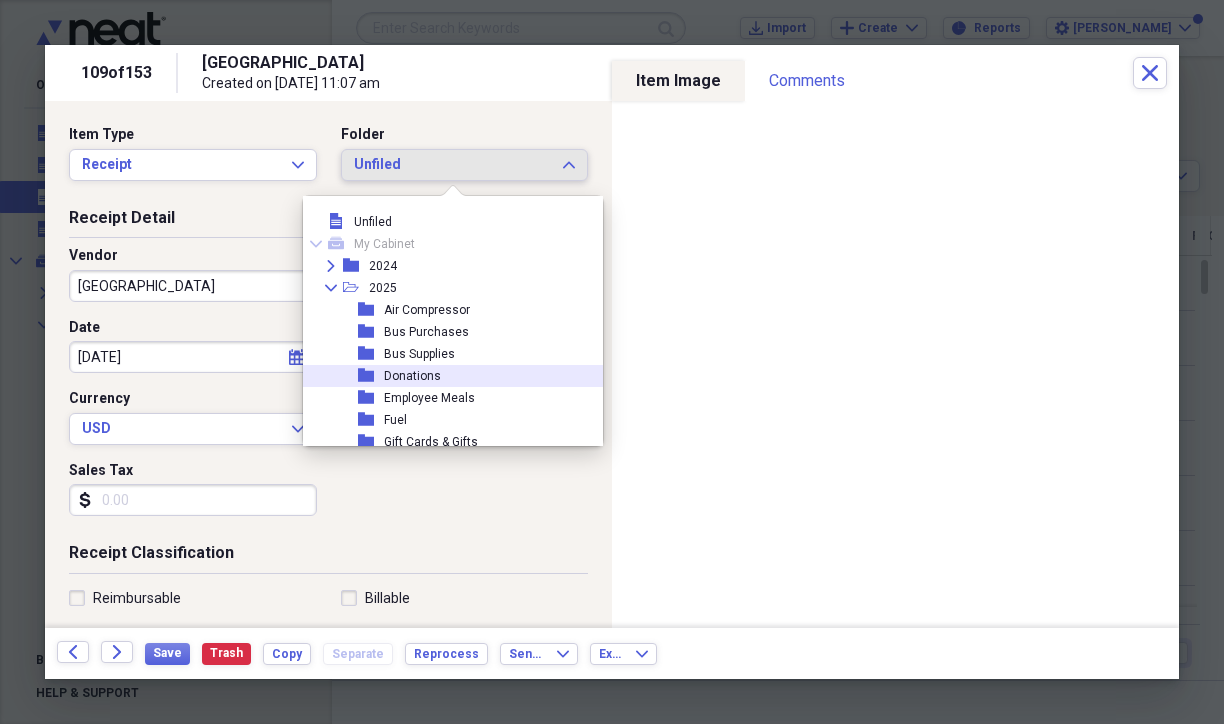 click on "Donations" at bounding box center (412, 376) 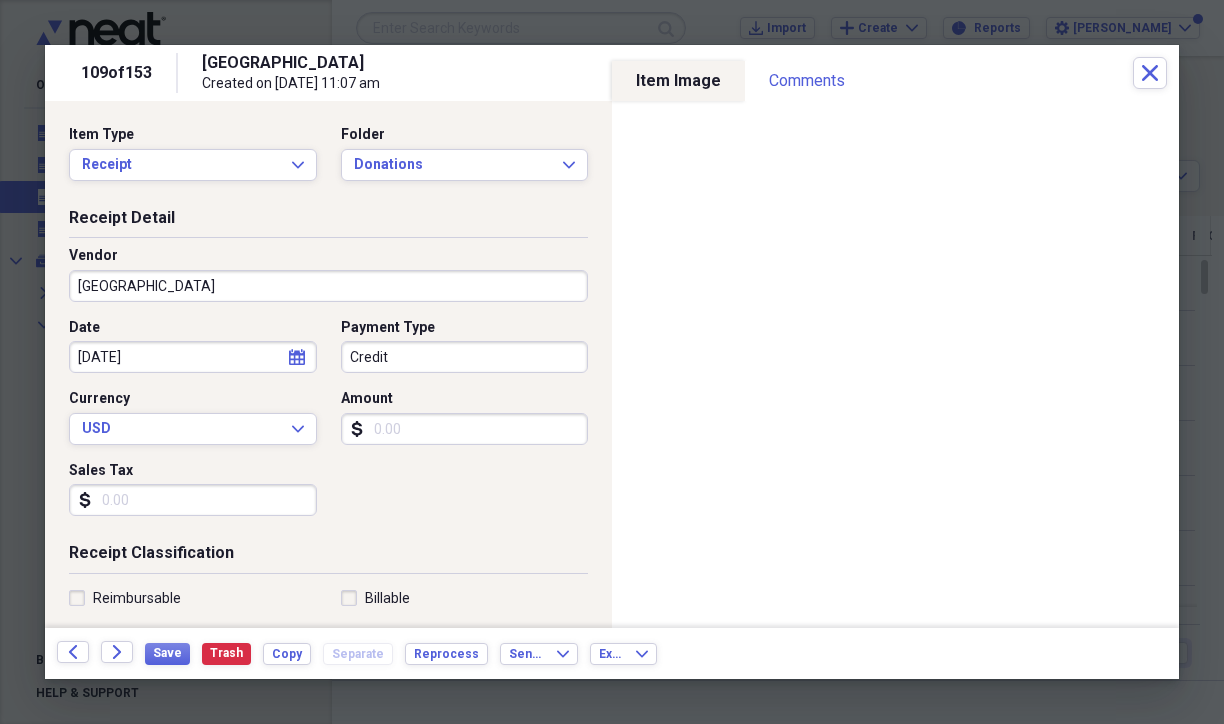 click on "[GEOGRAPHIC_DATA]" at bounding box center [328, 286] 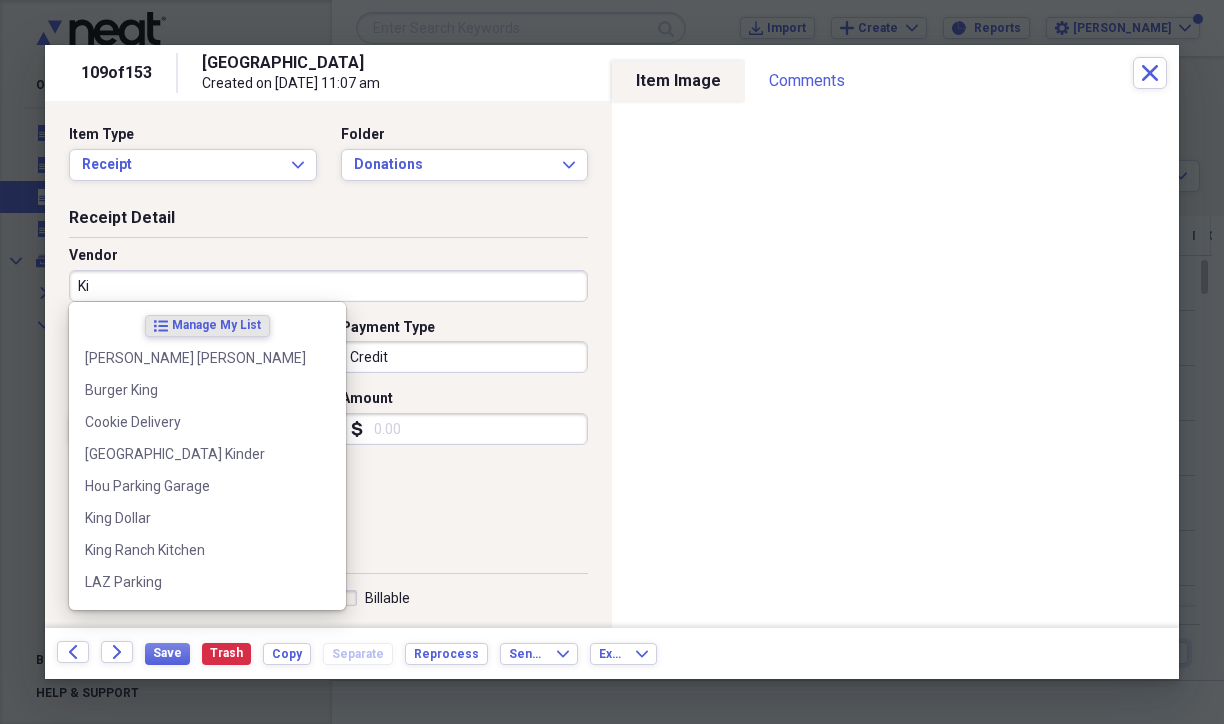 type on "K" 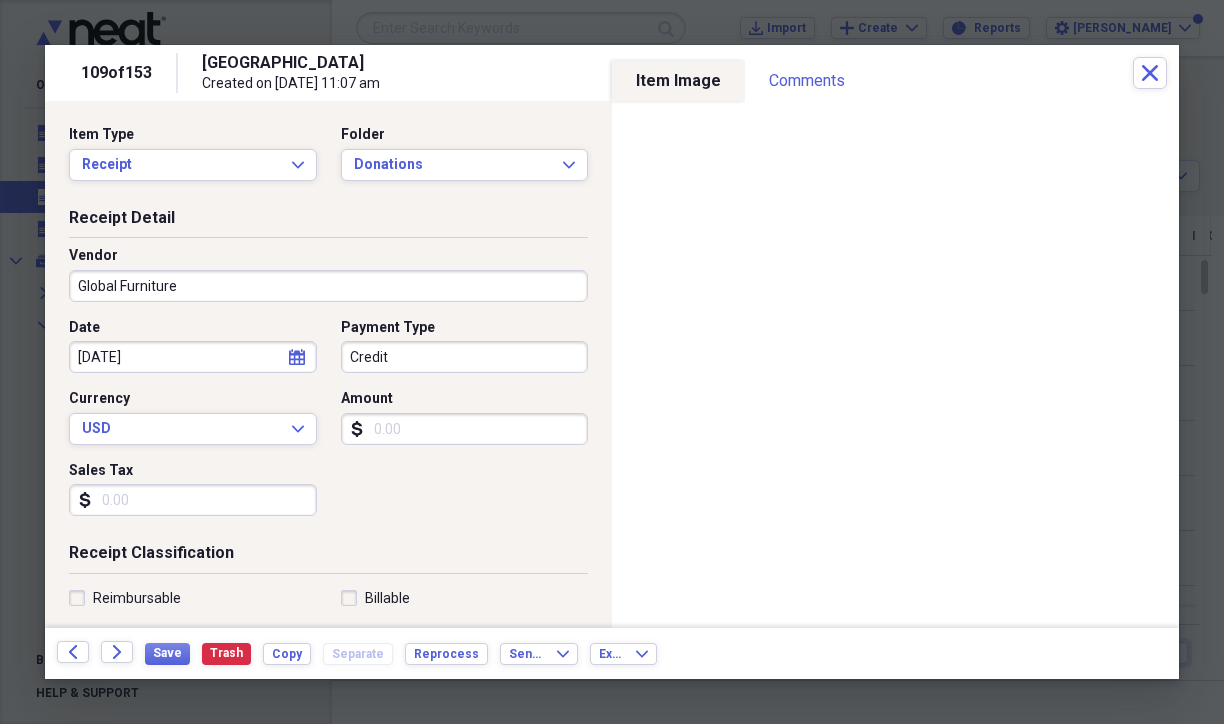 type on "Global Furniture" 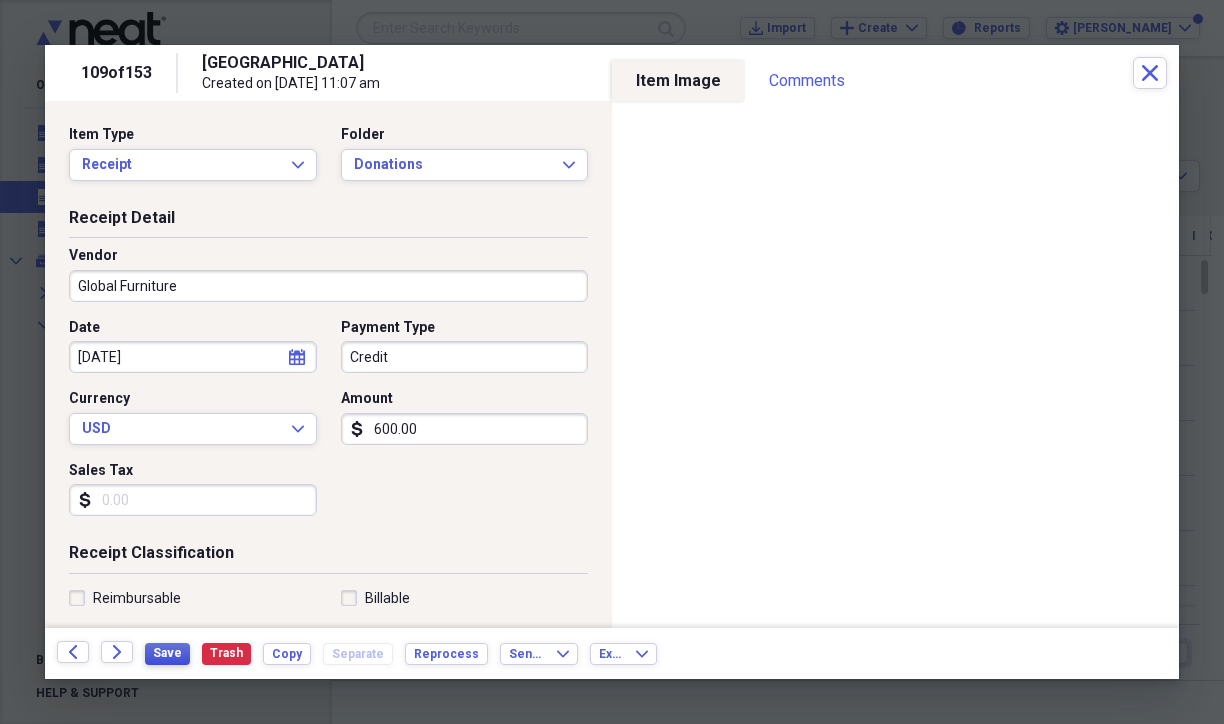 type on "600.00" 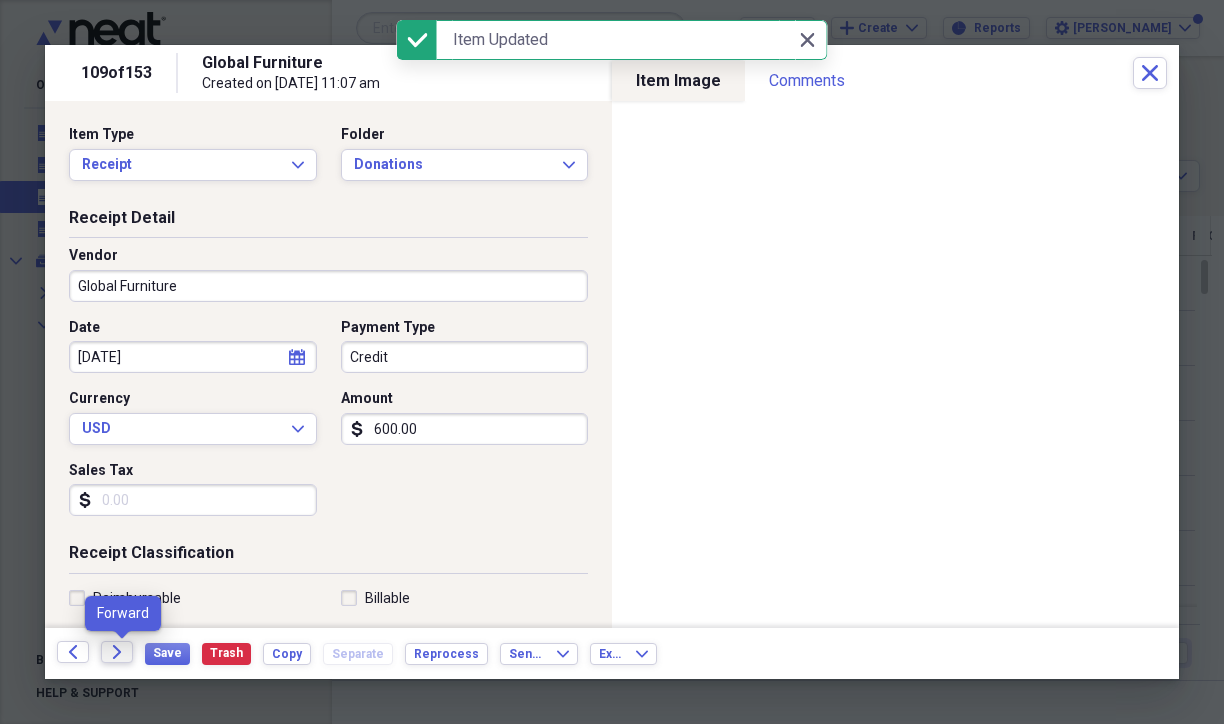 click on "Forward" 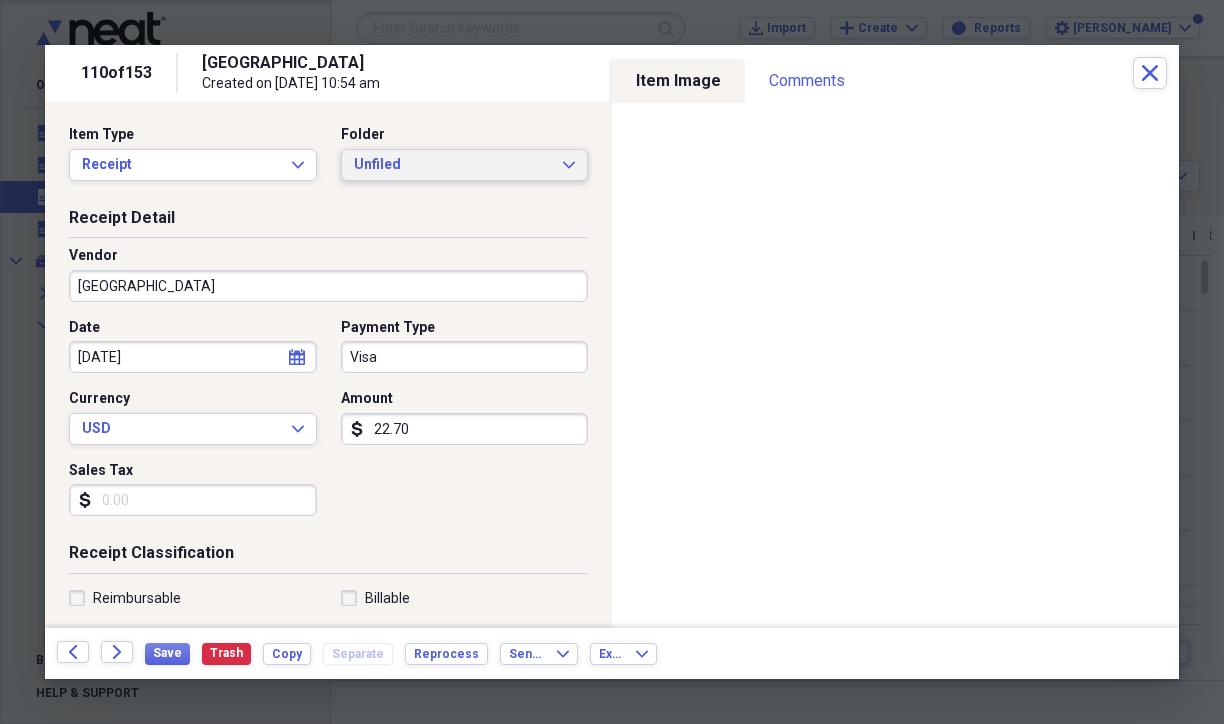 click on "Unfiled" at bounding box center [453, 165] 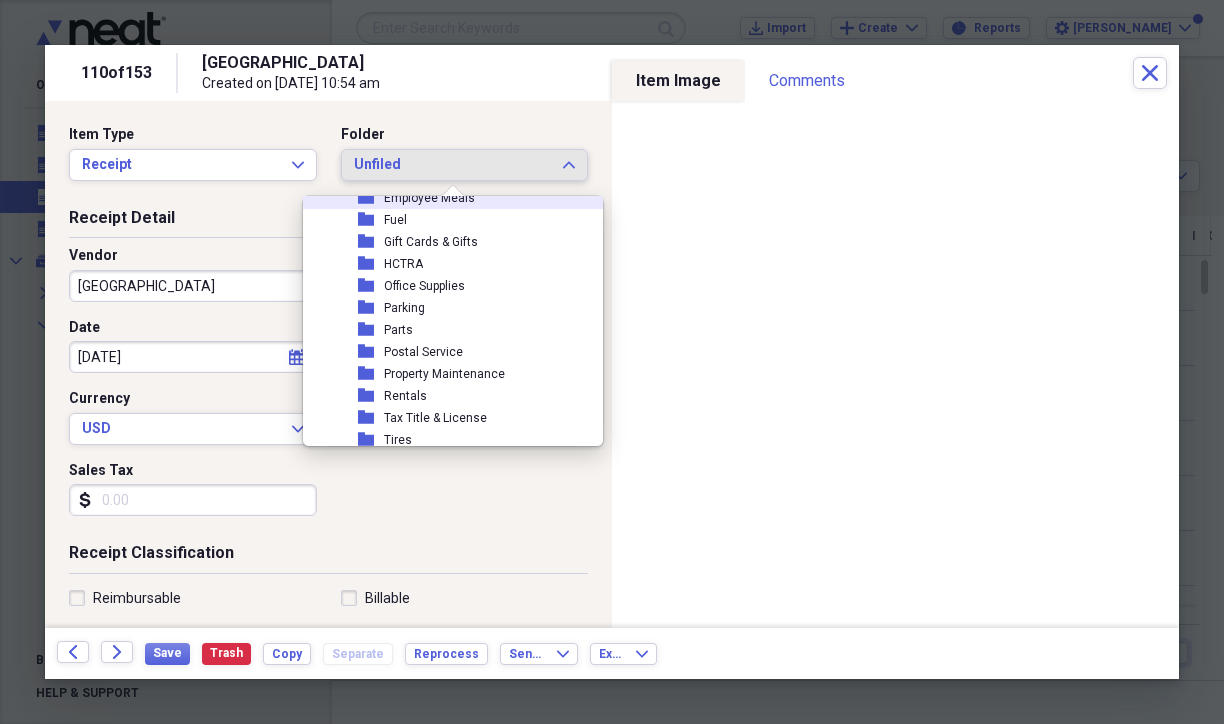 scroll, scrollTop: 300, scrollLeft: 0, axis: vertical 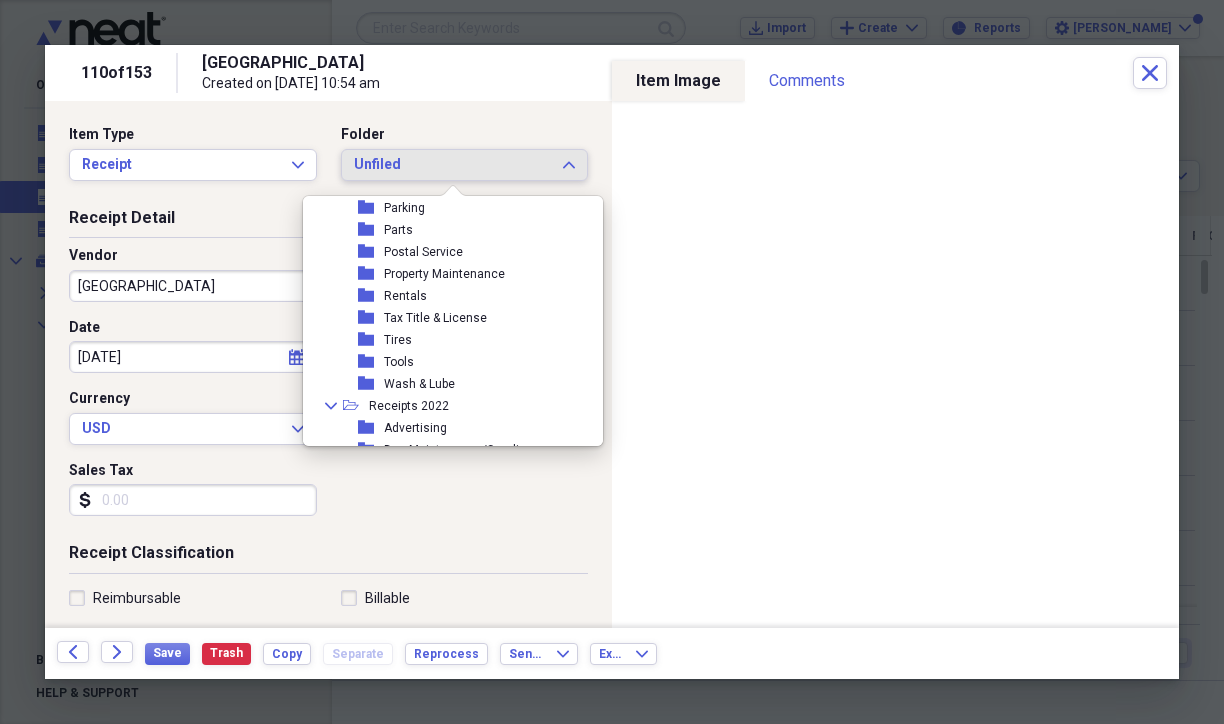 click on "Wash & Lube" at bounding box center (419, 384) 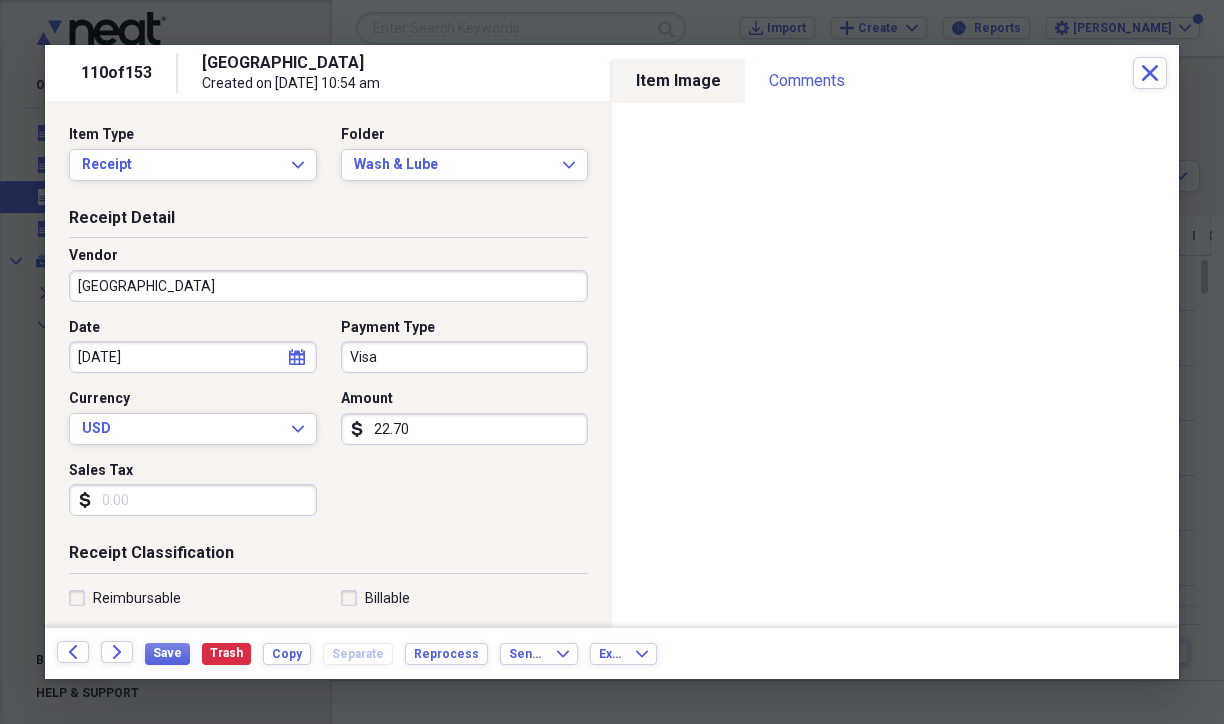 click on "[GEOGRAPHIC_DATA]" at bounding box center [328, 286] 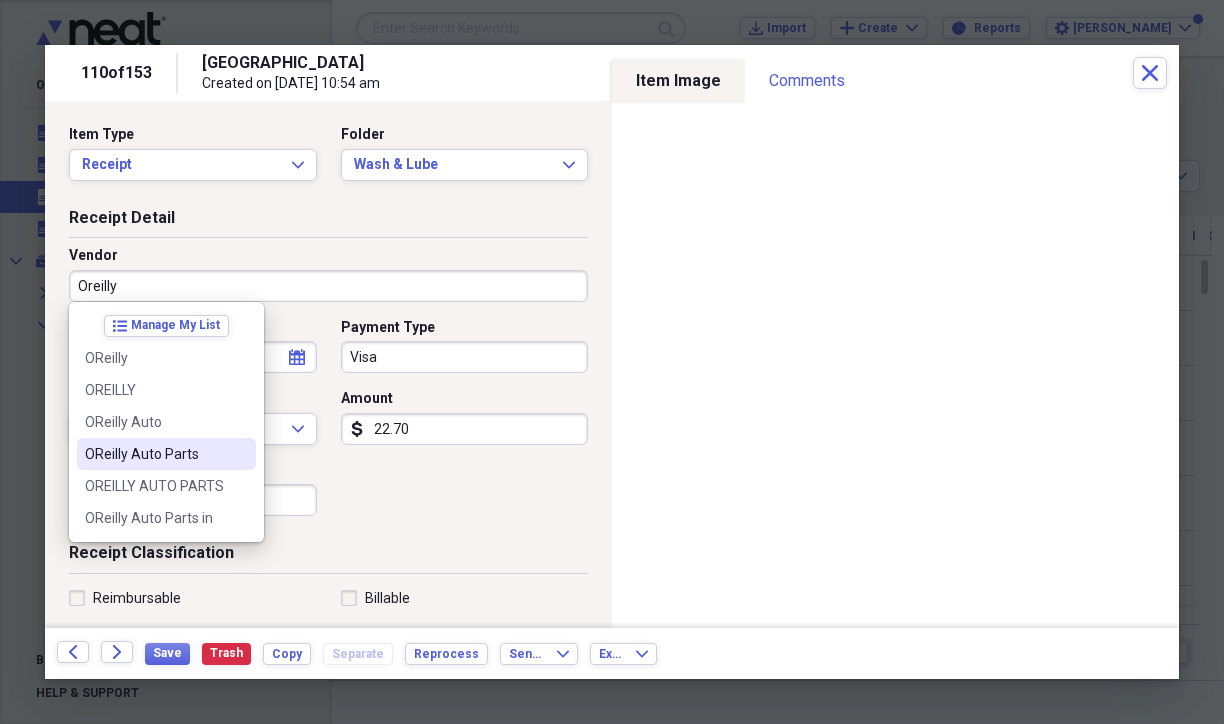 click on "OReilly Auto Parts" at bounding box center [154, 454] 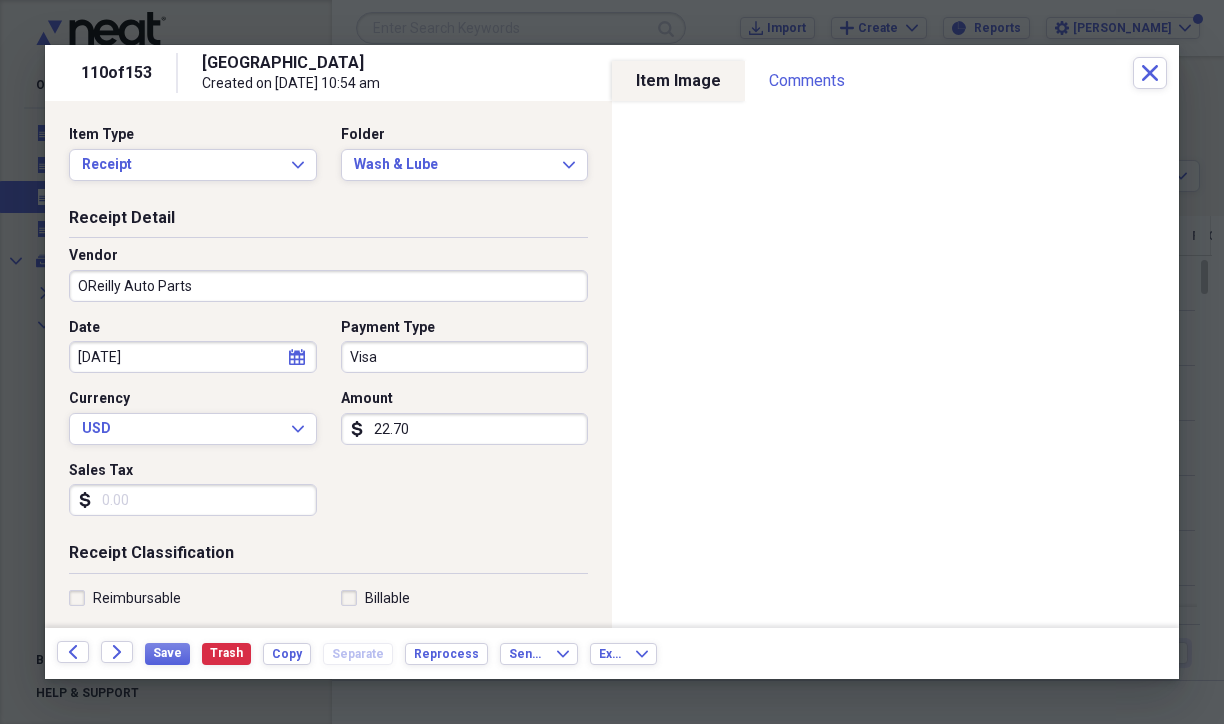 type on "Fuel/Auto" 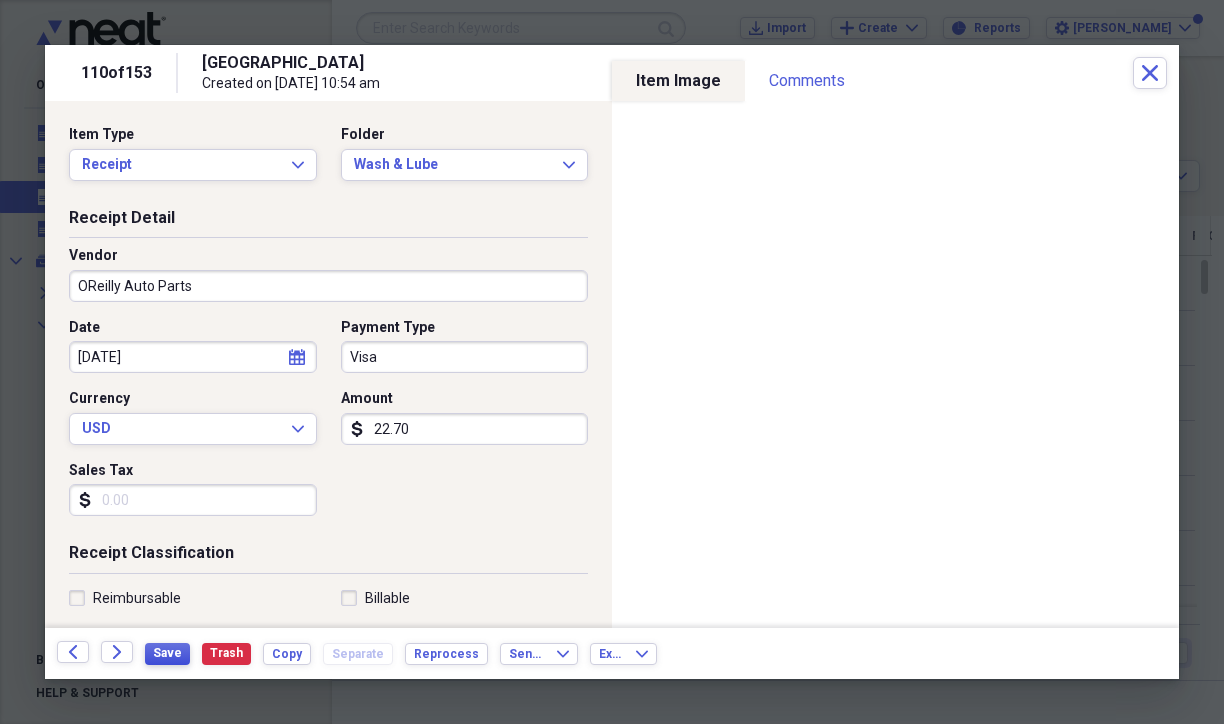 click on "Save" at bounding box center (167, 653) 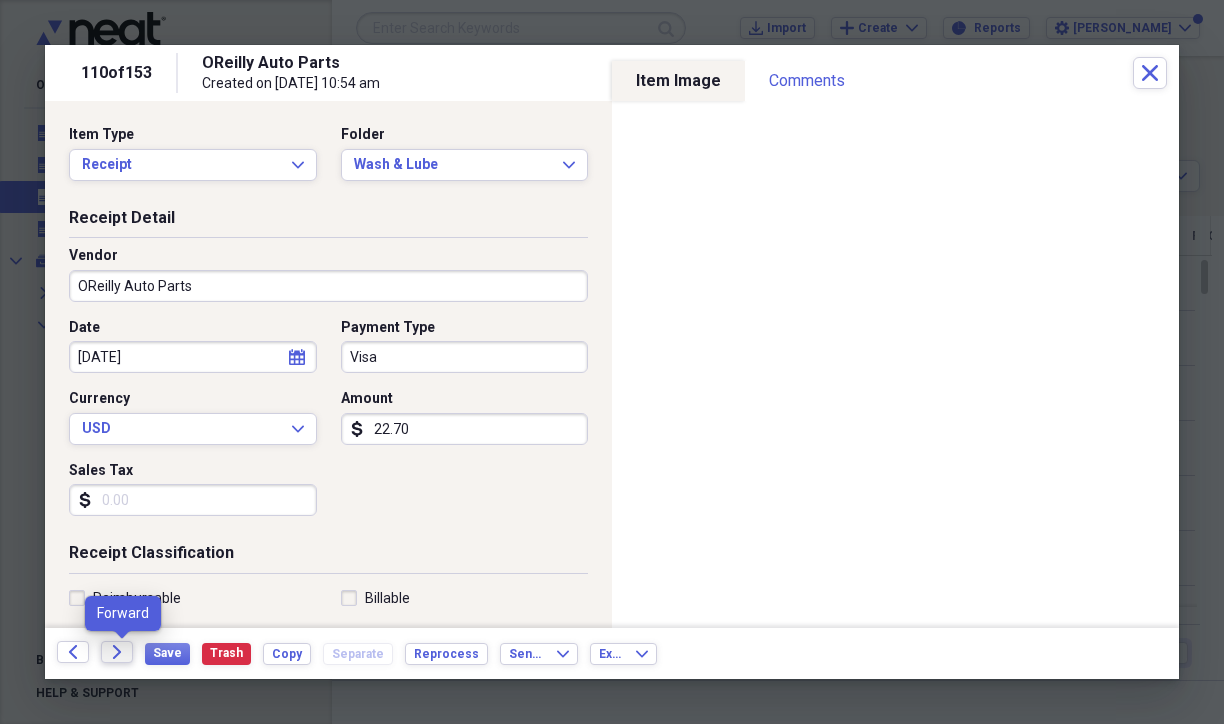 click on "Forward" at bounding box center [117, 652] 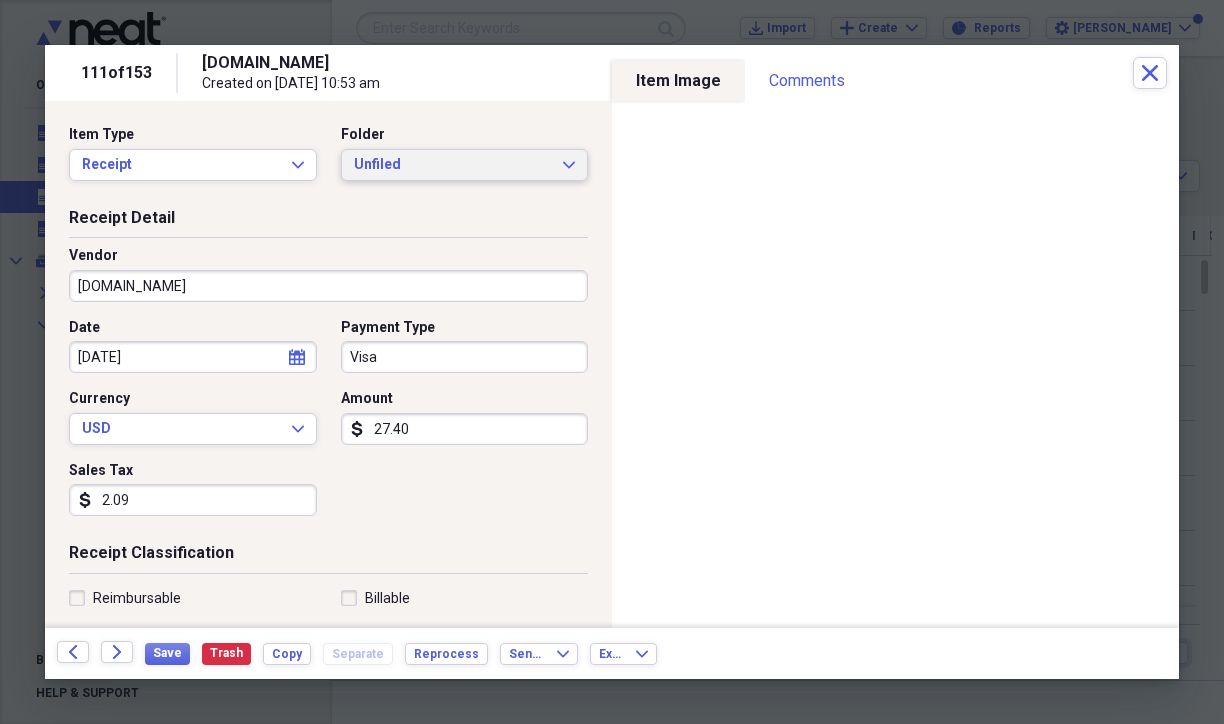 click on "Unfiled" at bounding box center [453, 165] 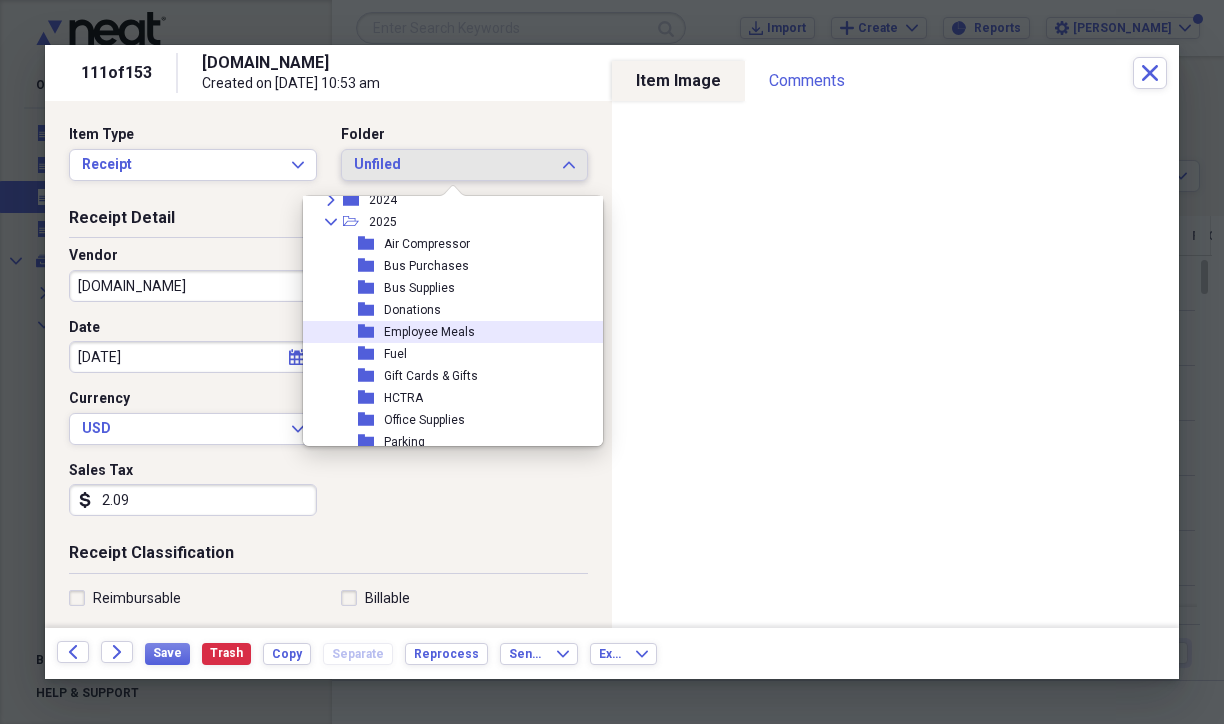 scroll, scrollTop: 100, scrollLeft: 0, axis: vertical 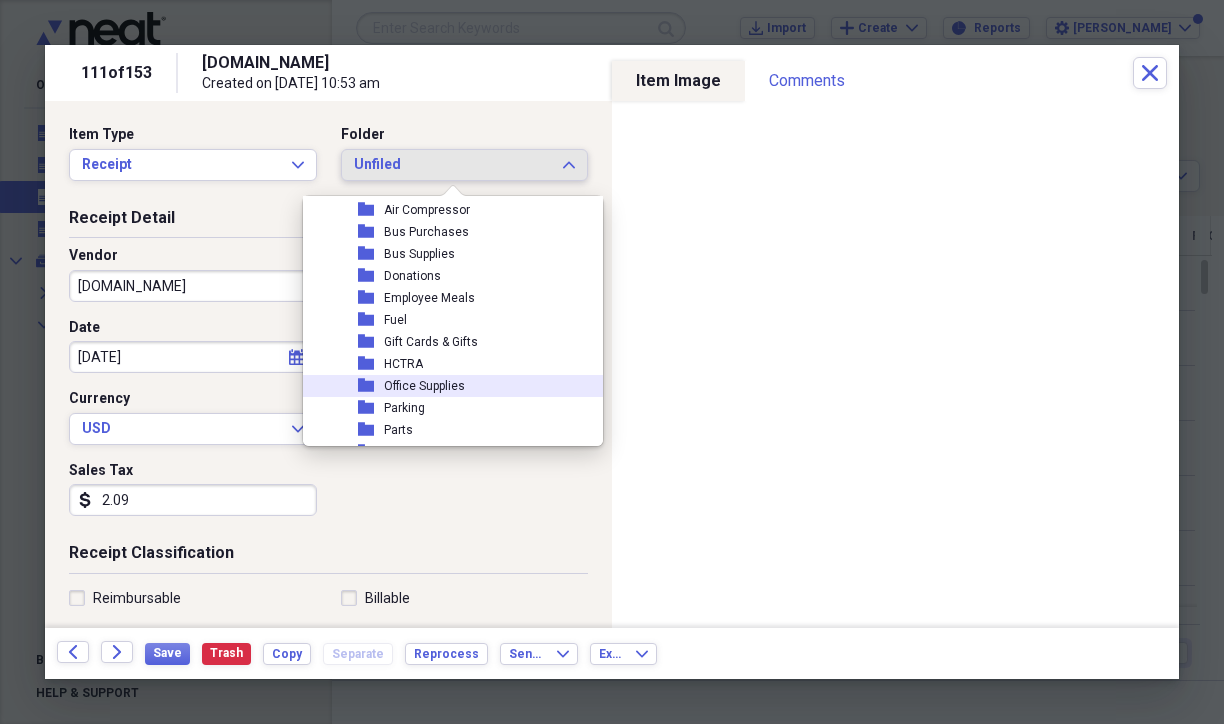 click on "Office Supplies" at bounding box center (424, 386) 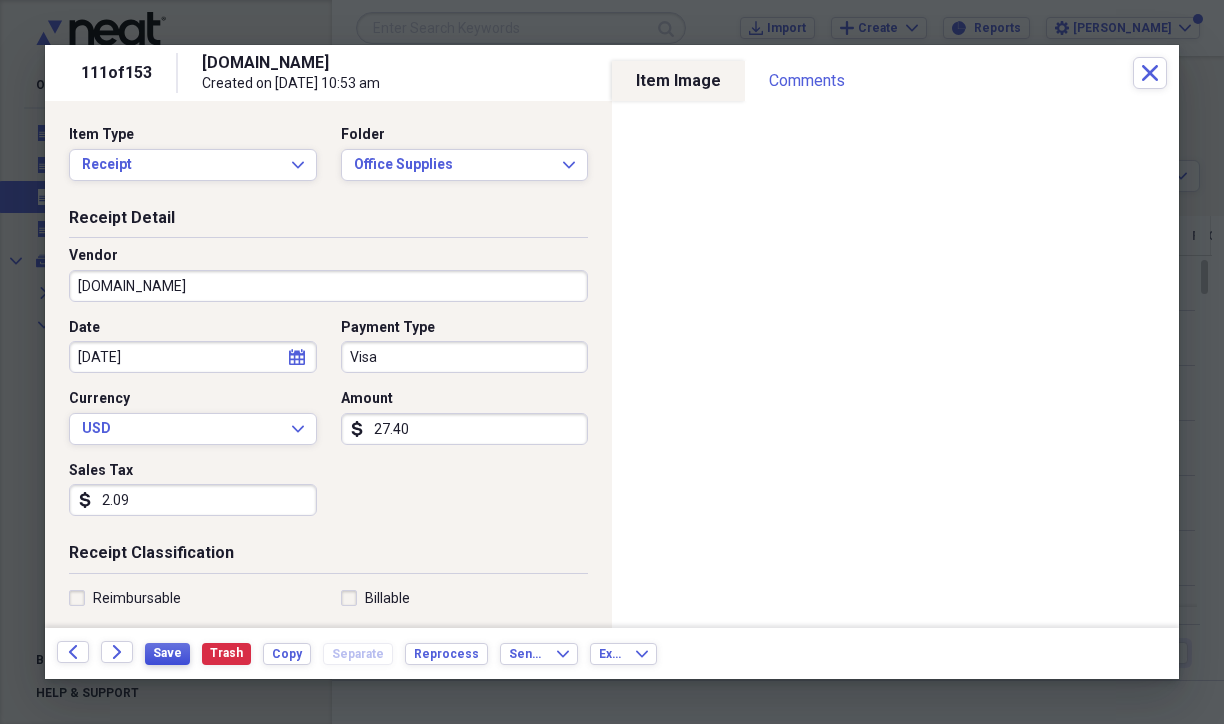 click on "Save" at bounding box center [167, 653] 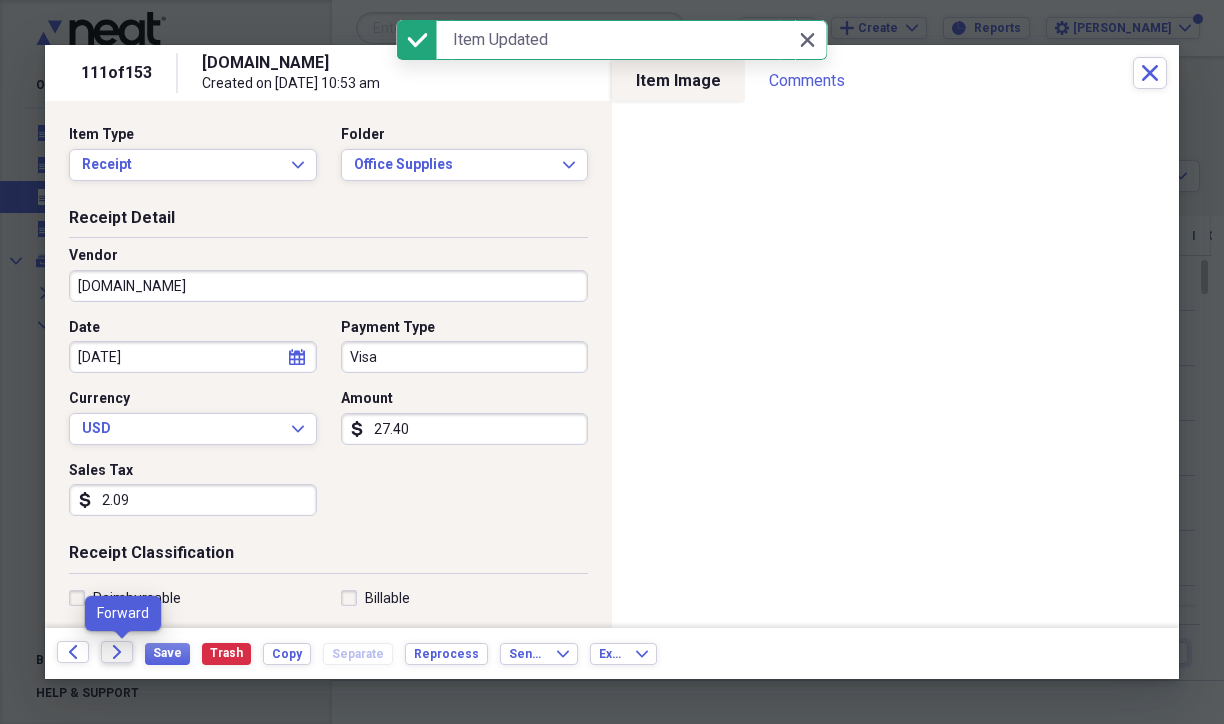 click on "Forward" 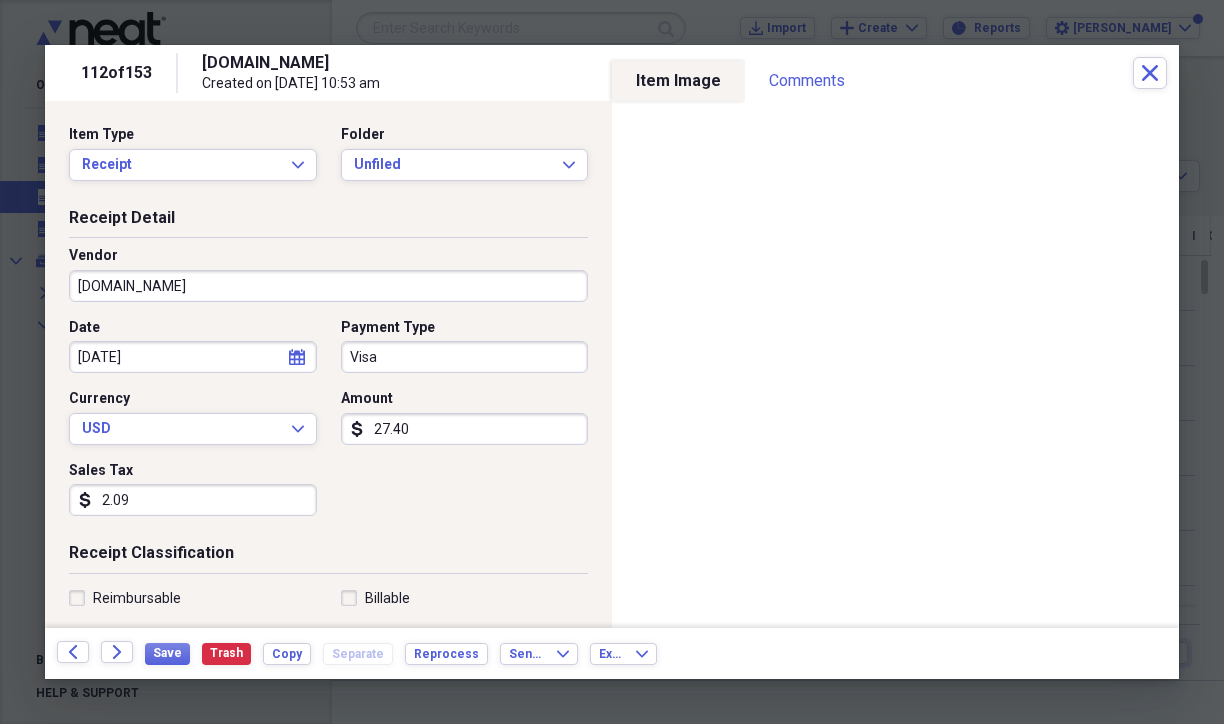 click on "Receipt Detail Vendor Amazon.com Date 02/04/2025 calendar Calendar Payment Type Visa Currency USD Expand Amount dollar-sign 27.40 Sales Tax dollar-sign 2.09" at bounding box center (328, 375) 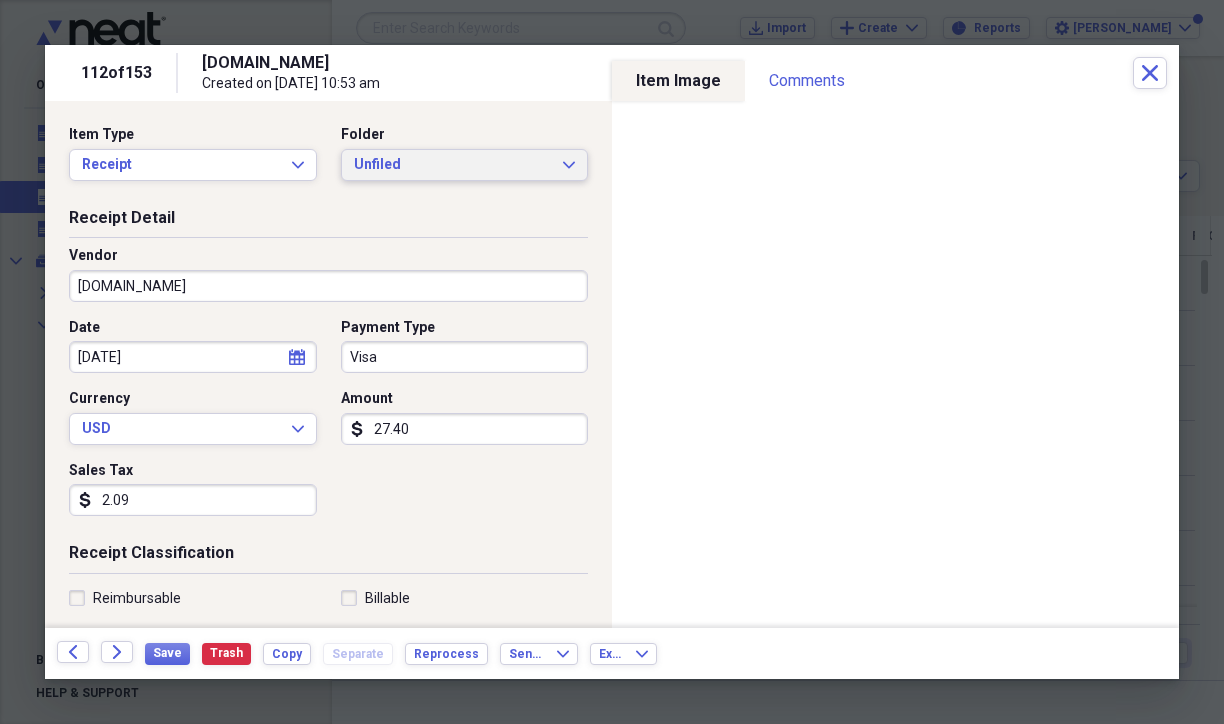 click on "Unfiled" at bounding box center (453, 165) 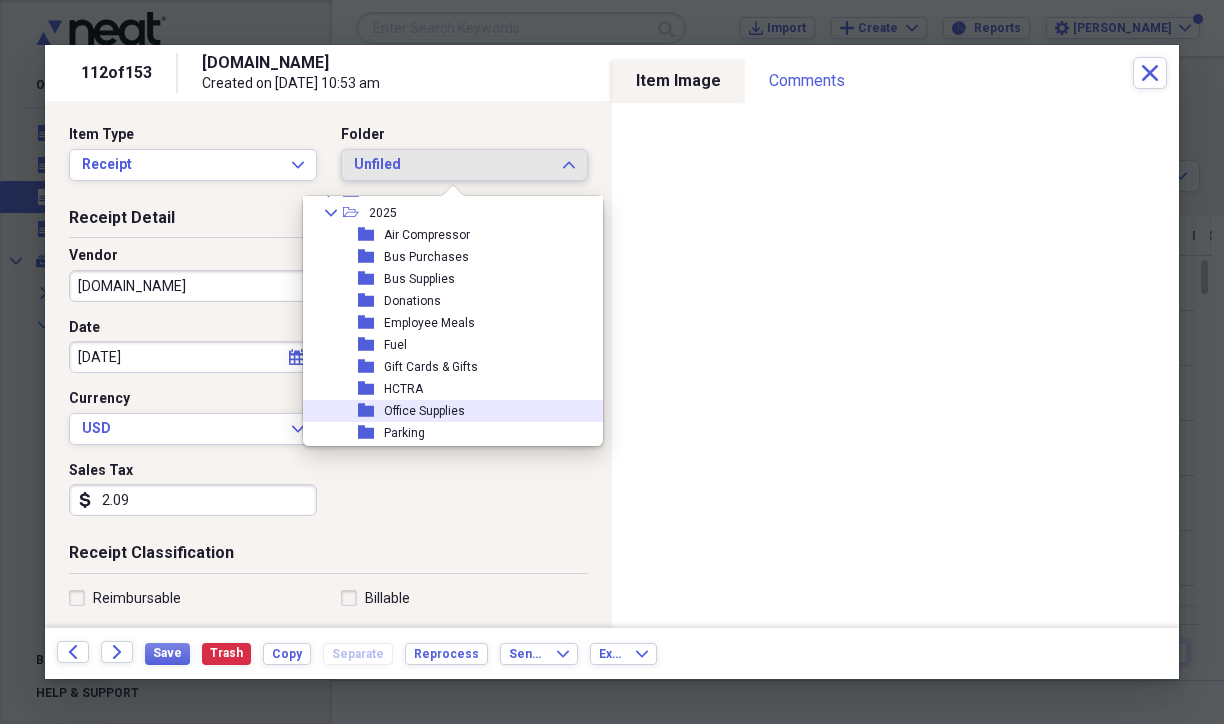 scroll, scrollTop: 100, scrollLeft: 0, axis: vertical 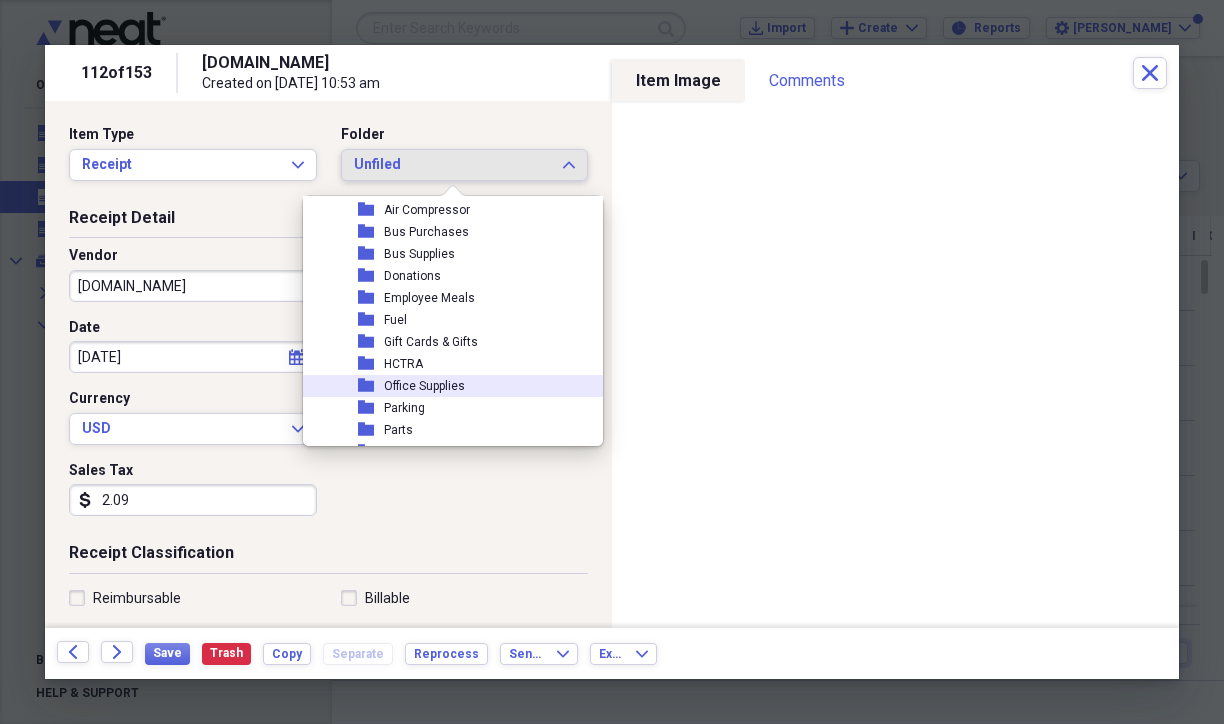 click on "Office Supplies" at bounding box center (424, 386) 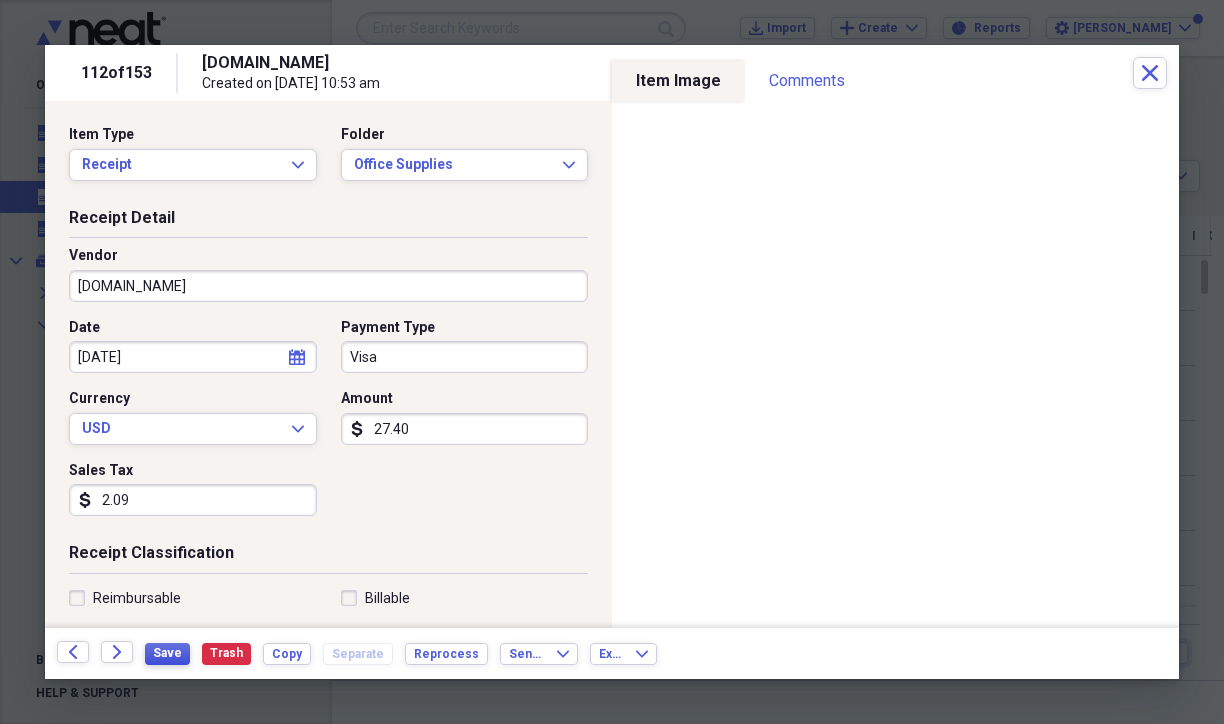 click on "Save" at bounding box center (167, 653) 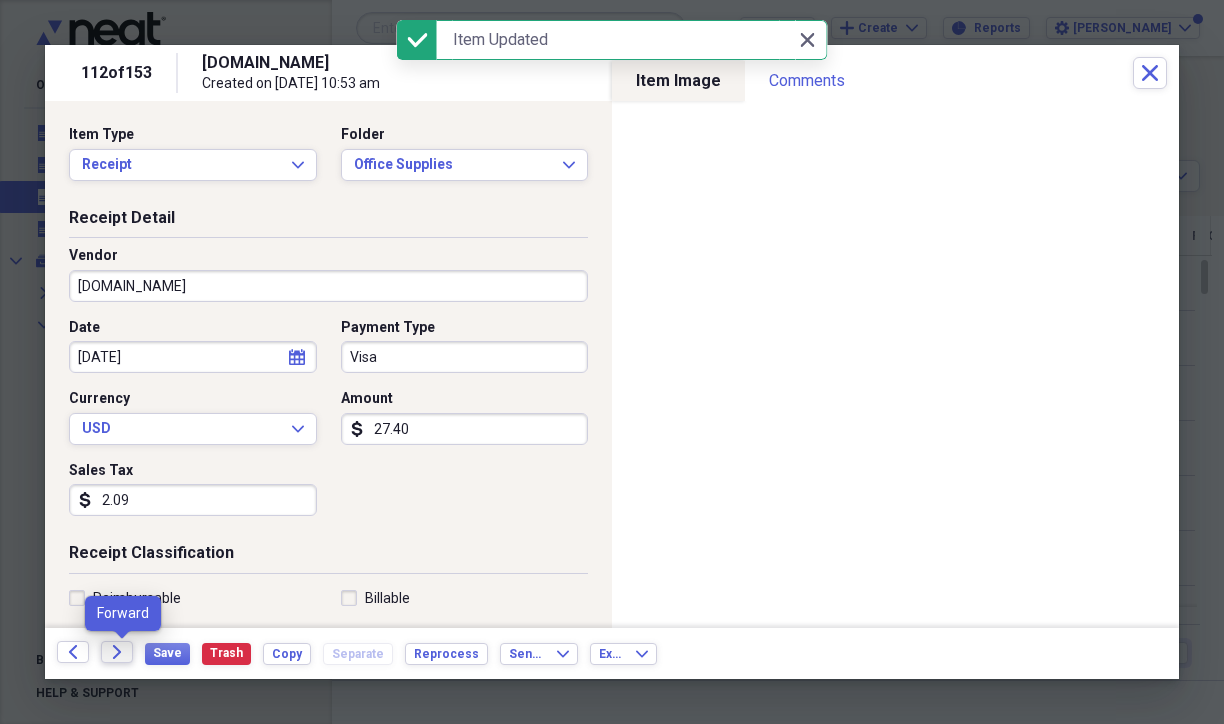 click on "Forward" 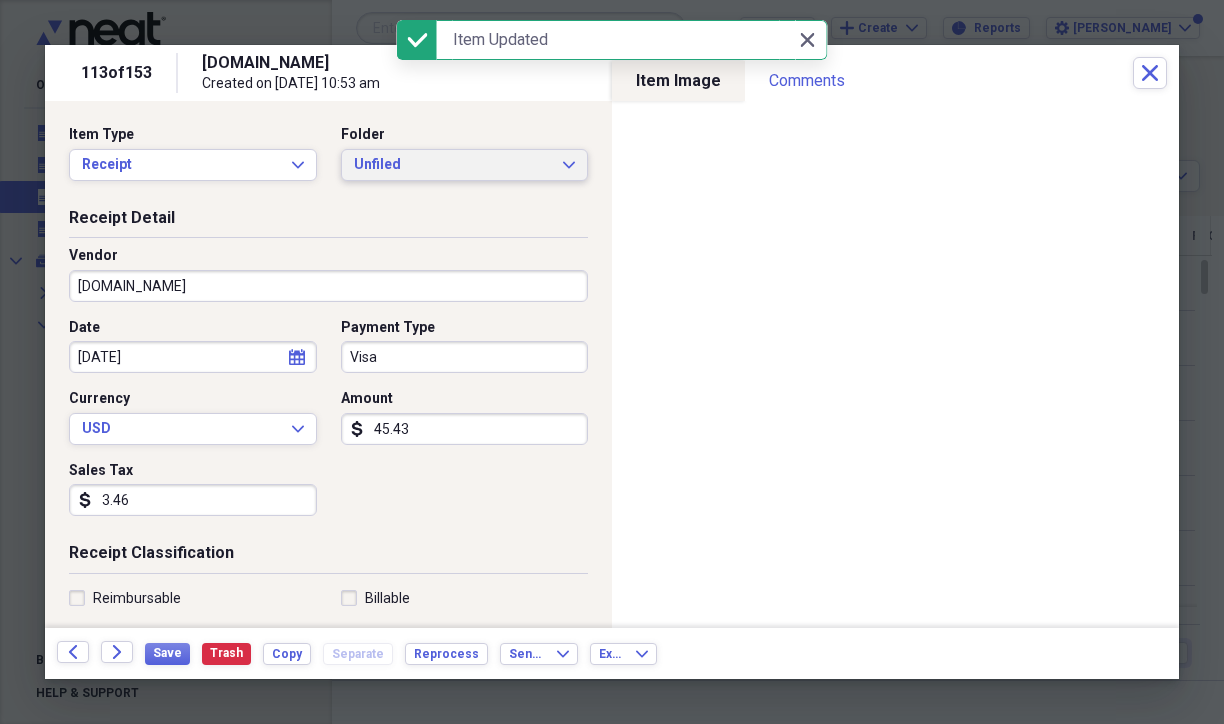 click on "Unfiled" at bounding box center (453, 165) 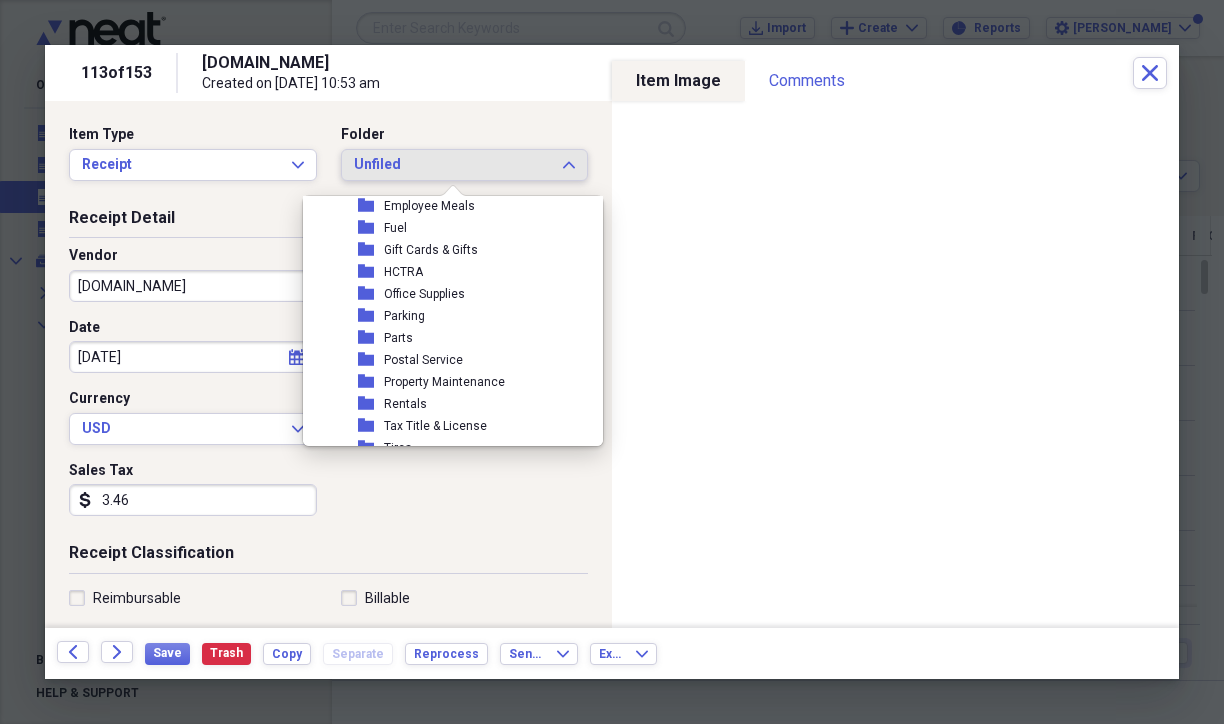 scroll, scrollTop: 200, scrollLeft: 0, axis: vertical 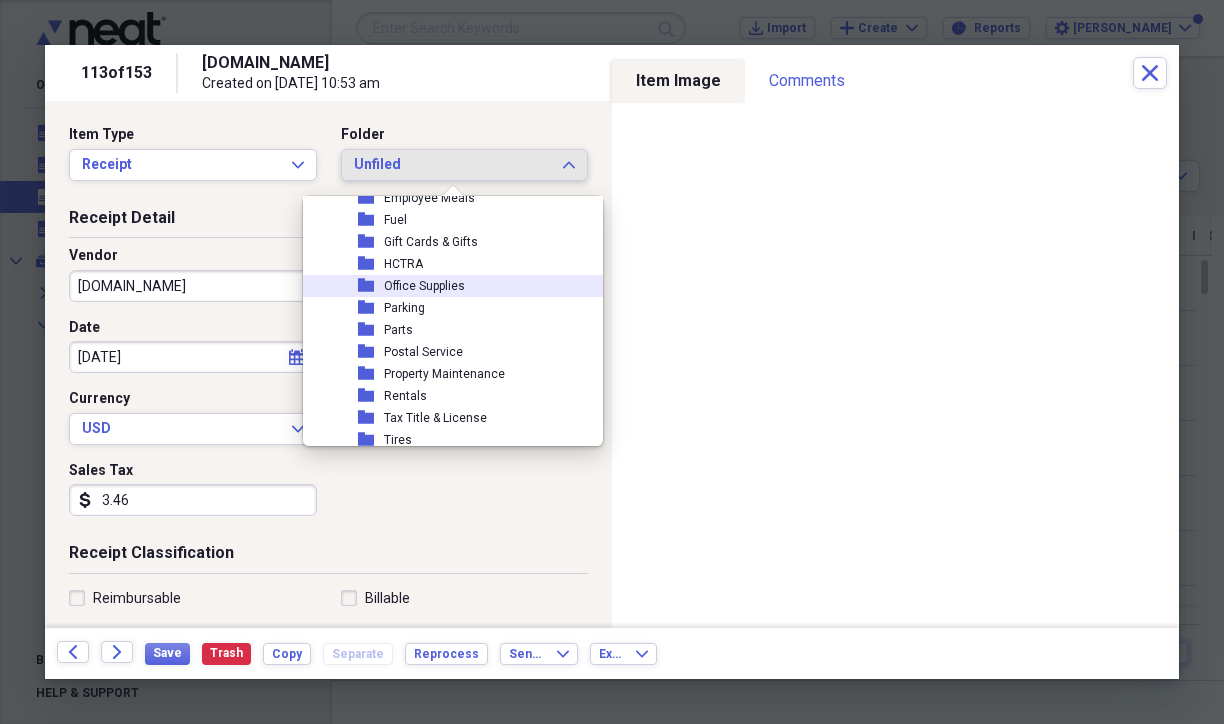 click on "Office Supplies" at bounding box center (424, 286) 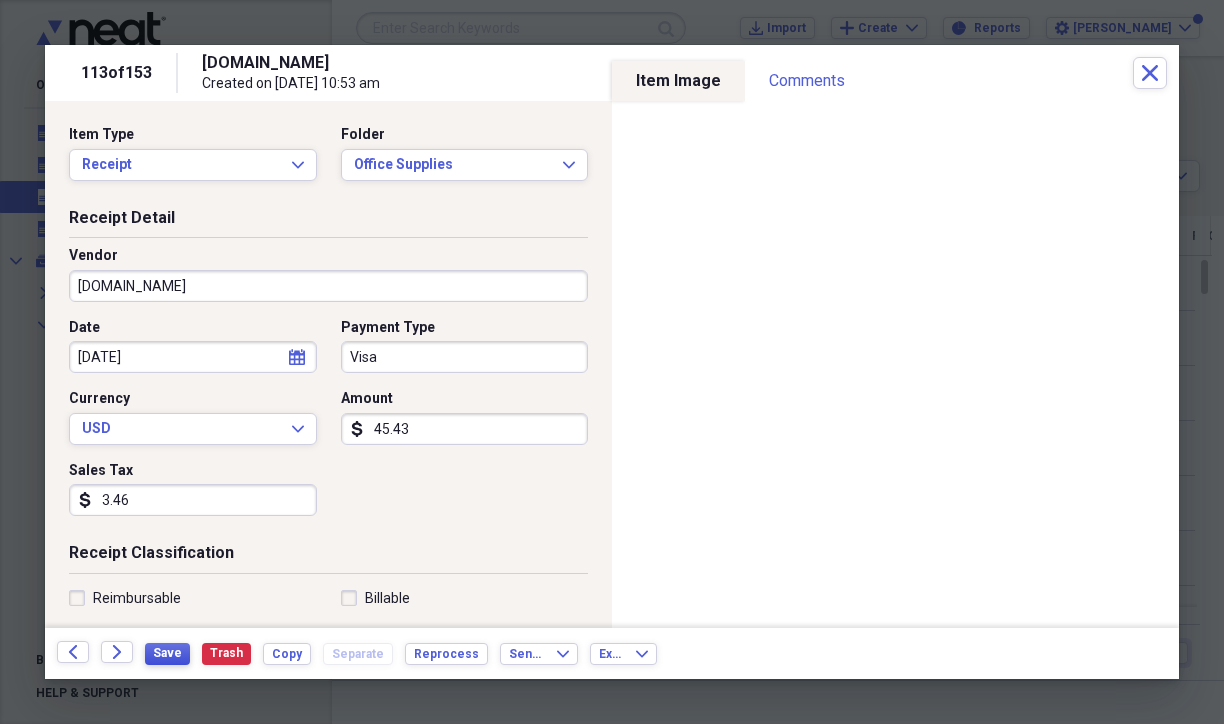 click on "Save" at bounding box center (167, 653) 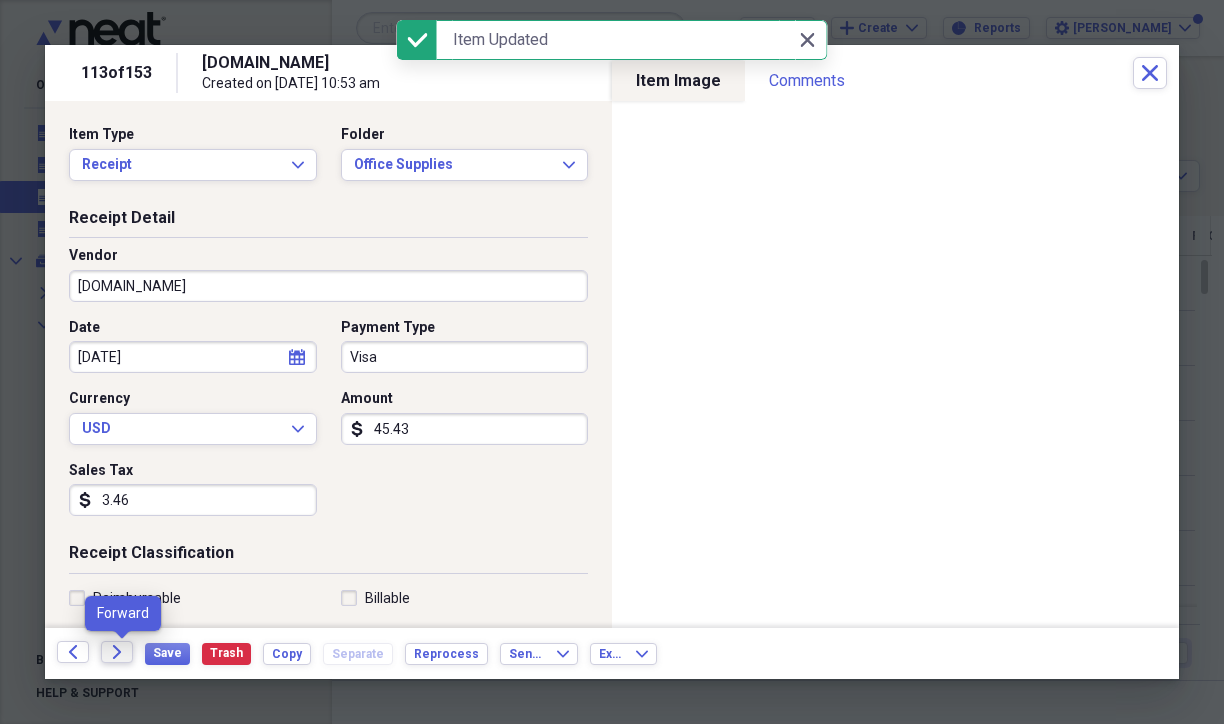 click on "Forward" 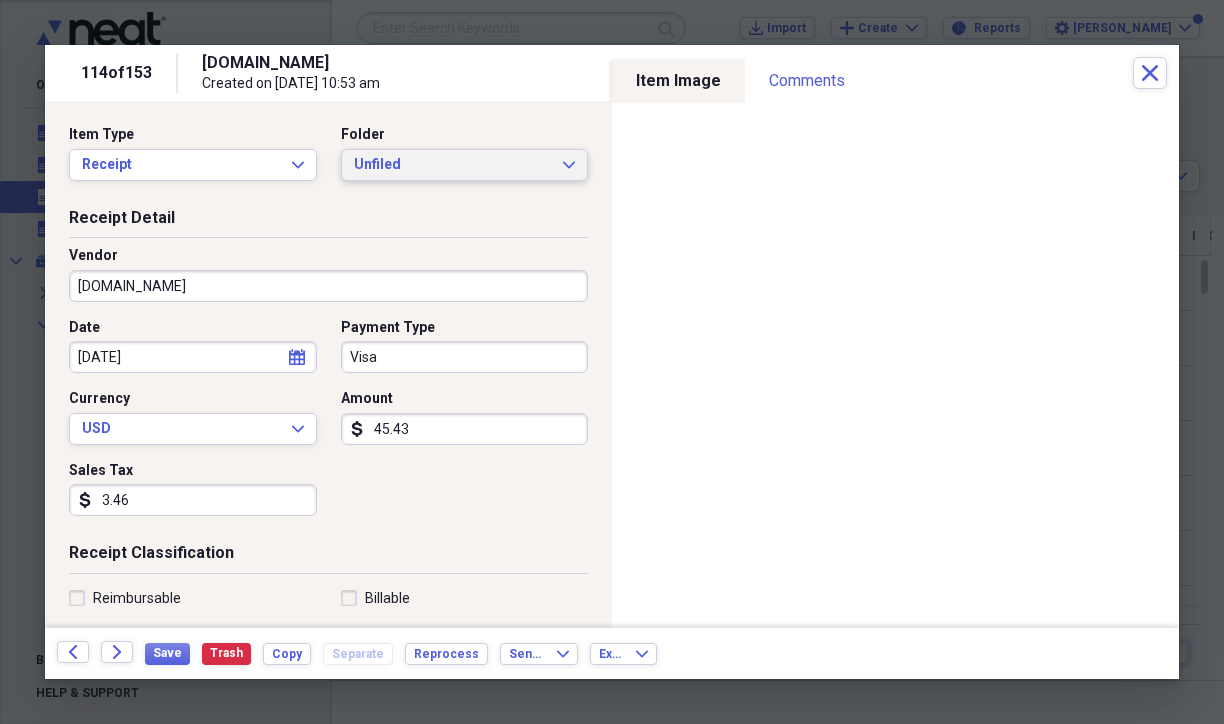 click on "Unfiled" at bounding box center [453, 165] 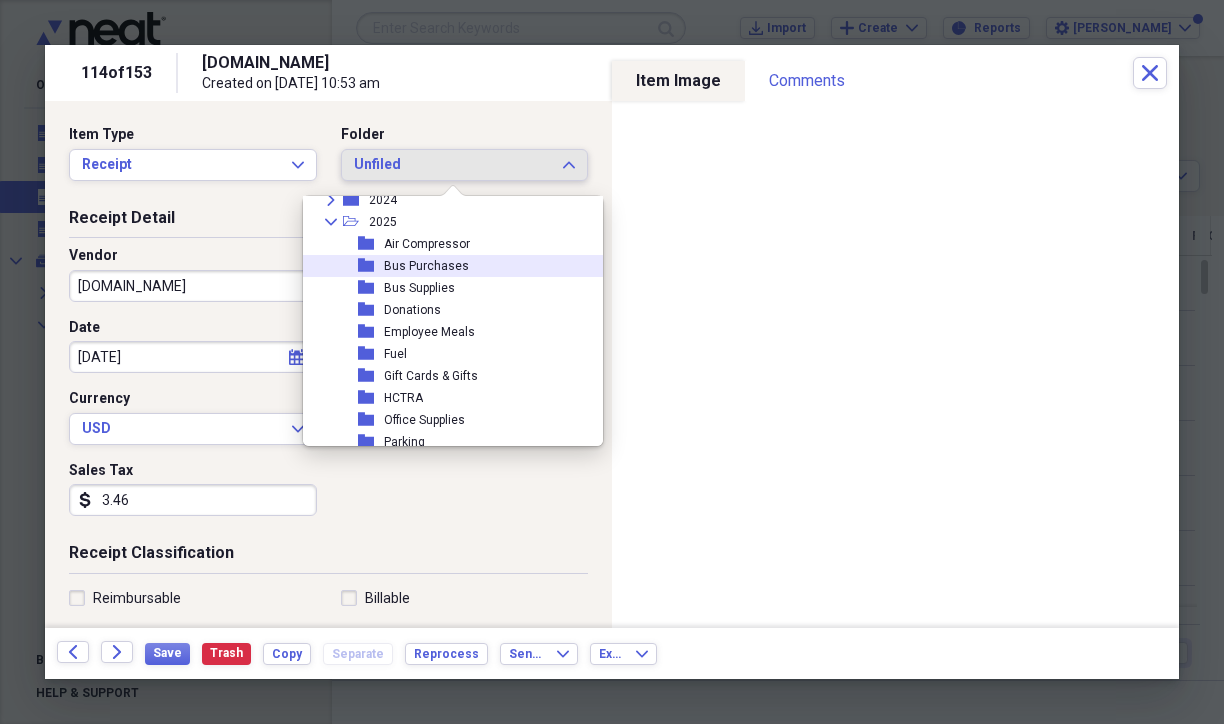 scroll, scrollTop: 100, scrollLeft: 0, axis: vertical 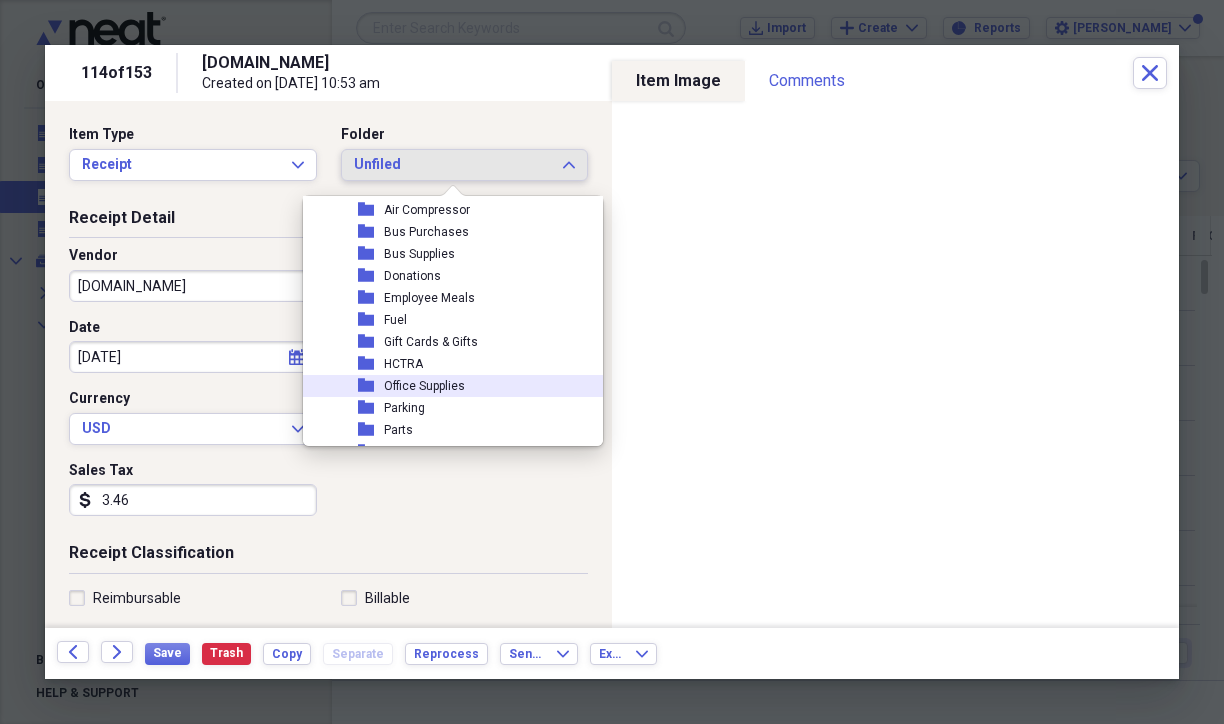 click on "Office Supplies" at bounding box center [424, 386] 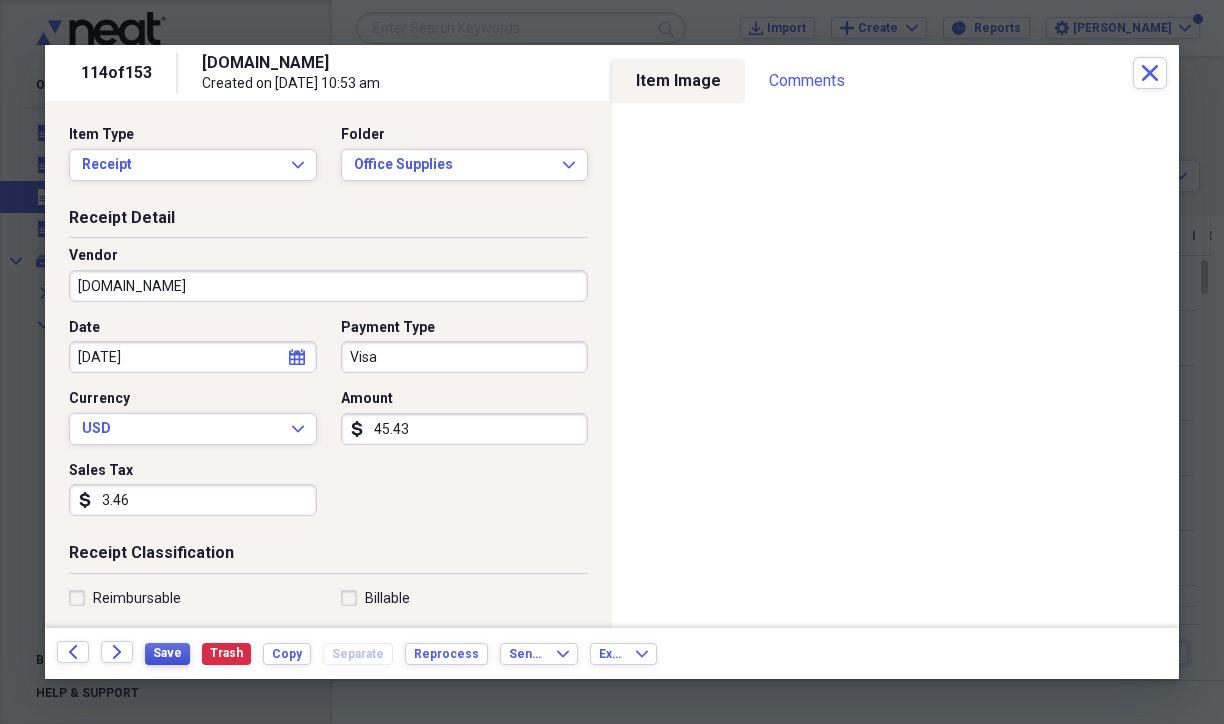 click on "Save" at bounding box center [167, 653] 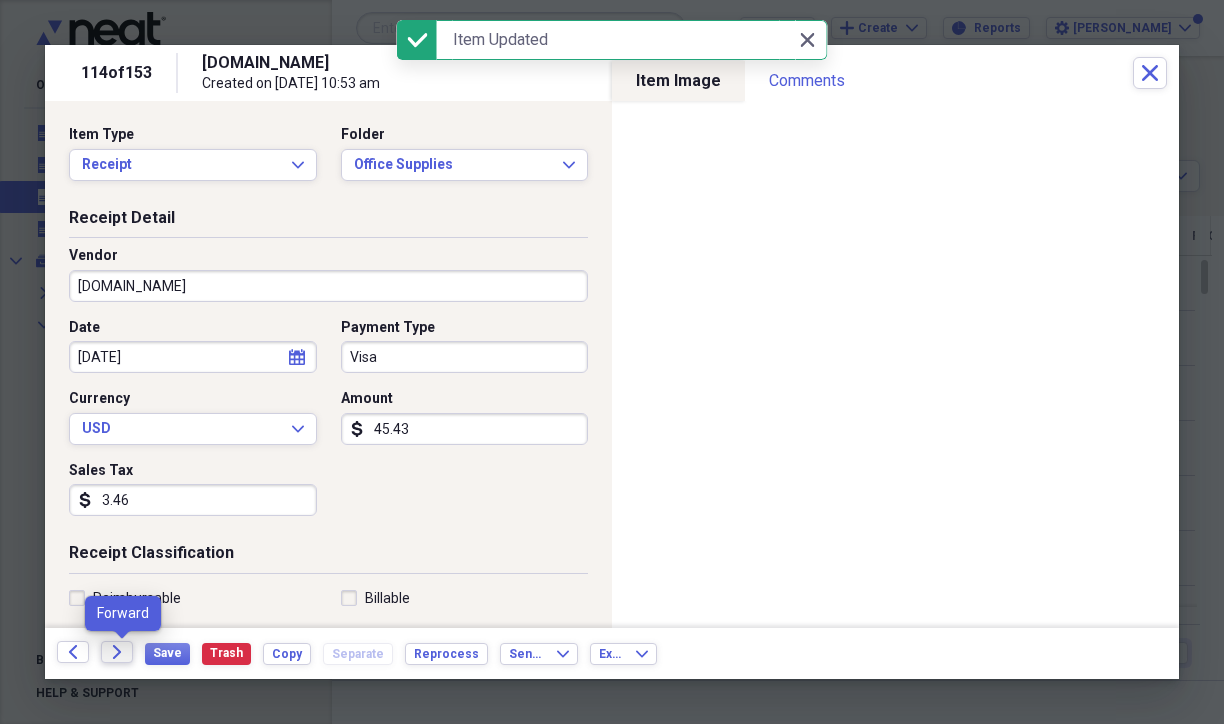 click on "Forward" 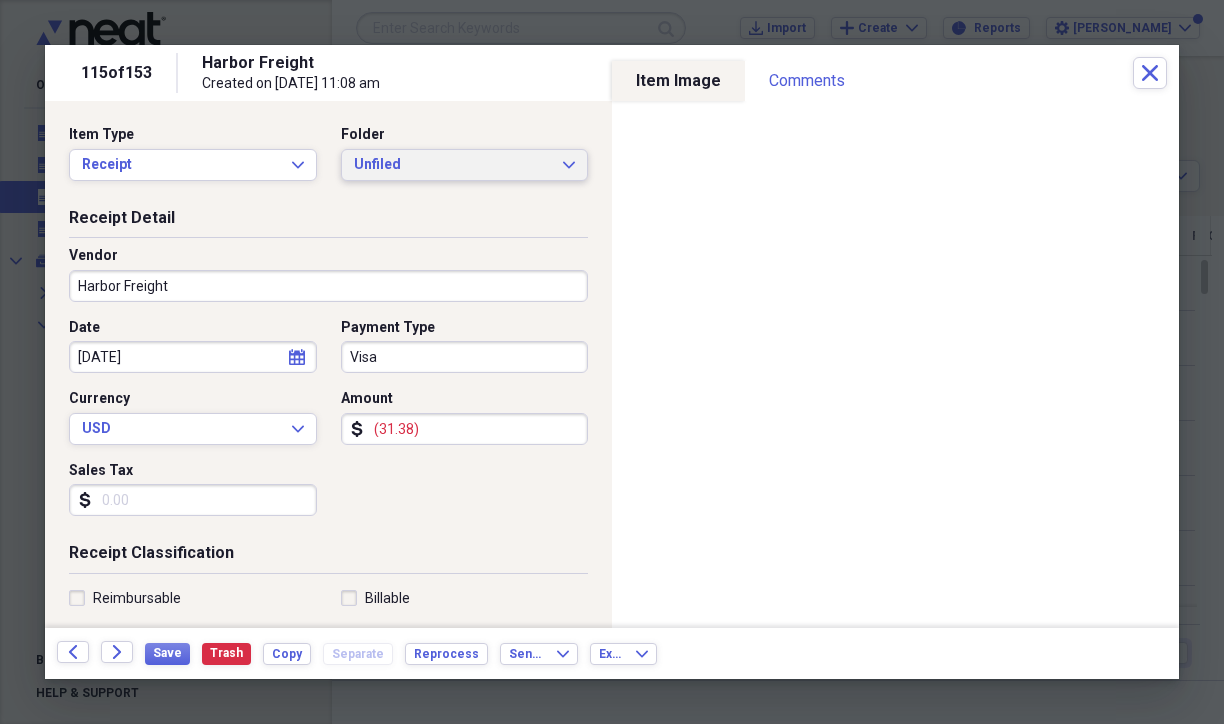 click on "Unfiled" at bounding box center [453, 165] 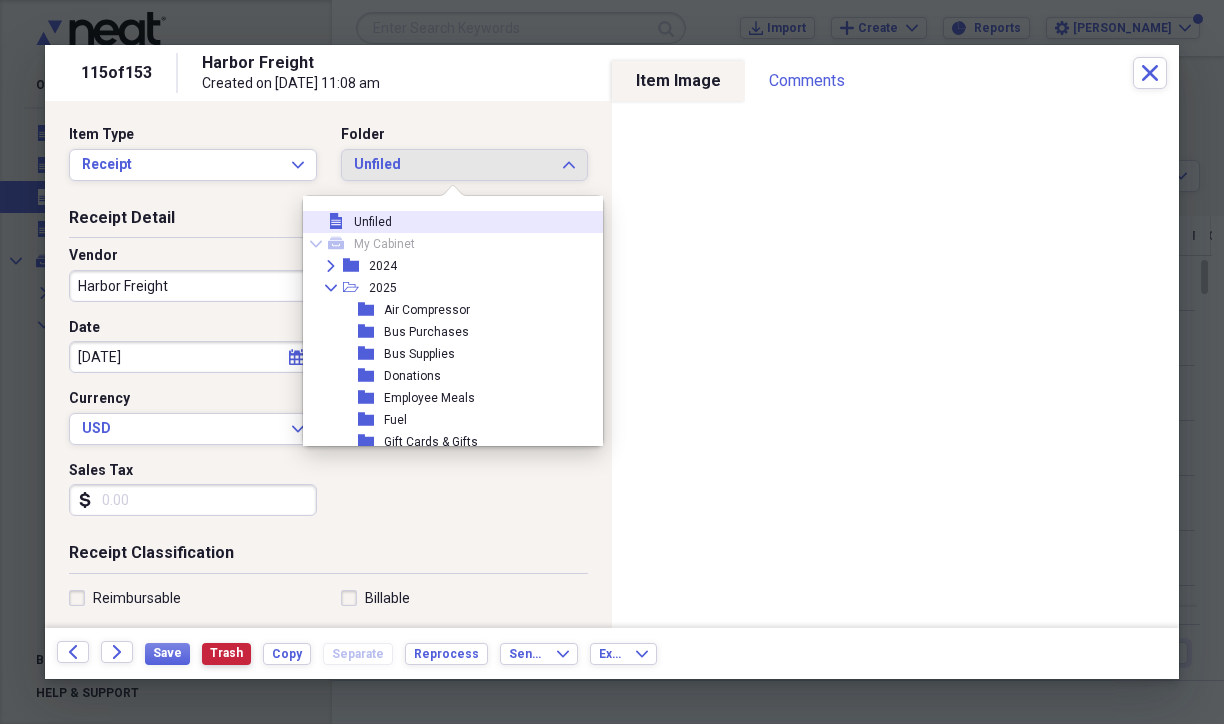 click on "Trash" at bounding box center (226, 653) 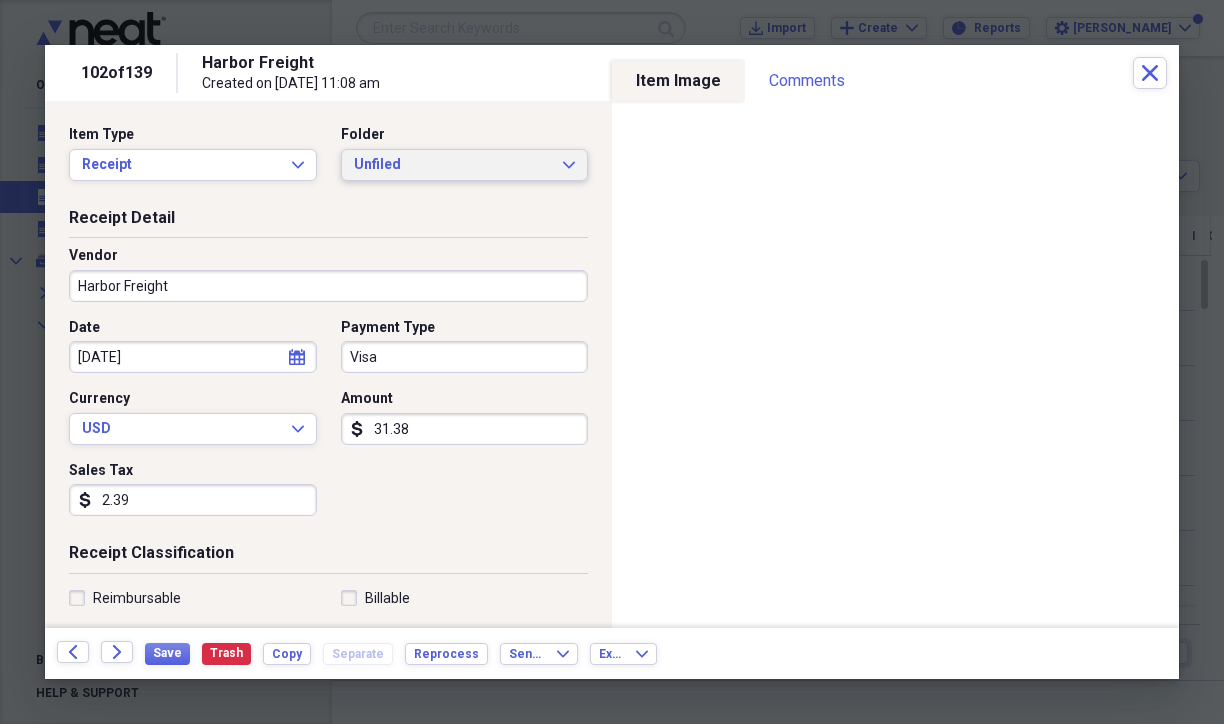 click on "Unfiled" at bounding box center (453, 165) 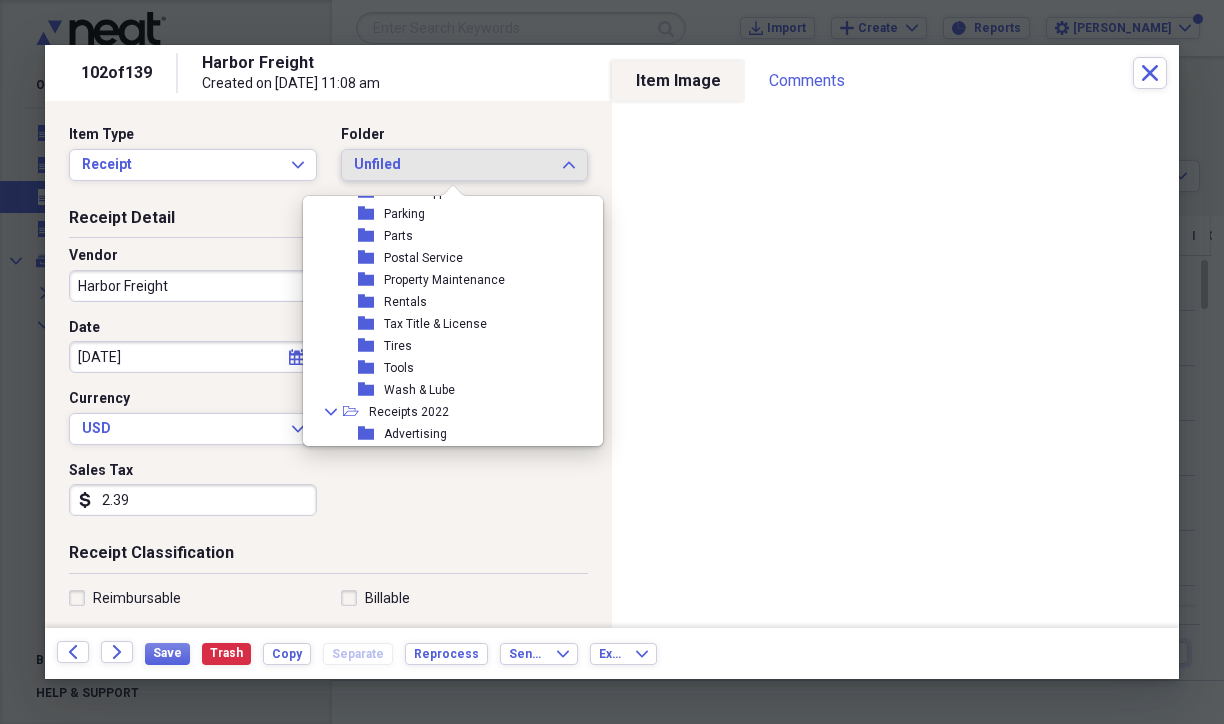 scroll, scrollTop: 400, scrollLeft: 0, axis: vertical 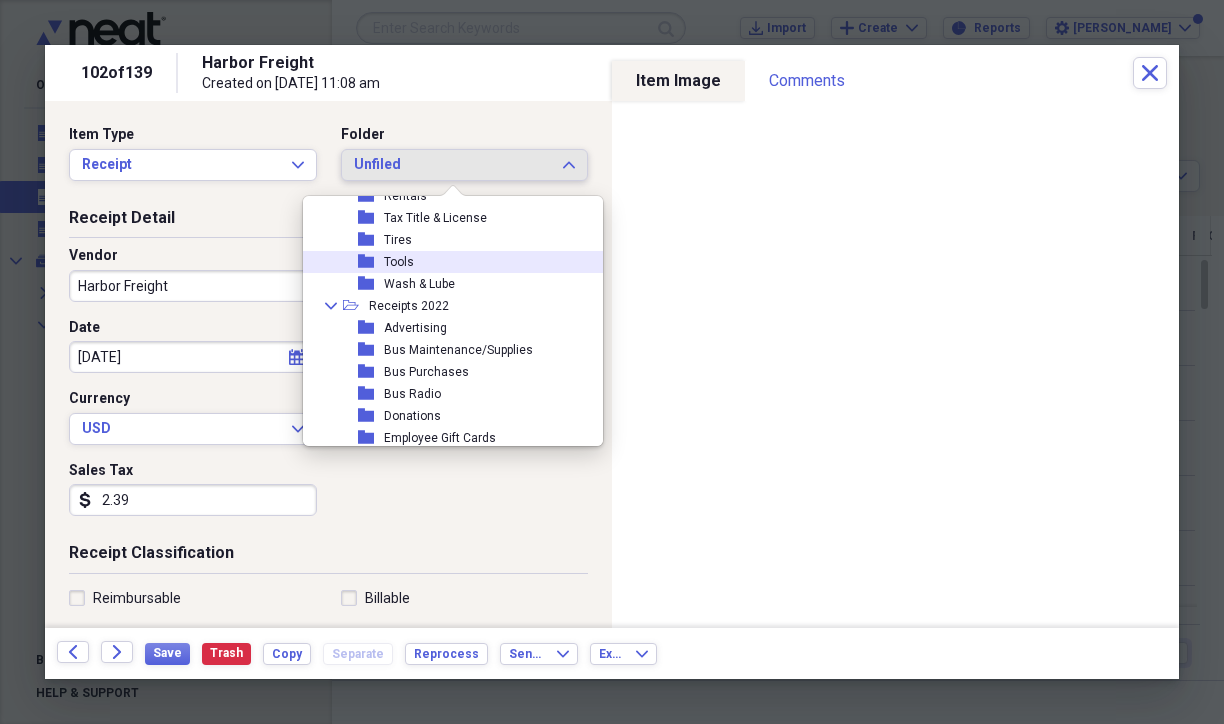 click on "folder Tools" at bounding box center [459, 262] 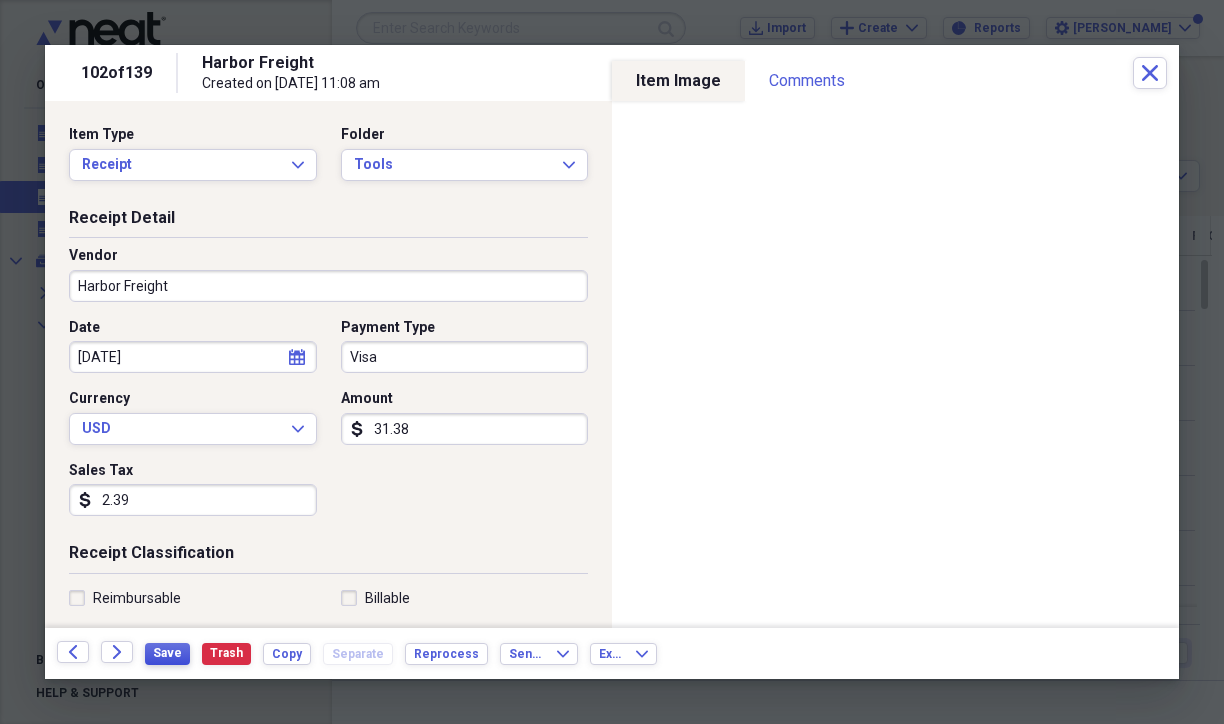 click on "Save" at bounding box center (167, 653) 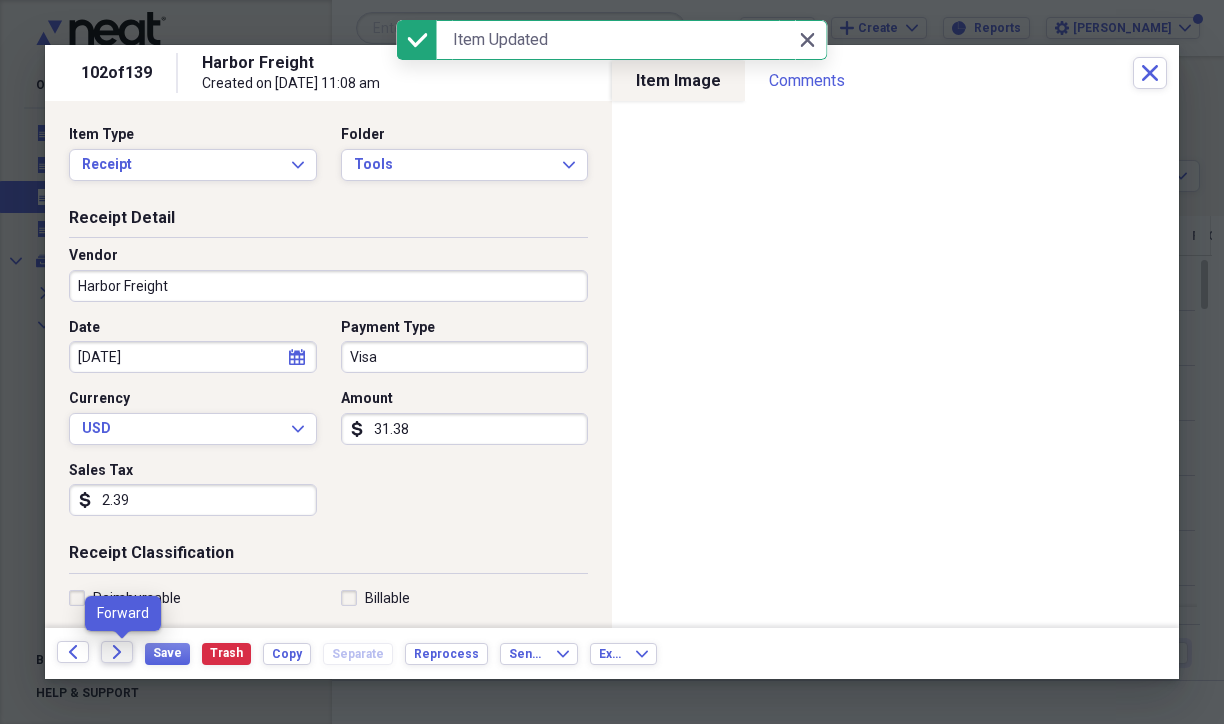 click 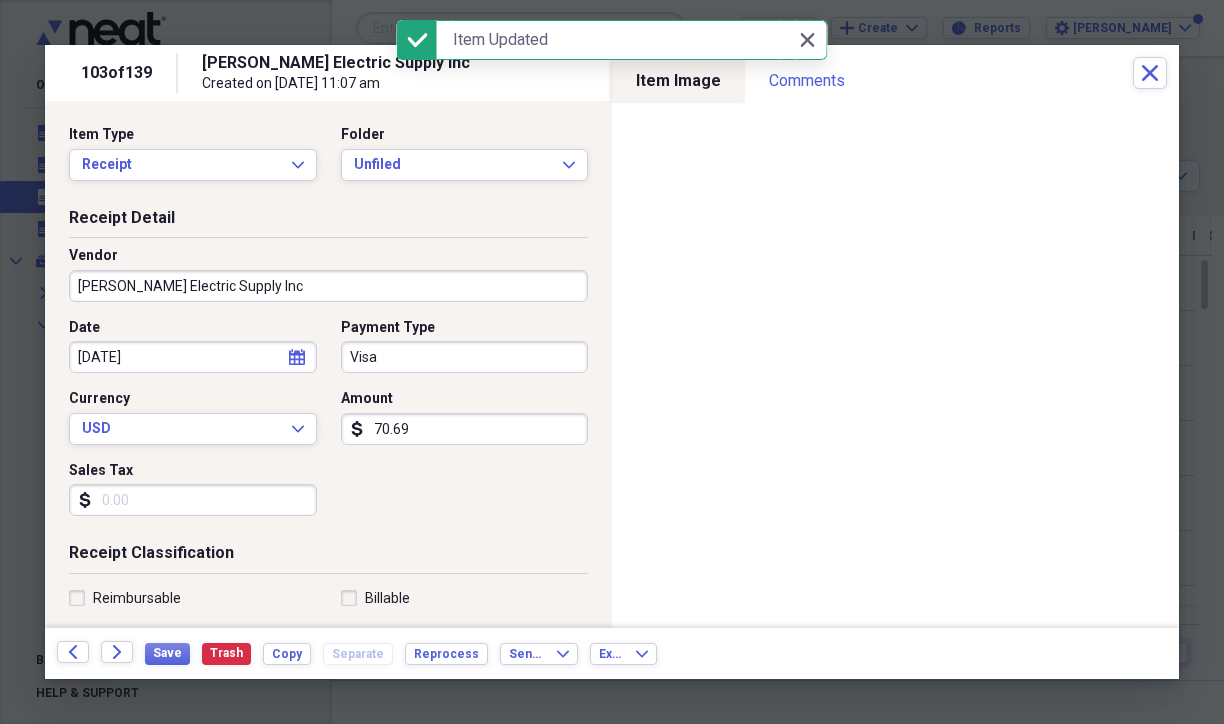 click on "Date 02/03/2025 calendar Calendar Payment Type Visa Currency USD Expand Amount dollar-sign 70.69 Sales Tax dollar-sign" at bounding box center [328, 425] 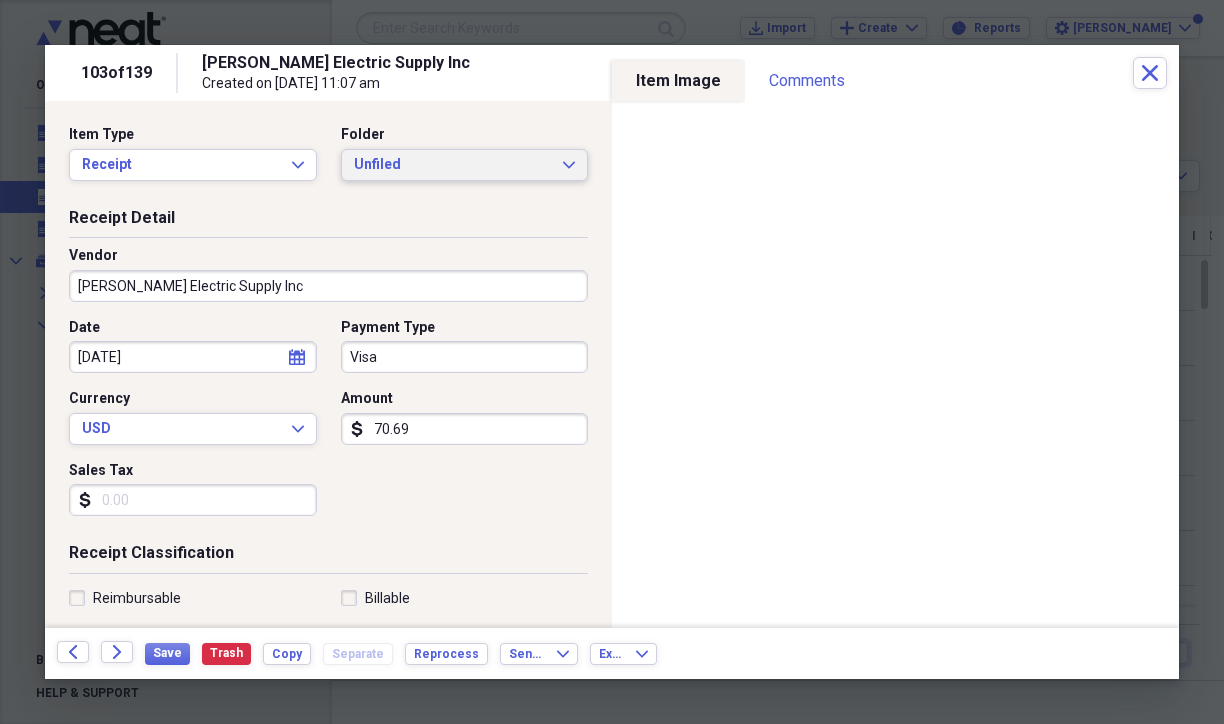 click on "Unfiled" at bounding box center (453, 165) 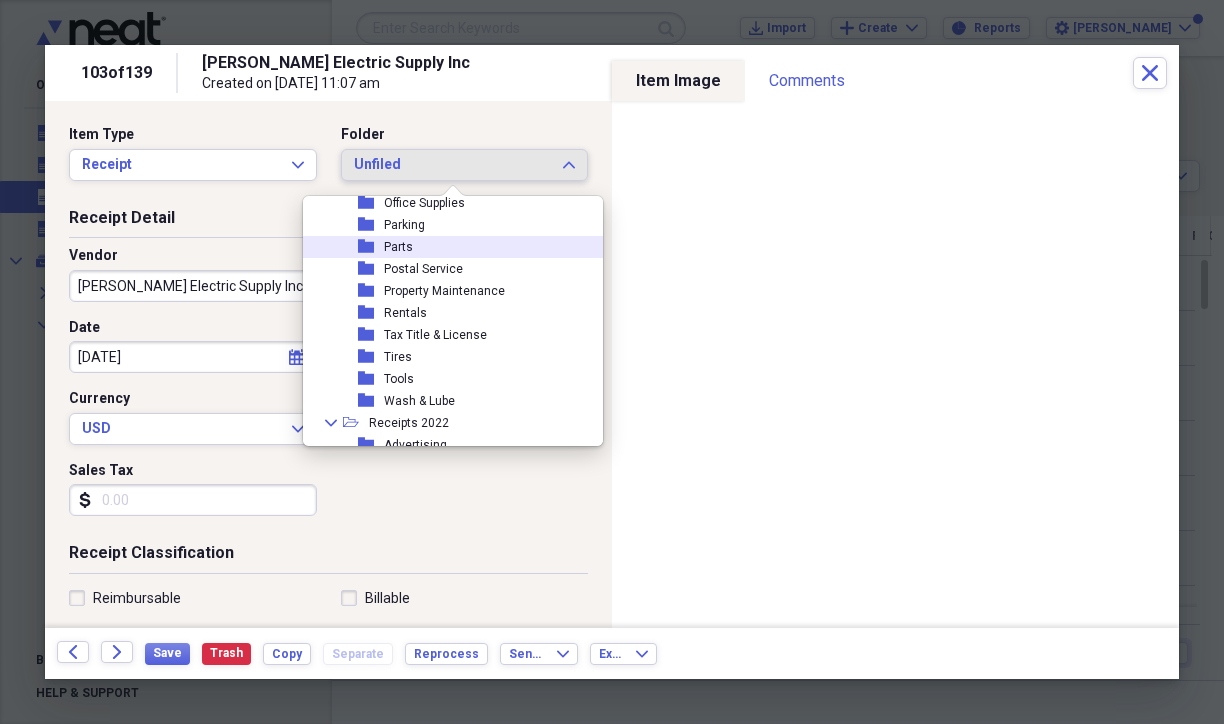 scroll, scrollTop: 300, scrollLeft: 0, axis: vertical 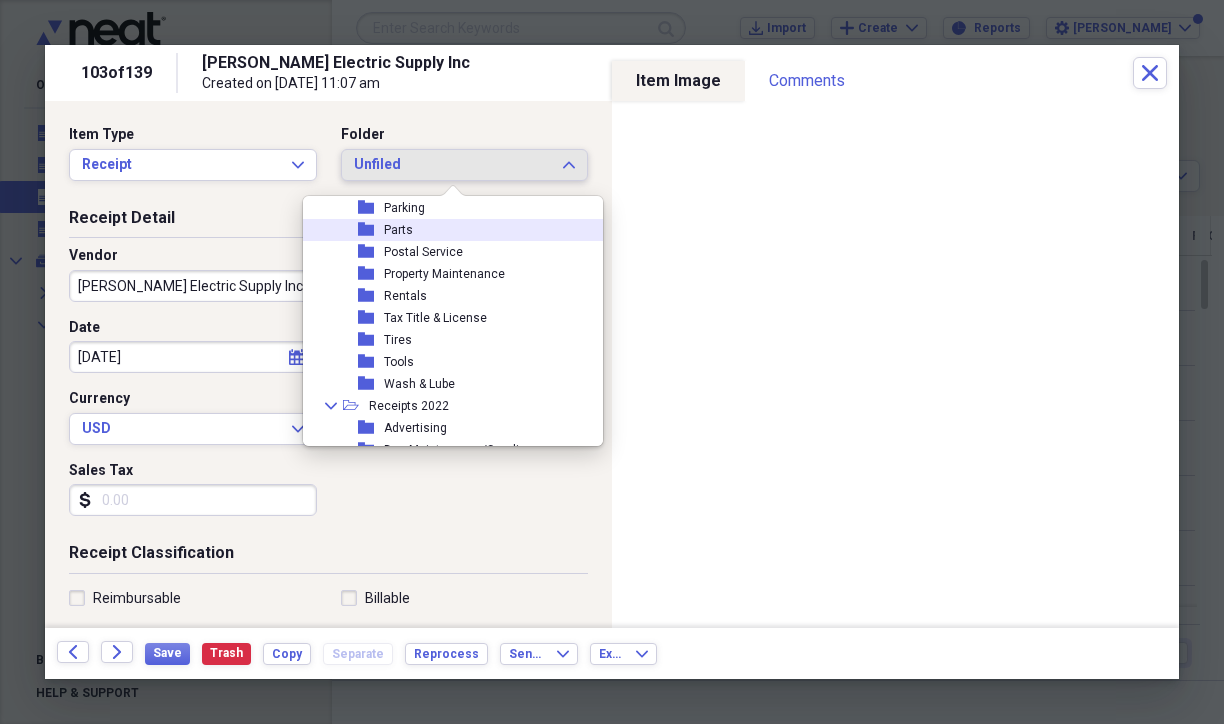 click on "Parts" at bounding box center (398, 230) 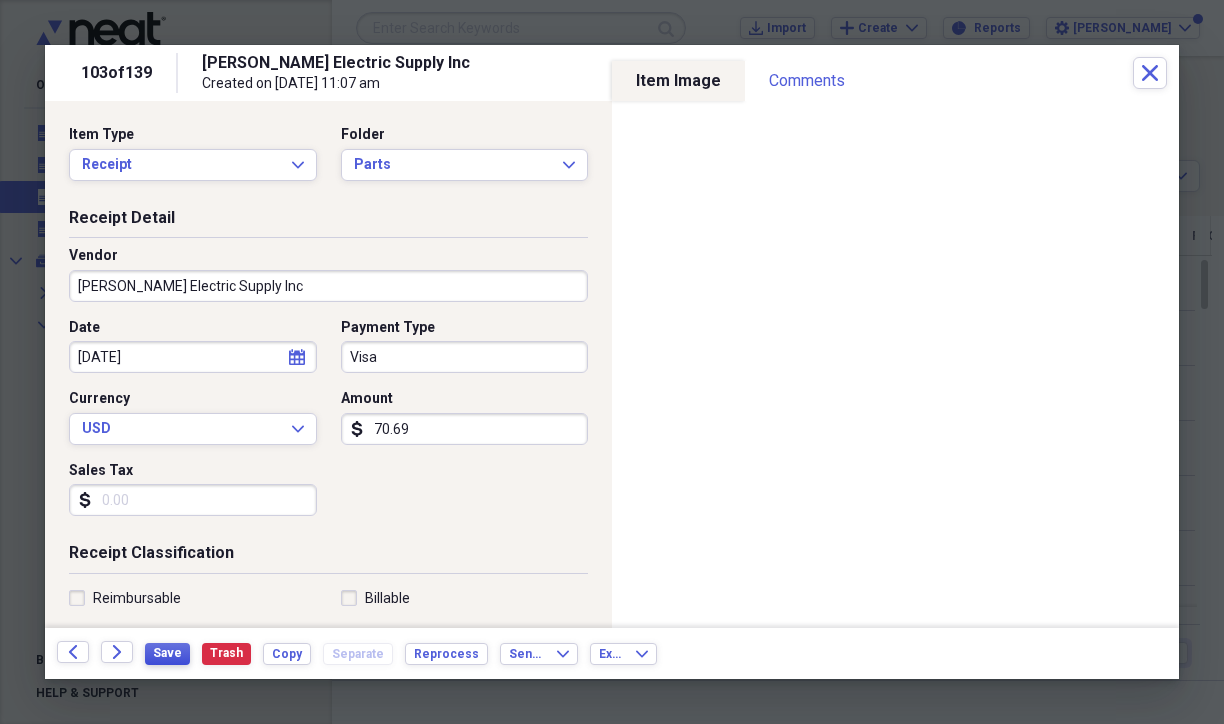 click on "Save" at bounding box center (167, 654) 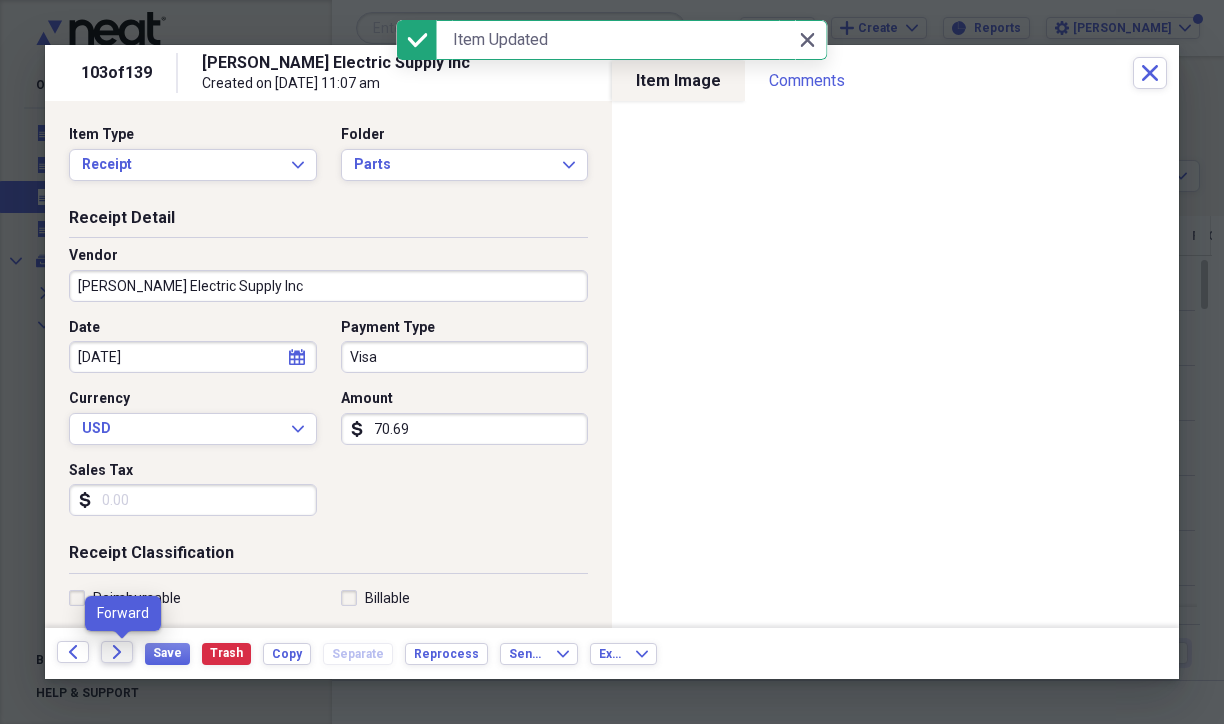 click on "Forward" at bounding box center [117, 652] 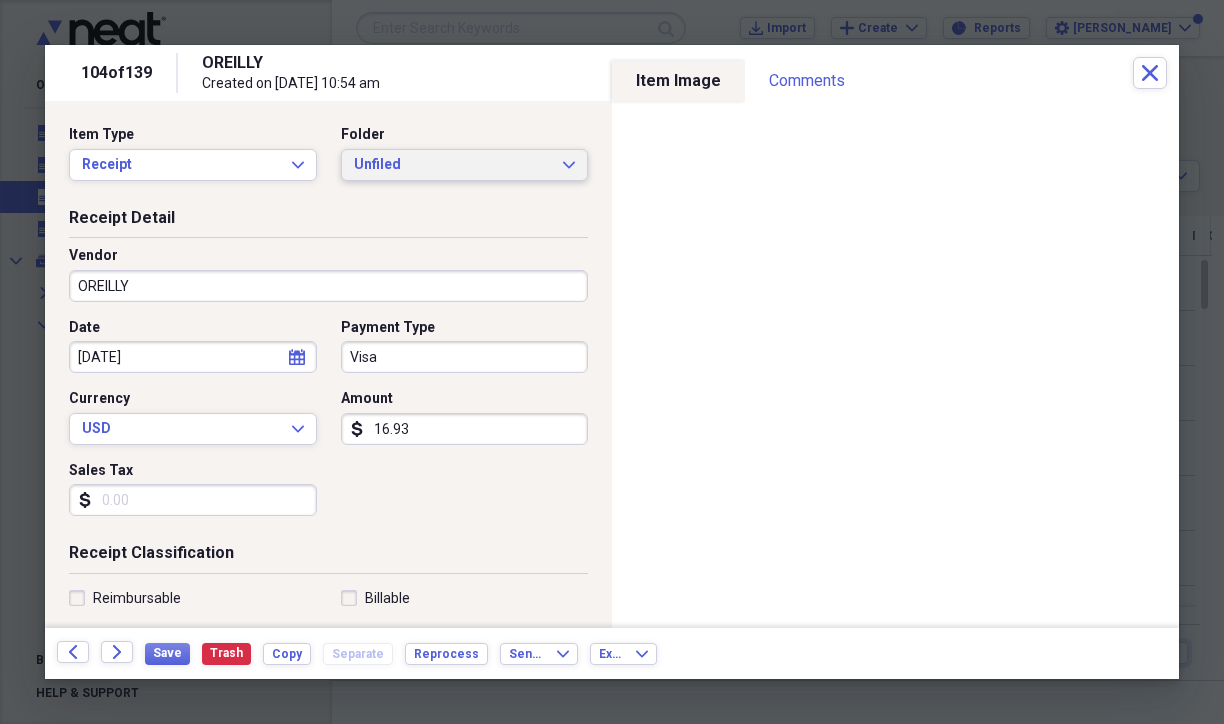 click on "Unfiled" at bounding box center [453, 165] 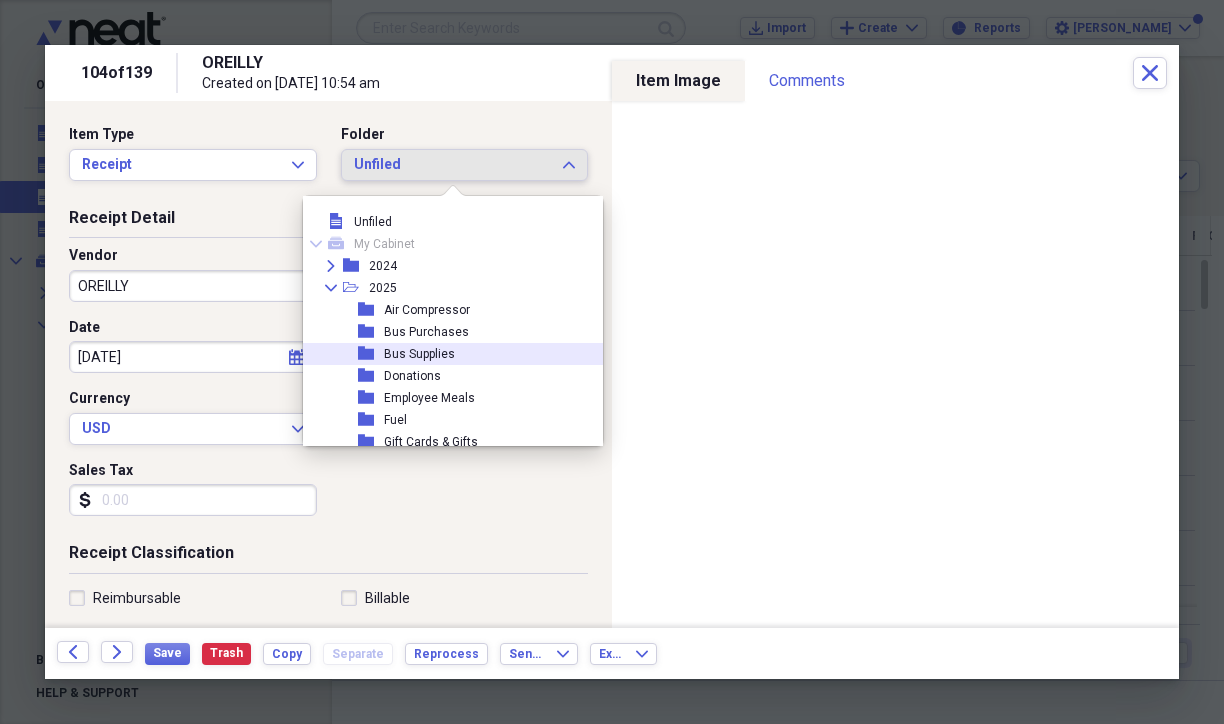 click on "folder Bus Supplies" at bounding box center (459, 354) 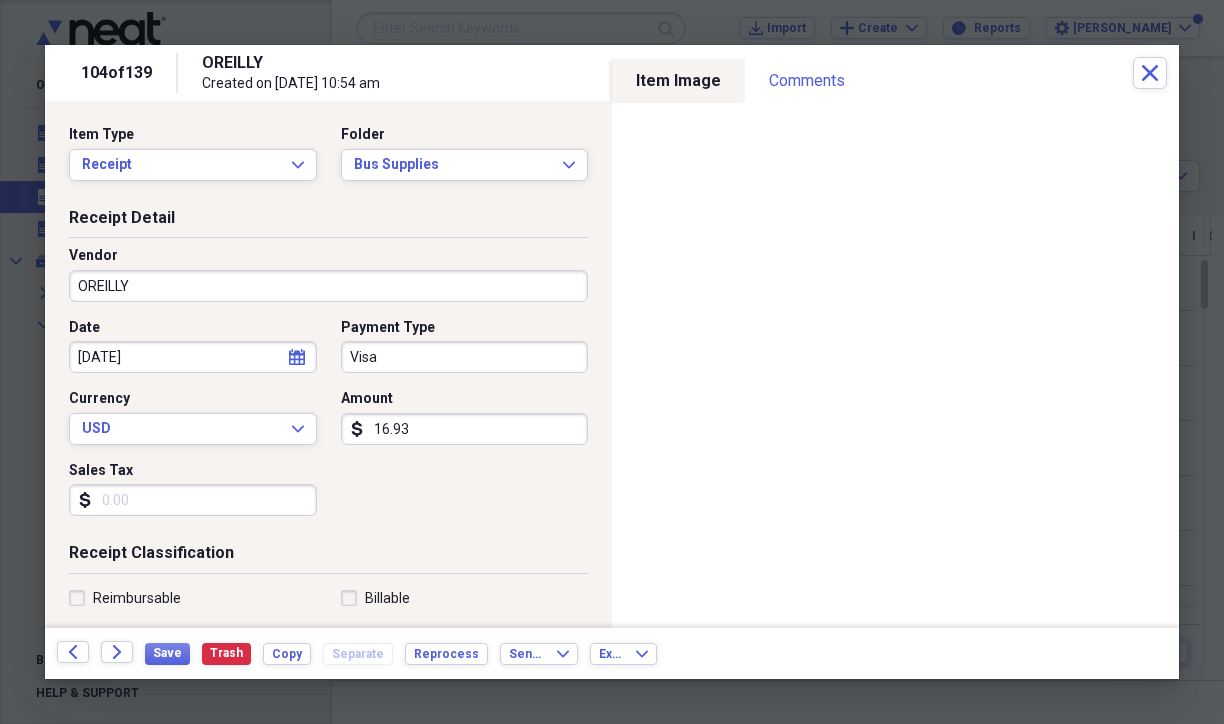 click on "16.93" at bounding box center [465, 429] 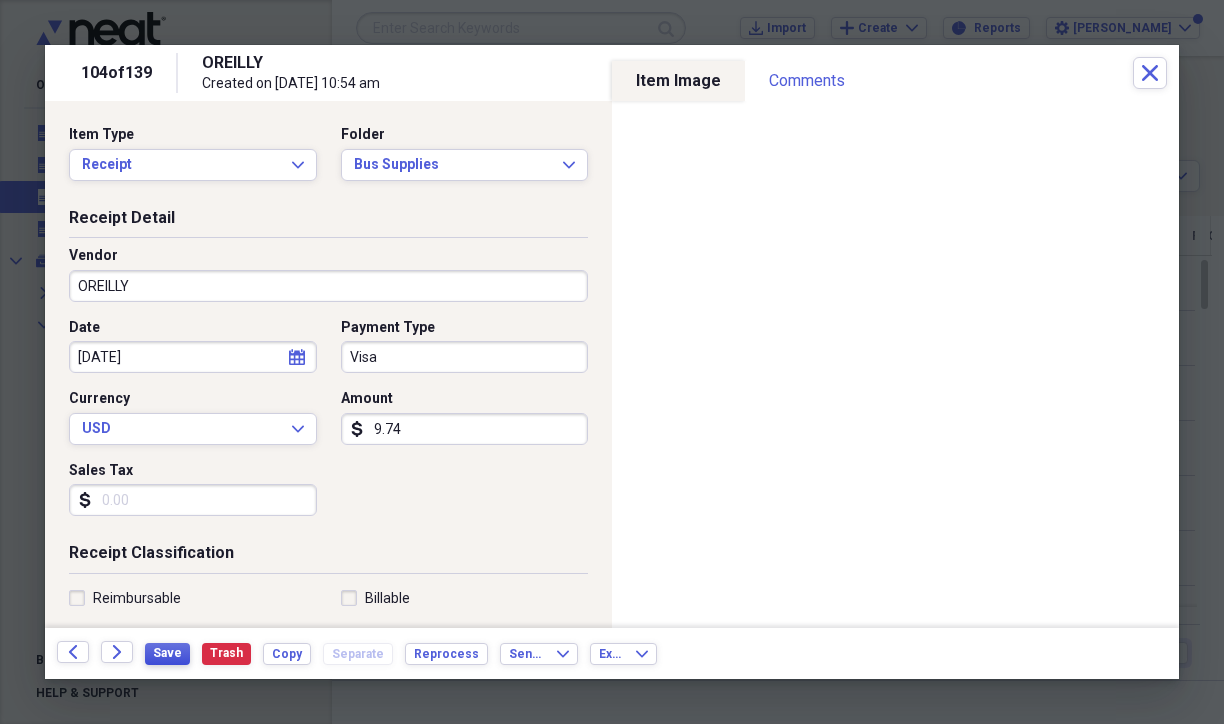type on "9.74" 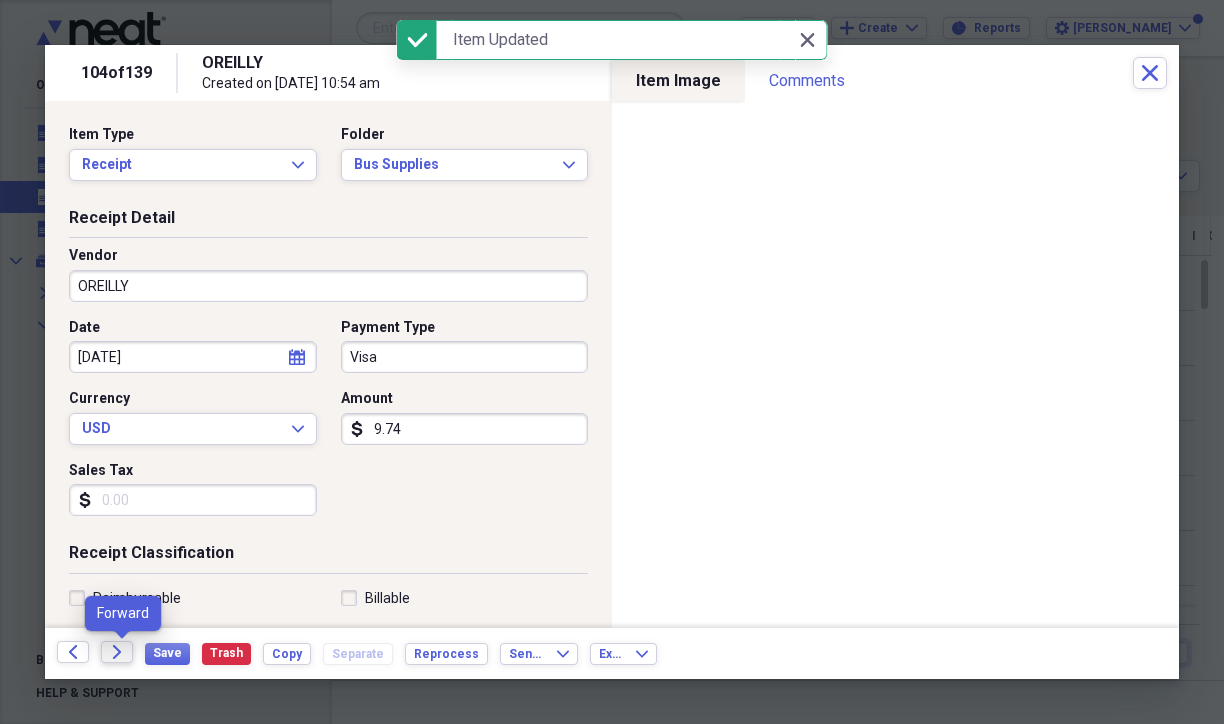 click on "Forward" at bounding box center (117, 652) 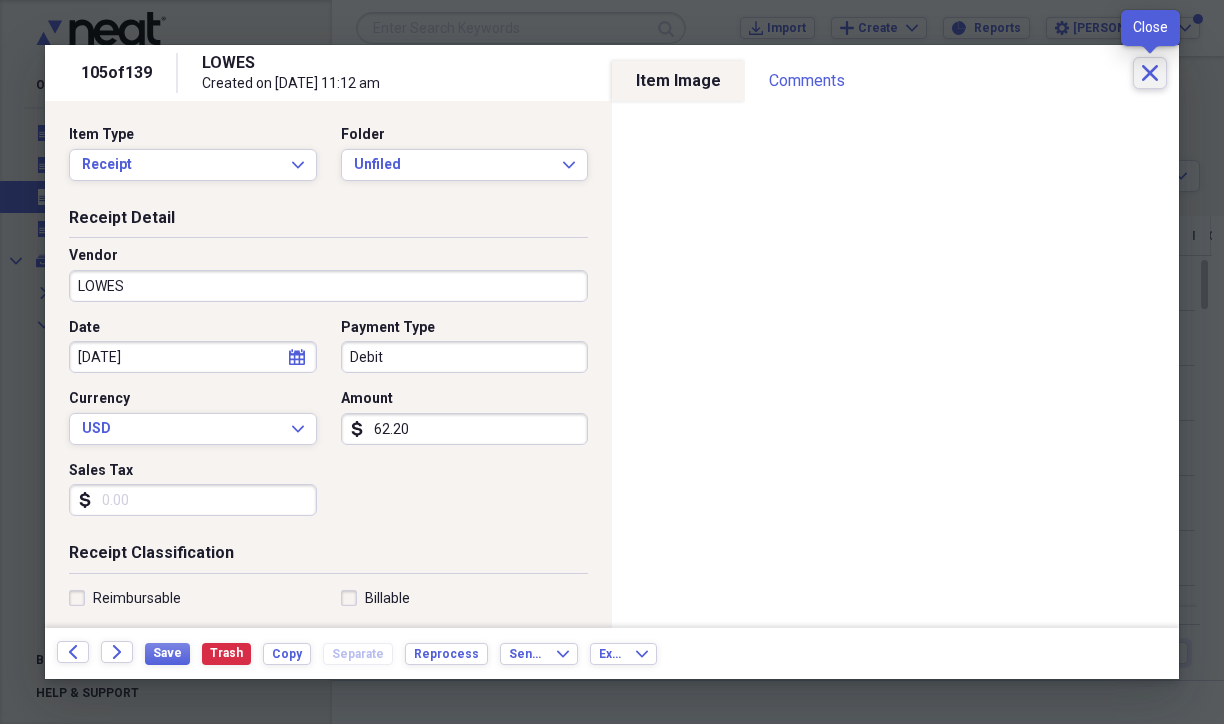 click 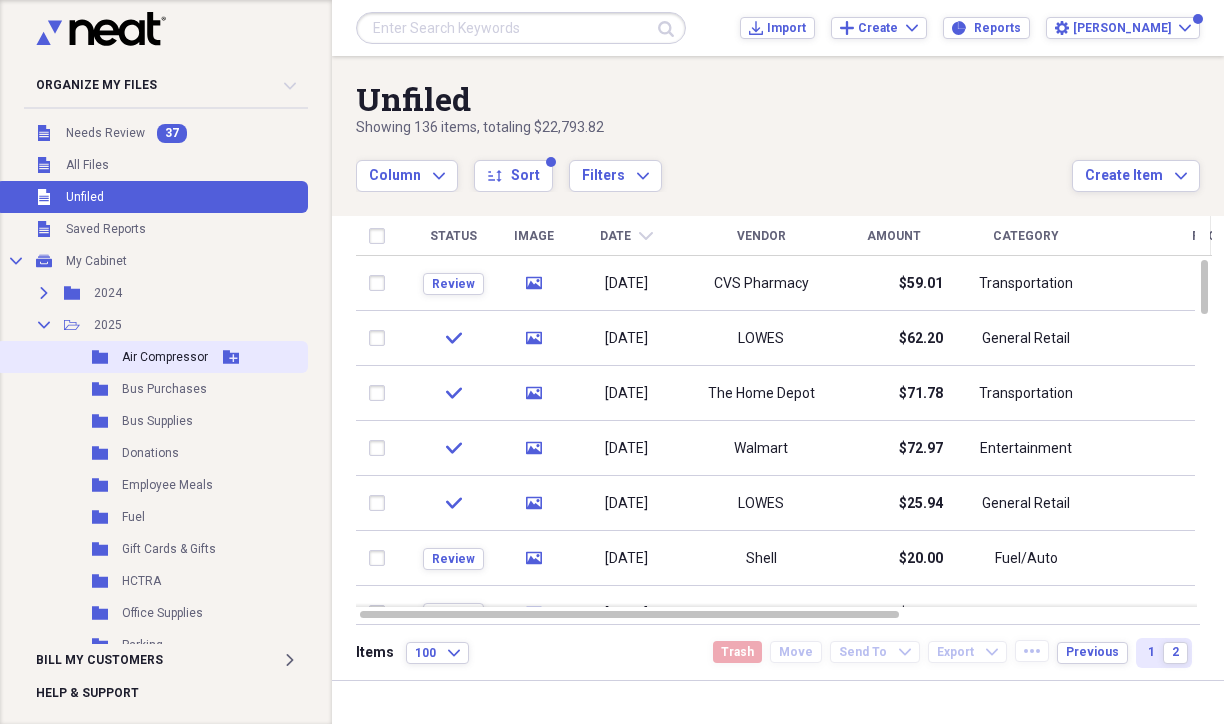 click on "Air Compressor" at bounding box center [165, 357] 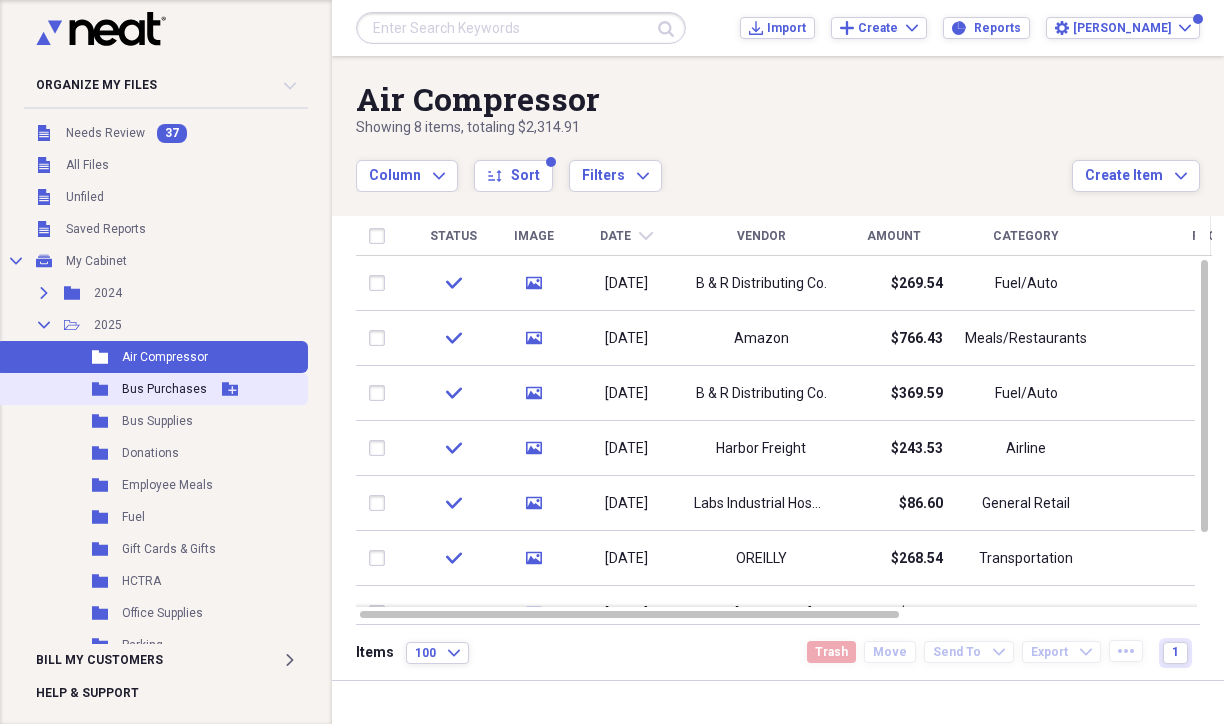 click on "Folder Bus Purchases Add Folder" at bounding box center [152, 389] 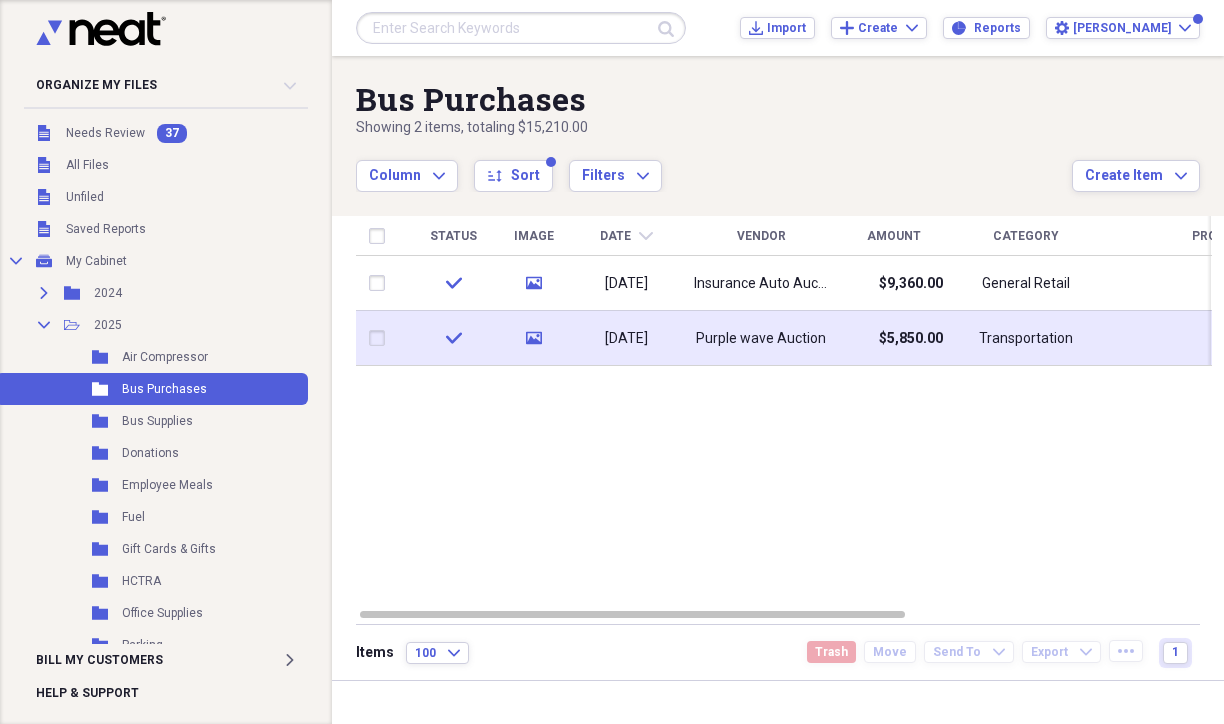 click on "Purple wave Auction" at bounding box center [761, 338] 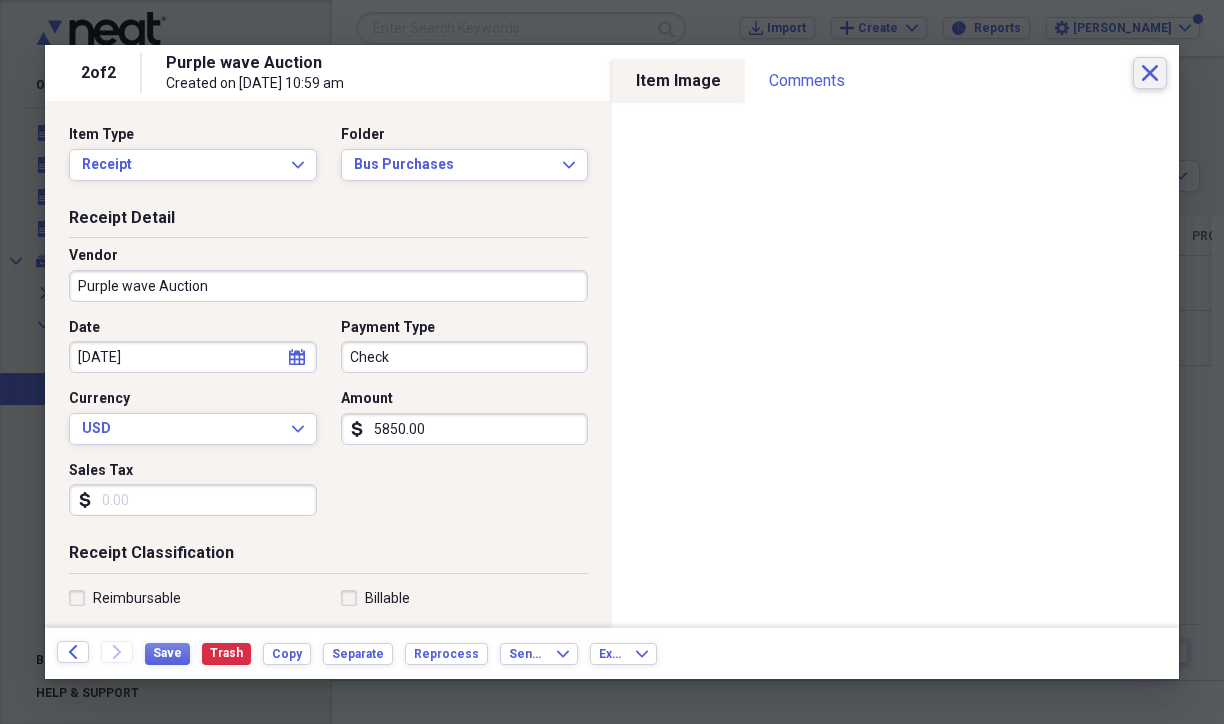 click on "Close" at bounding box center (1150, 73) 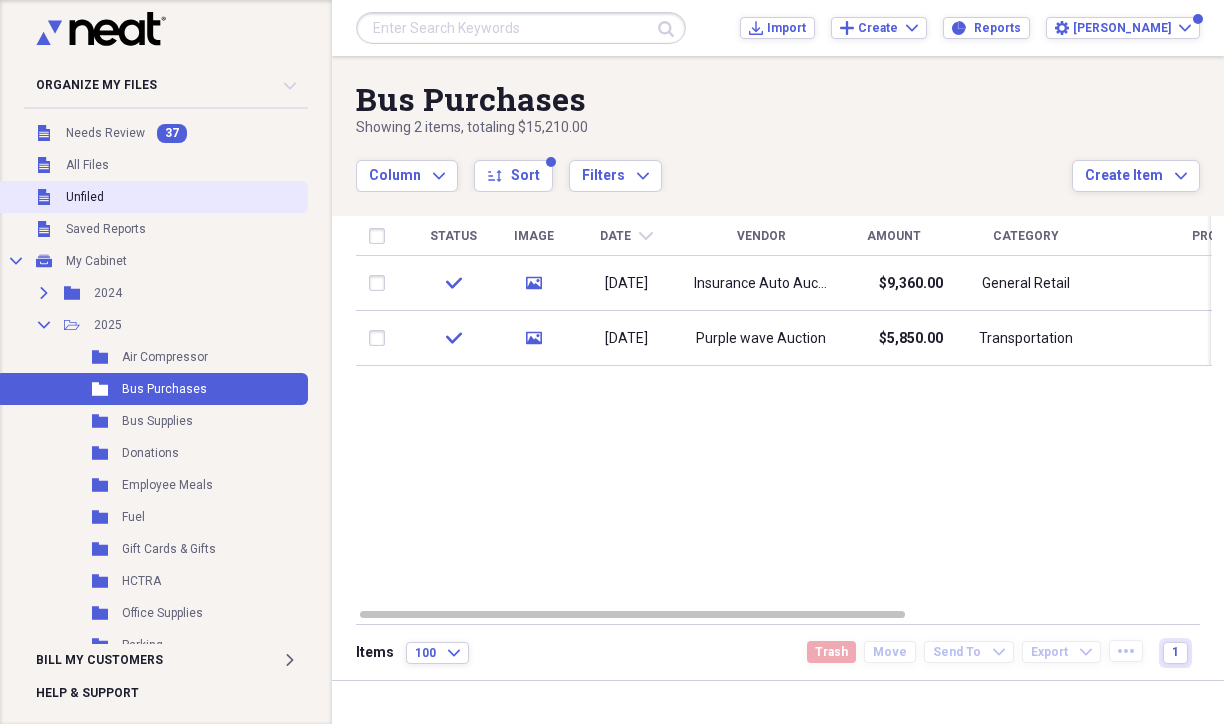 click on "Unfiled Unfiled" at bounding box center [152, 197] 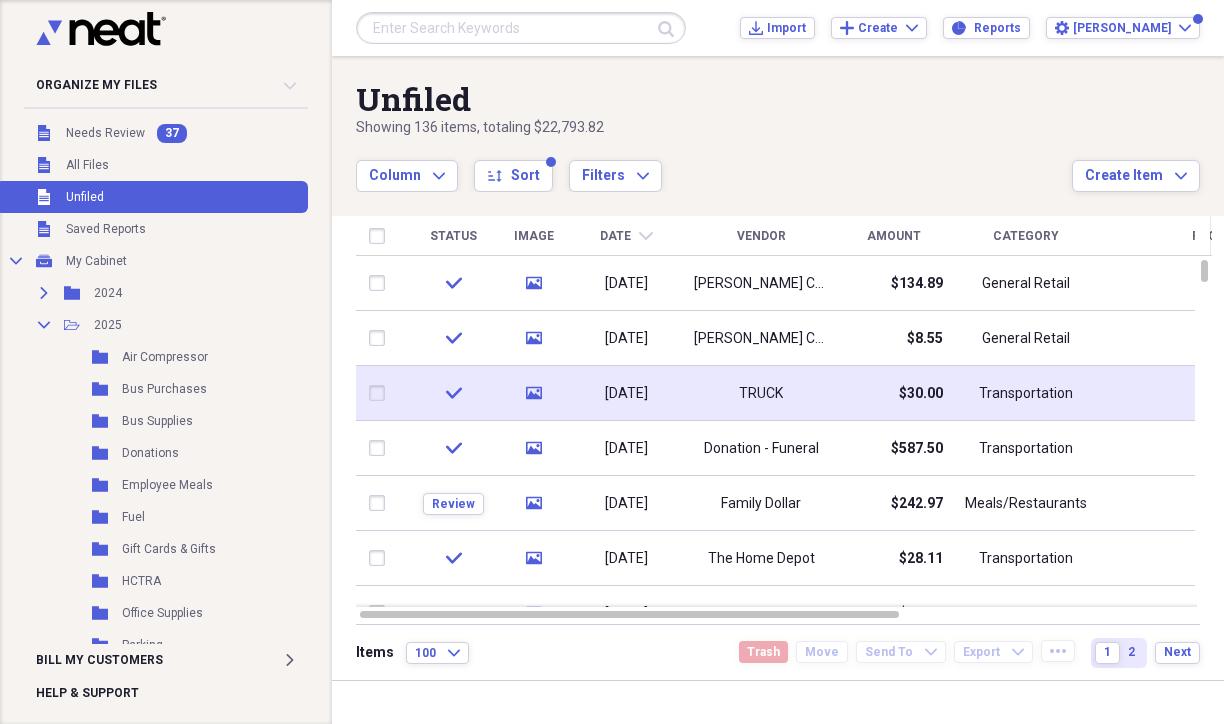 click on "TRUCK" at bounding box center (761, 393) 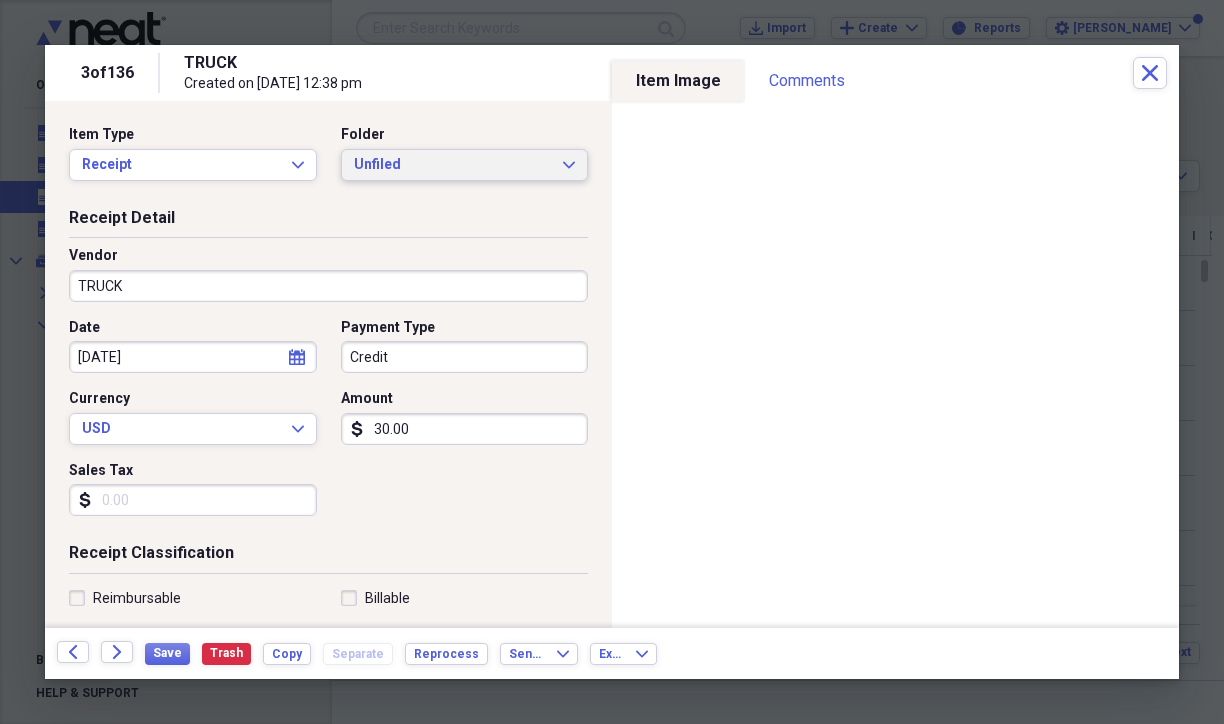 click on "Unfiled" at bounding box center (453, 165) 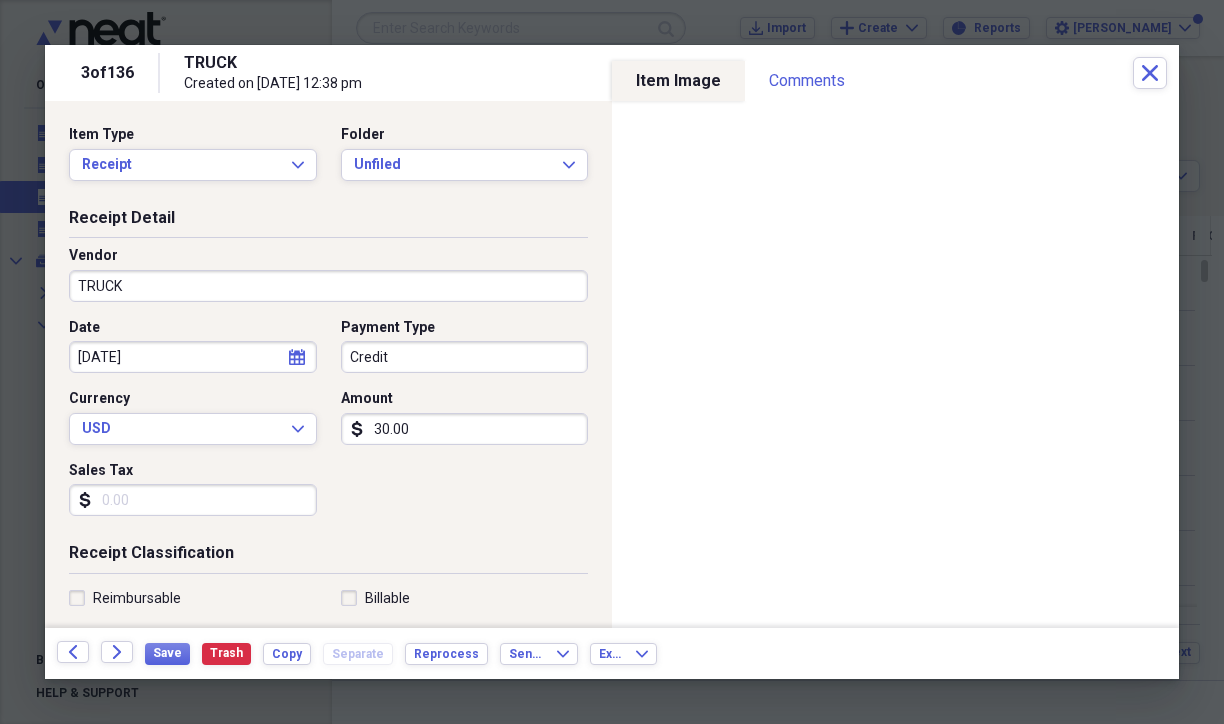 click on "Date 04/21/2025 calendar Calendar Payment Type Credit Currency USD Expand Amount dollar-sign 30.00 Sales Tax dollar-sign" at bounding box center (328, 425) 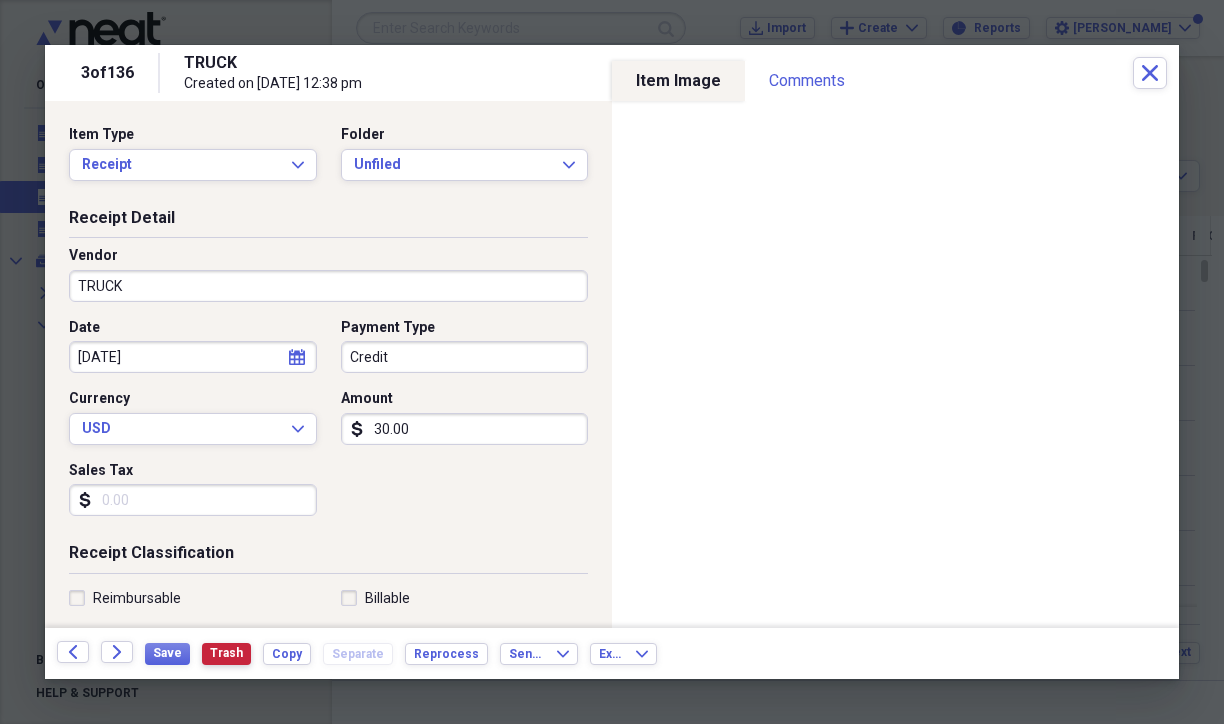 click on "Trash" at bounding box center [226, 654] 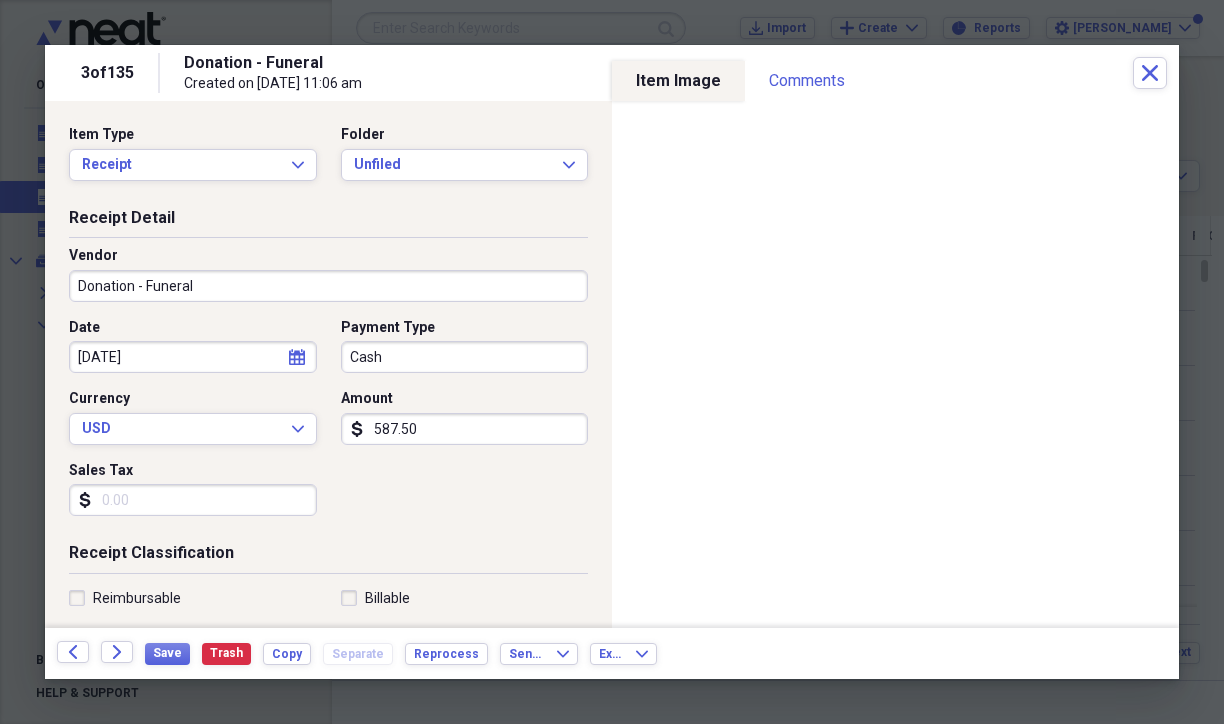 click on "Receipt Classification Reimbursable Billable Category Transportation Tax Category No Form - Non-deductible Expand Customer Project Product Location Class" at bounding box center [328, 734] 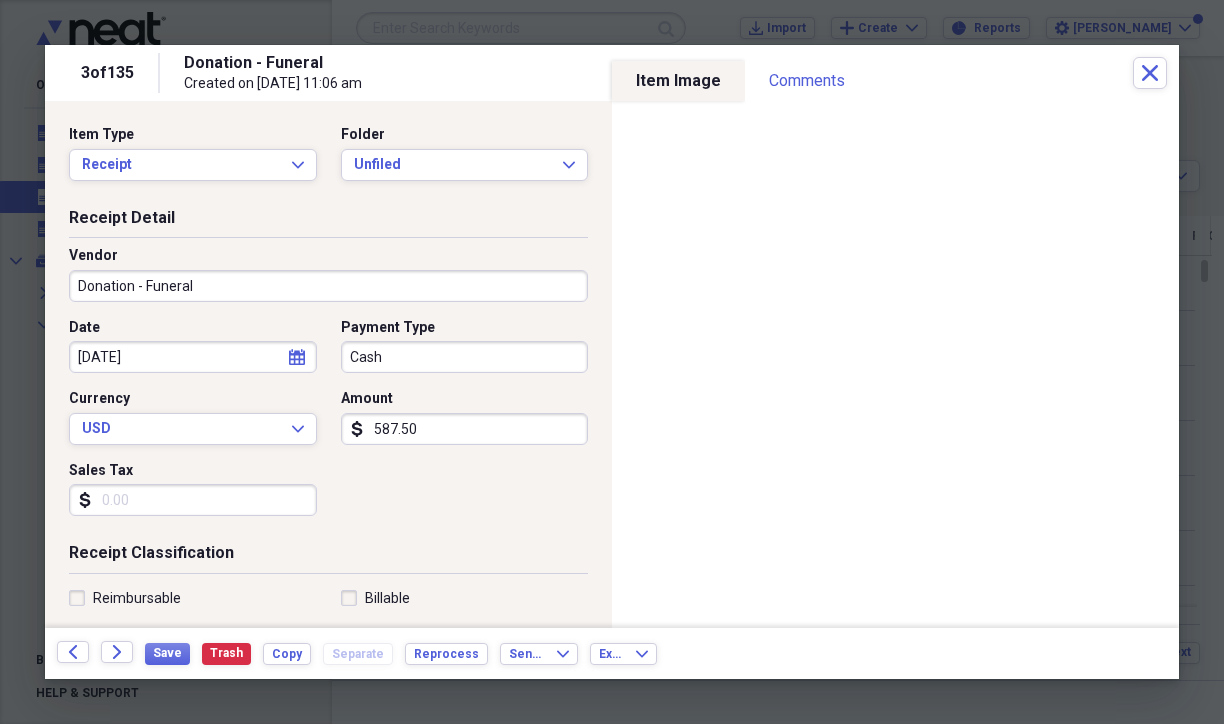 click on "Donation - Funeral" at bounding box center (328, 286) 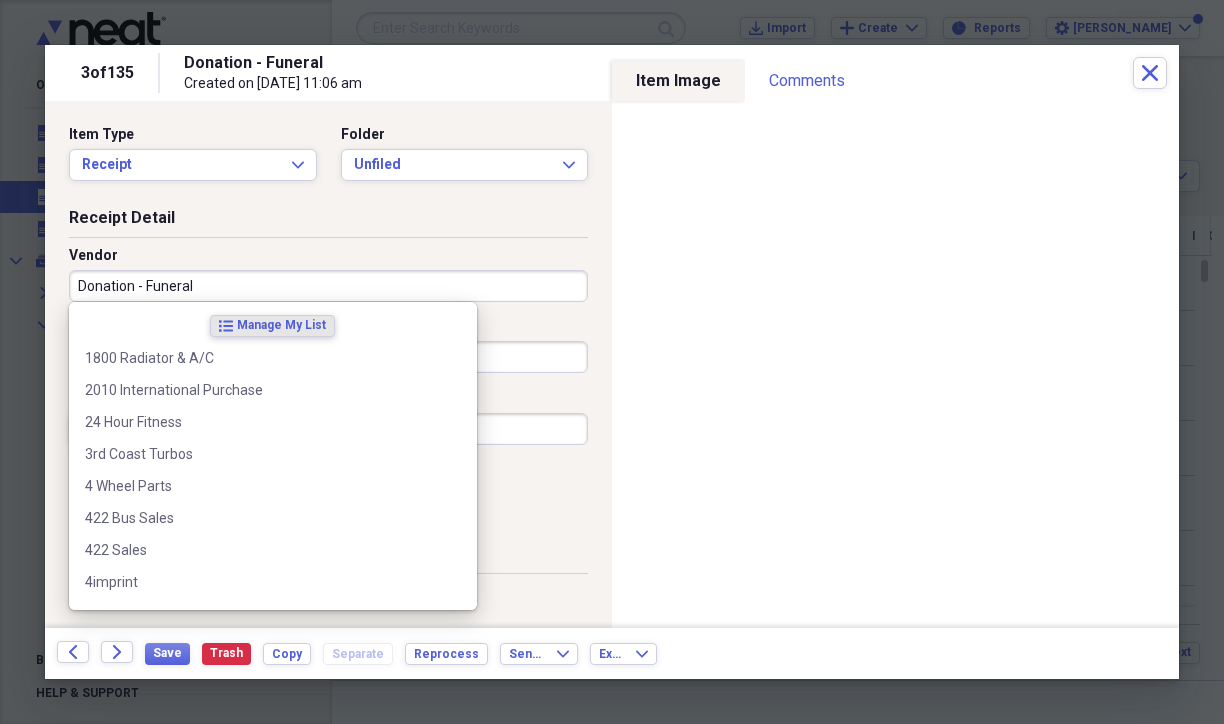 click on "Donation - Funeral" at bounding box center [328, 286] 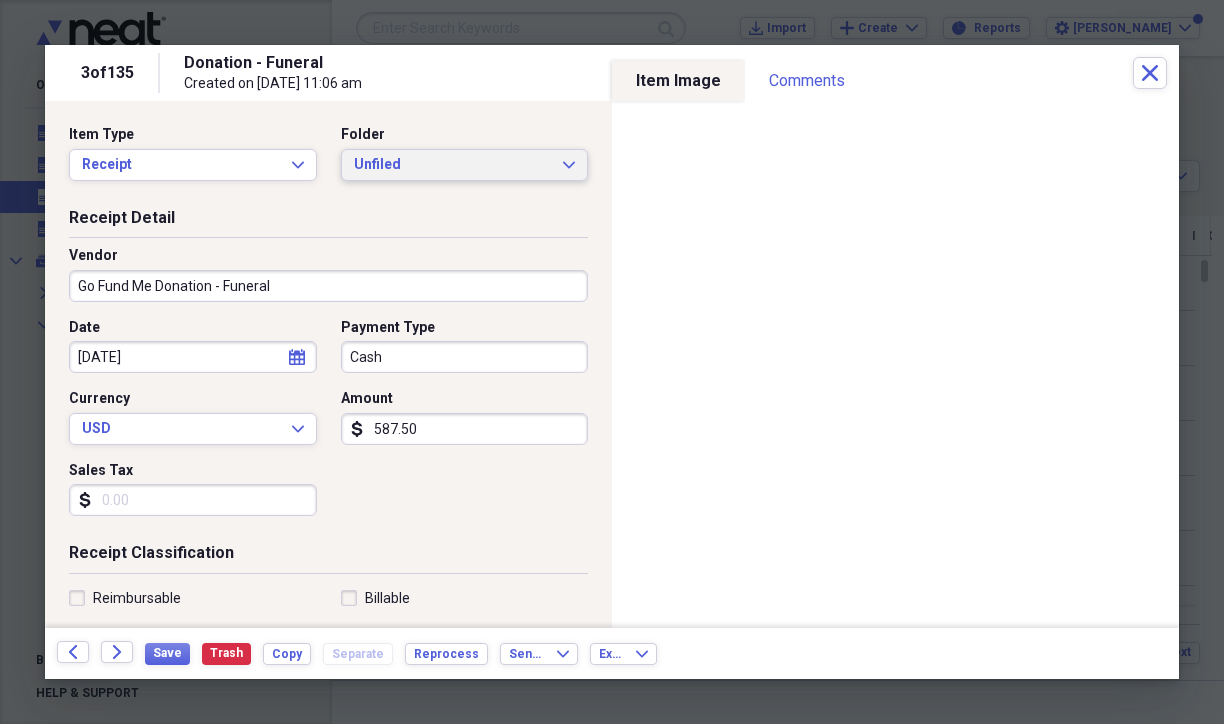 type on "Go Fund Me Donation - Funeral" 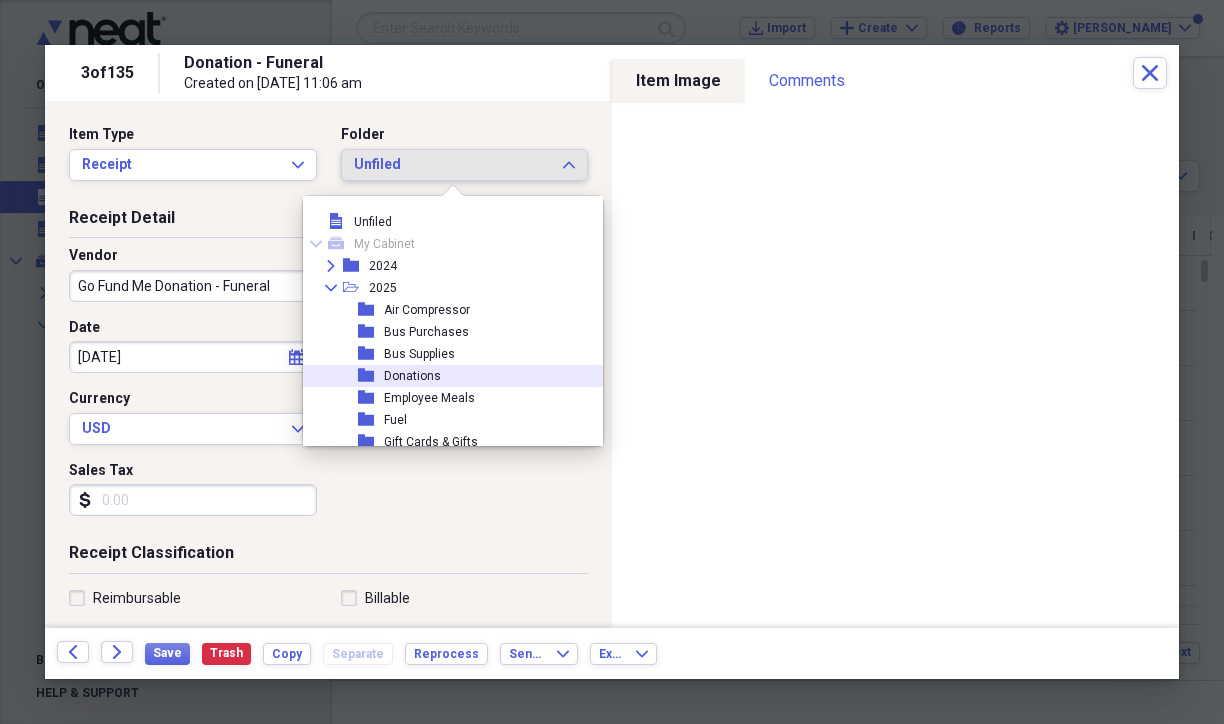 click on "Donations" at bounding box center (412, 376) 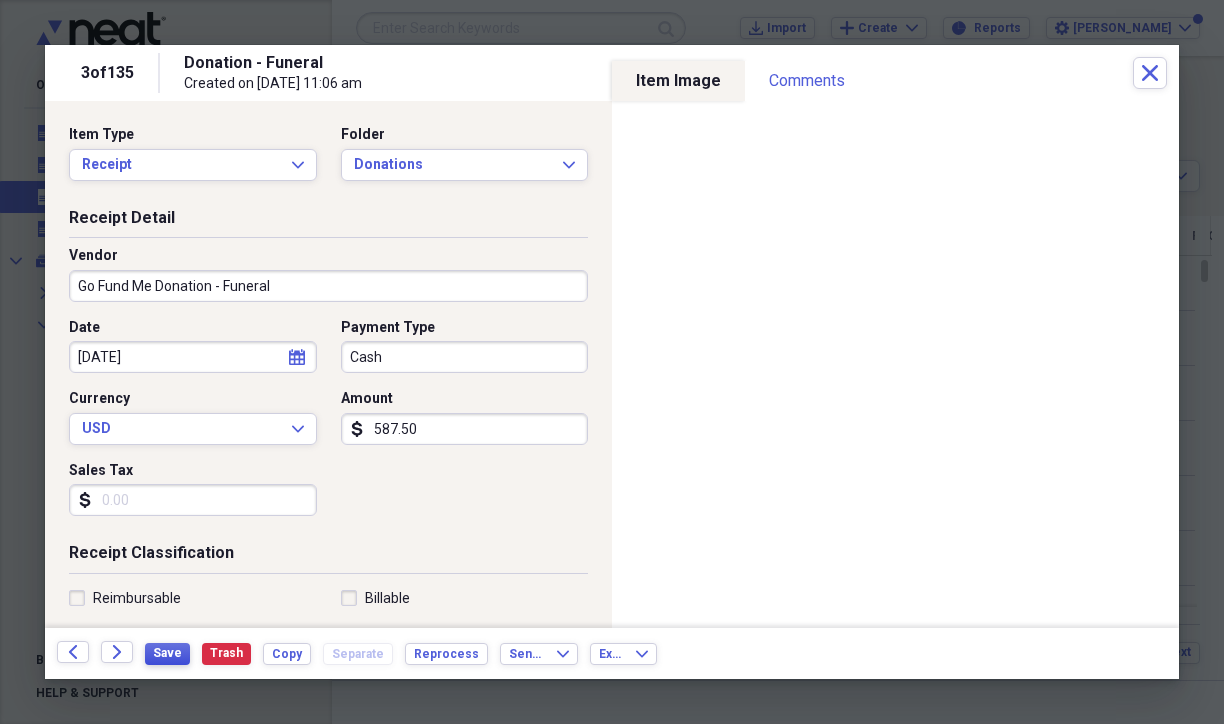 click on "Save" at bounding box center [167, 653] 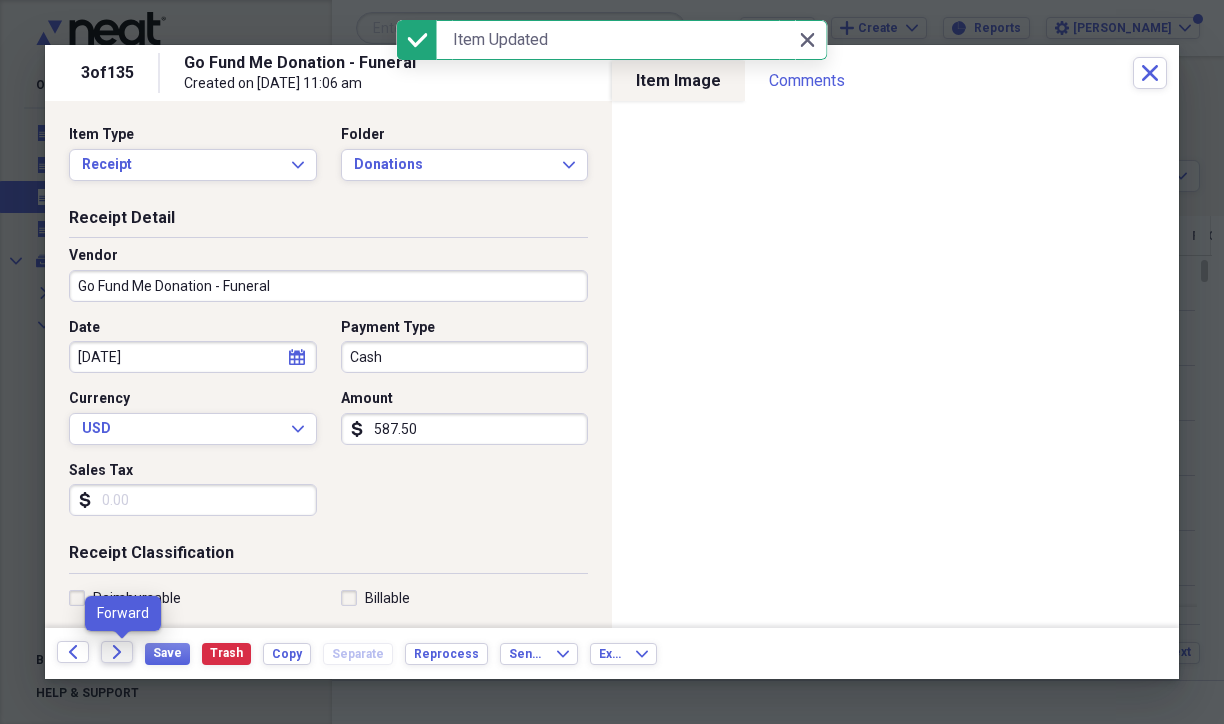 click on "Forward" 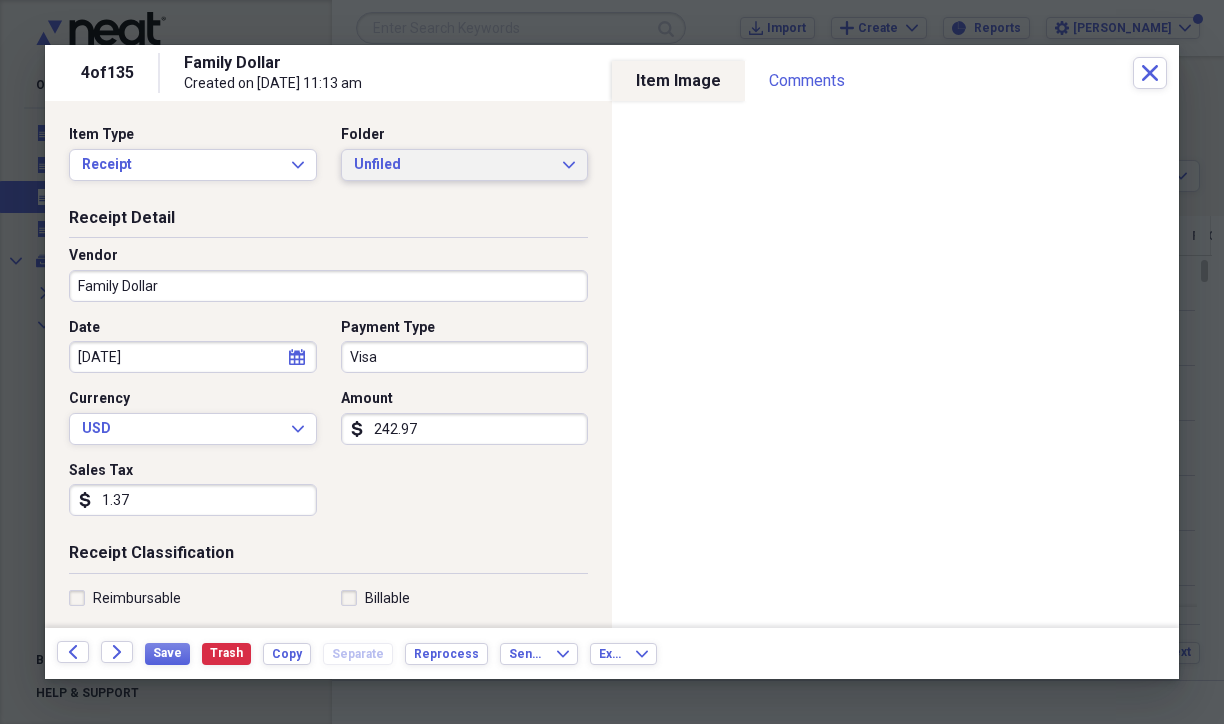 click on "Unfiled" at bounding box center [453, 165] 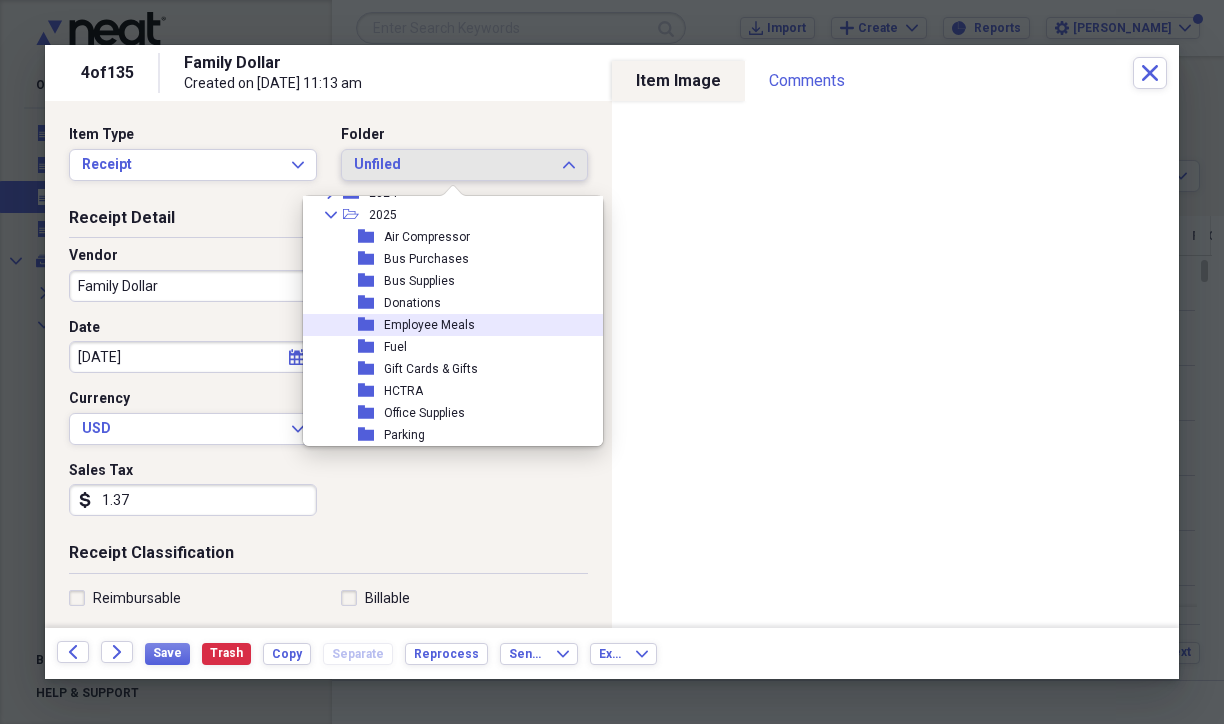 scroll, scrollTop: 100, scrollLeft: 0, axis: vertical 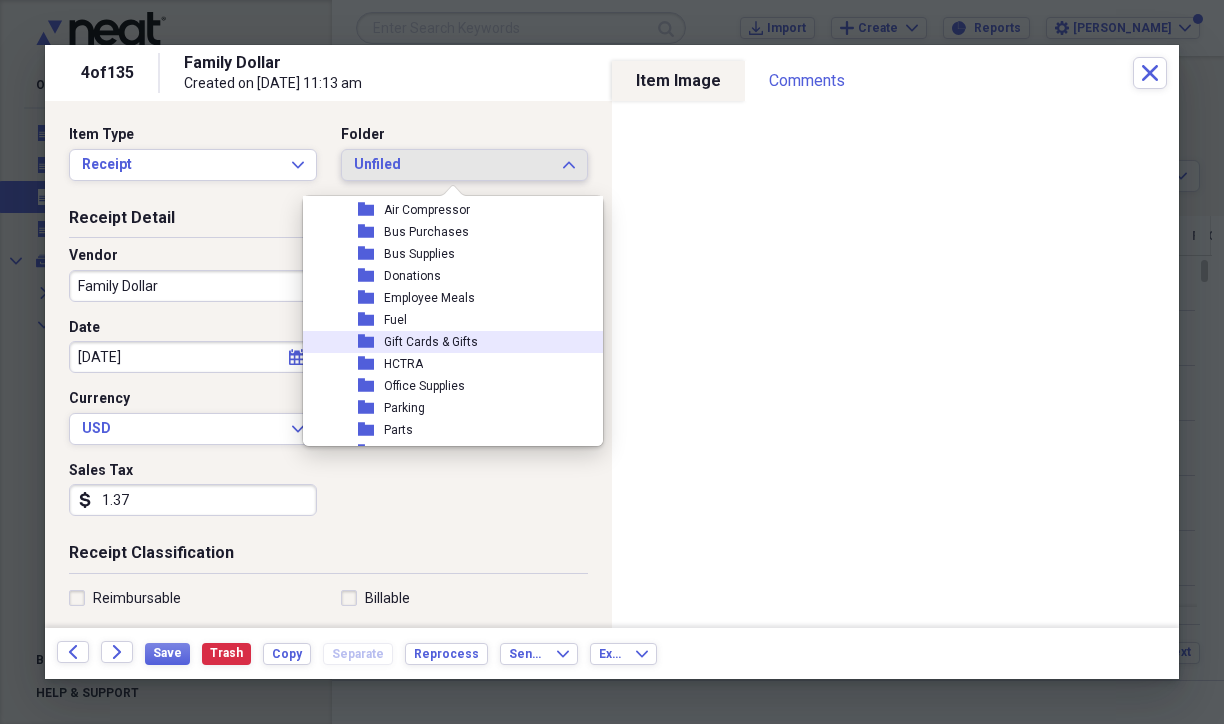 click on "Gift Cards & Gifts" at bounding box center [431, 342] 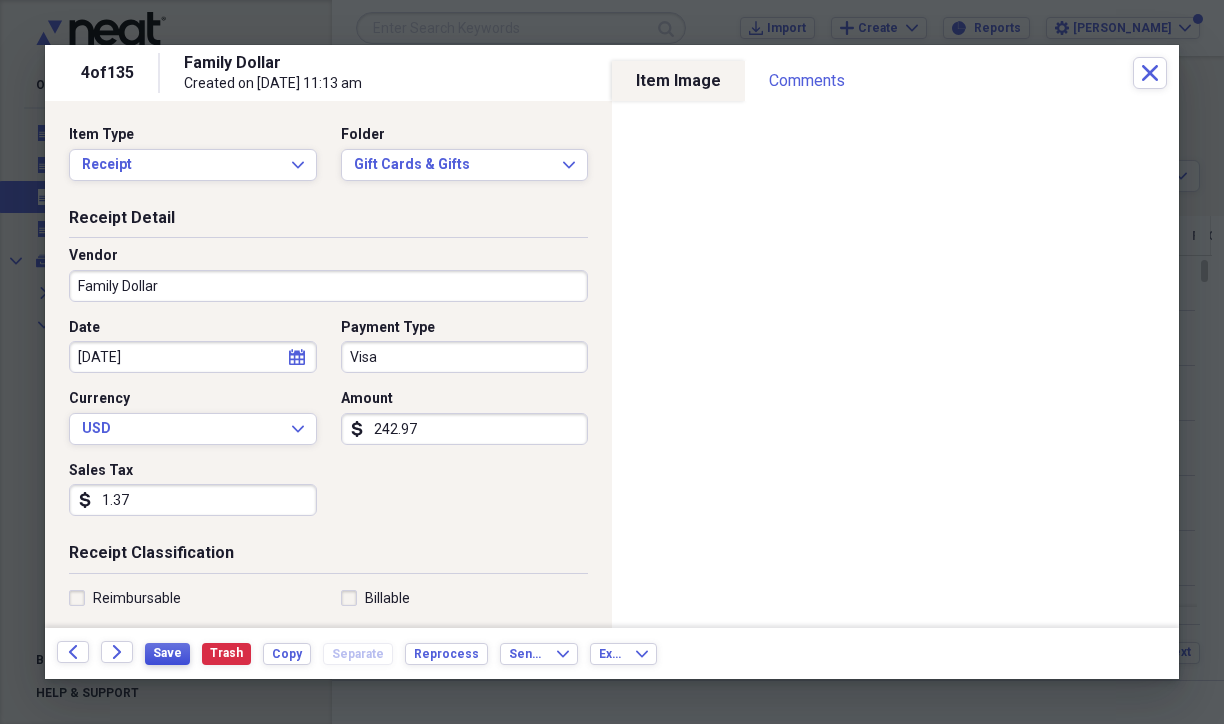 click on "Save" at bounding box center (167, 653) 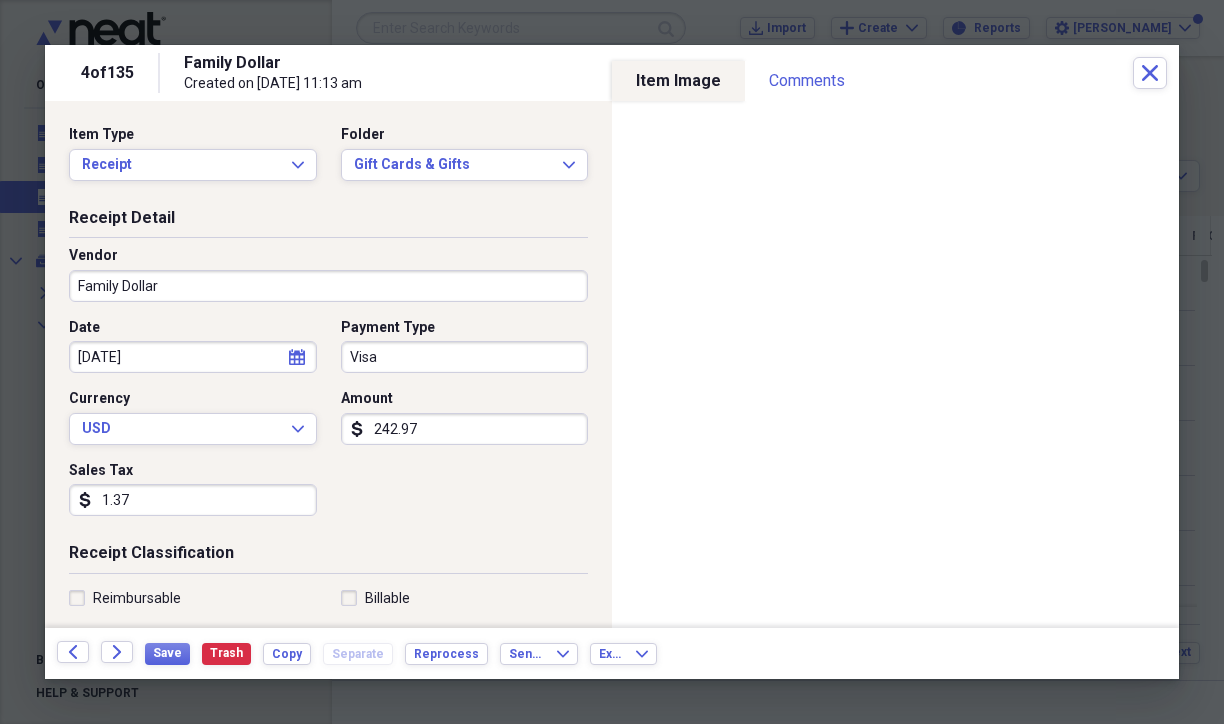 click on "Receipt Classification" at bounding box center (328, 557) 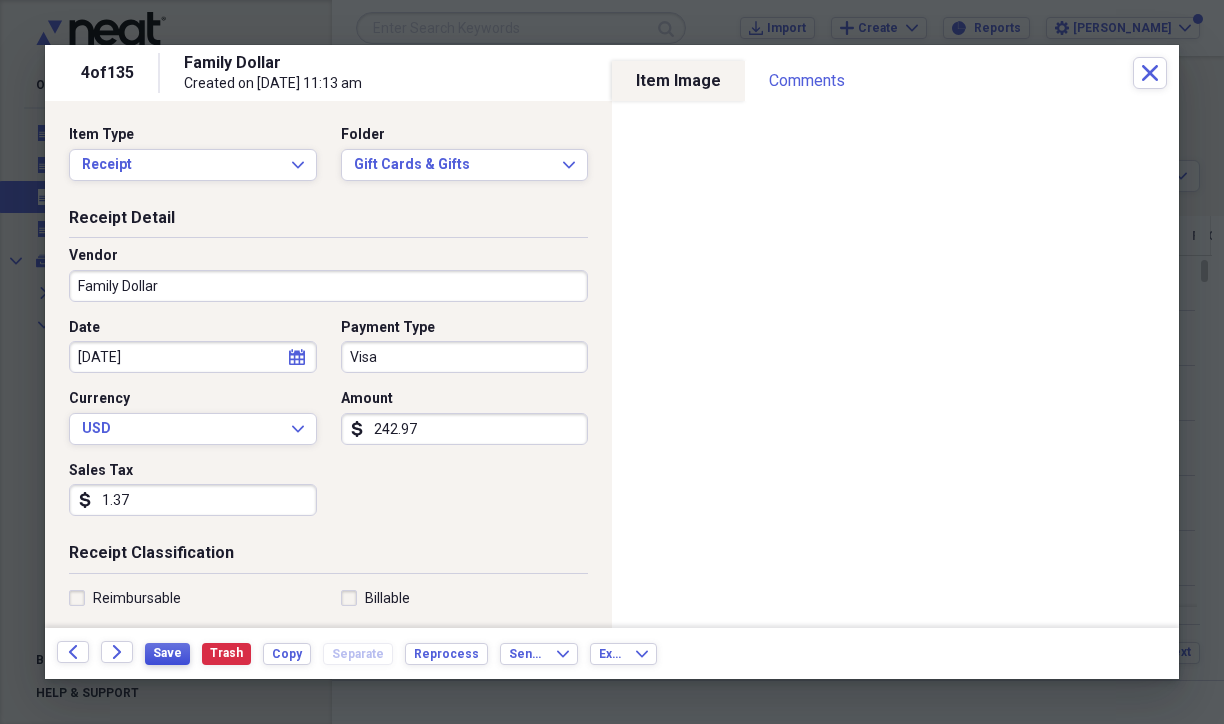 click on "Save" at bounding box center (167, 653) 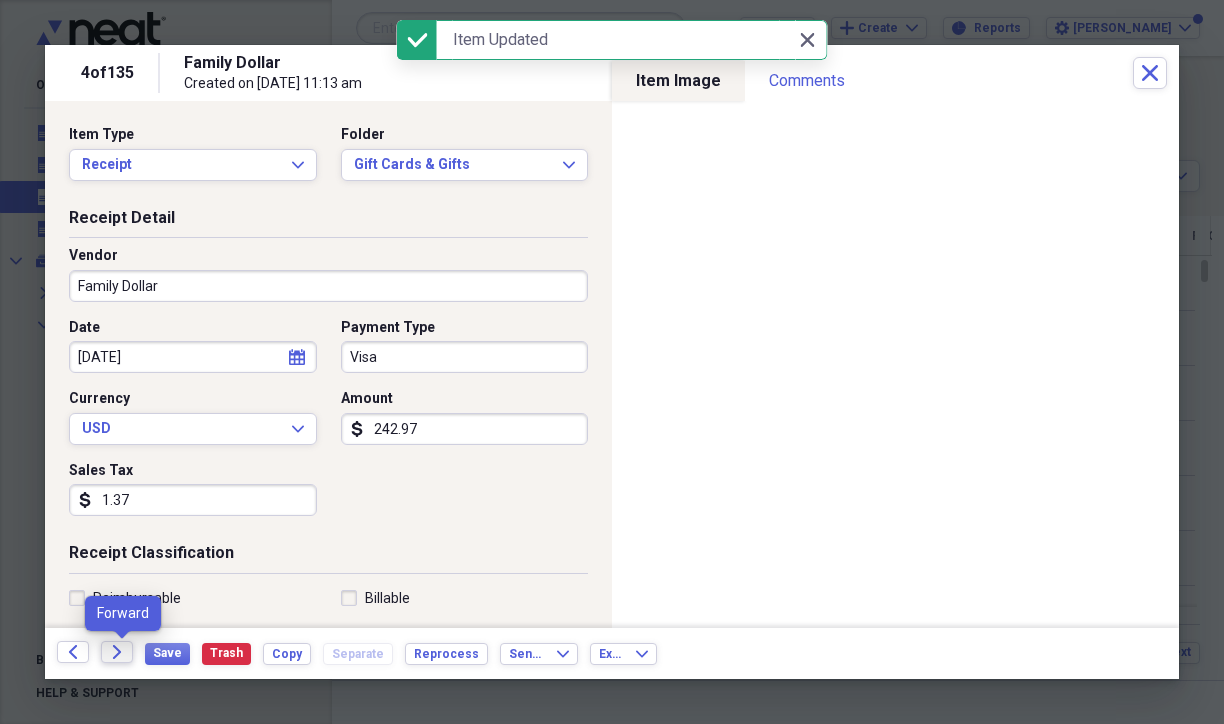 click on "Forward" 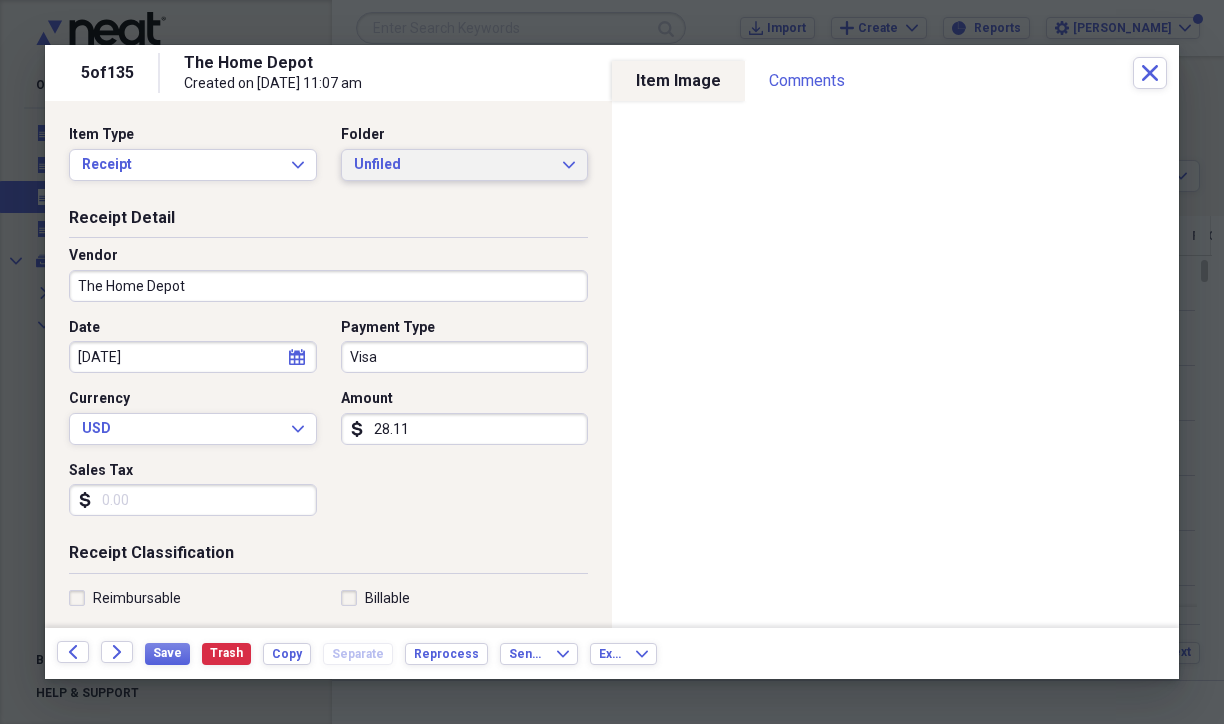 click on "Unfiled" at bounding box center [453, 165] 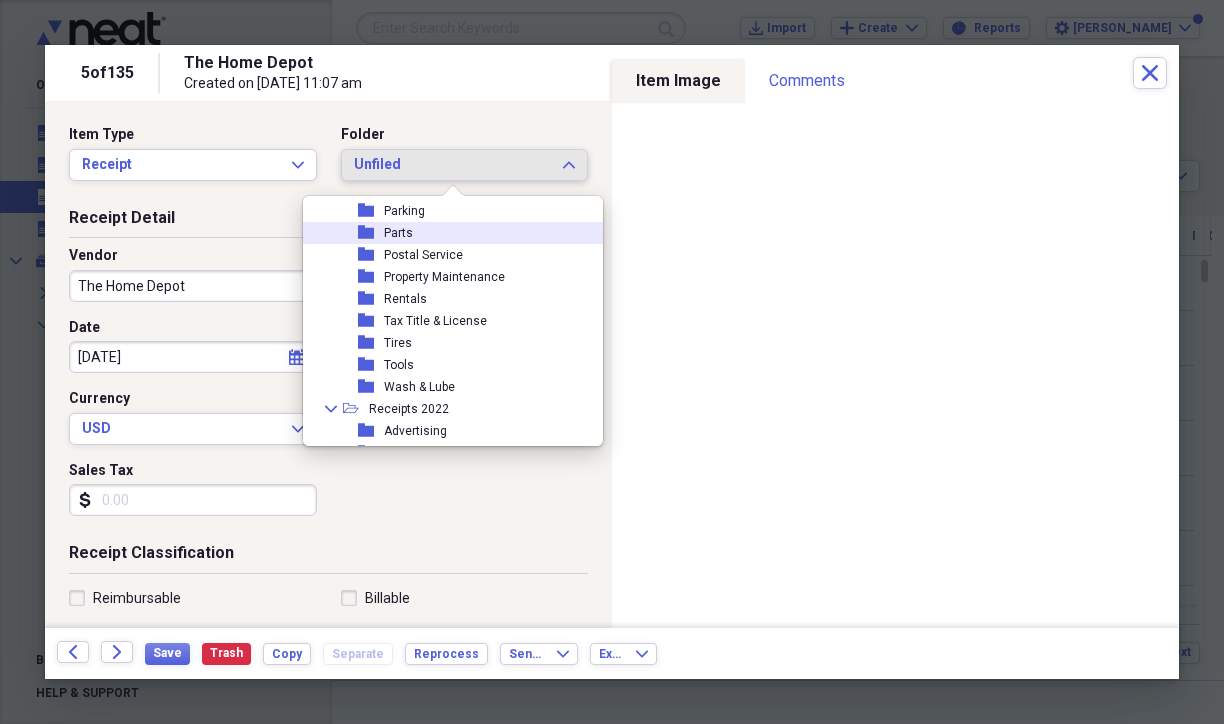 scroll, scrollTop: 300, scrollLeft: 0, axis: vertical 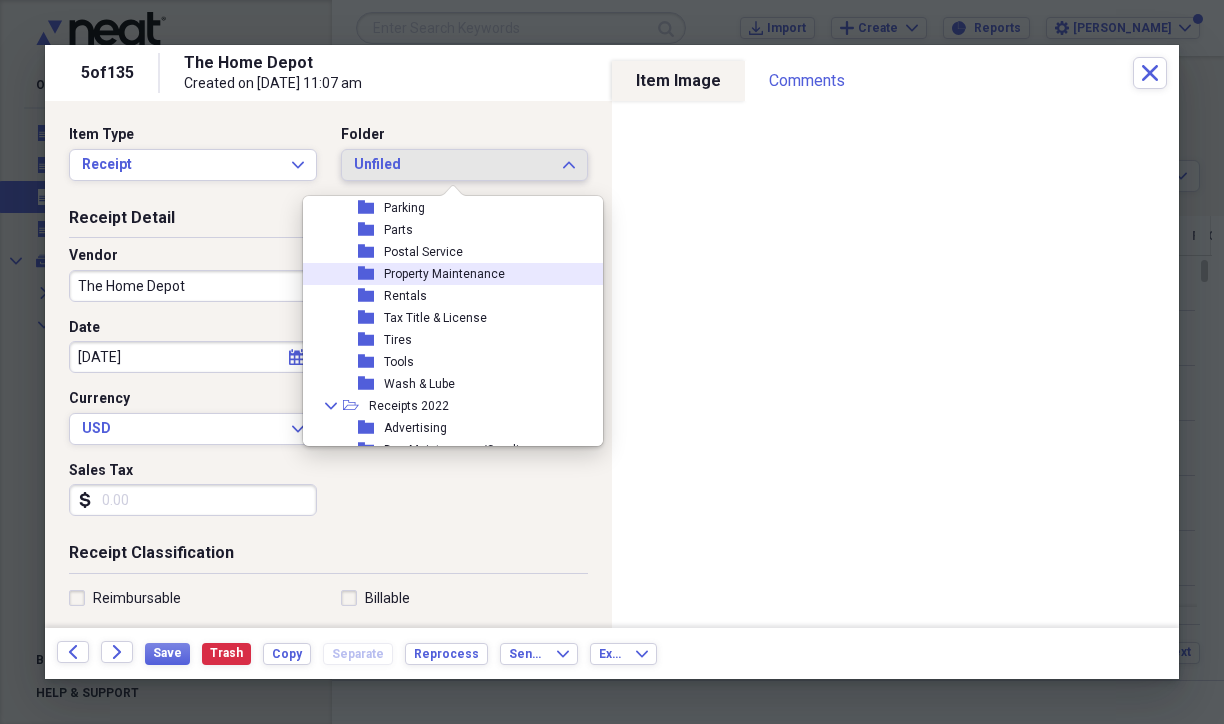 click on "Property Maintenance" at bounding box center [444, 274] 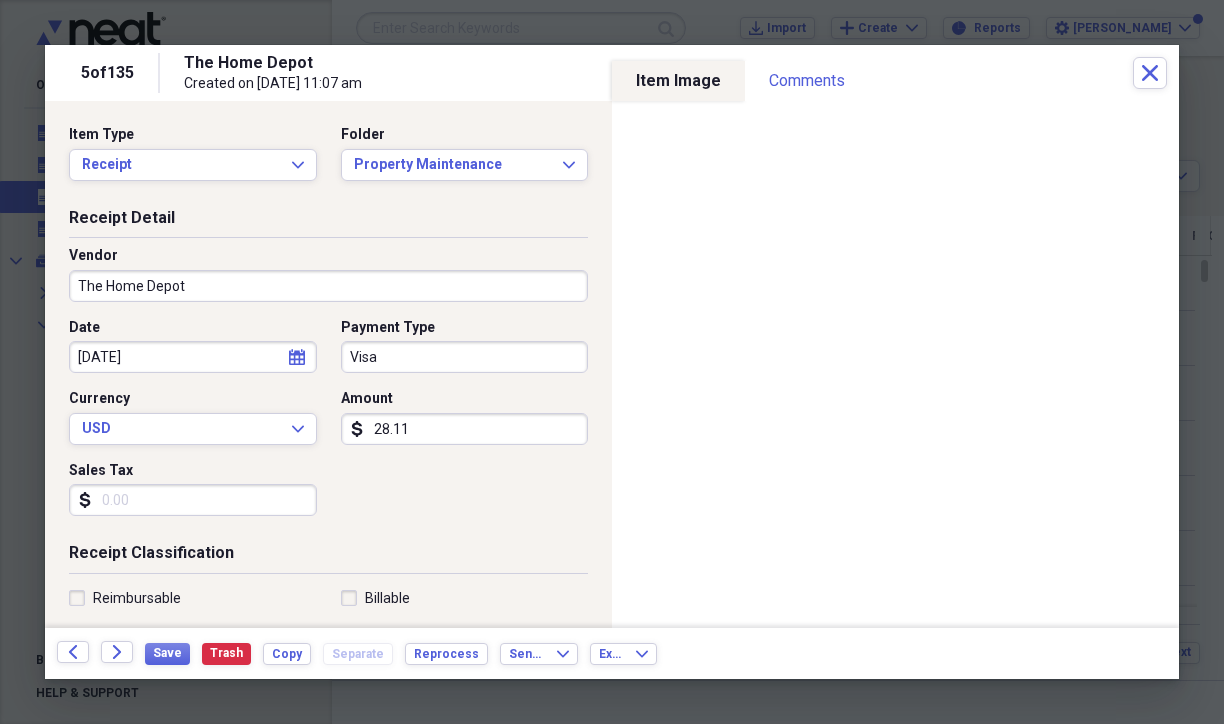 click on "28.11" at bounding box center [465, 429] 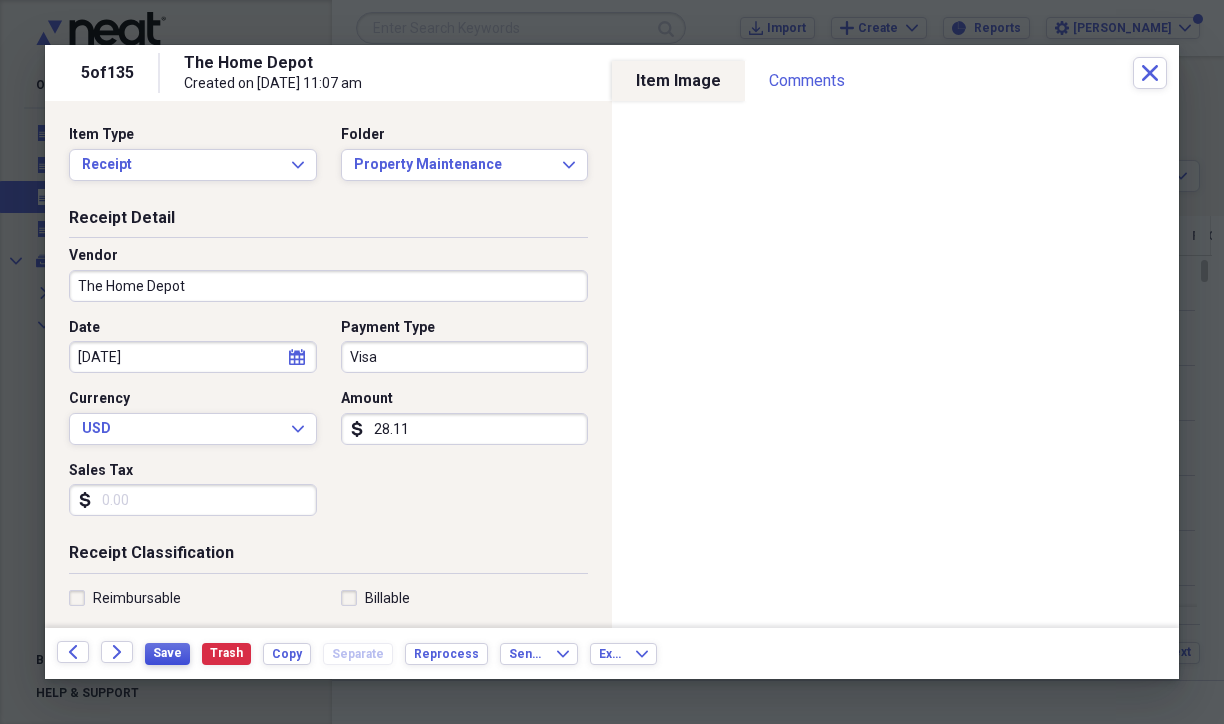 click on "Save" at bounding box center [167, 653] 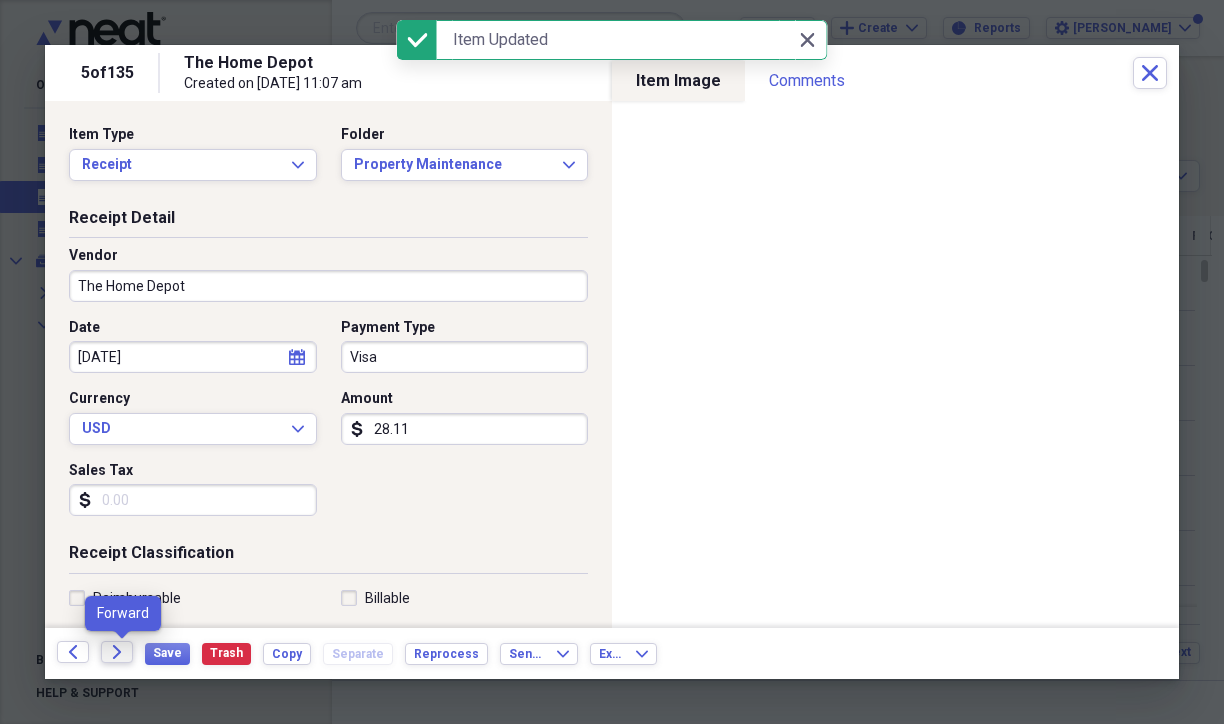 click 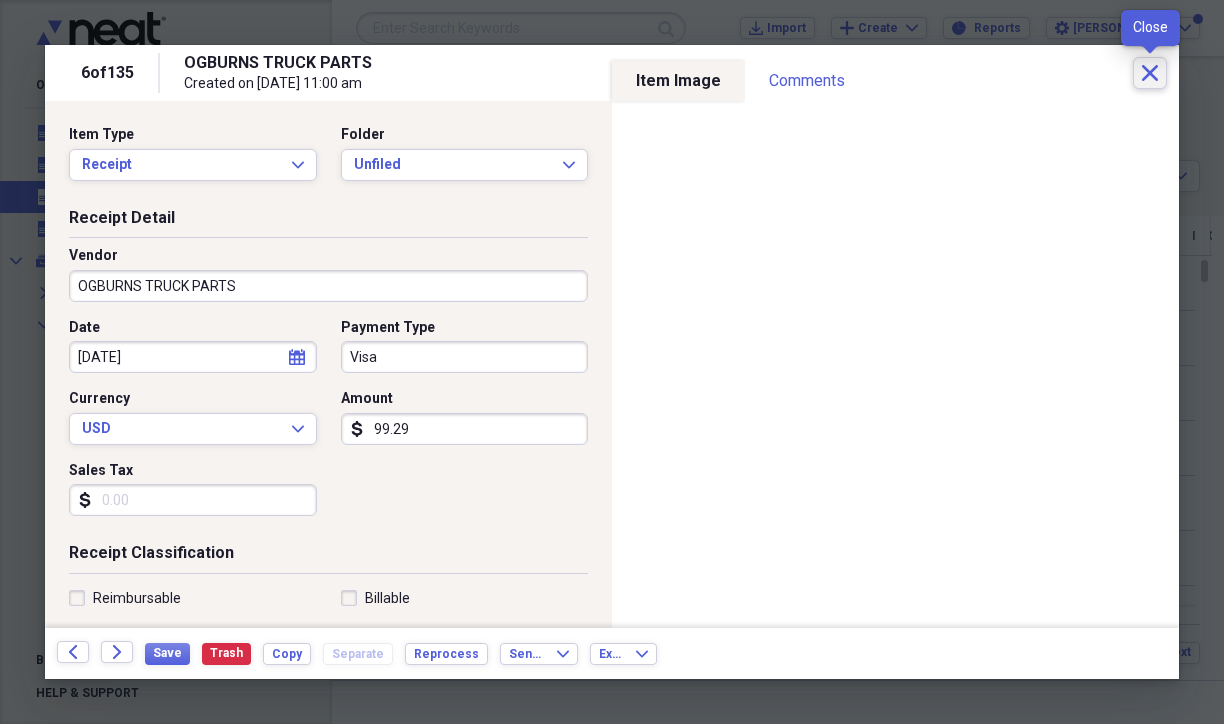 click on "Close" 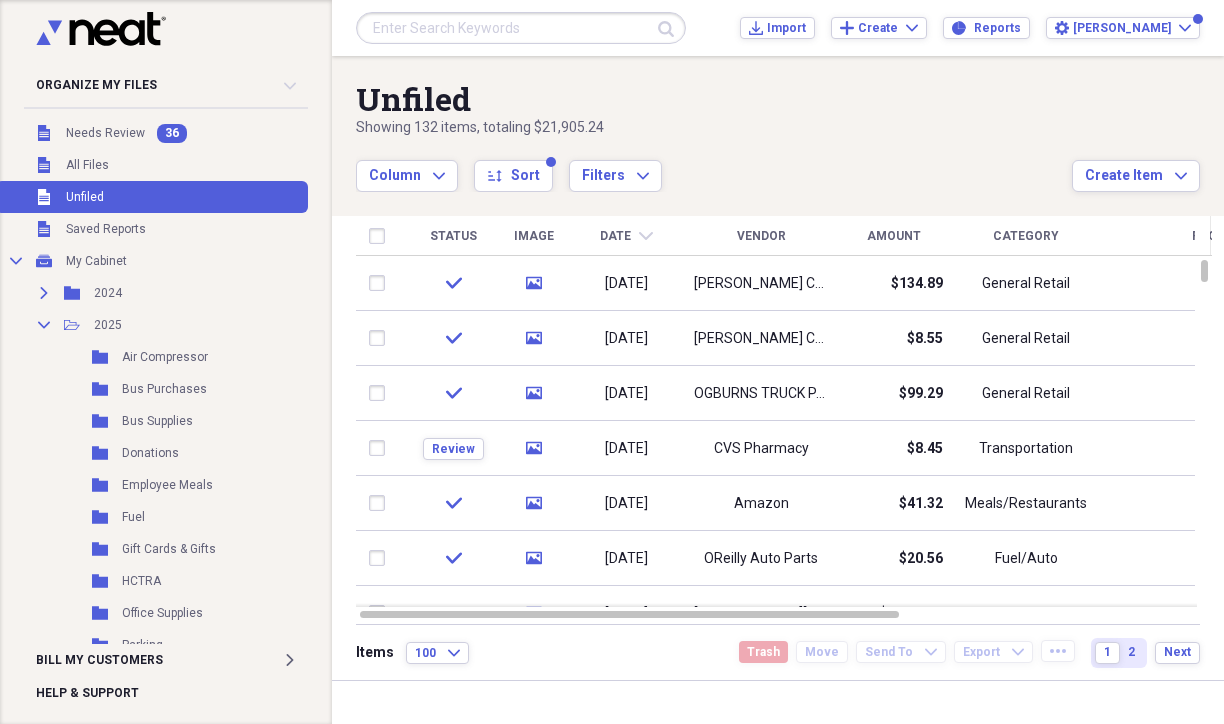 click on "Column Expand sort Sort Filters  Expand" at bounding box center [714, 165] 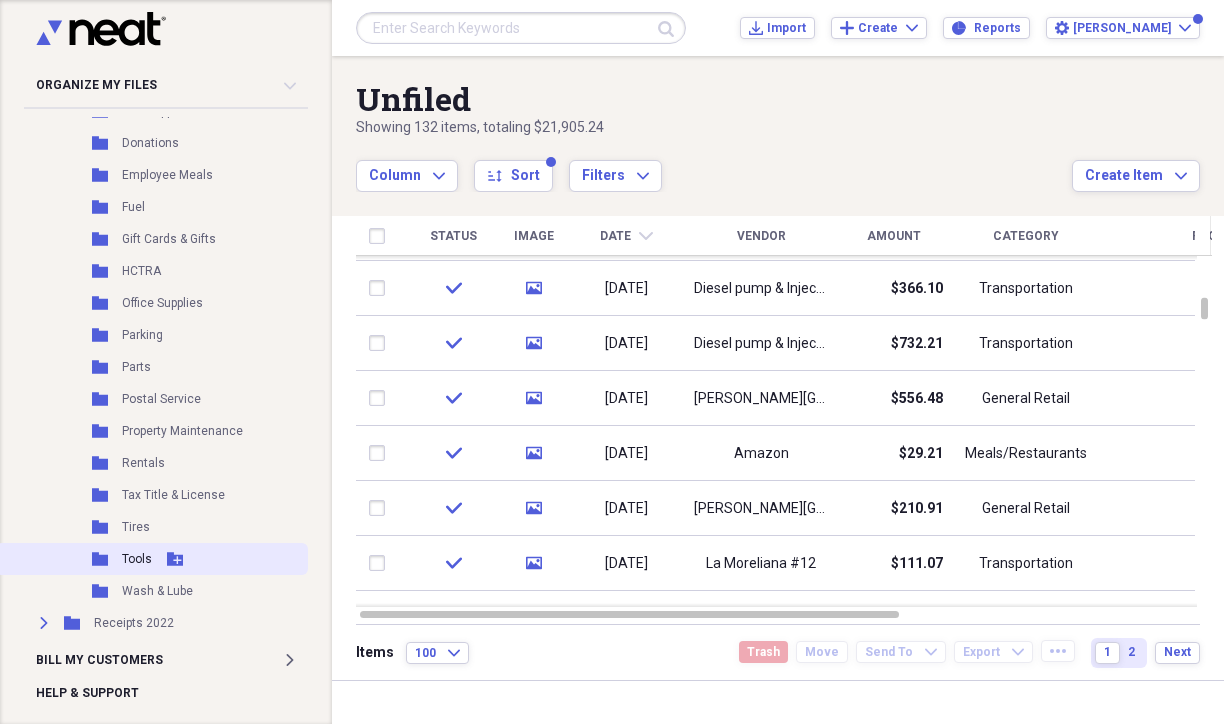 scroll, scrollTop: 367, scrollLeft: 0, axis: vertical 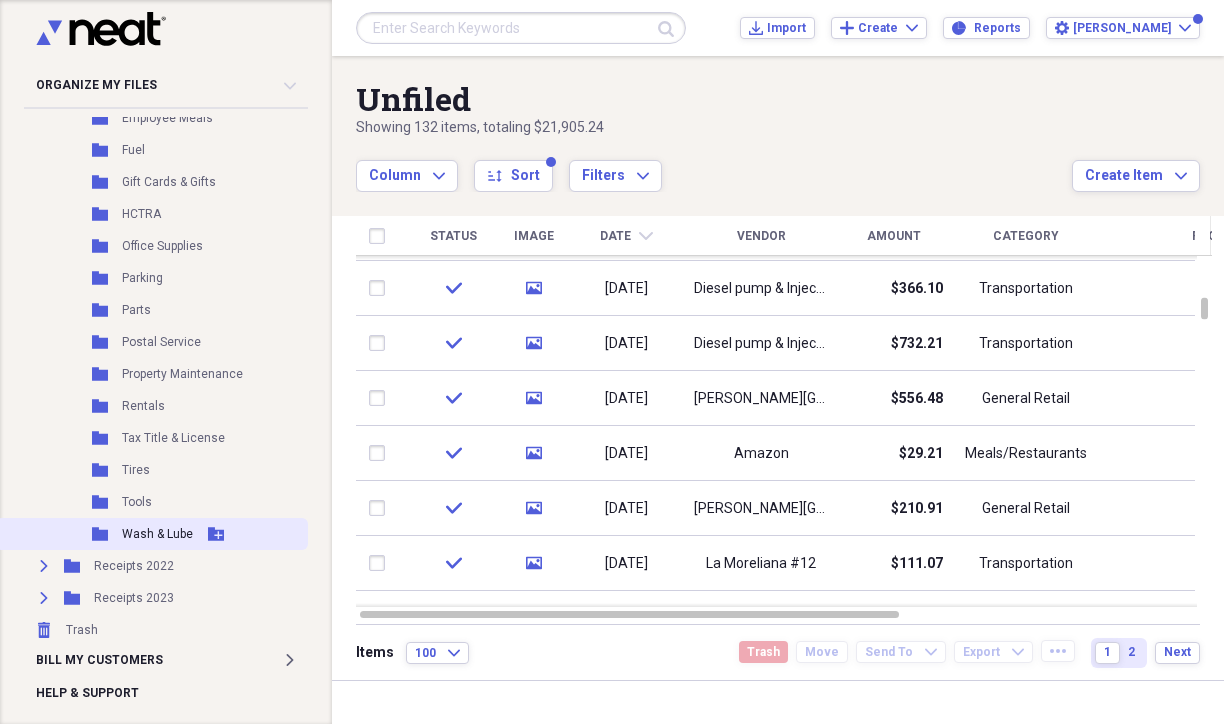 click on "Wash & Lube" at bounding box center (157, 534) 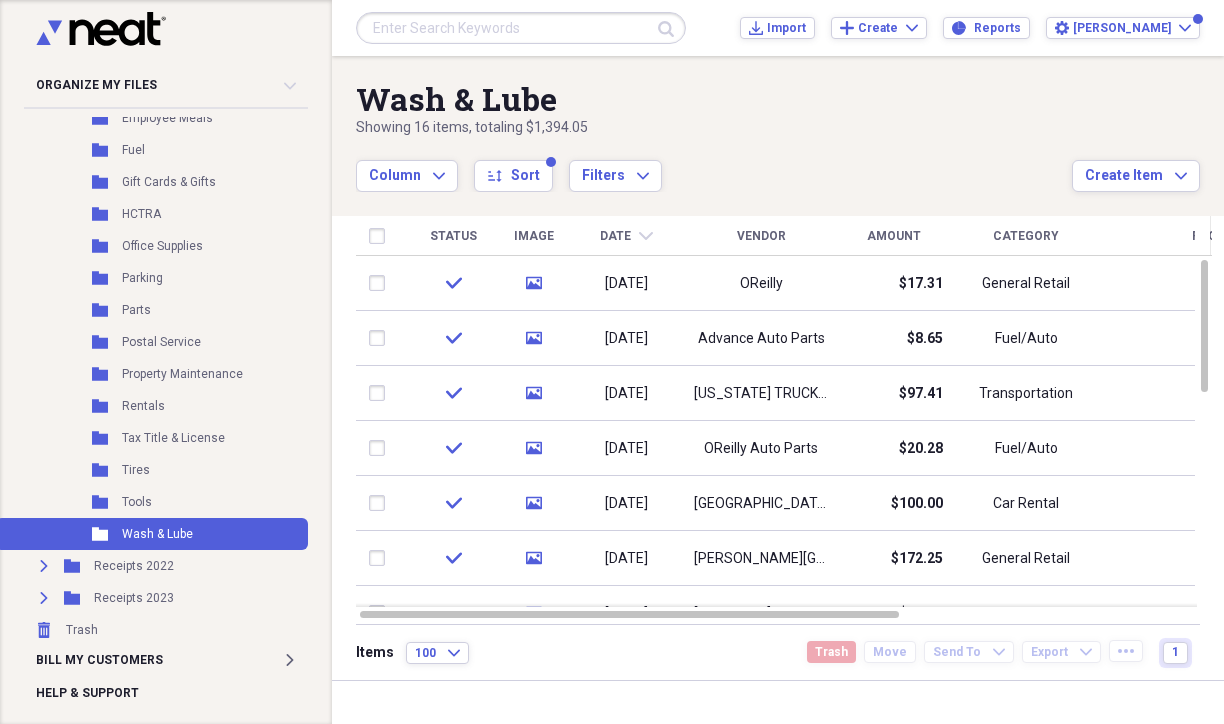 click on "Column Expand sort Sort Filters  Expand" at bounding box center (714, 165) 